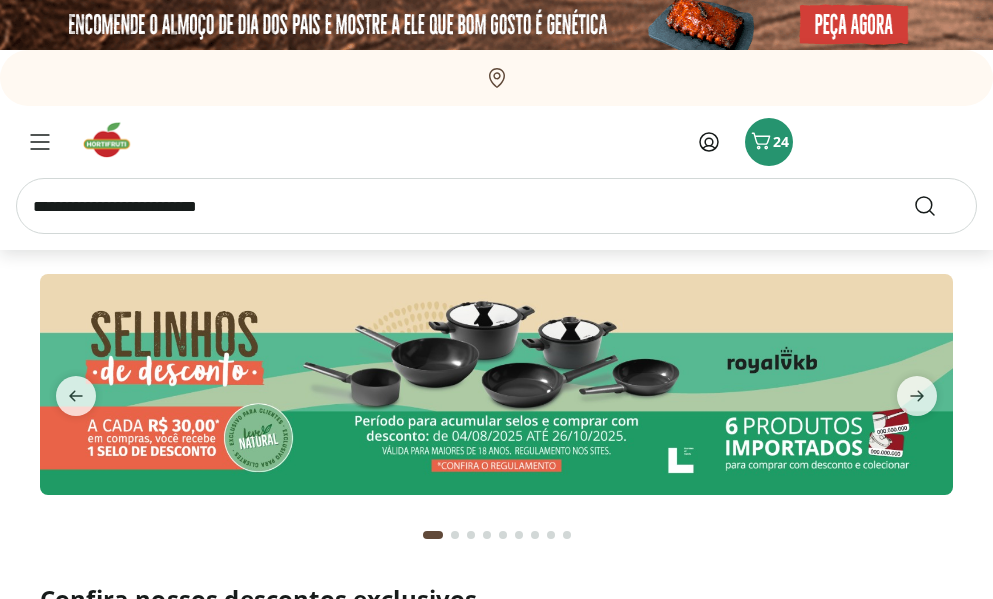 scroll, scrollTop: 0, scrollLeft: 0, axis: both 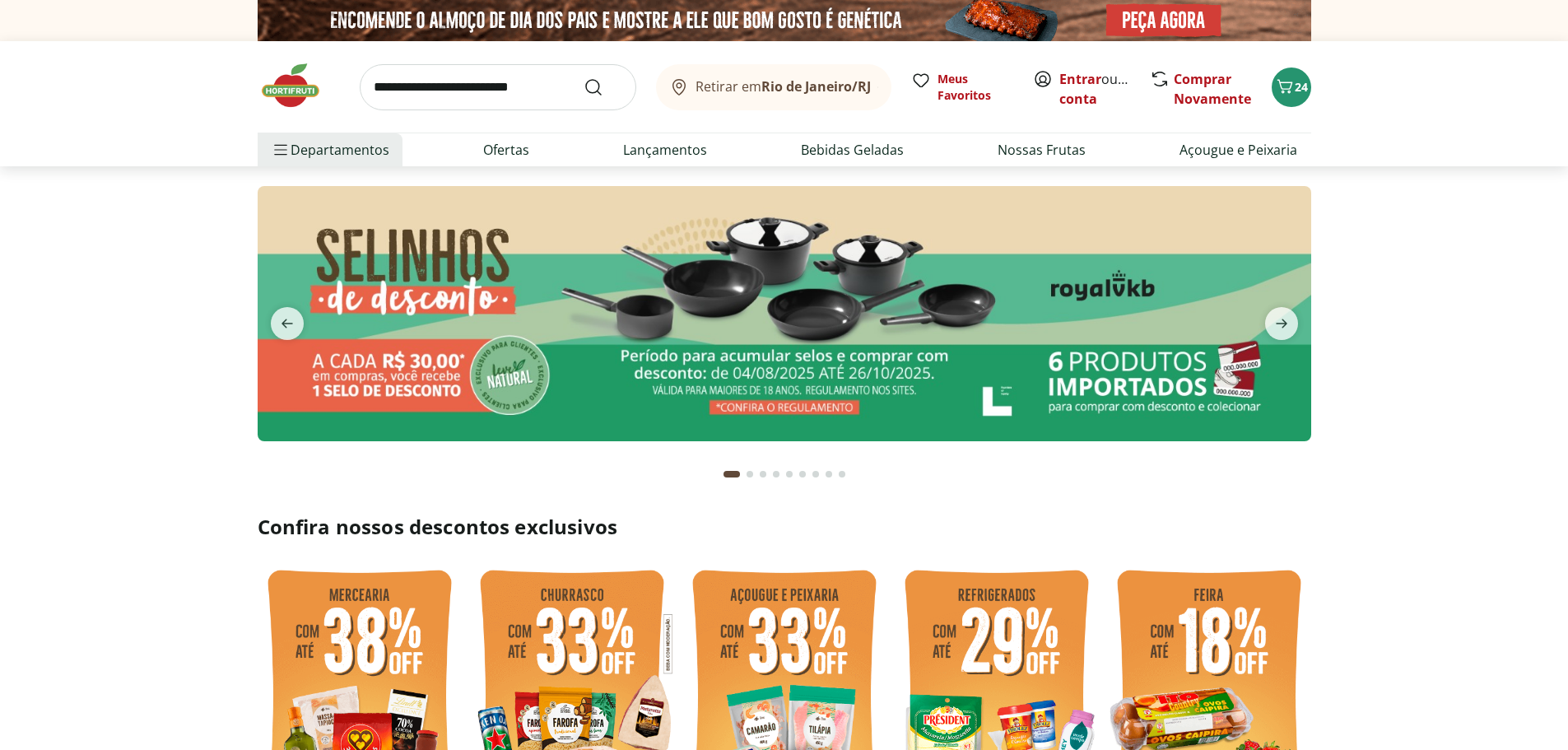click at bounding box center [498, 87] 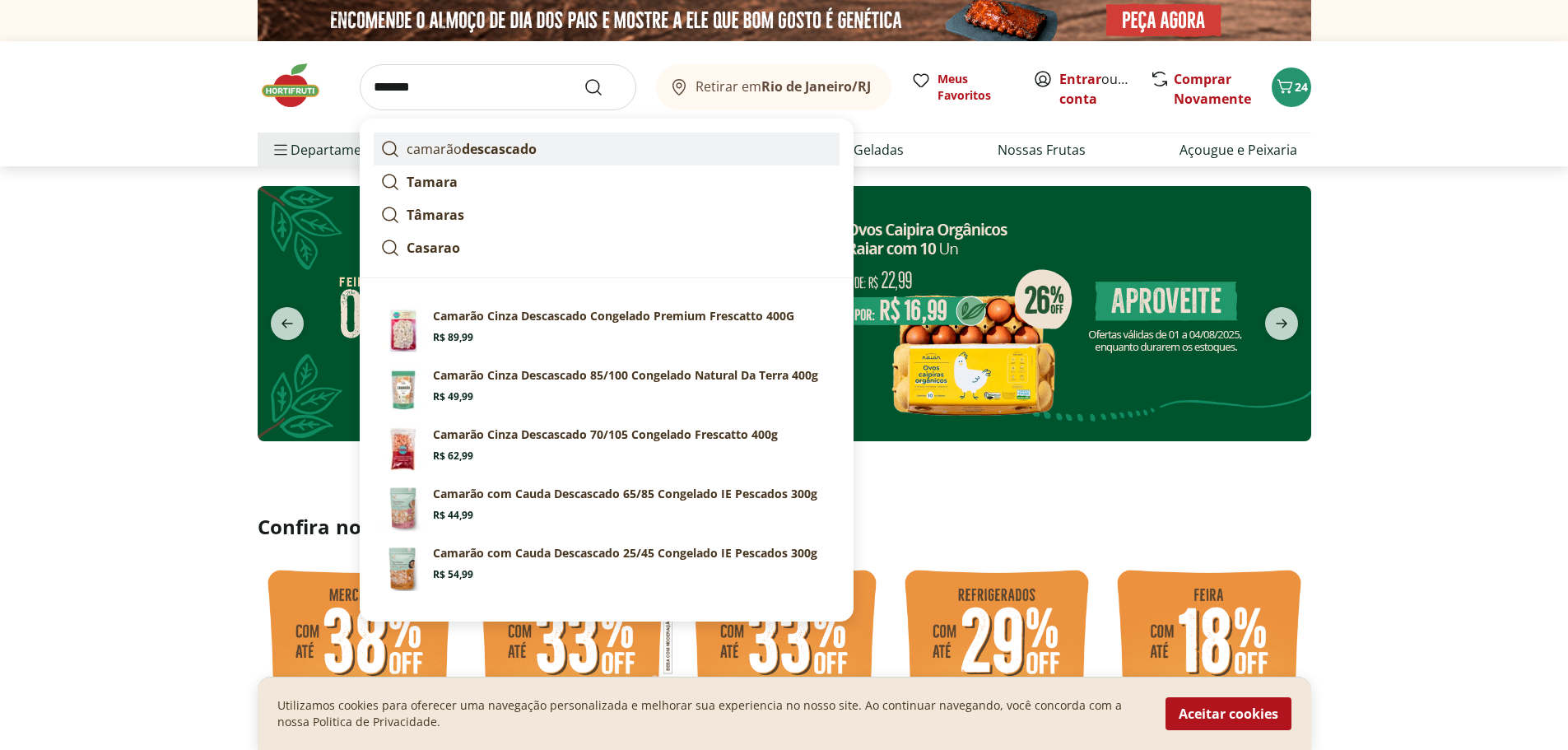 click on "camarão  descascado" at bounding box center [472, 149] 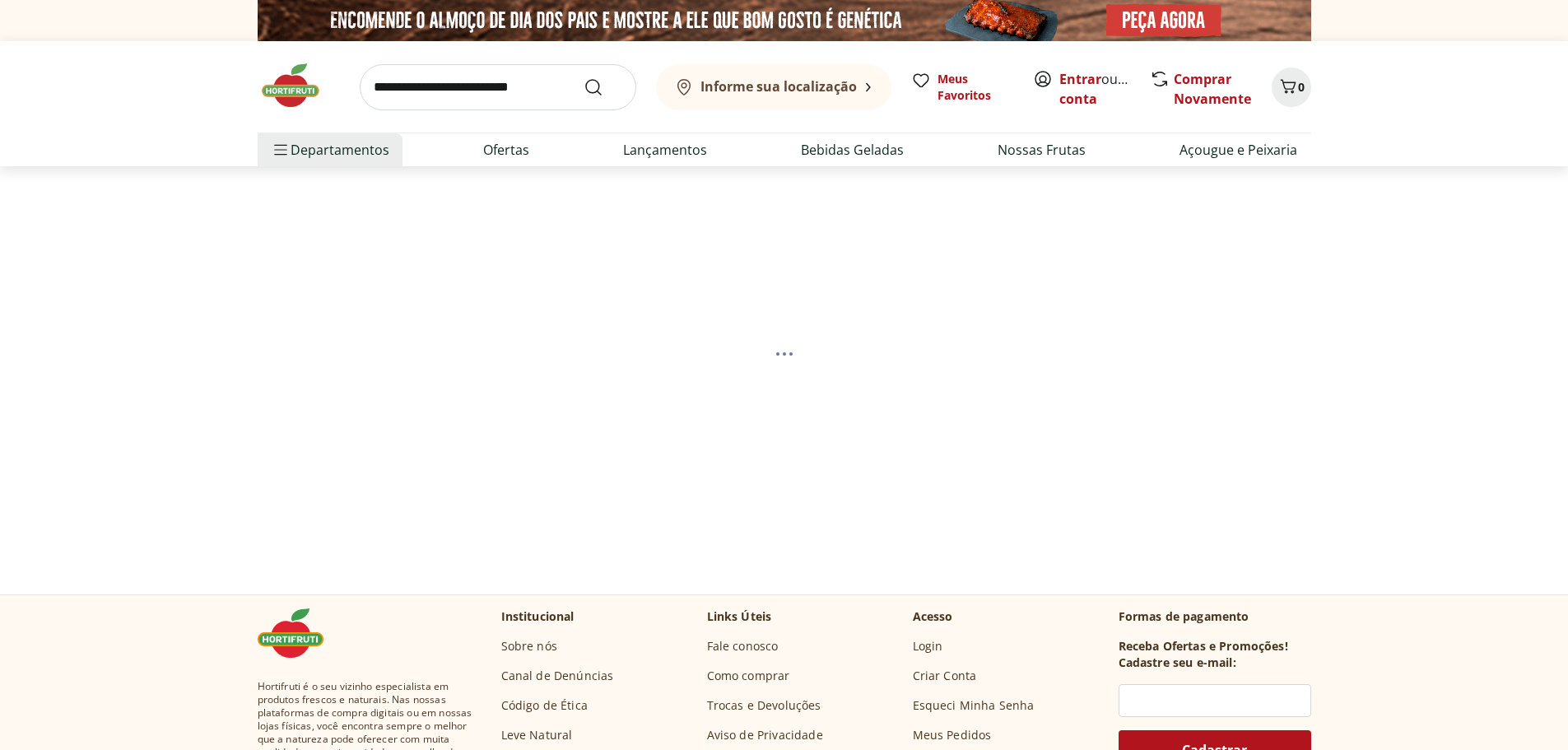 scroll, scrollTop: 0, scrollLeft: 0, axis: both 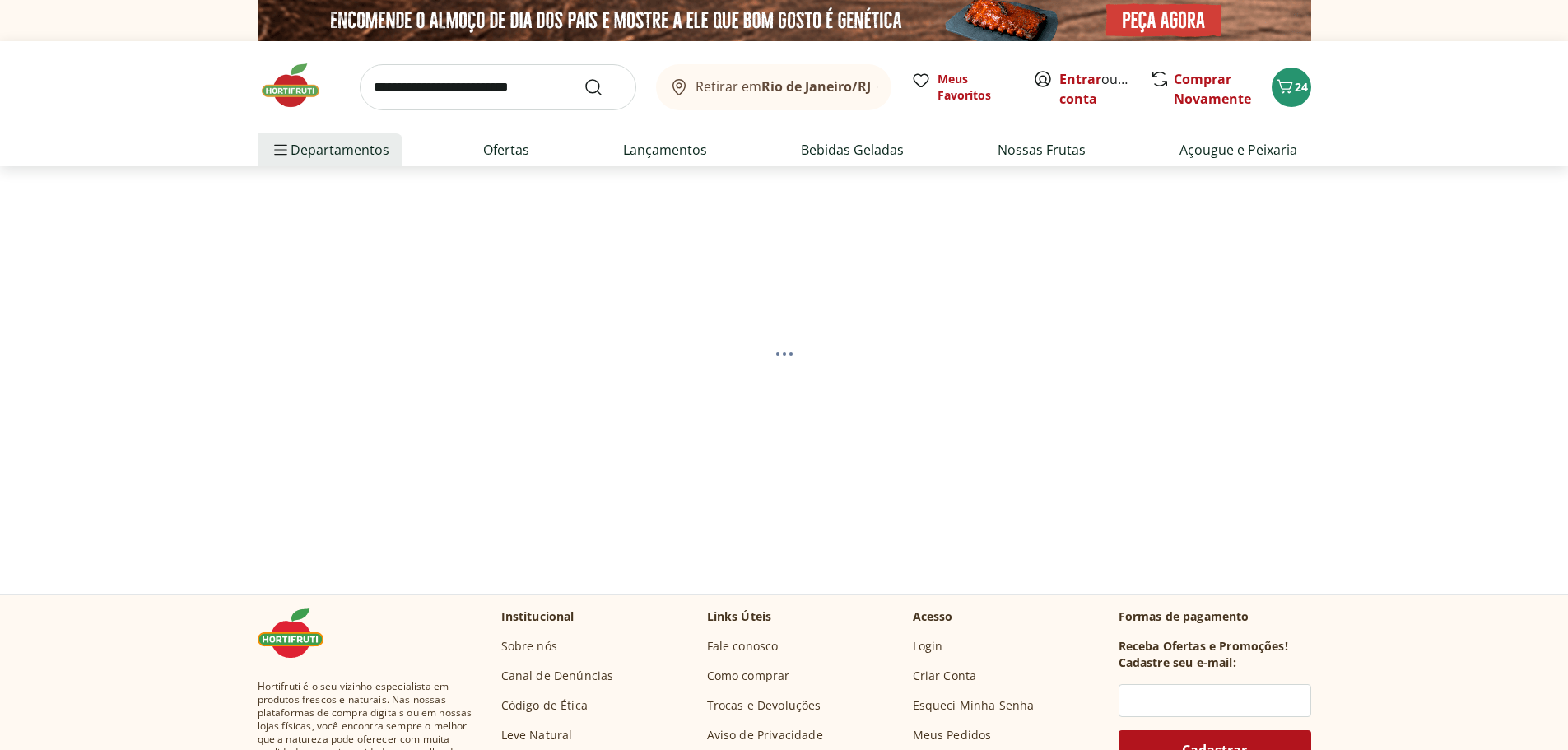 select on "**********" 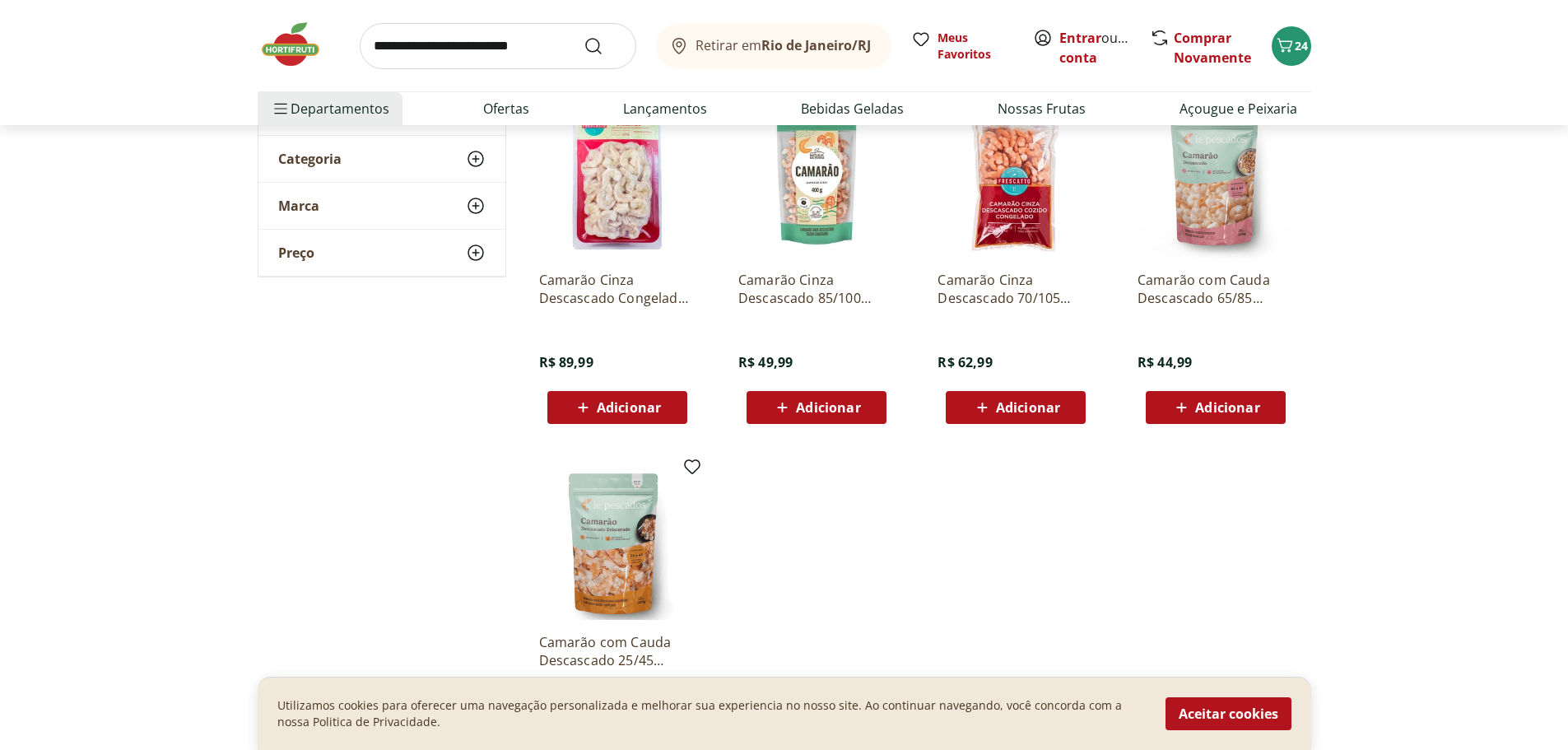 scroll, scrollTop: 165, scrollLeft: 0, axis: vertical 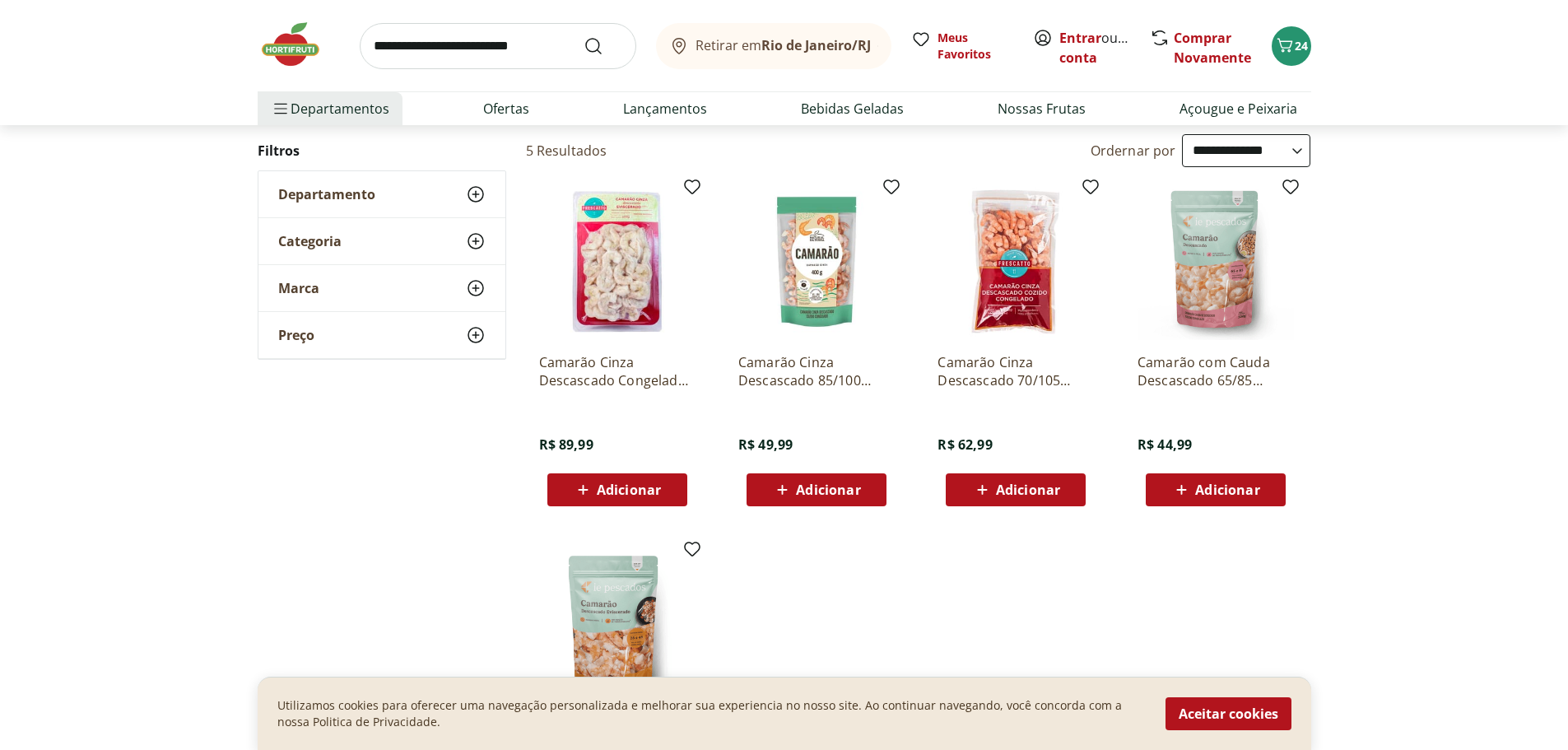 click at bounding box center [617, 262] 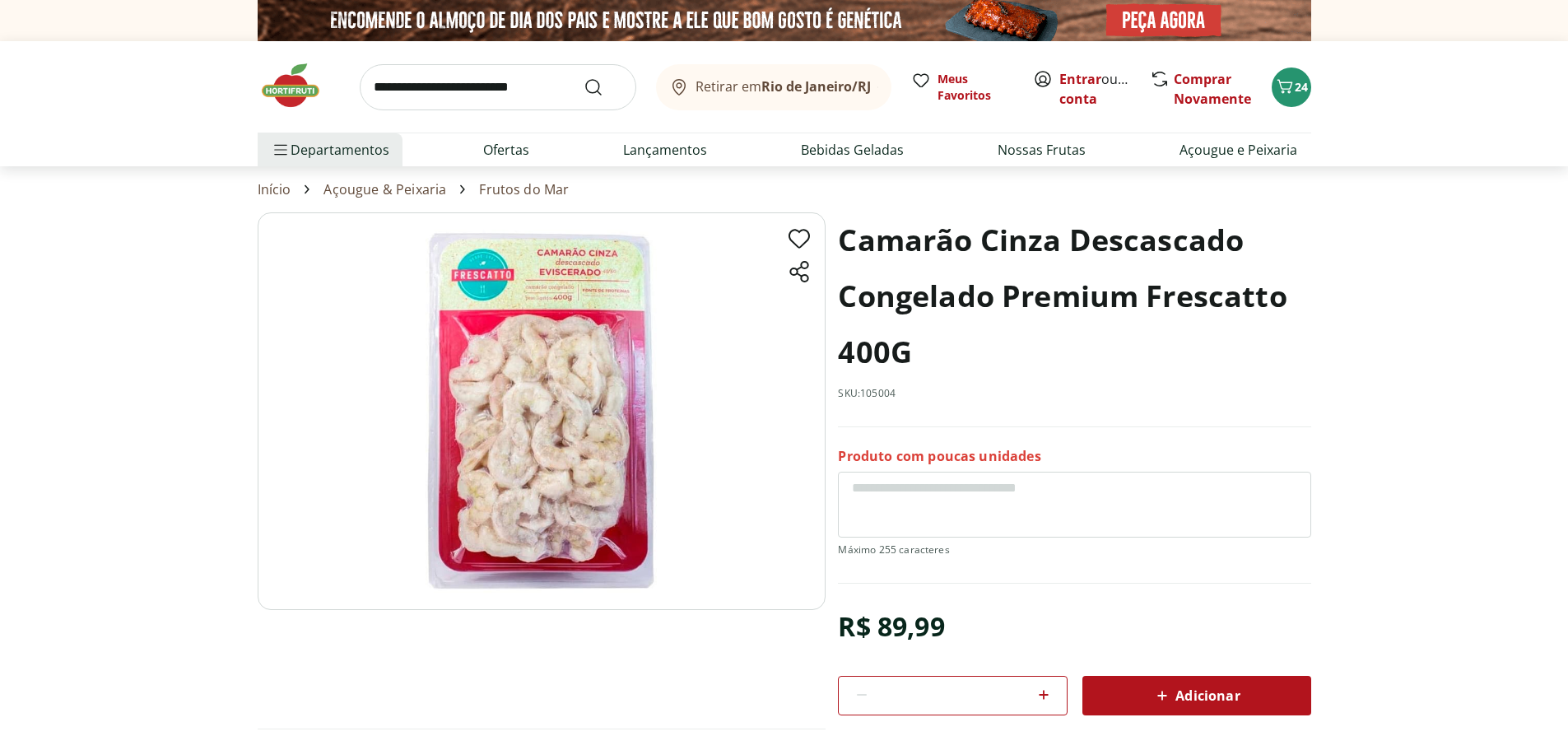 scroll, scrollTop: 82, scrollLeft: 0, axis: vertical 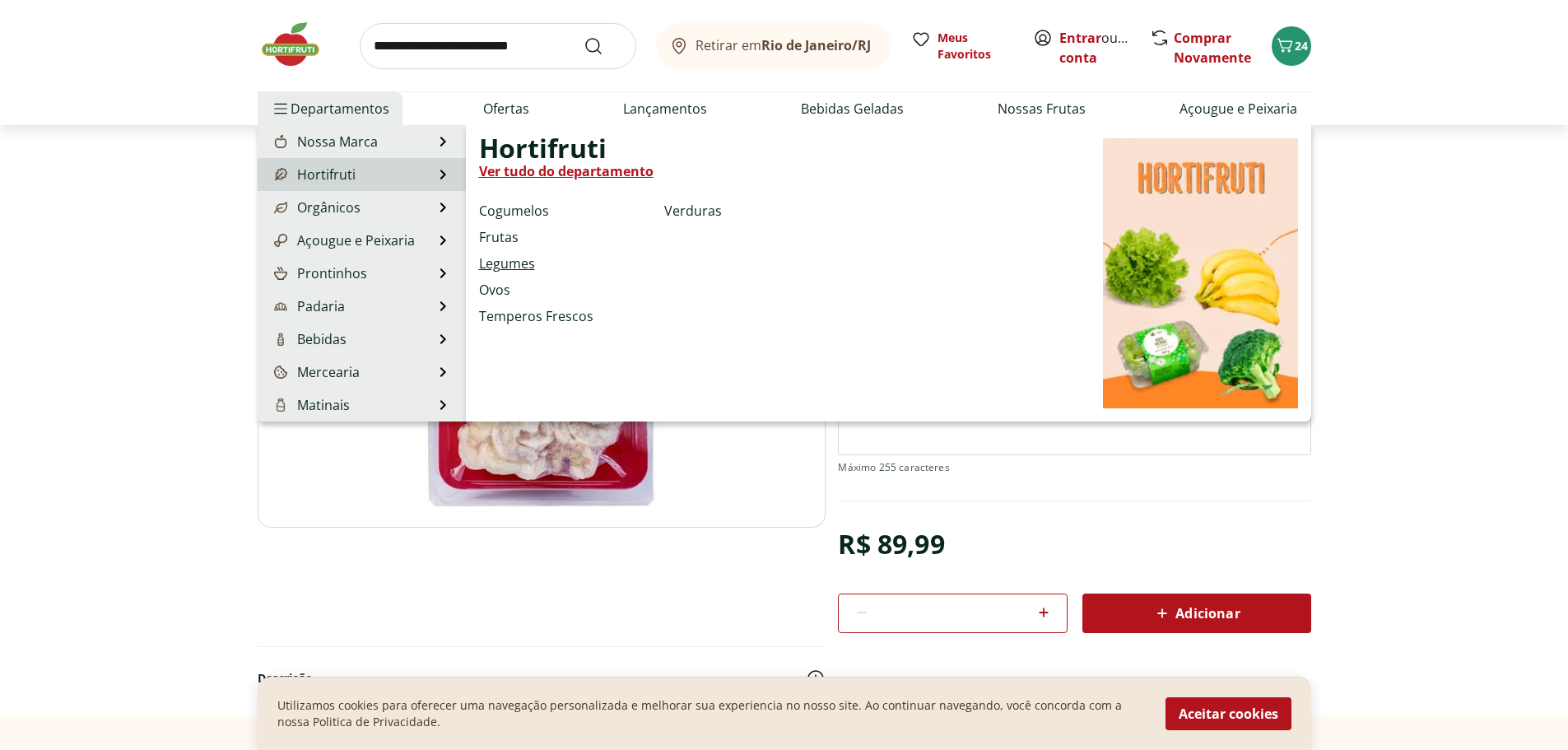 click on "Legumes" at bounding box center (507, 263) 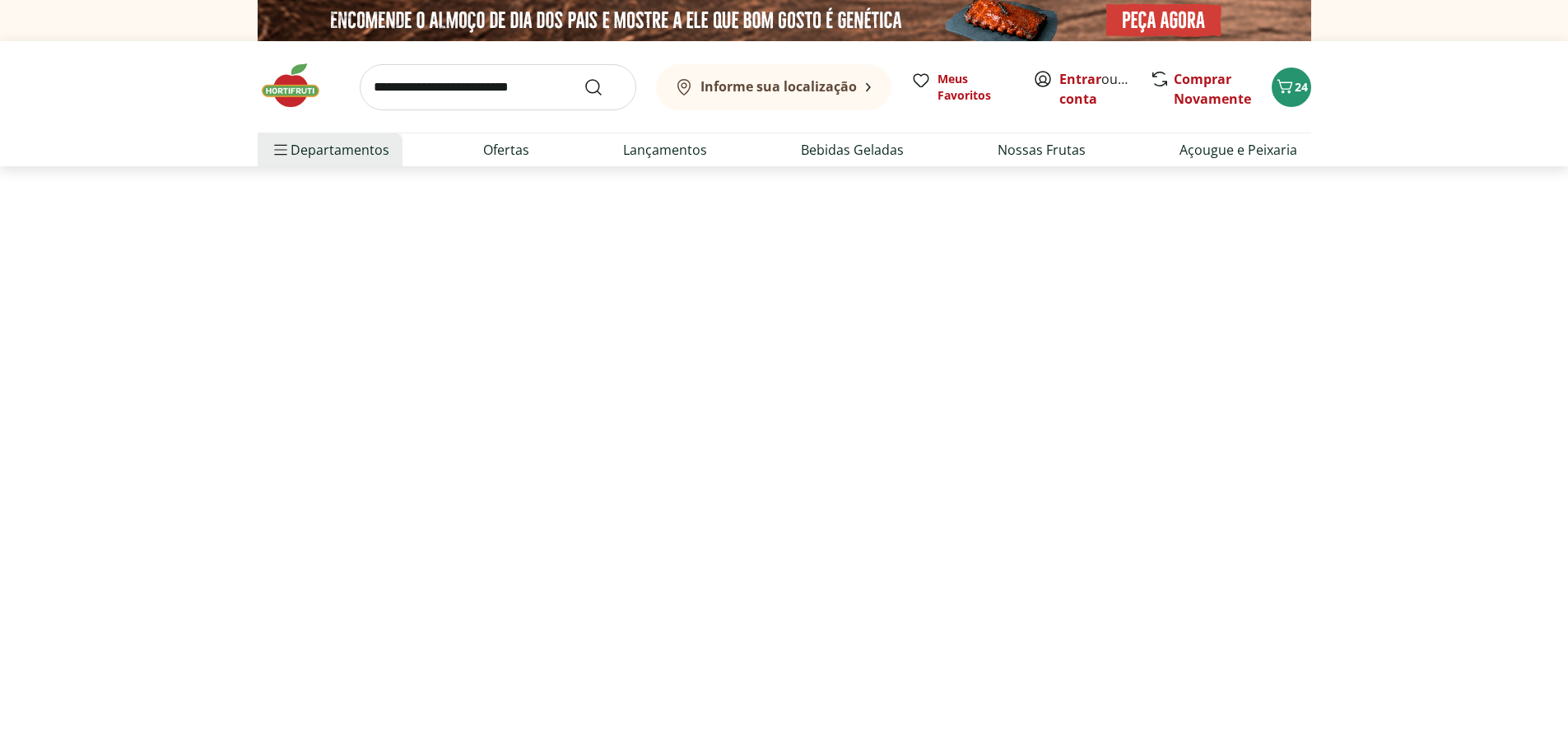 select on "**********" 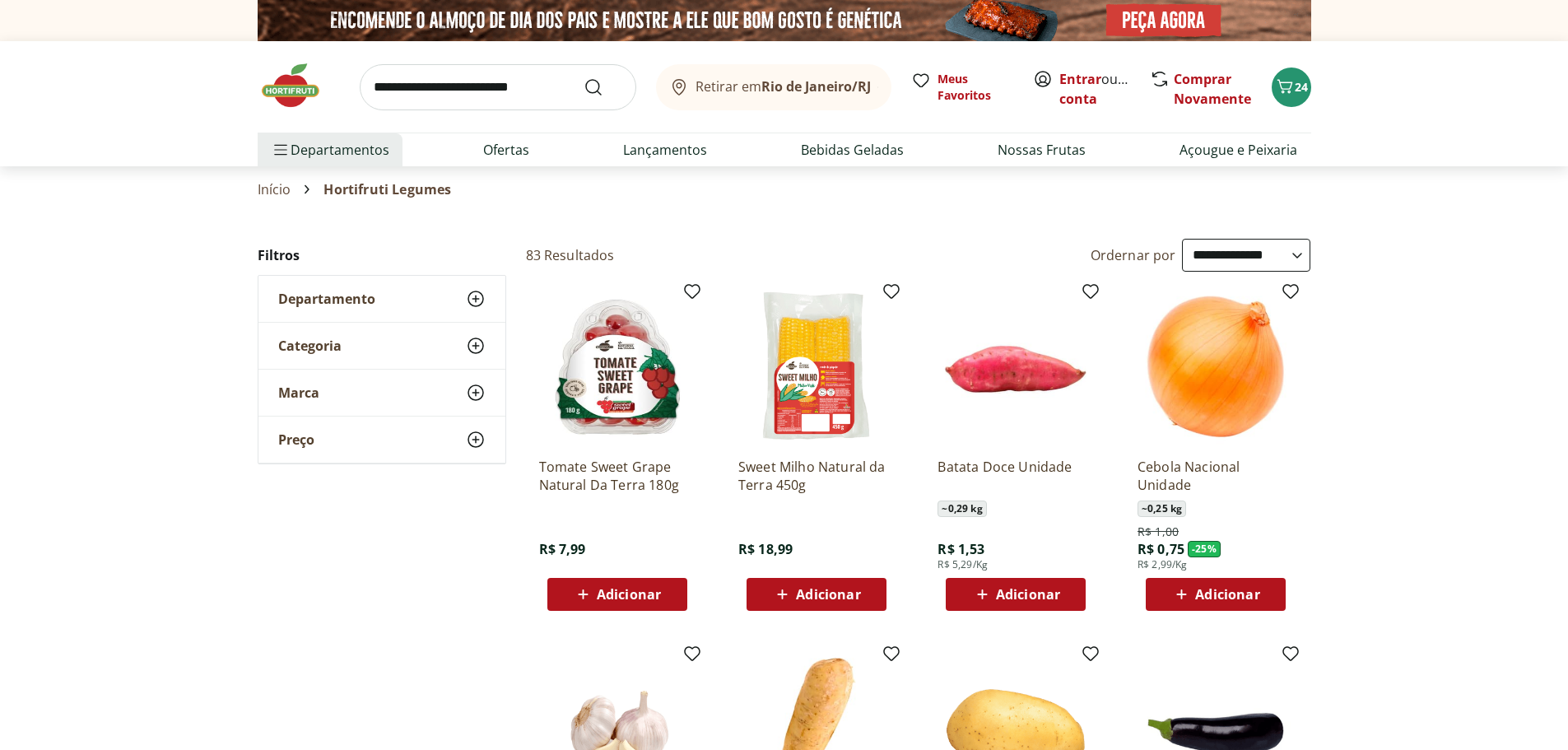 scroll, scrollTop: 165, scrollLeft: 0, axis: vertical 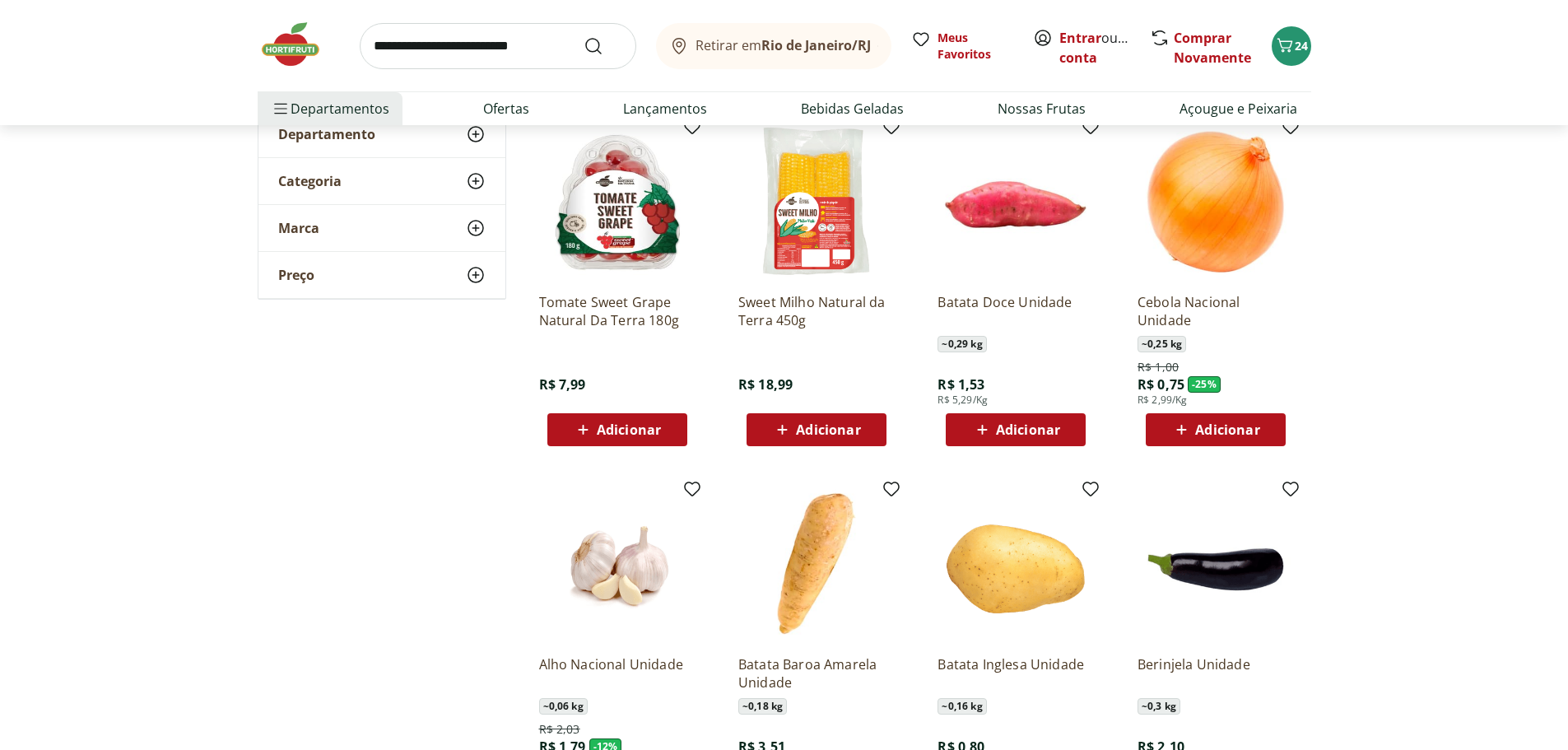 click on "Adicionar" at bounding box center (1028, 430) 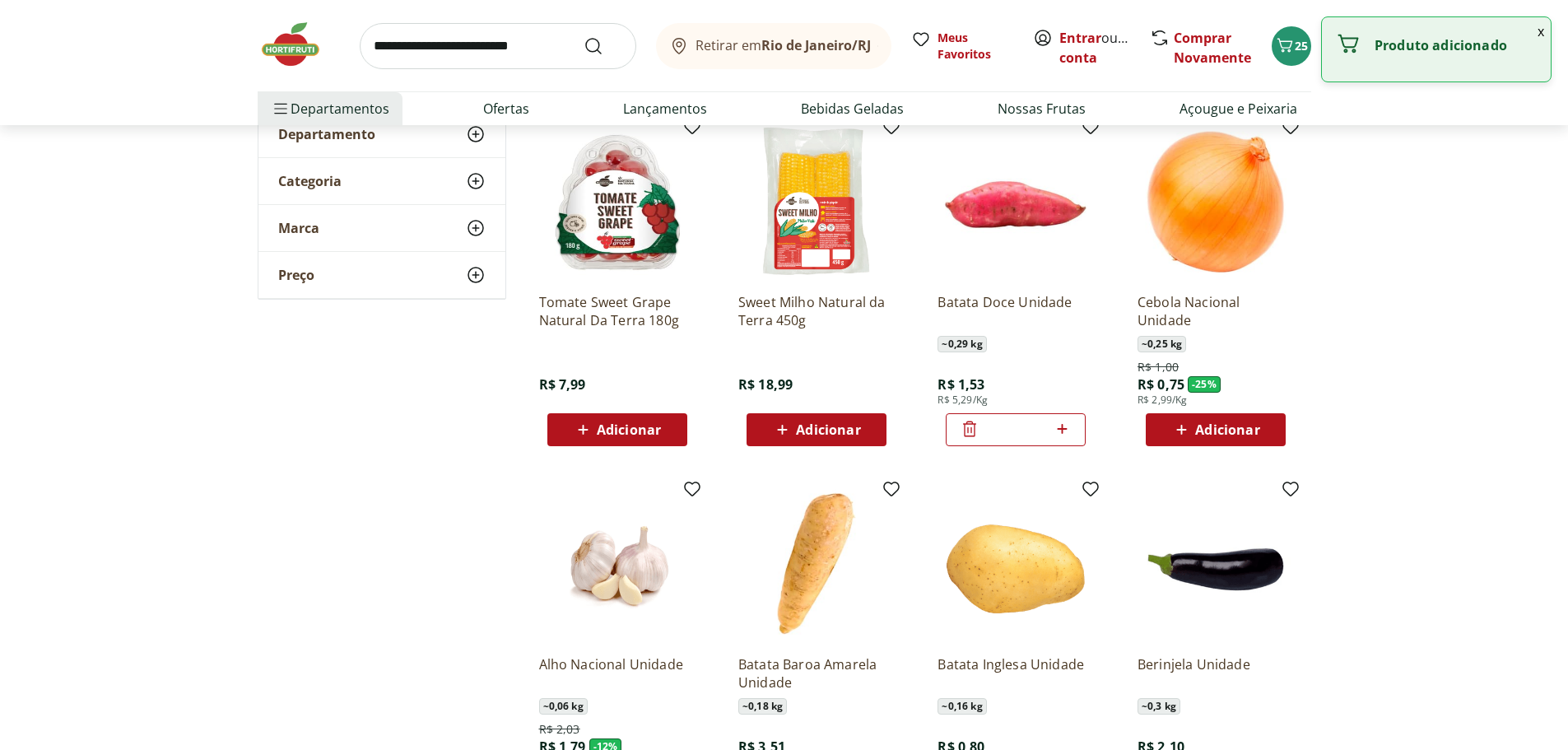 click 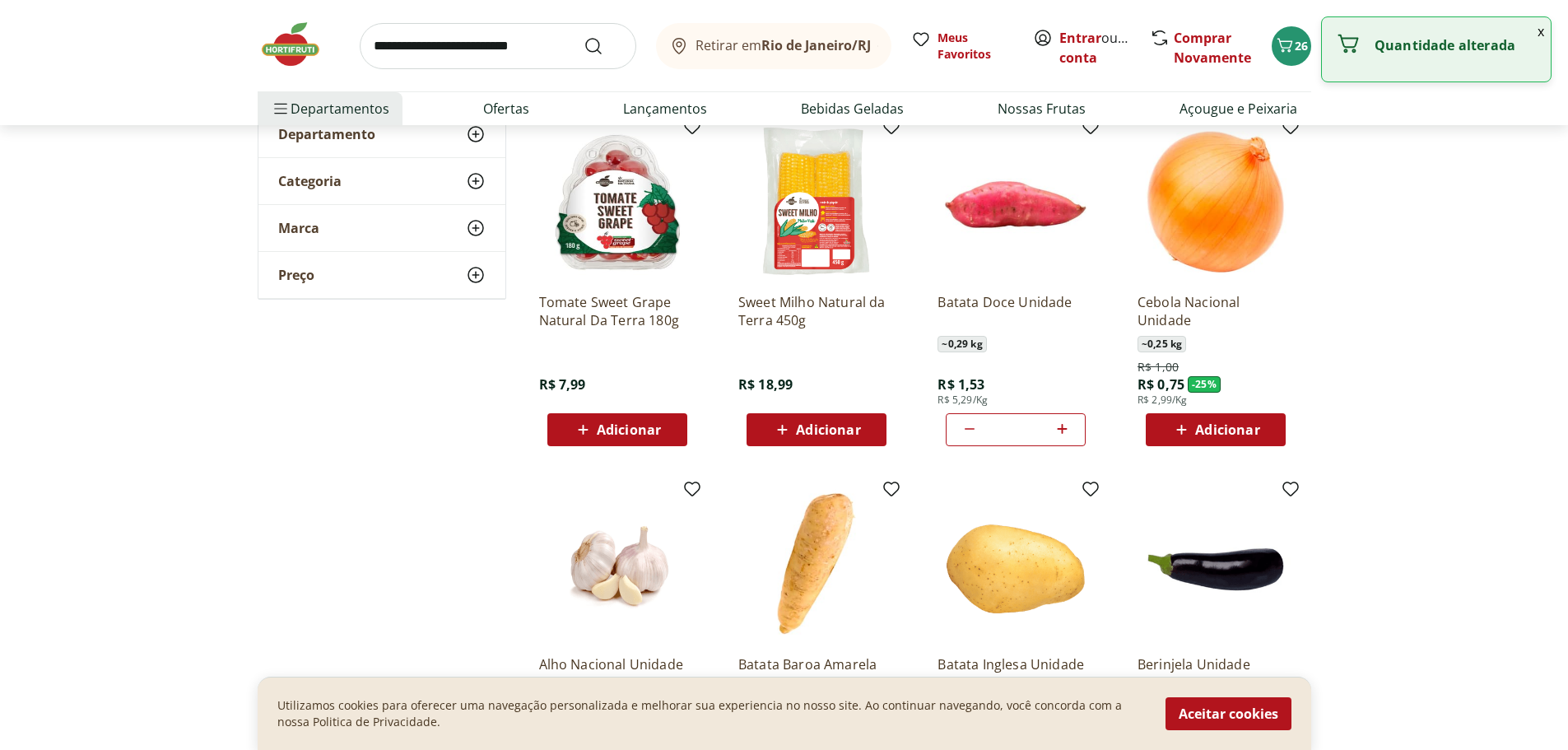 click on "Adicionar" at bounding box center [1227, 430] 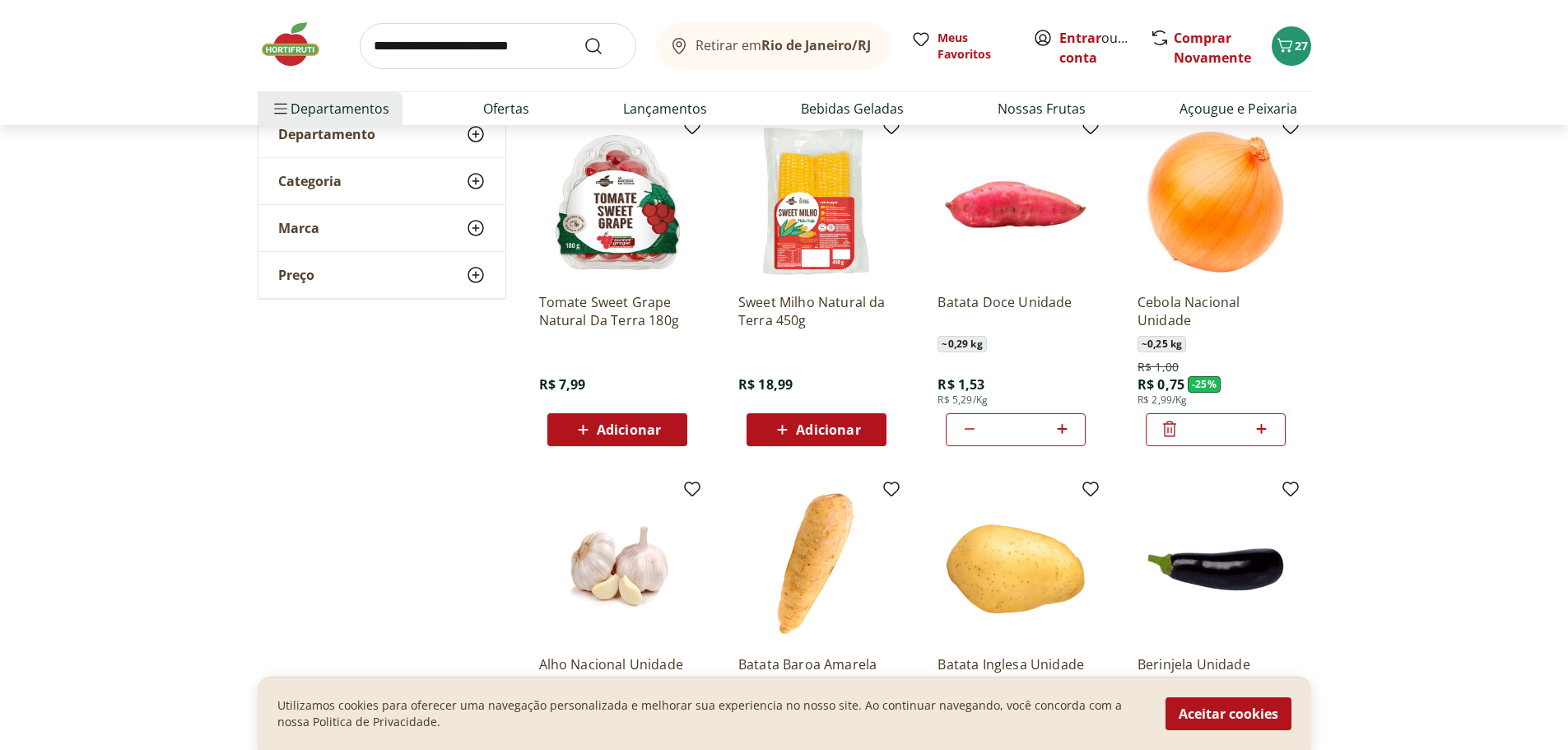 click 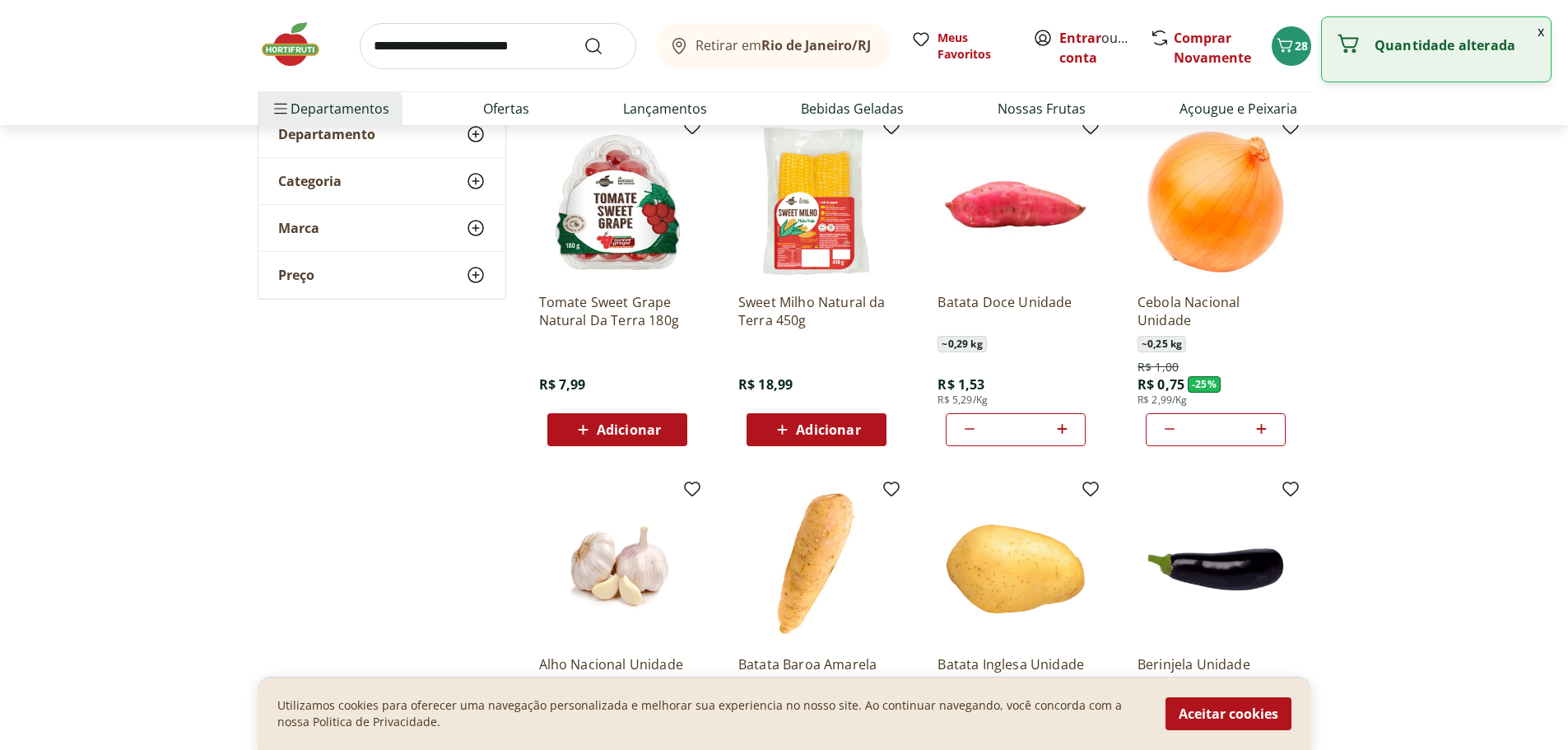 click 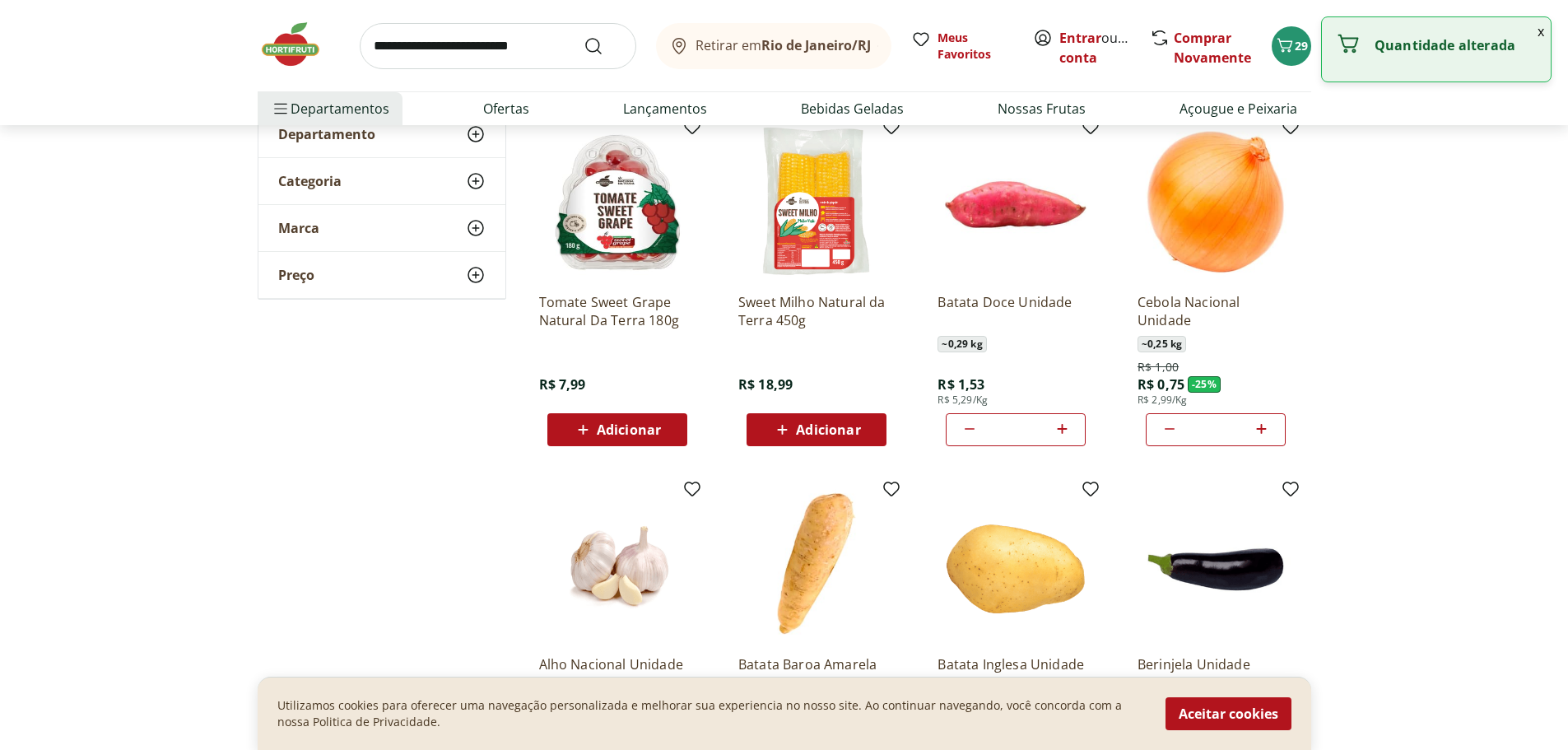 click 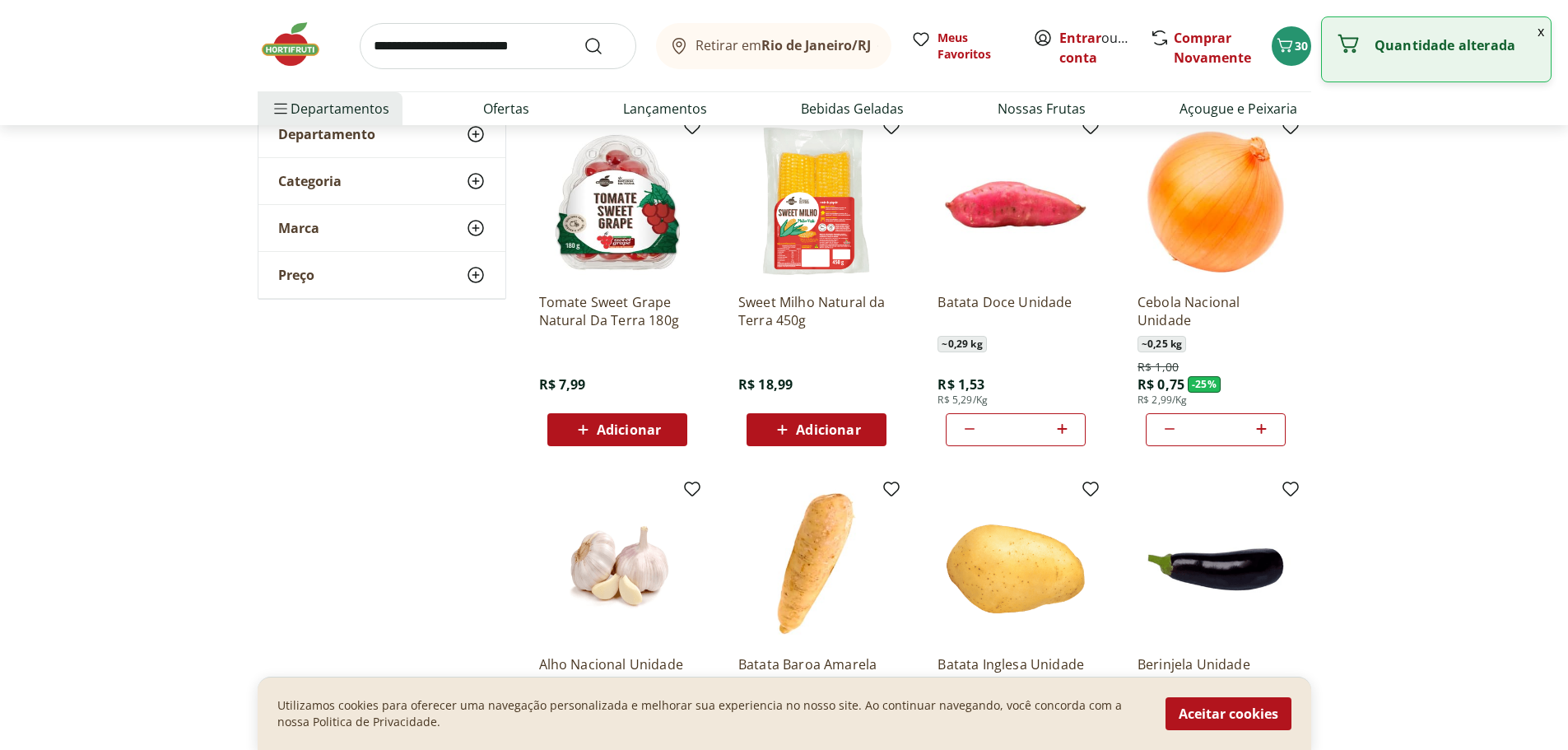 click 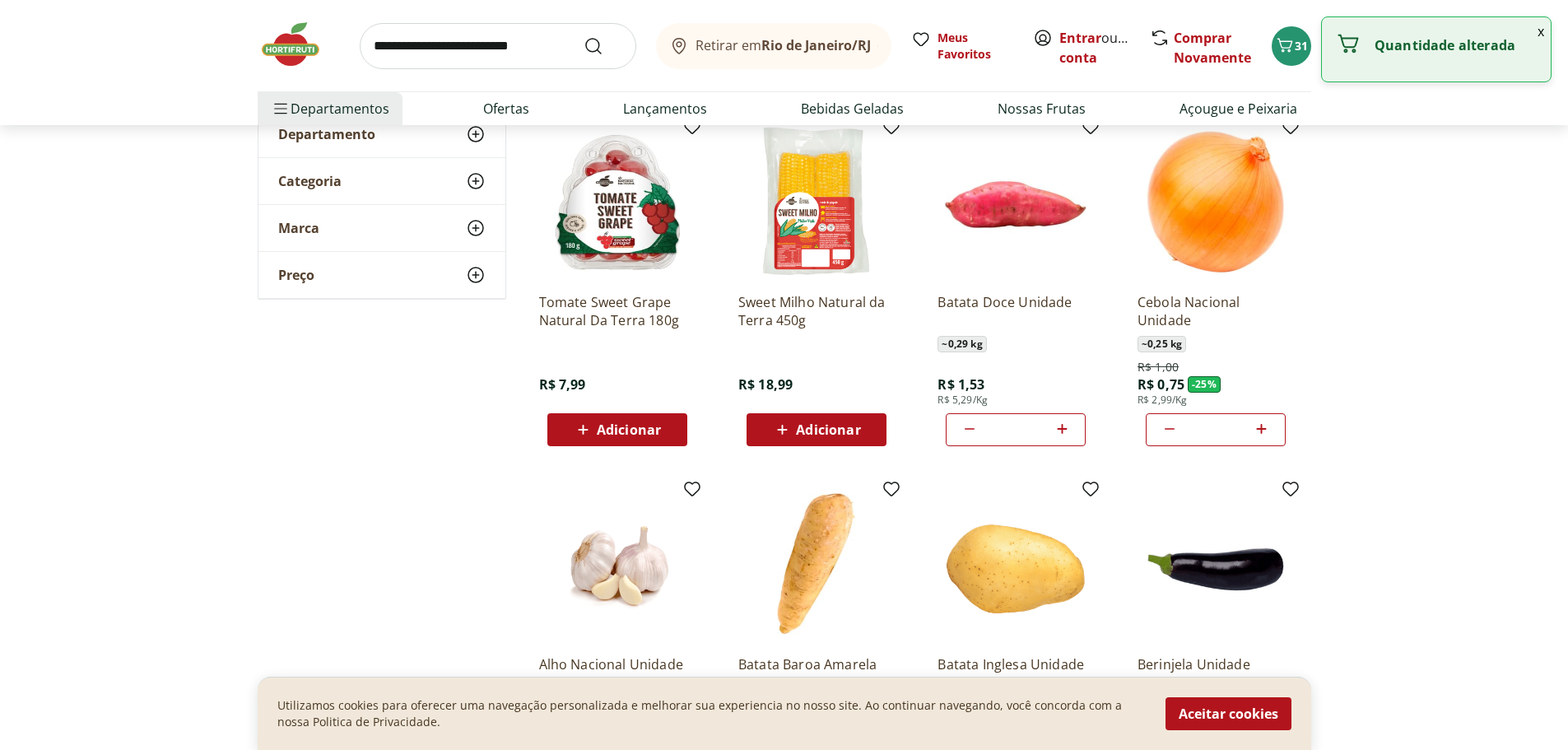 click 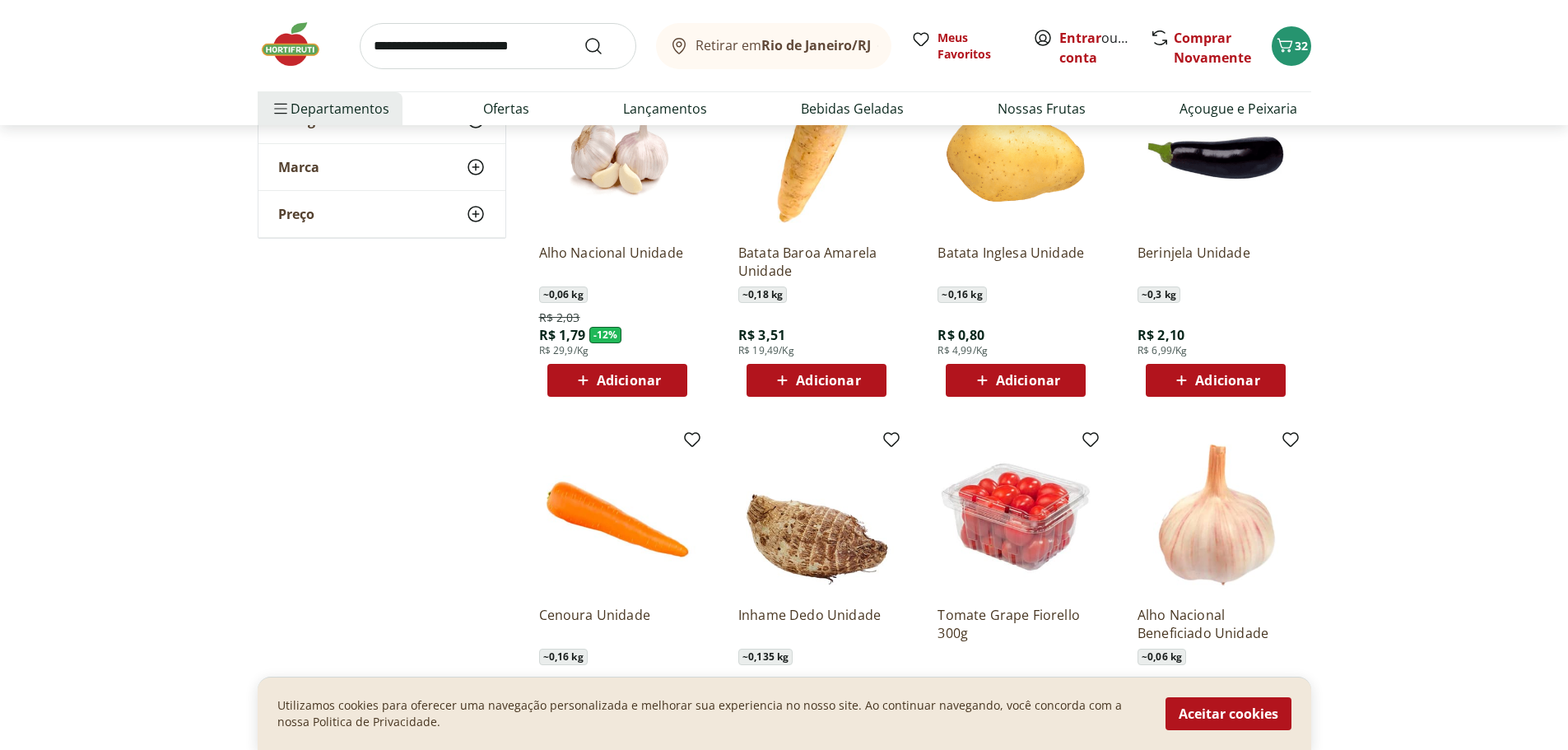 scroll, scrollTop: 494, scrollLeft: 0, axis: vertical 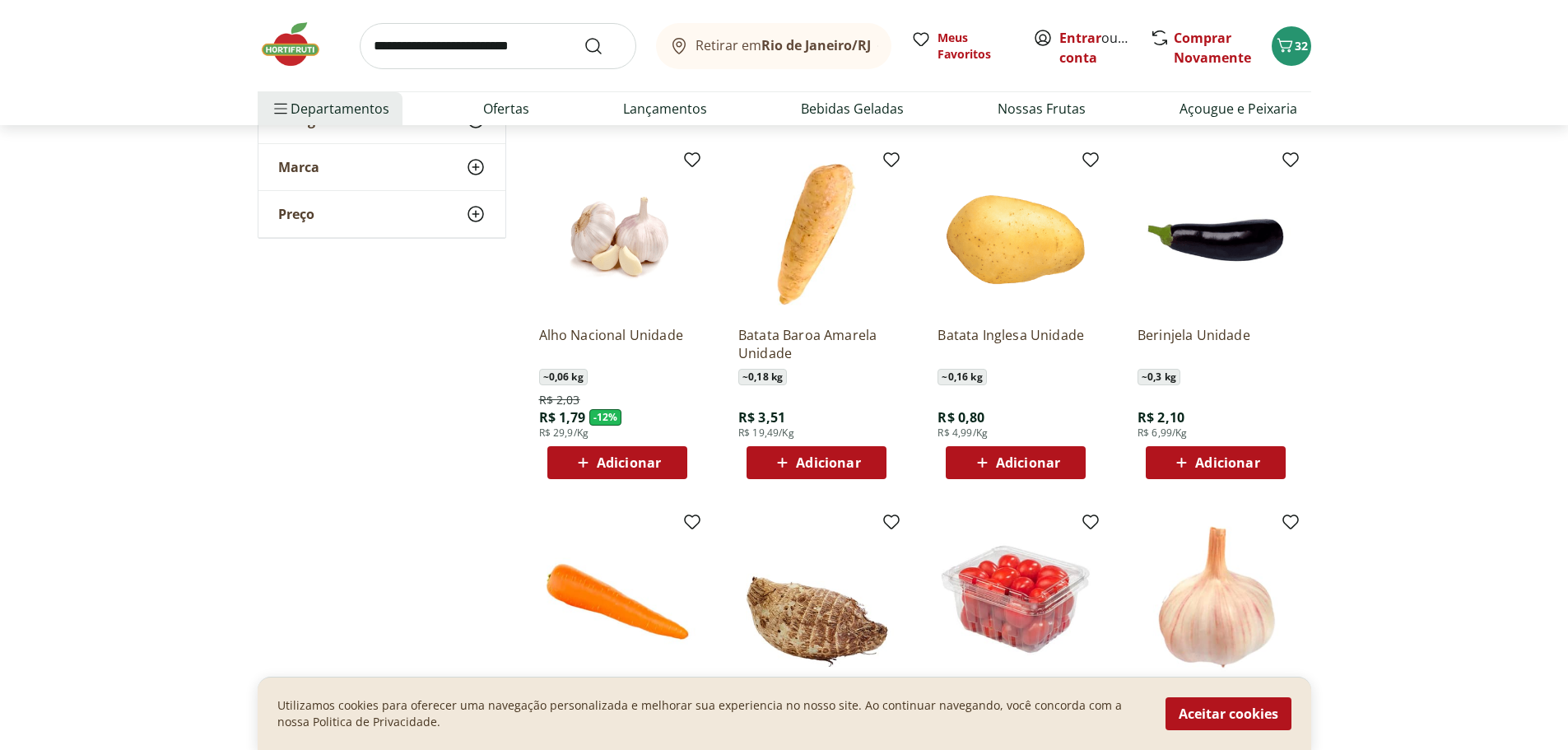 click on "Adicionar" at bounding box center [828, 463] 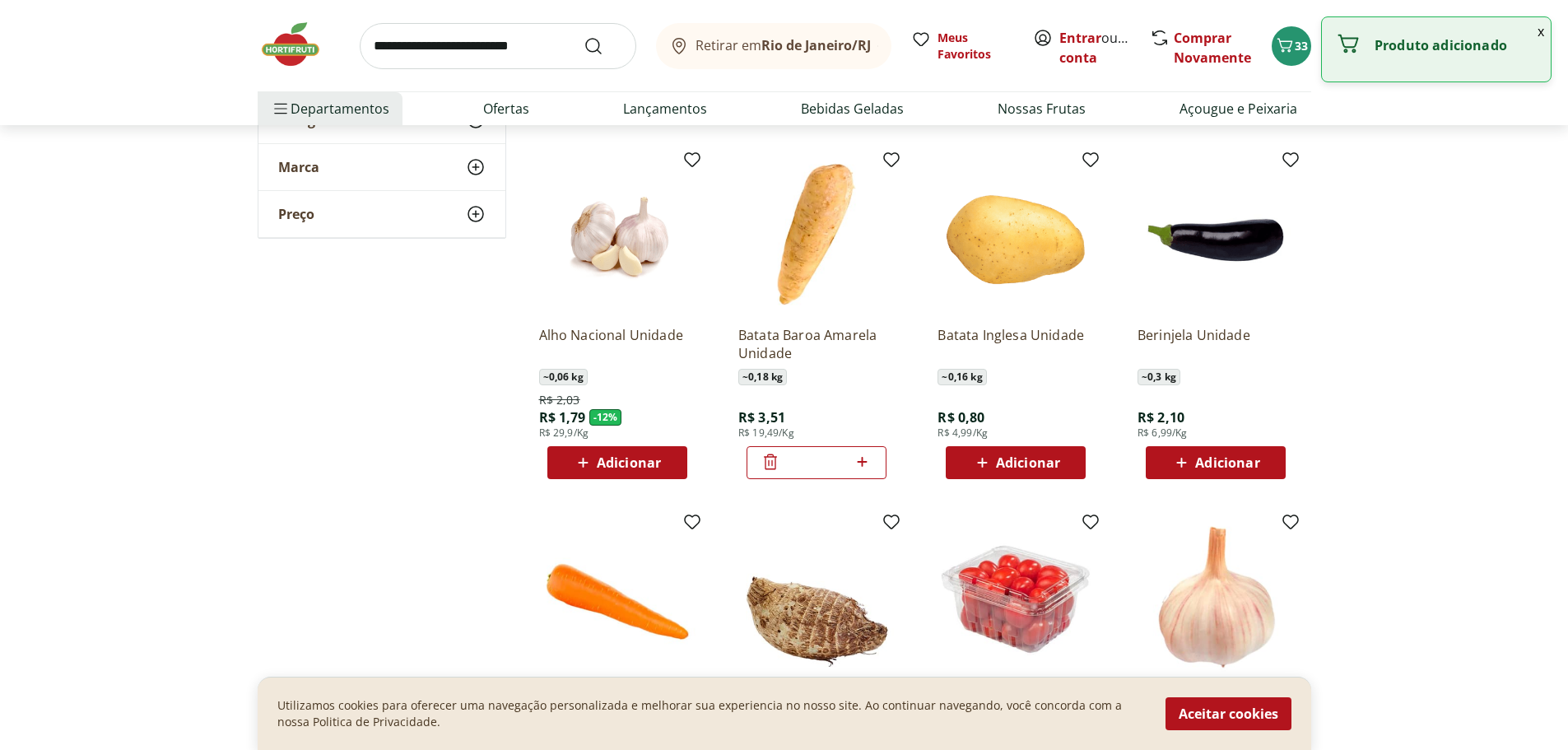 click 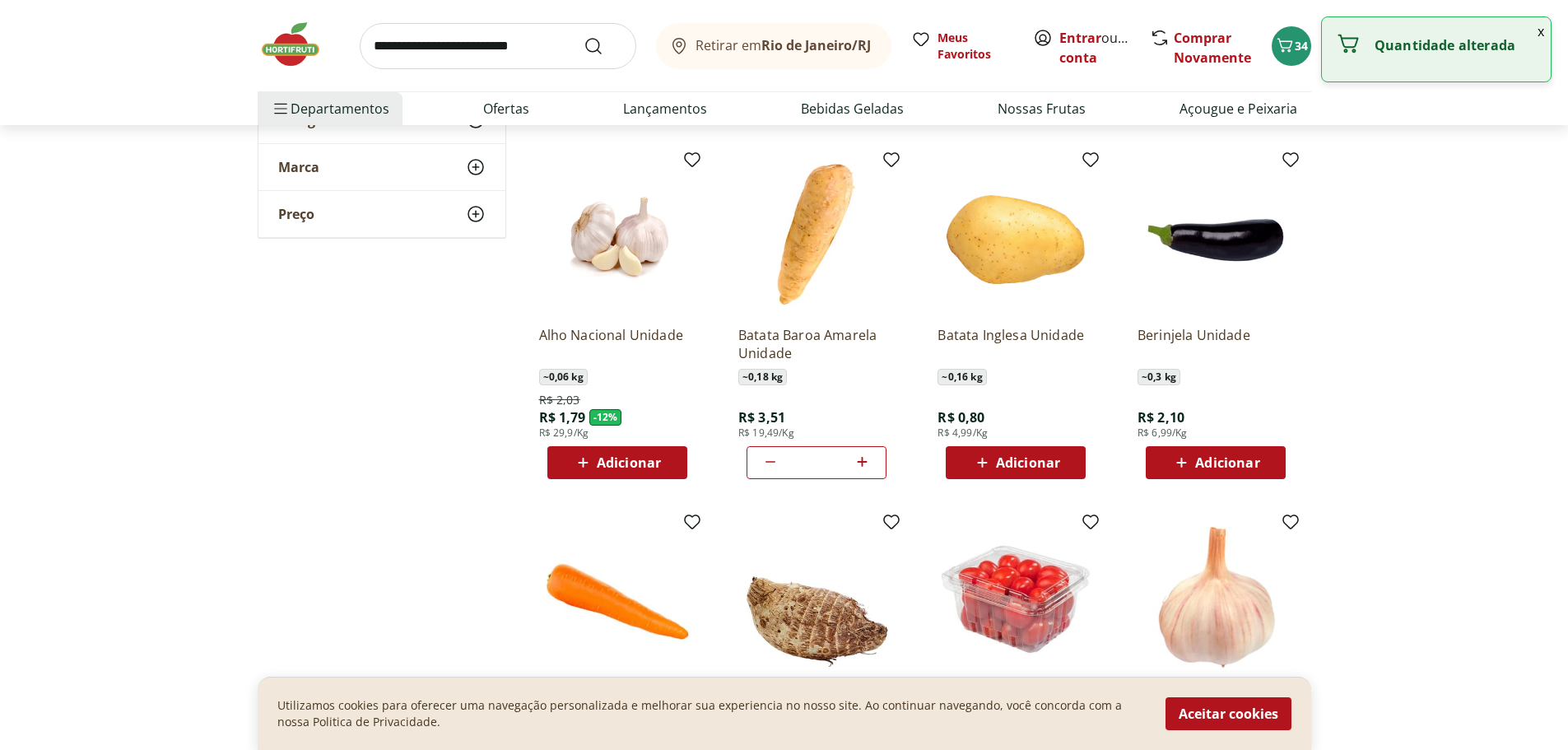 click 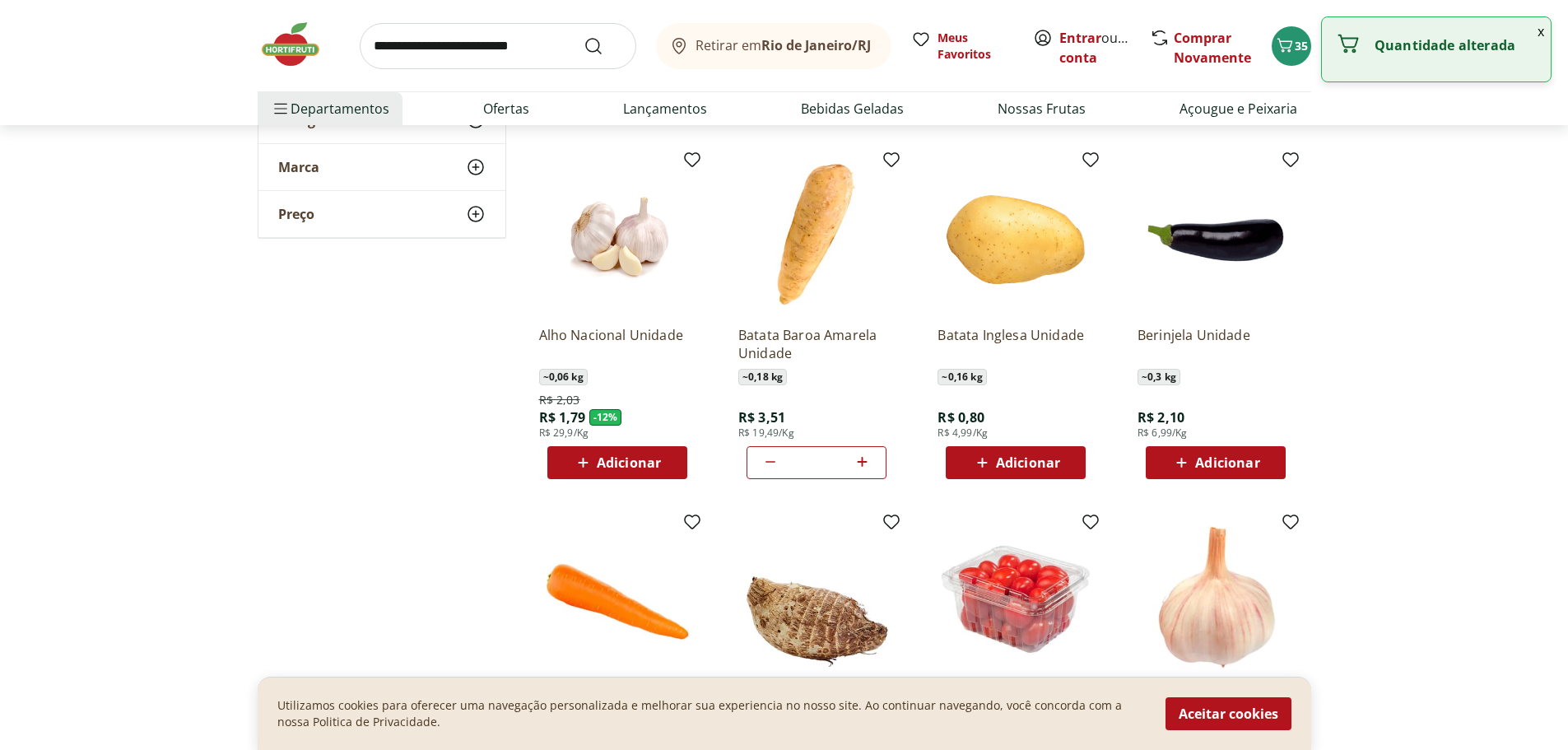 click 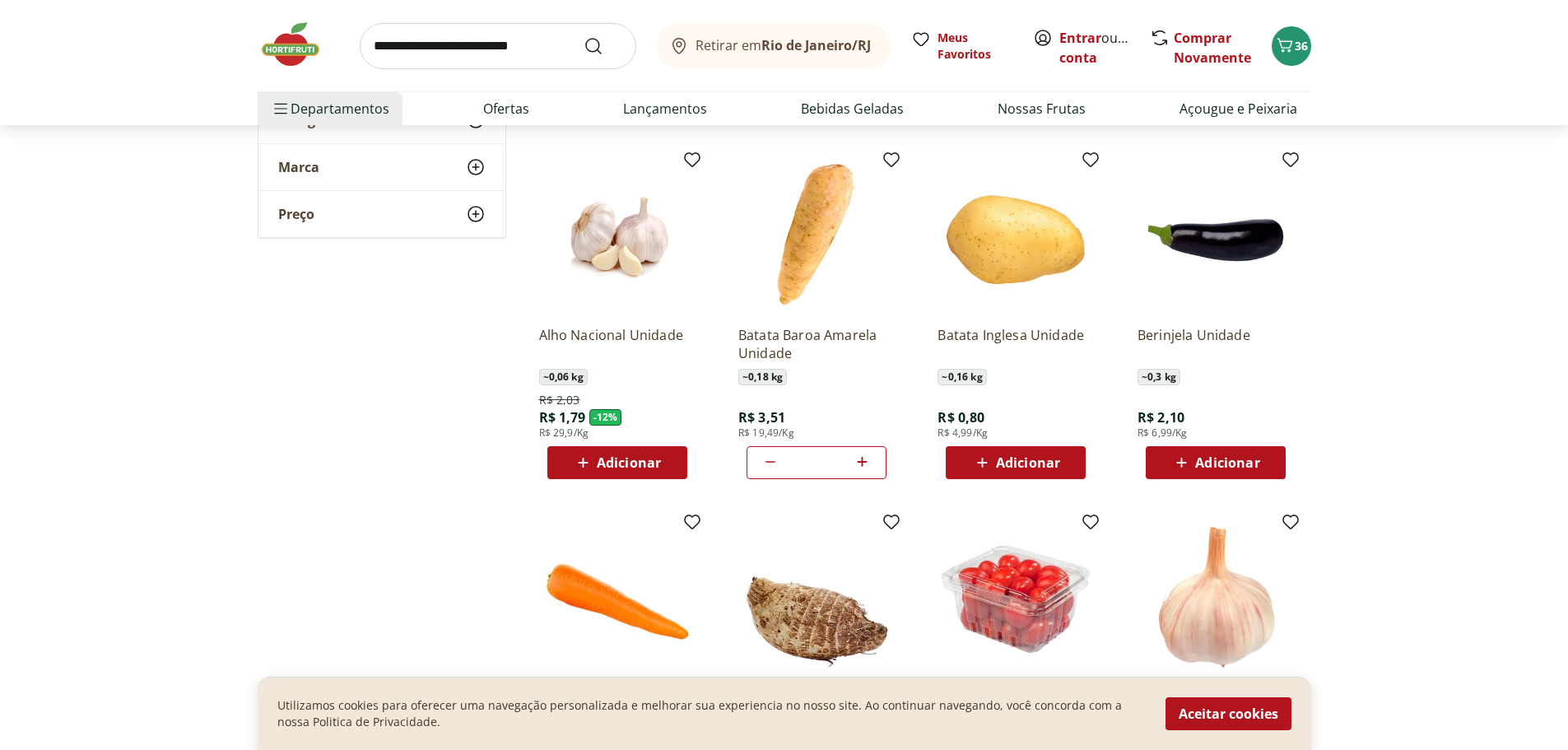 click on "Adicionar" at bounding box center [1227, 463] 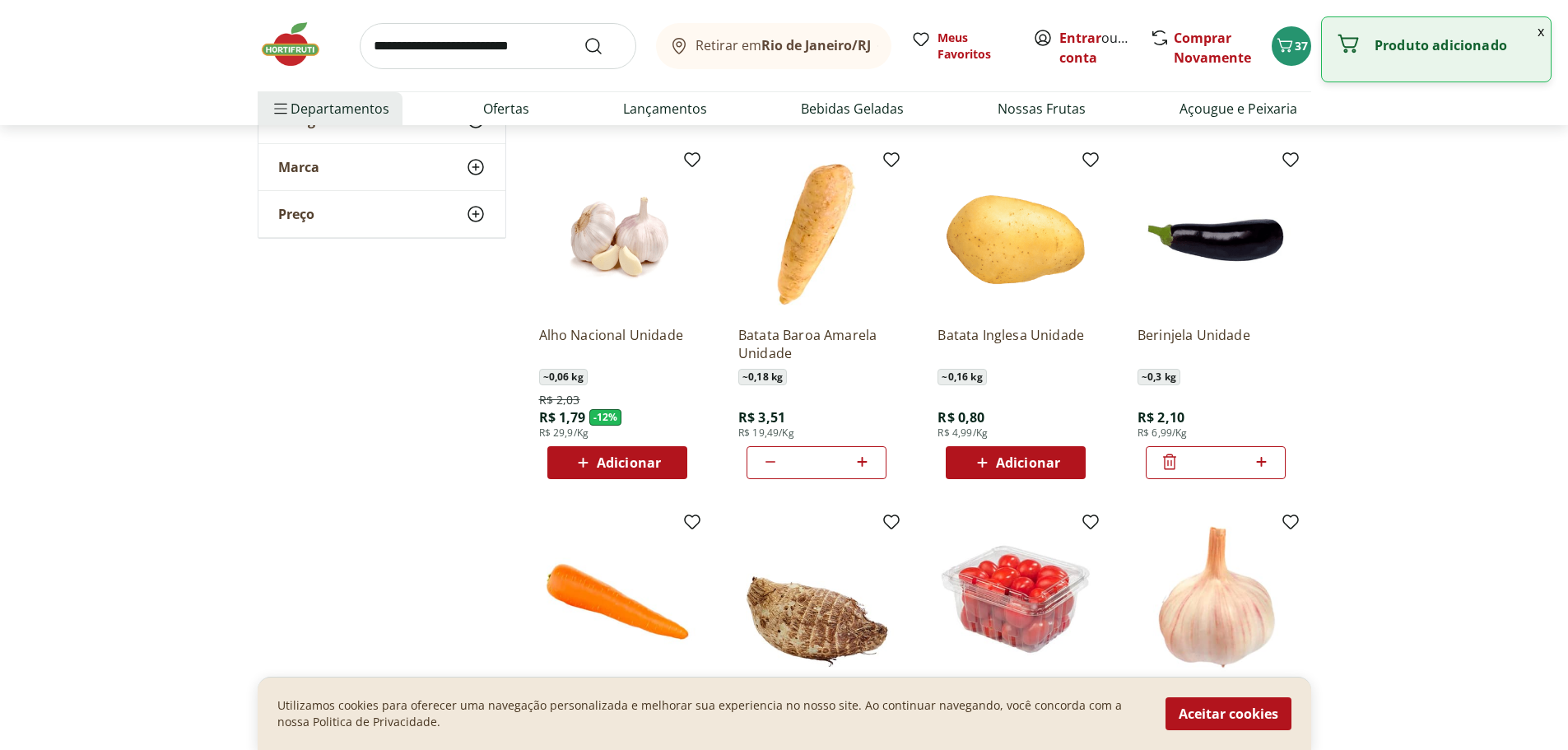 click 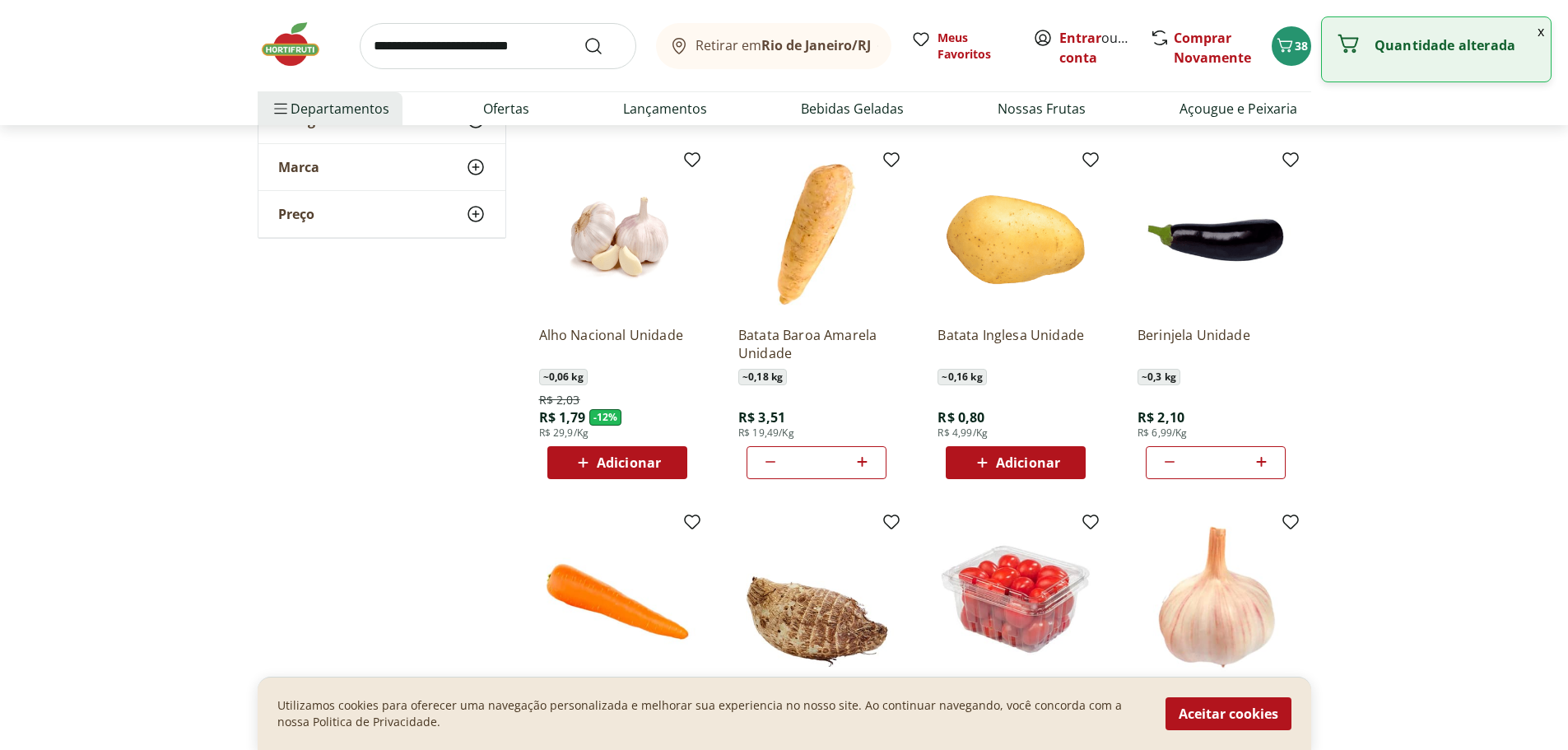 click 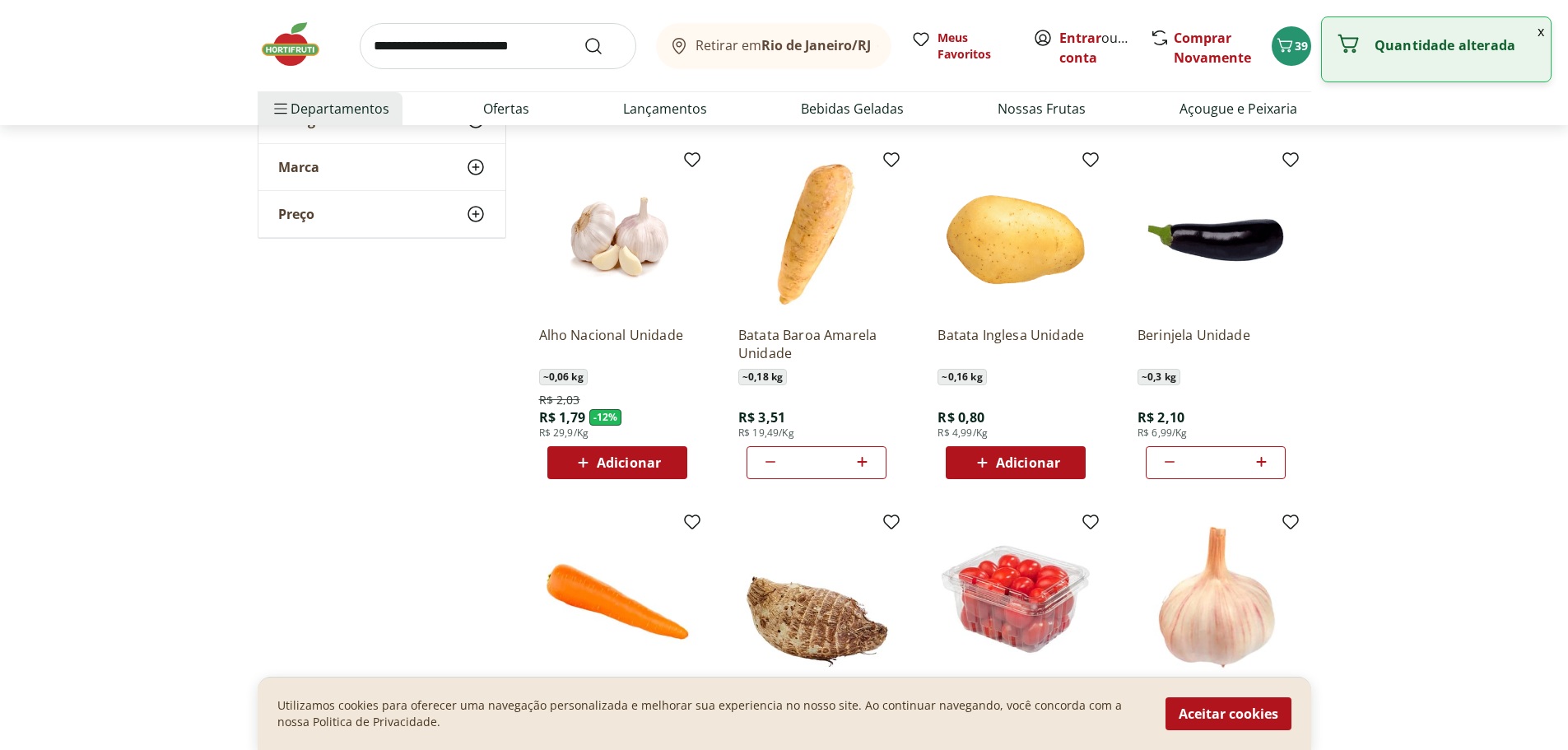 scroll, scrollTop: 741, scrollLeft: 0, axis: vertical 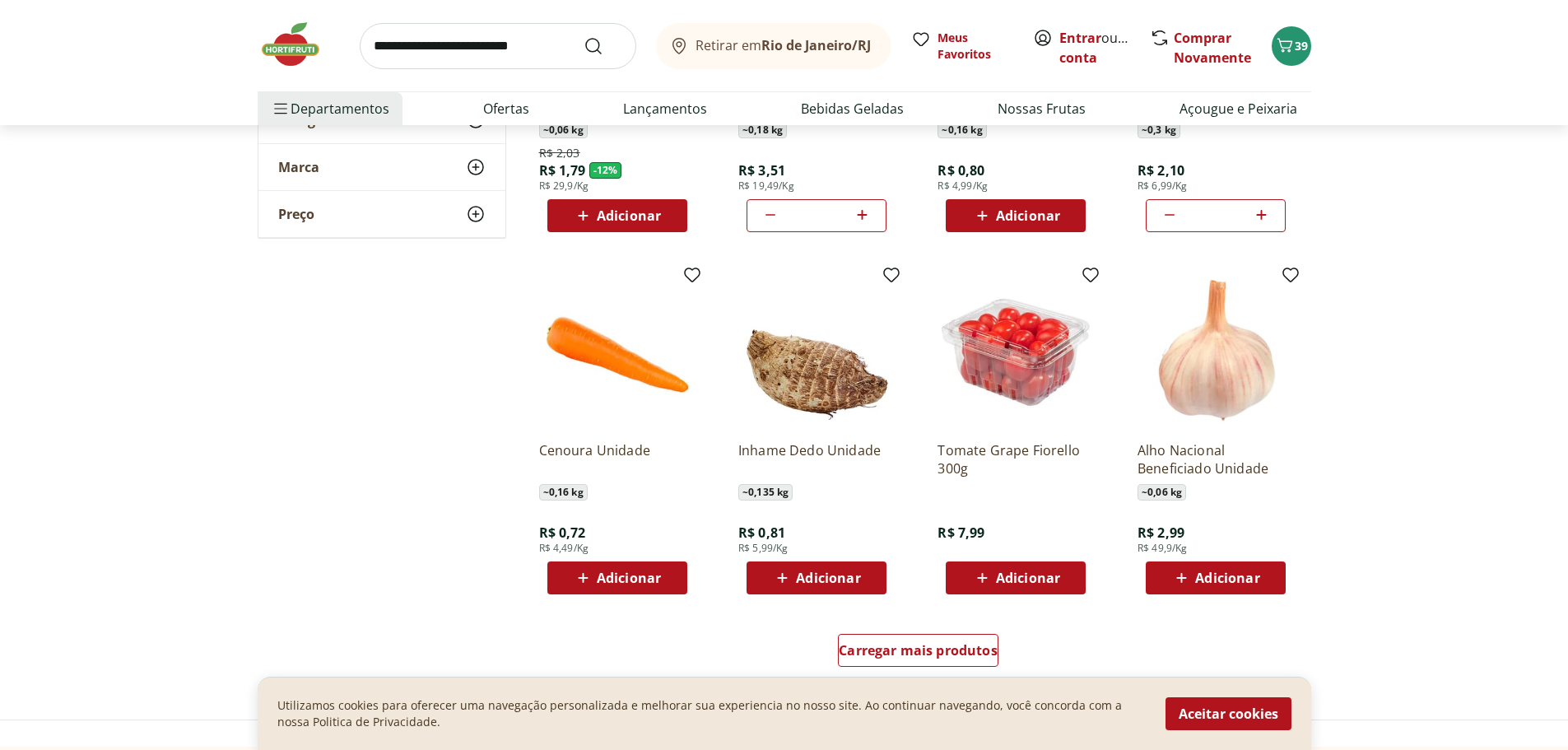 click on "Adicionar" at bounding box center (629, 578) 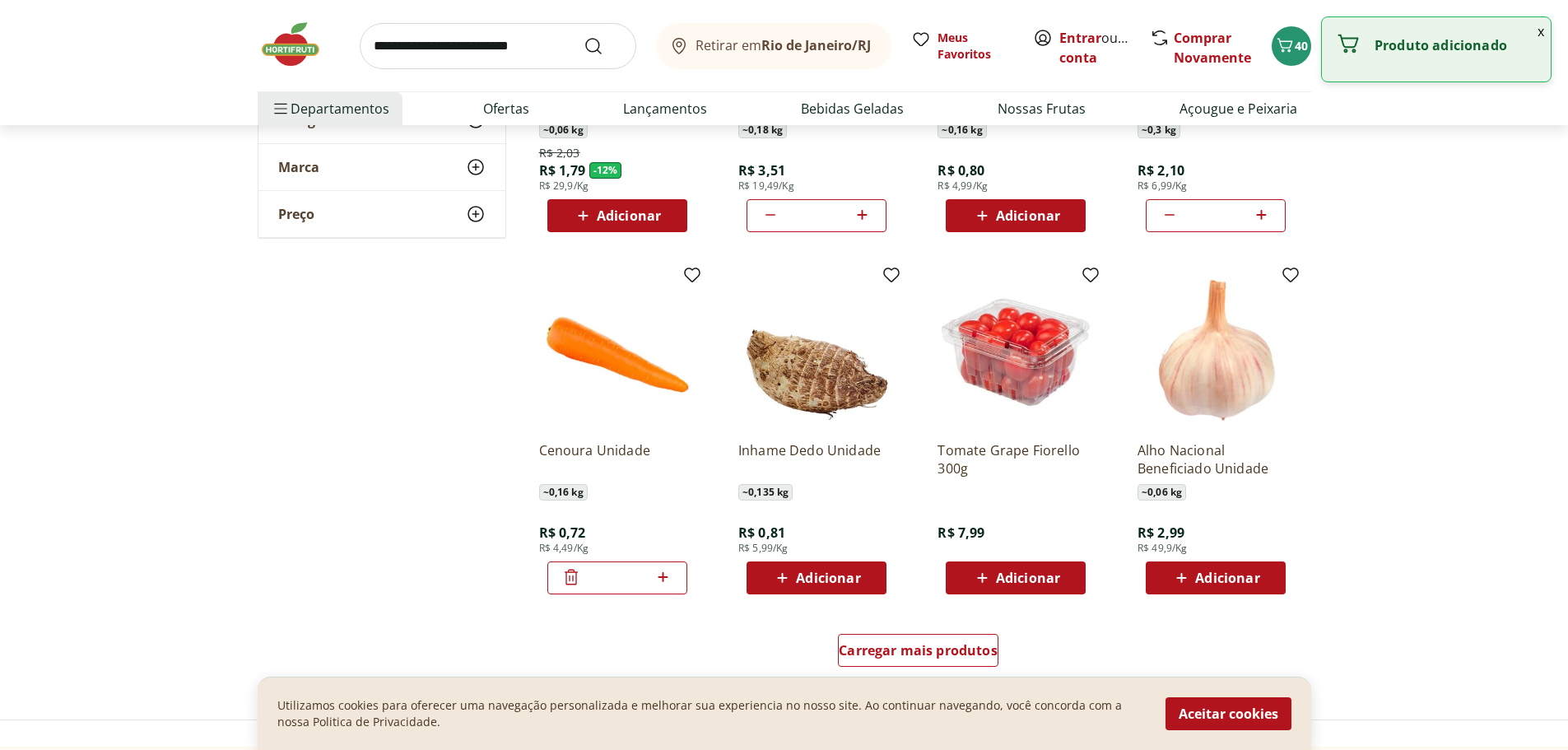 click 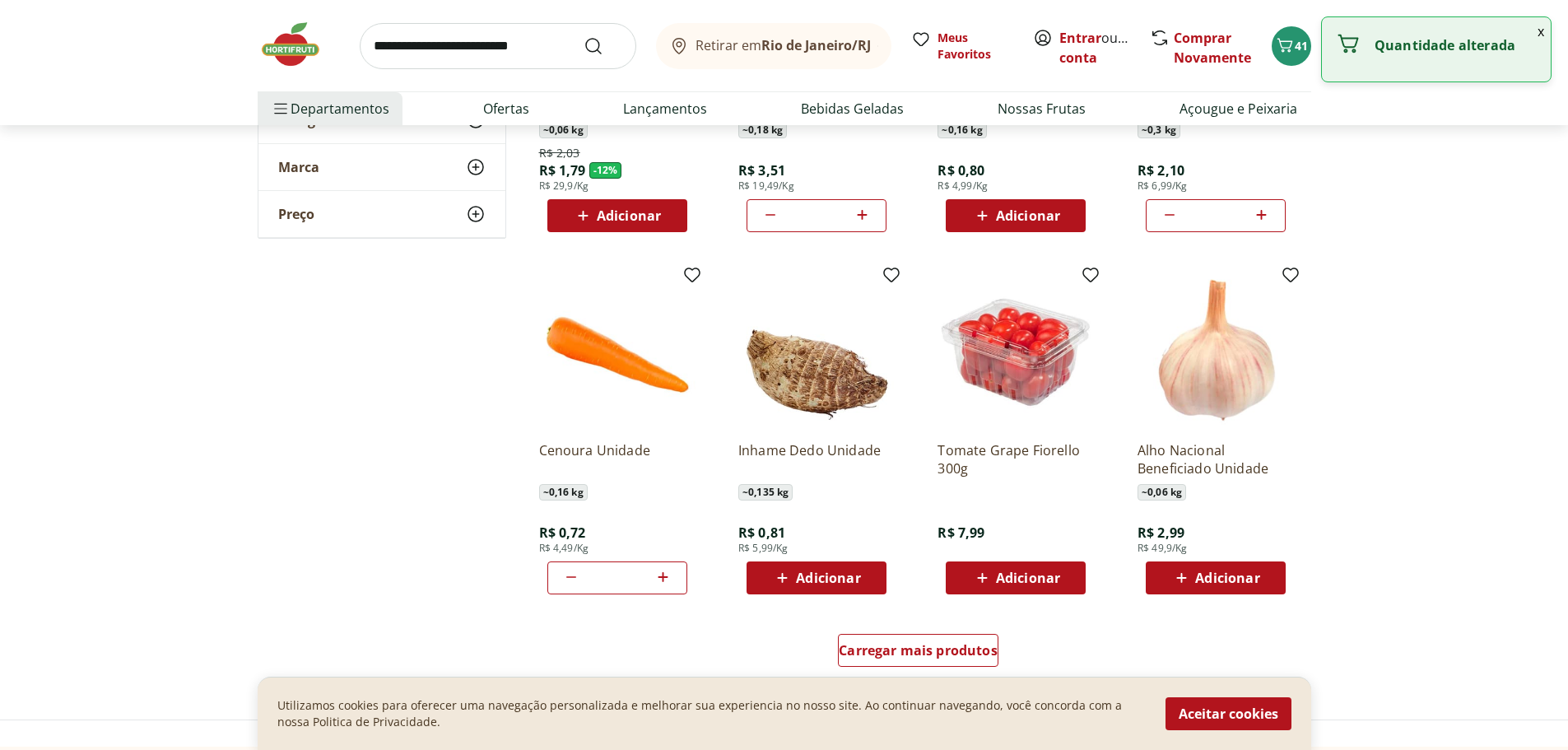 click 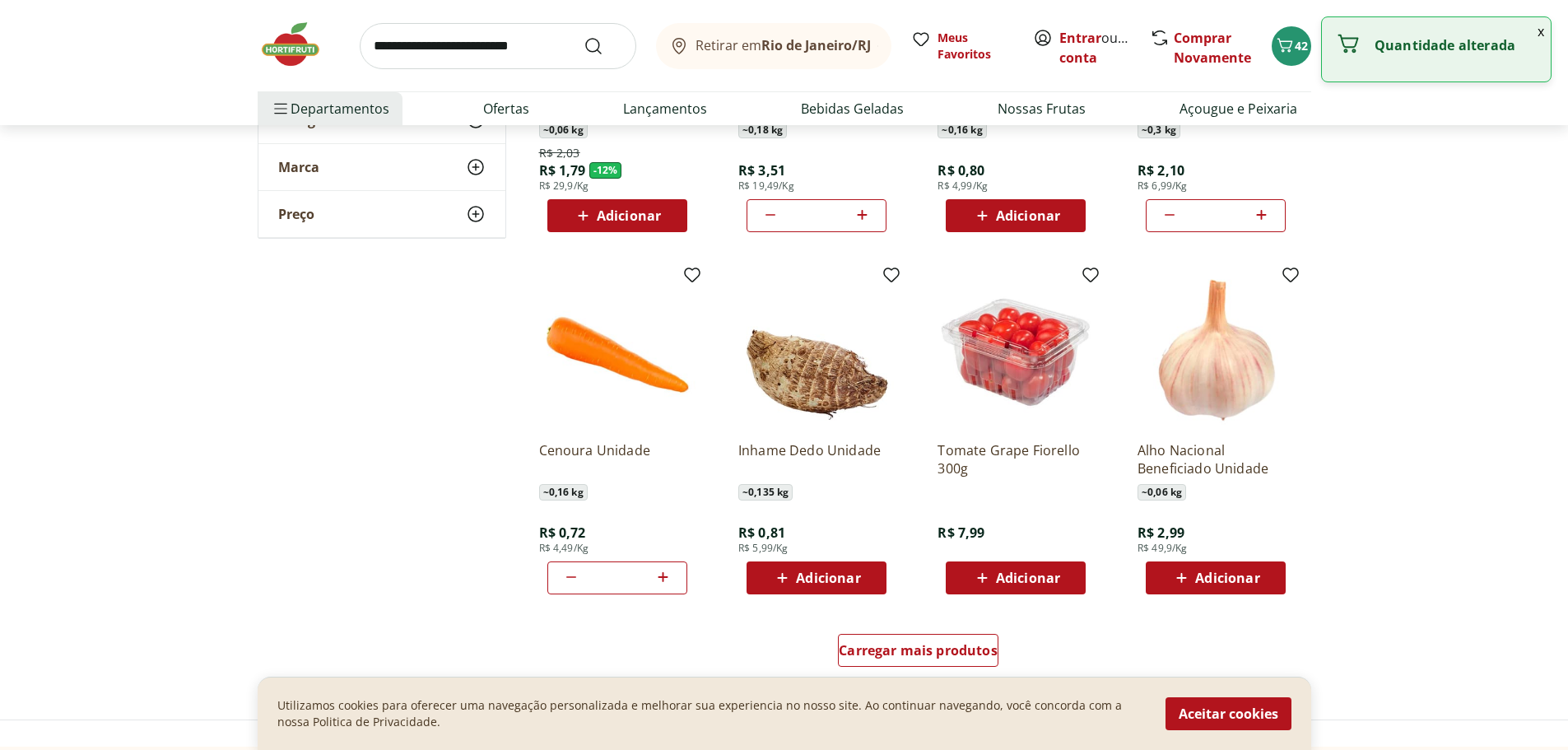 click 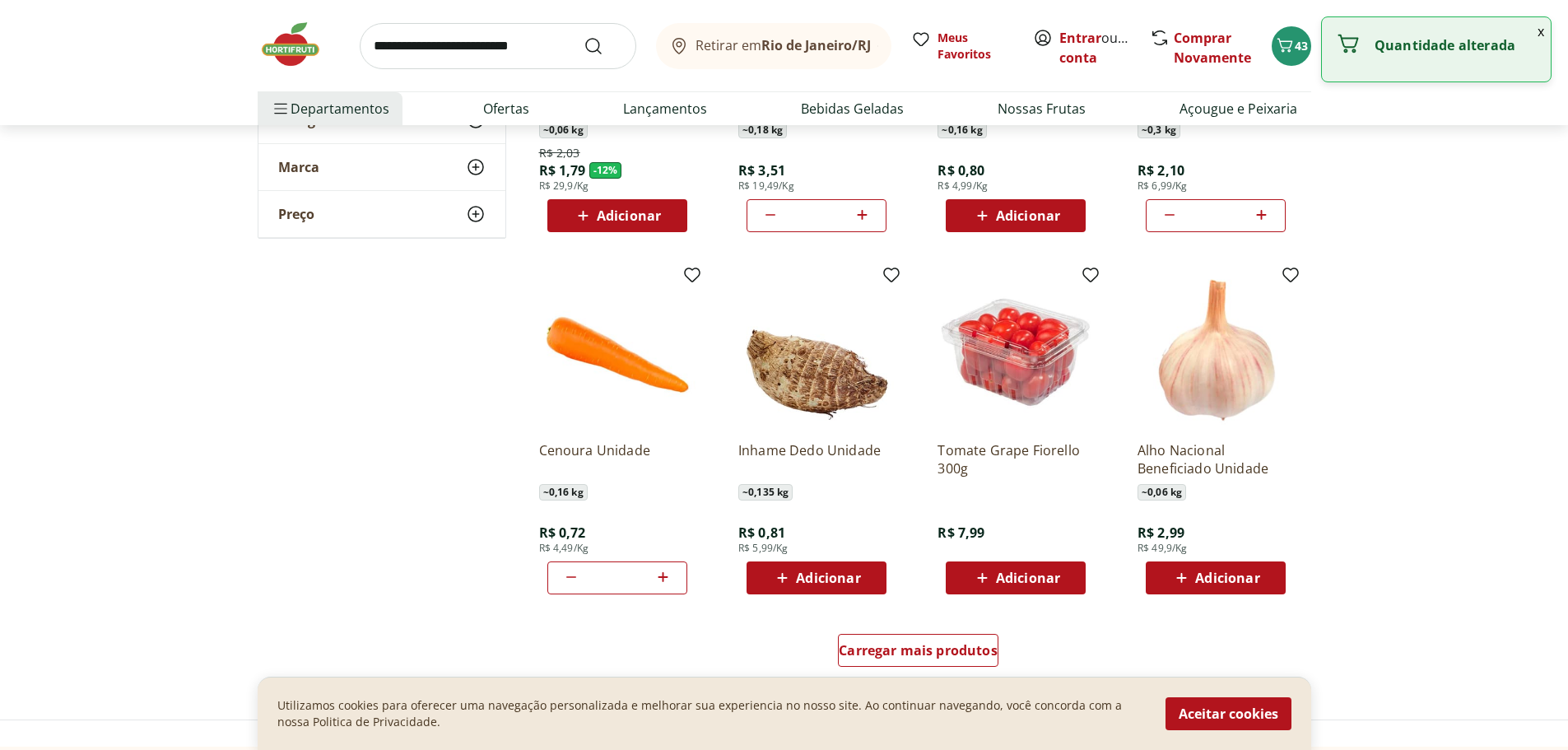 click 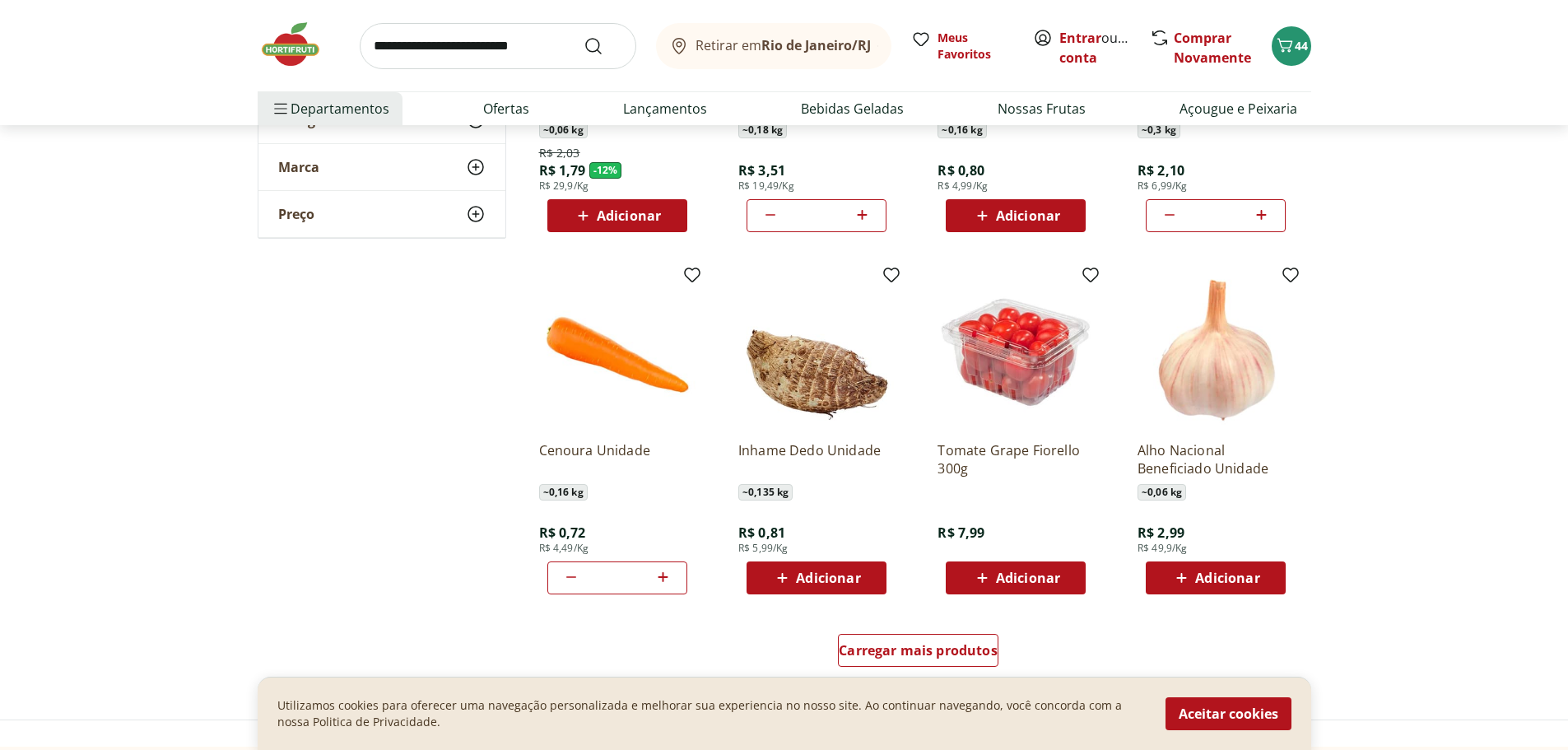 scroll, scrollTop: 906, scrollLeft: 0, axis: vertical 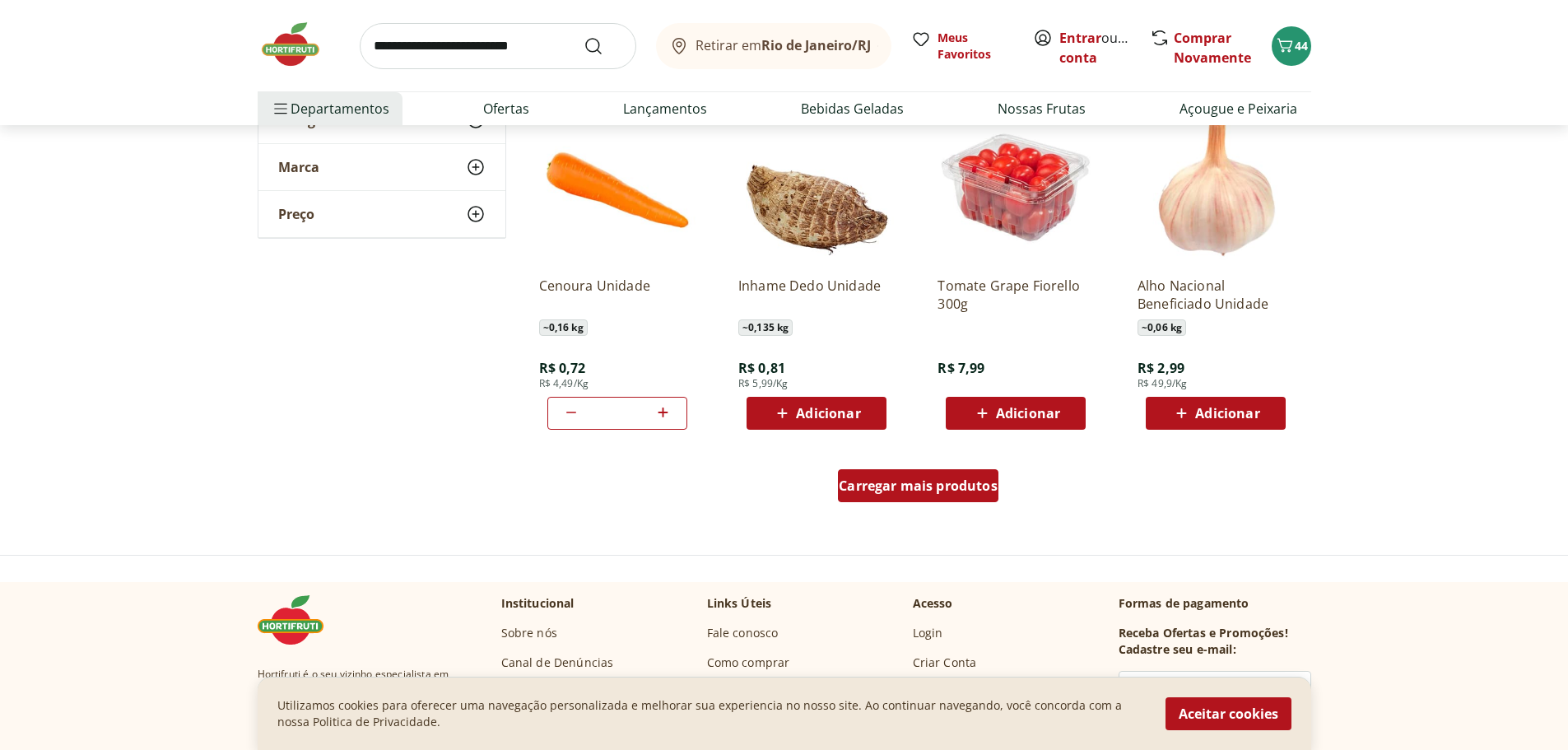 click on "Carregar mais produtos" at bounding box center (918, 486) 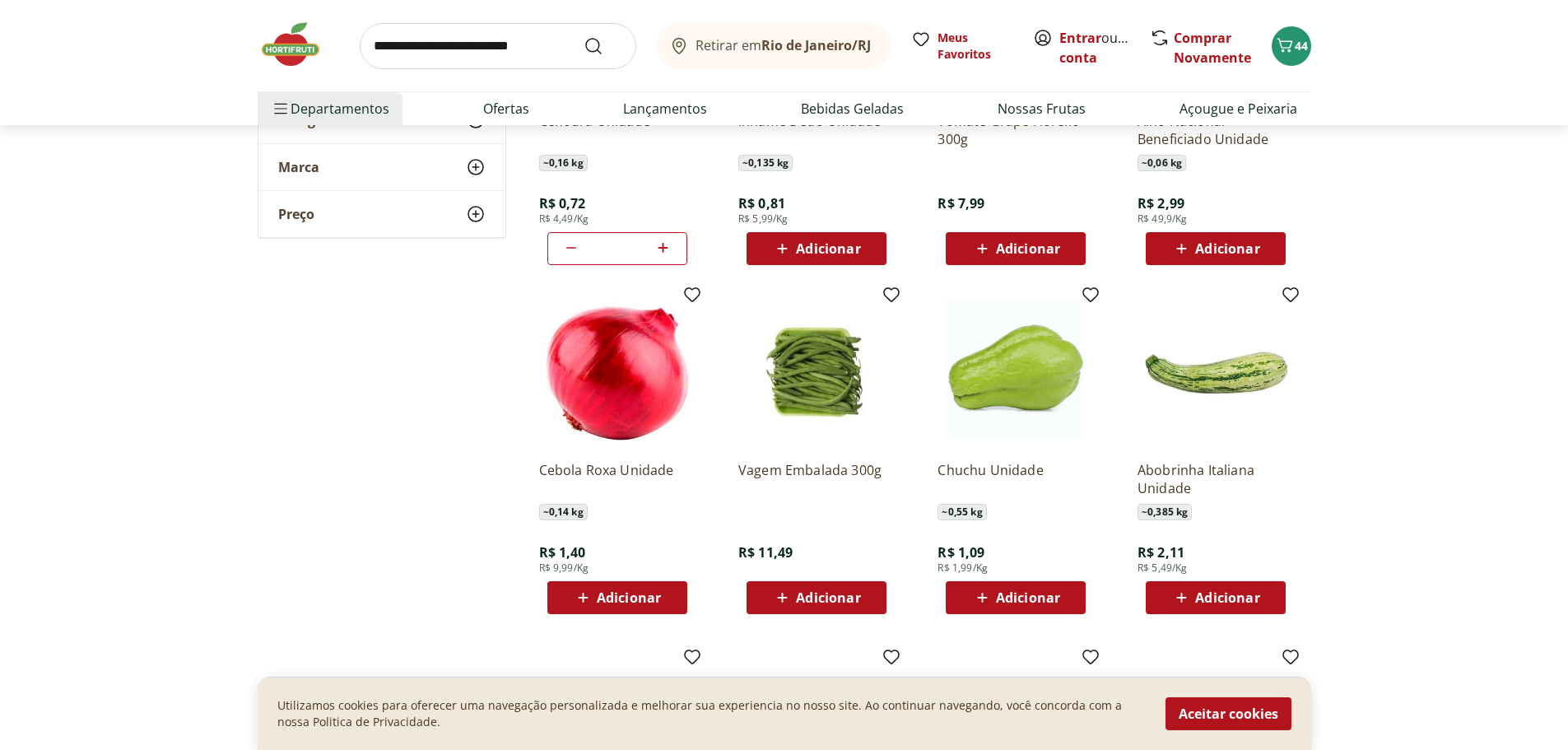 scroll, scrollTop: 1235, scrollLeft: 0, axis: vertical 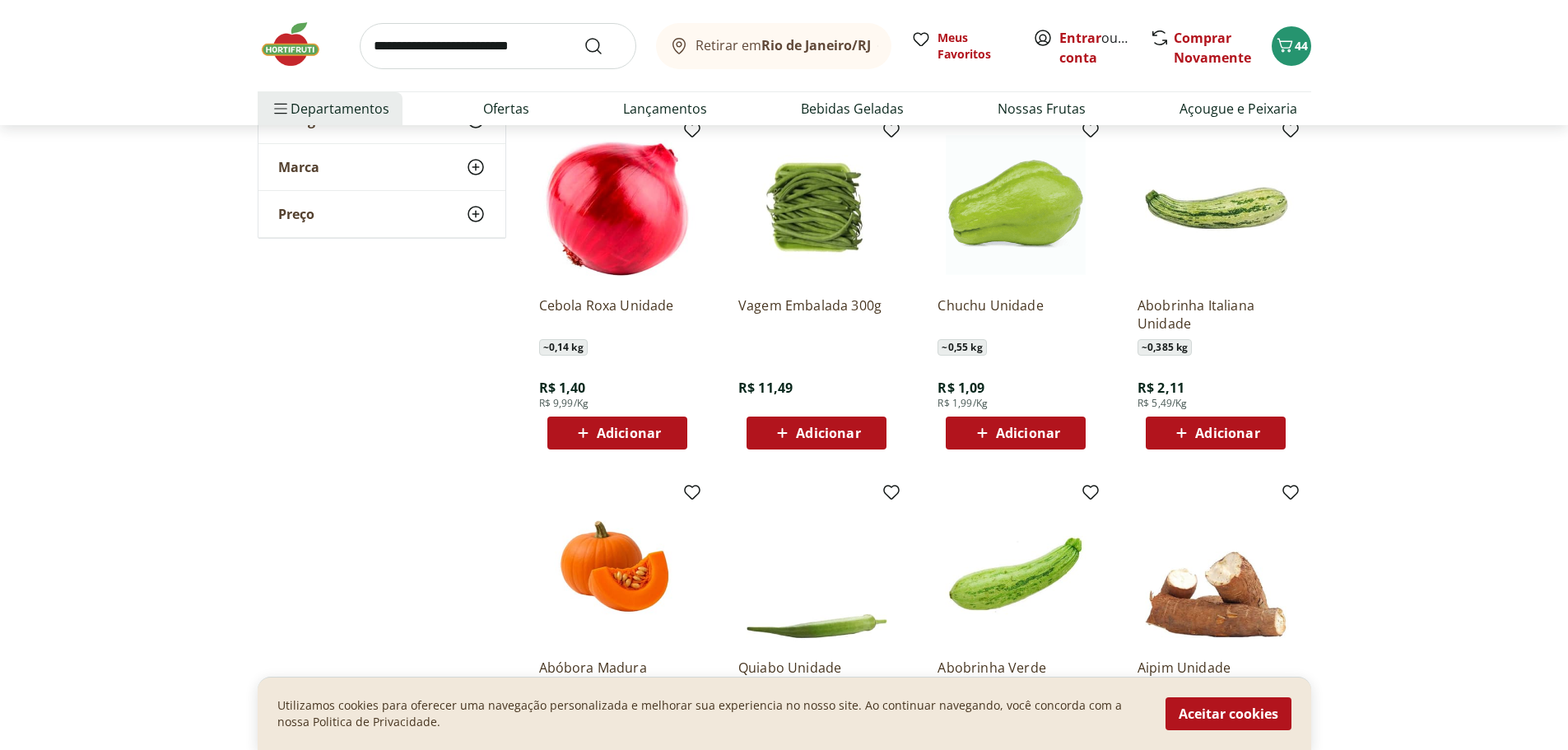 click on "Adicionar" at bounding box center [629, 433] 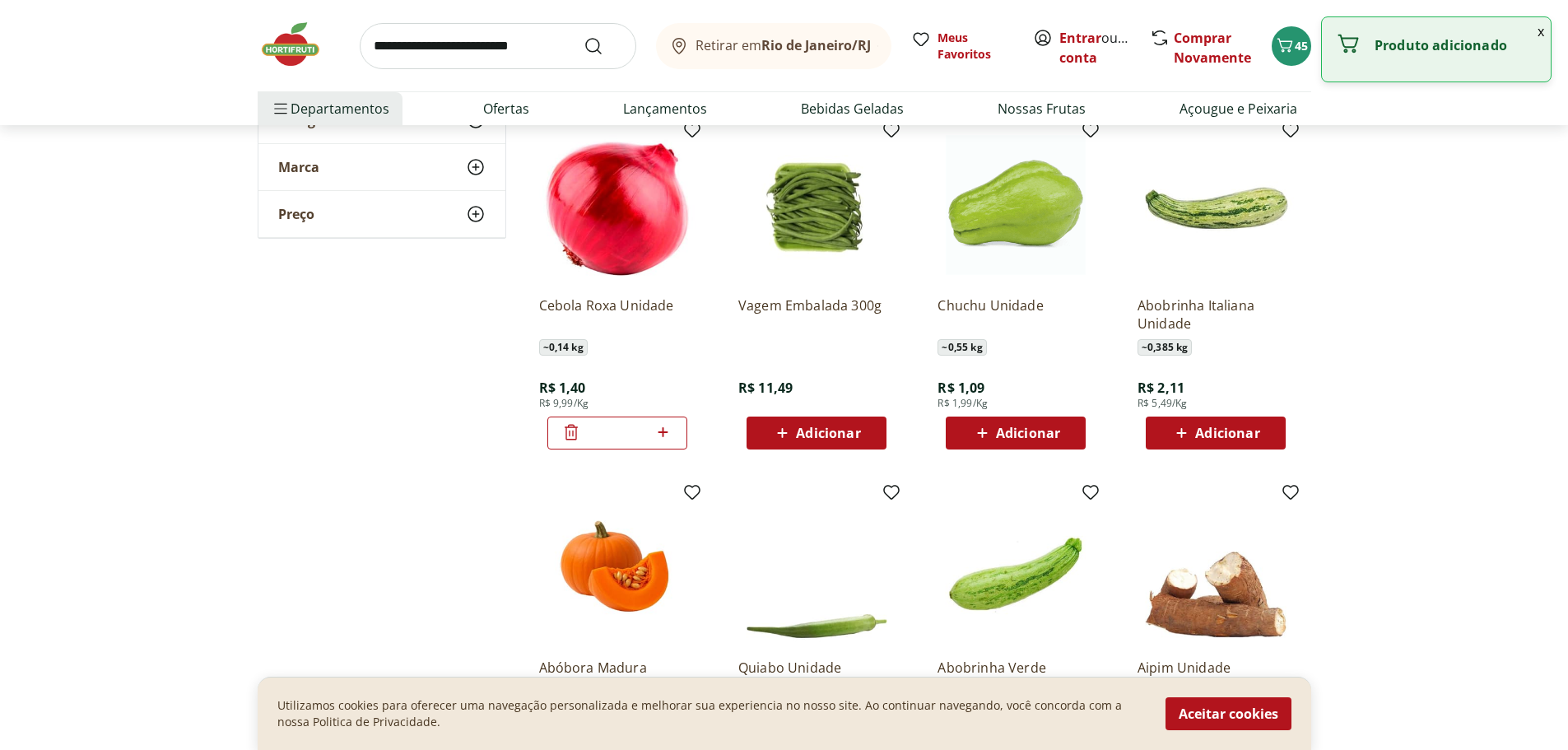 click 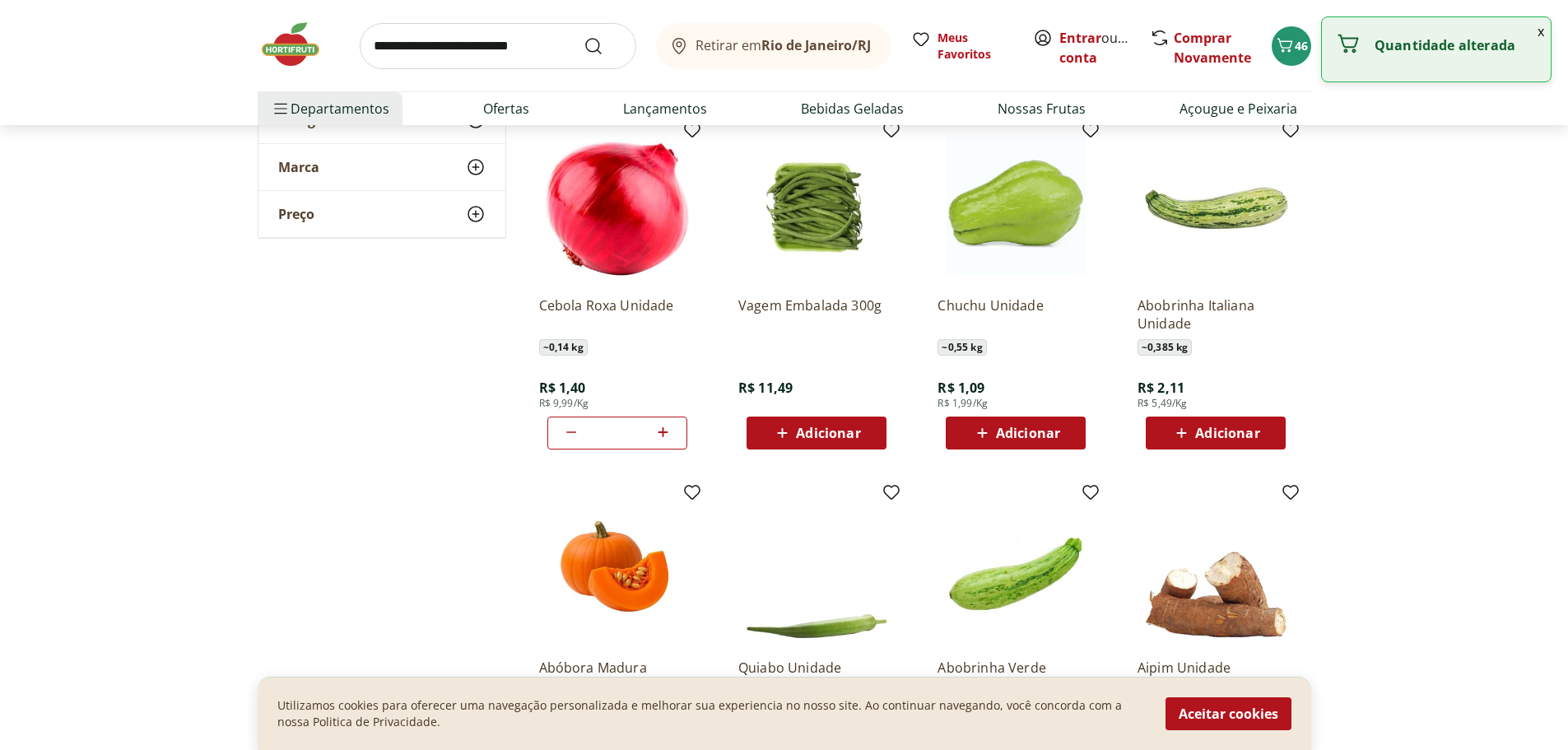 click 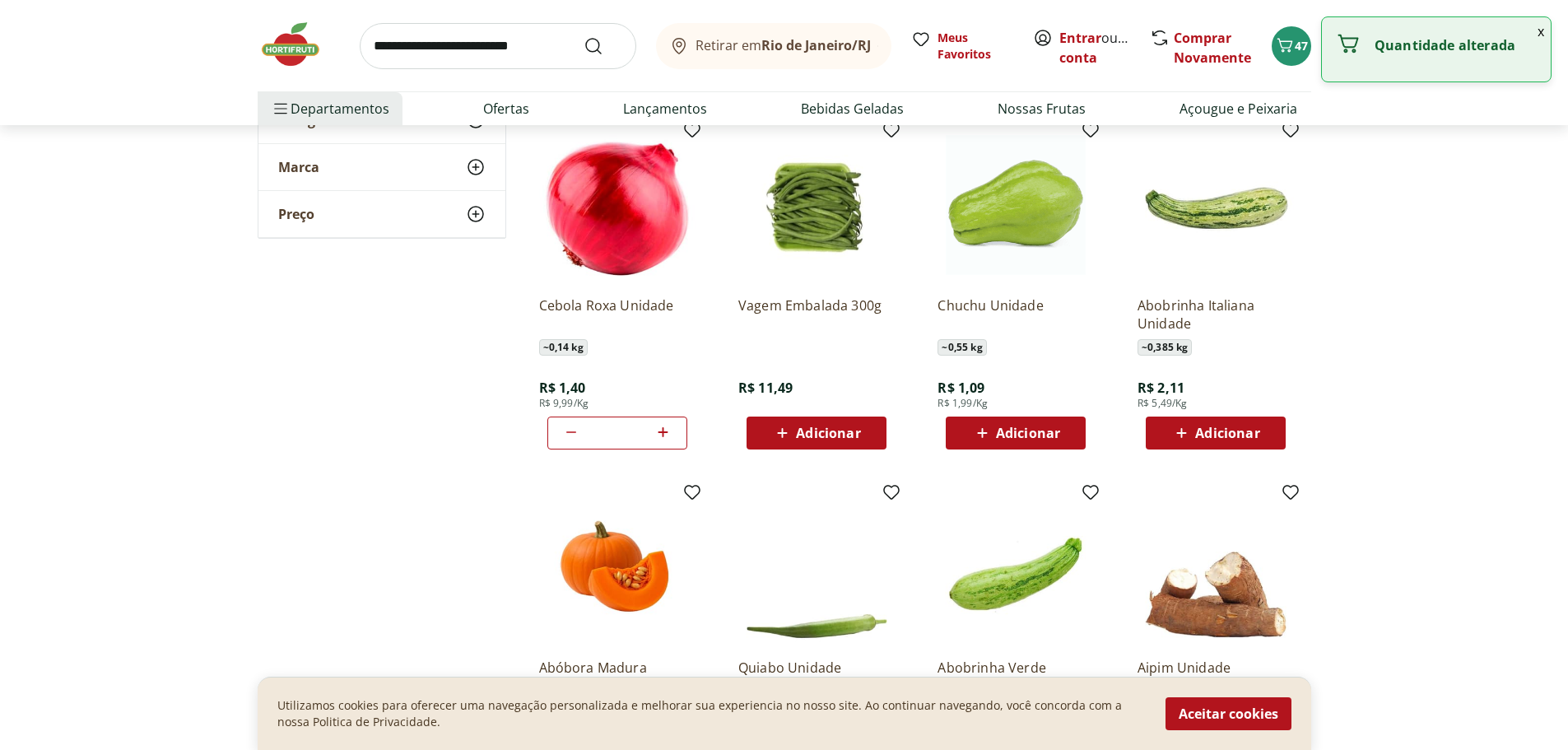 click 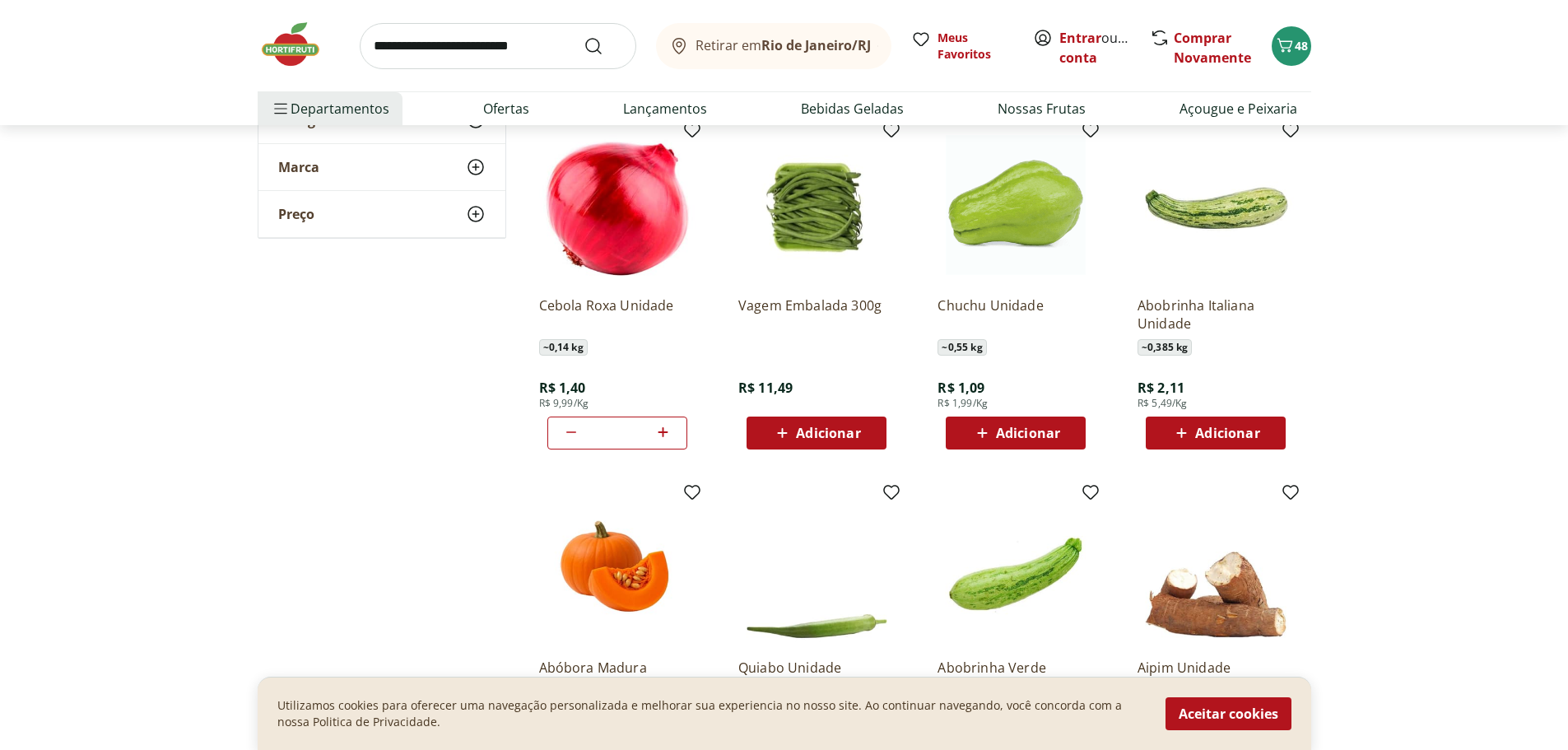 click on "Adicionar" at bounding box center (1028, 433) 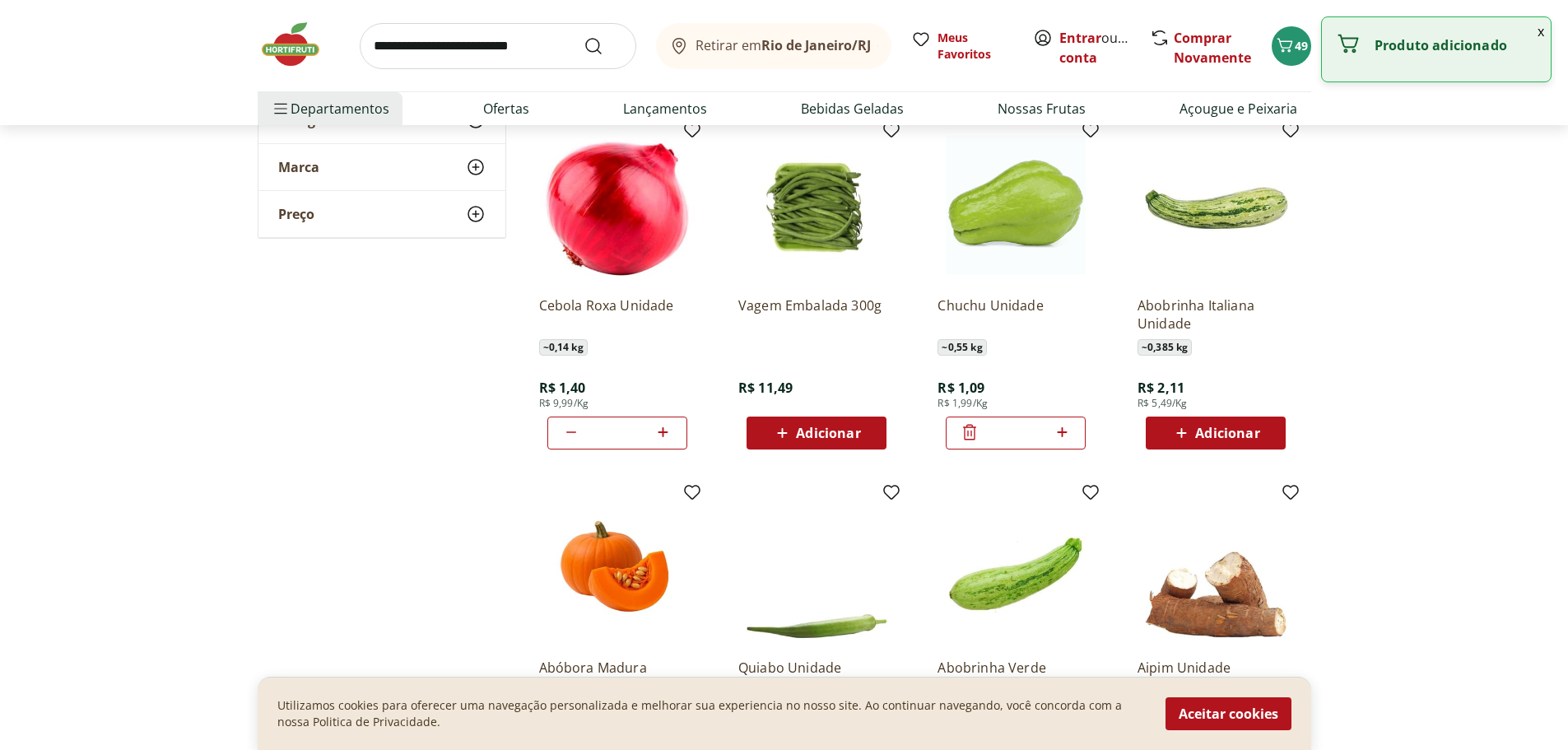 click 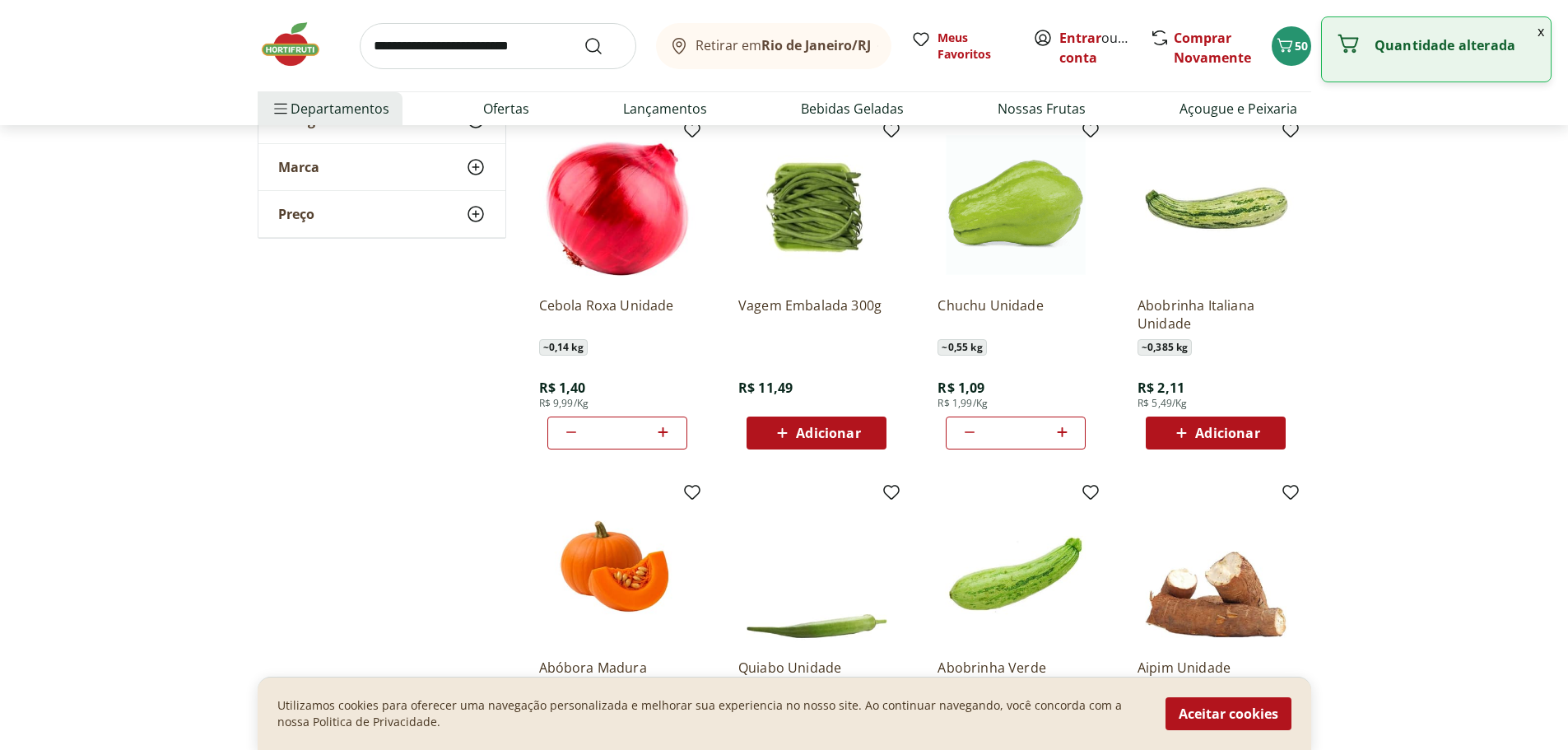 click 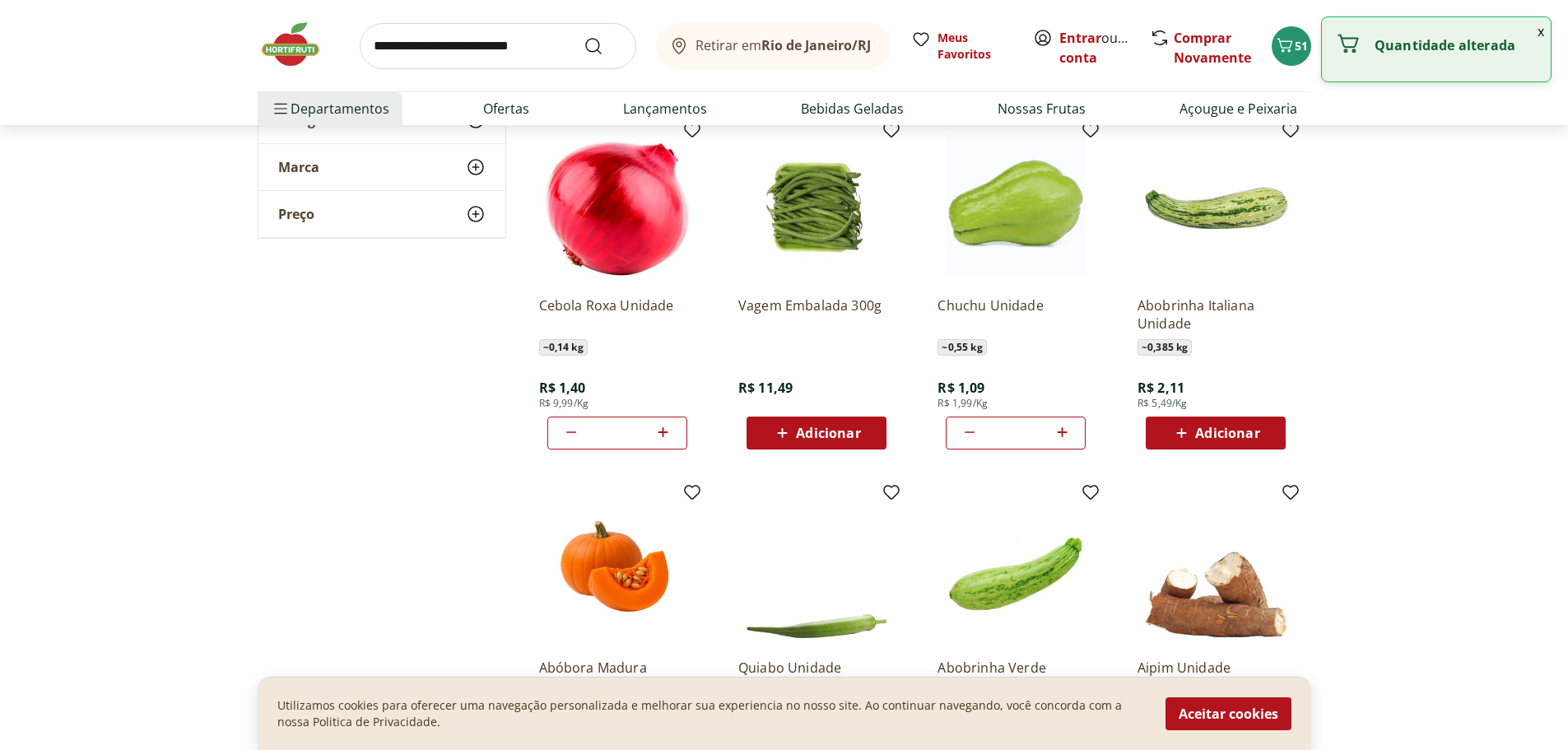 click on "Adicionar" at bounding box center (1227, 433) 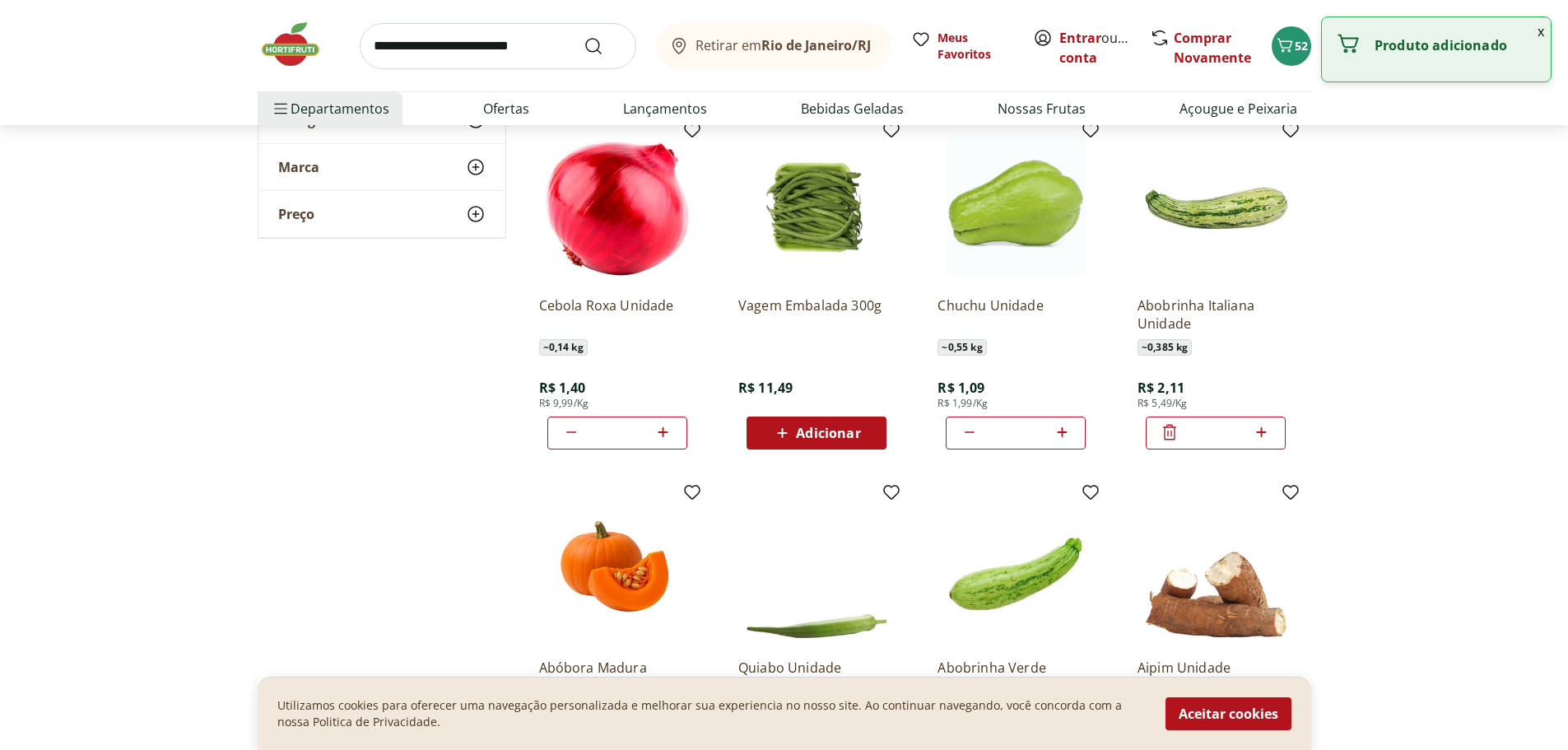click 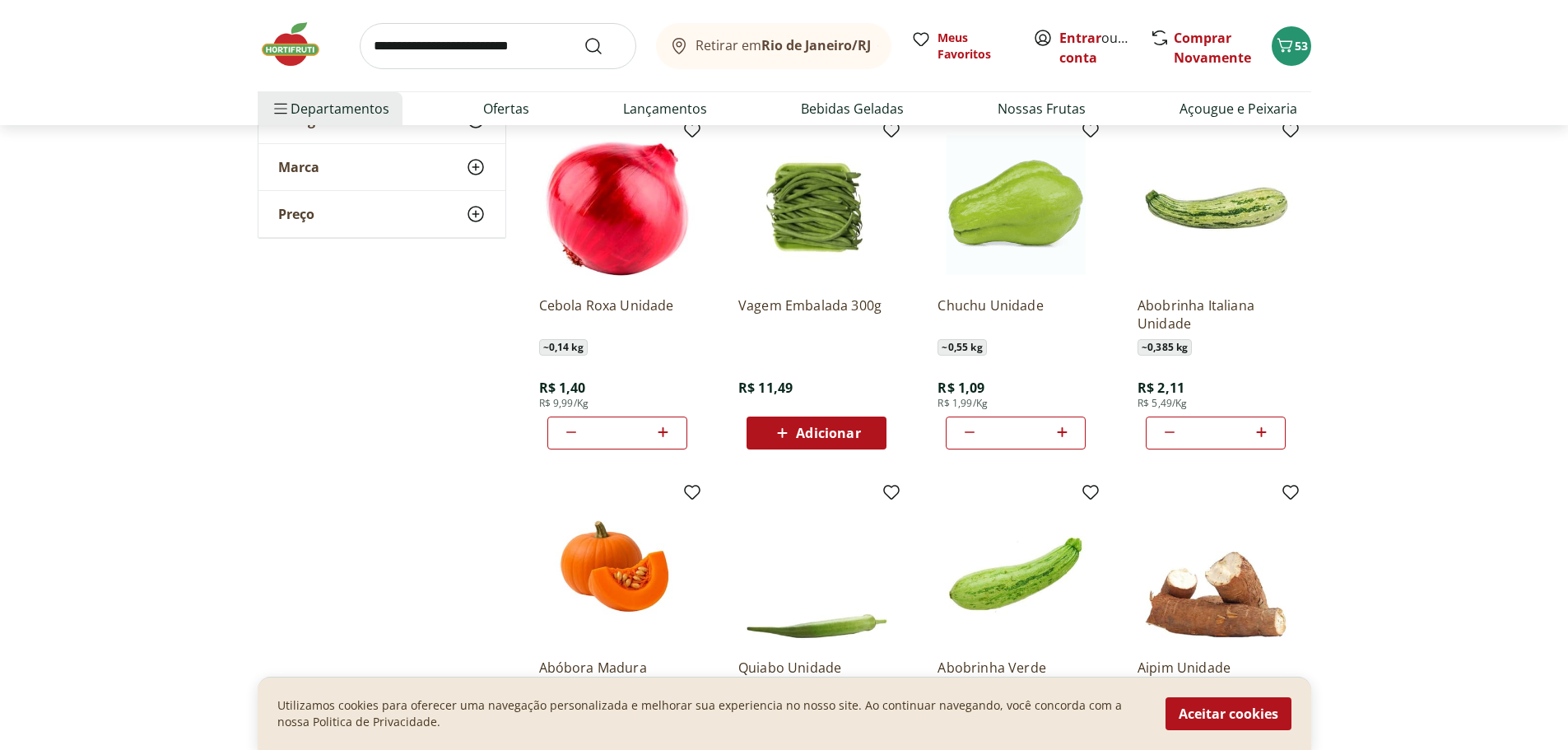 click 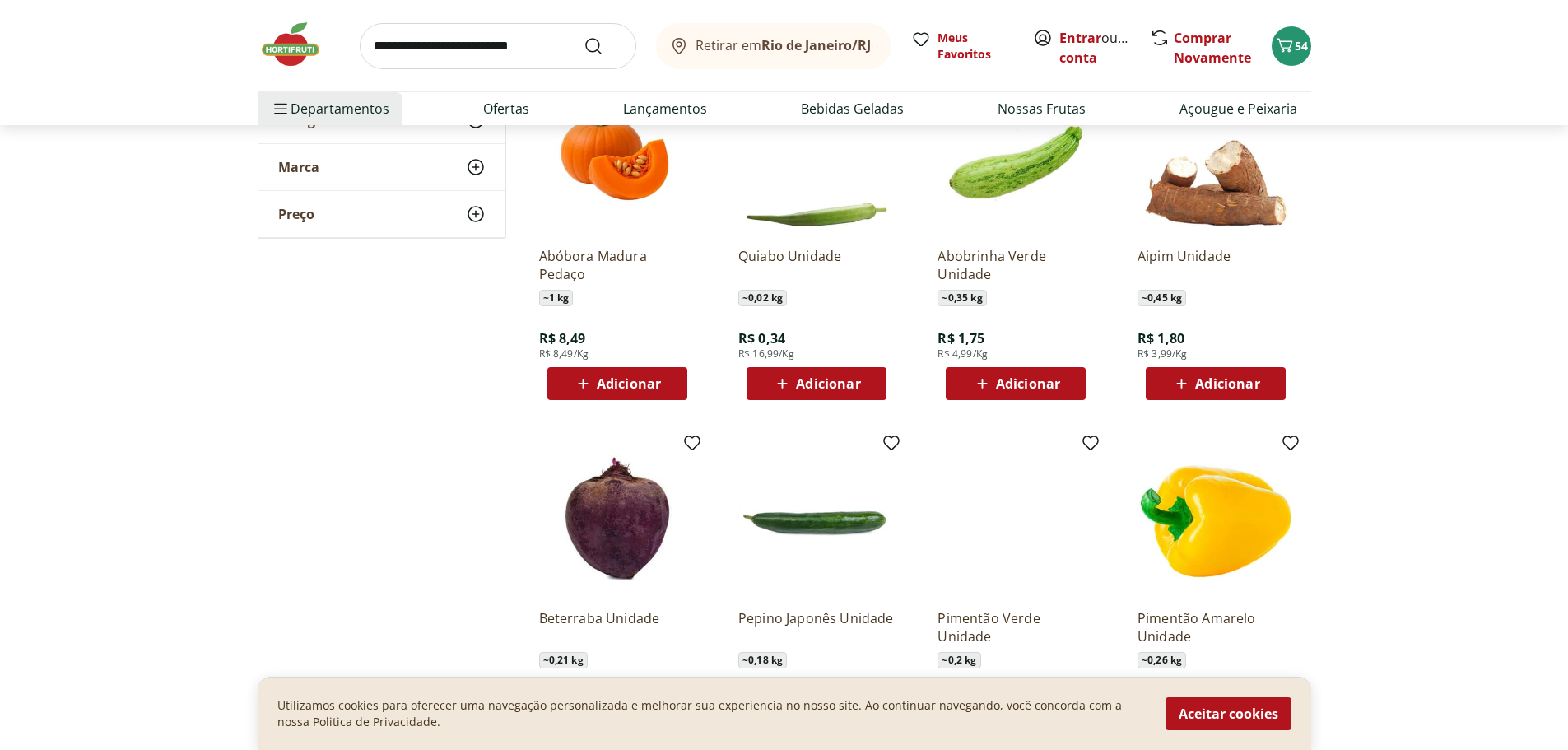 scroll, scrollTop: 1894, scrollLeft: 0, axis: vertical 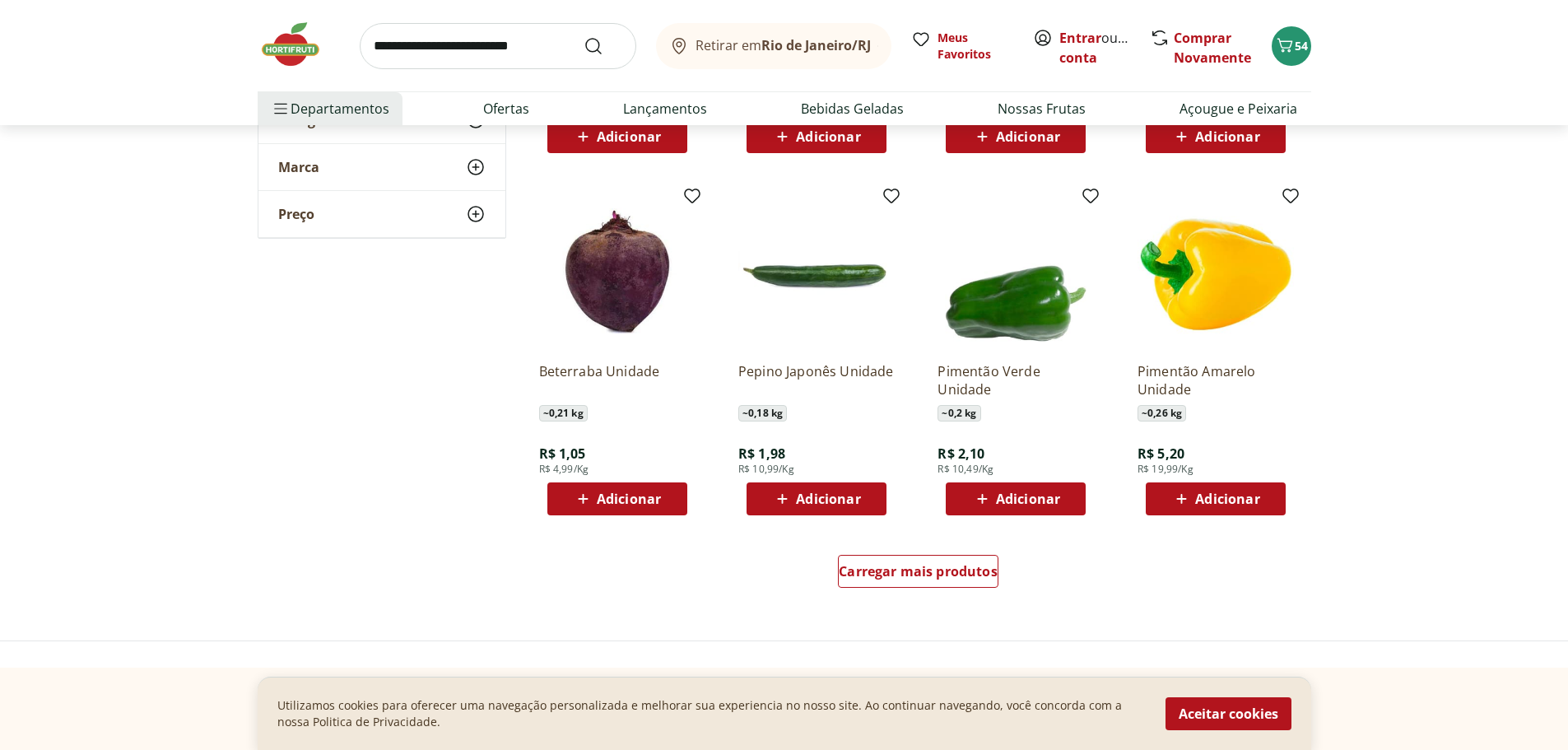 click on "Adicionar" at bounding box center [828, 499] 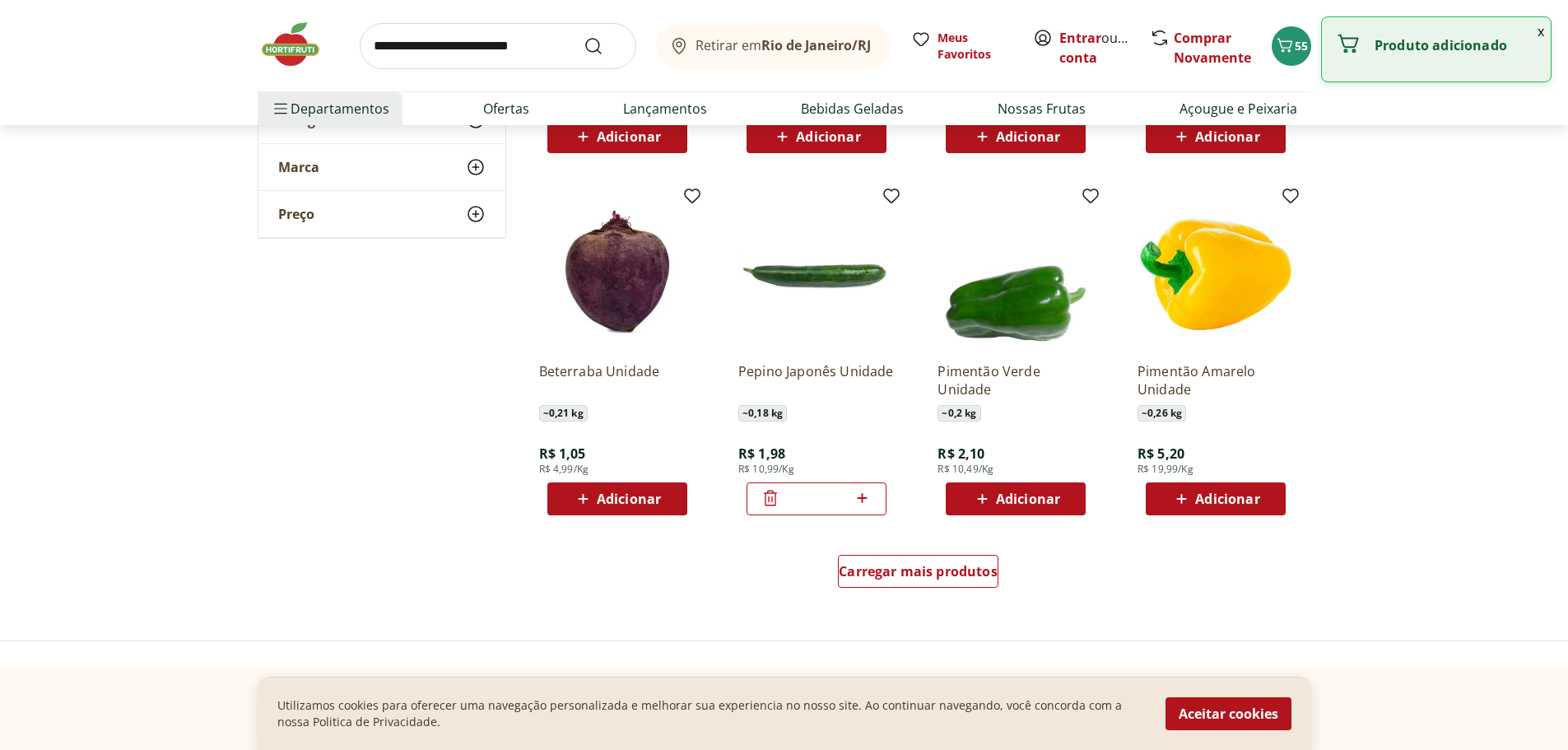 click 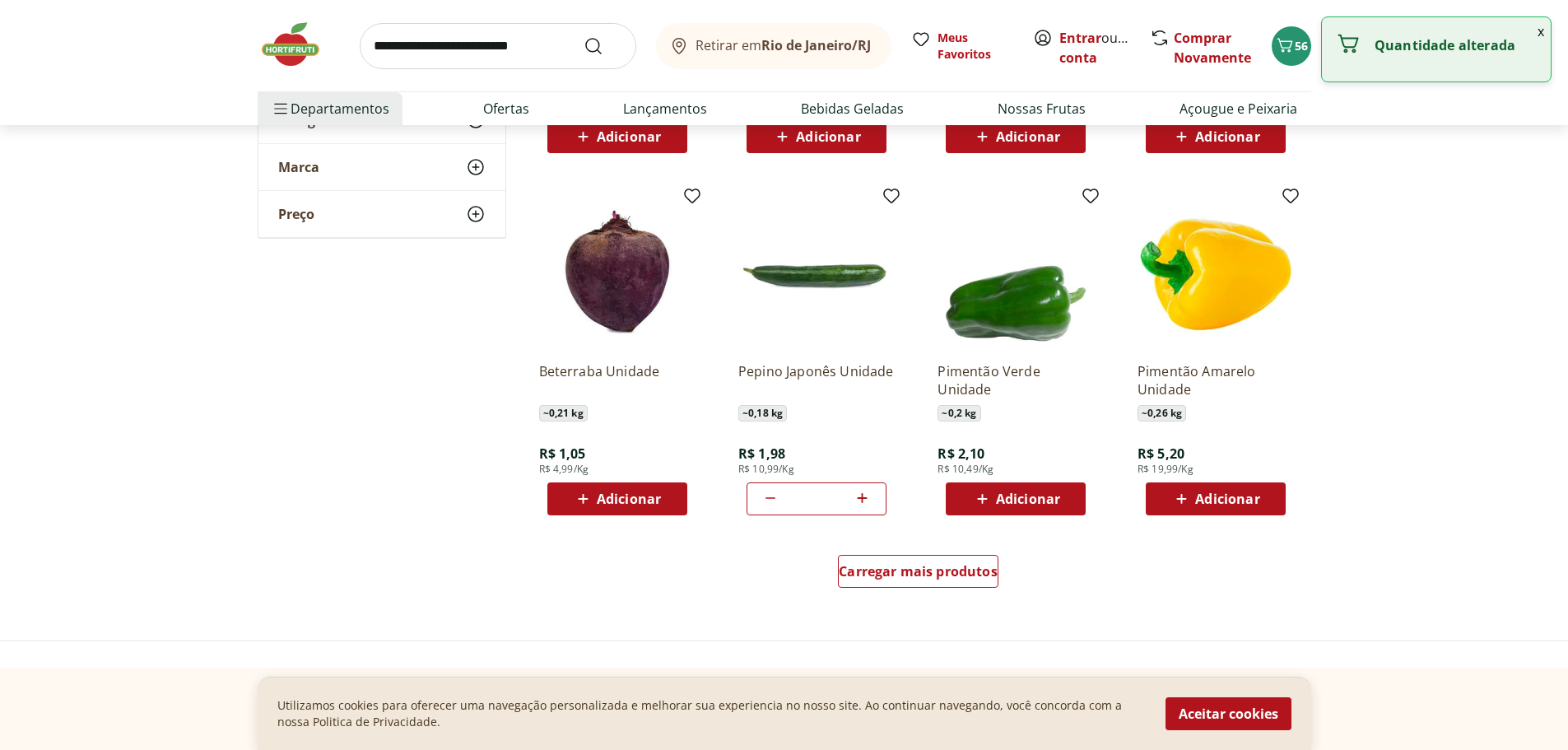 click 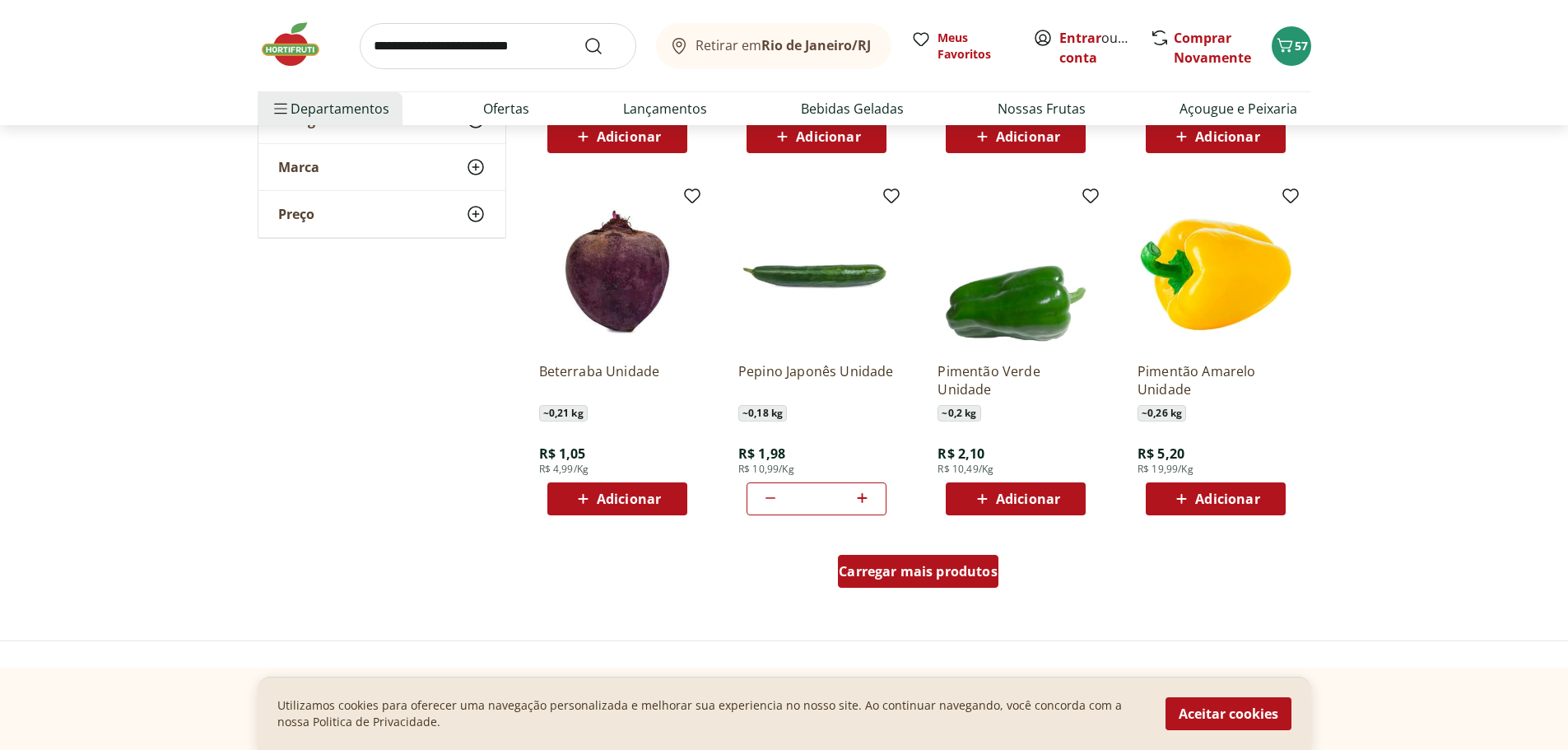 click on "Carregar mais produtos" at bounding box center [918, 571] 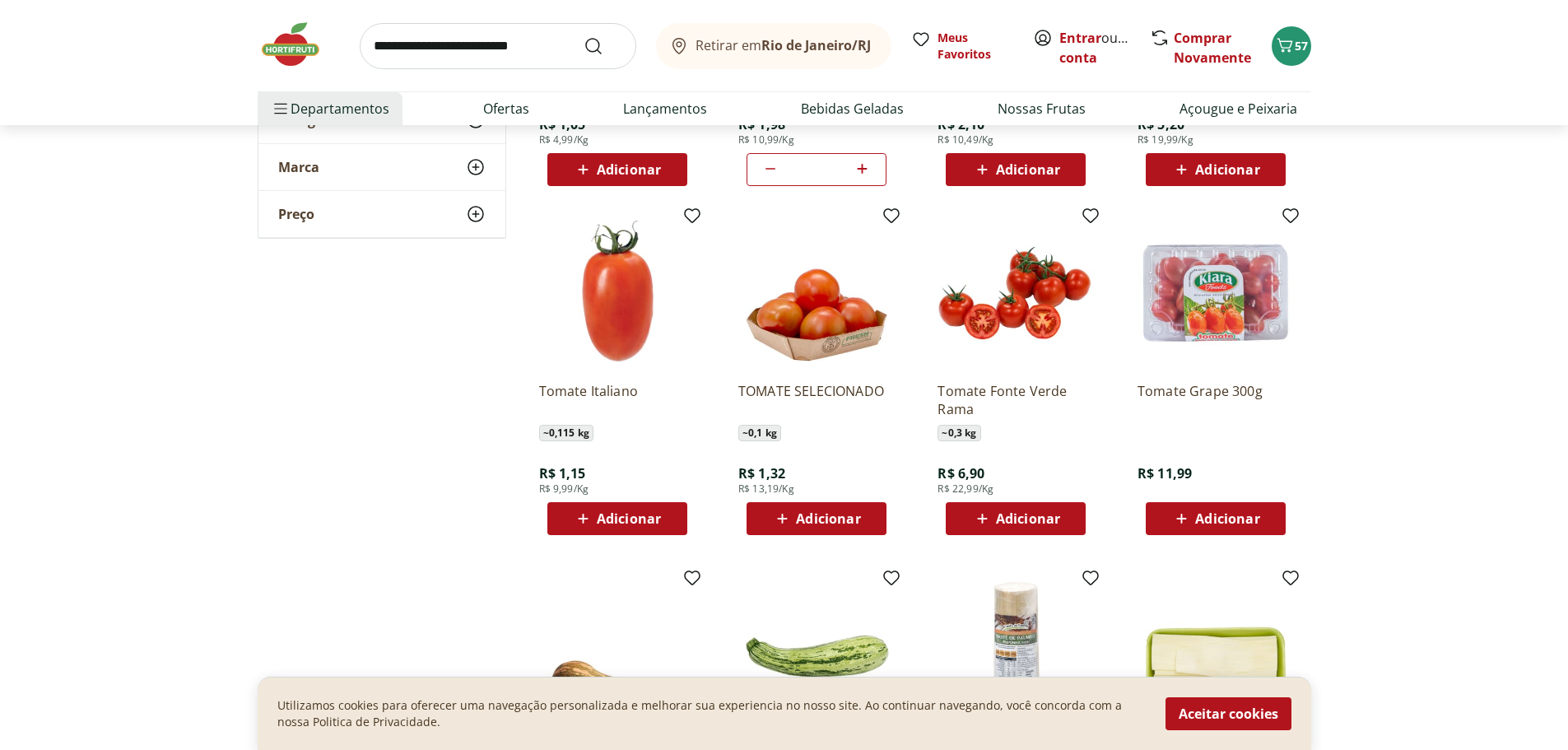 scroll, scrollTop: 2305, scrollLeft: 0, axis: vertical 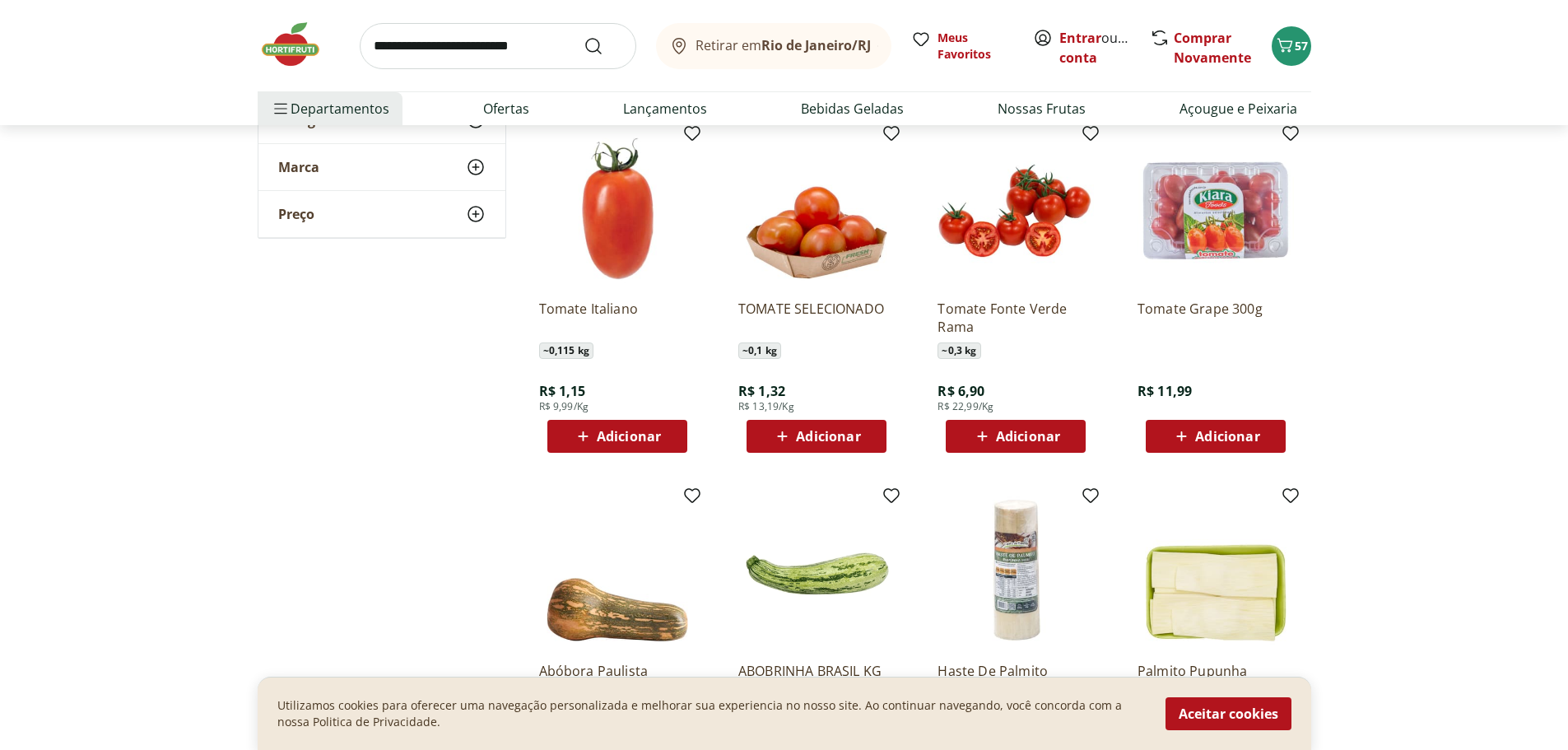 click on "Adicionar" at bounding box center (629, 436) 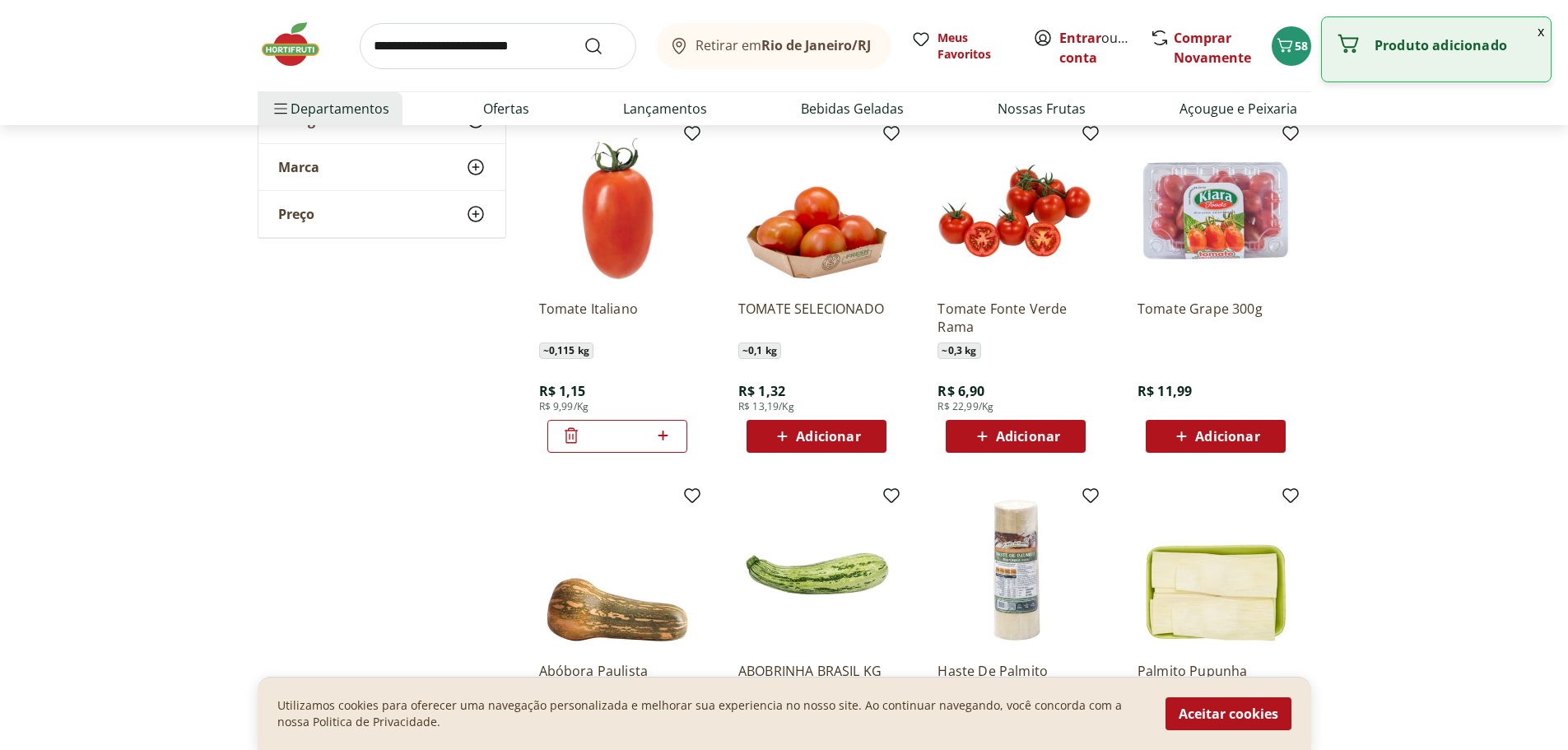 click 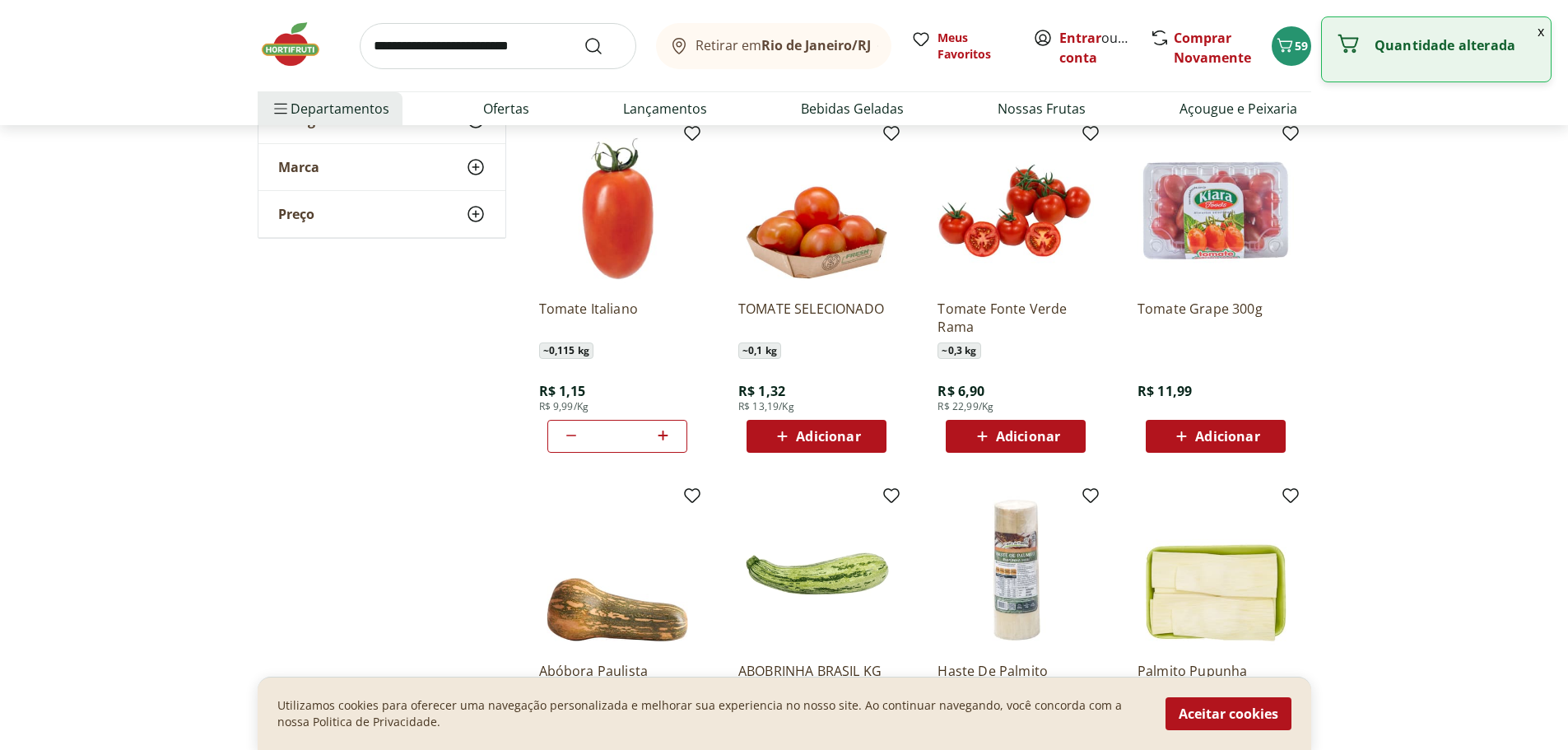 click 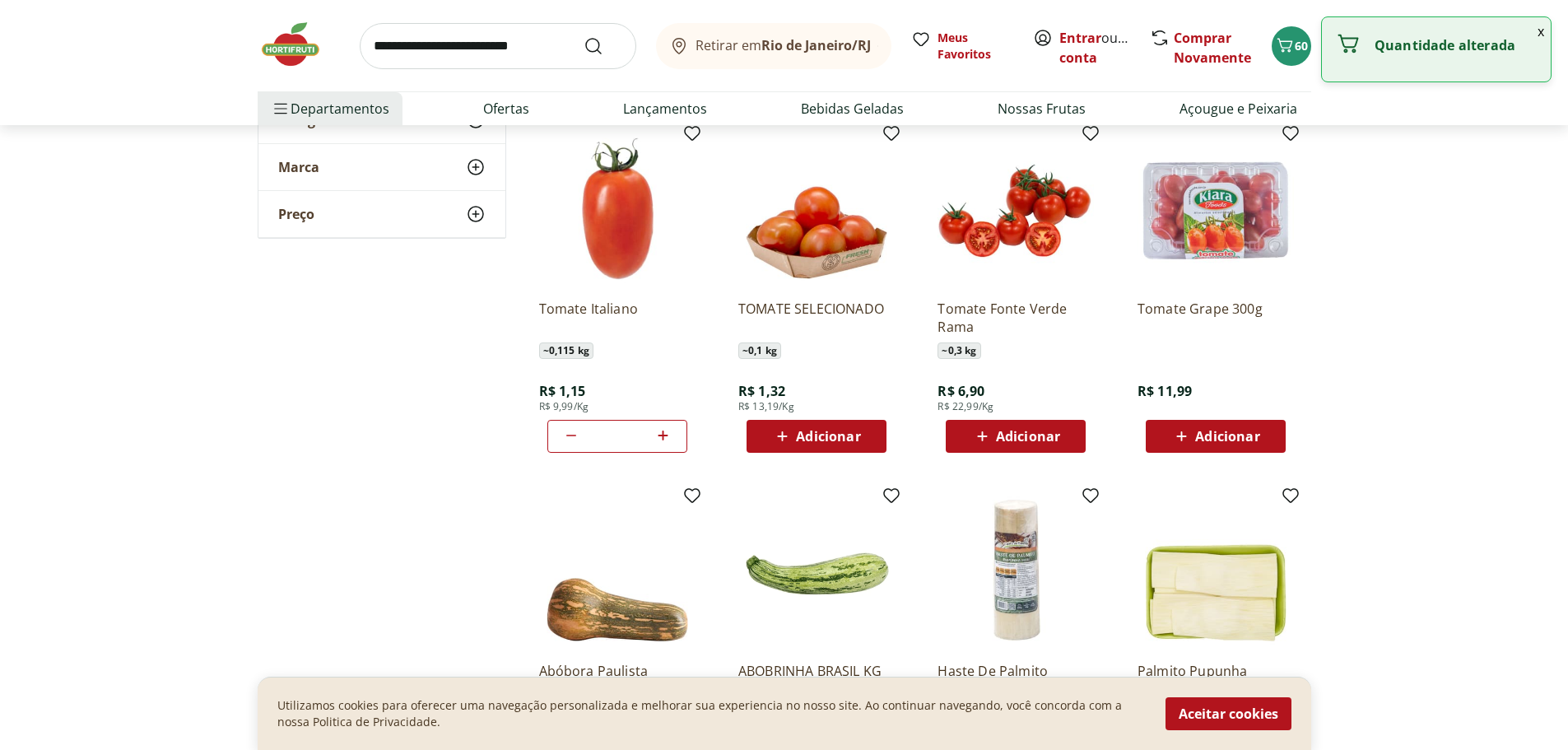 click 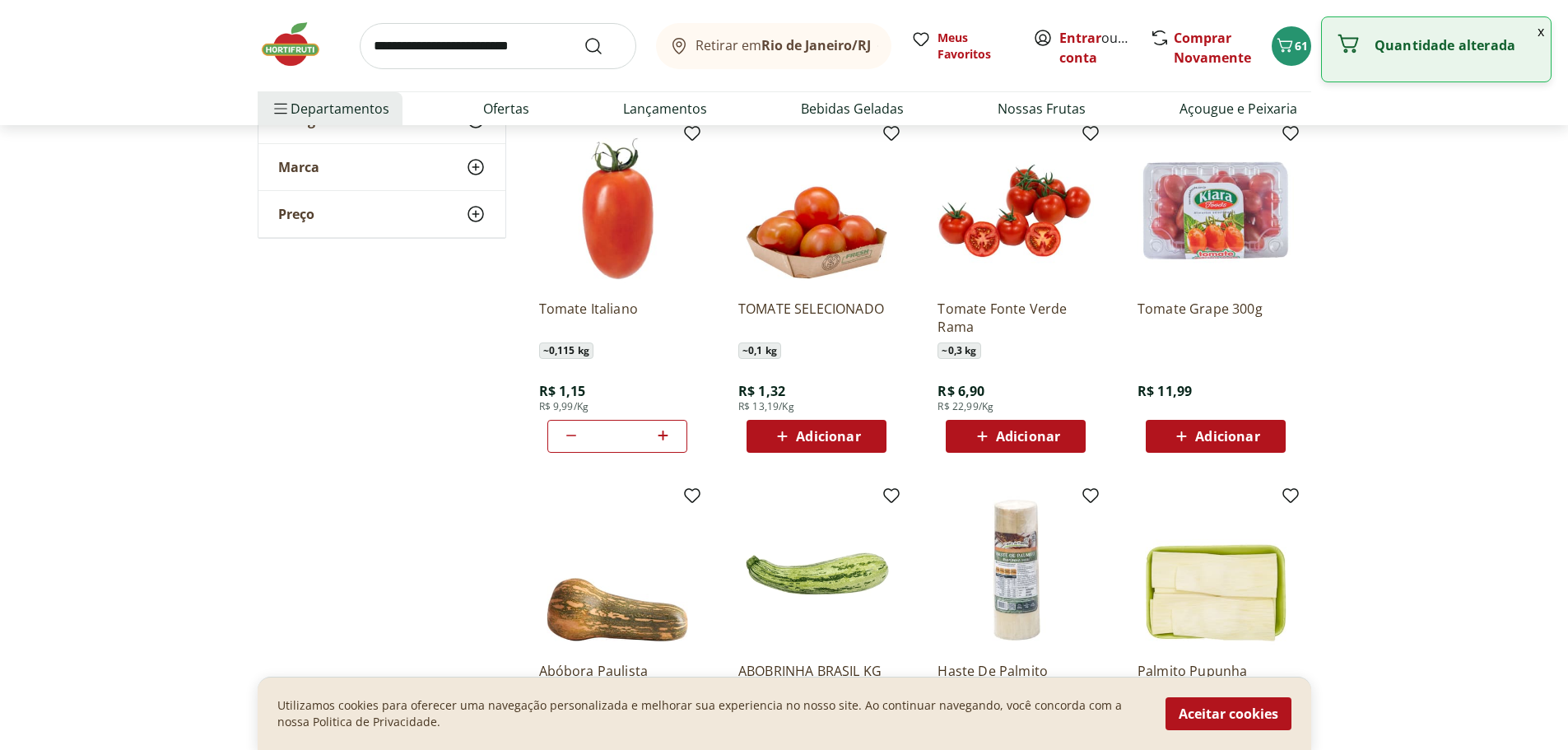 click 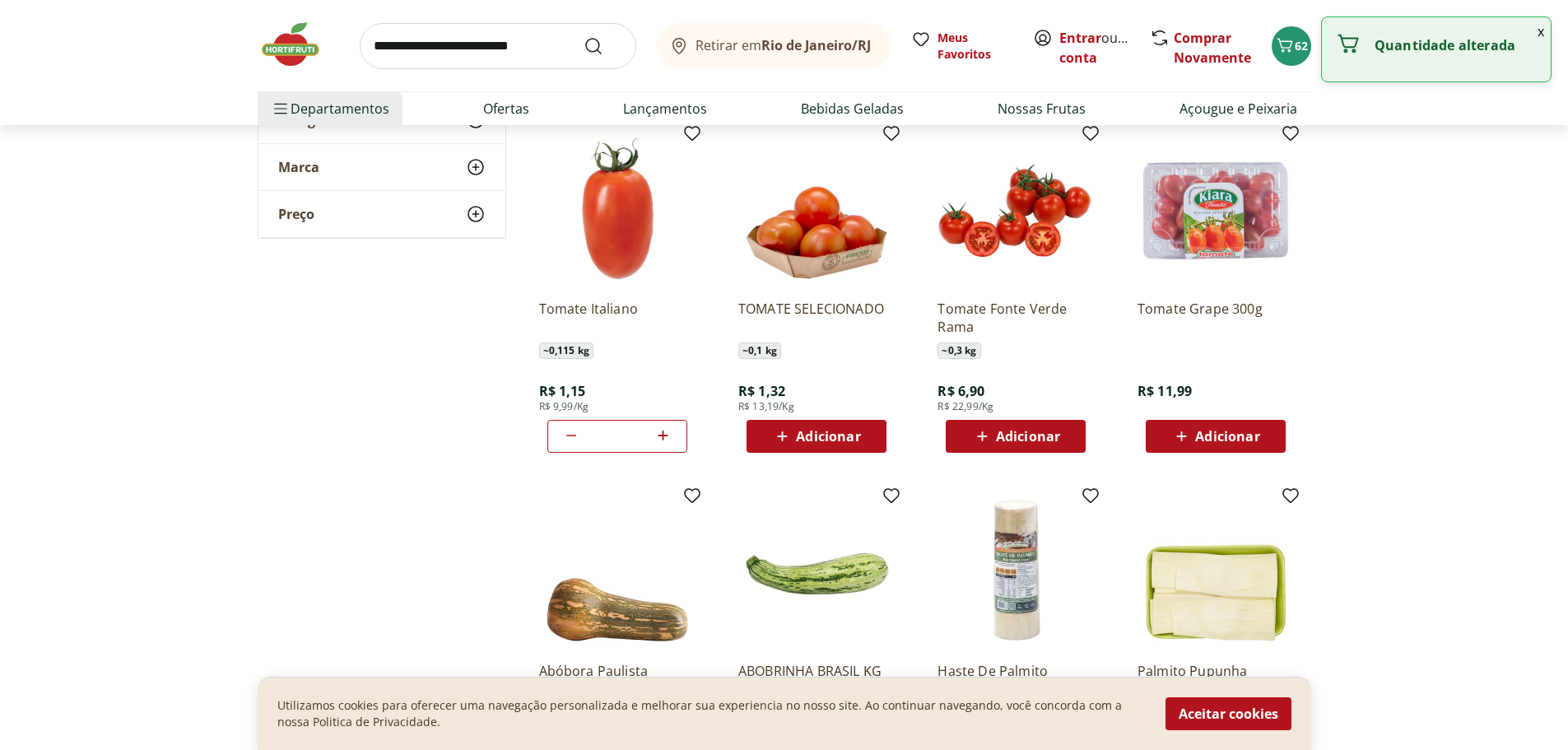 click 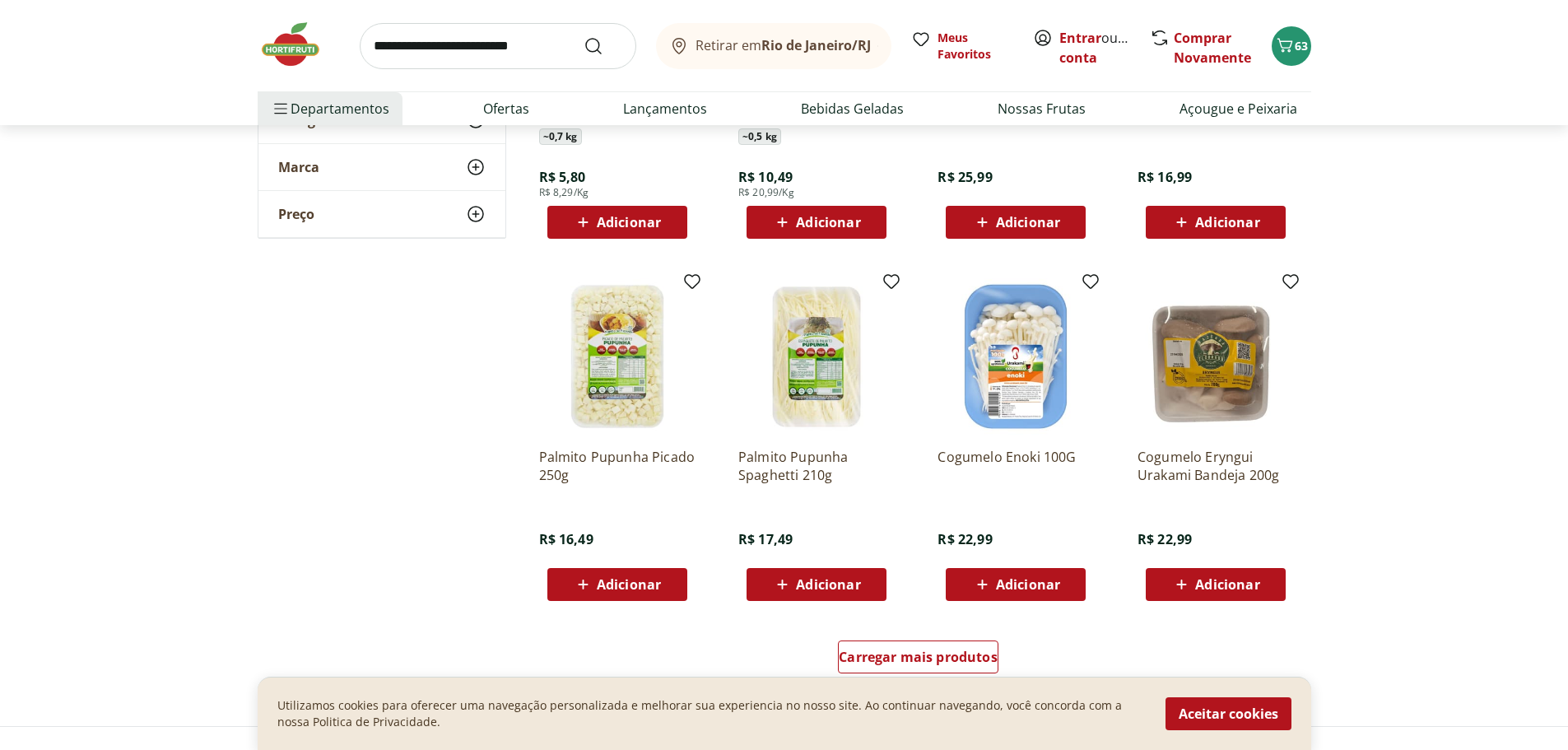 scroll, scrollTop: 3046, scrollLeft: 0, axis: vertical 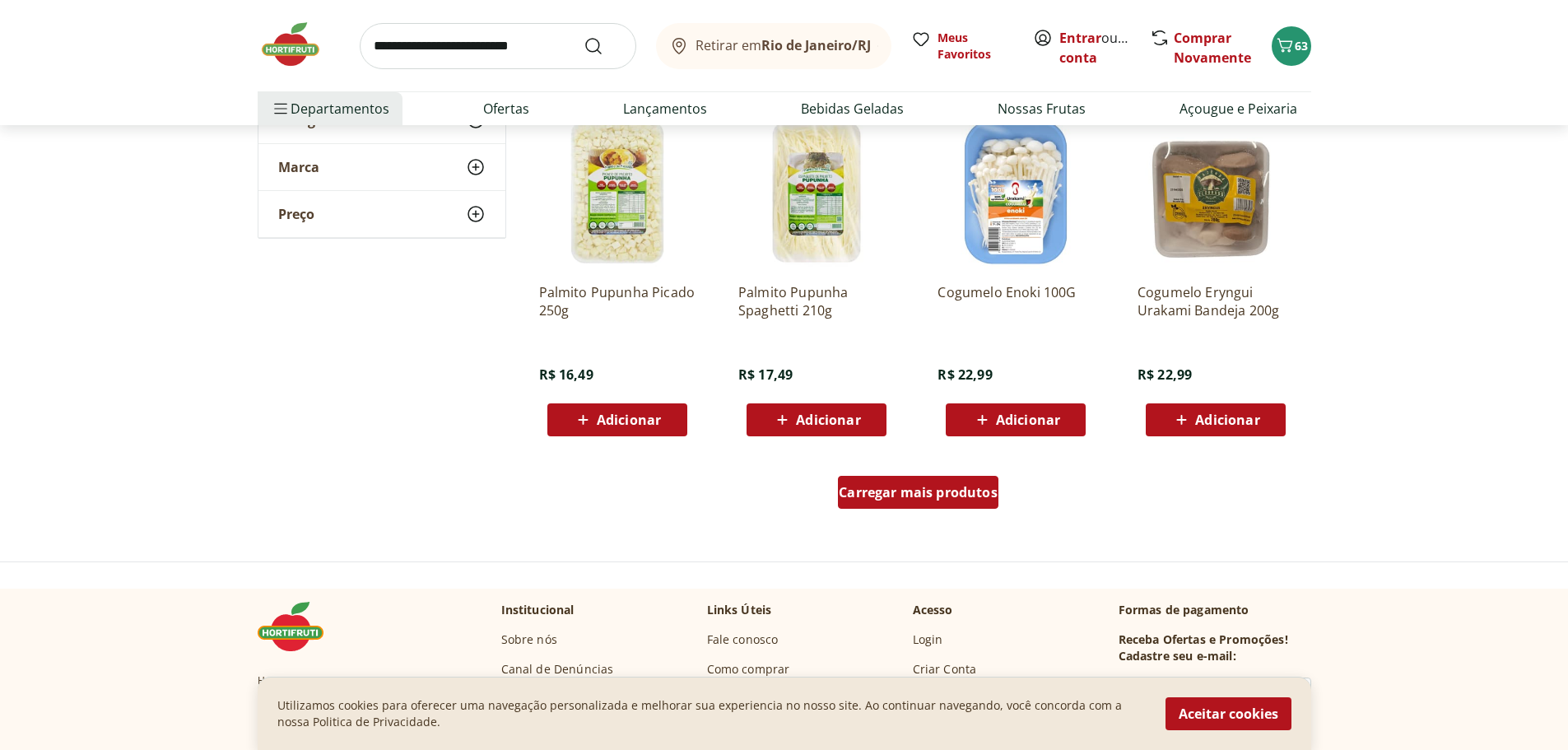 click on "Carregar mais produtos" at bounding box center (918, 492) 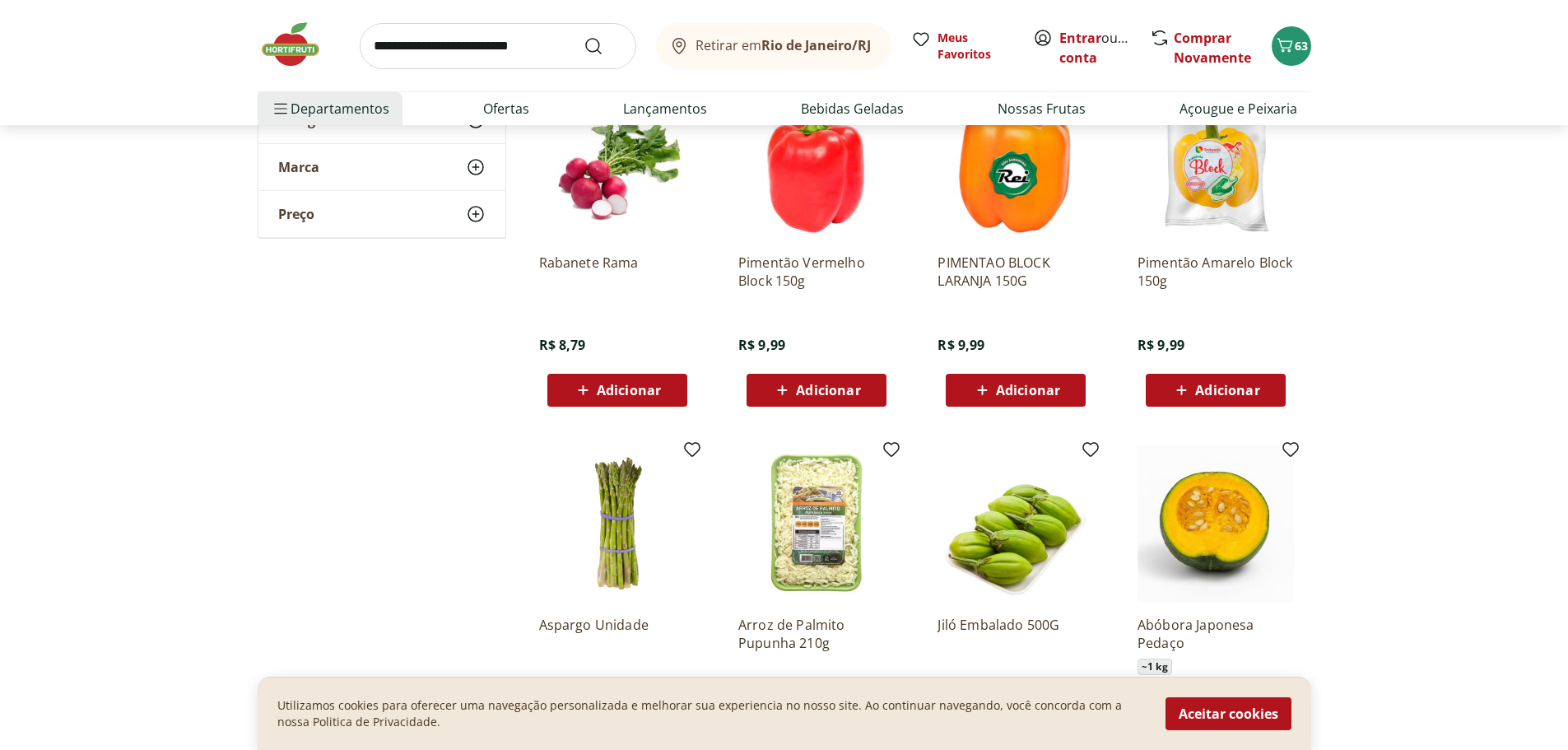 scroll, scrollTop: 4034, scrollLeft: 0, axis: vertical 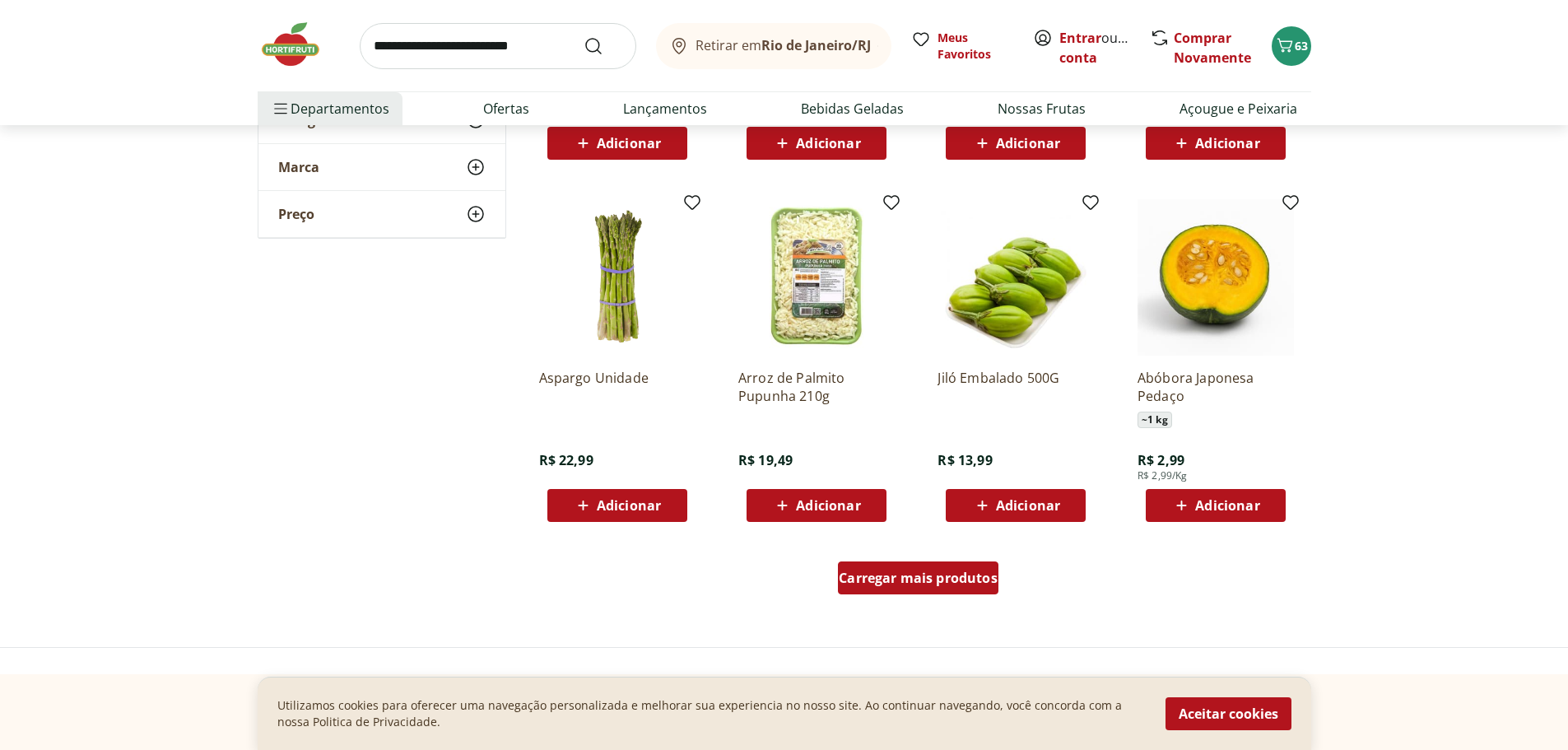 click on "Carregar mais produtos" at bounding box center (918, 578) 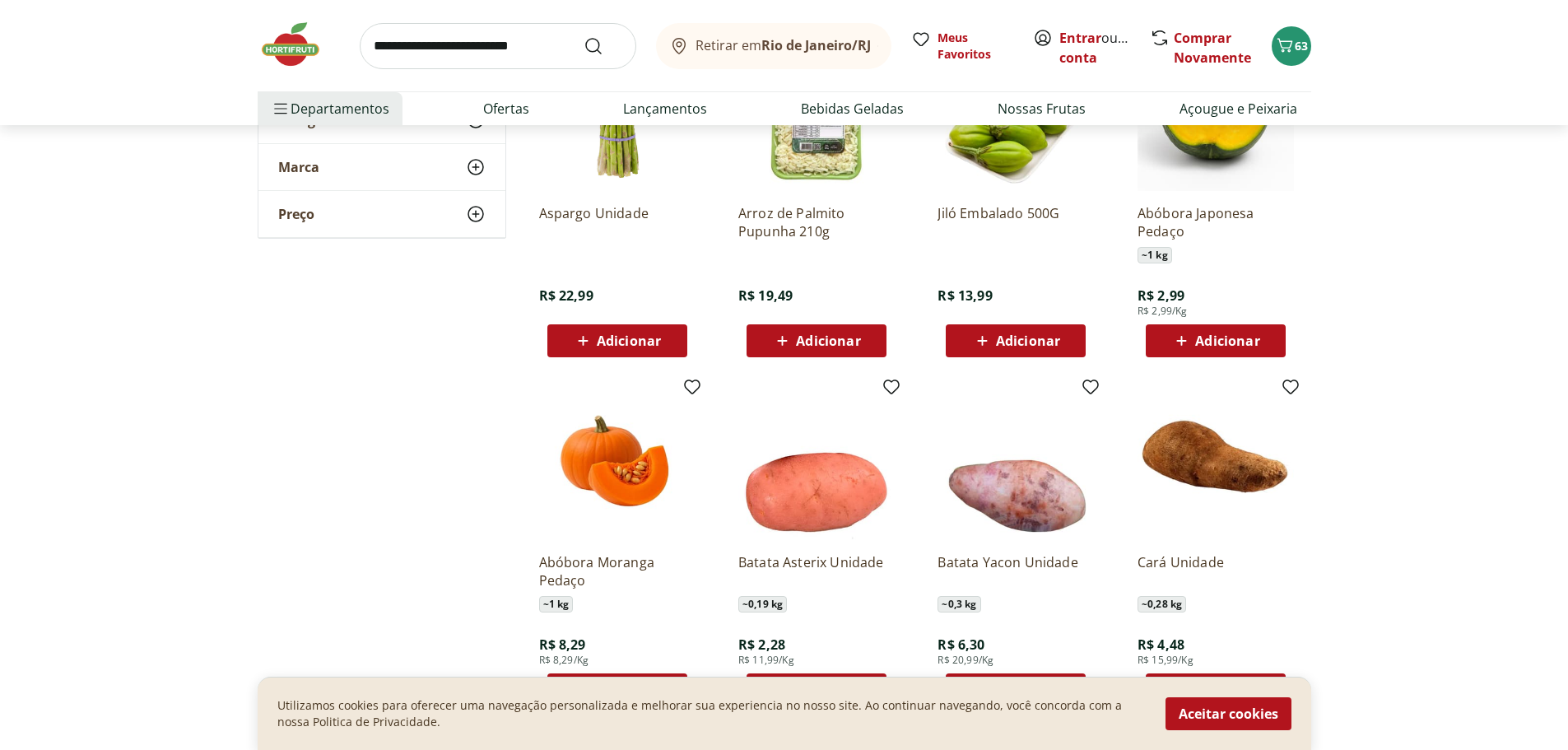 scroll, scrollTop: 4446, scrollLeft: 0, axis: vertical 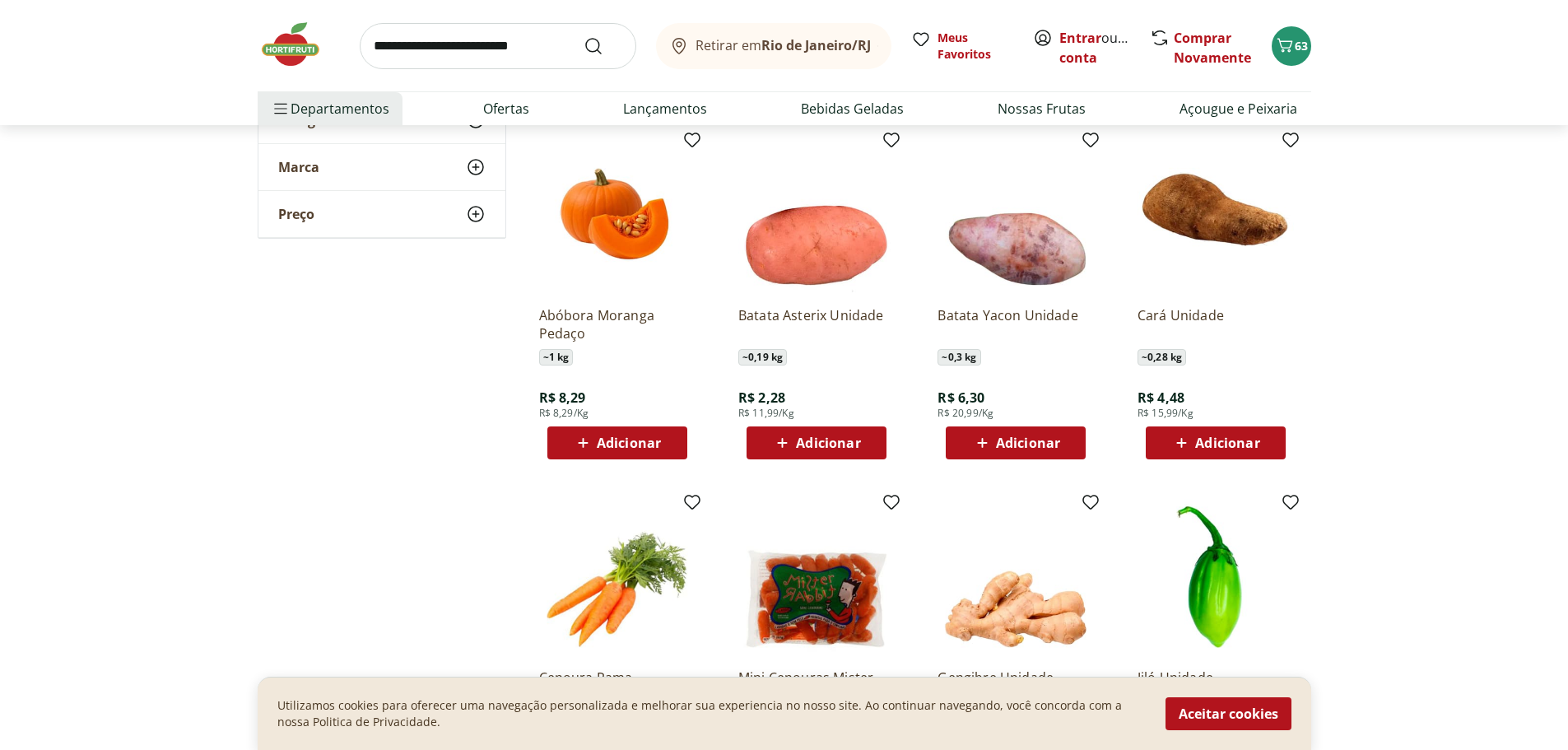 click on "Adicionar" at bounding box center [1028, 443] 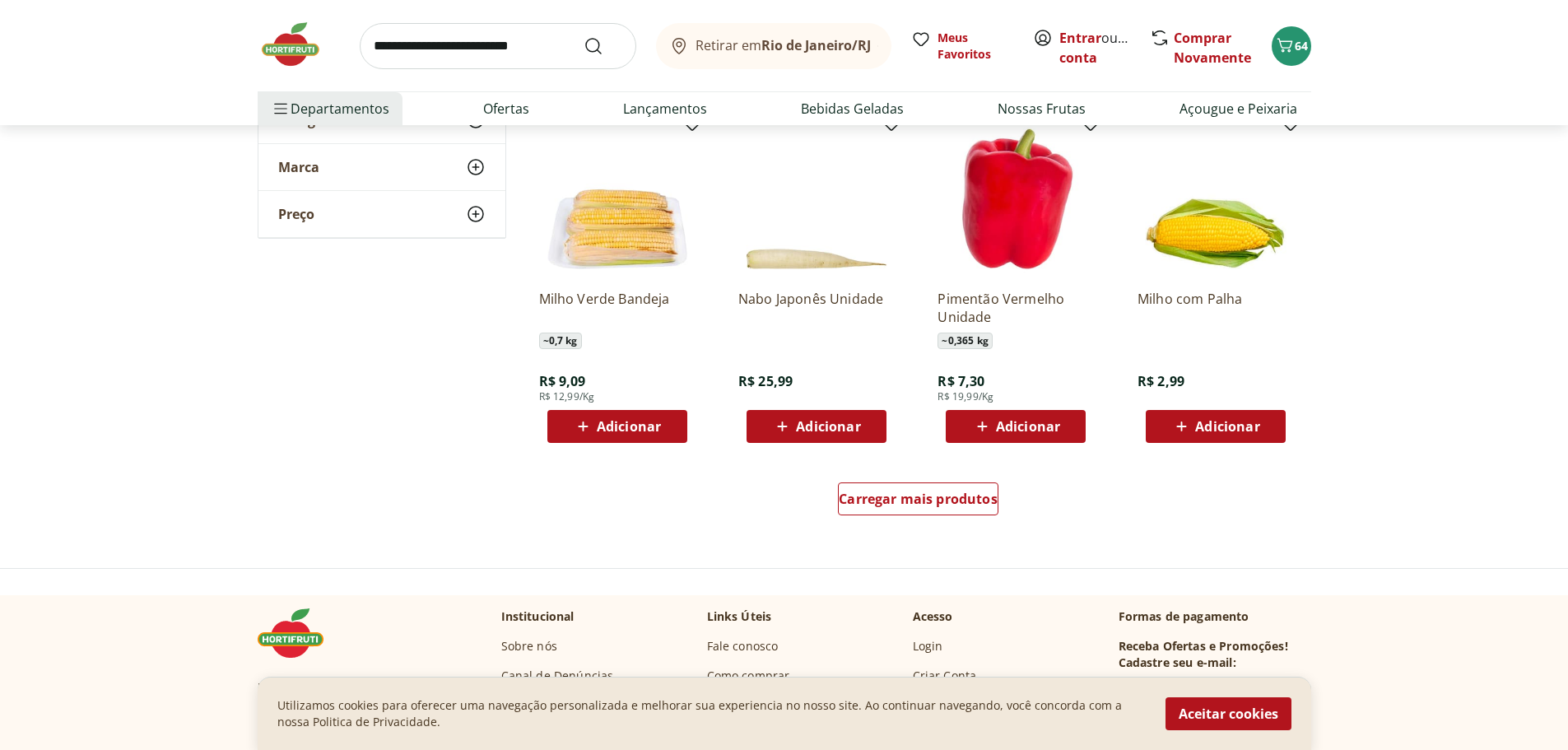 scroll, scrollTop: 5269, scrollLeft: 0, axis: vertical 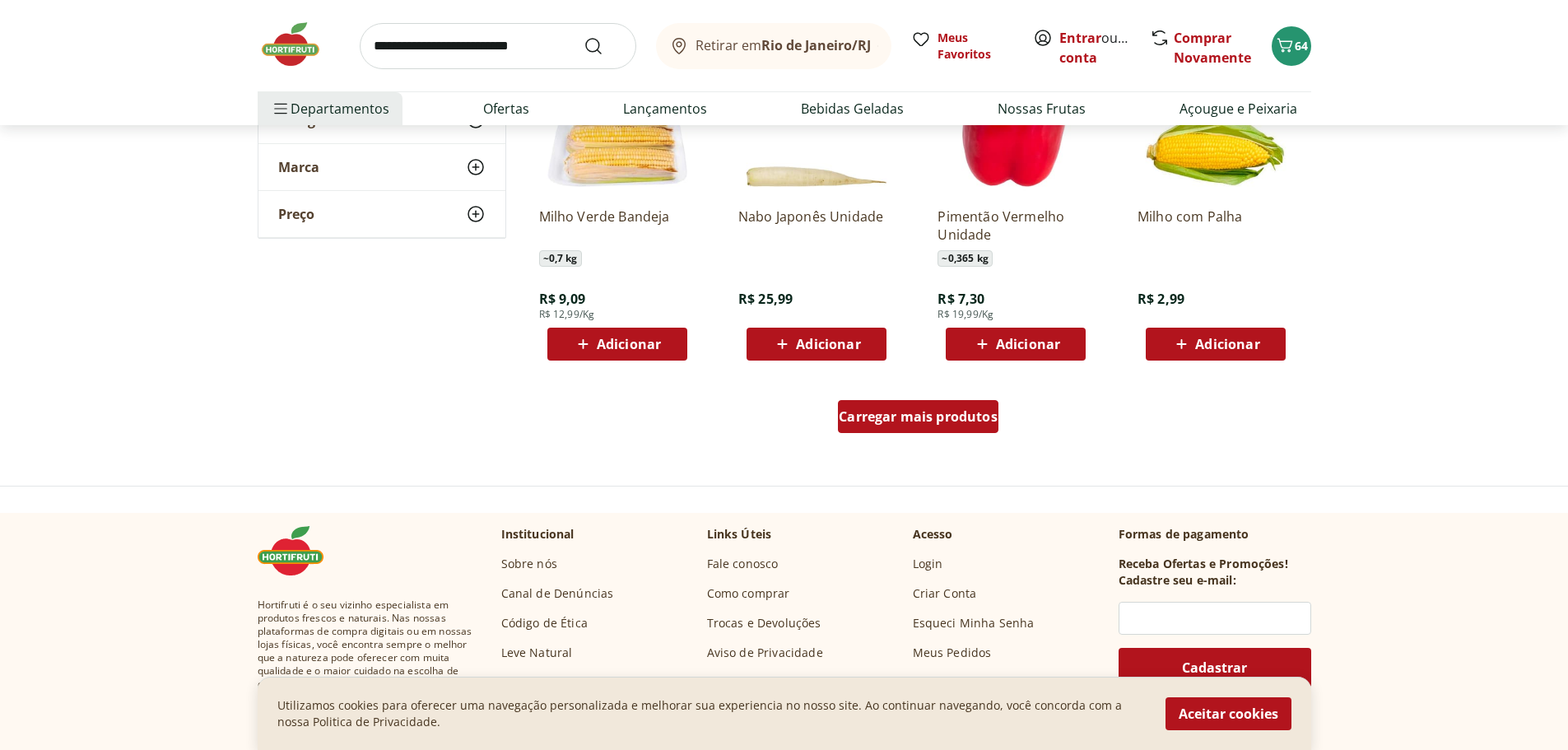 click on "Carregar mais produtos" at bounding box center [918, 417] 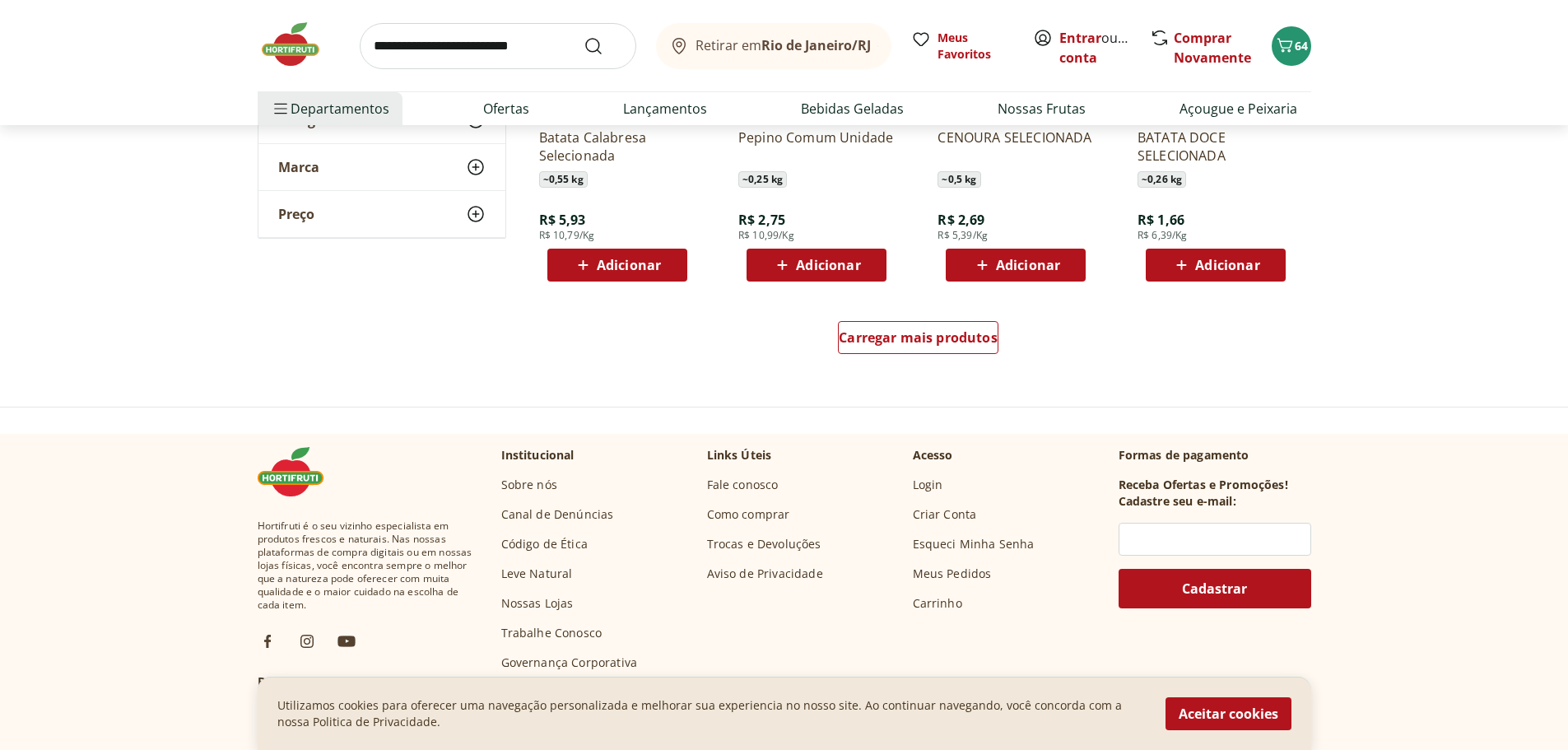 scroll, scrollTop: 6504, scrollLeft: 0, axis: vertical 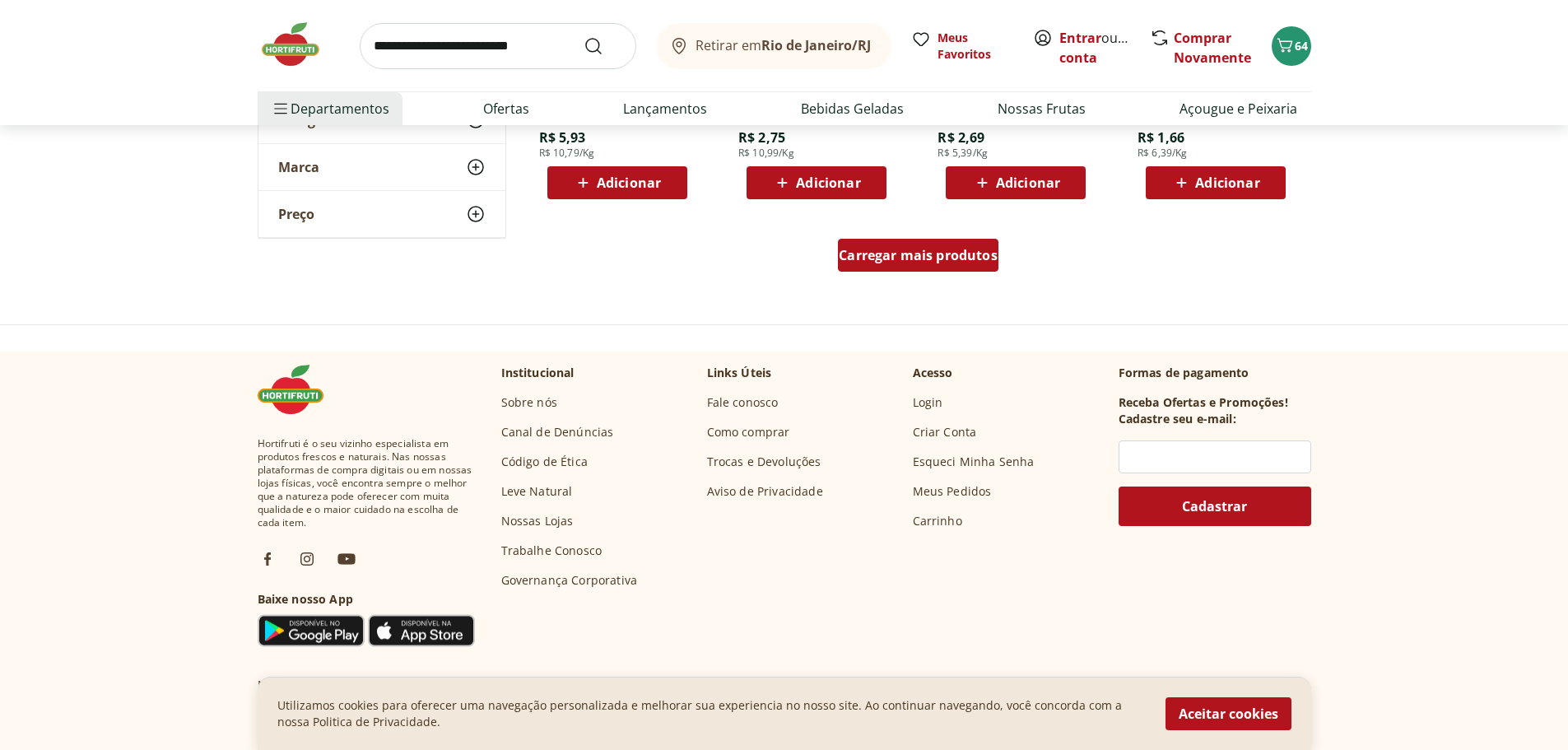 click on "Carregar mais produtos" at bounding box center (918, 255) 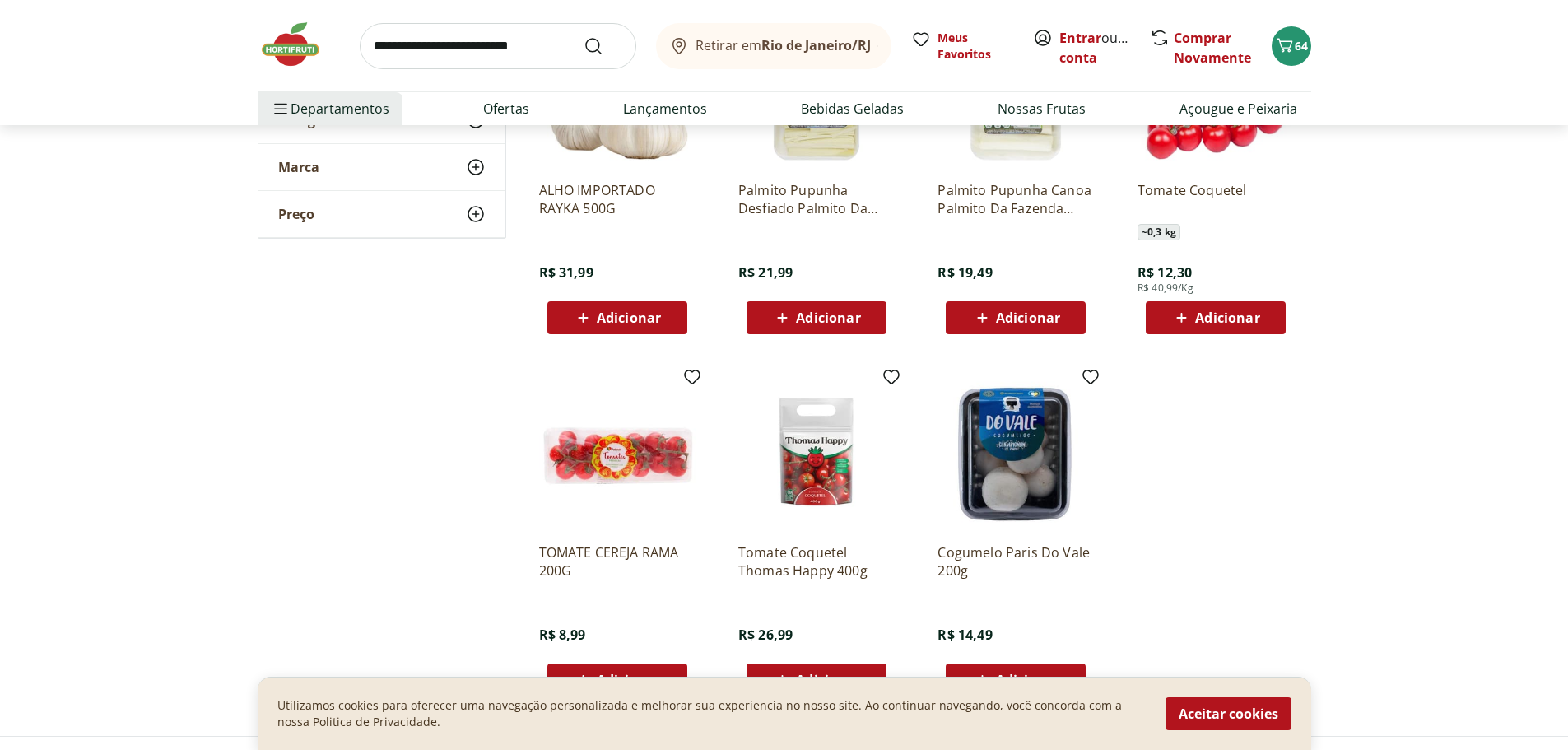 scroll, scrollTop: 7245, scrollLeft: 0, axis: vertical 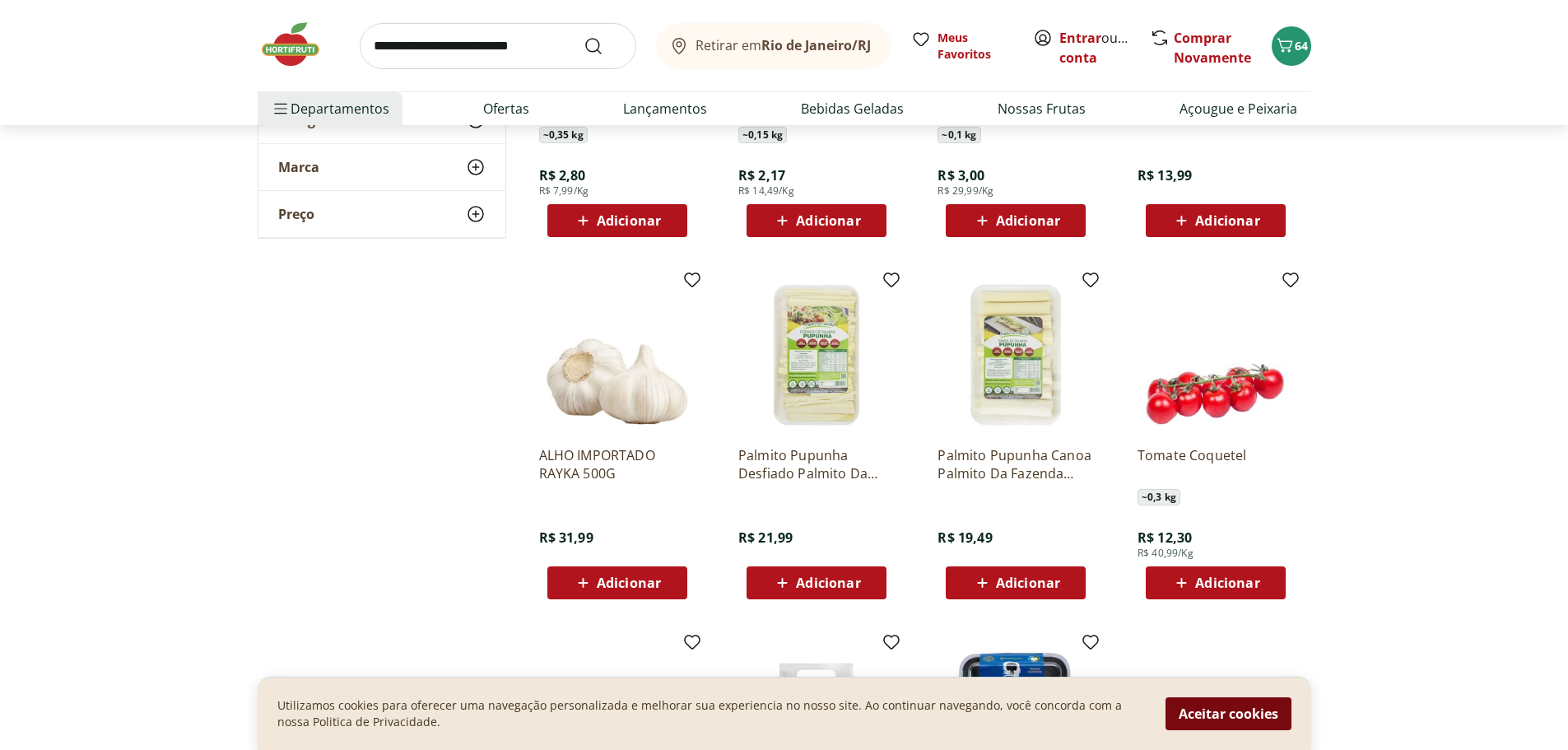 click on "Aceitar cookies" at bounding box center (1228, 714) 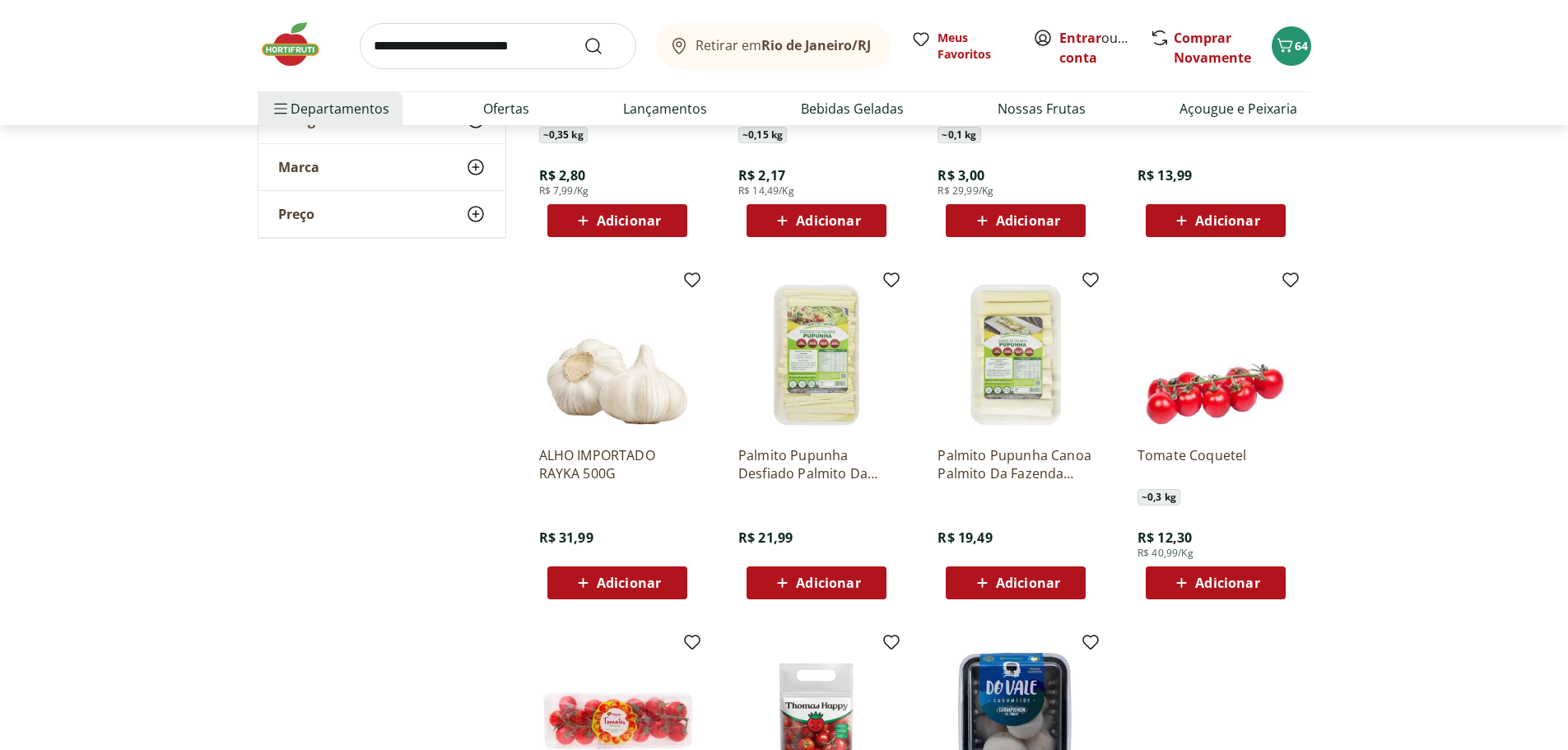 scroll, scrollTop: 6980, scrollLeft: 0, axis: vertical 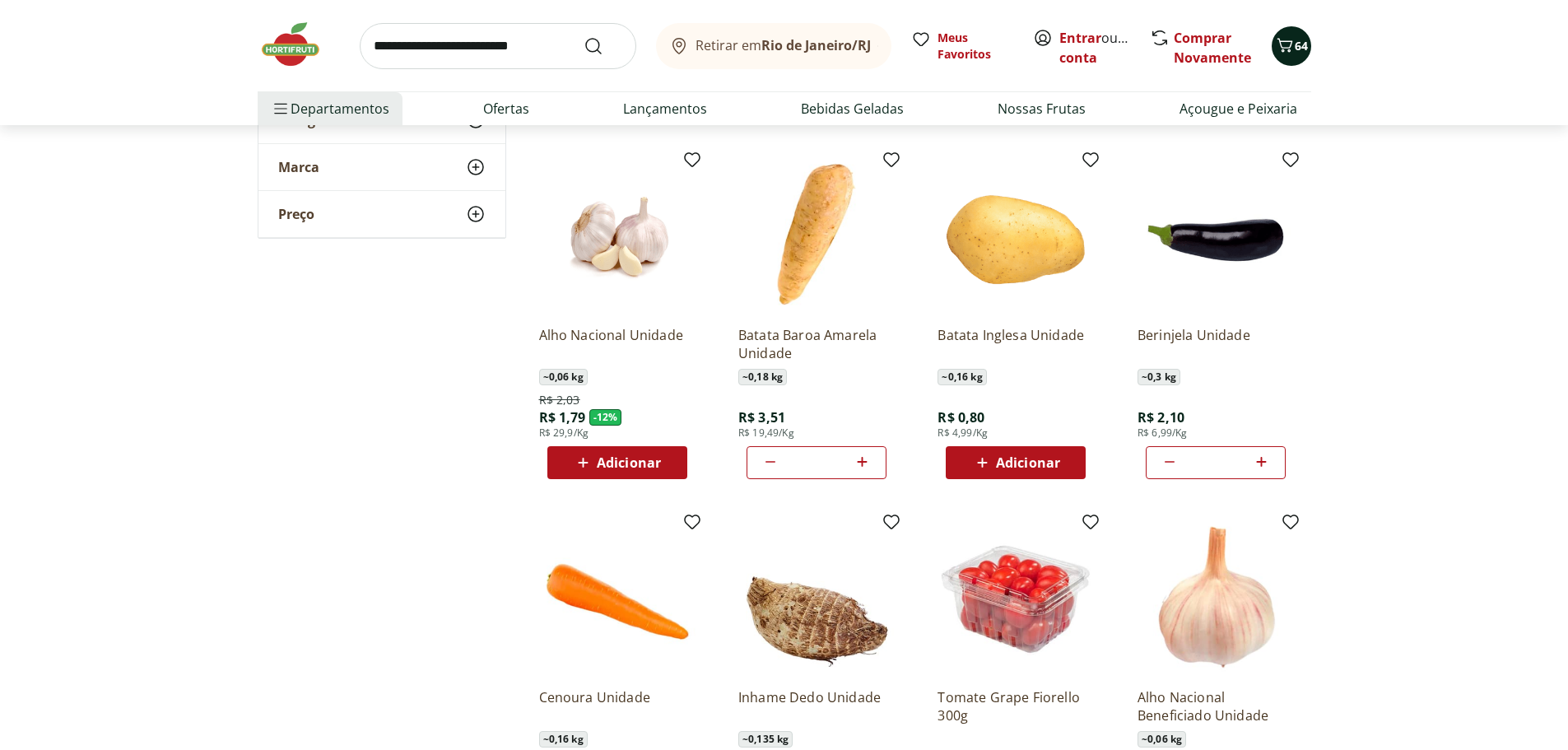 click 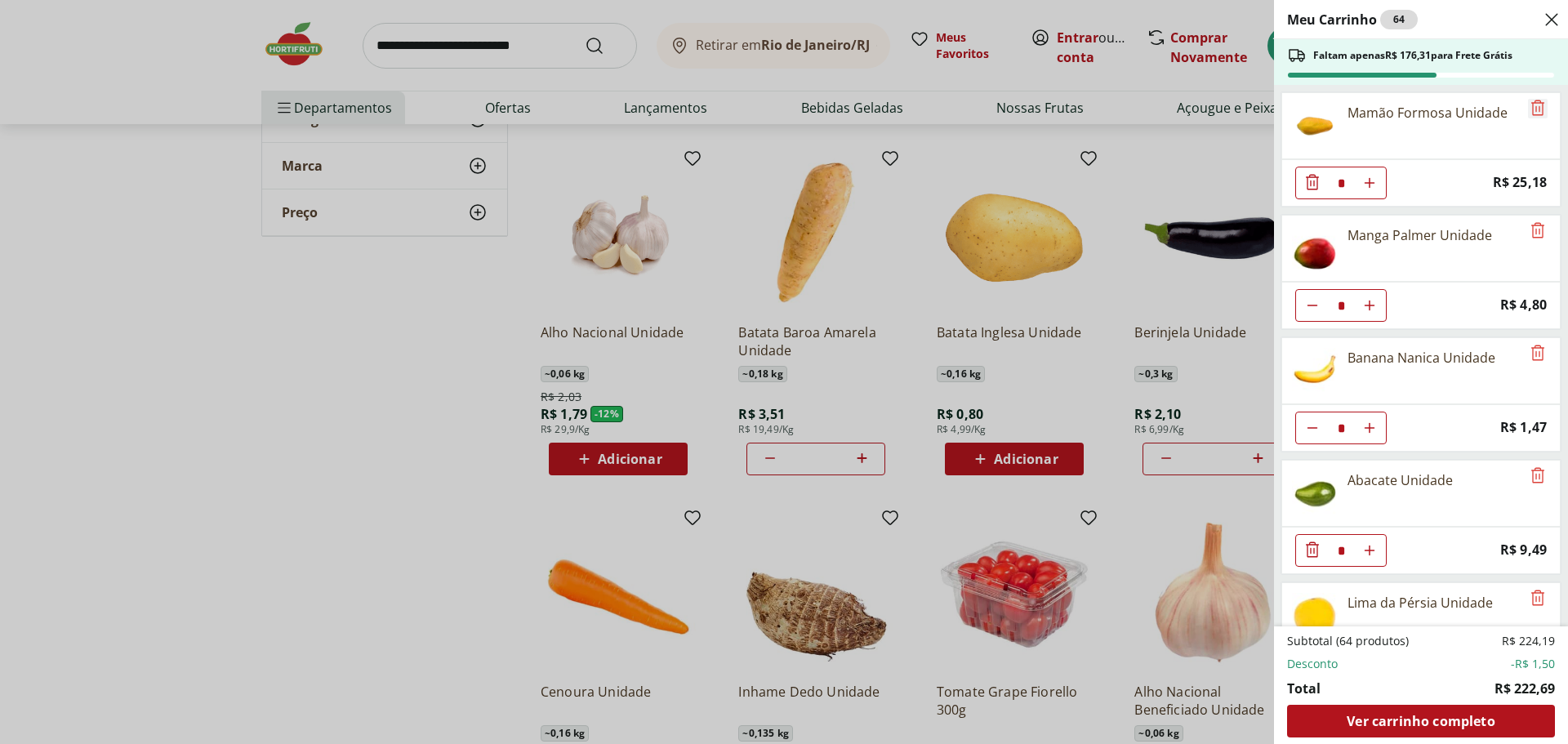 click 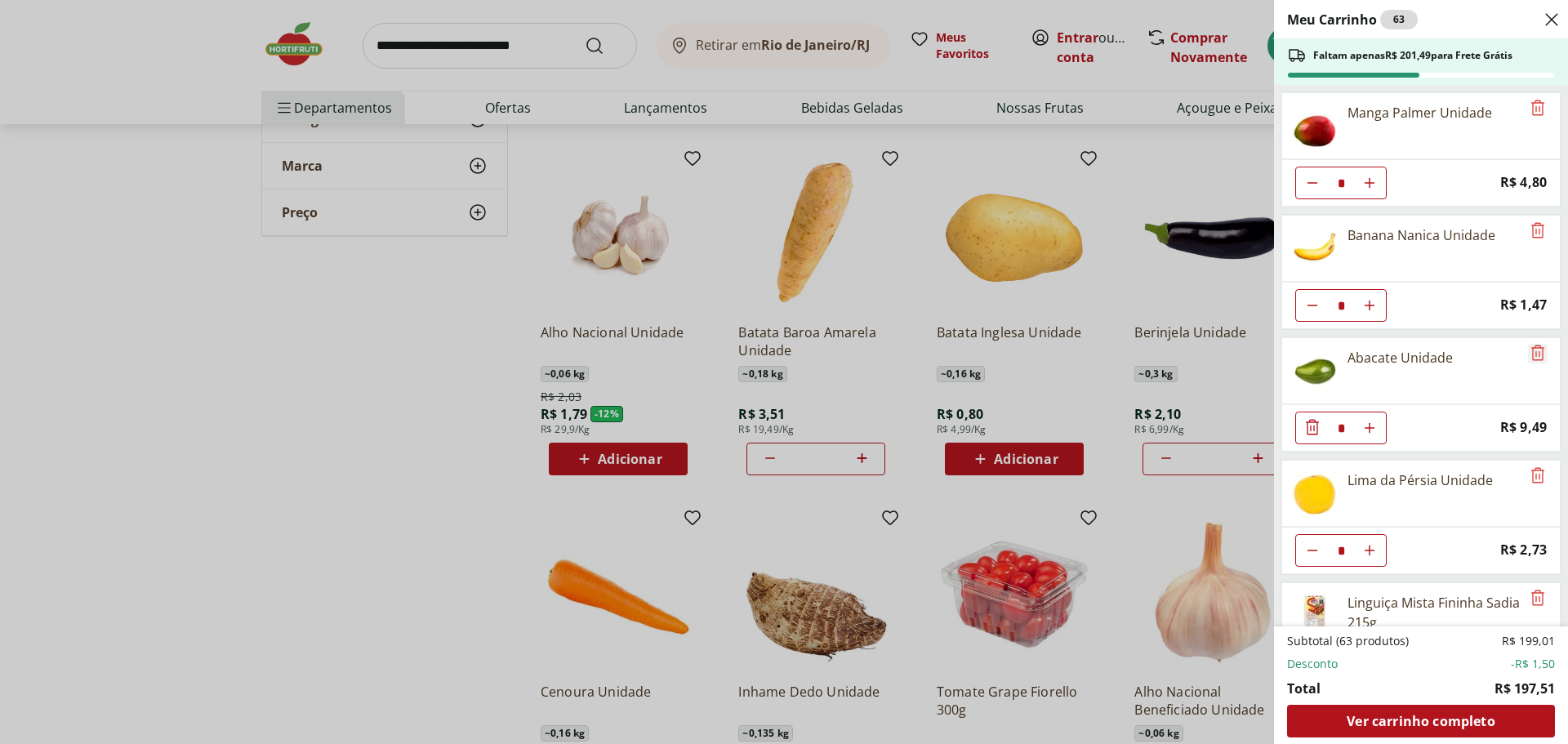 click 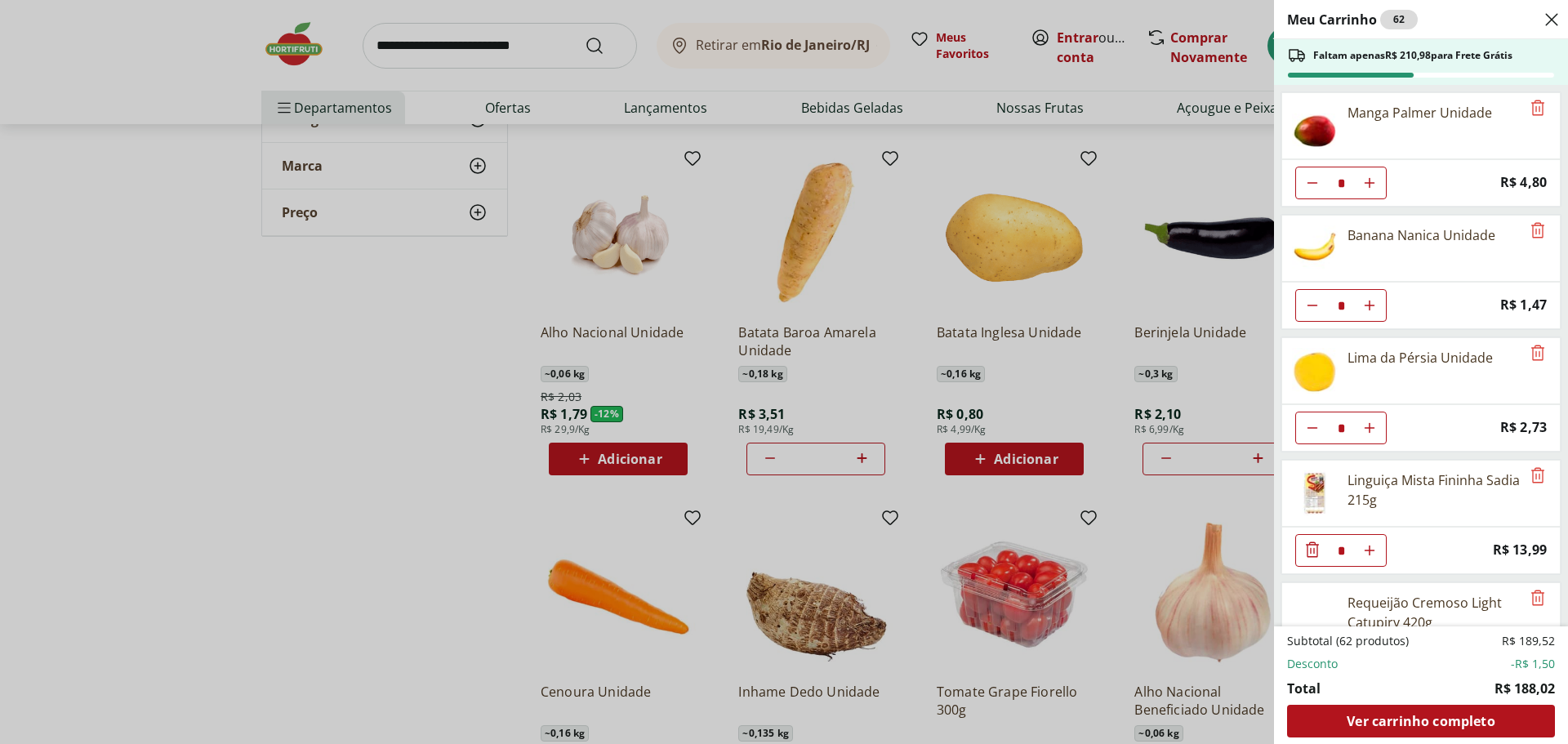 scroll, scrollTop: 163, scrollLeft: 0, axis: vertical 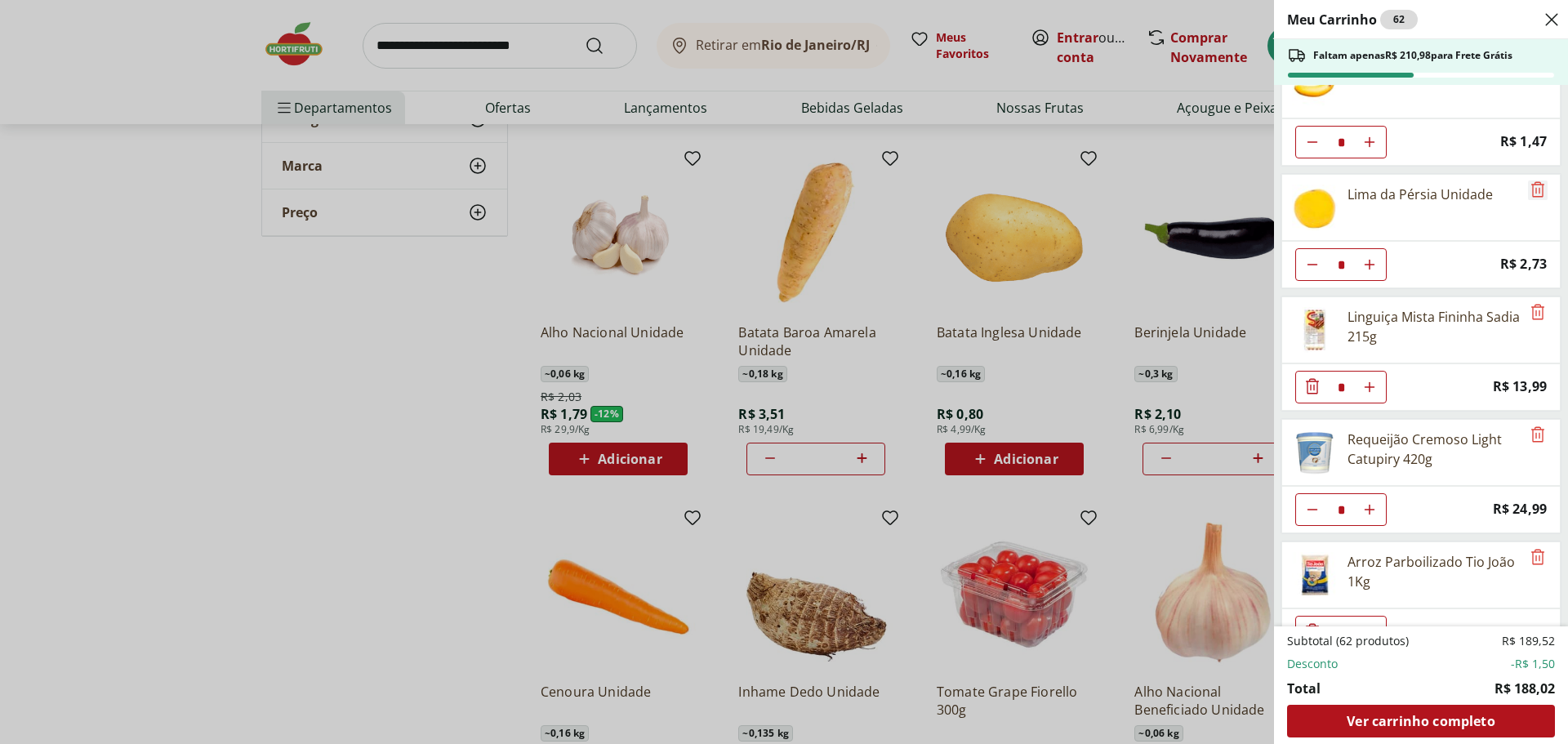 click 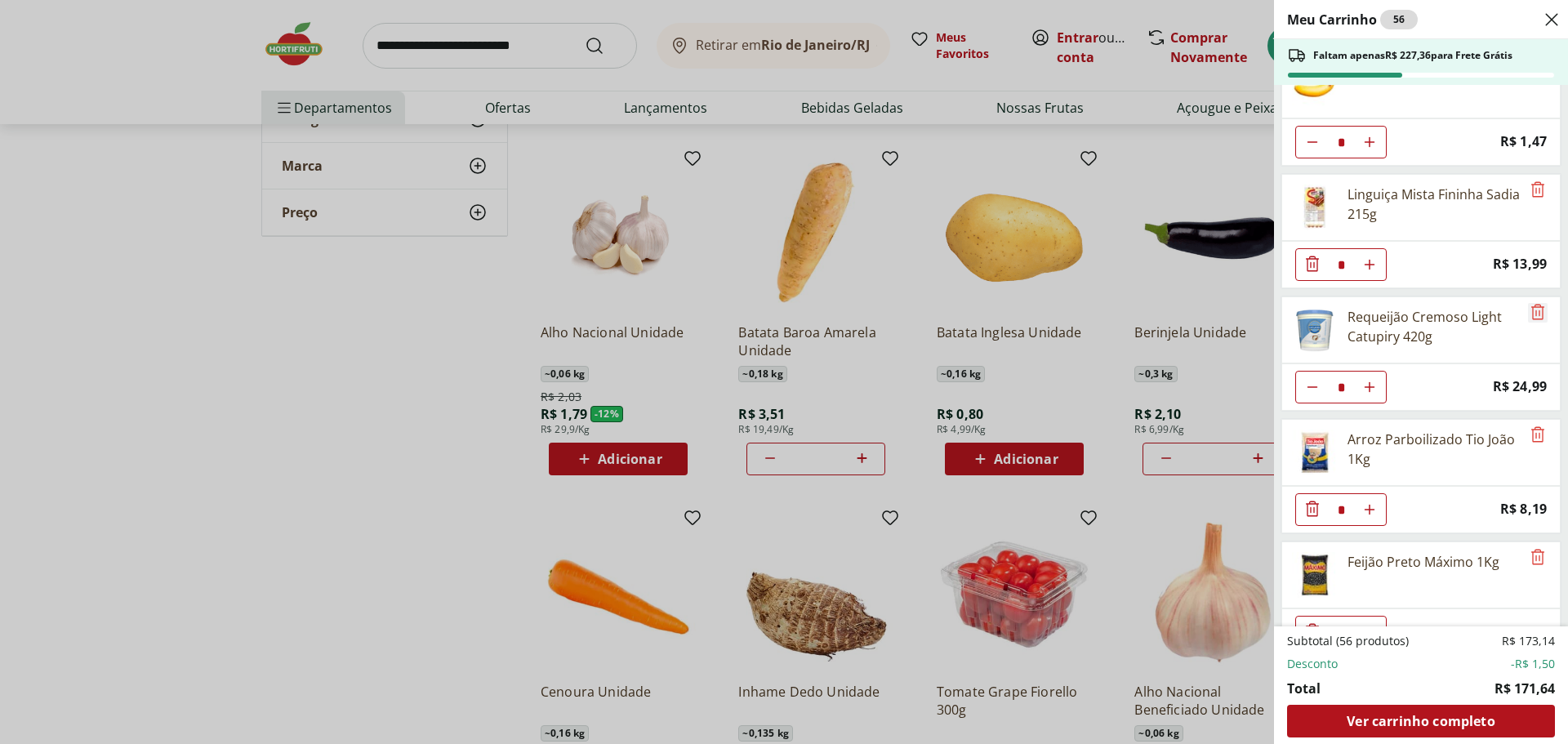 click 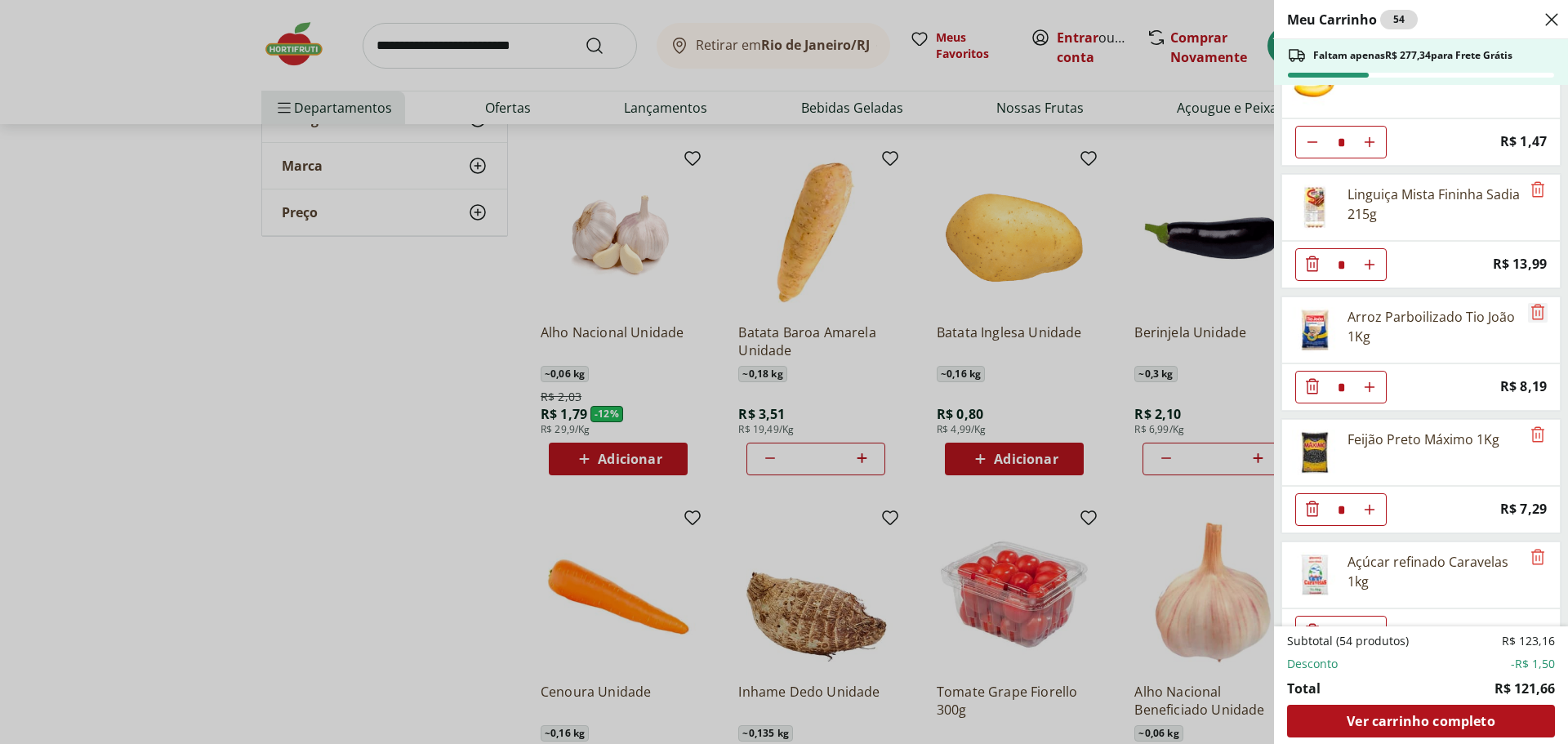 click 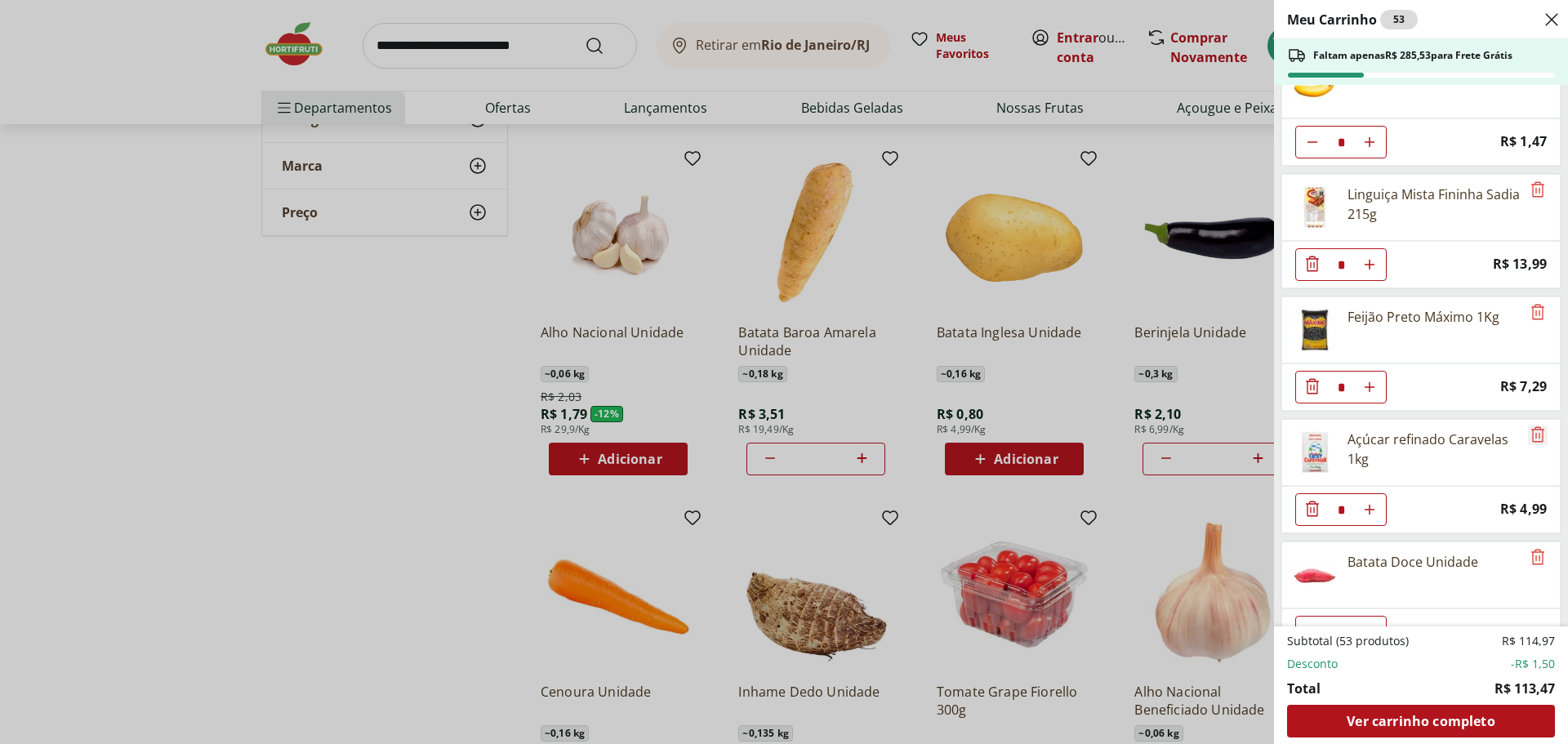click 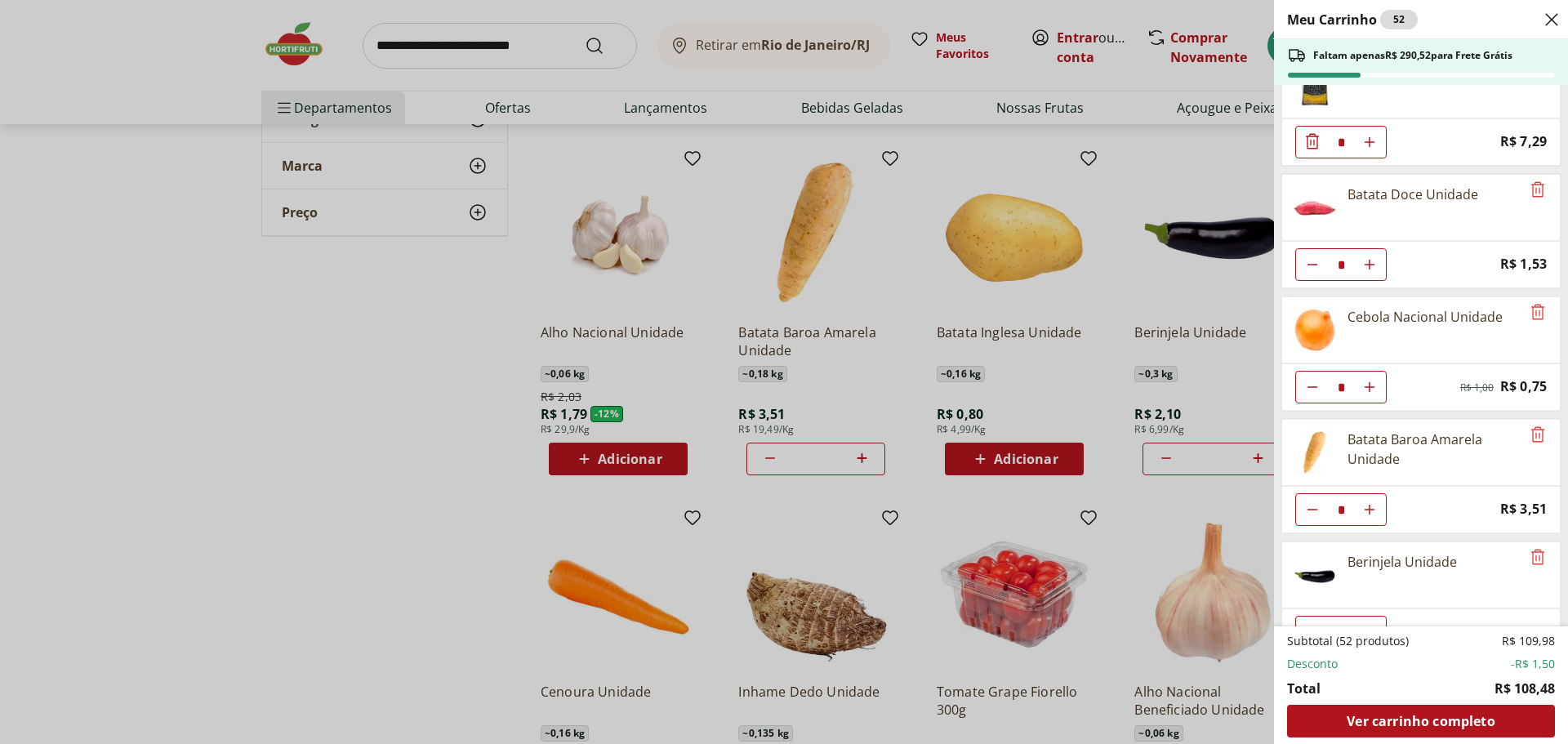 scroll, scrollTop: 490, scrollLeft: 0, axis: vertical 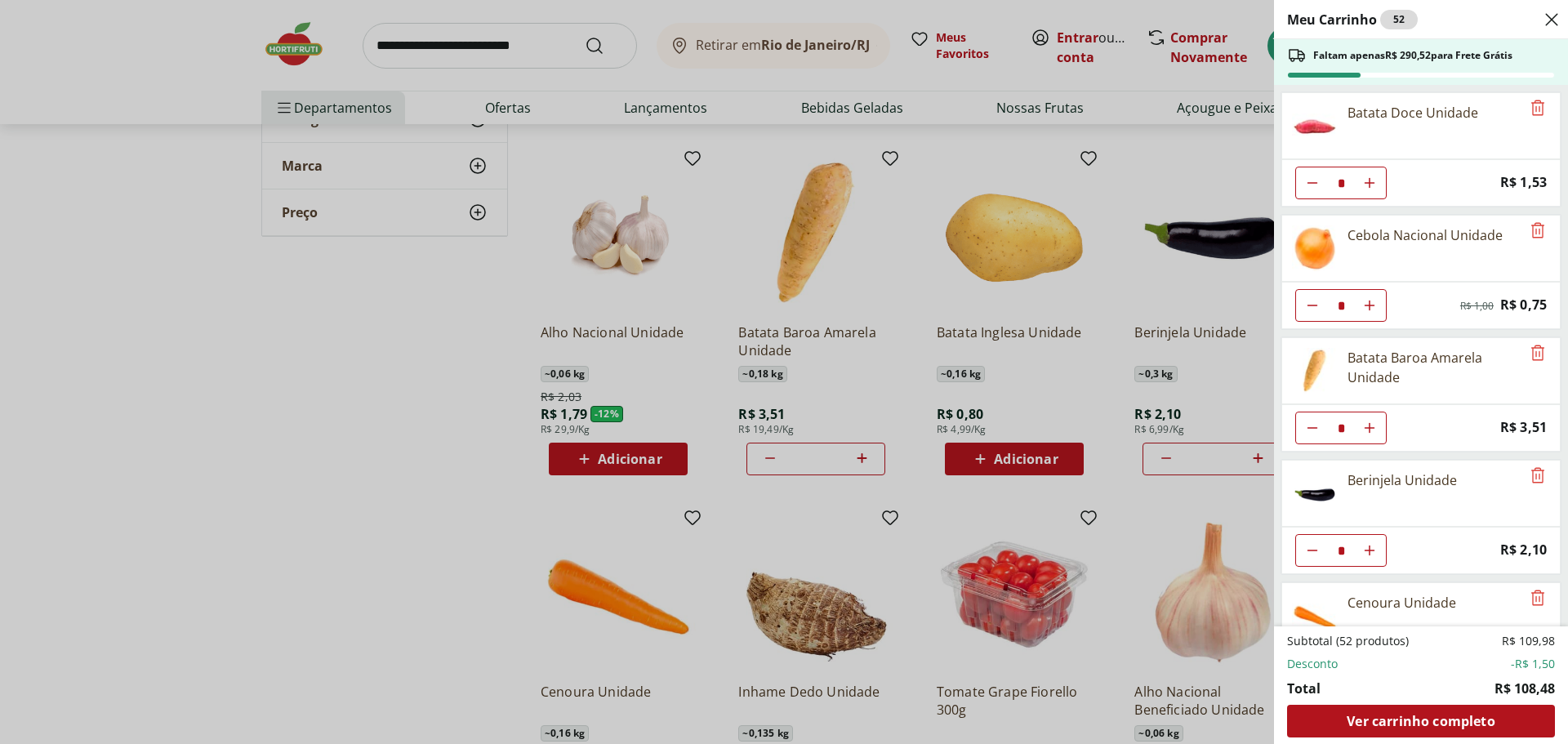 click 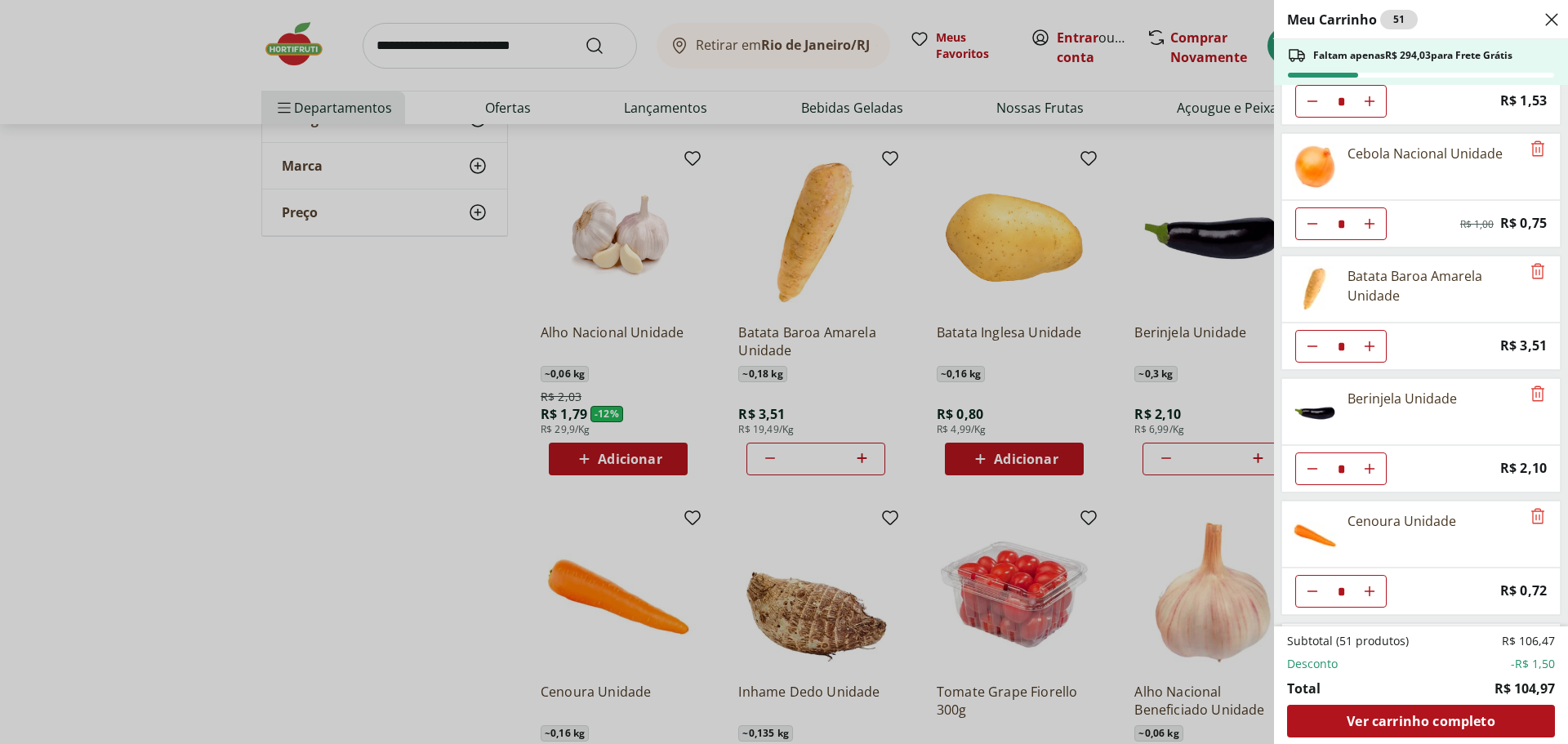 scroll, scrollTop: 653, scrollLeft: 0, axis: vertical 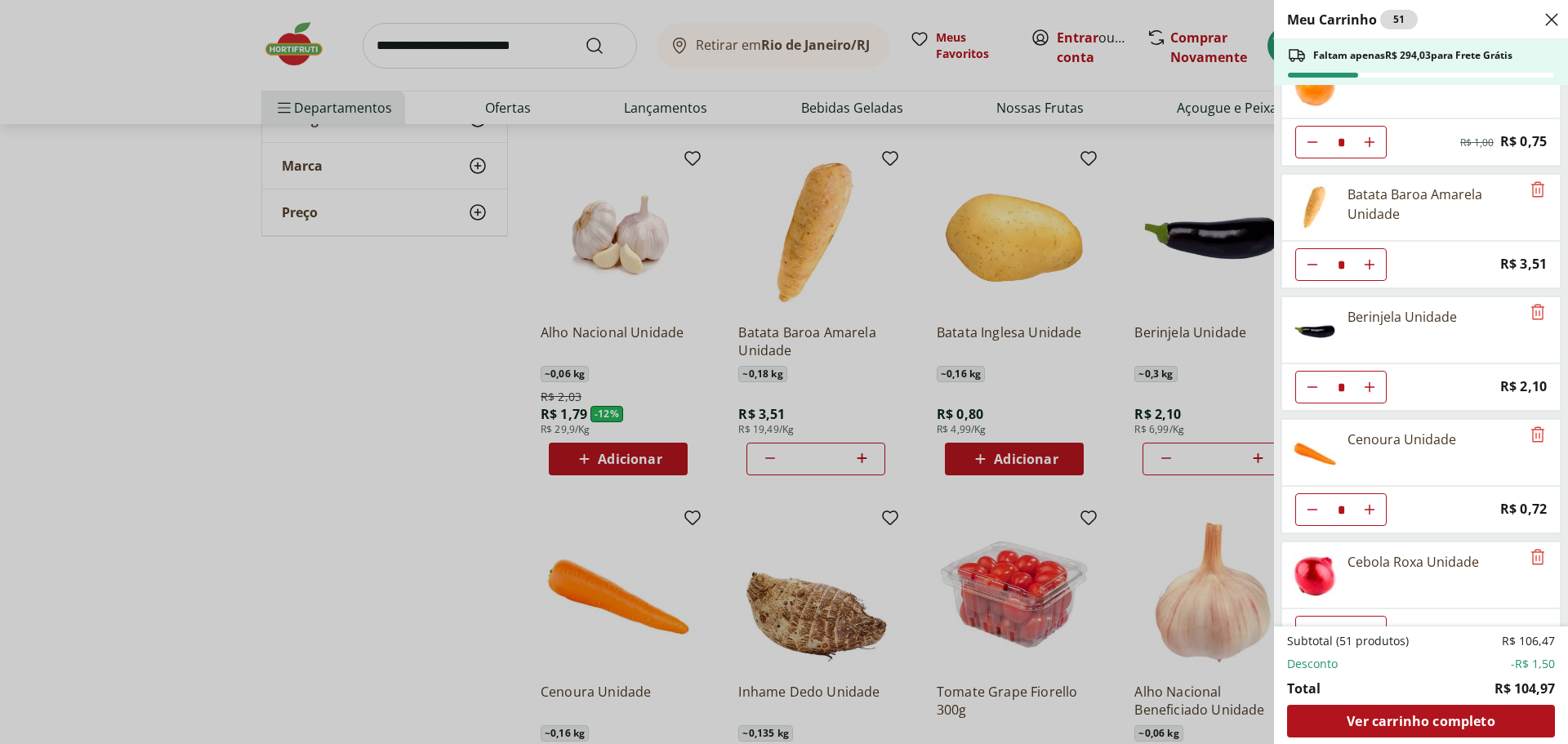 click 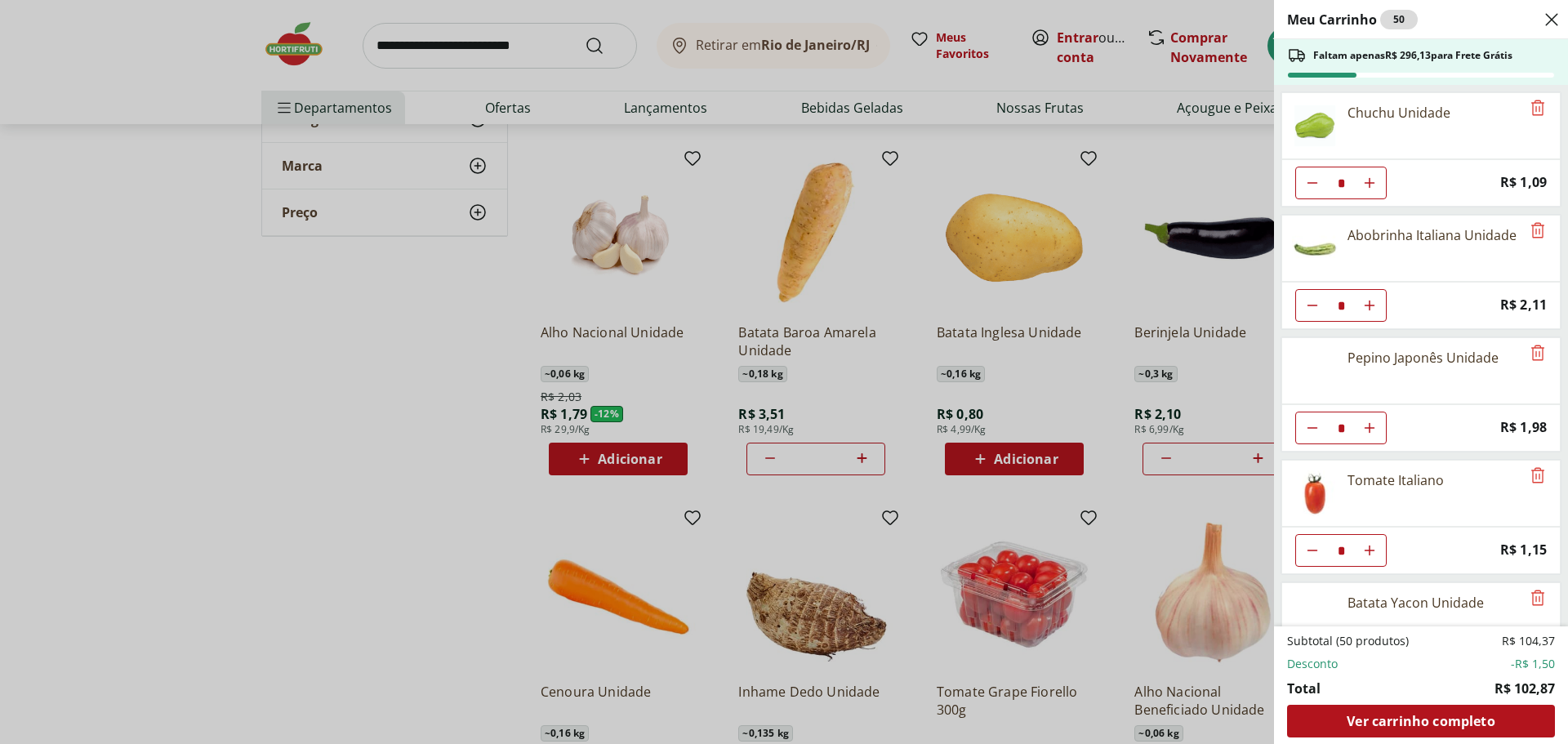 scroll, scrollTop: 1303, scrollLeft: 0, axis: vertical 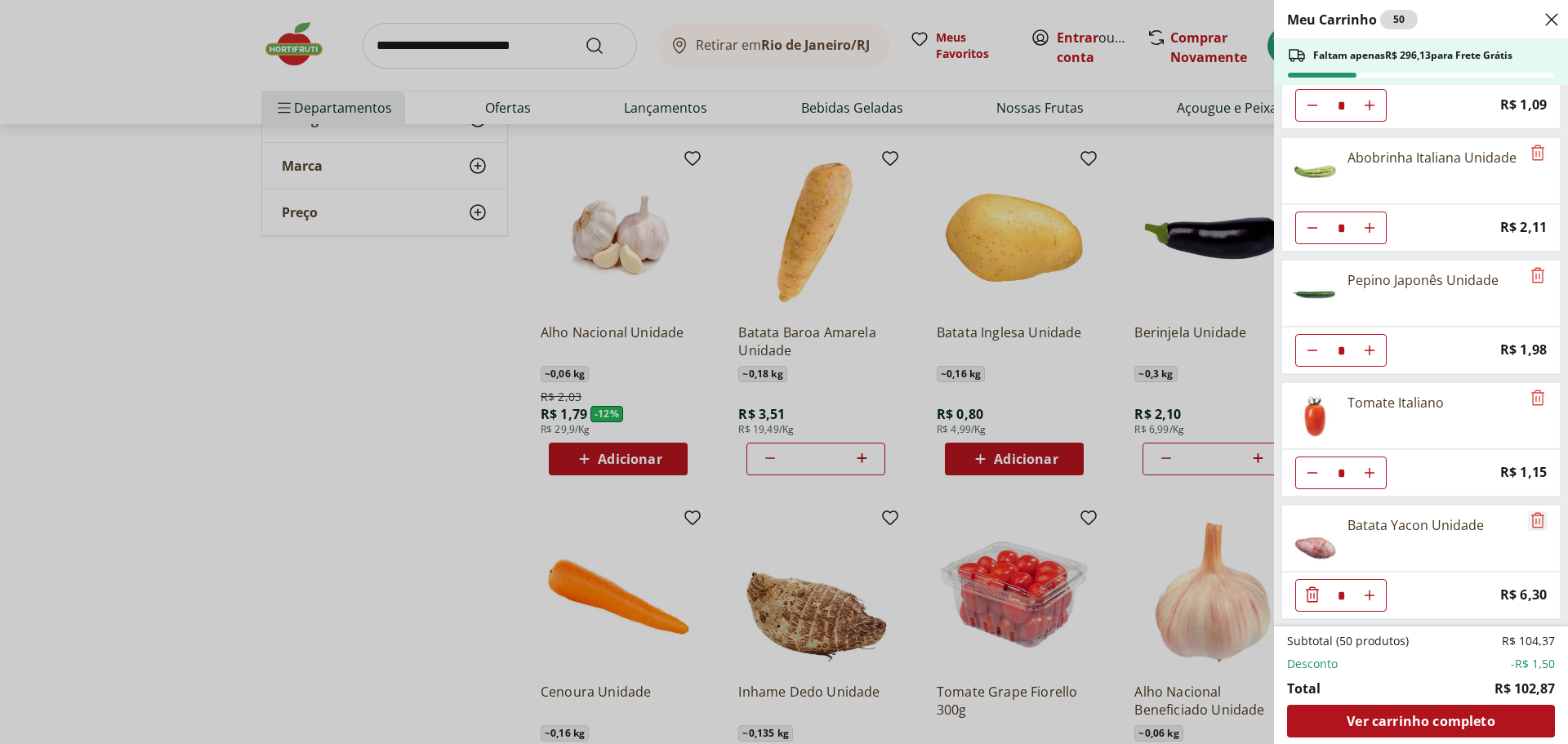 click 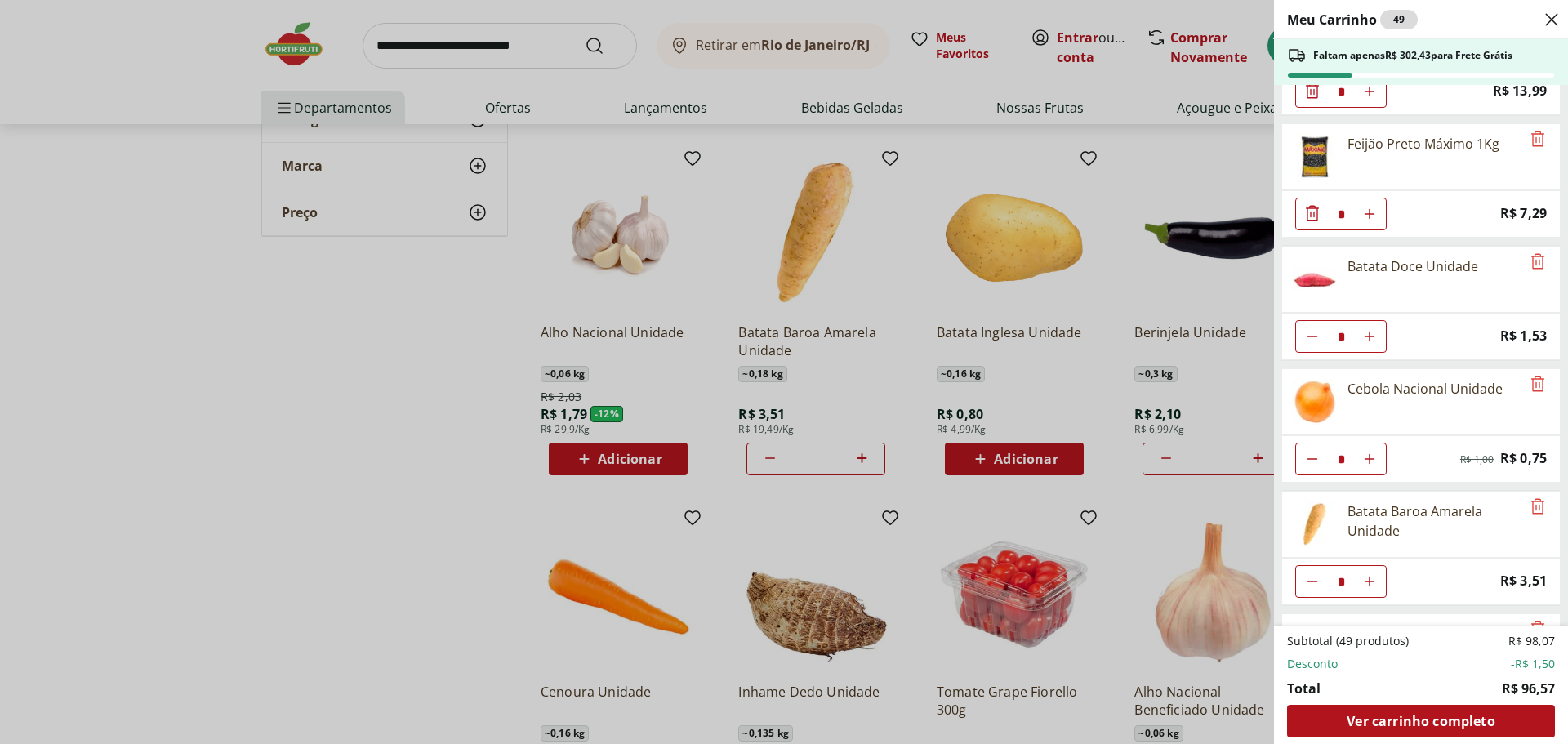 scroll, scrollTop: 270, scrollLeft: 0, axis: vertical 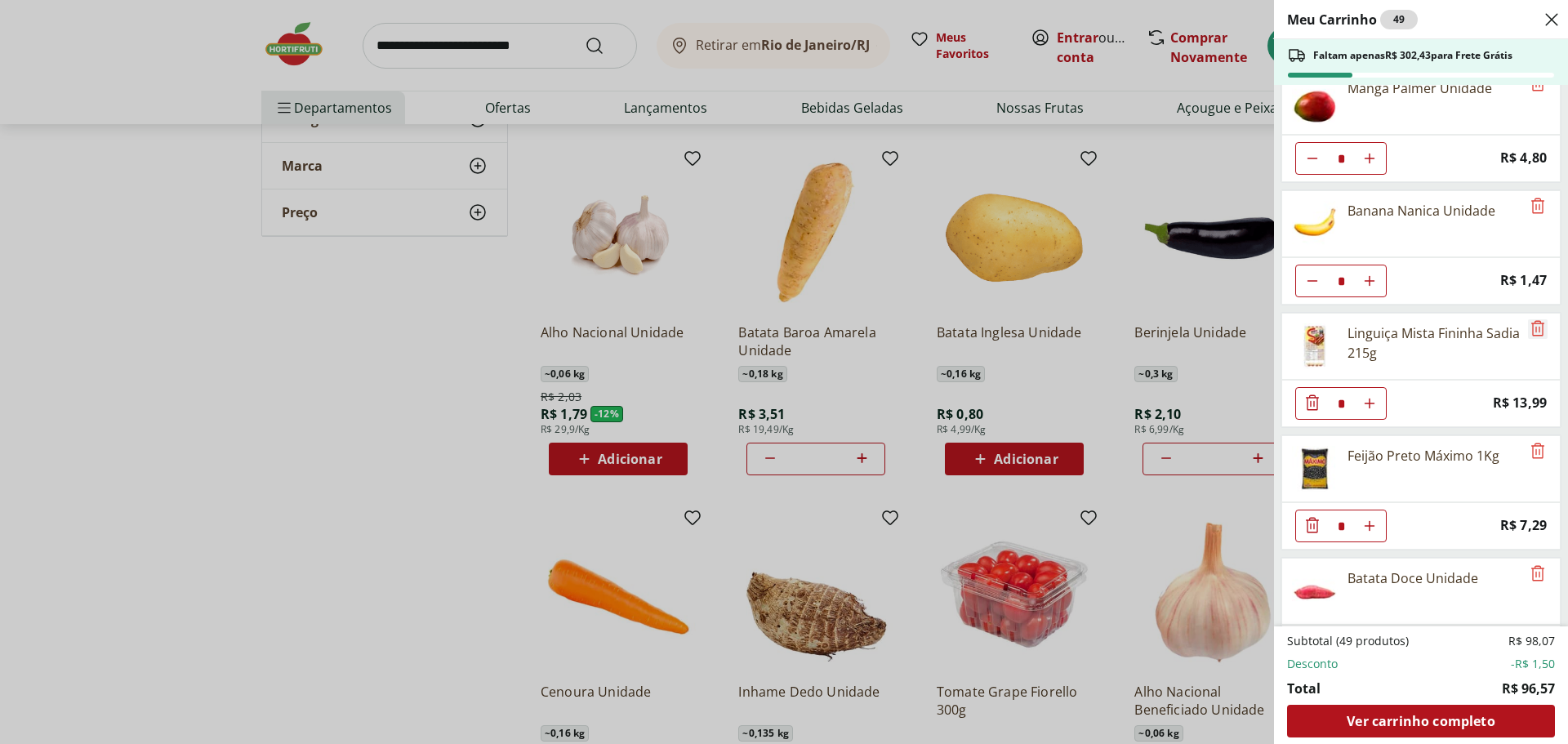 click 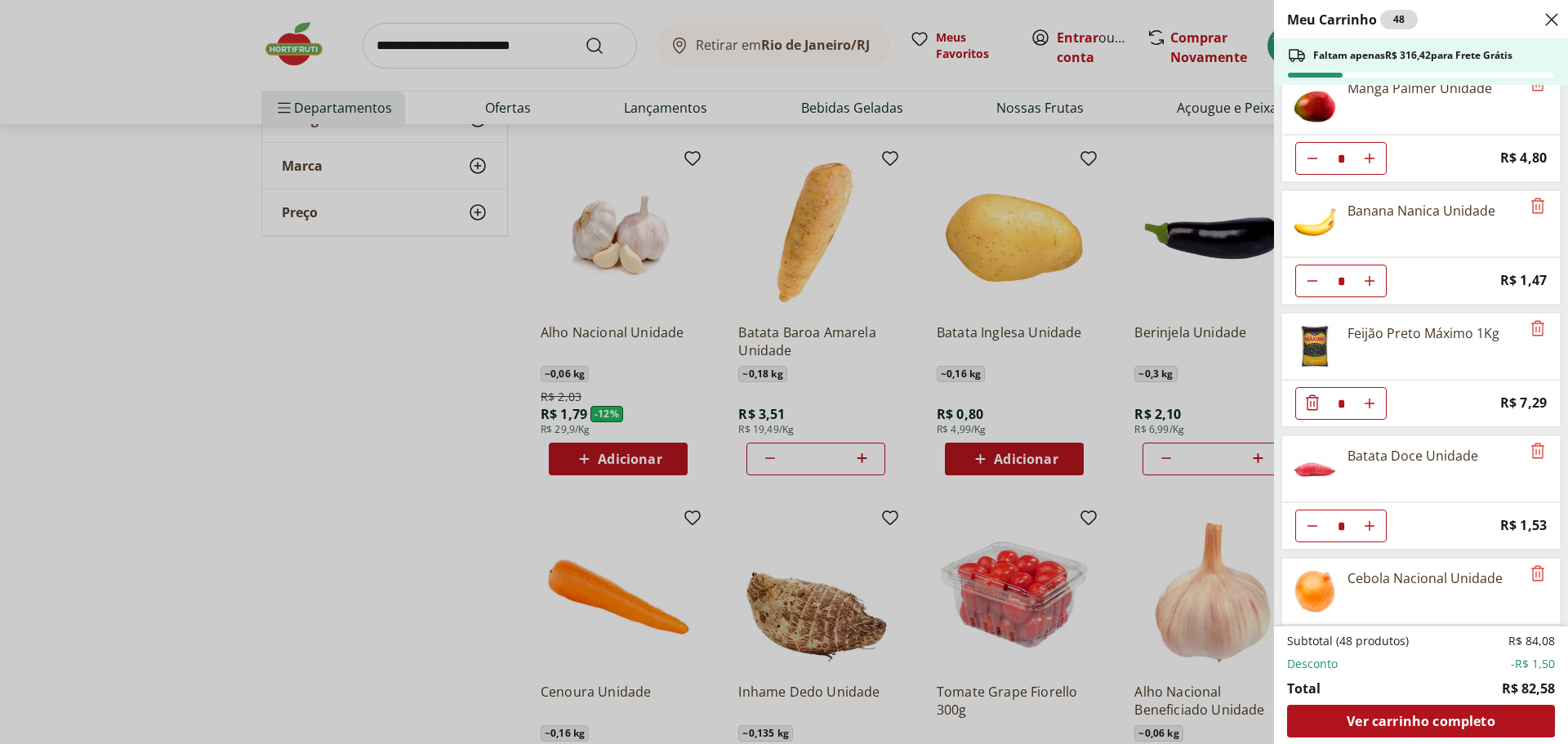click on "Meu Carrinho 48 Faltam apenas  R$ 316,42  para Frete Grátis Manga Palmer Unidade * Price: R$ 4,80 Banana Nanica Unidade * Price: R$ 1,47 Feijão Preto Máximo 1Kg * Price: R$ 7,29 Batata Doce Unidade * Price: R$ 1,53 Cebola Nacional Unidade * Original price: R$ 1,00 Price: R$ 0,75 Batata Baroa Amarela Unidade * Price: R$ 3,51 Berinjela Unidade * Price: R$ 2,10 Cenoura Unidade * Price: R$ 0,72 Cebola Roxa Unidade * Price: R$ 1,40 Chuchu Unidade * Price: R$ 1,09 Abobrinha Italiana Unidade * Price: R$ 2,11 Pepino Japonês Unidade * Price: R$ 1,98 Tomate Italiano * Price: R$ 1,15 Subtotal (48 produtos) R$ 84,08 Desconto -R$ 1,50 Total R$ 82,58 Ver carrinho completo" at bounding box center (784, 372) 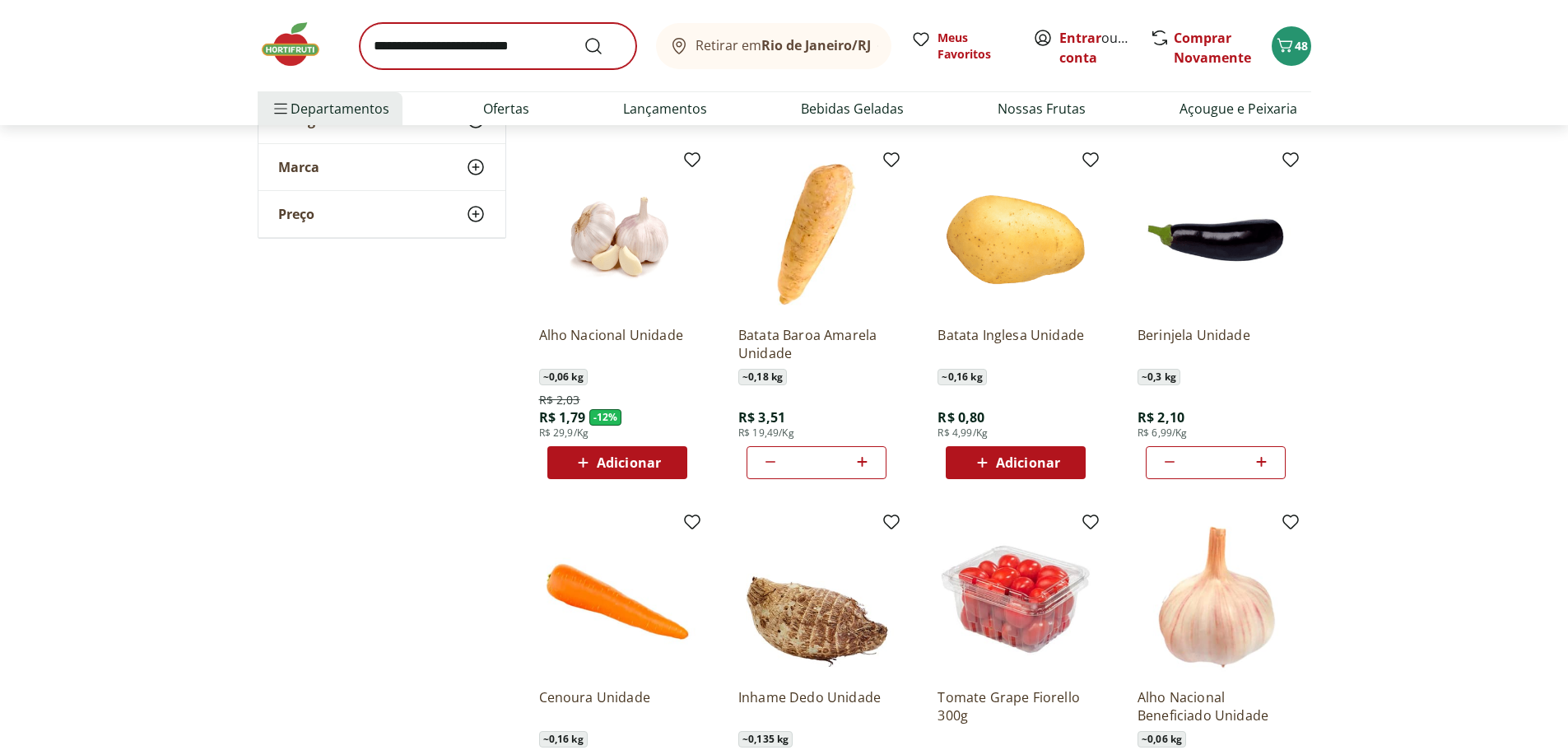 type 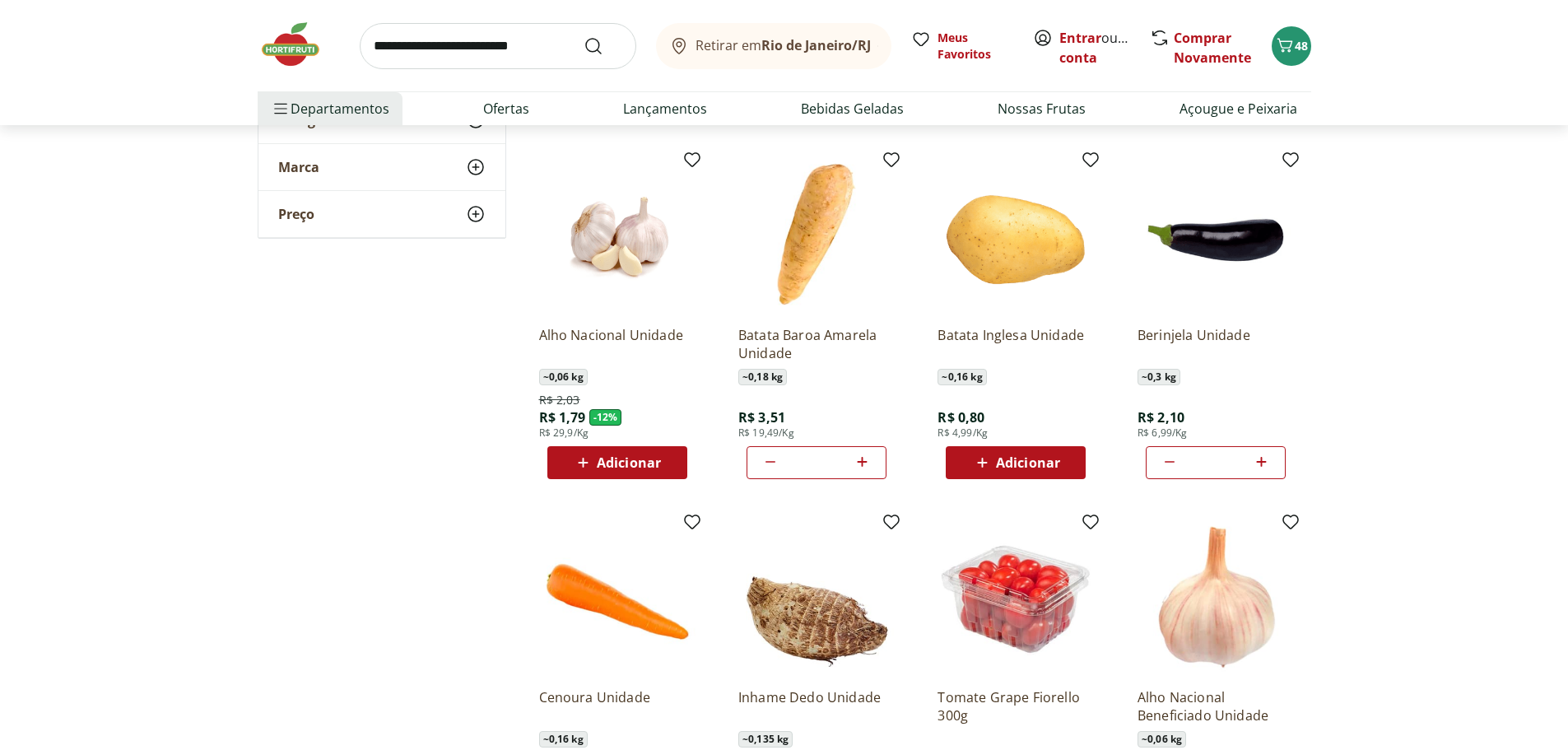 click at bounding box center [498, 46] 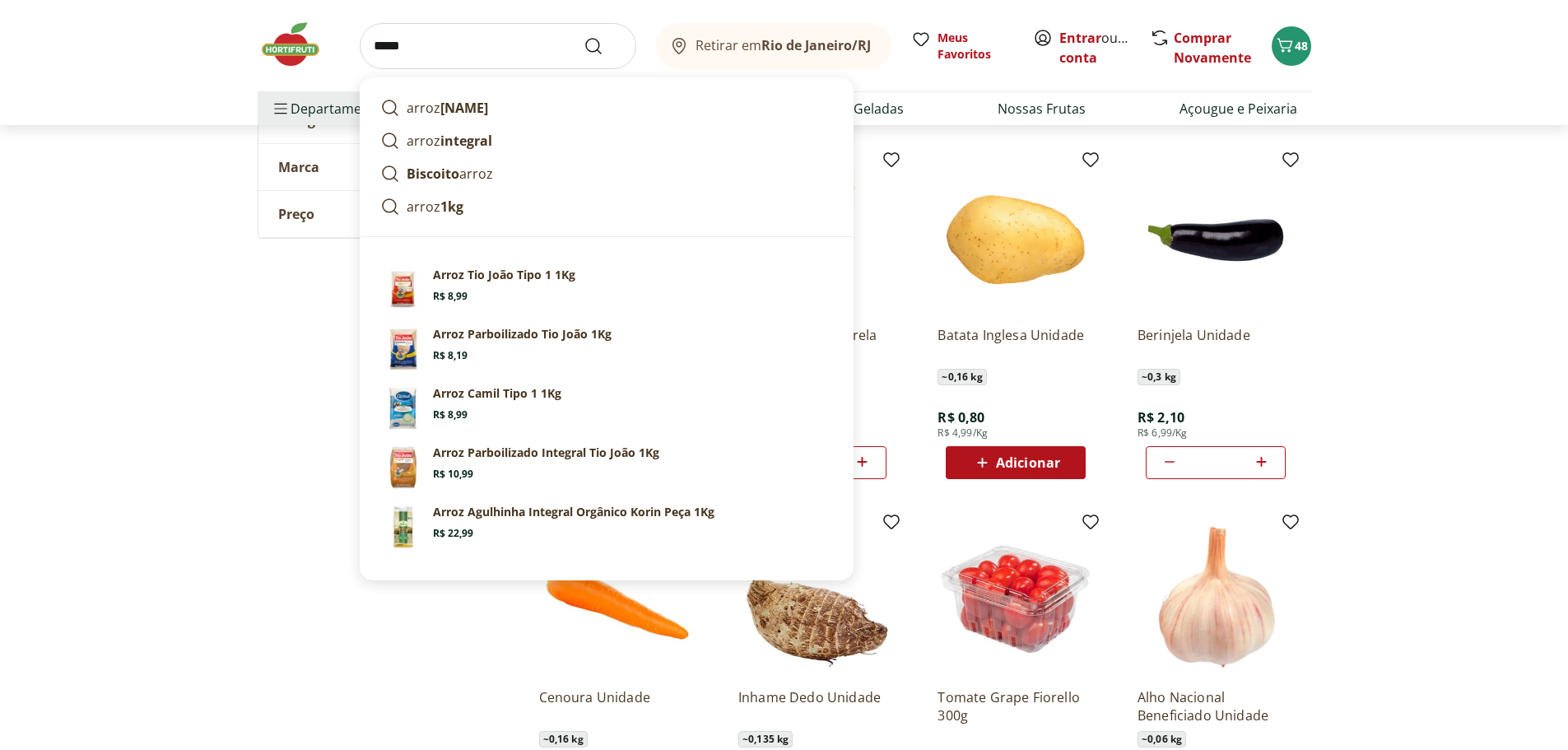 click on "tio joão" at bounding box center (464, 108) 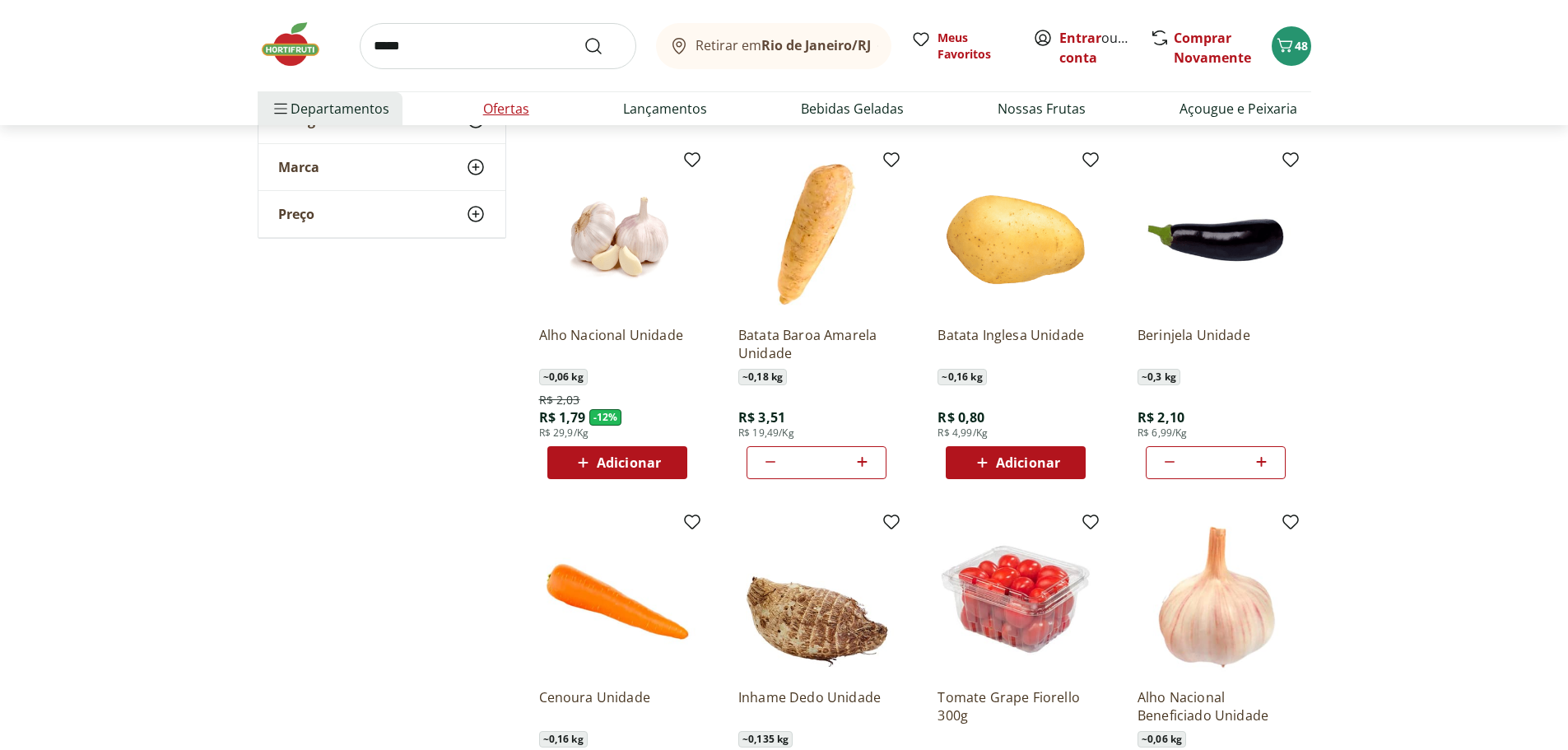 type on "**********" 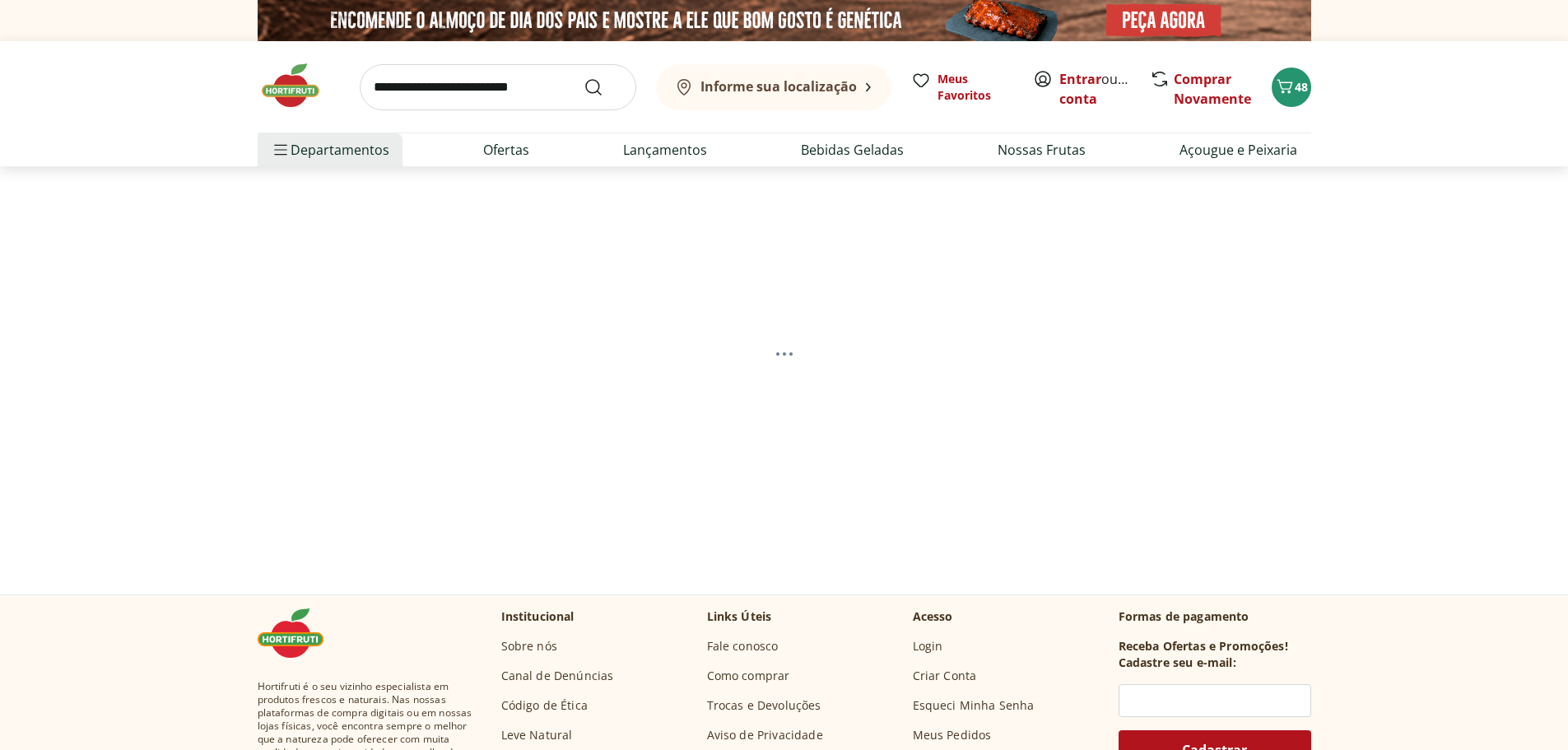 scroll, scrollTop: 0, scrollLeft: 0, axis: both 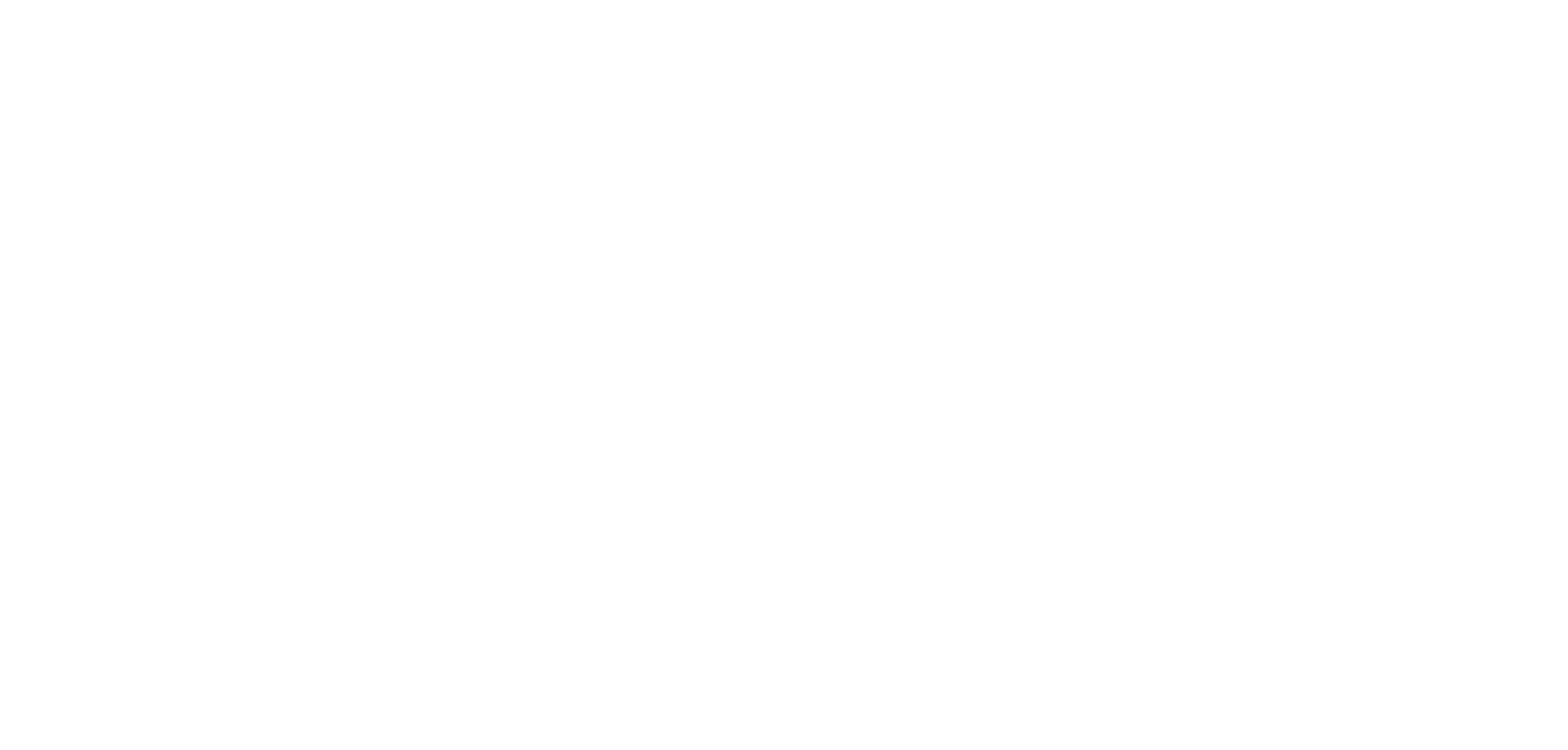 select on "**********" 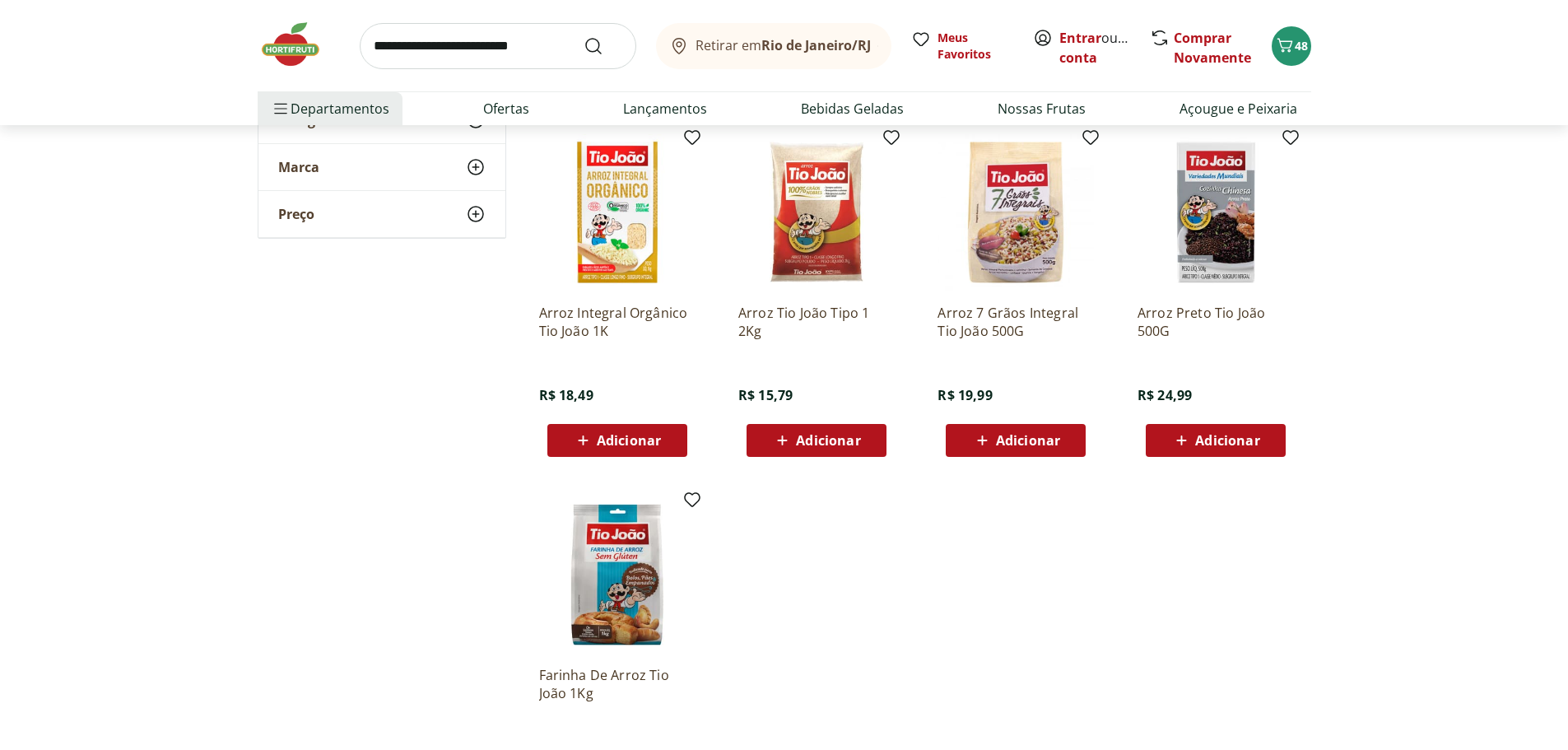 scroll, scrollTop: 412, scrollLeft: 0, axis: vertical 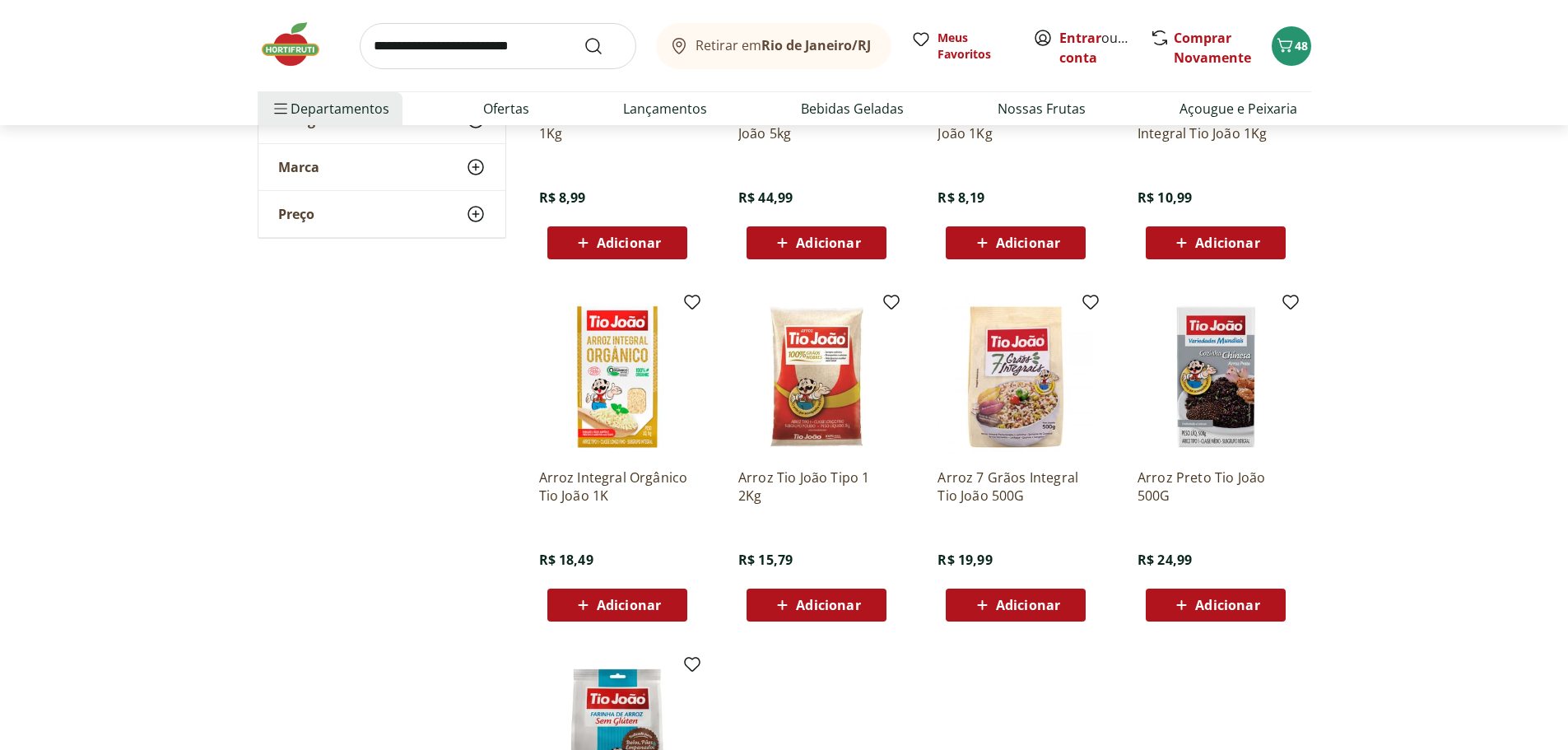 click at bounding box center (817, 377) 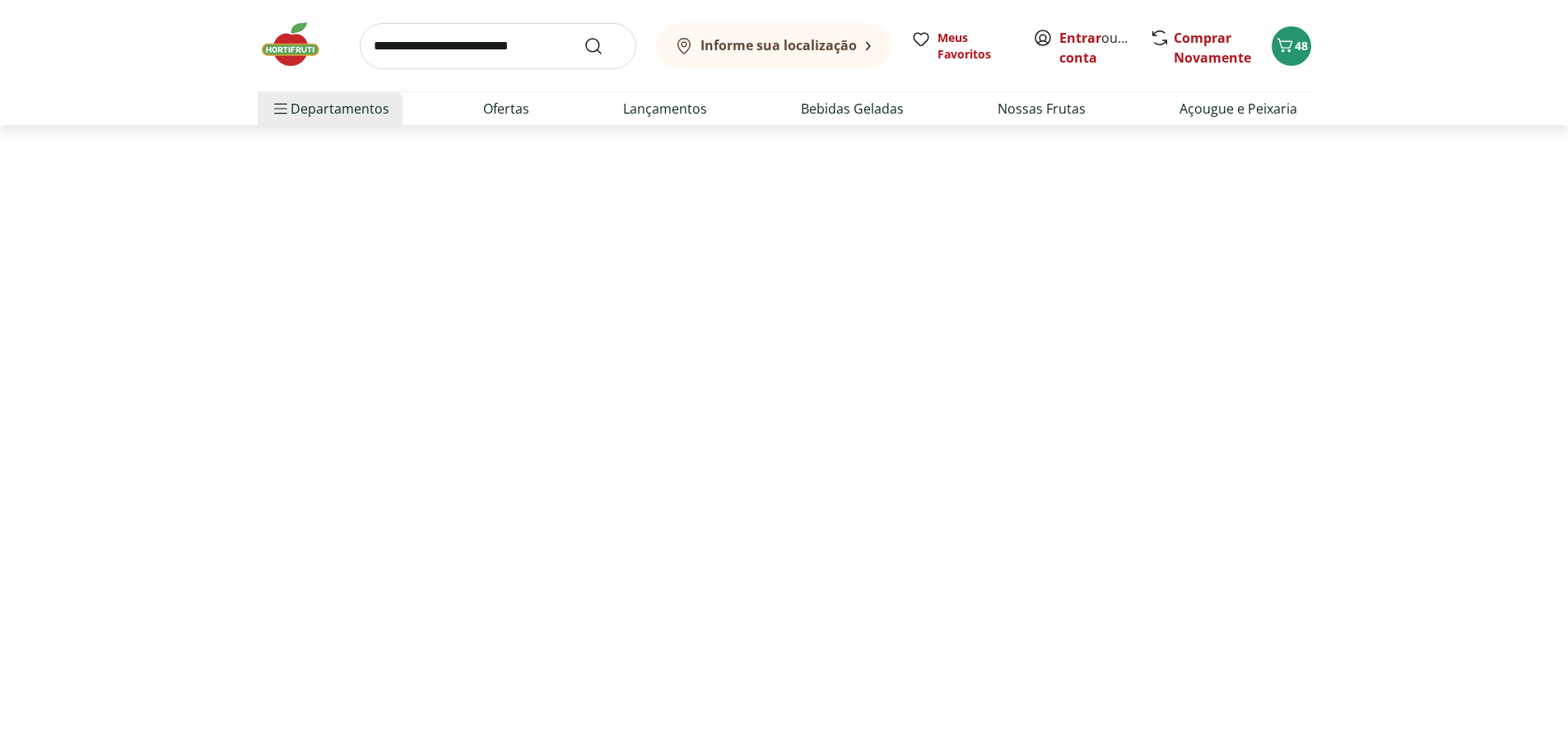 scroll, scrollTop: 0, scrollLeft: 0, axis: both 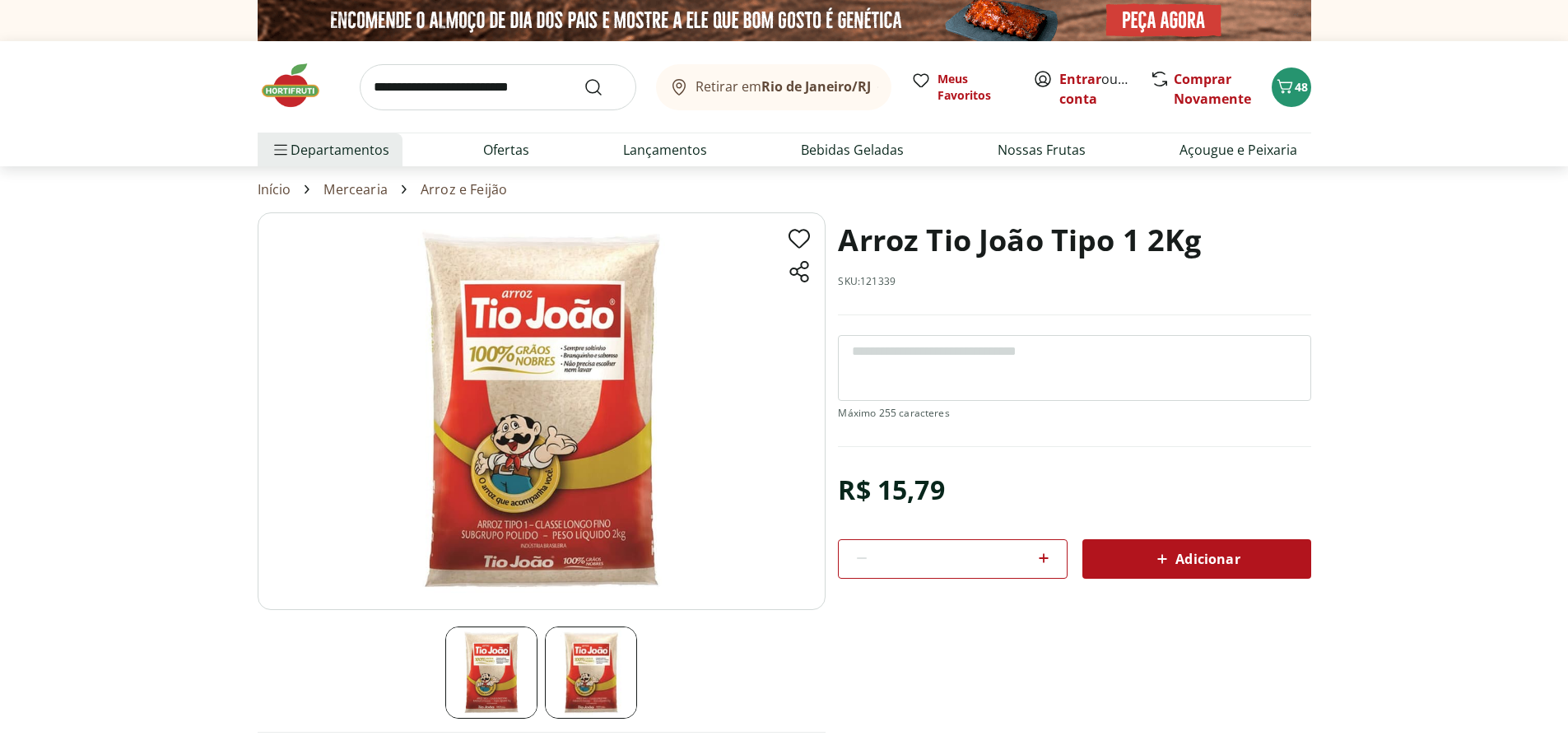 click at bounding box center (542, 411) 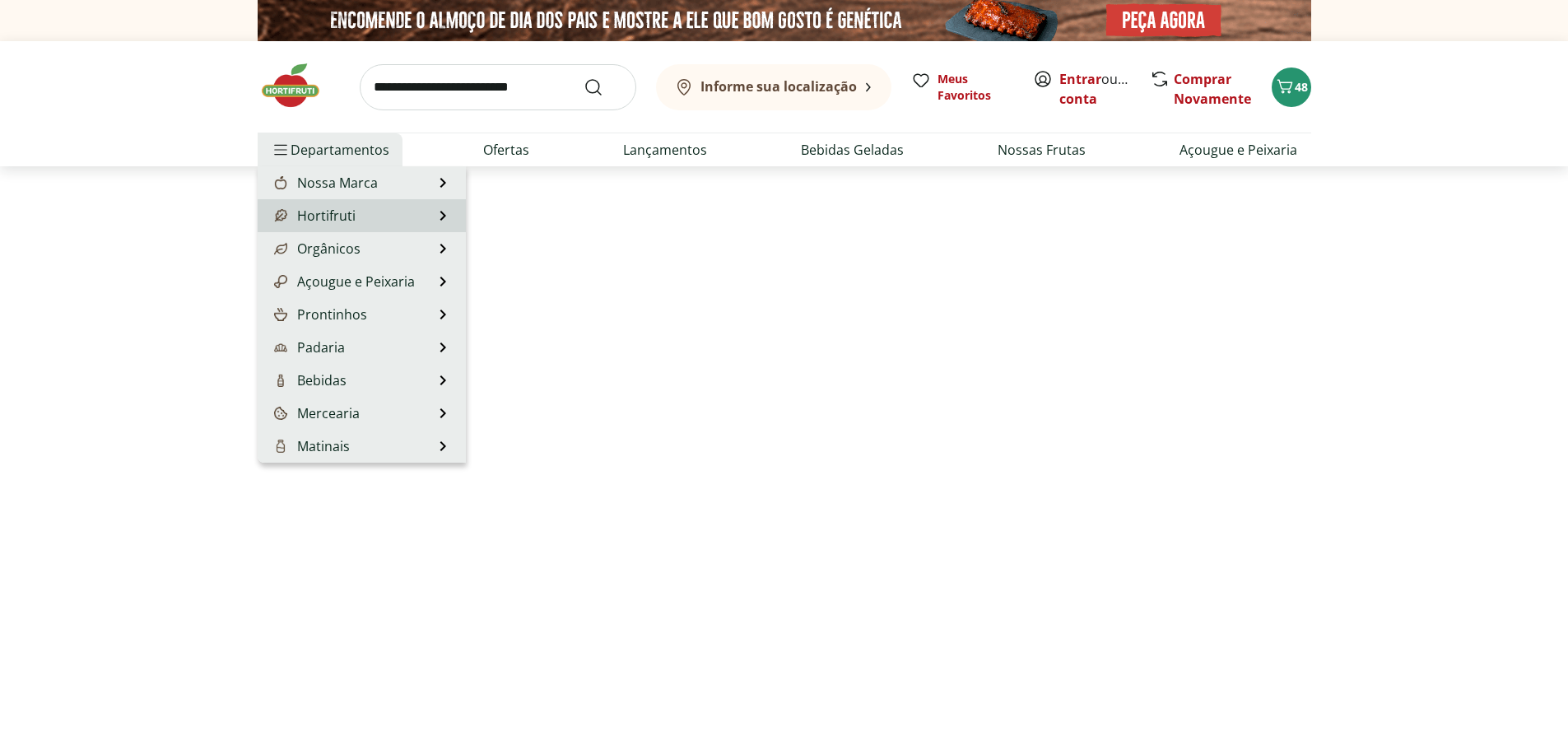 scroll, scrollTop: 412, scrollLeft: 0, axis: vertical 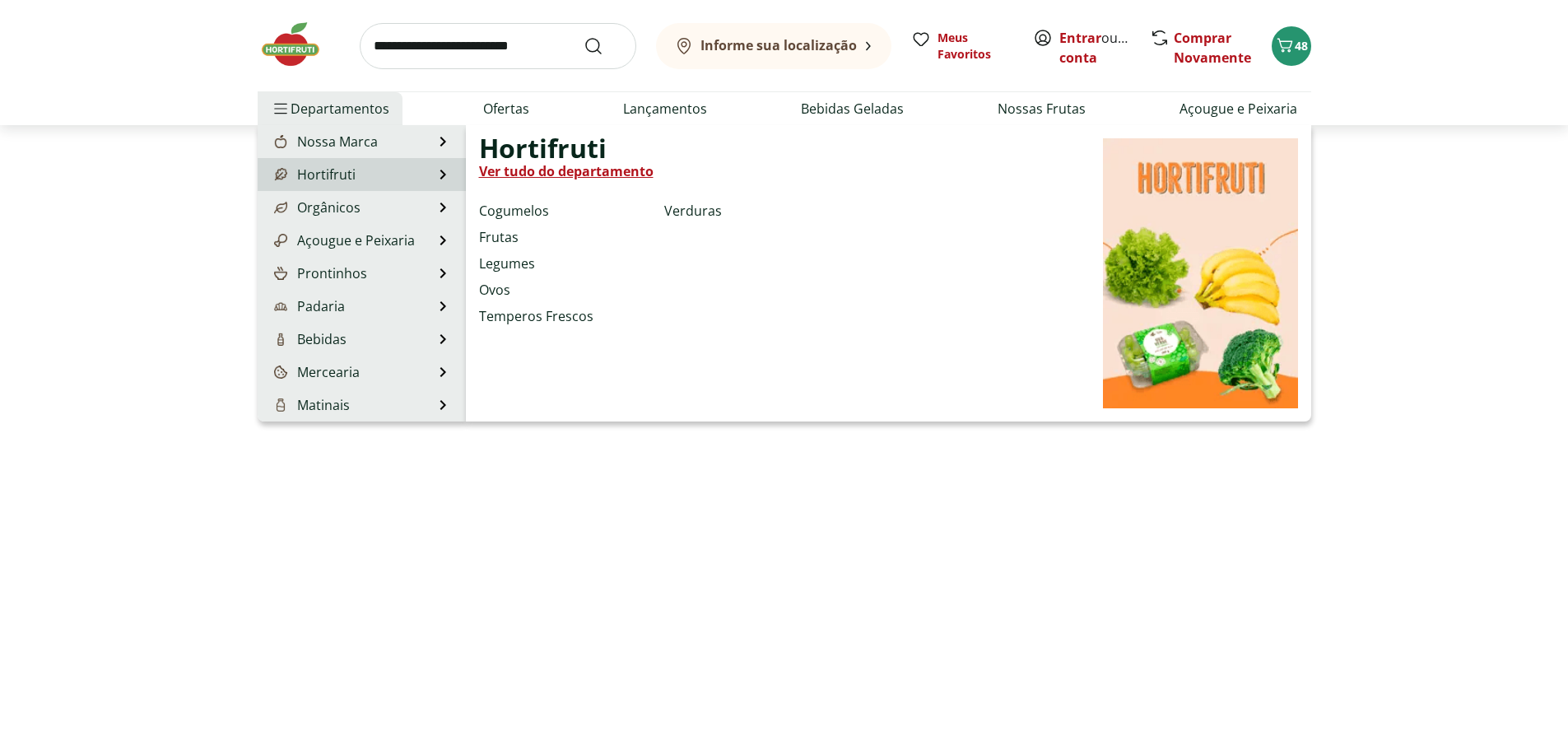 select on "**********" 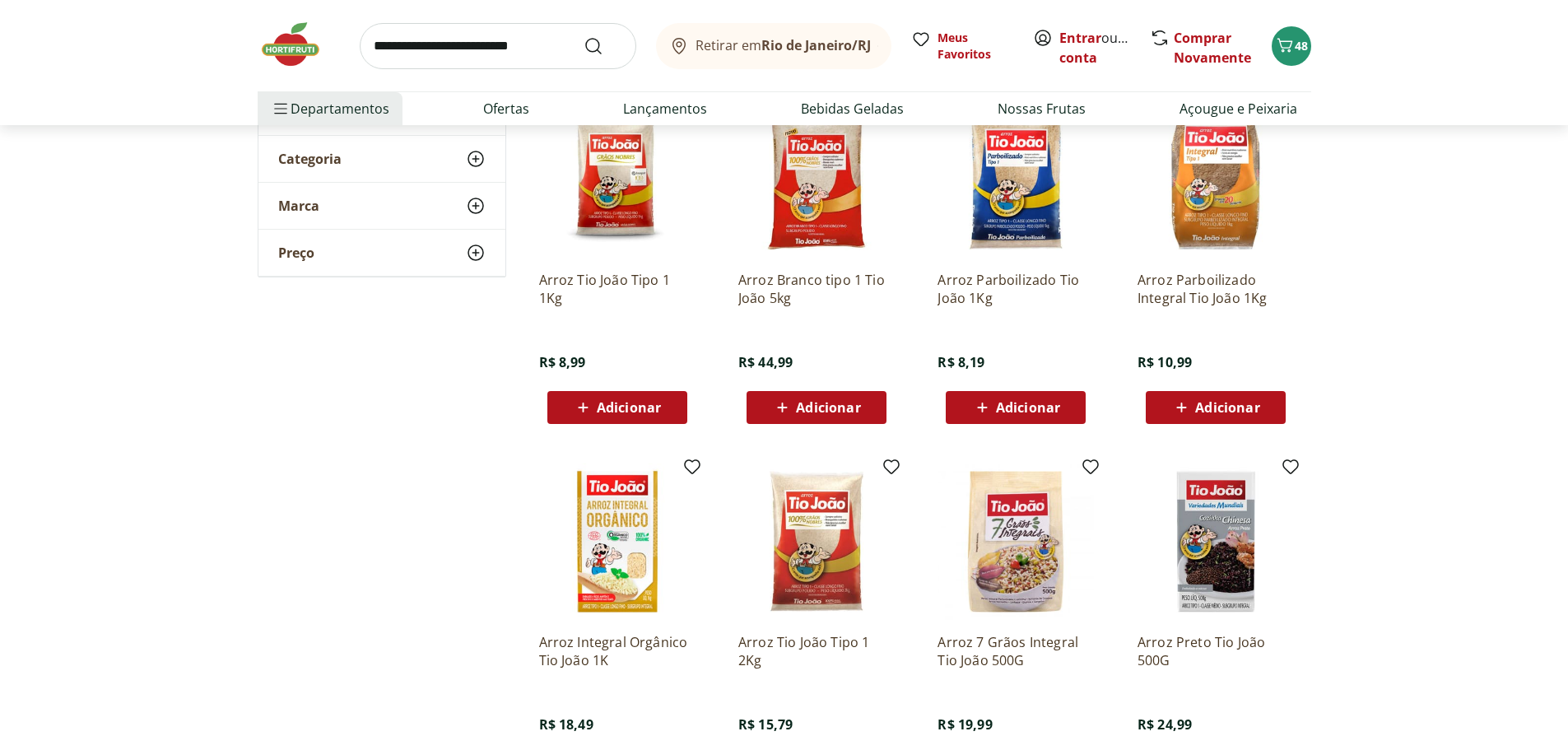 scroll, scrollTop: 165, scrollLeft: 0, axis: vertical 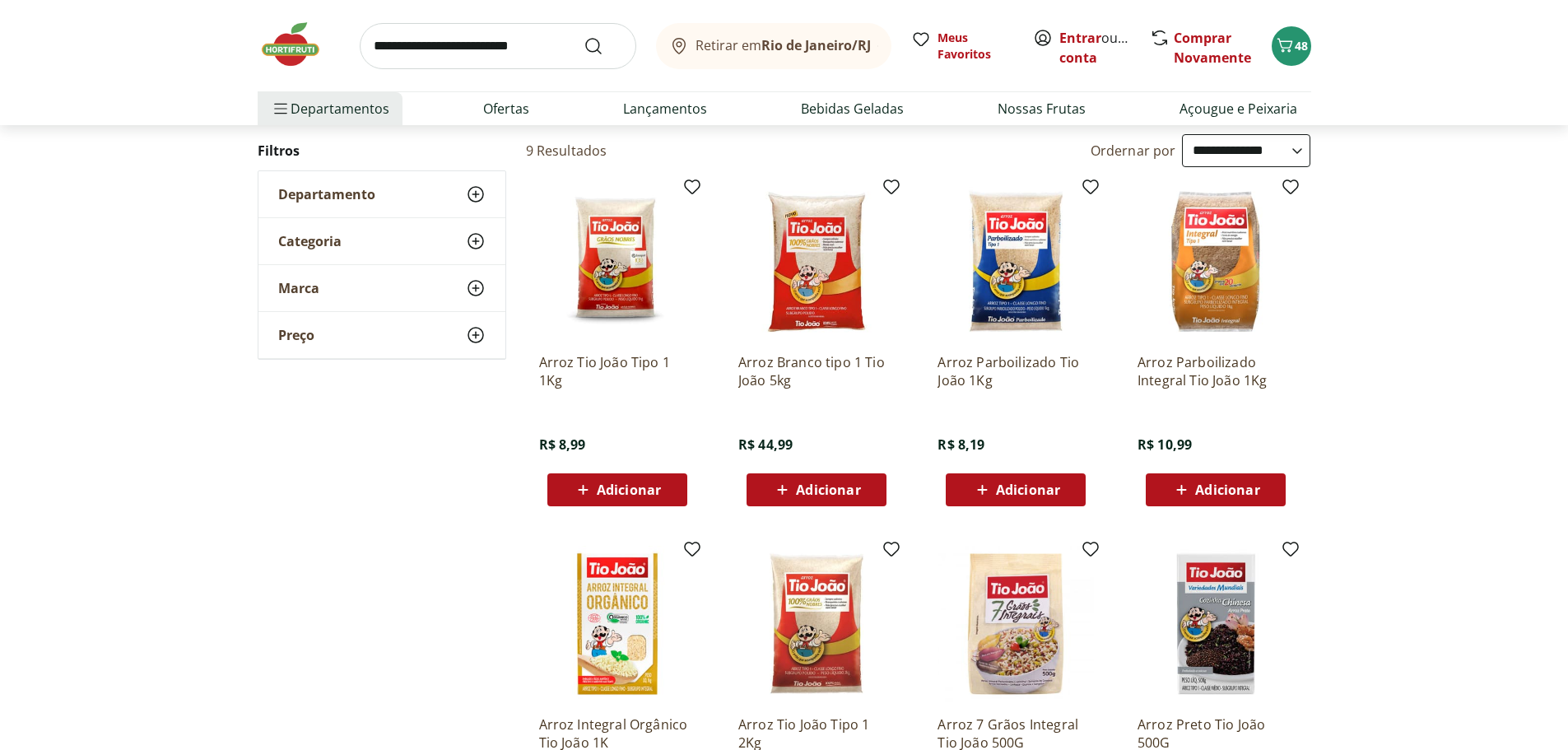 click on "Adicionar" at bounding box center [1028, 490] 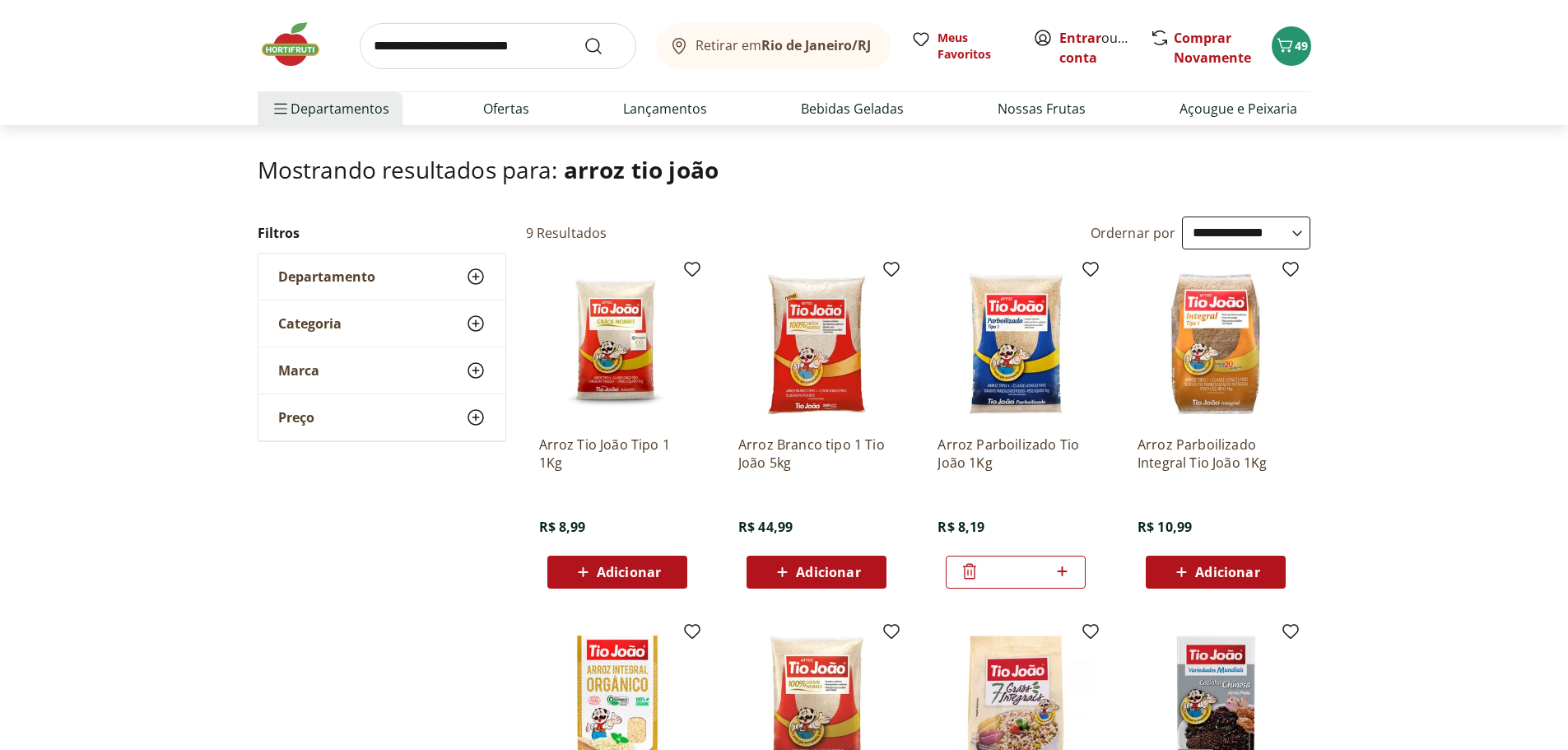 scroll, scrollTop: 0, scrollLeft: 0, axis: both 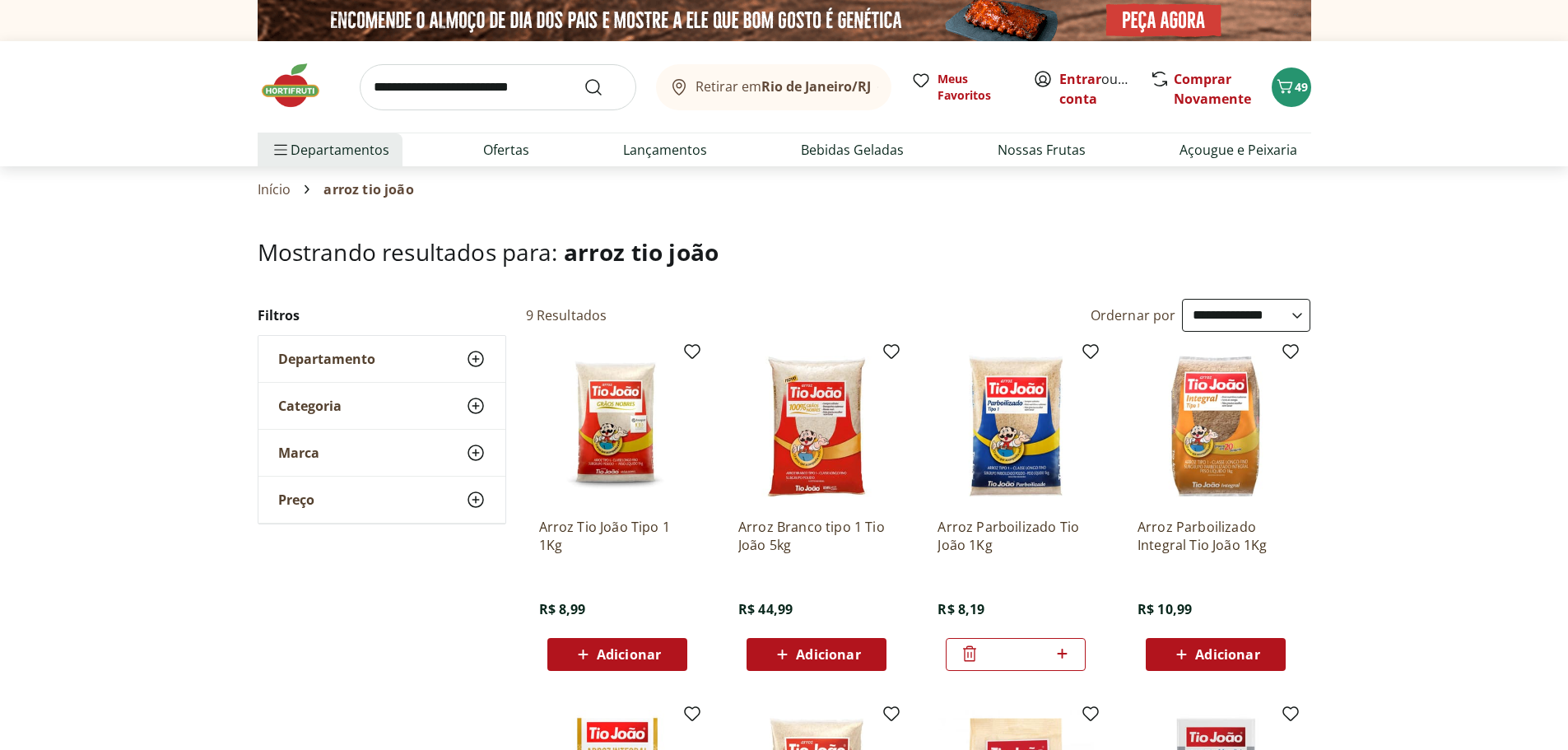 click at bounding box center [498, 87] 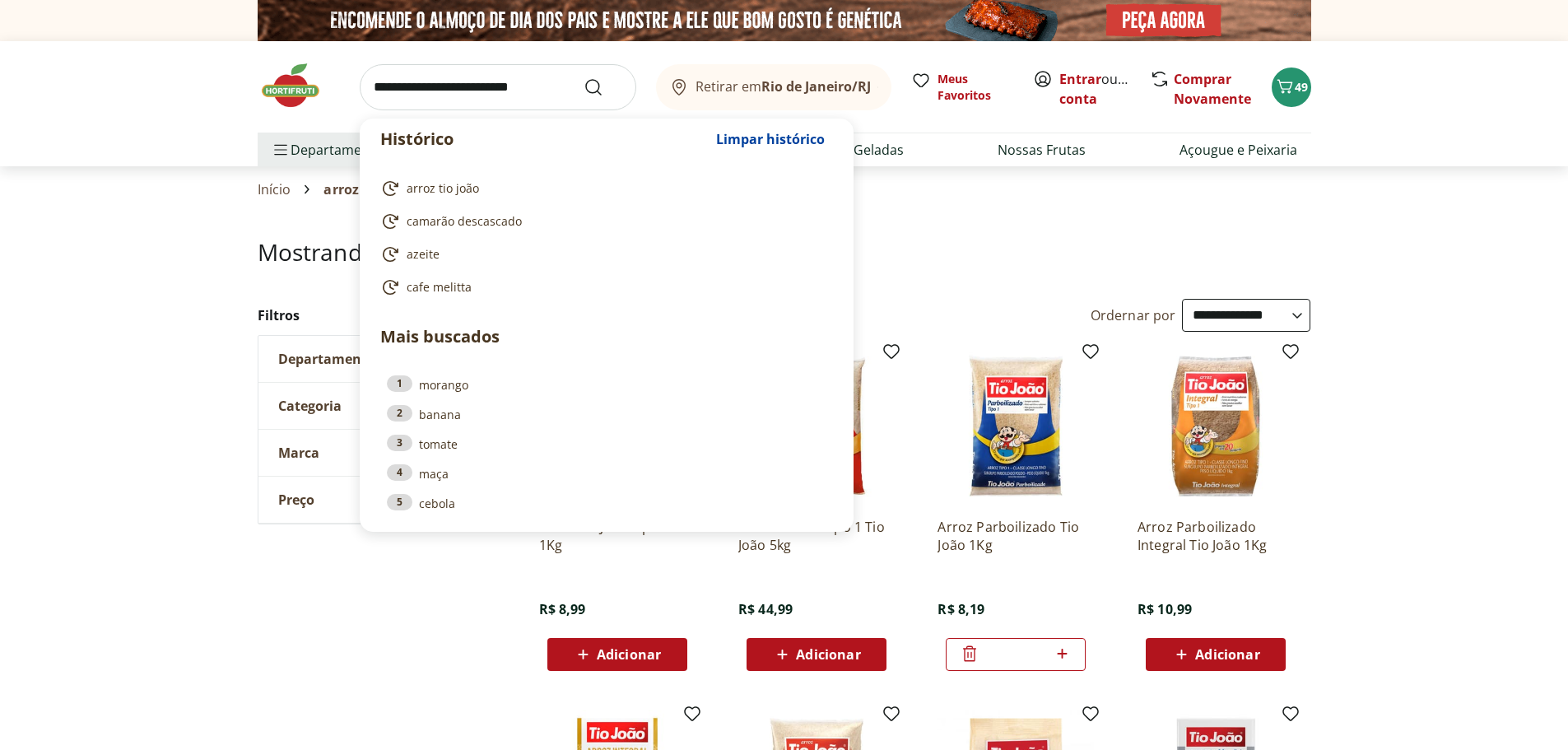 click on "Início arroz tio joão" at bounding box center (784, 189) 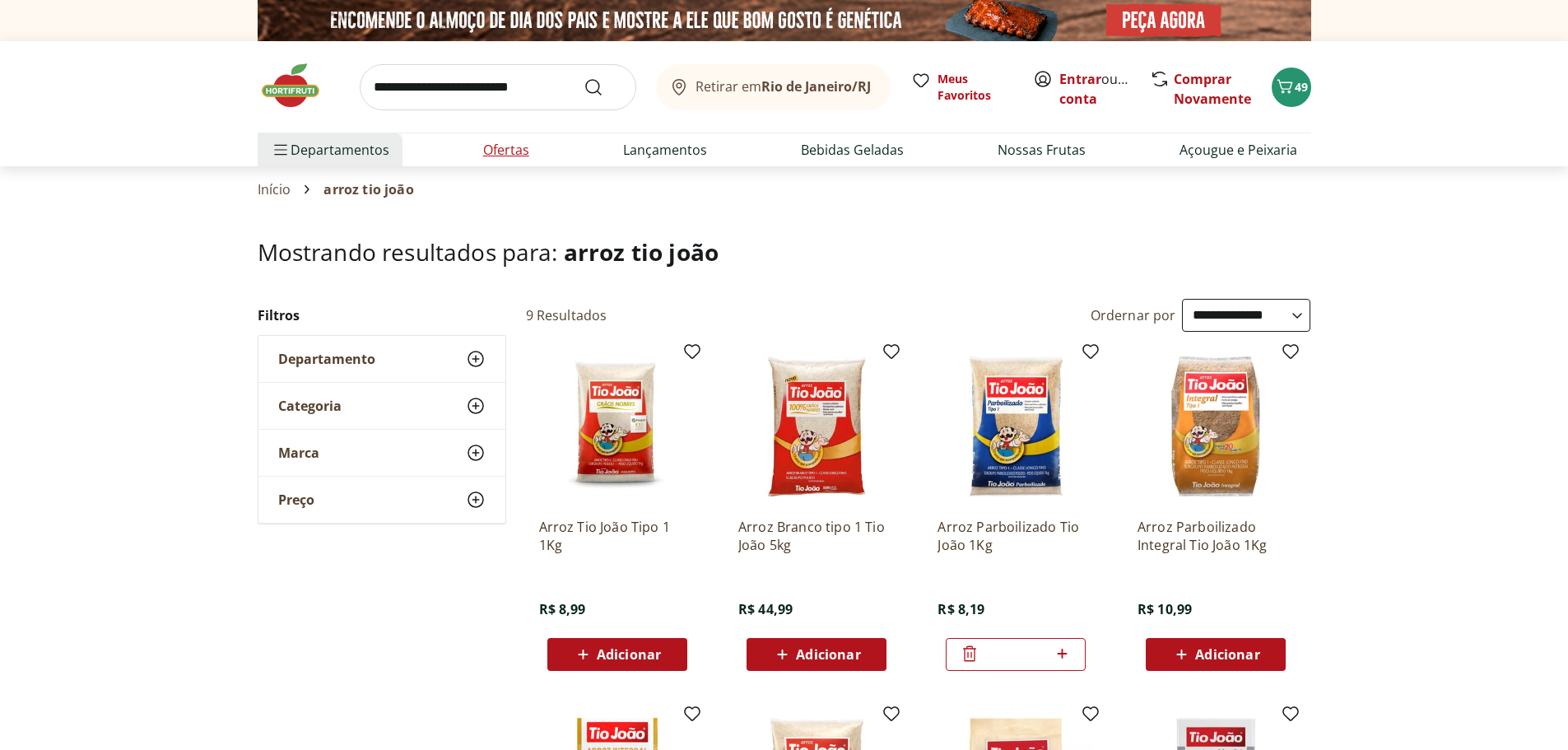 click on "Ofertas" at bounding box center [506, 150] 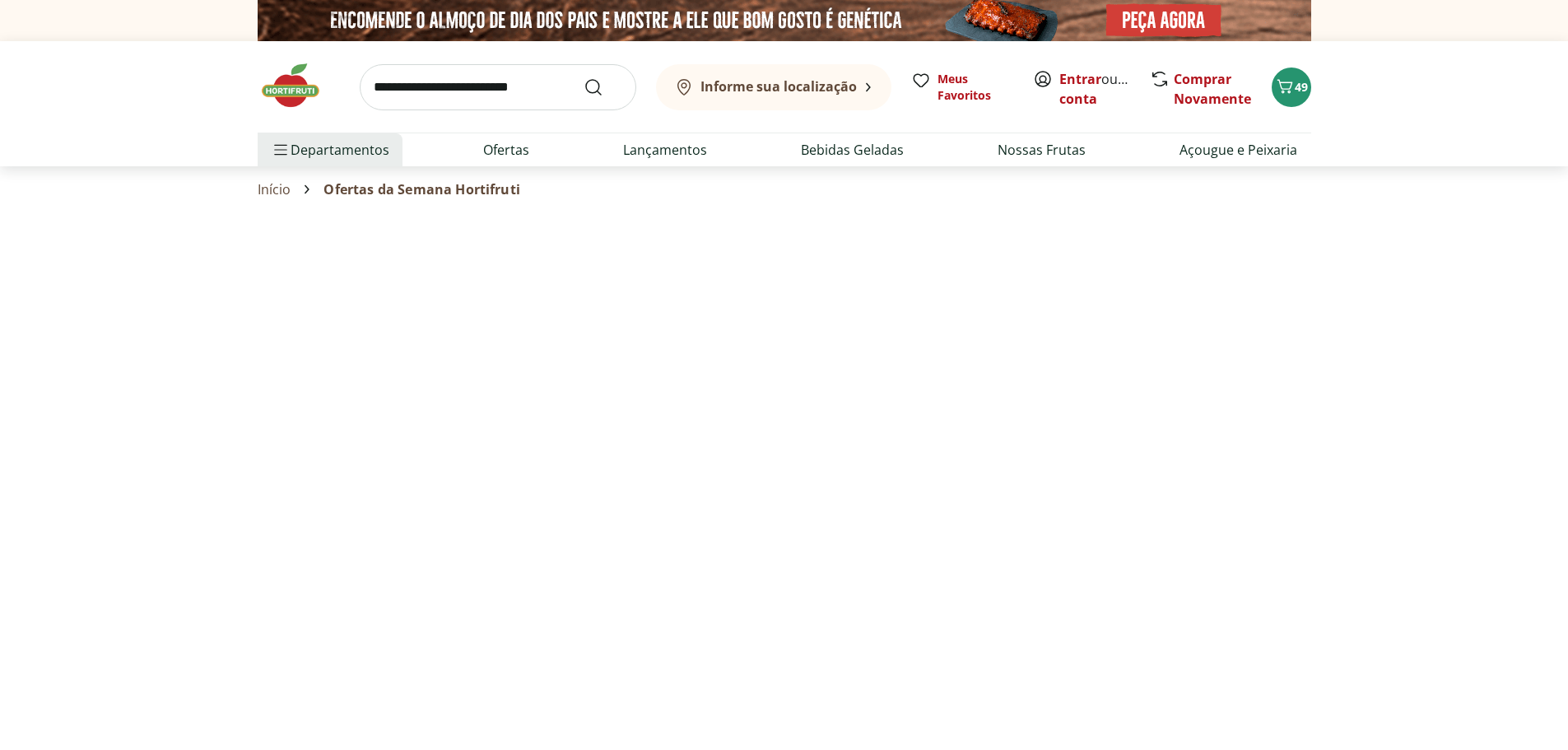 select on "**********" 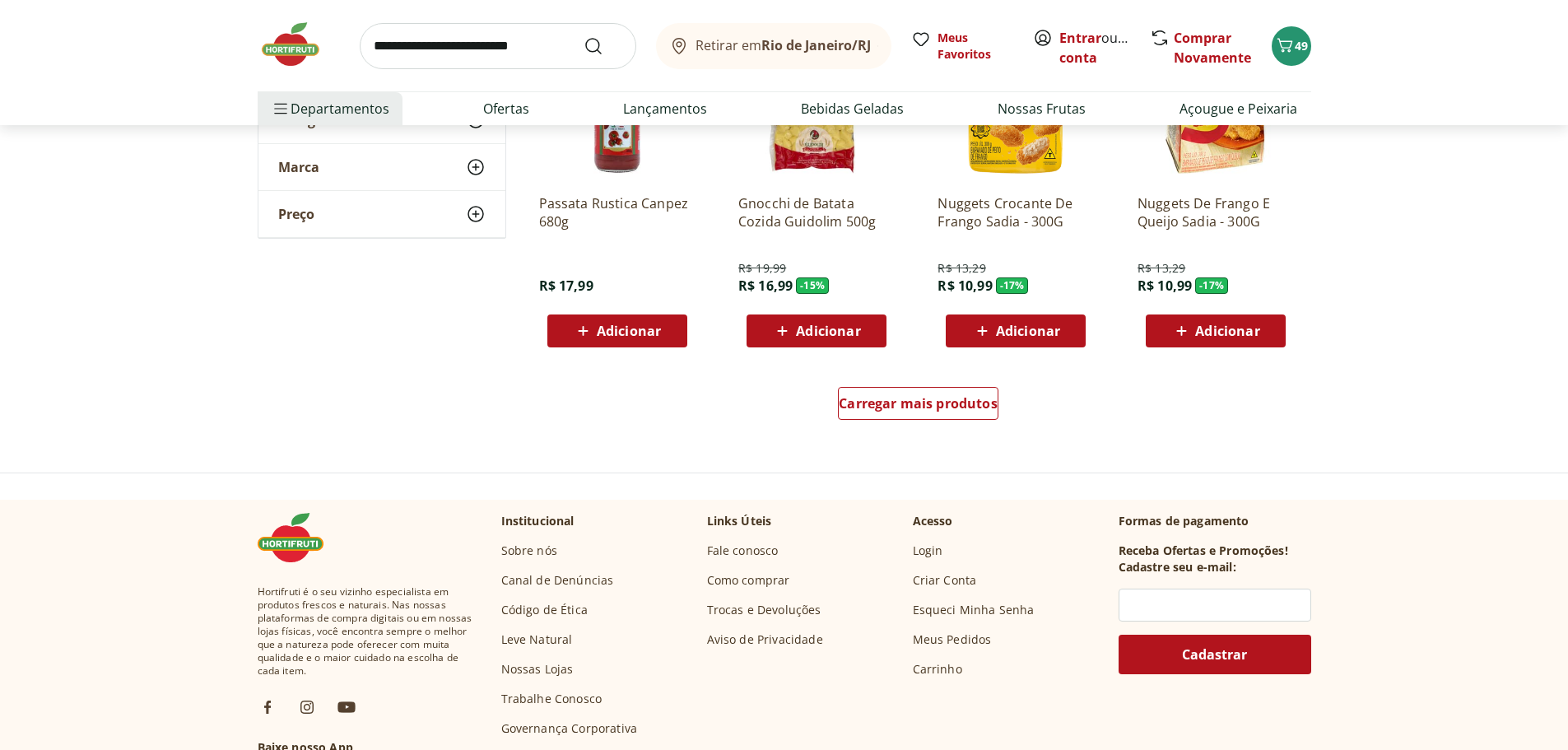 scroll, scrollTop: 1070, scrollLeft: 0, axis: vertical 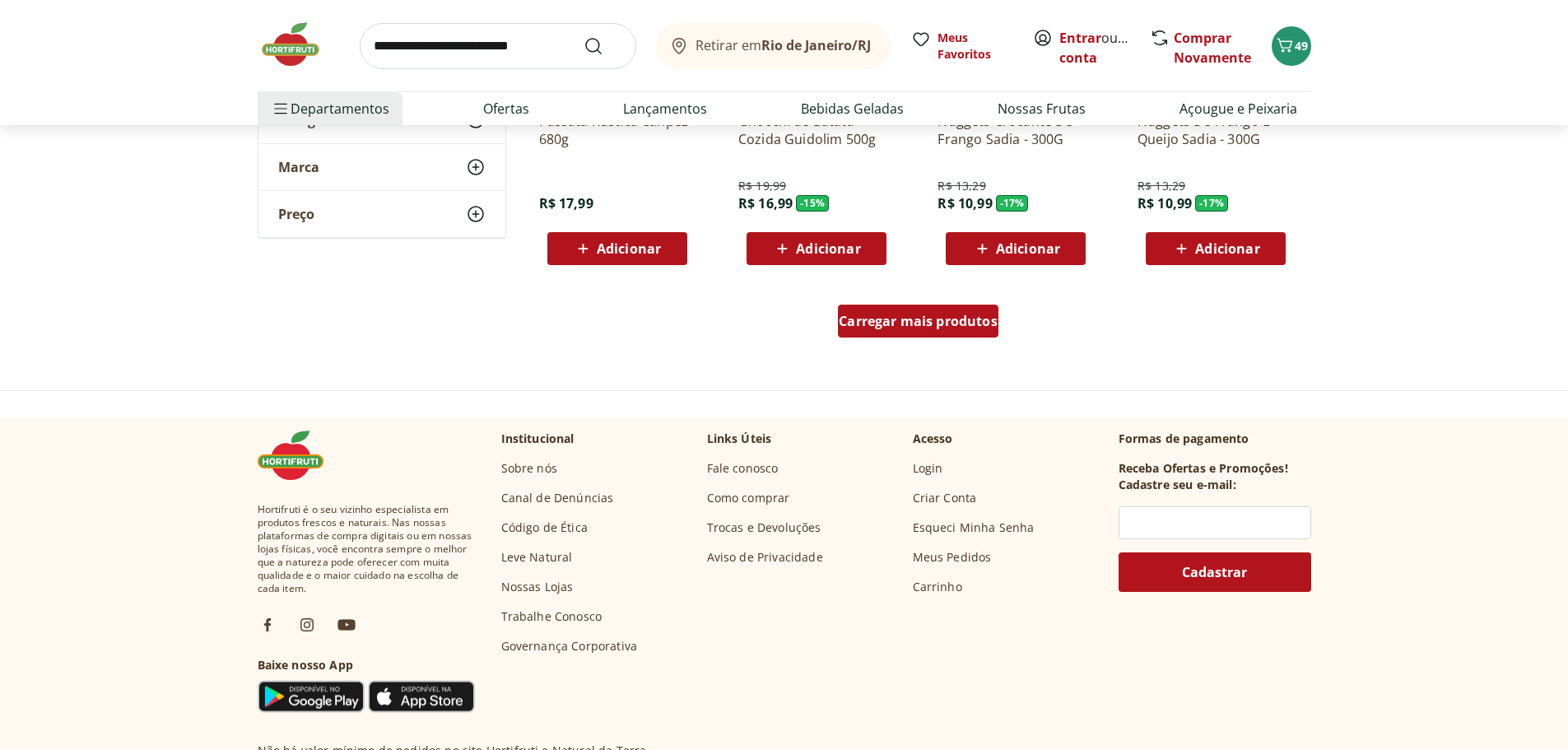 click on "Carregar mais produtos" at bounding box center [918, 321] 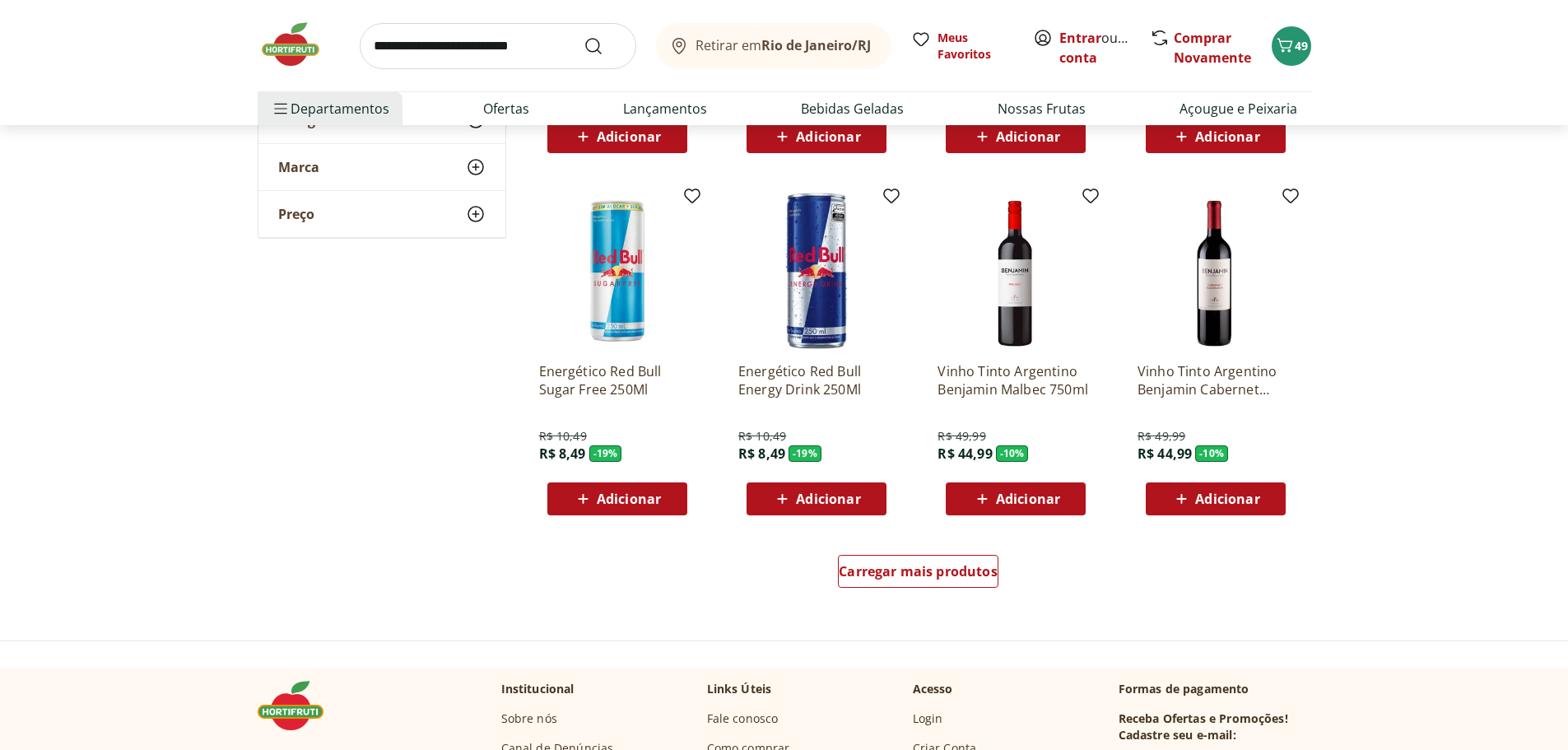 scroll, scrollTop: 2223, scrollLeft: 0, axis: vertical 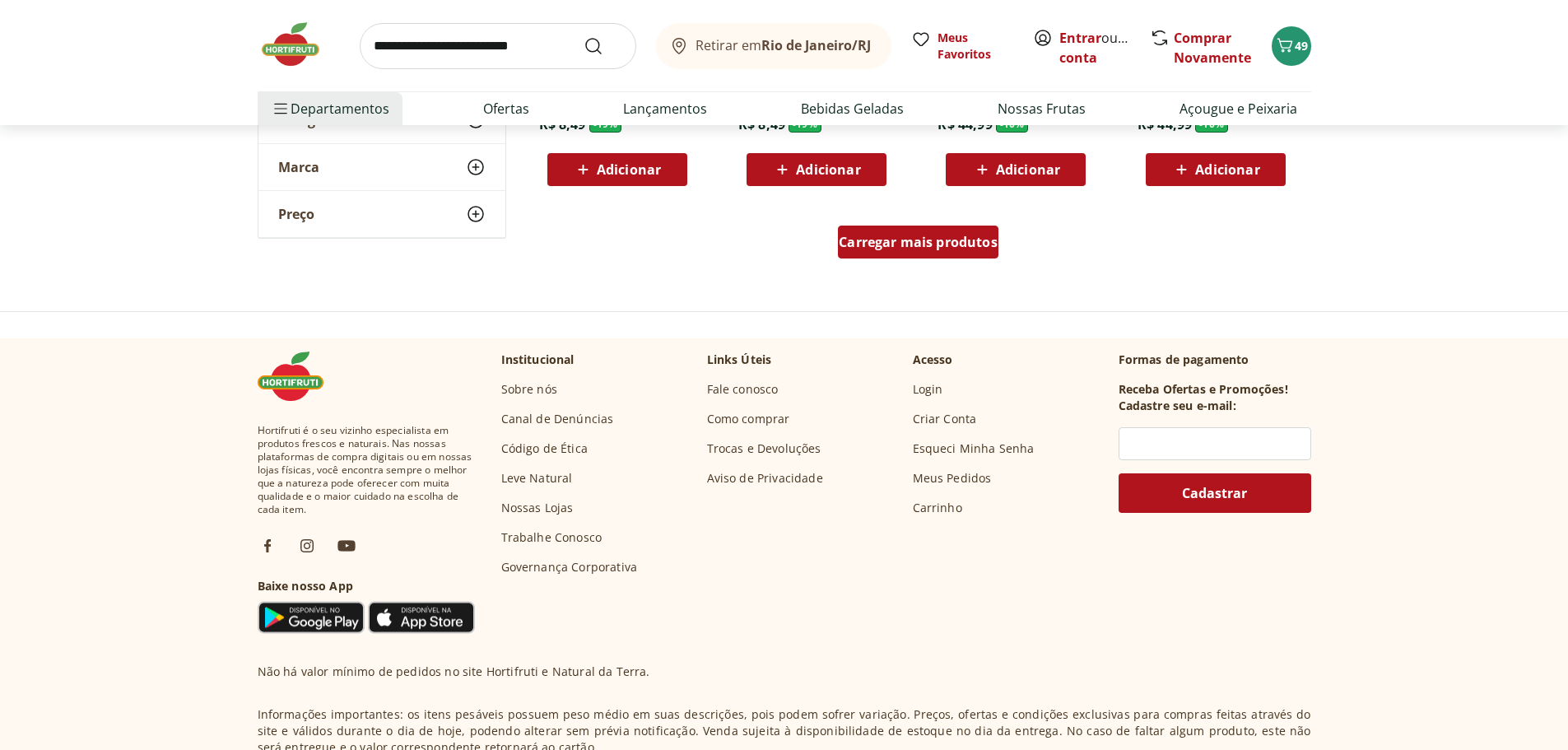 click on "Carregar mais produtos" at bounding box center (918, 242) 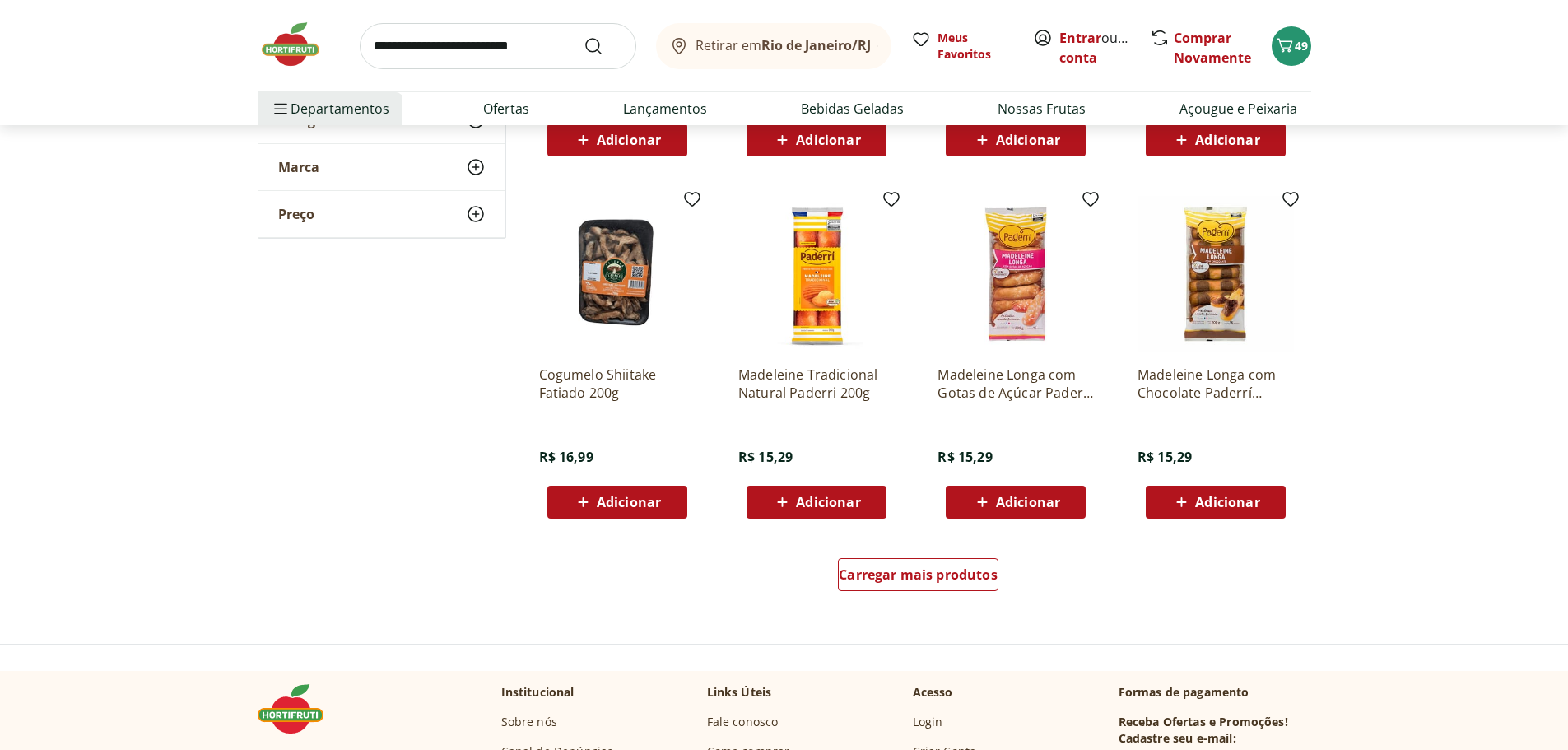 scroll, scrollTop: 3211, scrollLeft: 0, axis: vertical 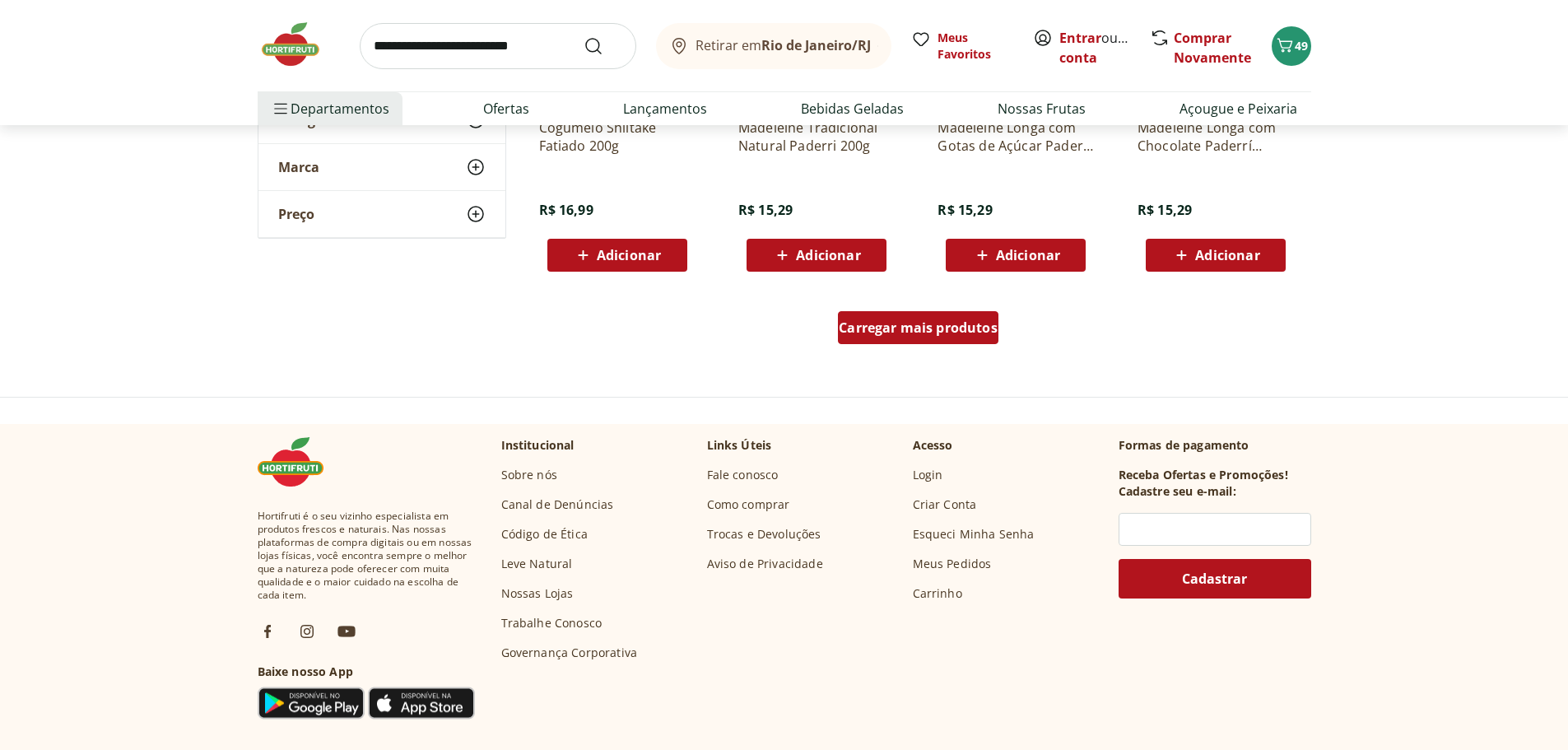 click on "Carregar mais produtos" at bounding box center [918, 328] 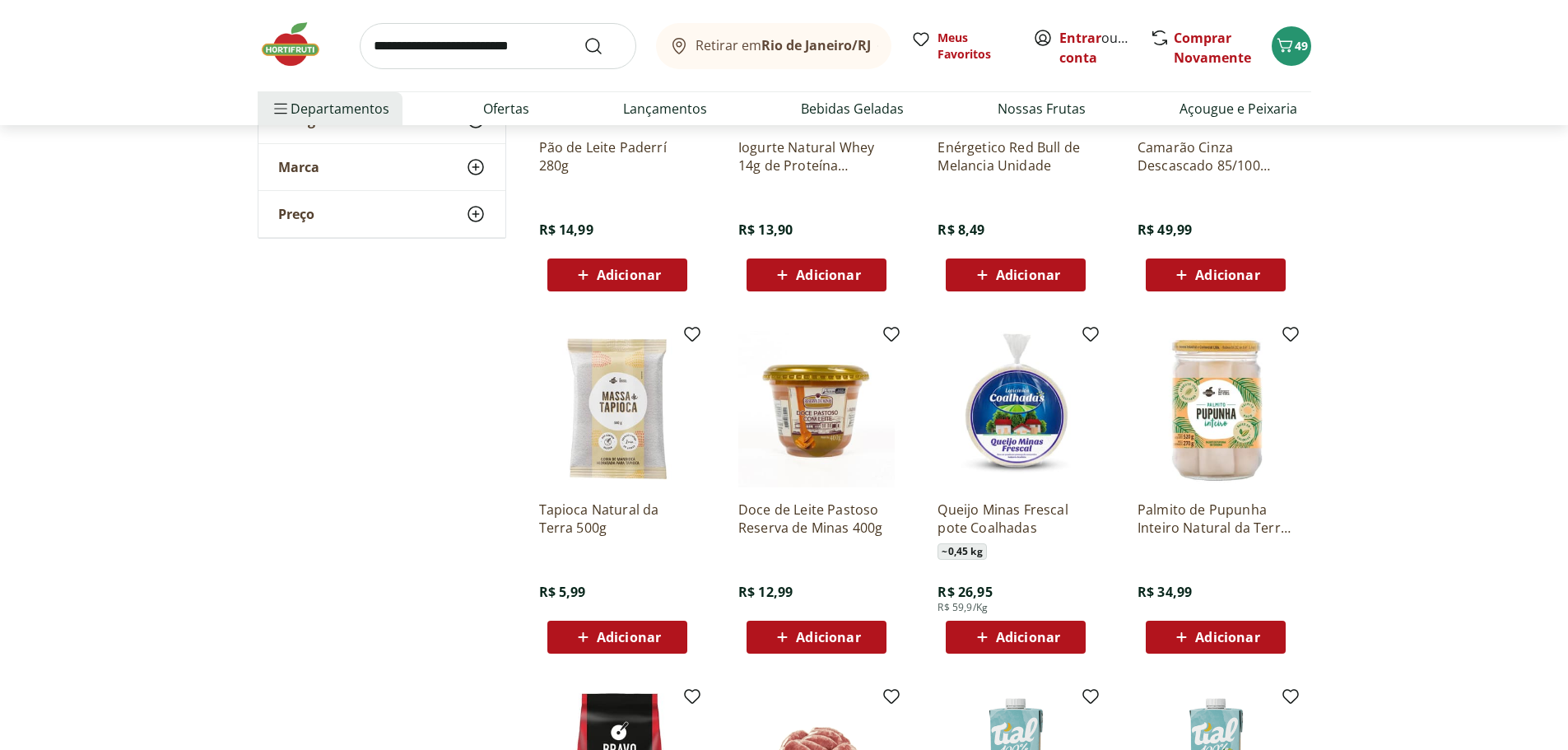 scroll, scrollTop: 3375, scrollLeft: 0, axis: vertical 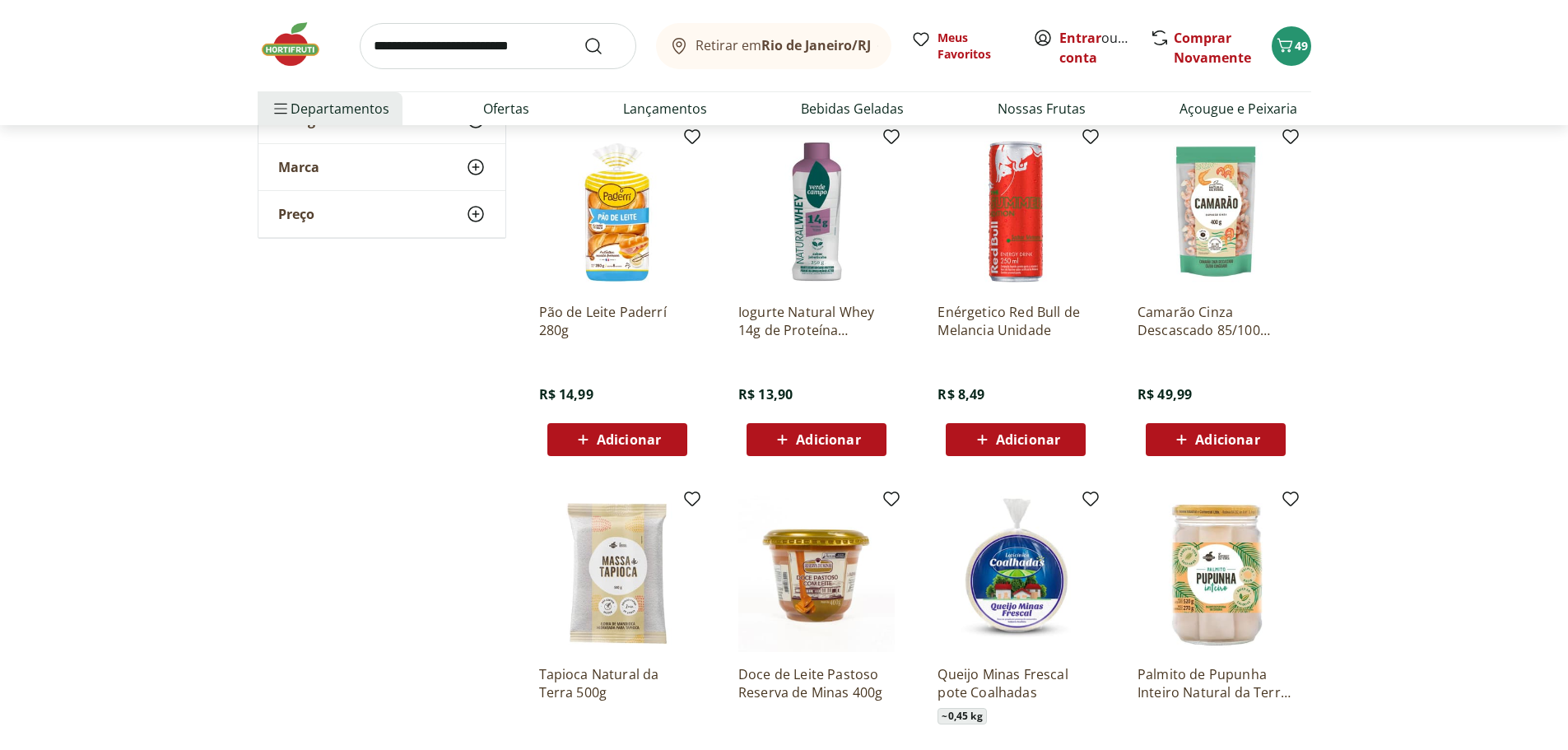 click at bounding box center [1216, 212] 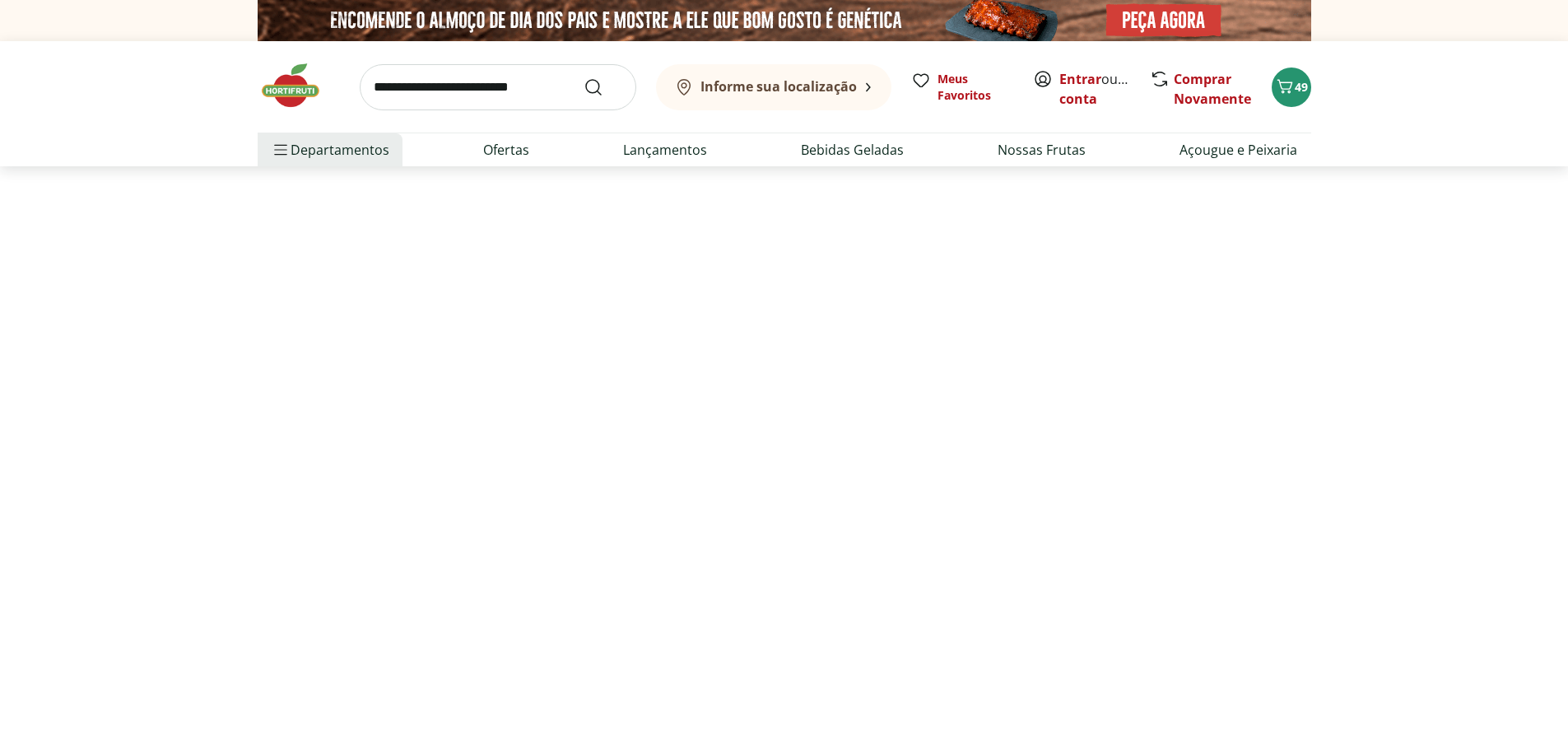 select on "**********" 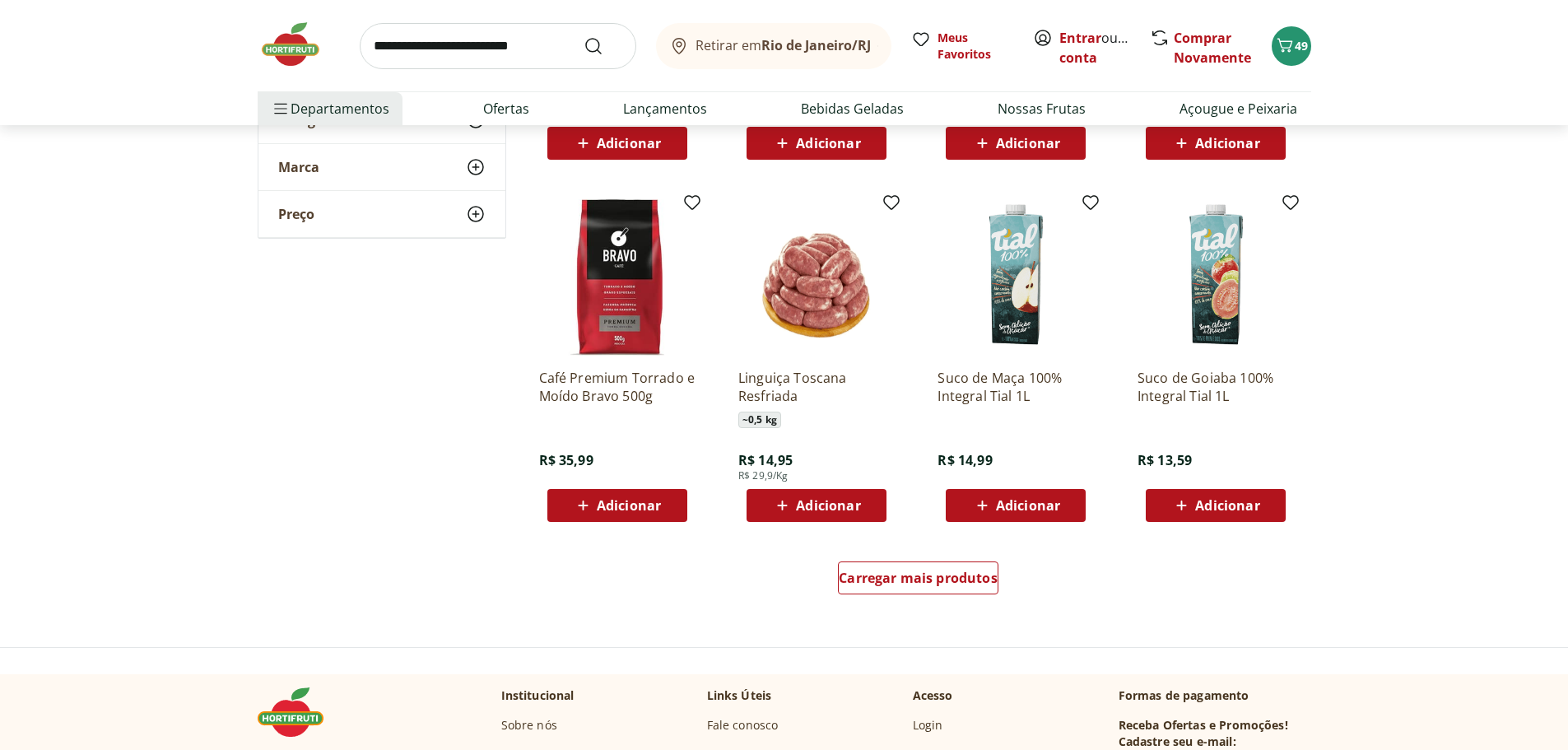 scroll, scrollTop: 4116, scrollLeft: 0, axis: vertical 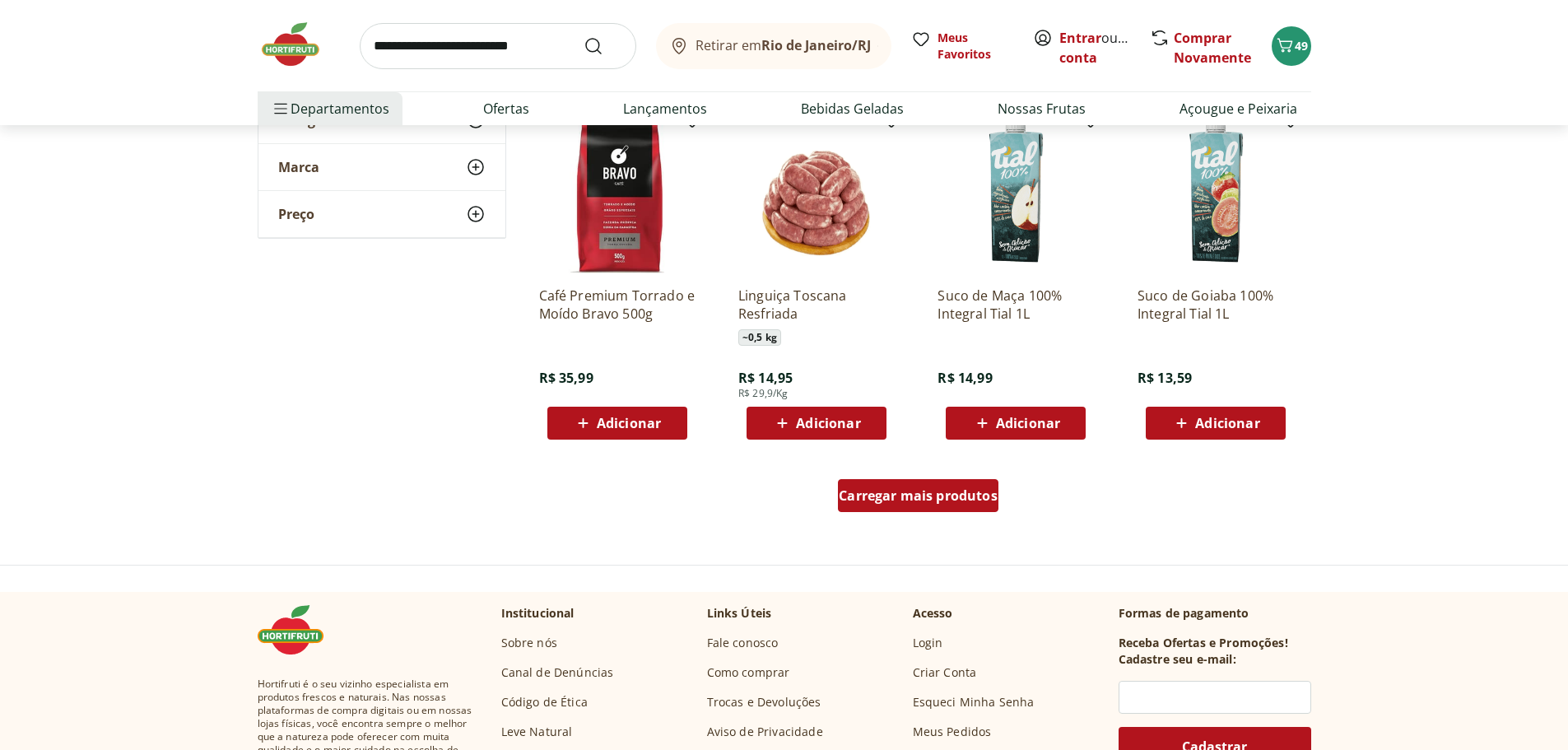 click on "Carregar mais produtos" at bounding box center (918, 496) 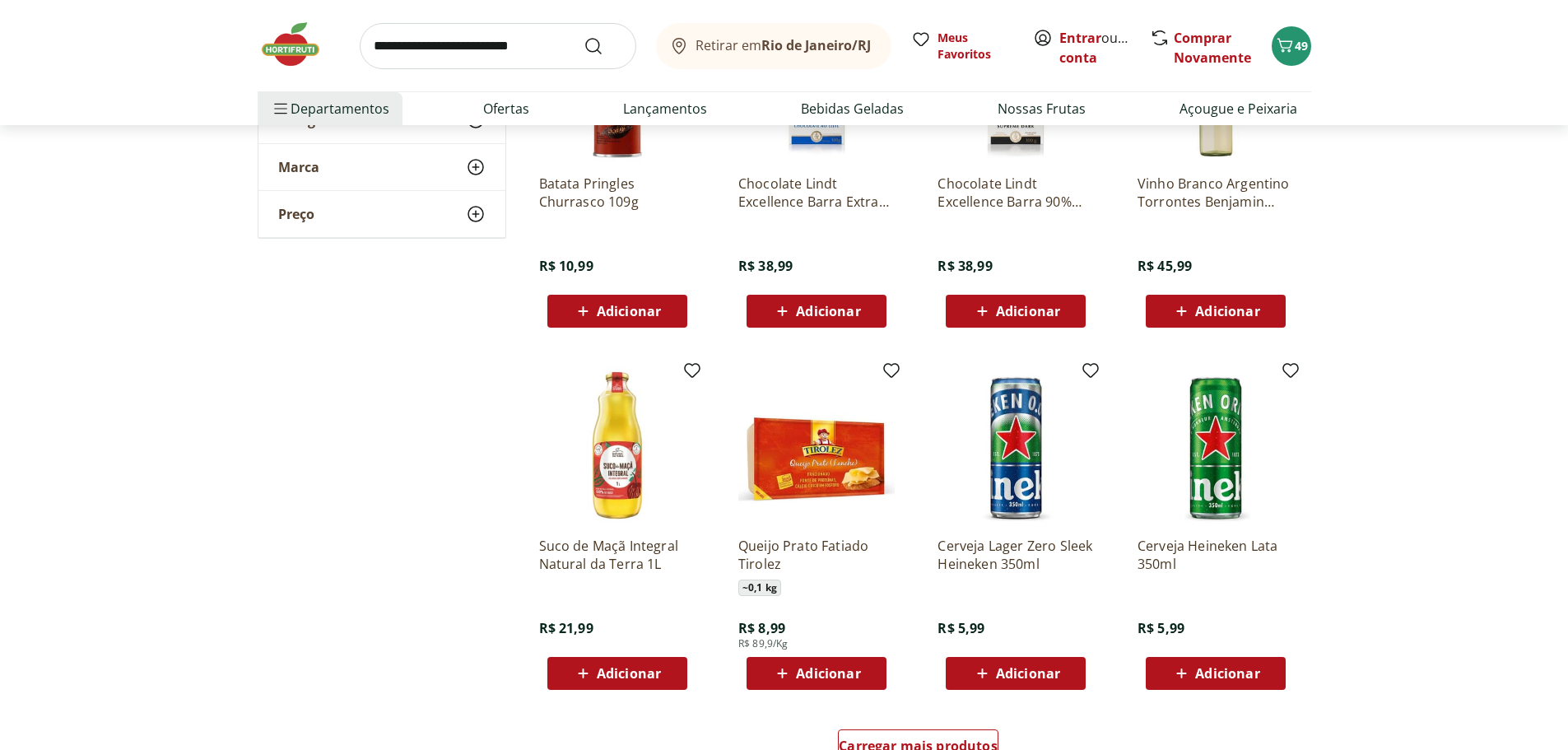 scroll, scrollTop: 5187, scrollLeft: 0, axis: vertical 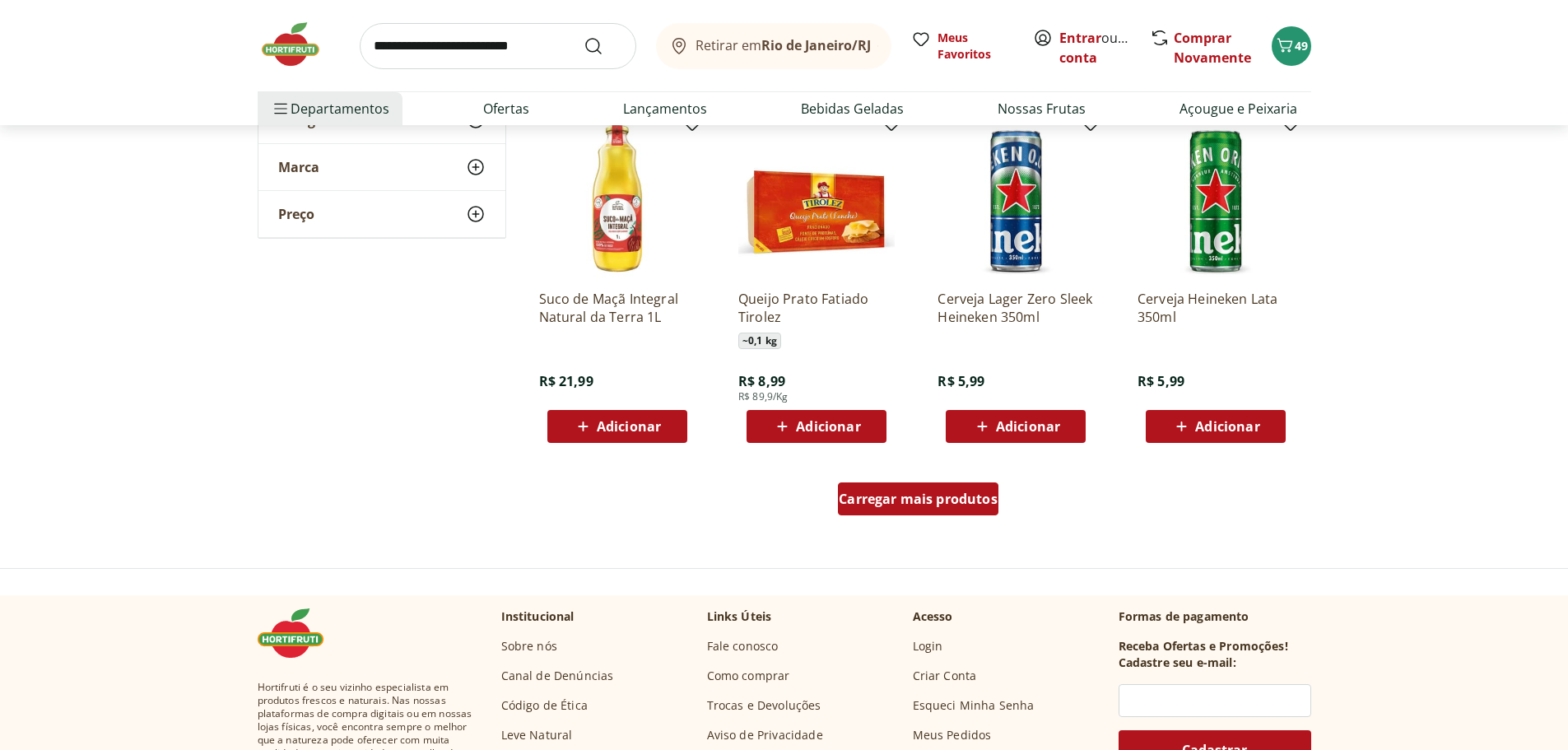 click on "Carregar mais produtos" at bounding box center (918, 499) 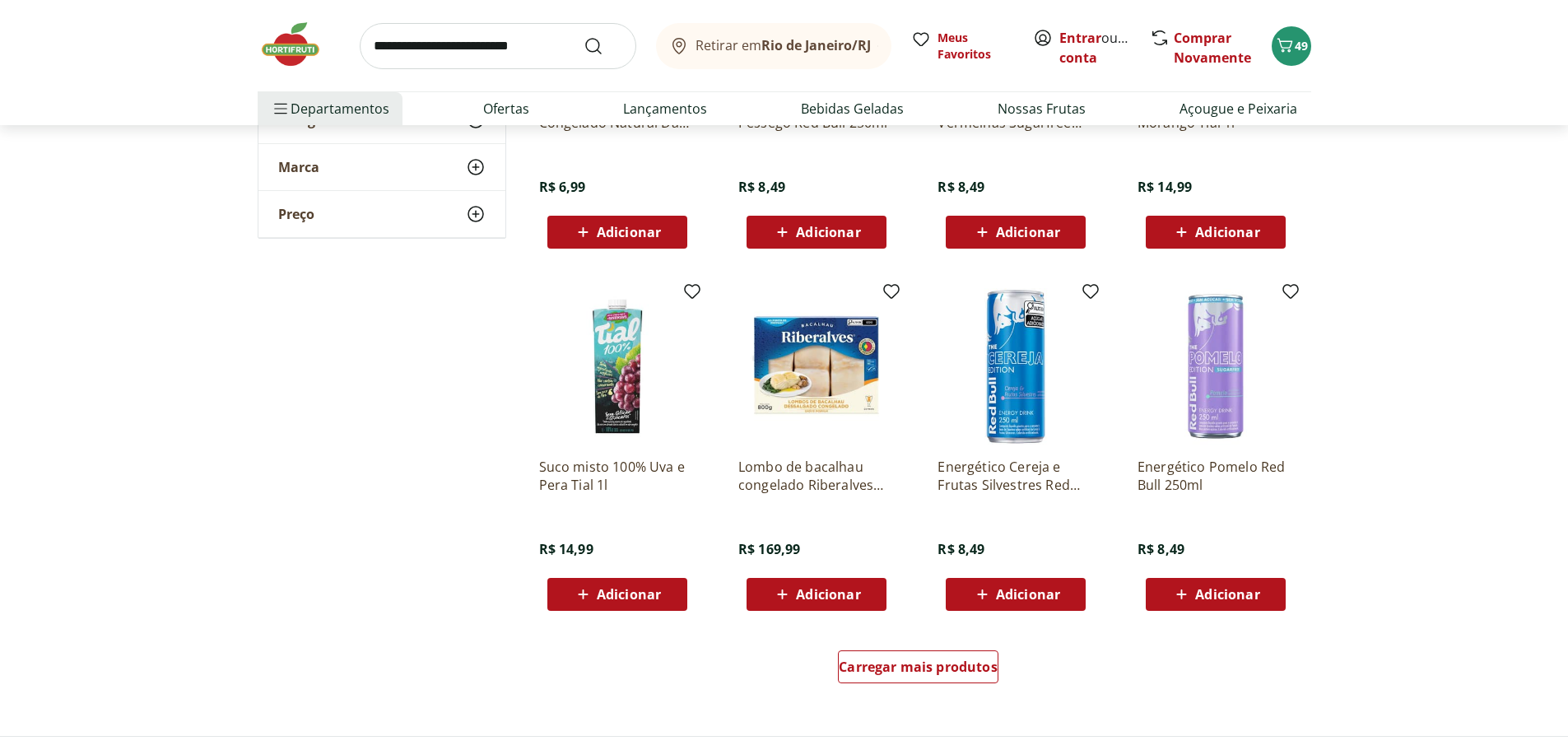 scroll, scrollTop: 6339, scrollLeft: 0, axis: vertical 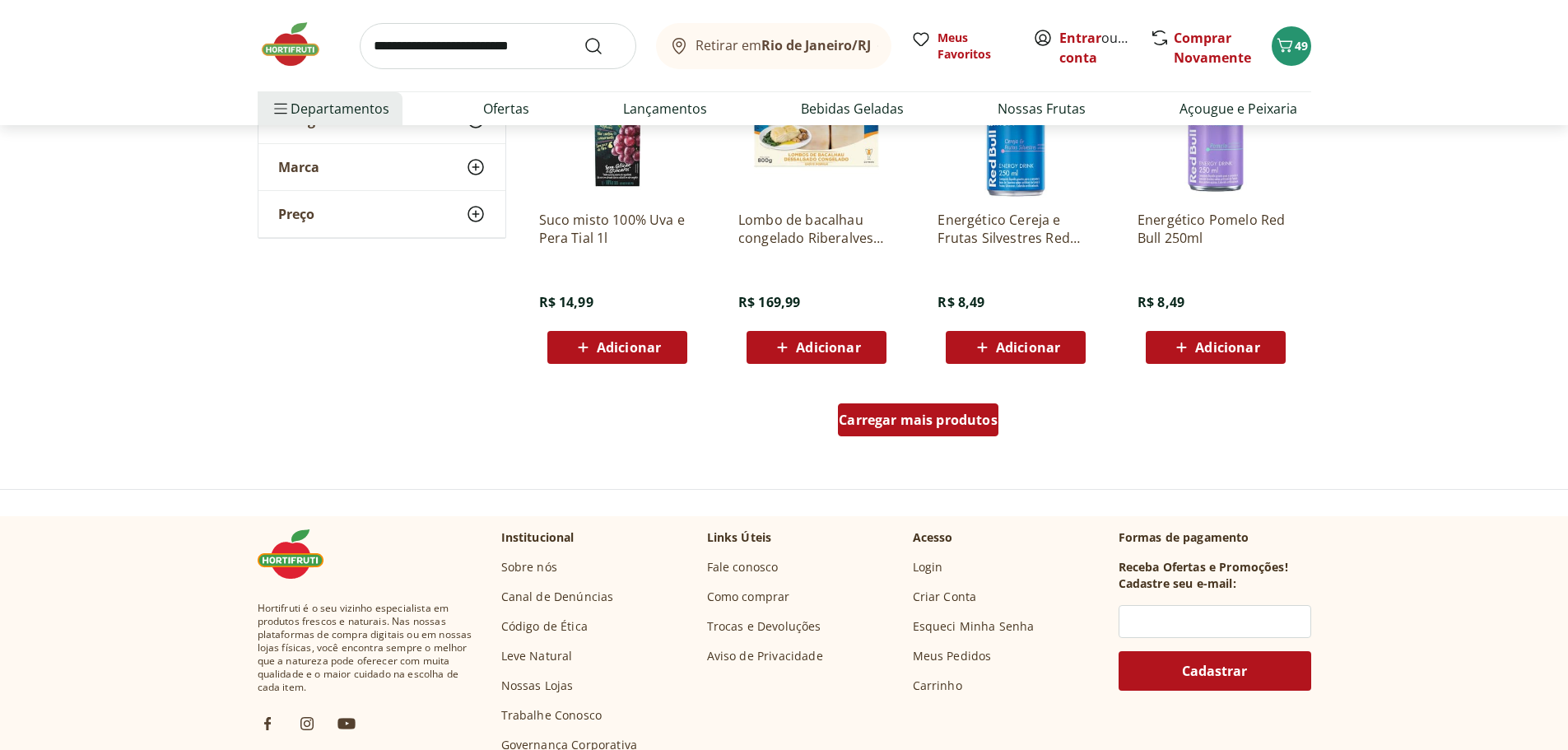 click on "Carregar mais produtos" at bounding box center [918, 420] 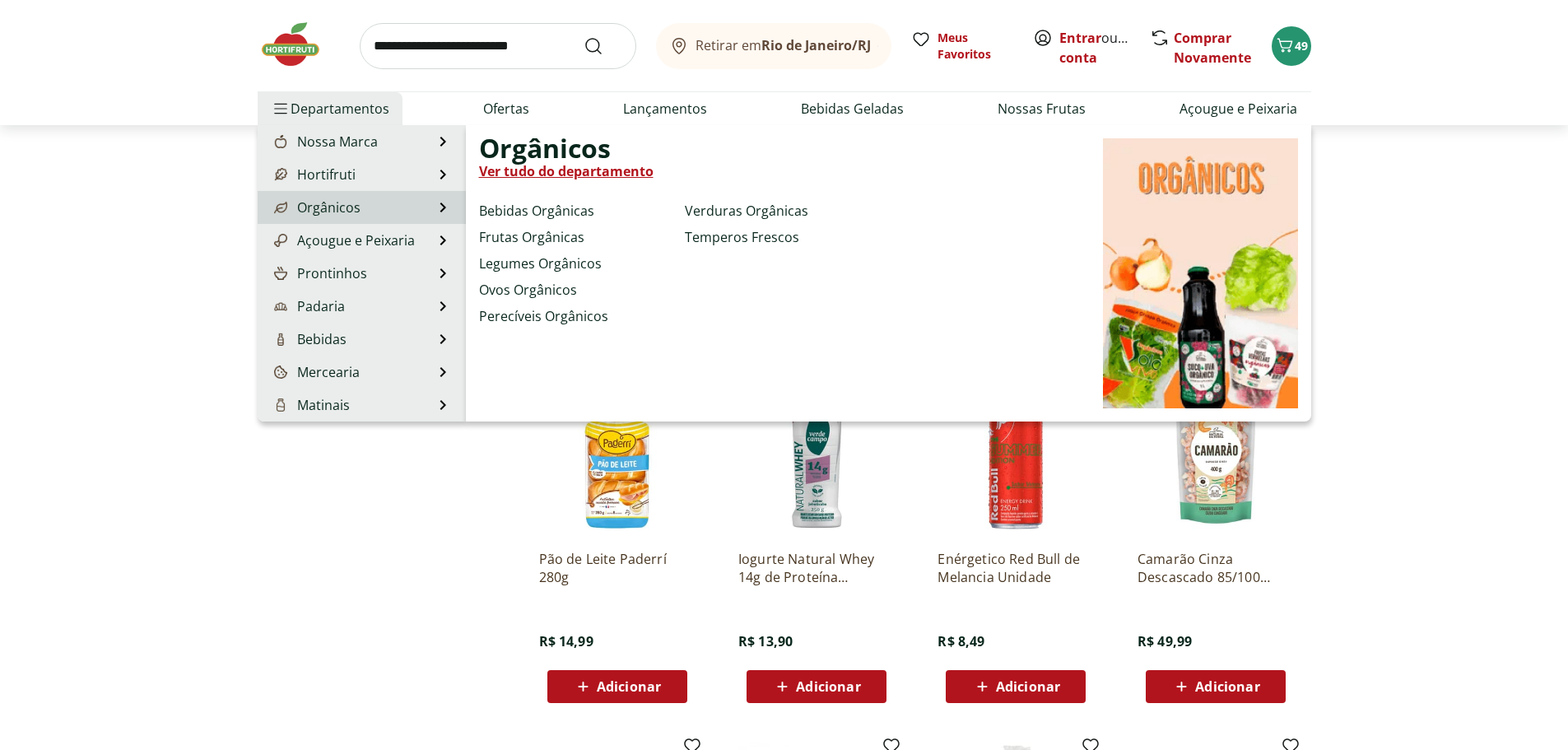 scroll, scrollTop: 2881, scrollLeft: 0, axis: vertical 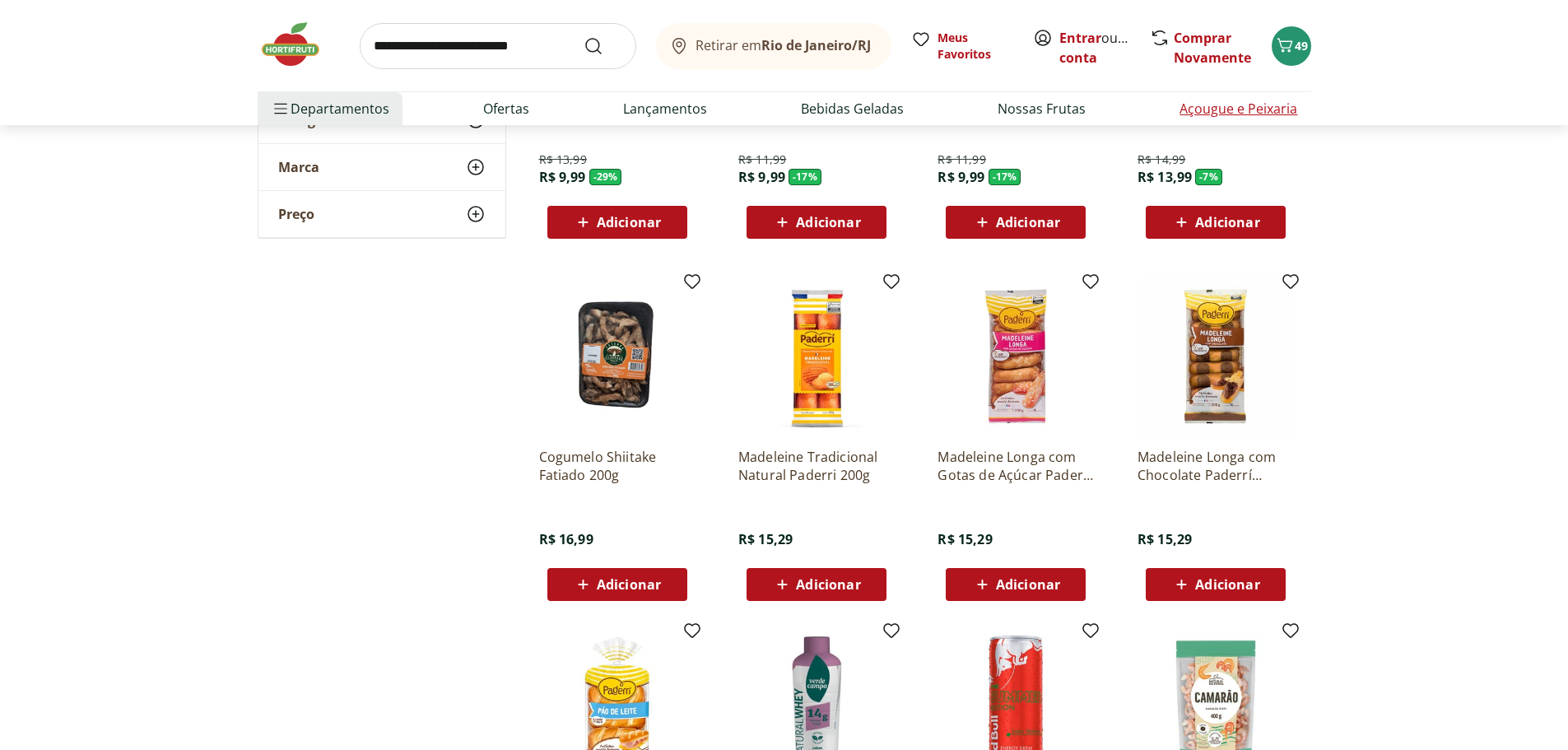 click on "Açougue e Peixaria" at bounding box center (1238, 109) 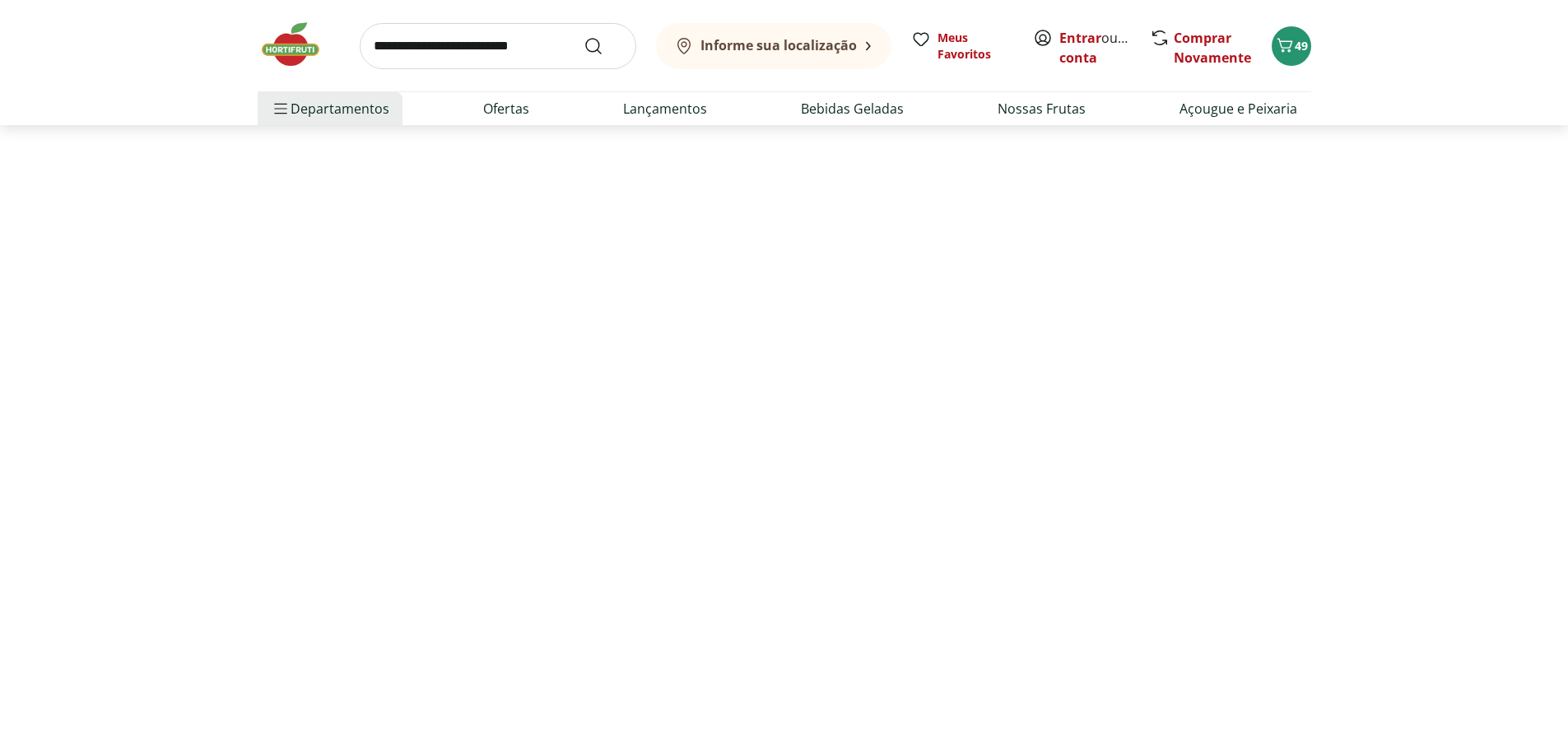 scroll, scrollTop: 0, scrollLeft: 0, axis: both 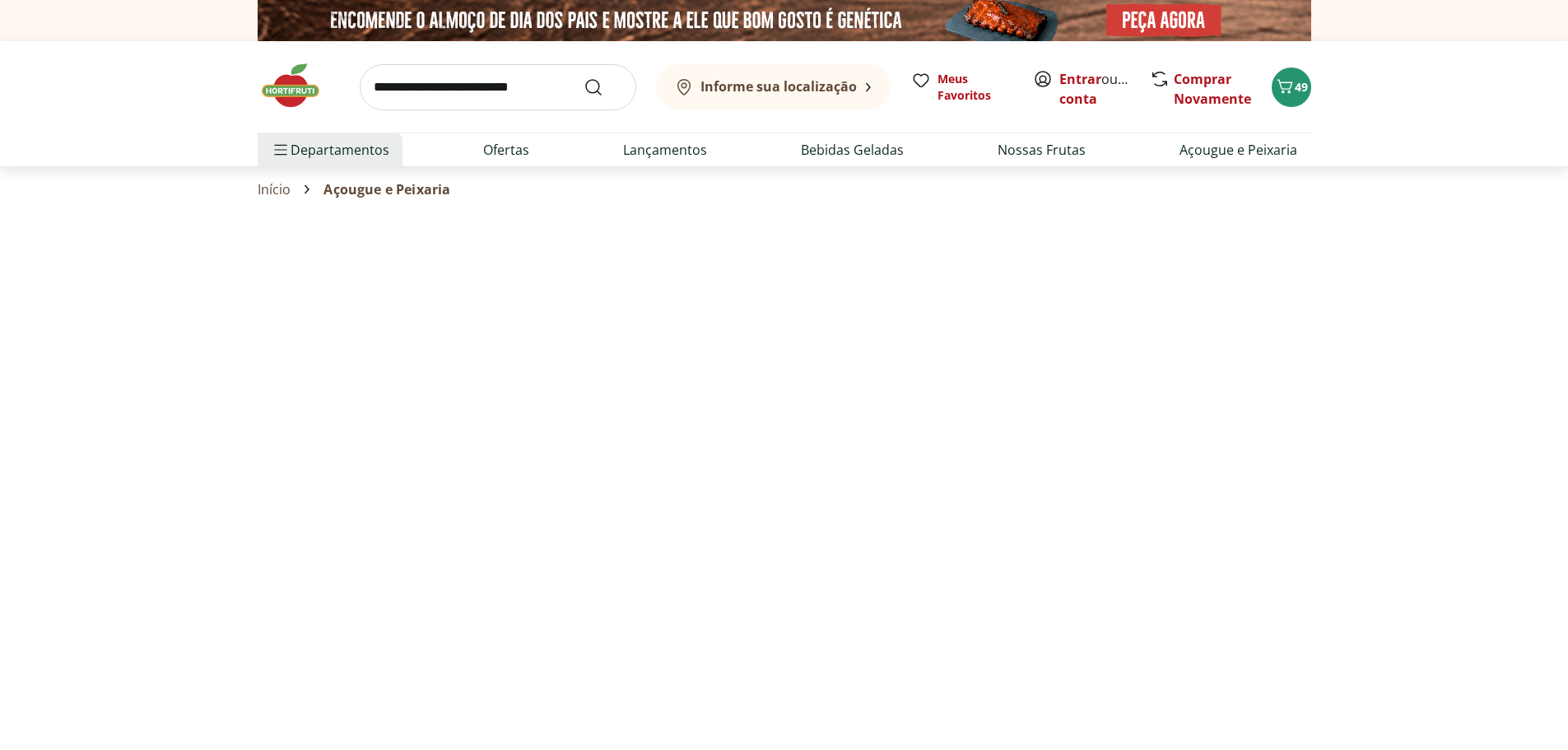 select on "**********" 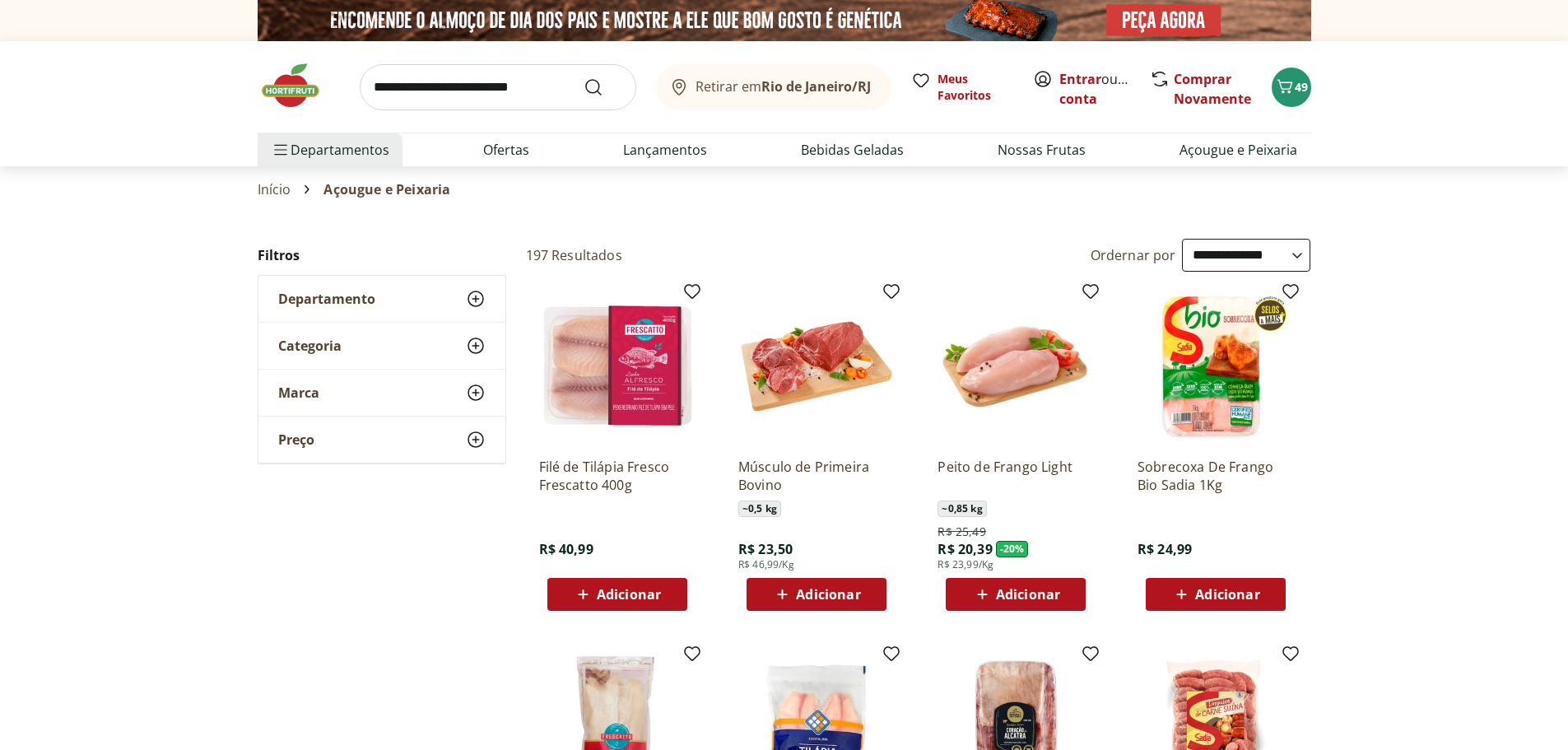 scroll, scrollTop: 165, scrollLeft: 0, axis: vertical 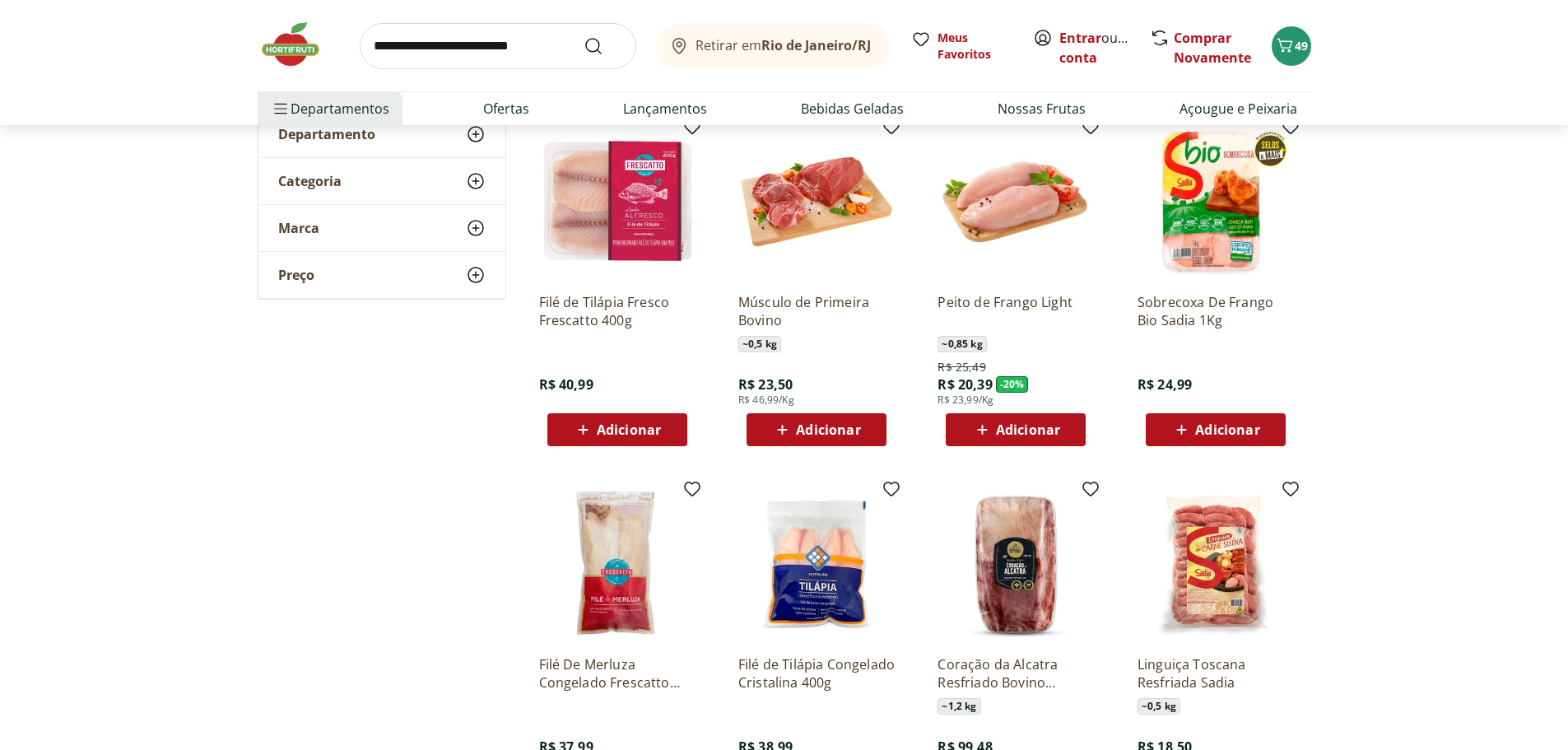 click at bounding box center (498, 46) 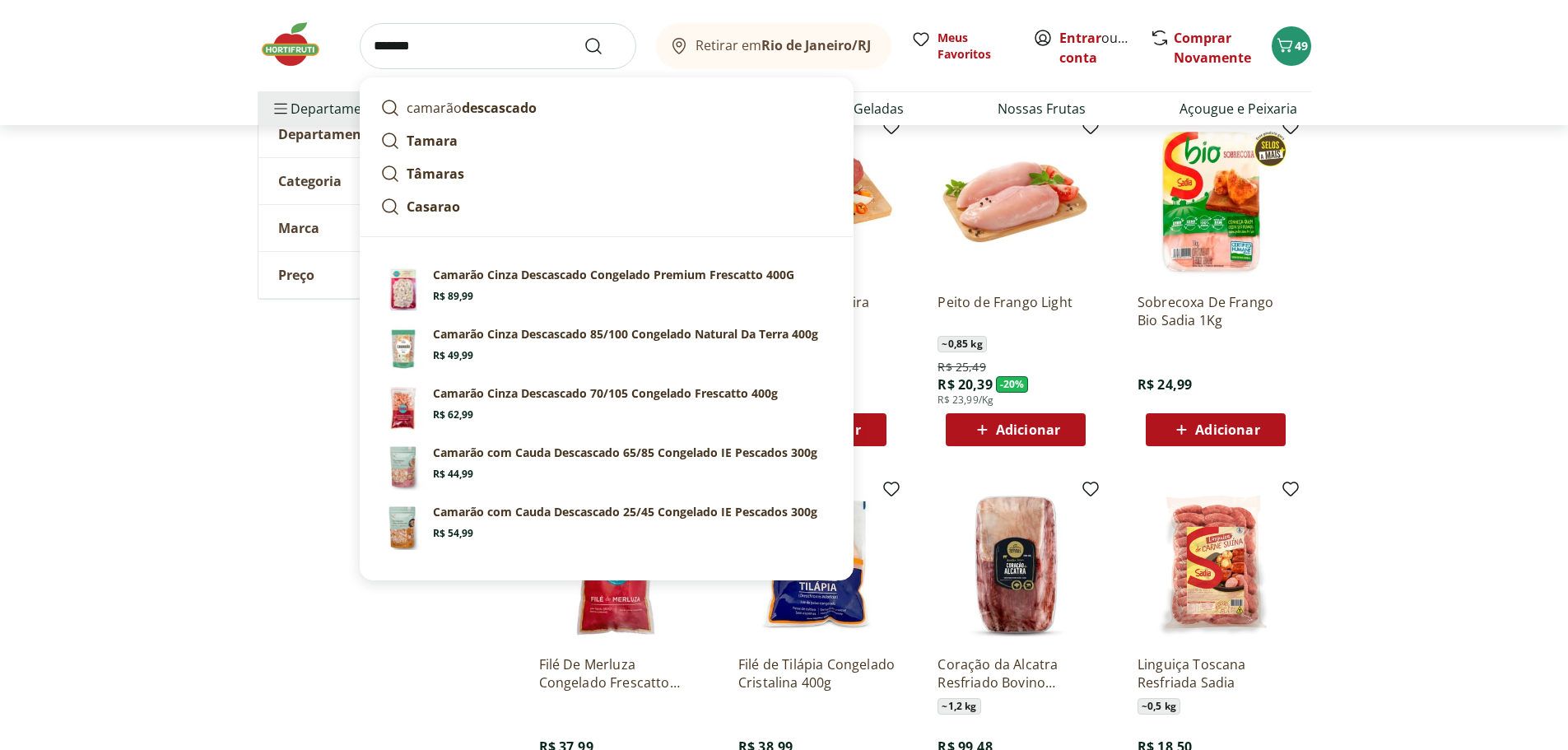 type on "*******" 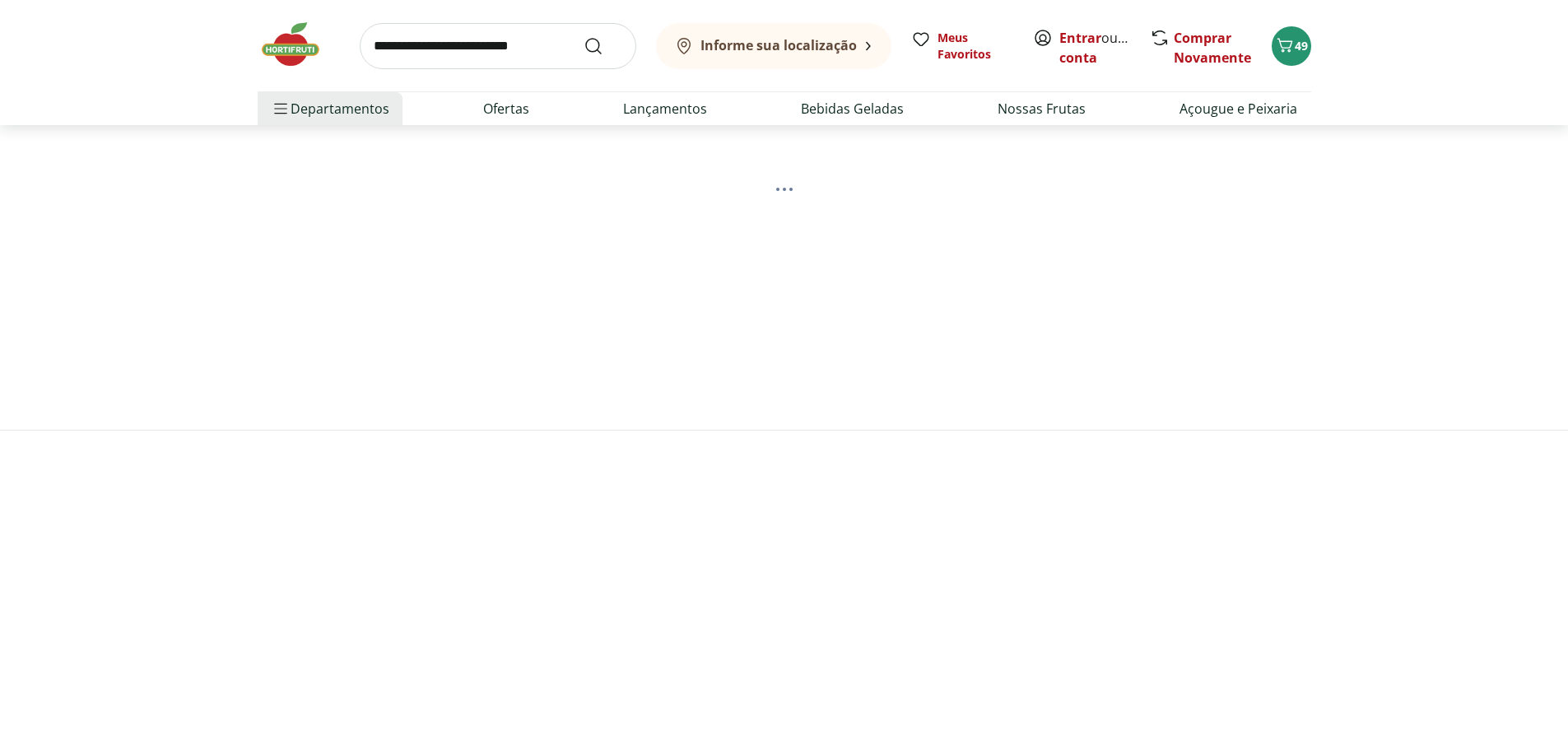 scroll, scrollTop: 0, scrollLeft: 0, axis: both 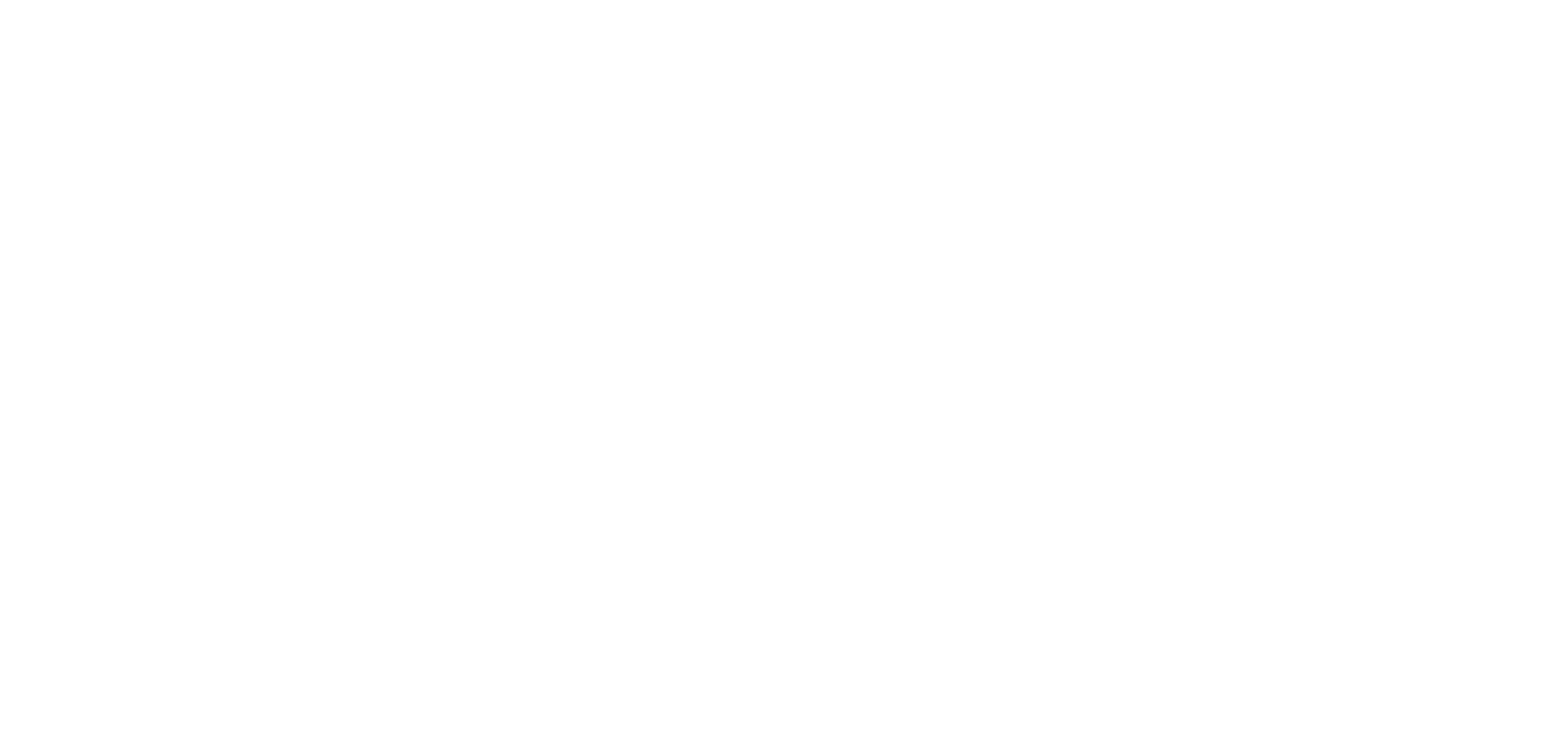 select on "**********" 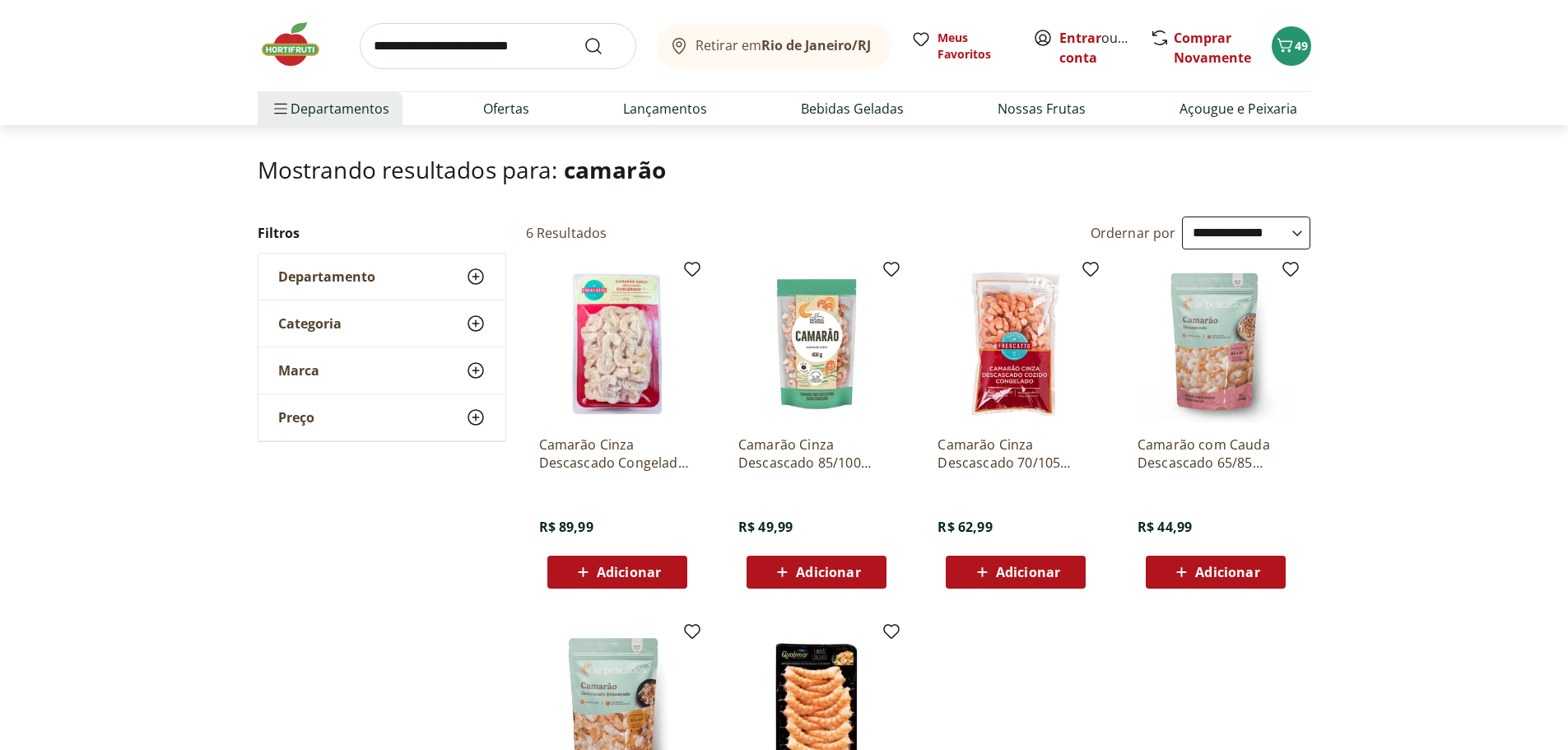 scroll, scrollTop: 0, scrollLeft: 0, axis: both 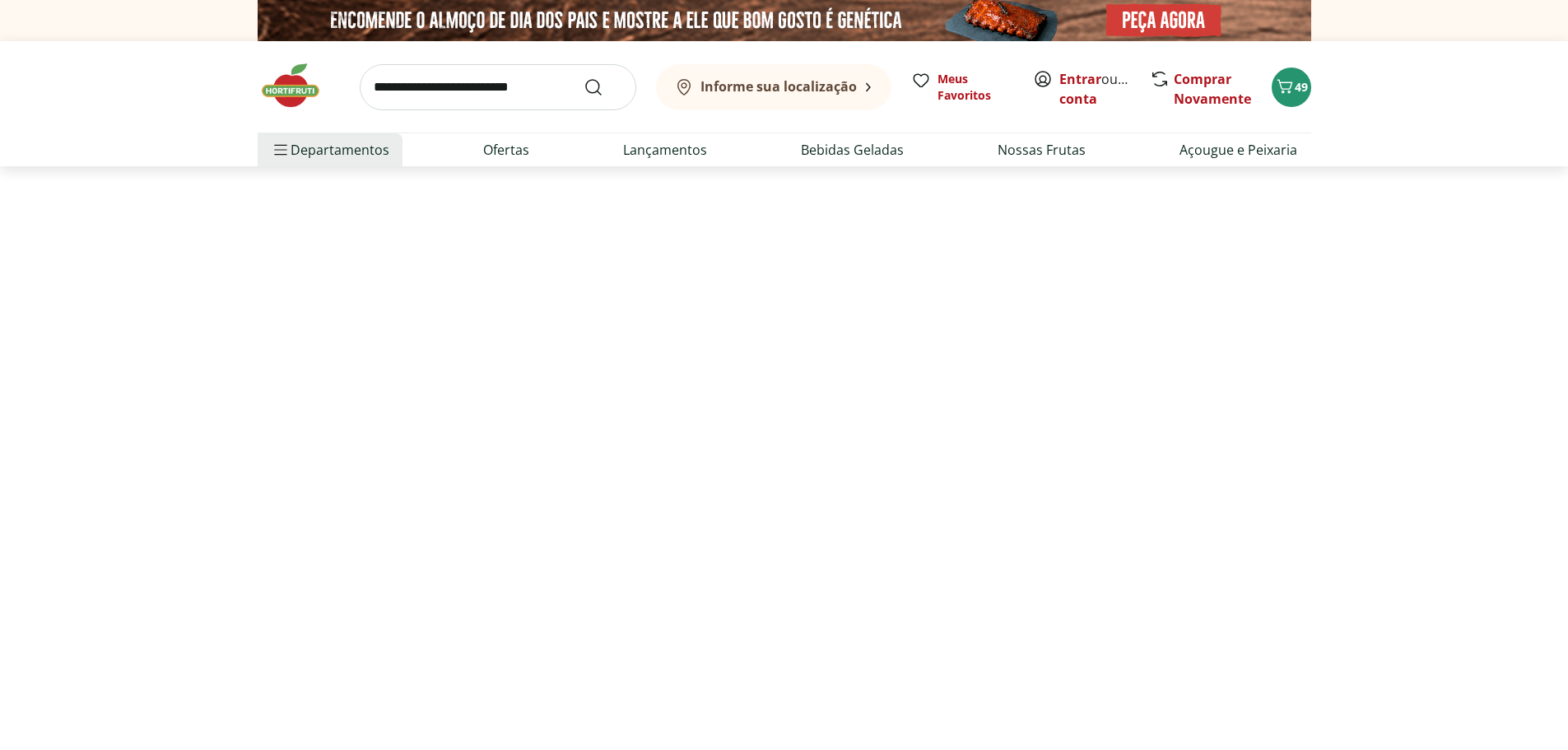 select on "**********" 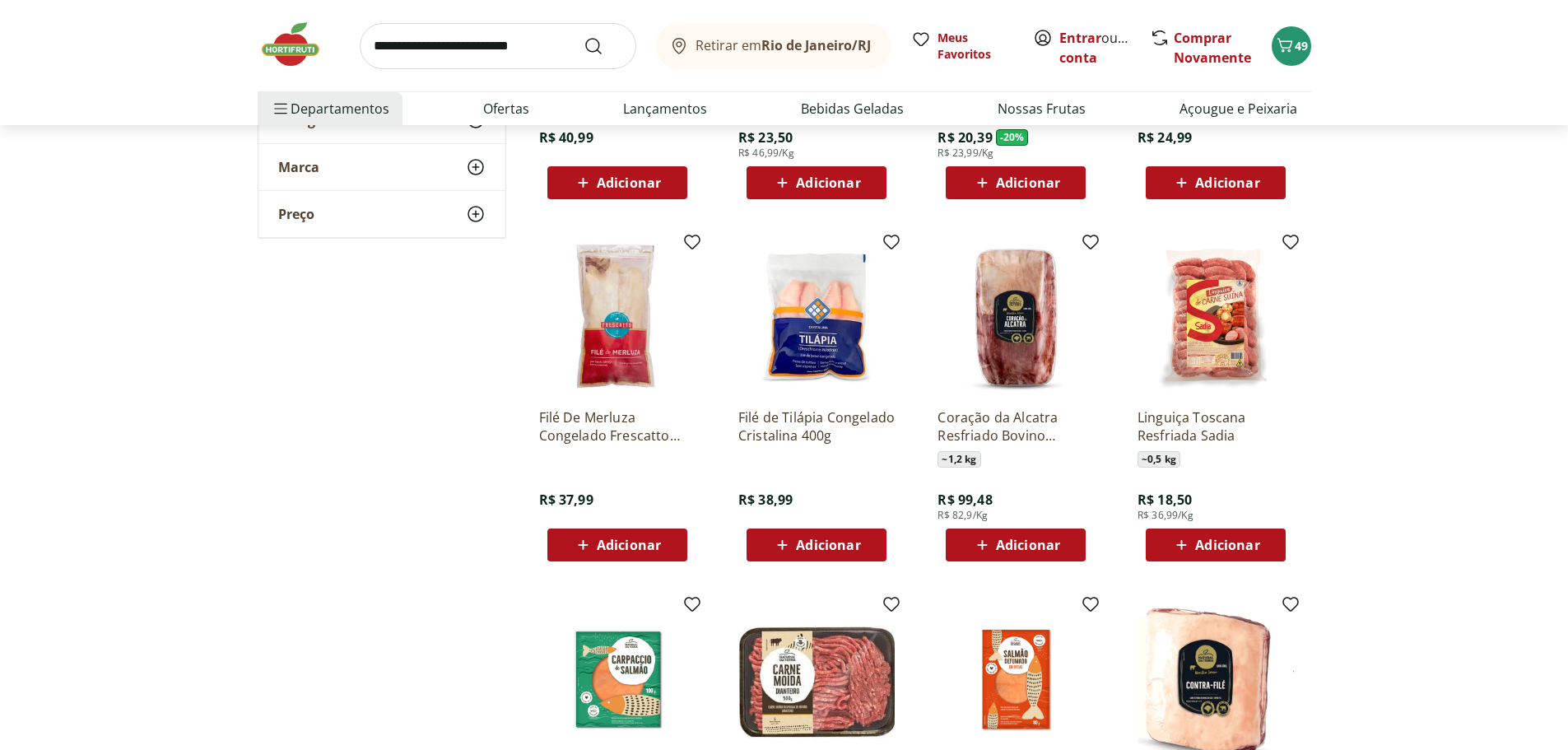 scroll, scrollTop: 741, scrollLeft: 0, axis: vertical 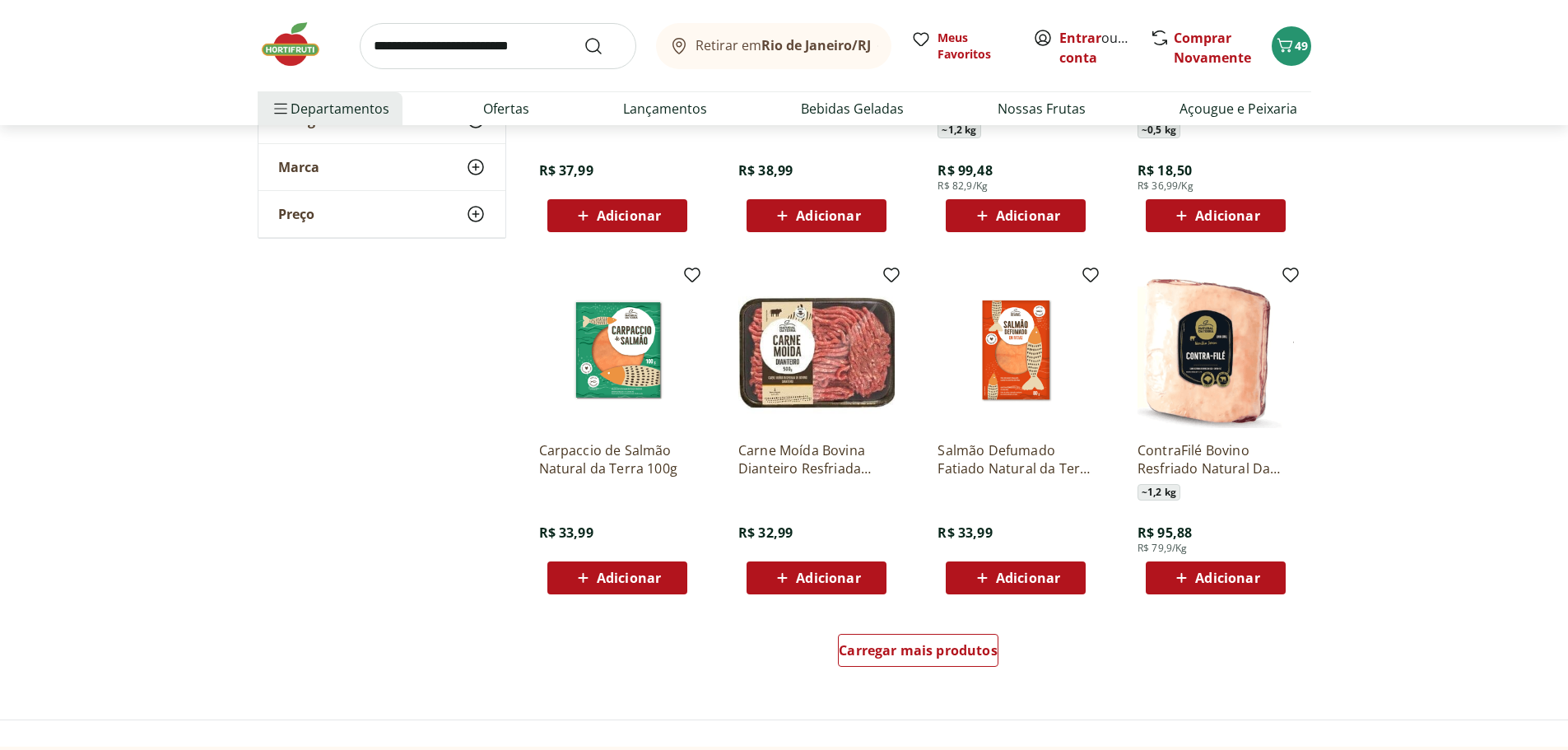 click at bounding box center (817, 350) 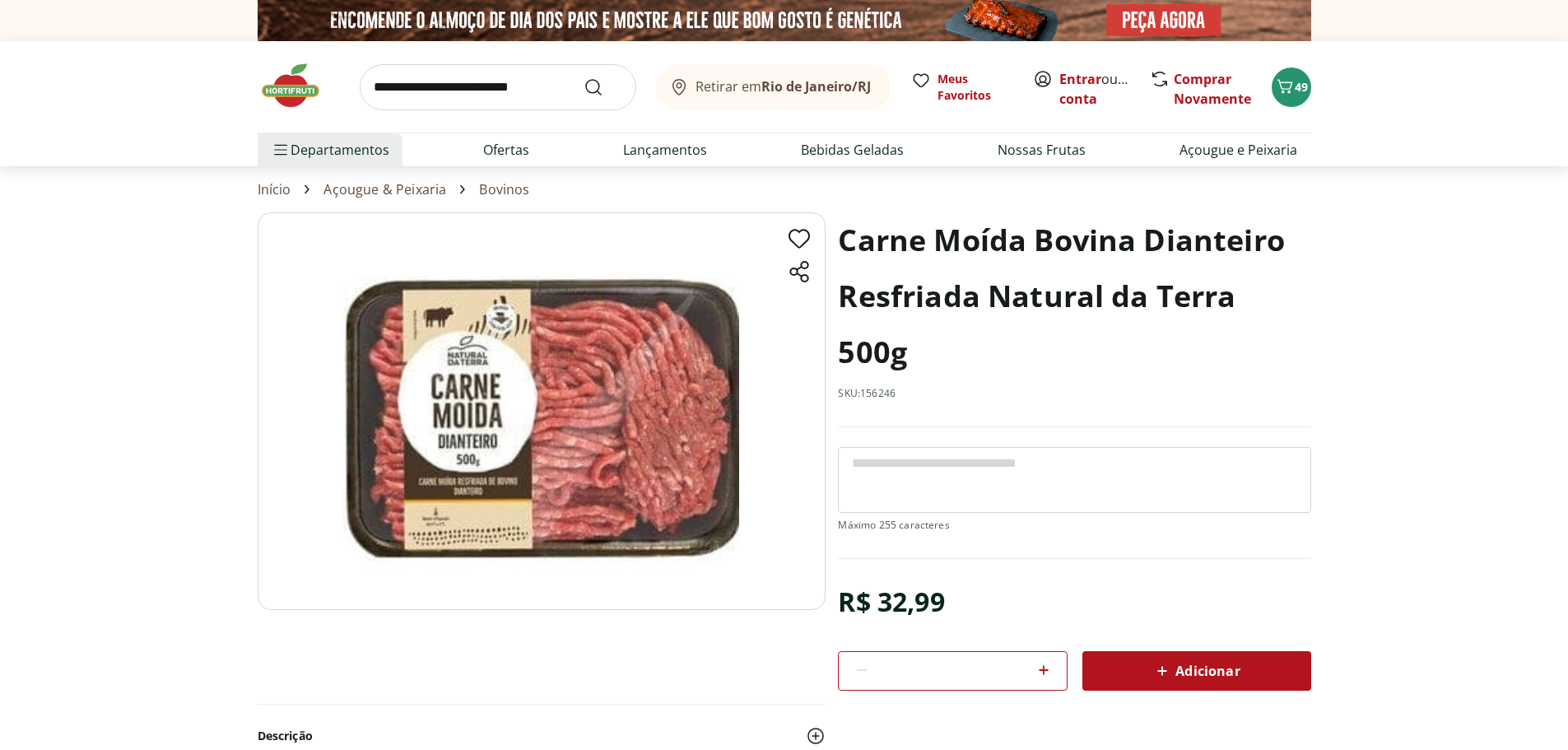 click at bounding box center (542, 411) 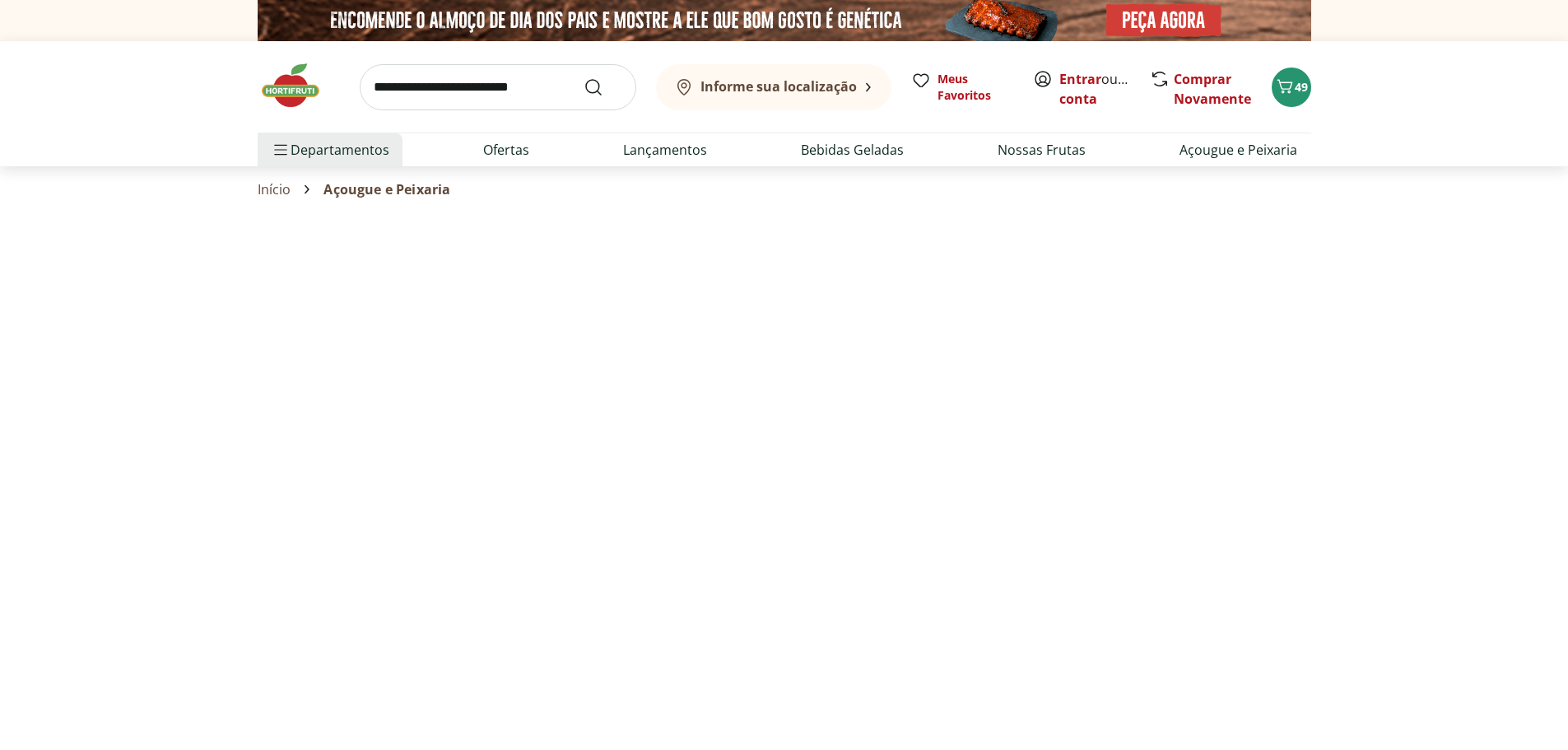 select on "**********" 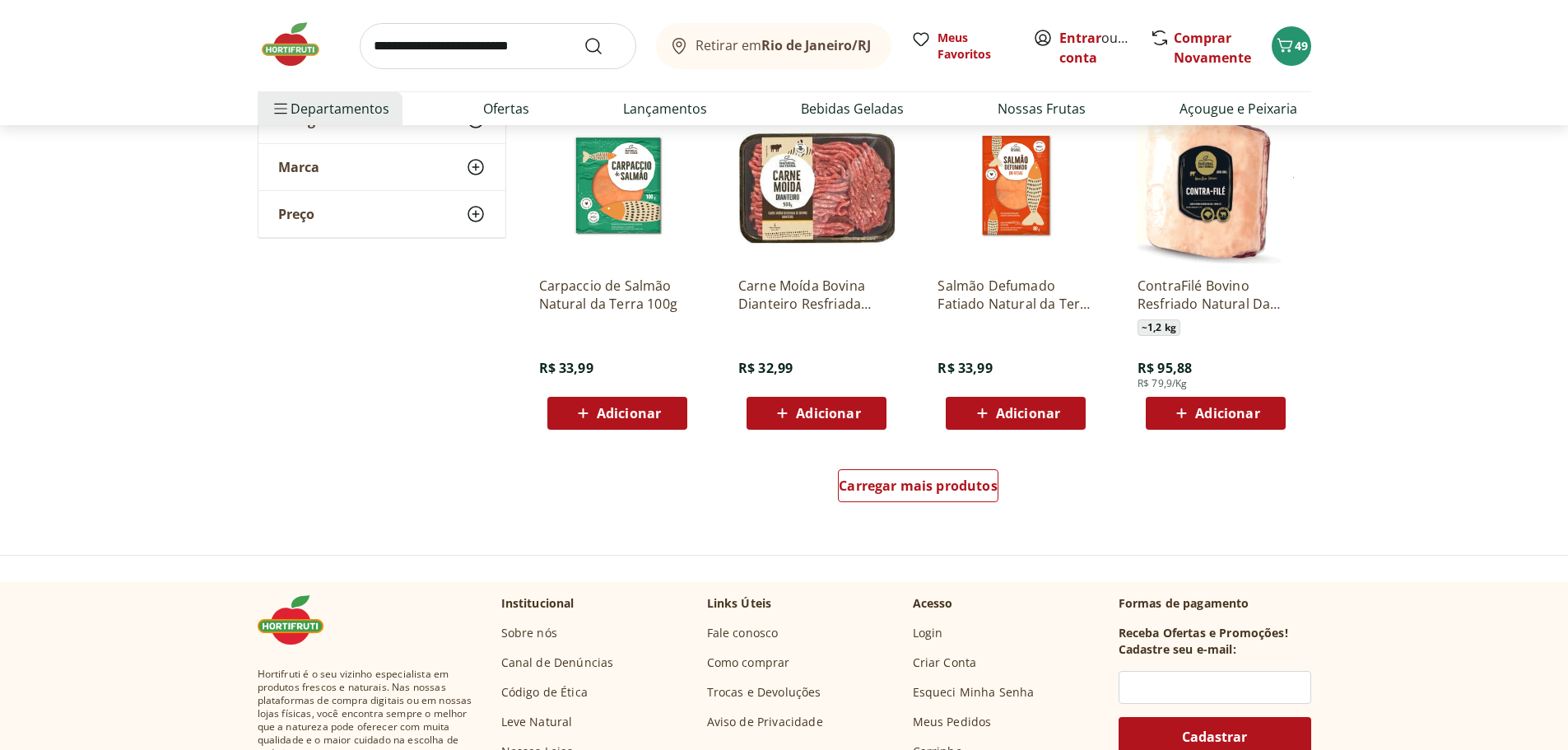 scroll, scrollTop: 988, scrollLeft: 0, axis: vertical 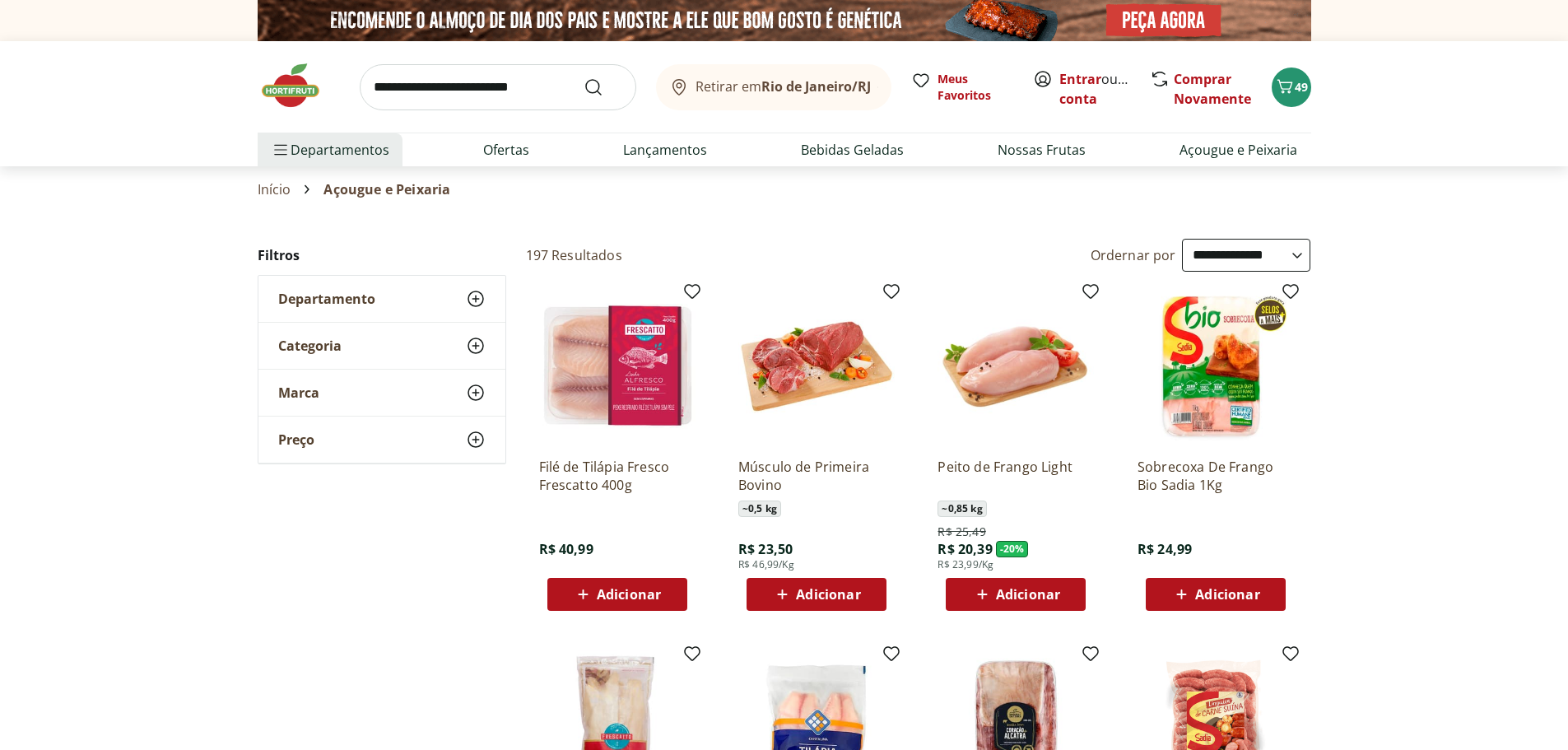 select on "**********" 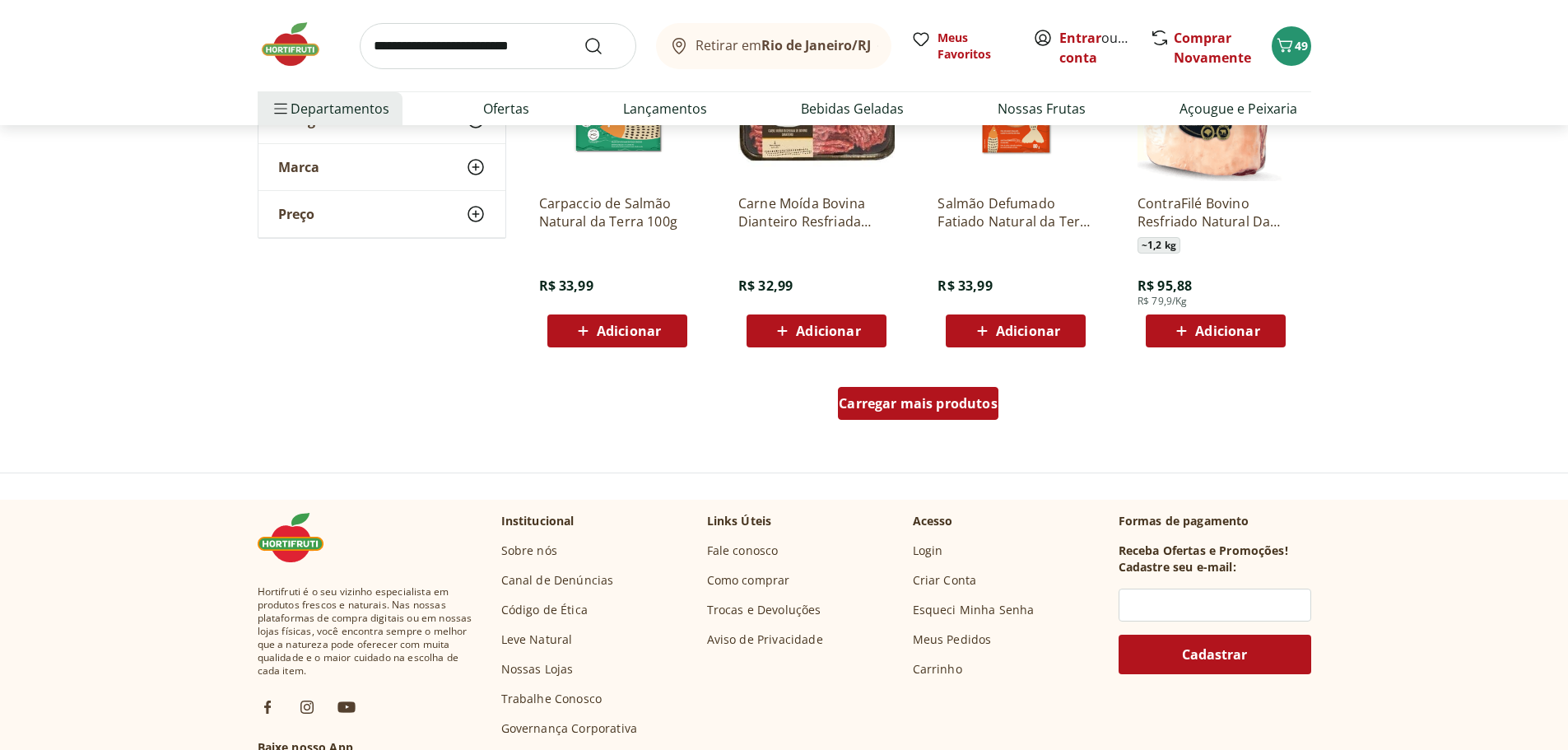 drag, startPoint x: 0, startPoint y: 0, endPoint x: 957, endPoint y: 410, distance: 1041.1287 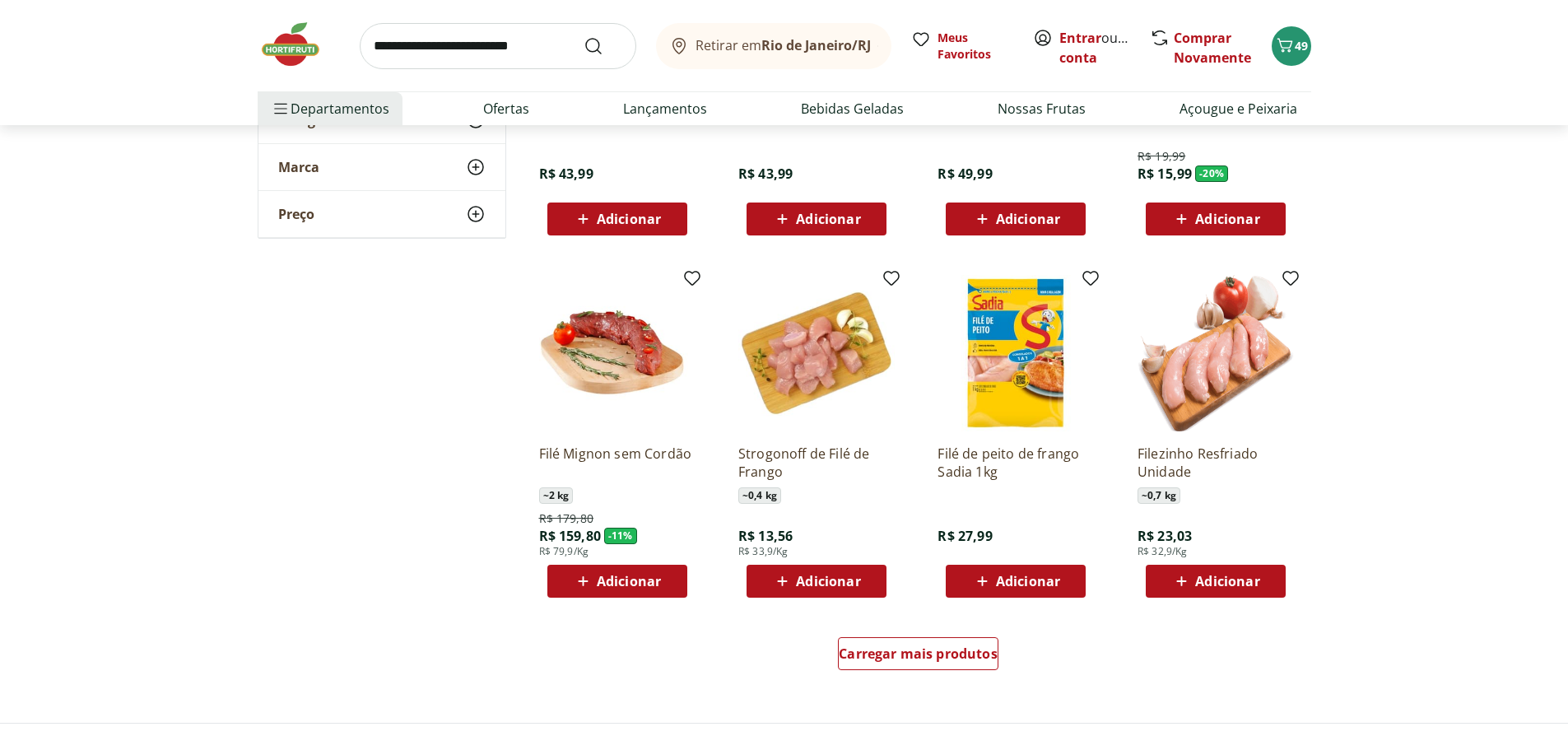 scroll, scrollTop: 1976, scrollLeft: 0, axis: vertical 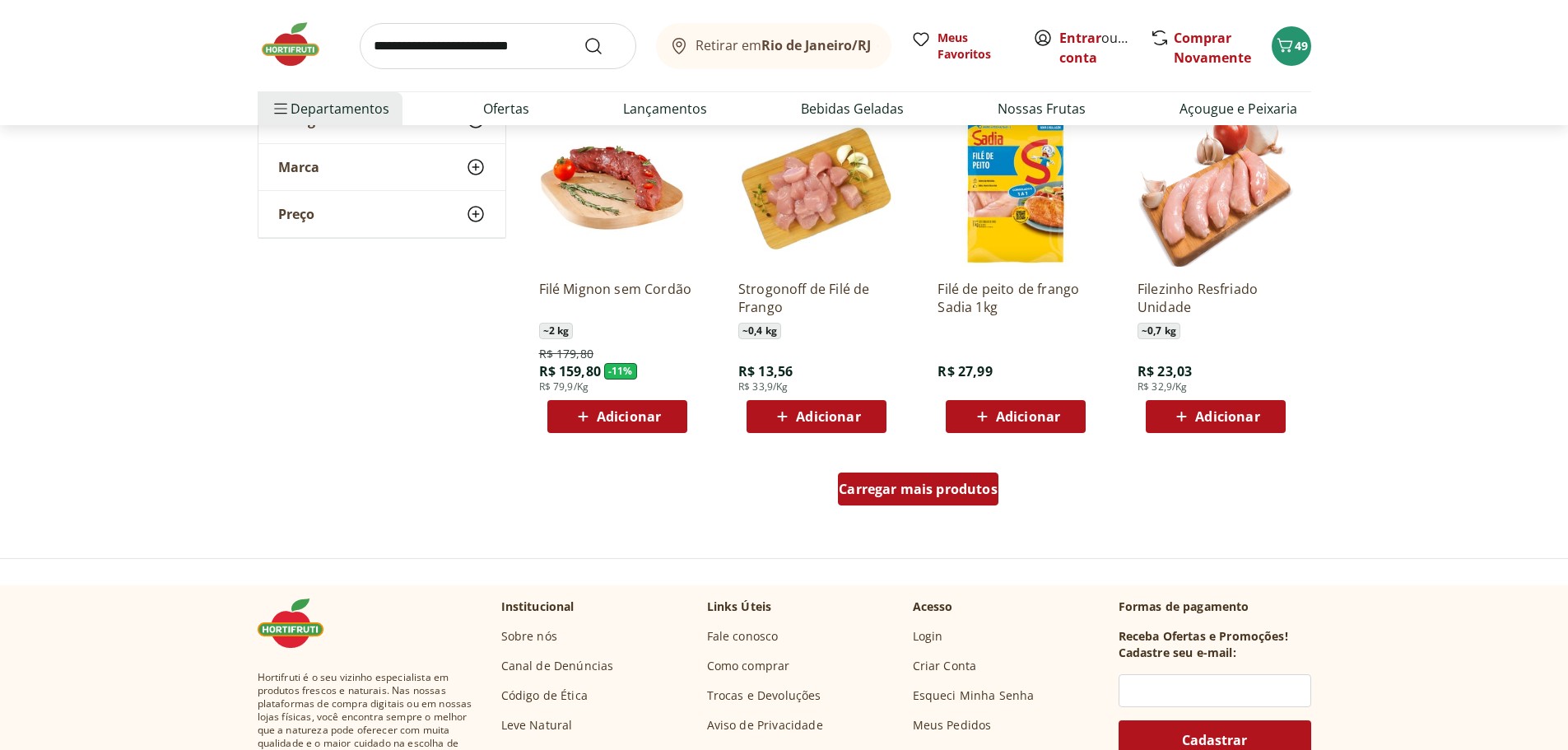 click on "Carregar mais produtos" at bounding box center (918, 489) 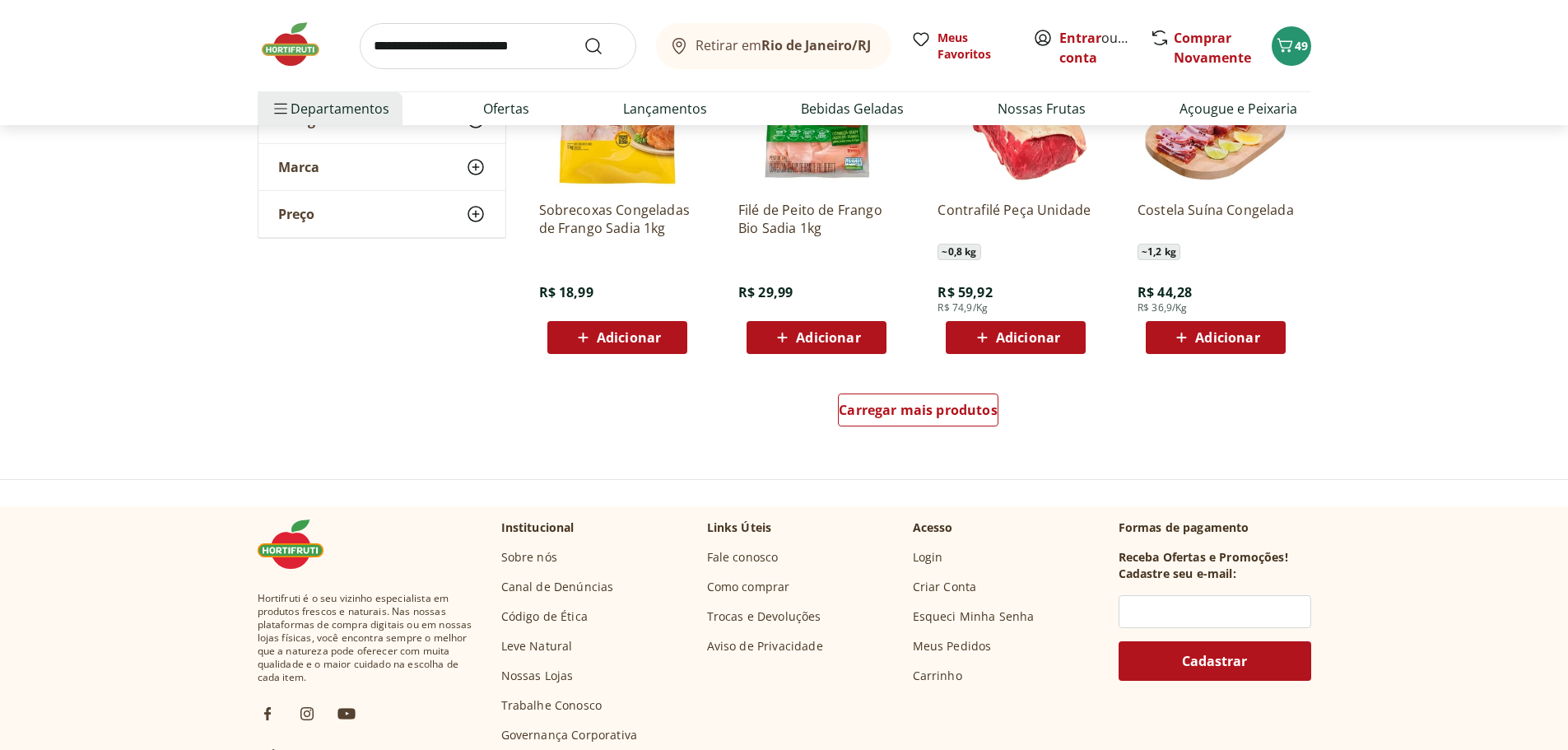 scroll, scrollTop: 3211, scrollLeft: 0, axis: vertical 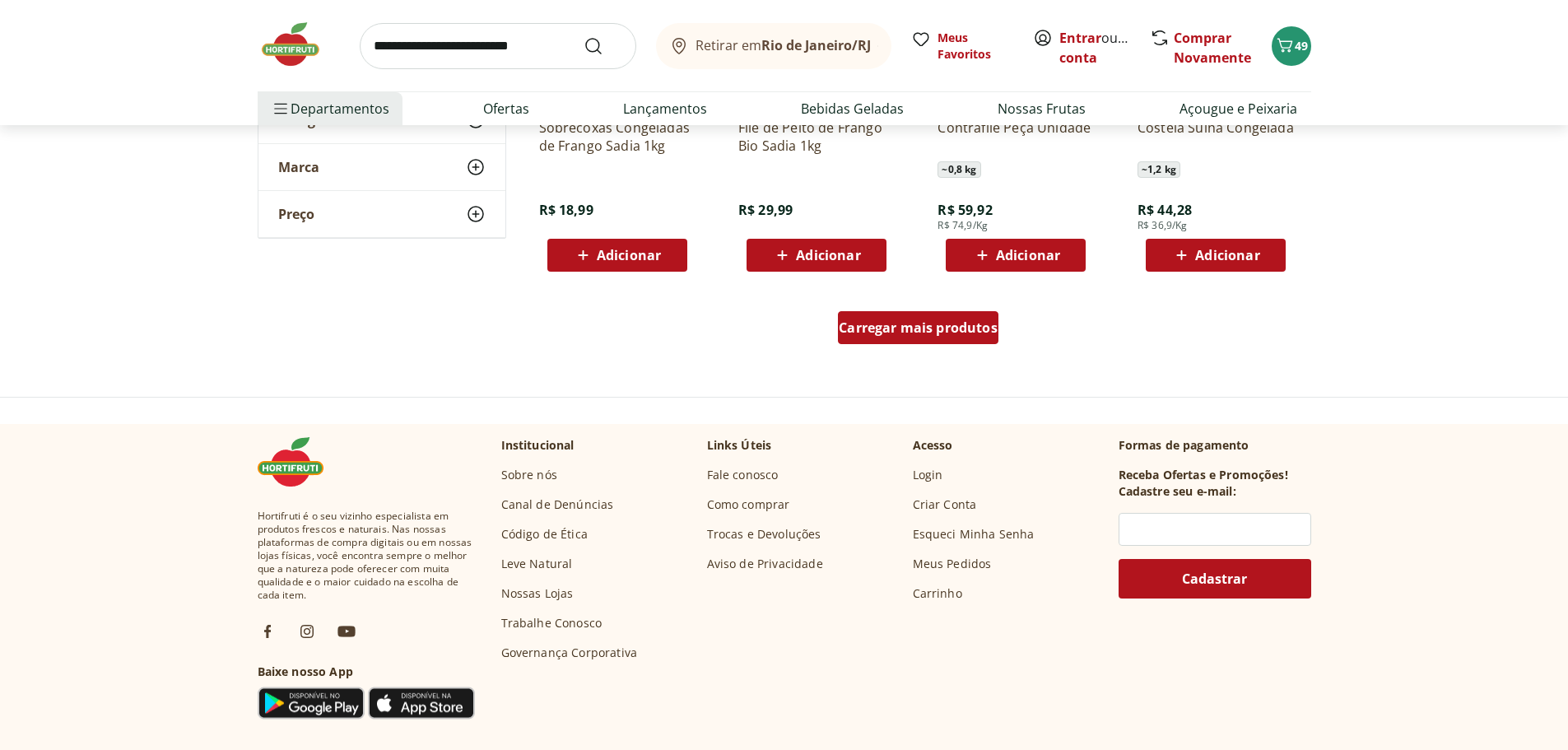 click on "Carregar mais produtos" at bounding box center [918, 328] 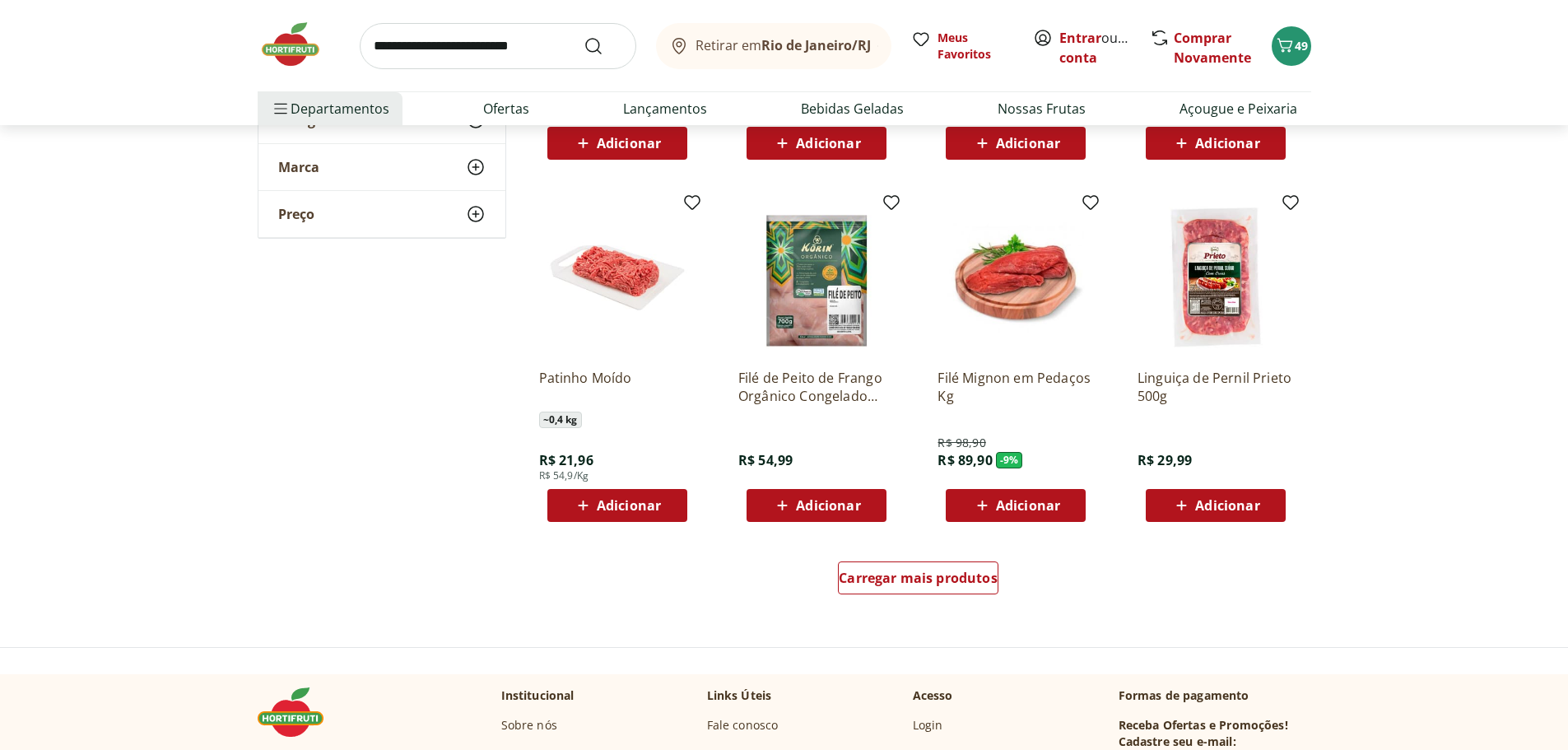 scroll, scrollTop: 4281, scrollLeft: 0, axis: vertical 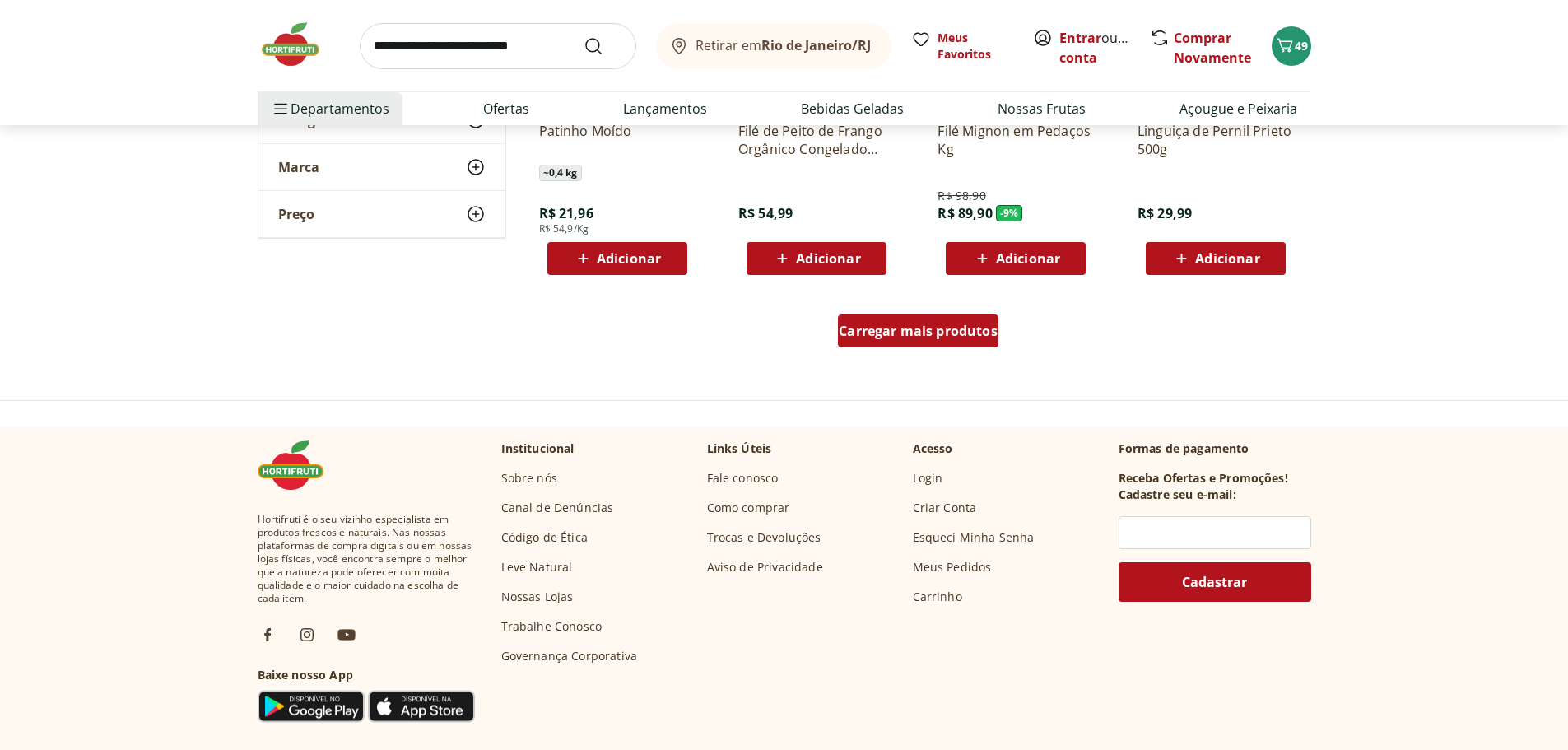 click on "Carregar mais produtos" at bounding box center [918, 331] 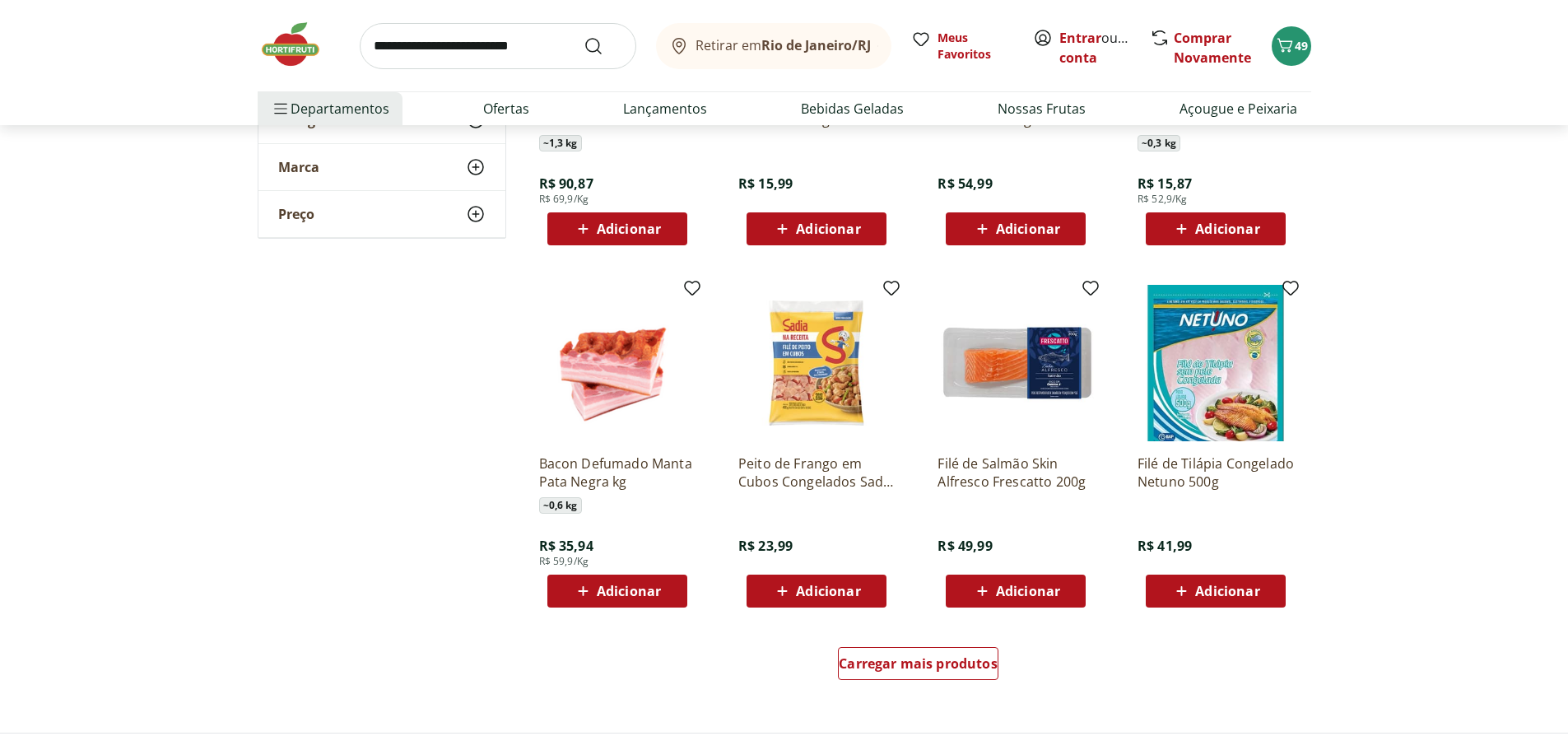 scroll, scrollTop: 5187, scrollLeft: 0, axis: vertical 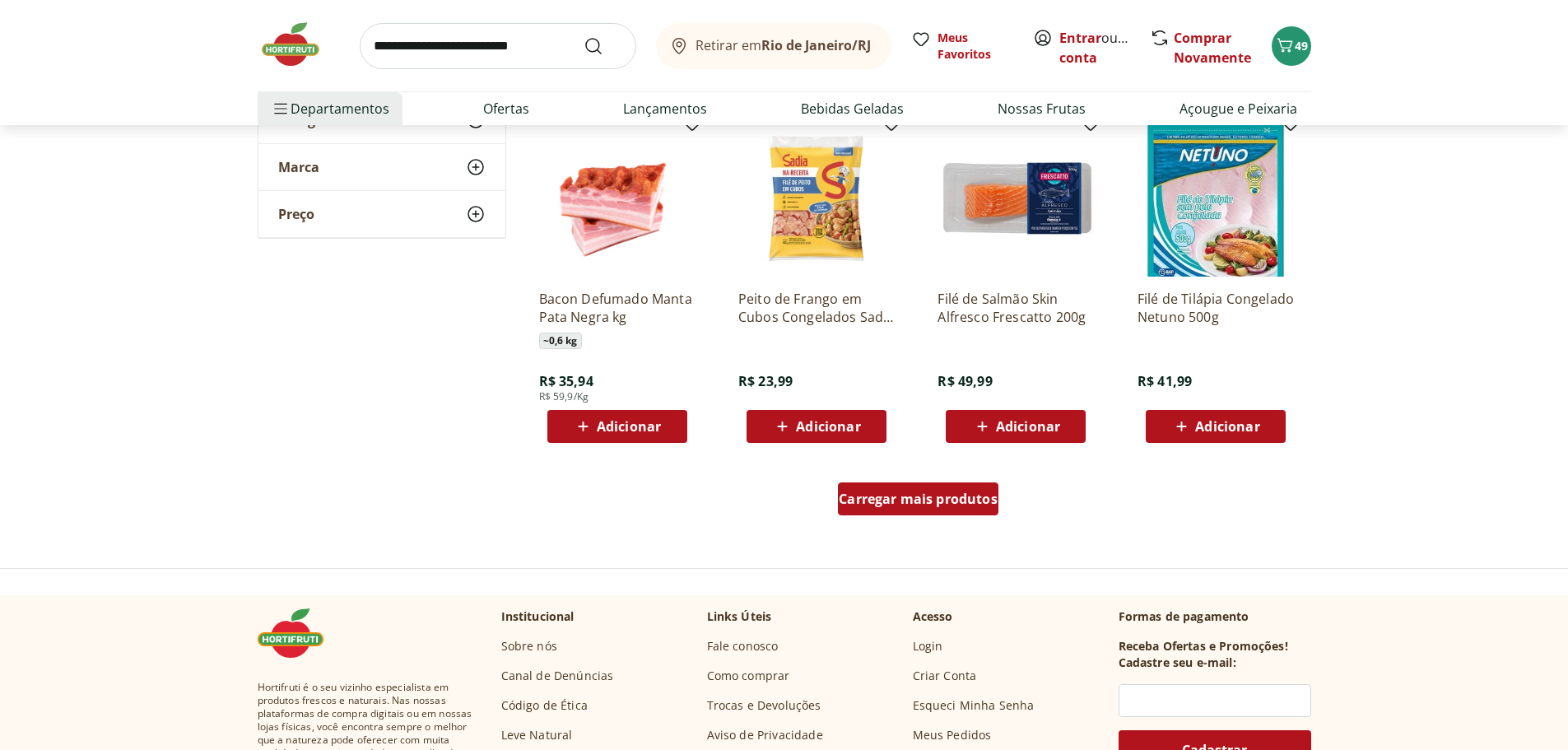 click on "Carregar mais produtos" at bounding box center (918, 499) 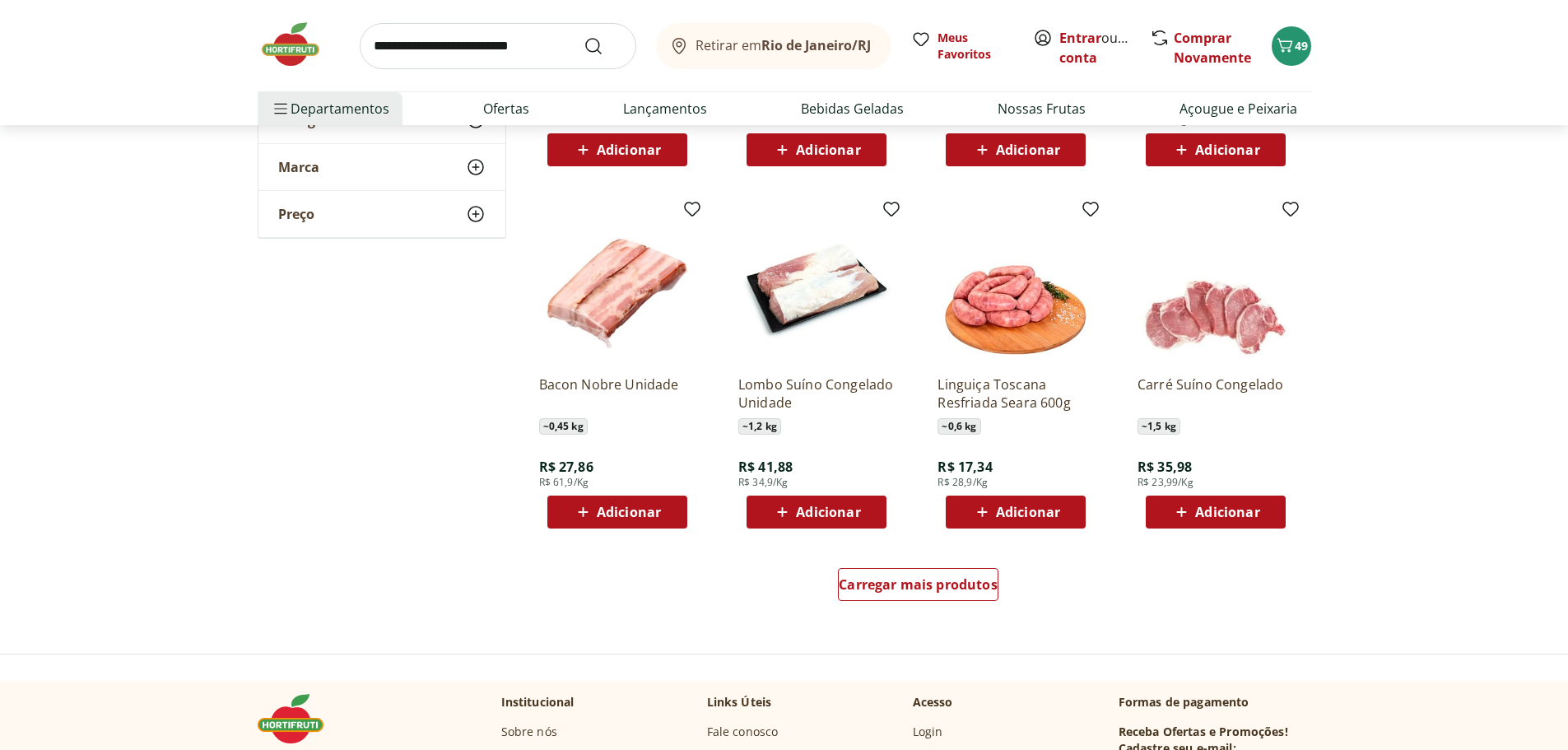 scroll, scrollTop: 6339, scrollLeft: 0, axis: vertical 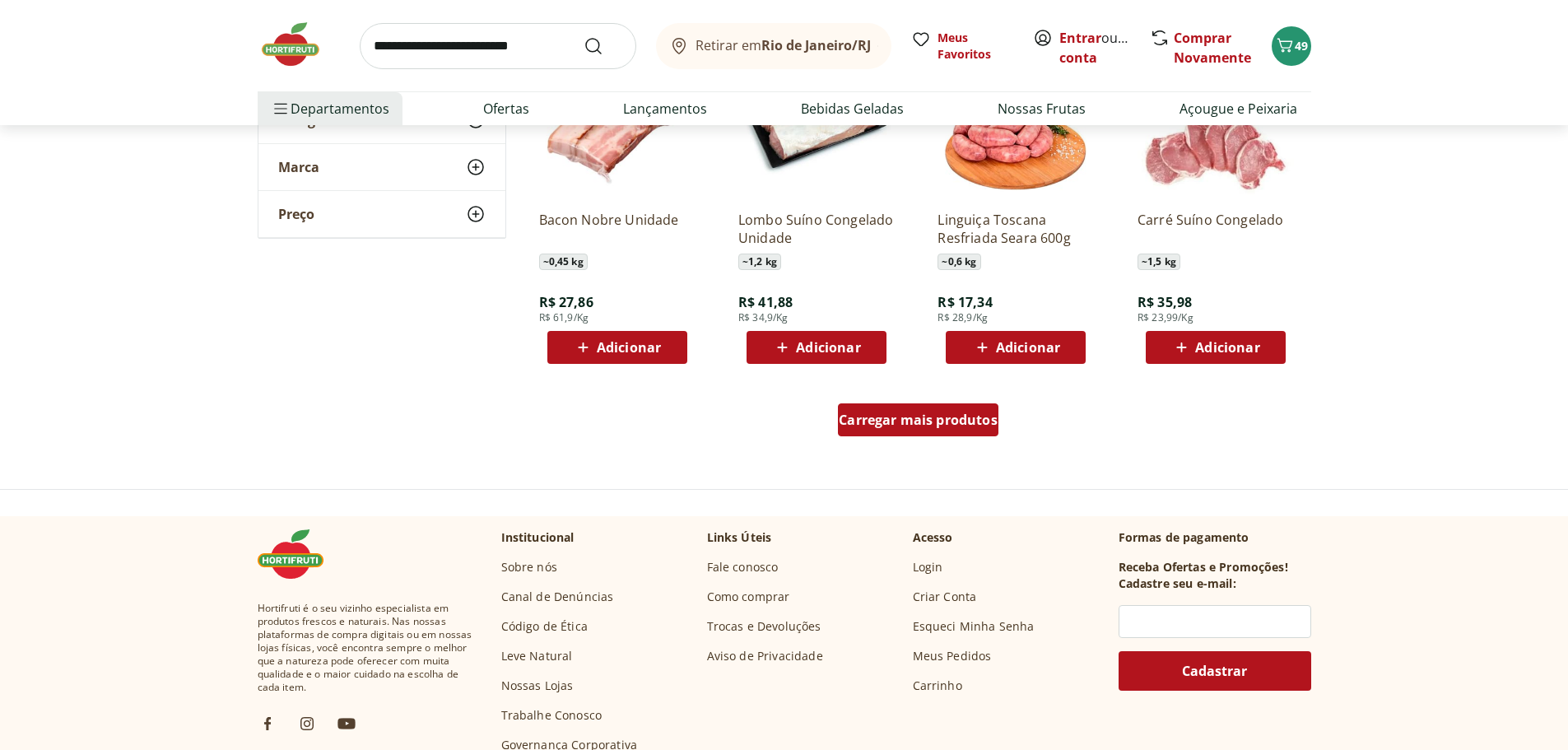click on "Carregar mais produtos" at bounding box center [918, 420] 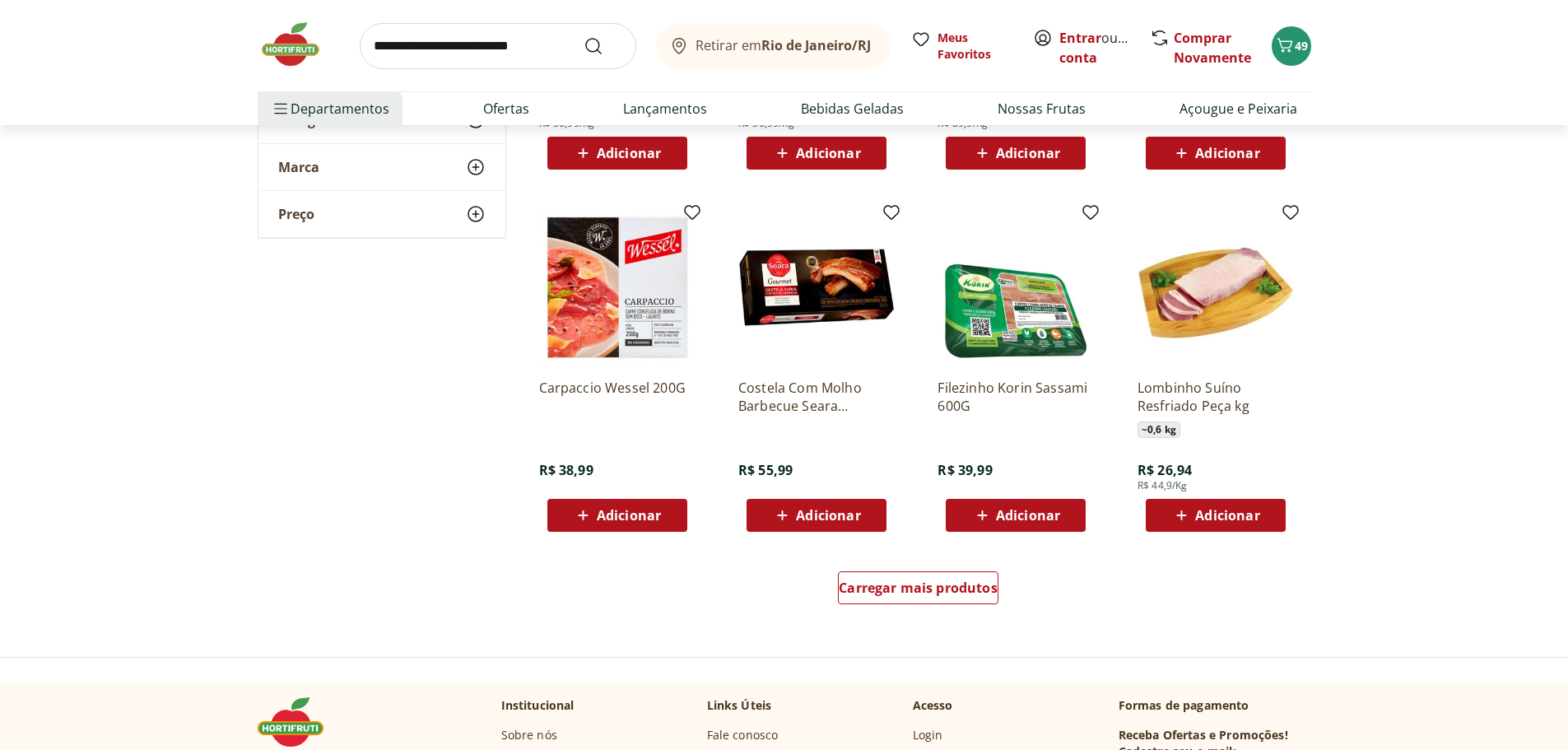 scroll, scrollTop: 7409, scrollLeft: 0, axis: vertical 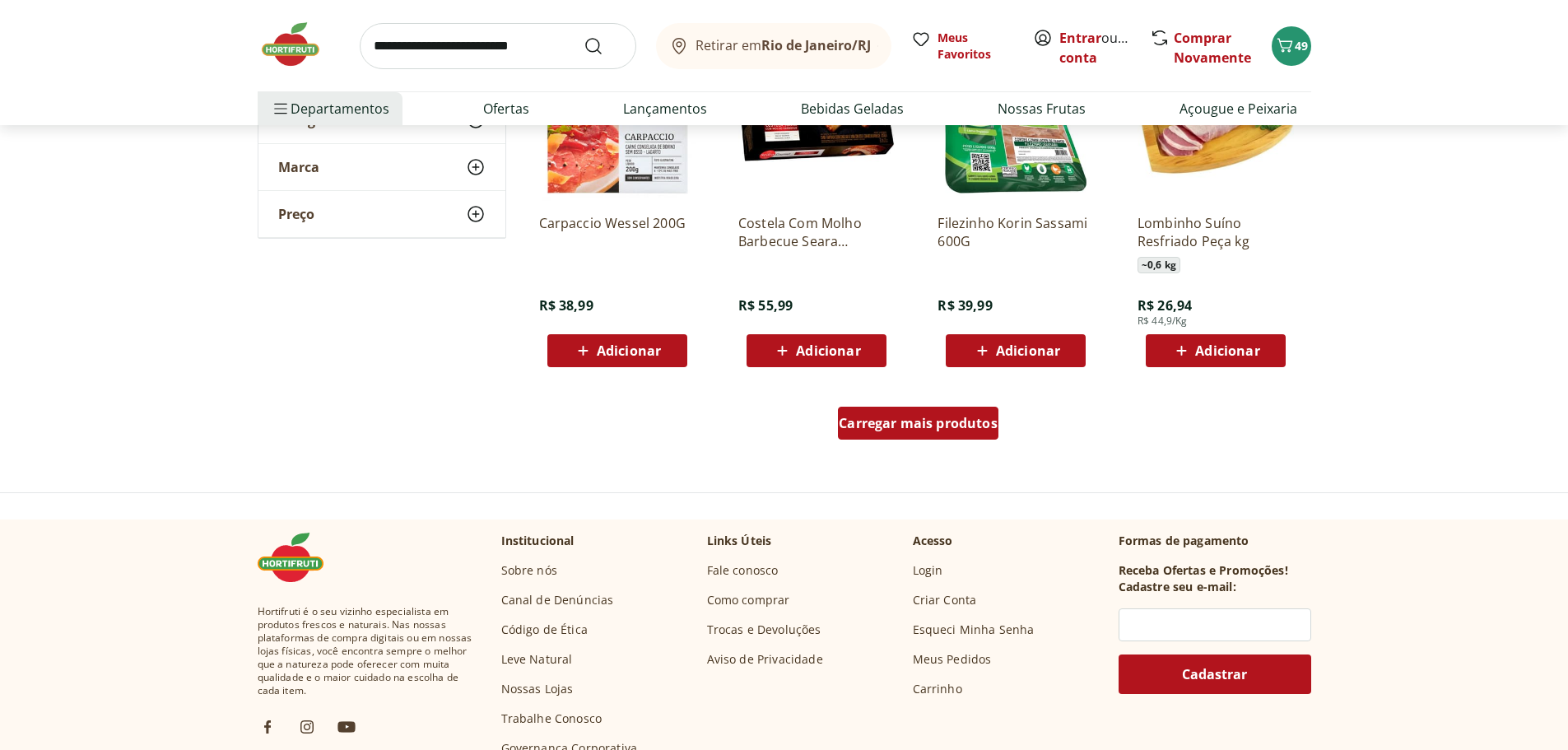 click on "Carregar mais produtos" at bounding box center [918, 423] 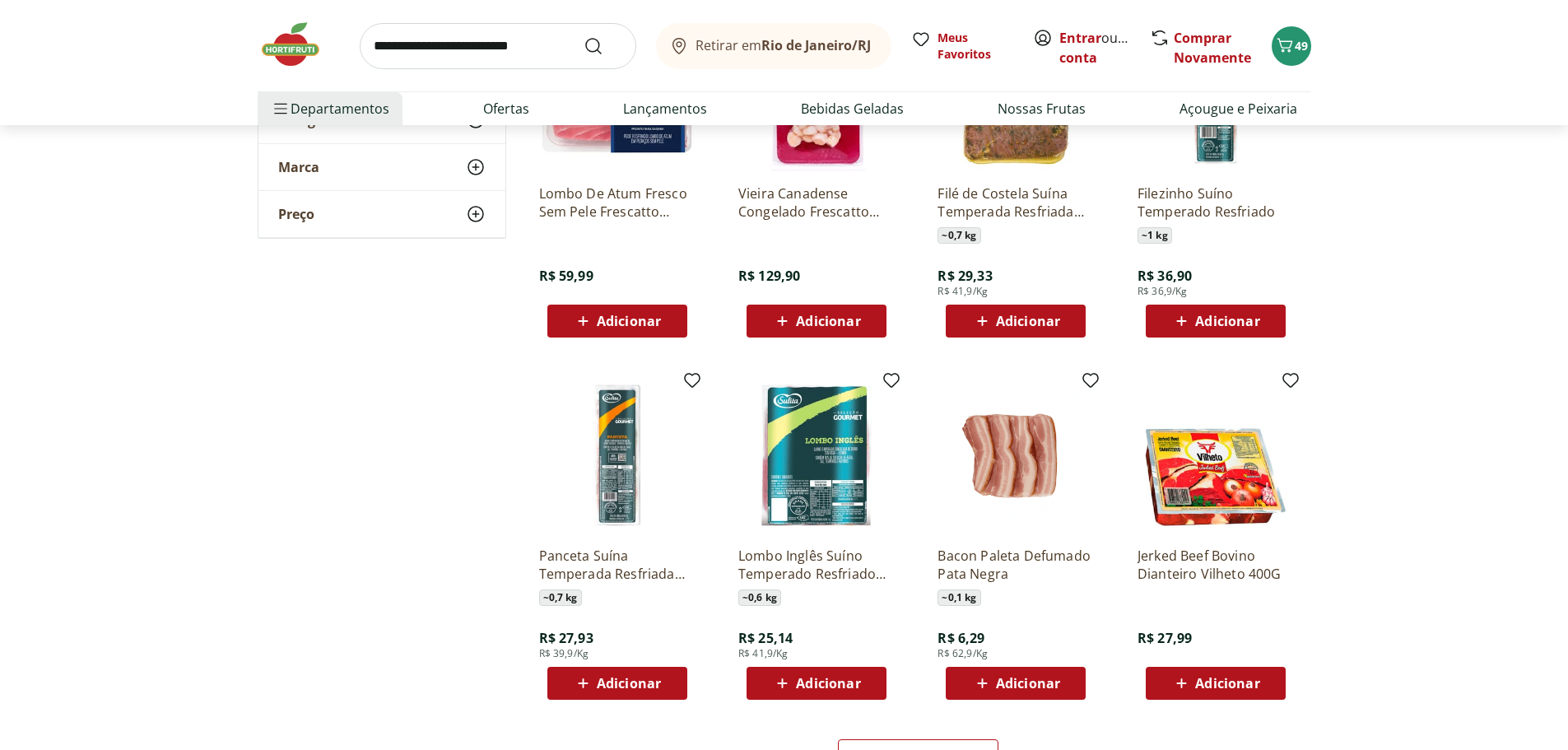 scroll, scrollTop: 8315, scrollLeft: 0, axis: vertical 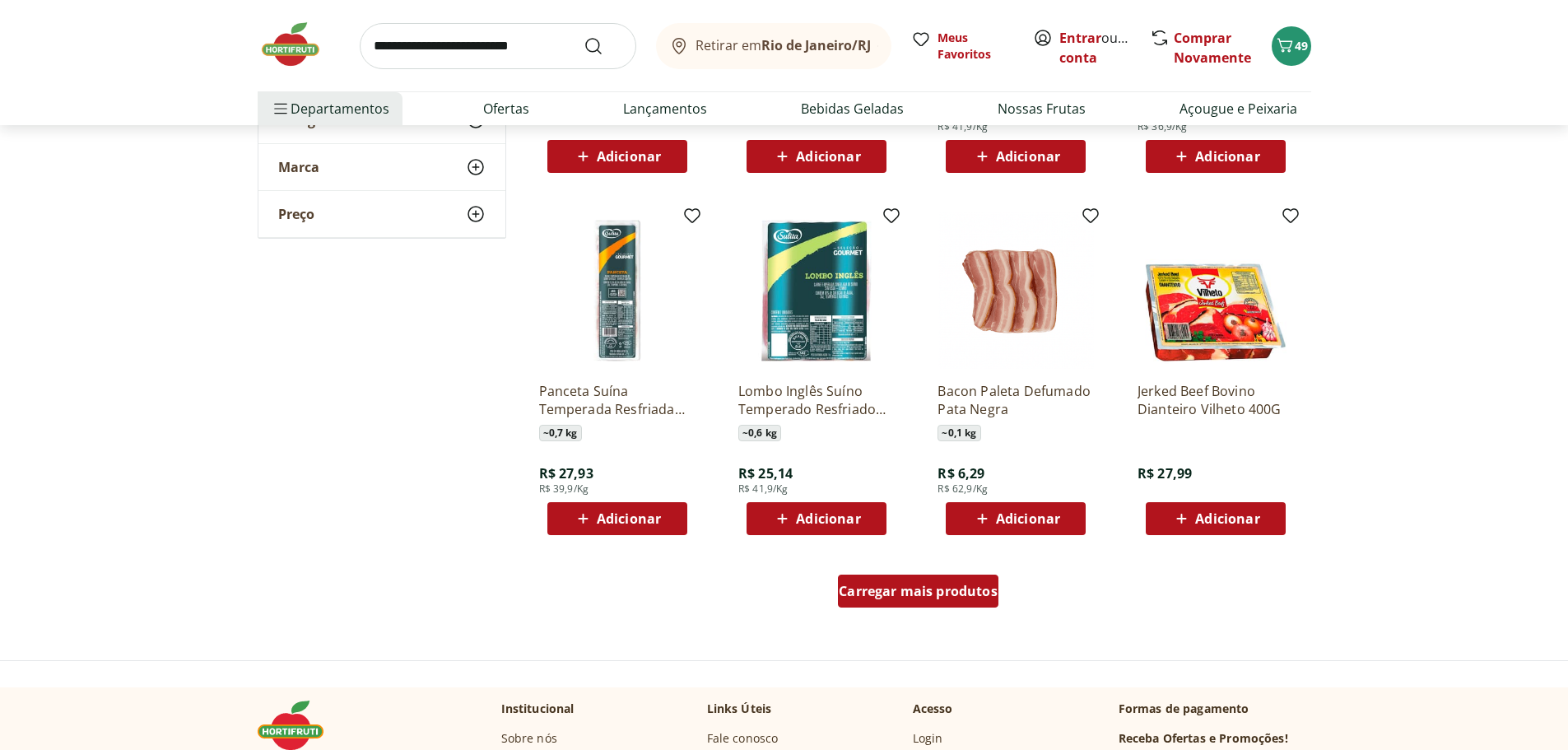 click on "Carregar mais produtos" at bounding box center [918, 591] 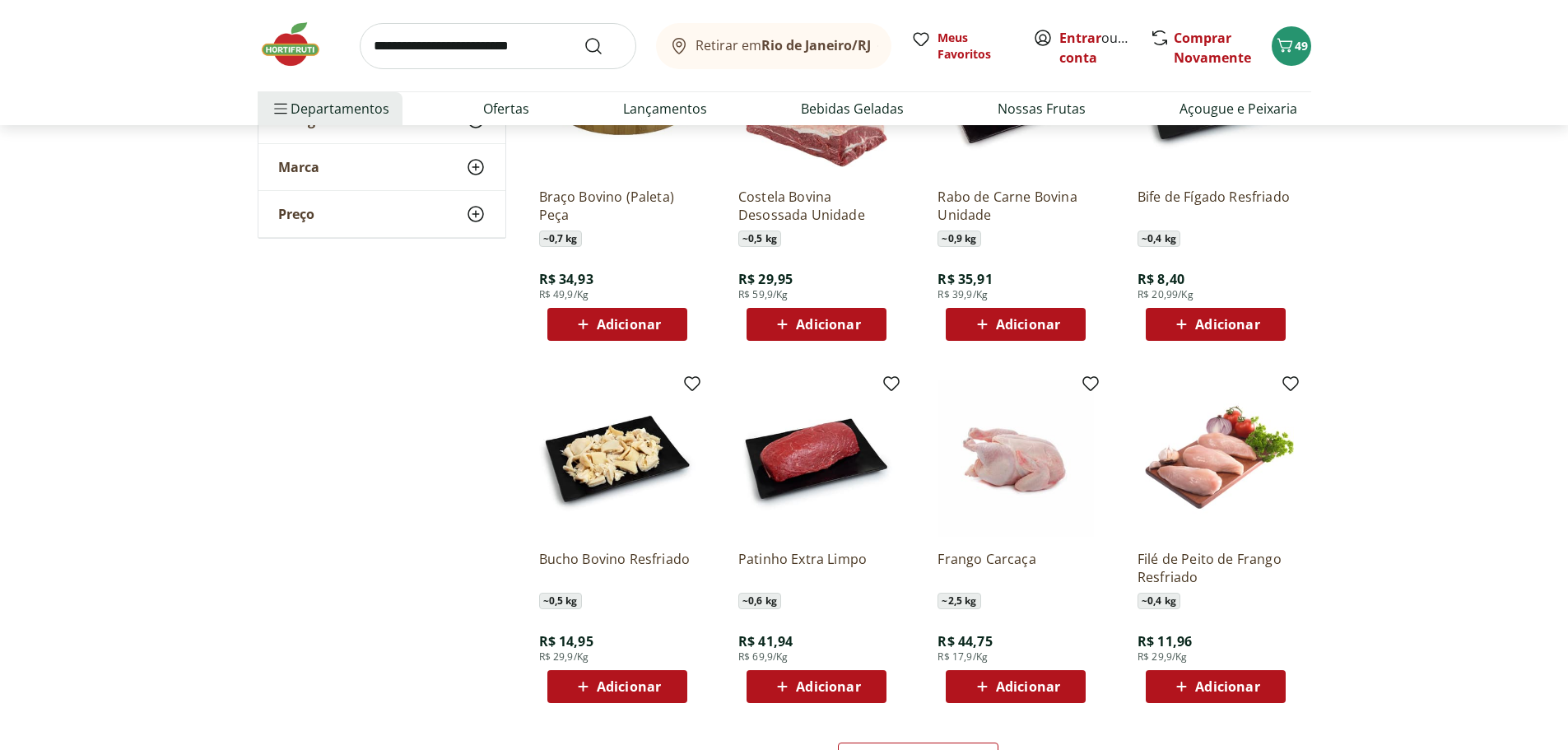 scroll, scrollTop: 9303, scrollLeft: 0, axis: vertical 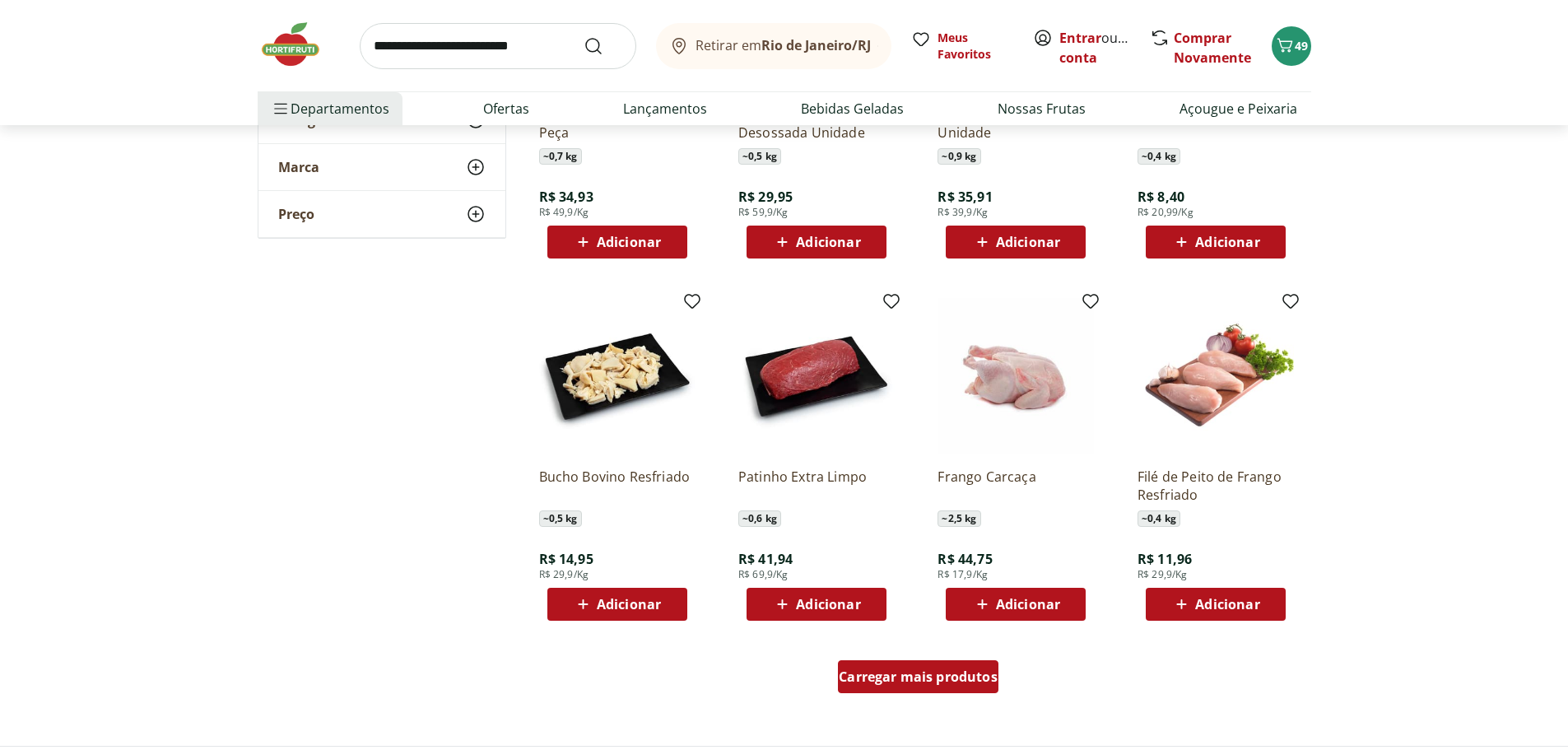 click on "Carregar mais produtos" at bounding box center (918, 677) 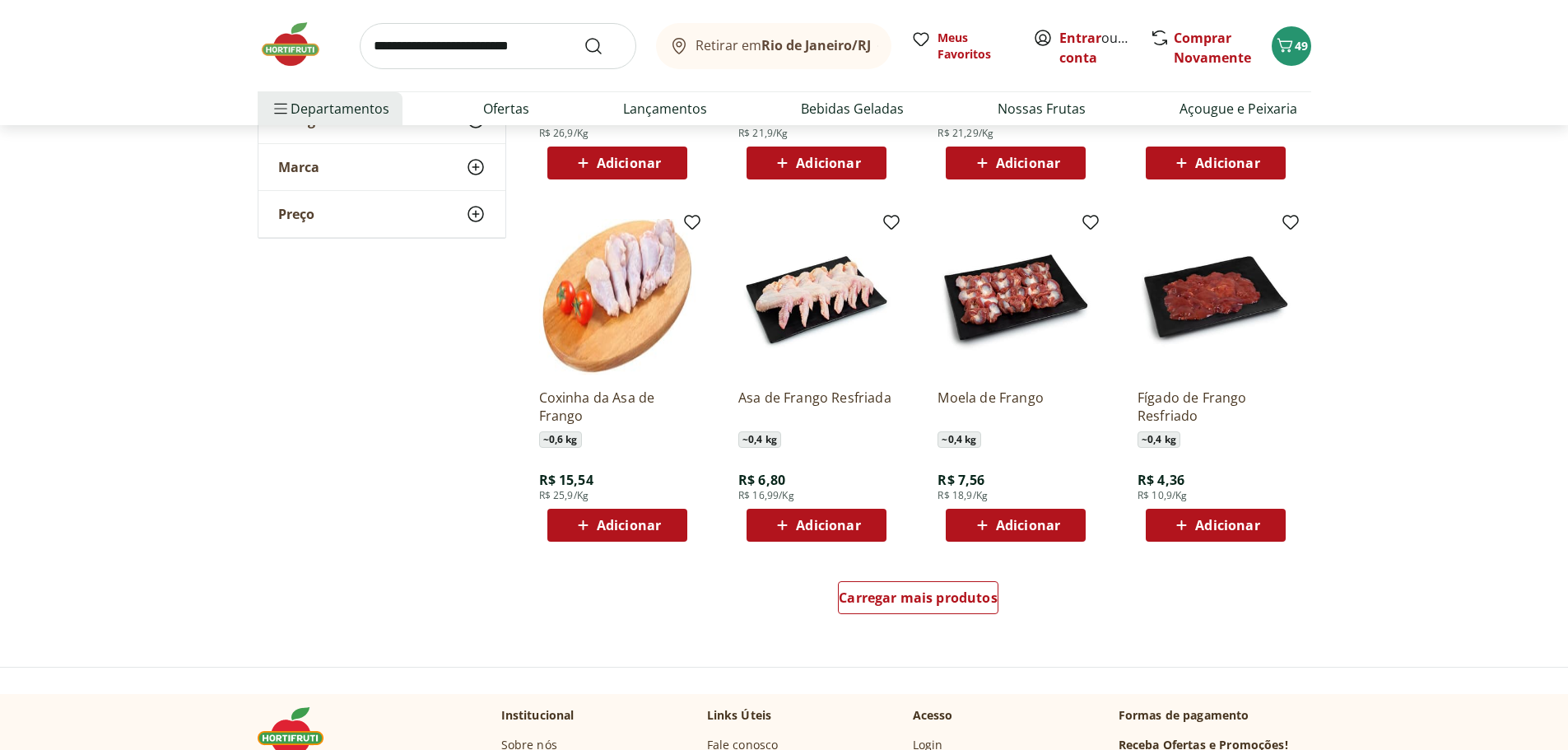 scroll, scrollTop: 10703, scrollLeft: 0, axis: vertical 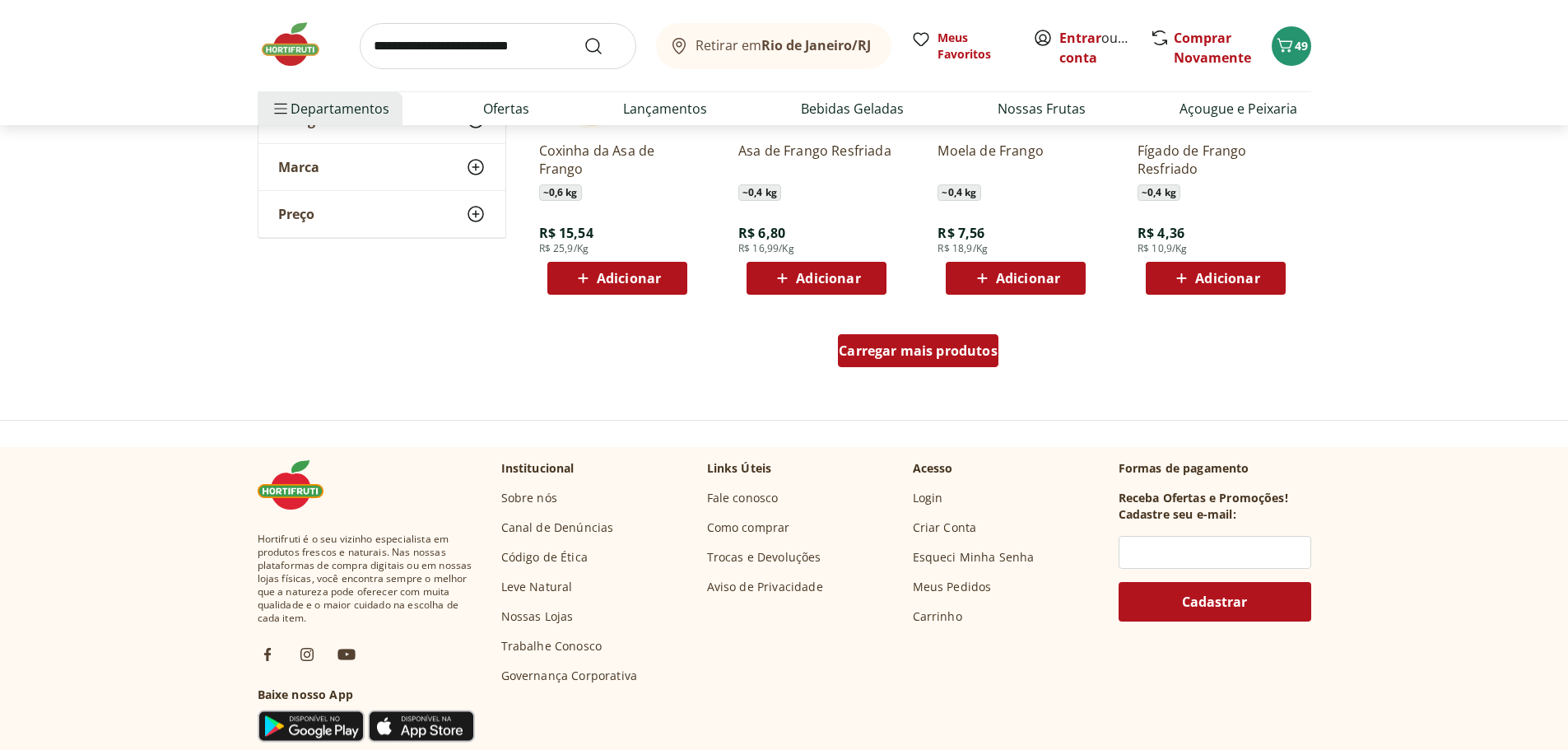 click on "Carregar mais produtos" at bounding box center [918, 351] 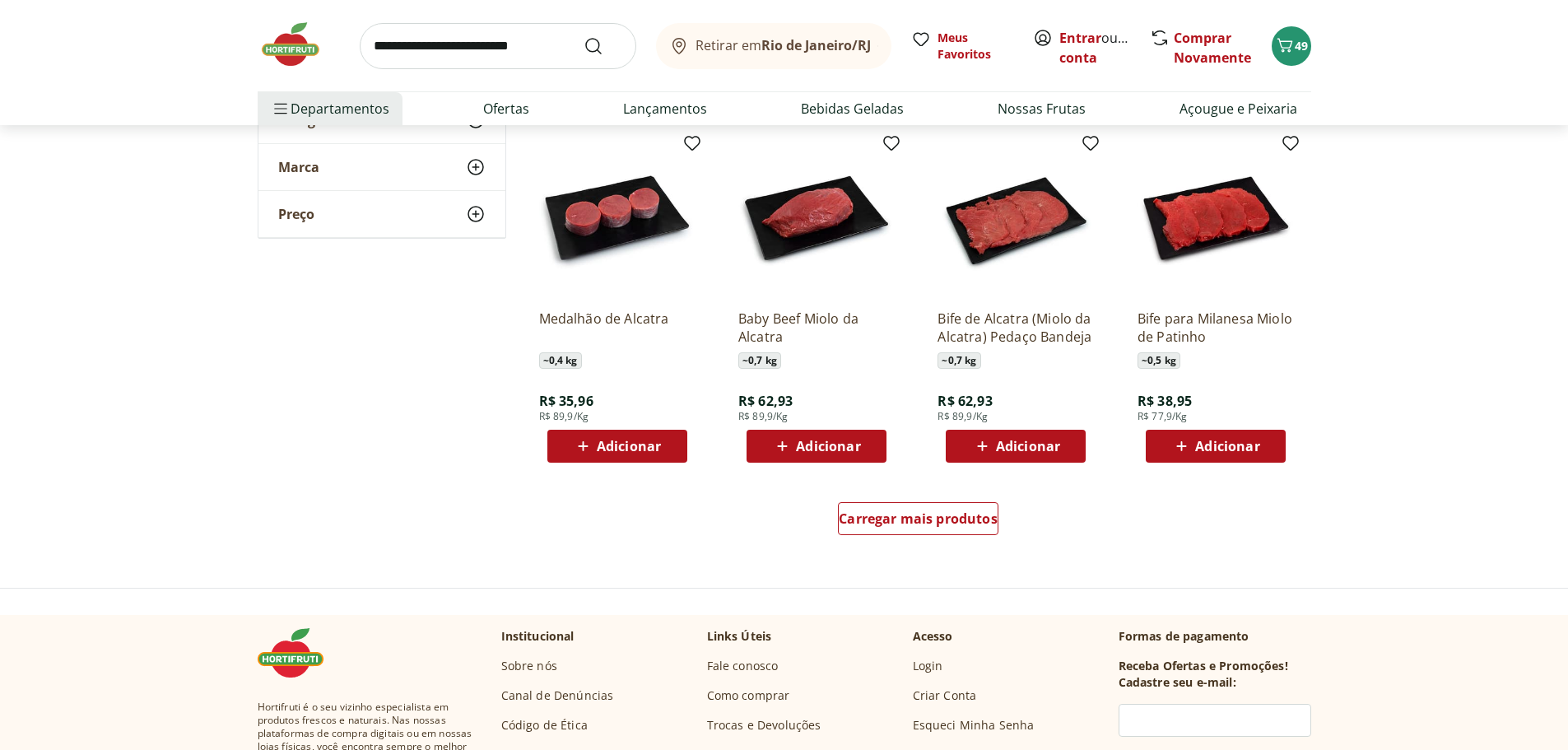 scroll, scrollTop: 11855, scrollLeft: 0, axis: vertical 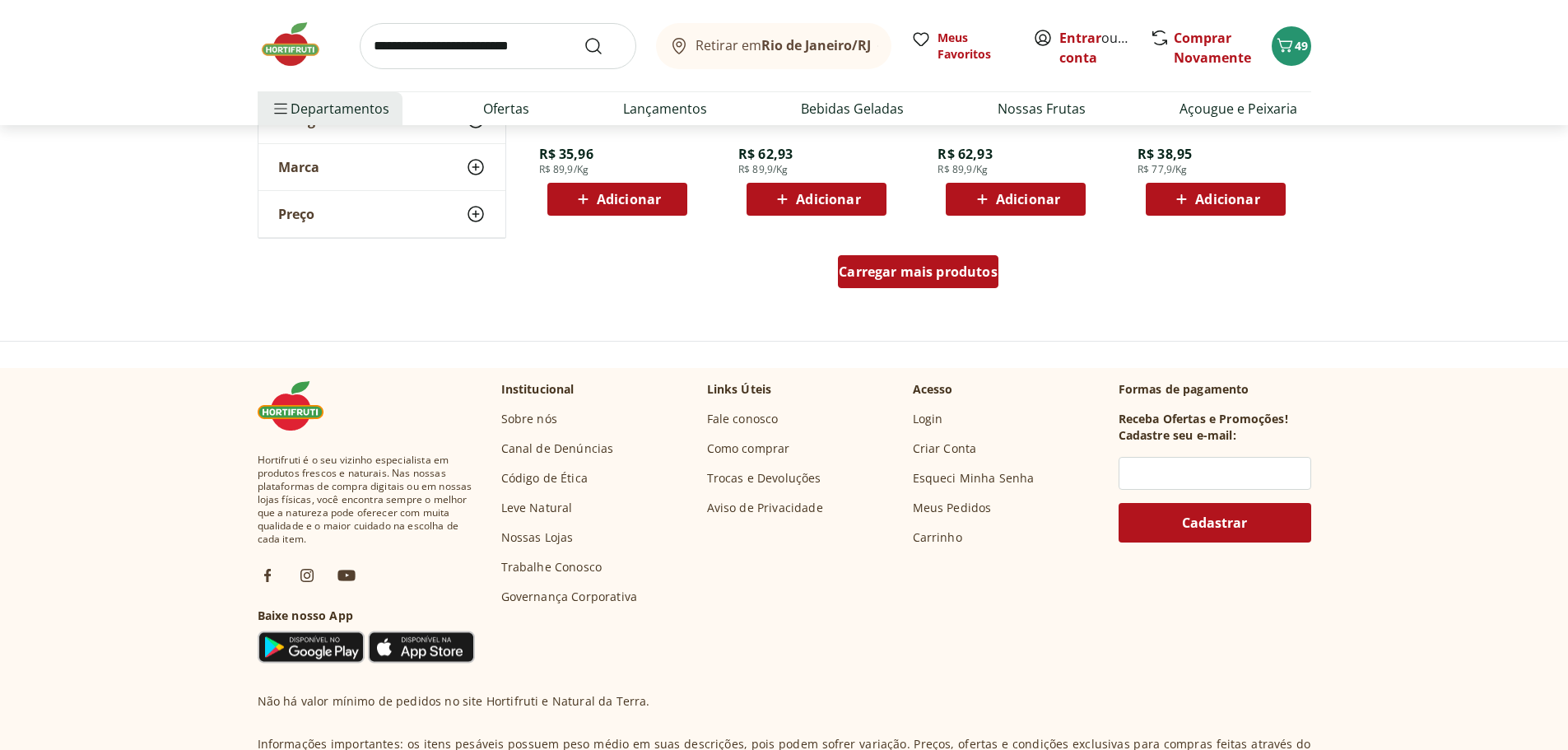 click on "Carregar mais produtos" at bounding box center (918, 272) 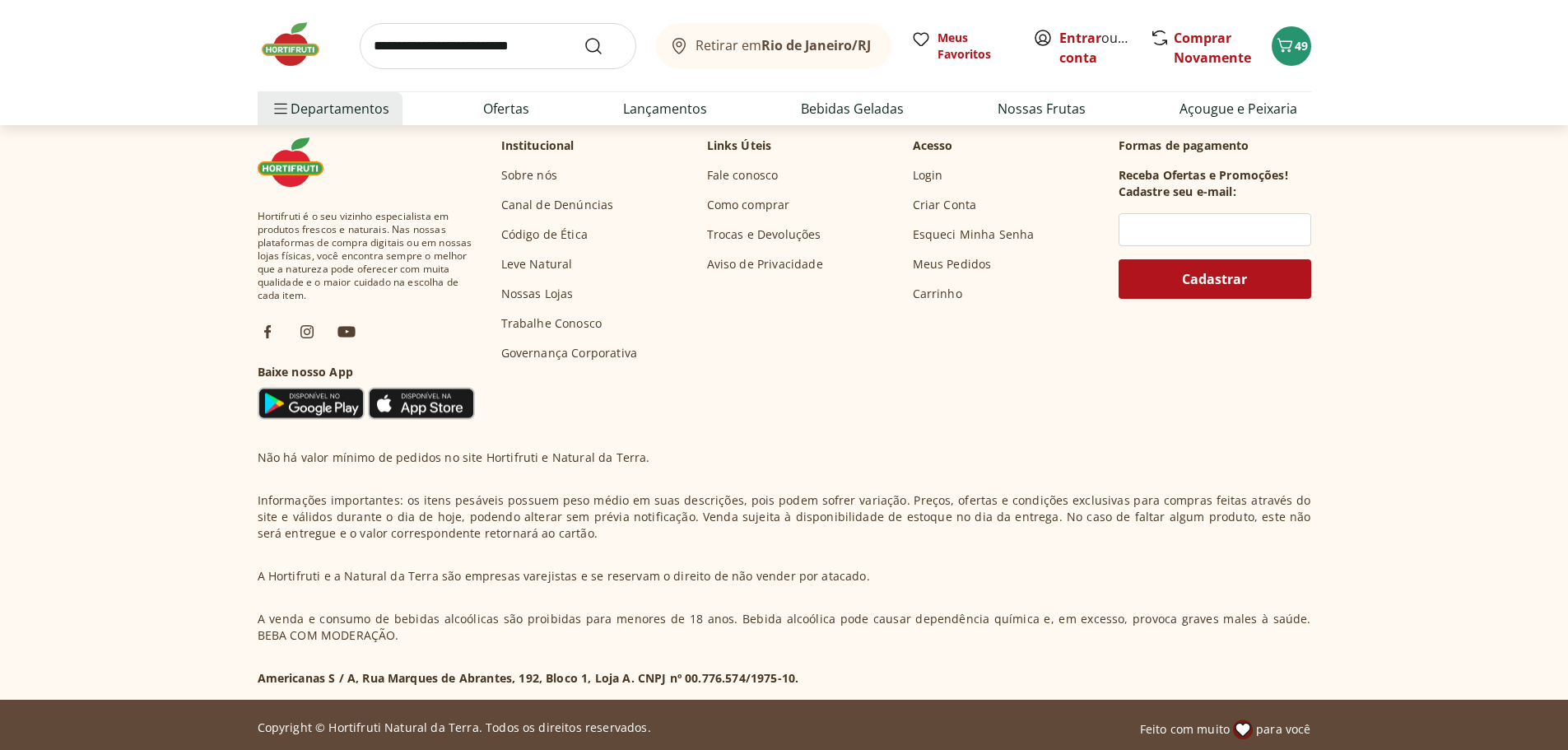scroll, scrollTop: 12925, scrollLeft: 0, axis: vertical 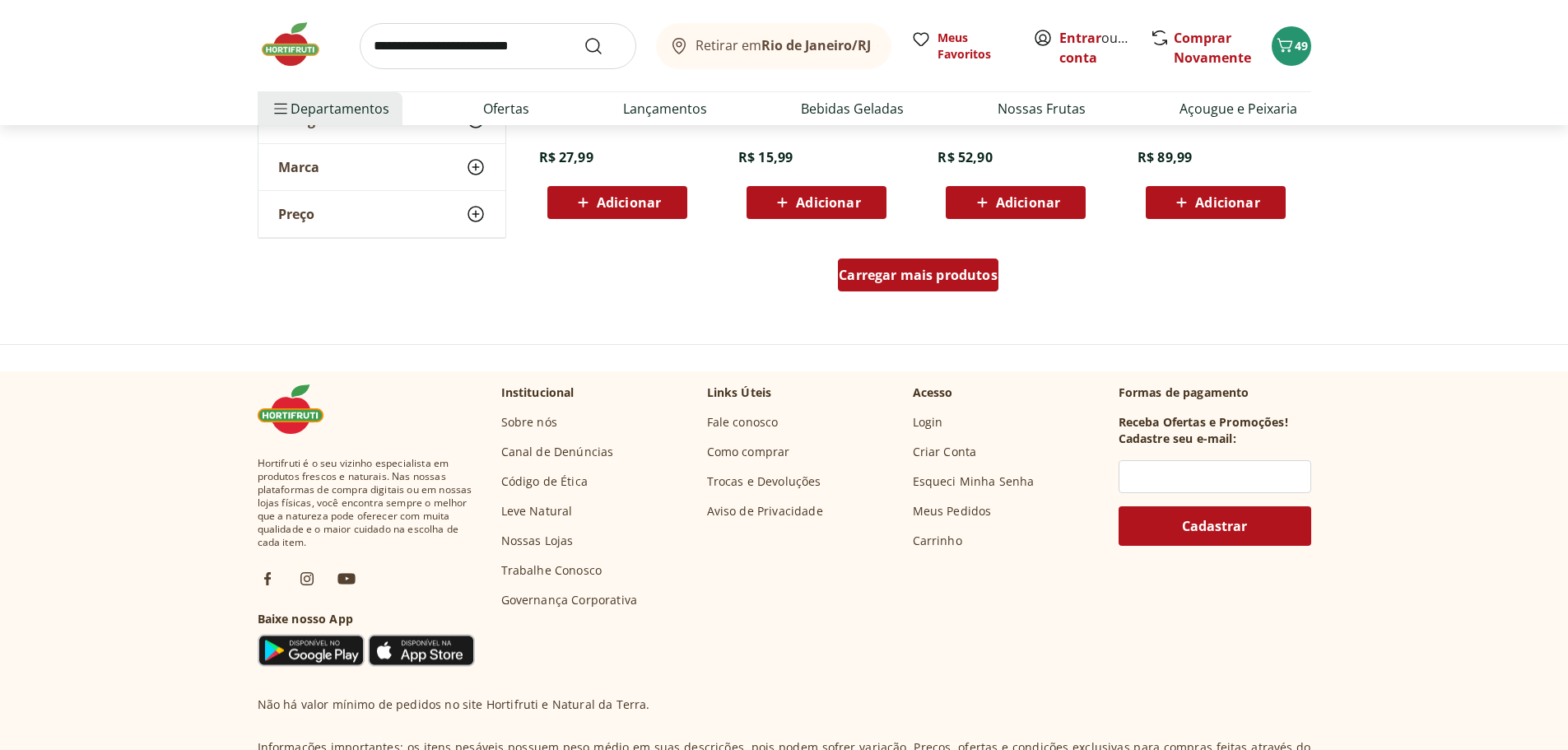click on "Carregar mais produtos" at bounding box center [918, 275] 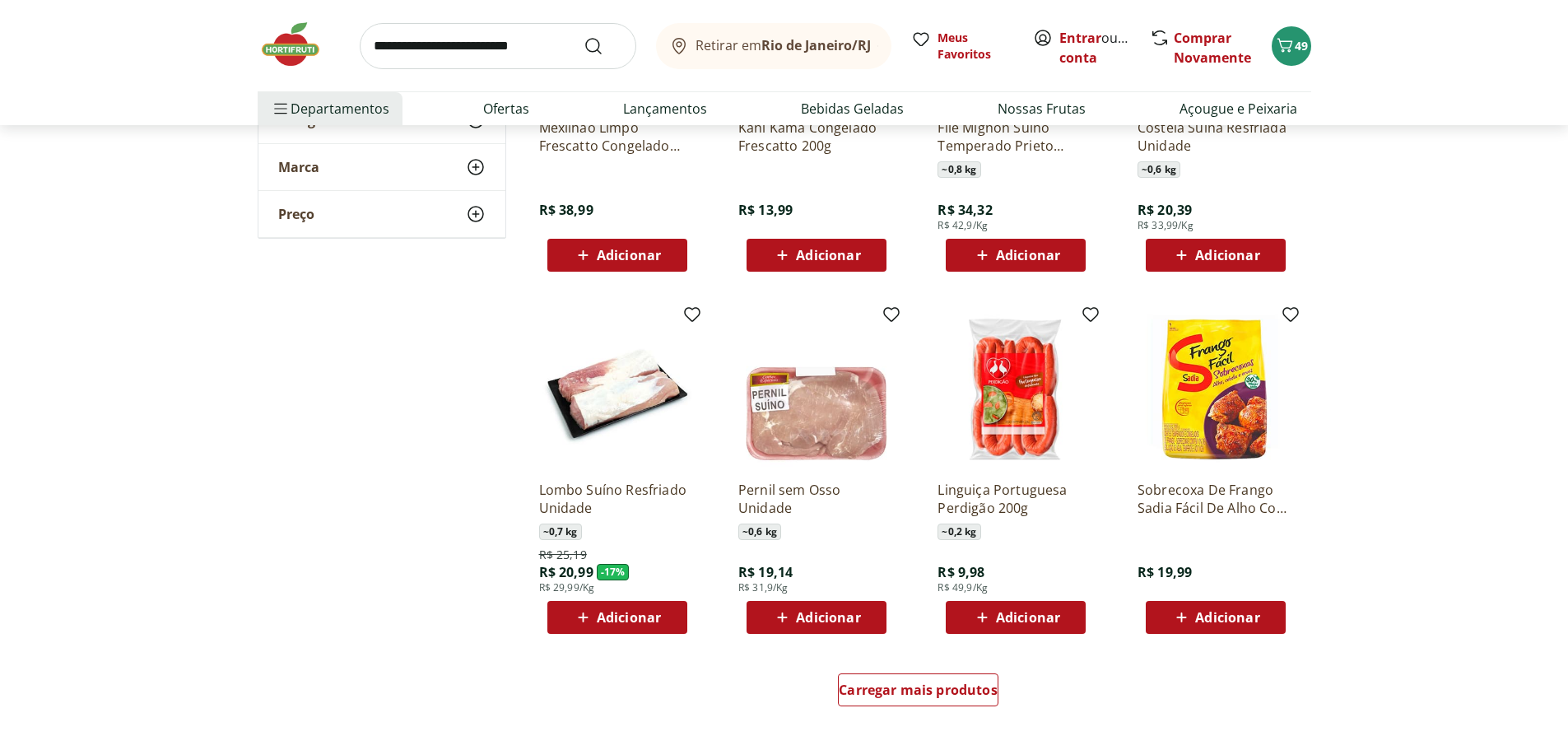 scroll, scrollTop: 13666, scrollLeft: 0, axis: vertical 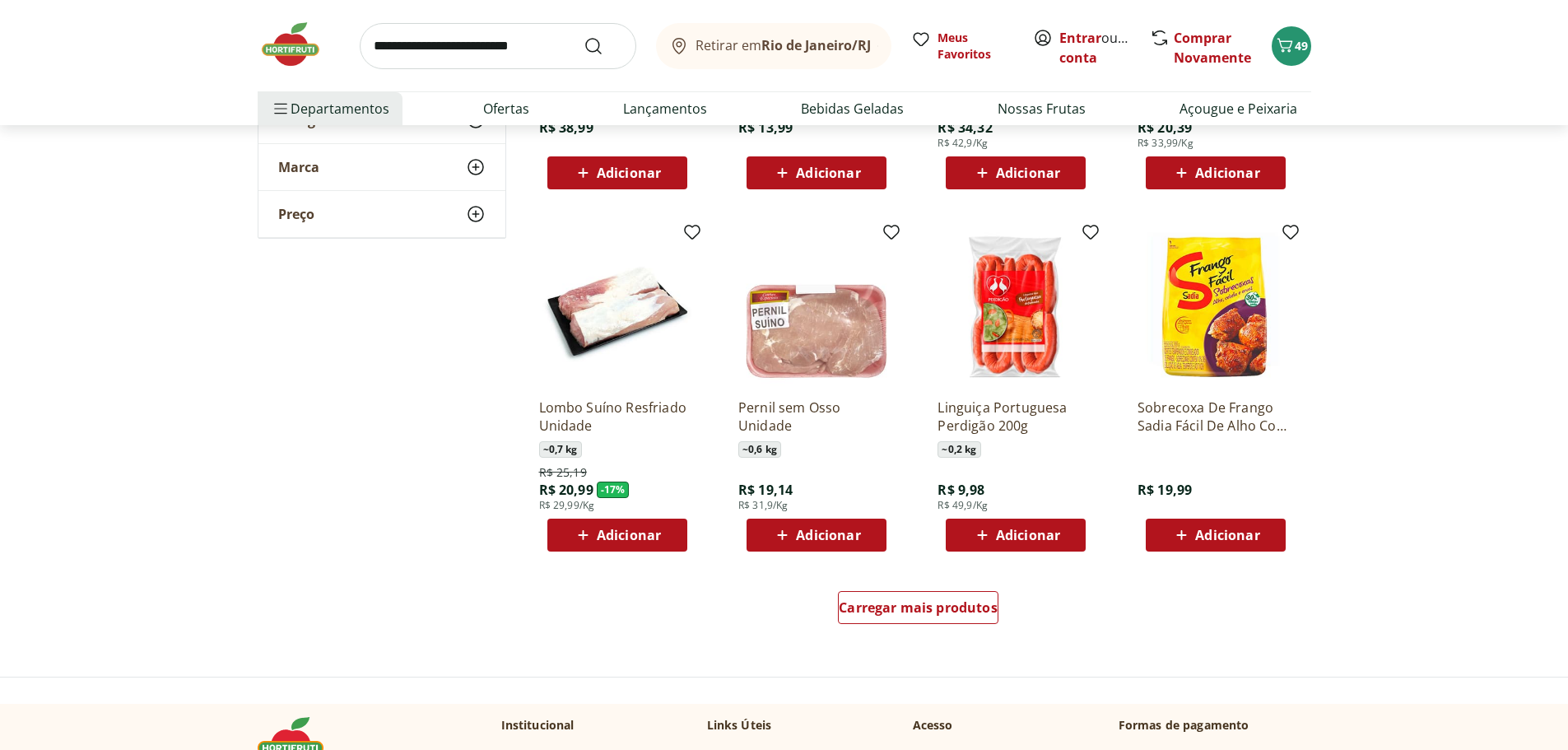 click at bounding box center [1216, 307] 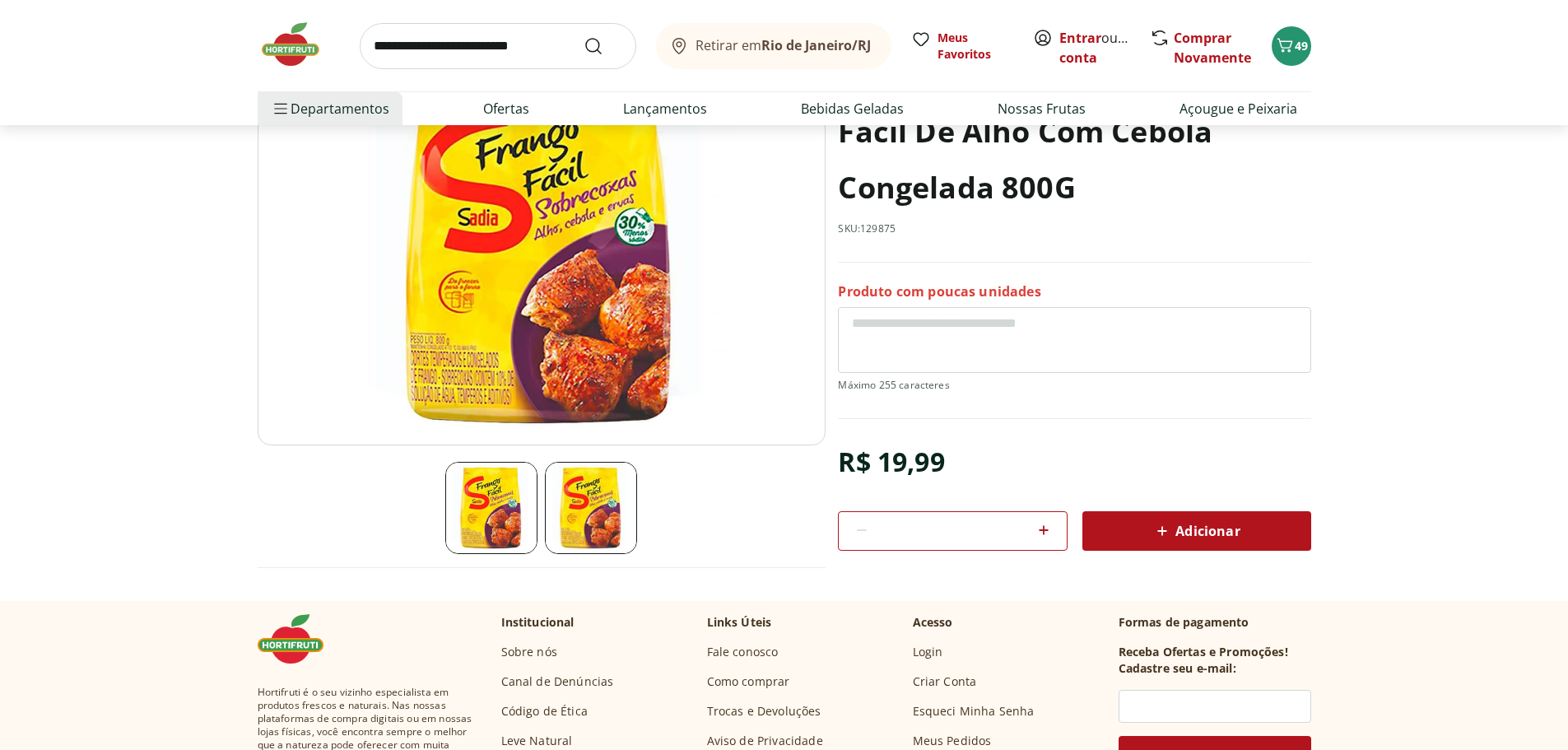 scroll, scrollTop: 82, scrollLeft: 0, axis: vertical 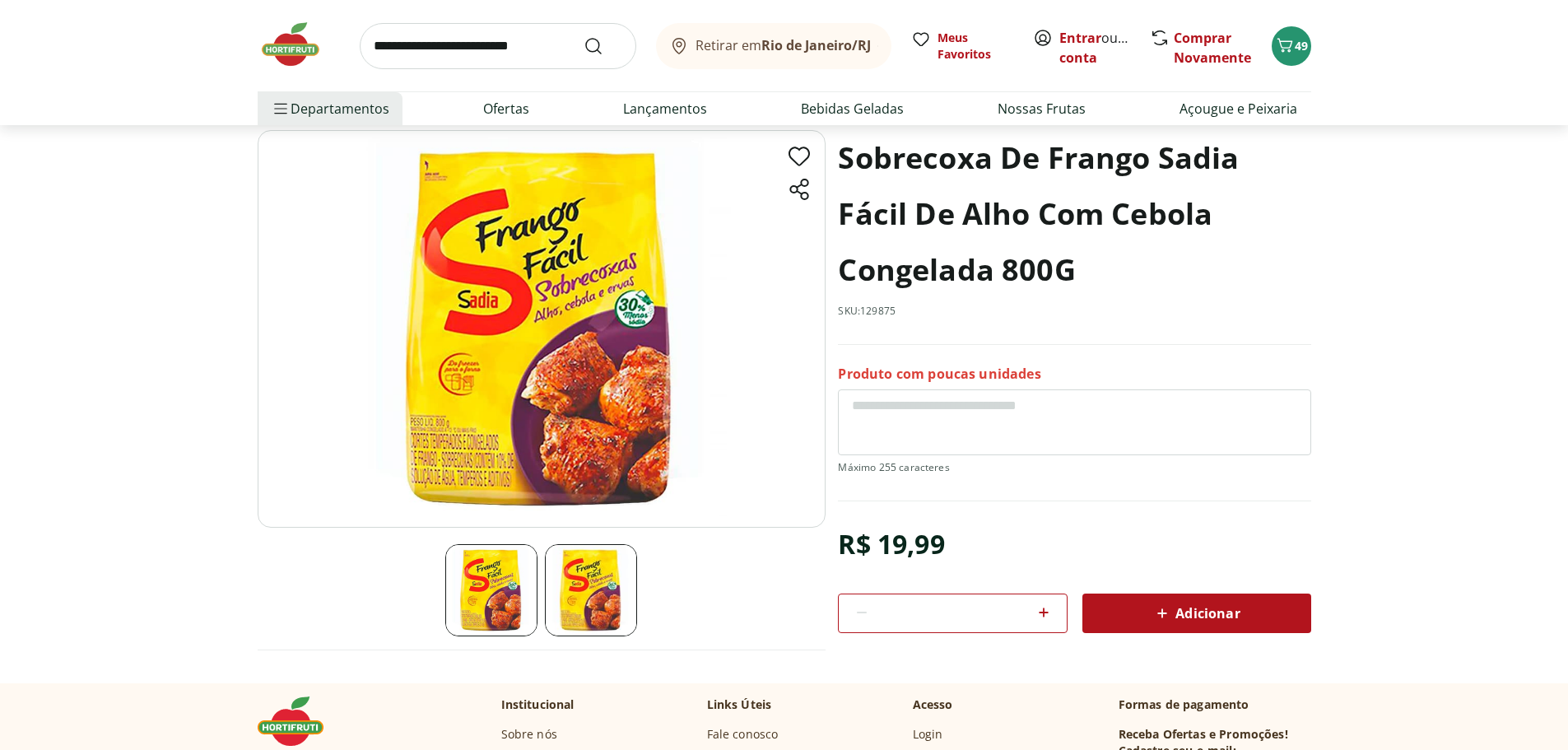 click on "Adicionar" at bounding box center [1196, 613] 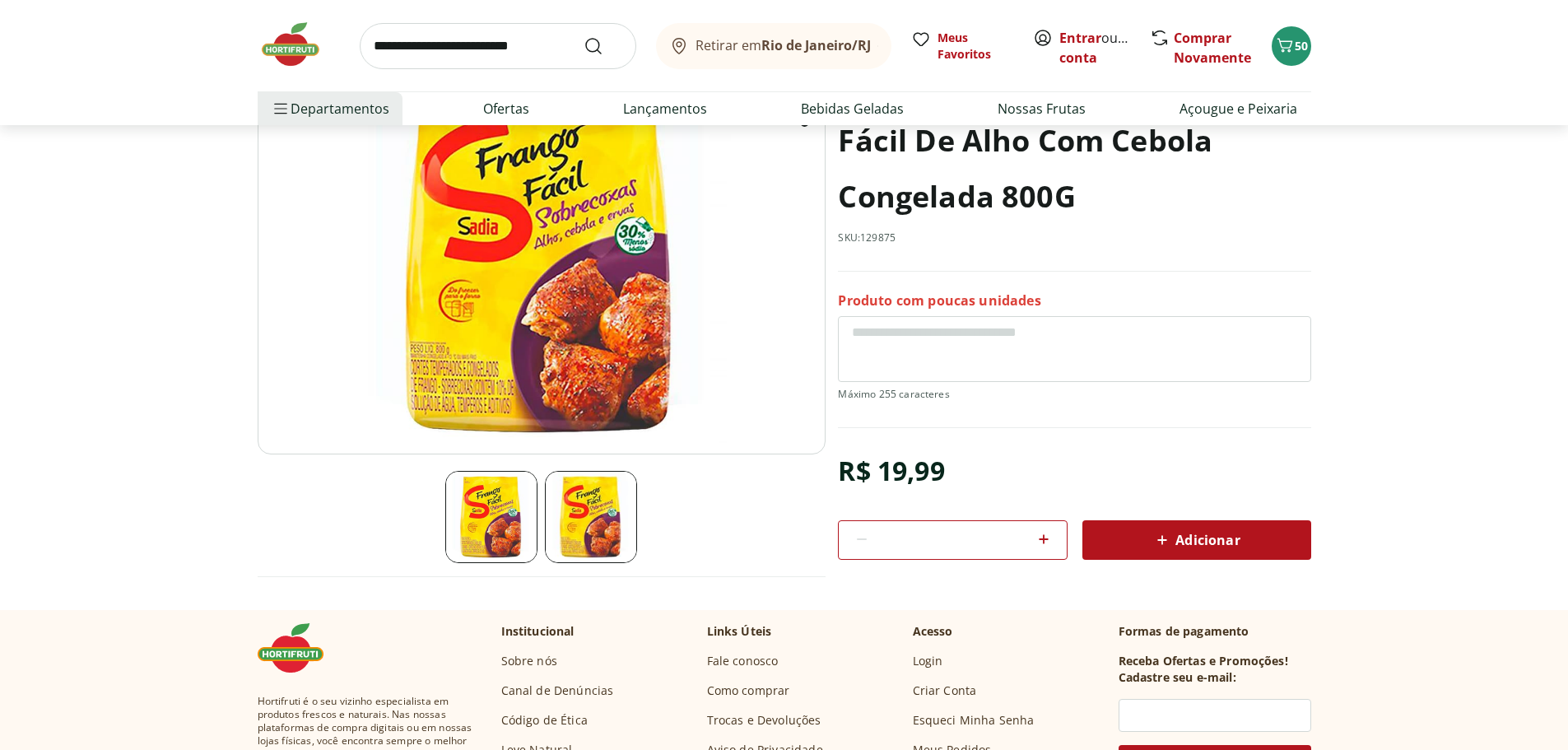 scroll, scrollTop: 0, scrollLeft: 0, axis: both 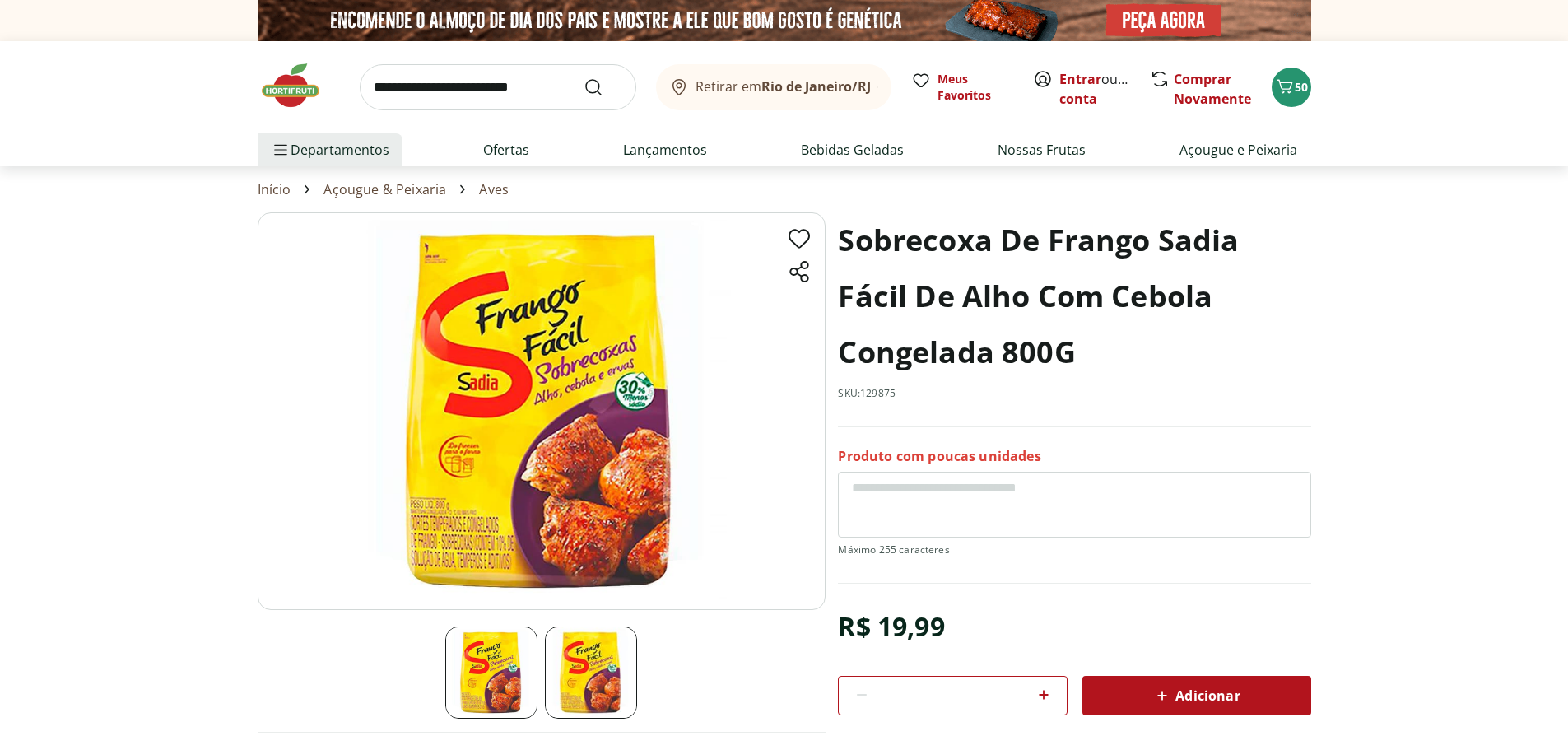 click at bounding box center [498, 87] 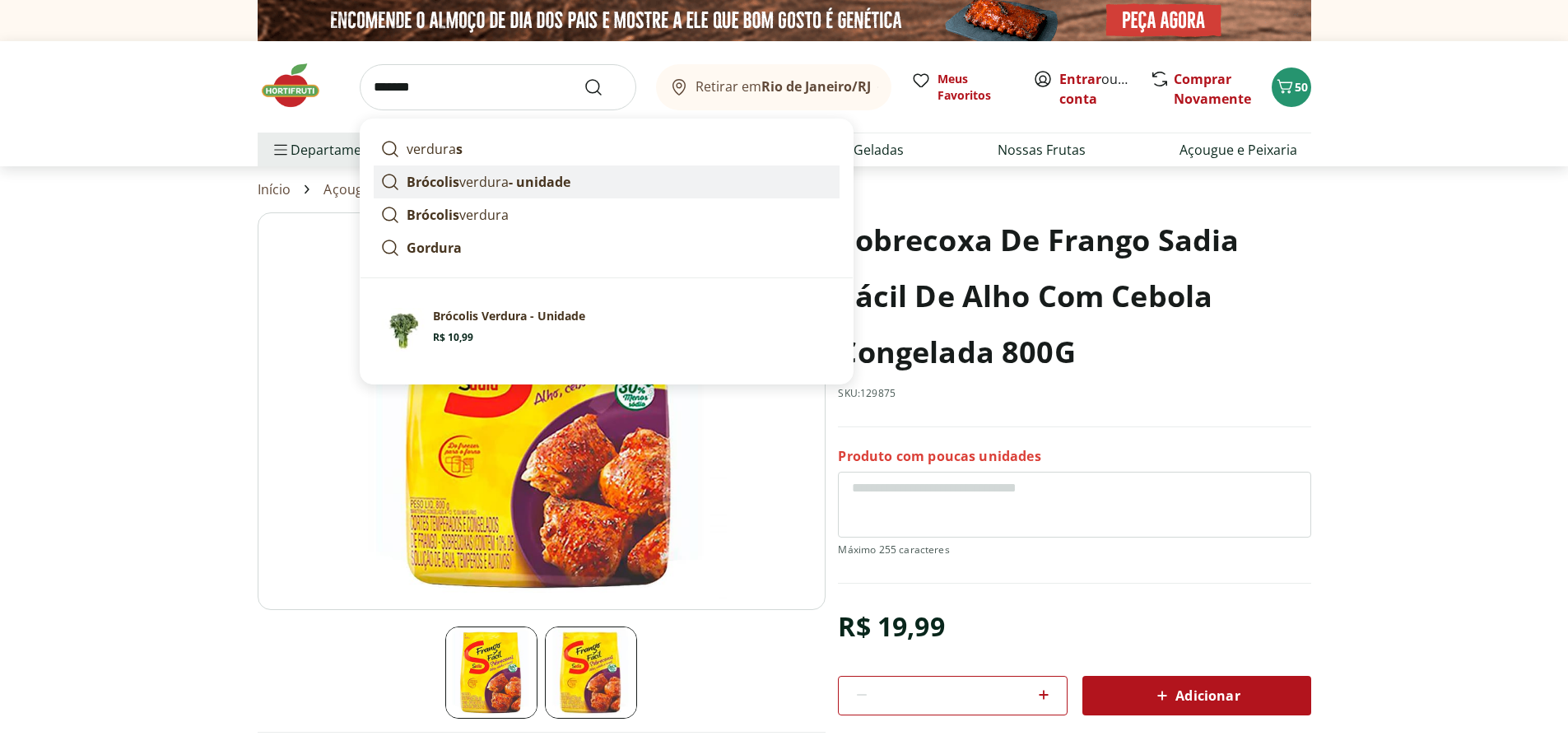 click on "- unidade" at bounding box center [539, 182] 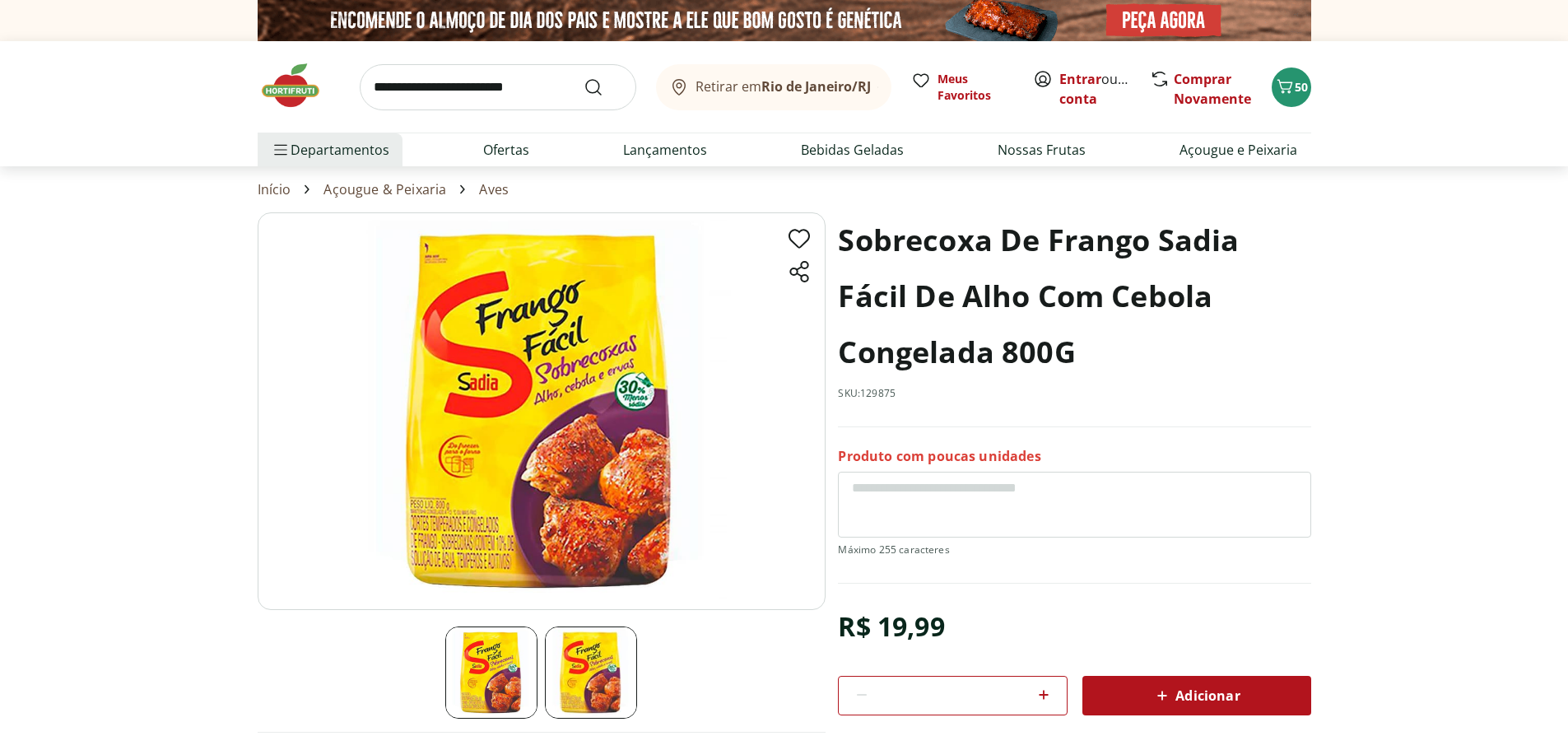 click on "**********" at bounding box center [498, 87] 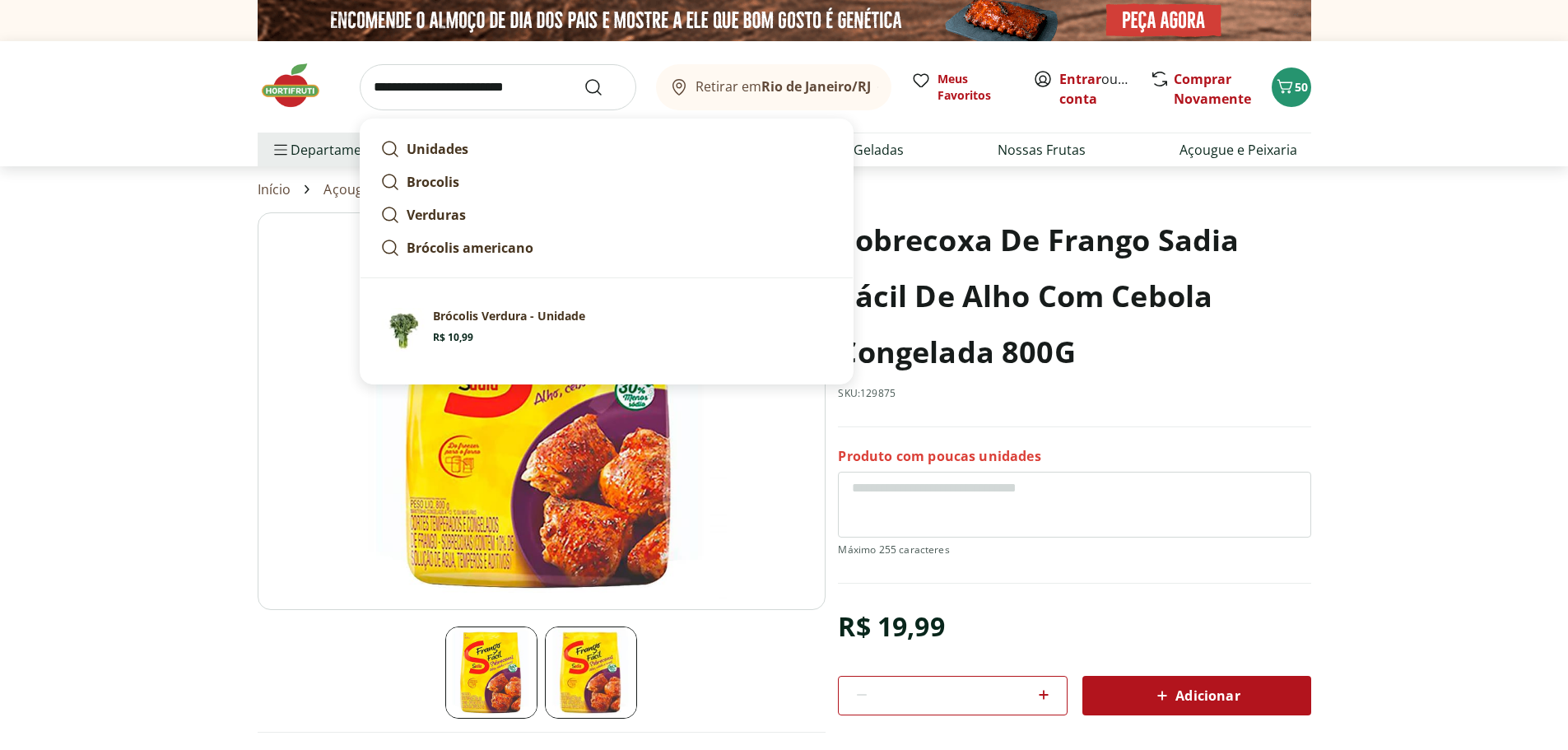 click on "Brocolis" at bounding box center (433, 182) 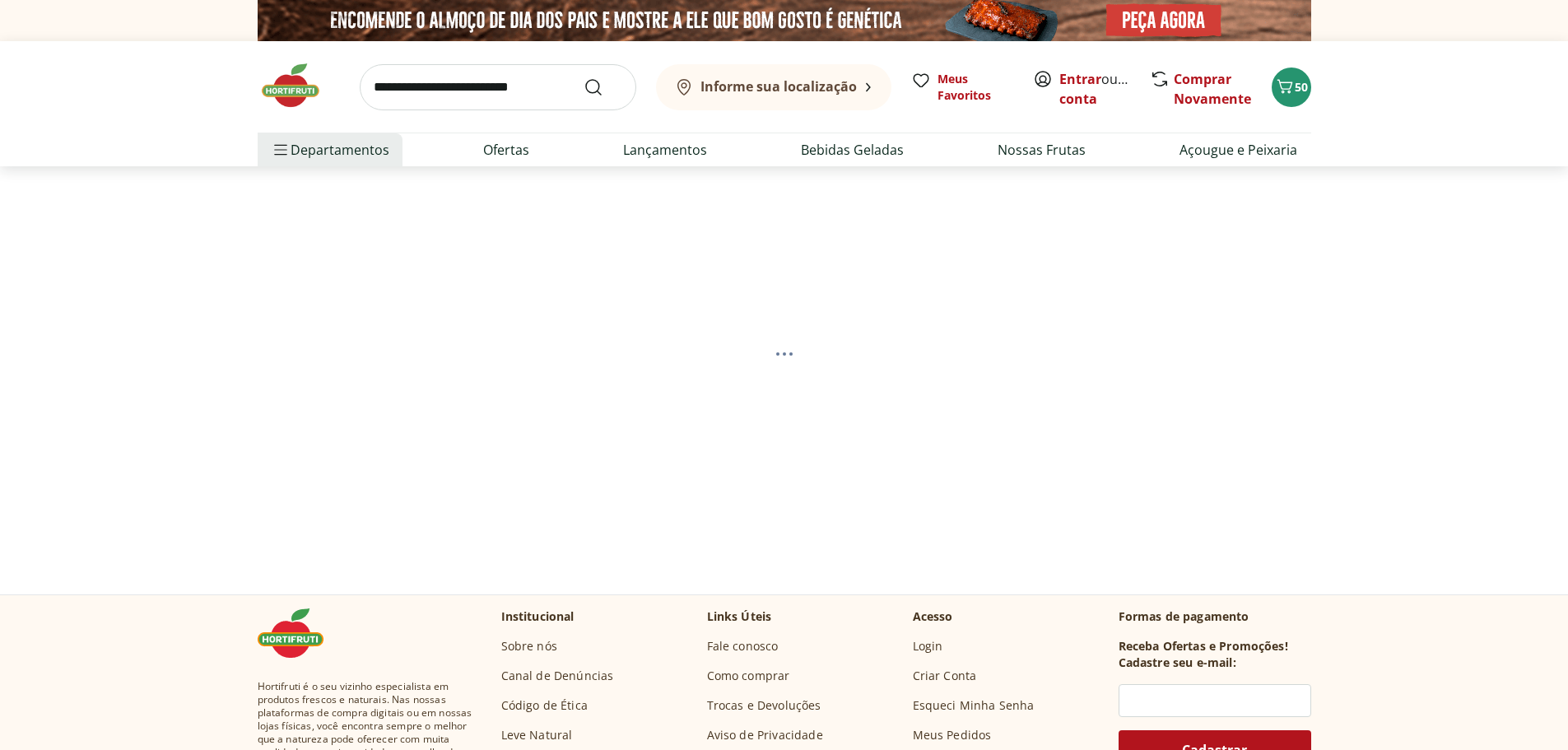 scroll, scrollTop: 0, scrollLeft: 0, axis: both 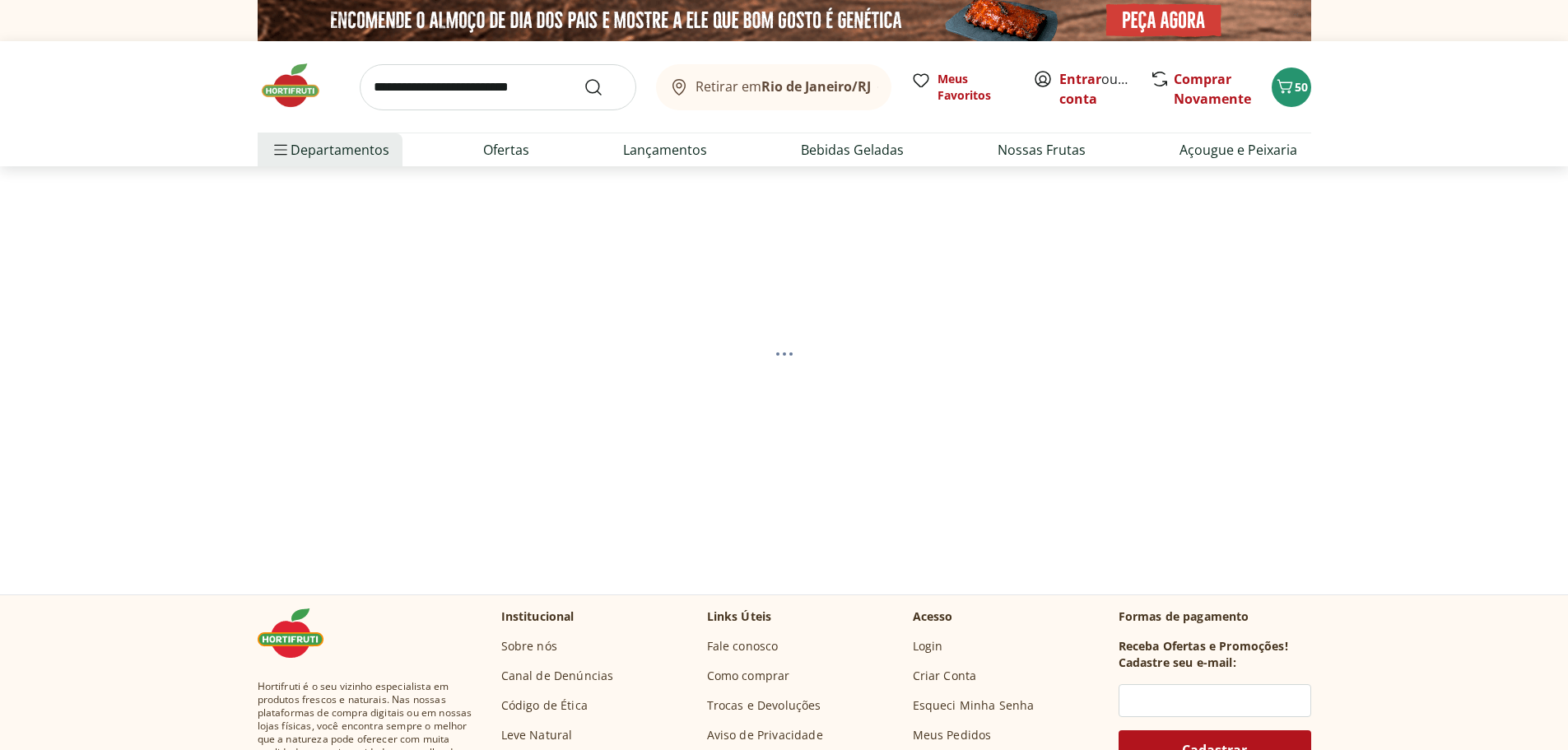 select on "**********" 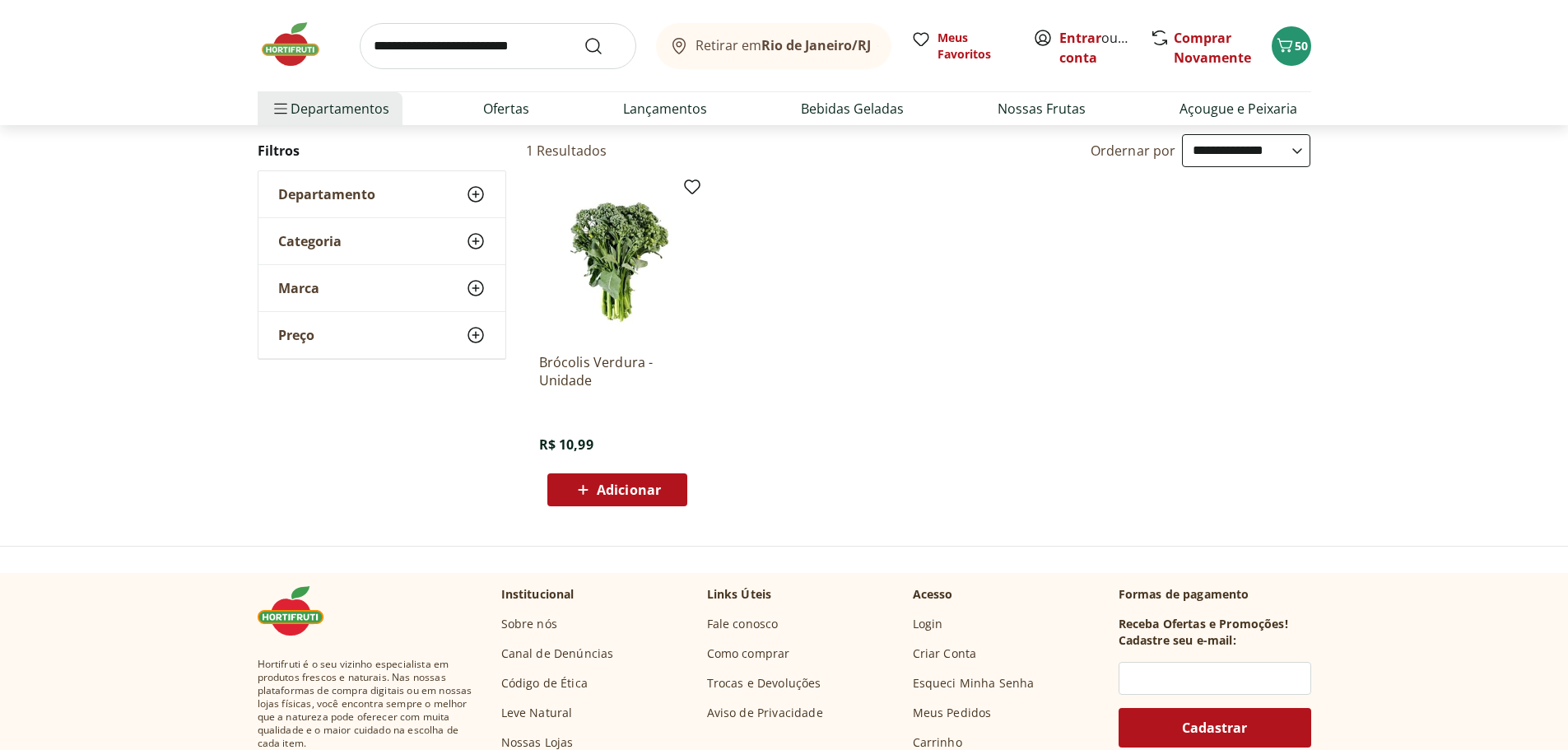 scroll, scrollTop: 0, scrollLeft: 0, axis: both 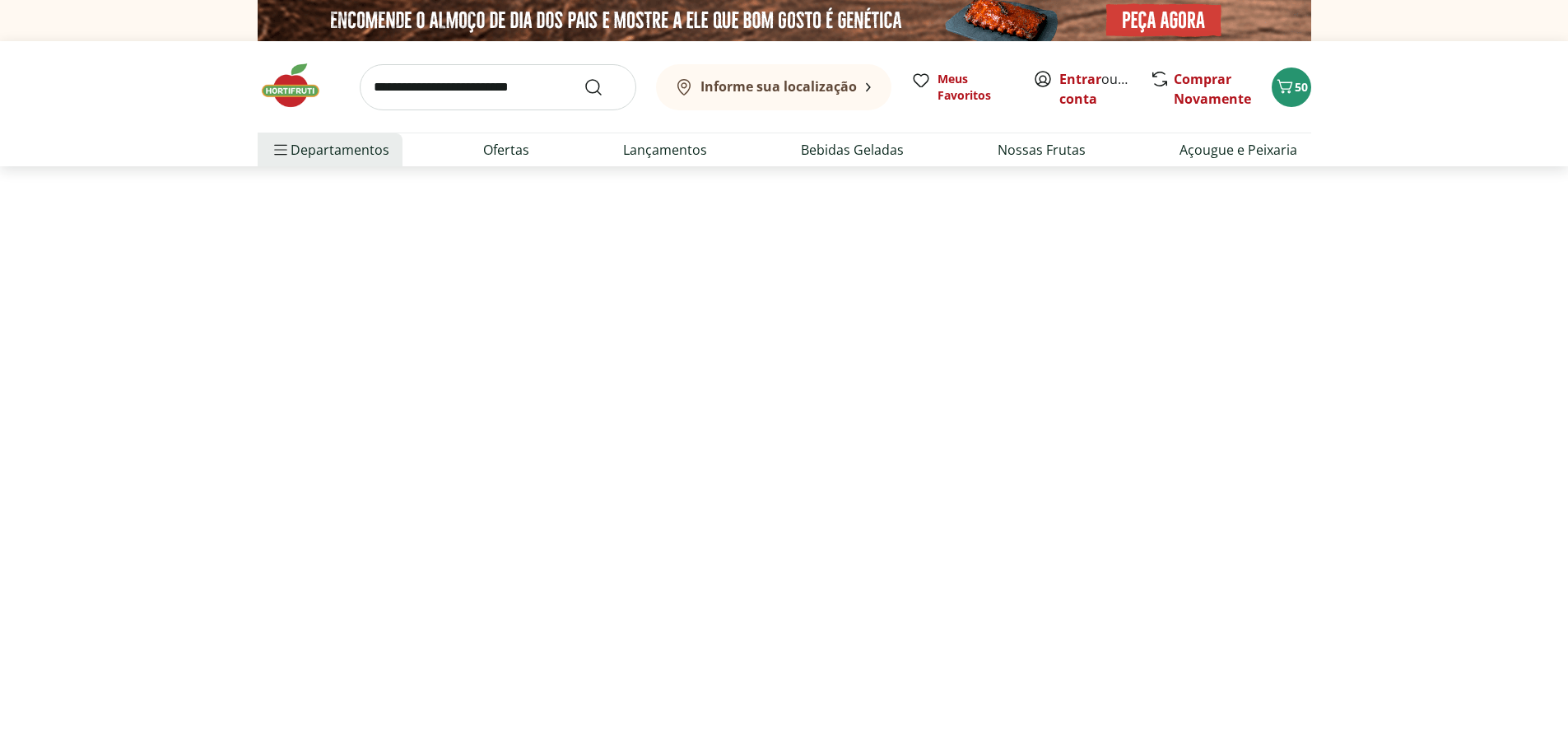 select on "**********" 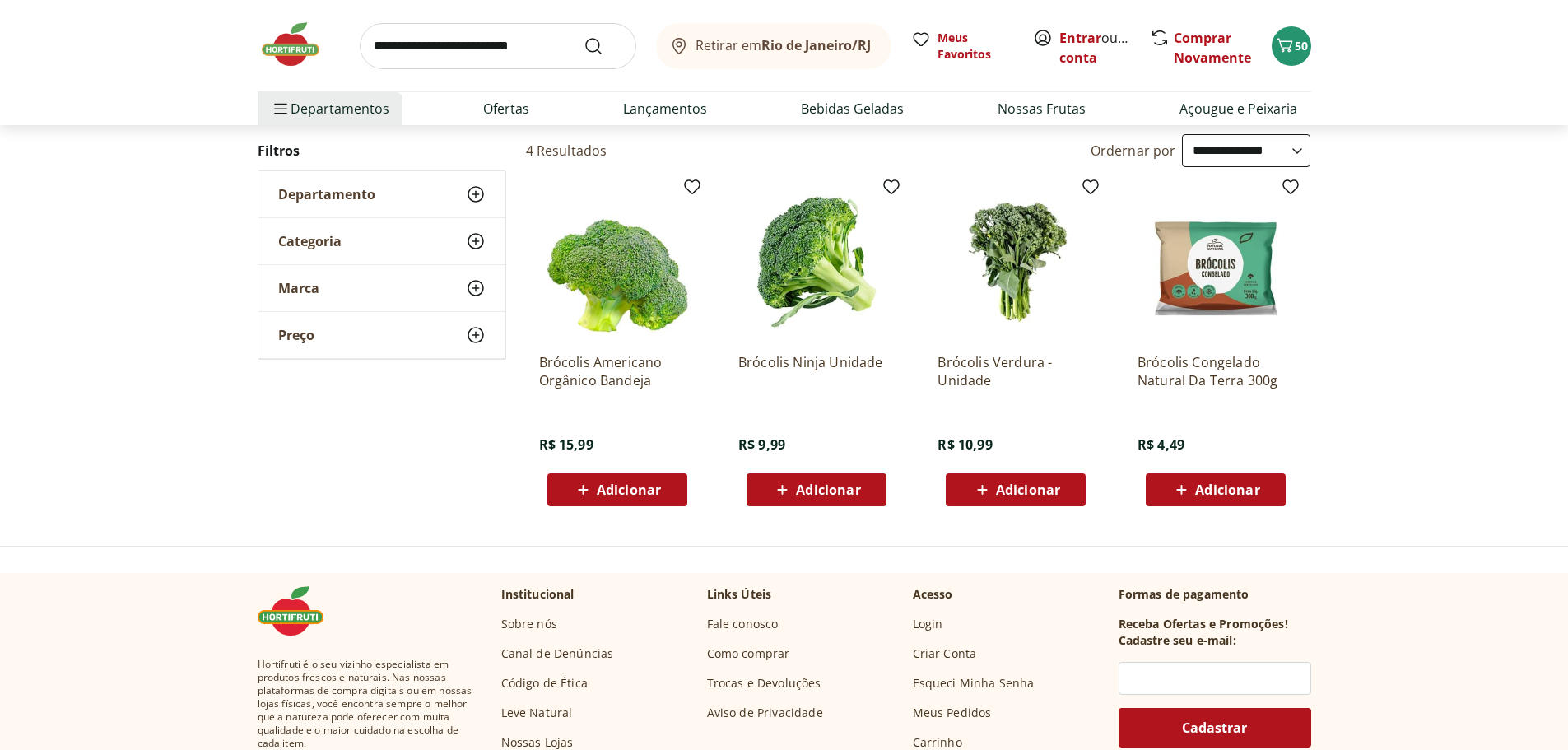 scroll, scrollTop: 247, scrollLeft: 0, axis: vertical 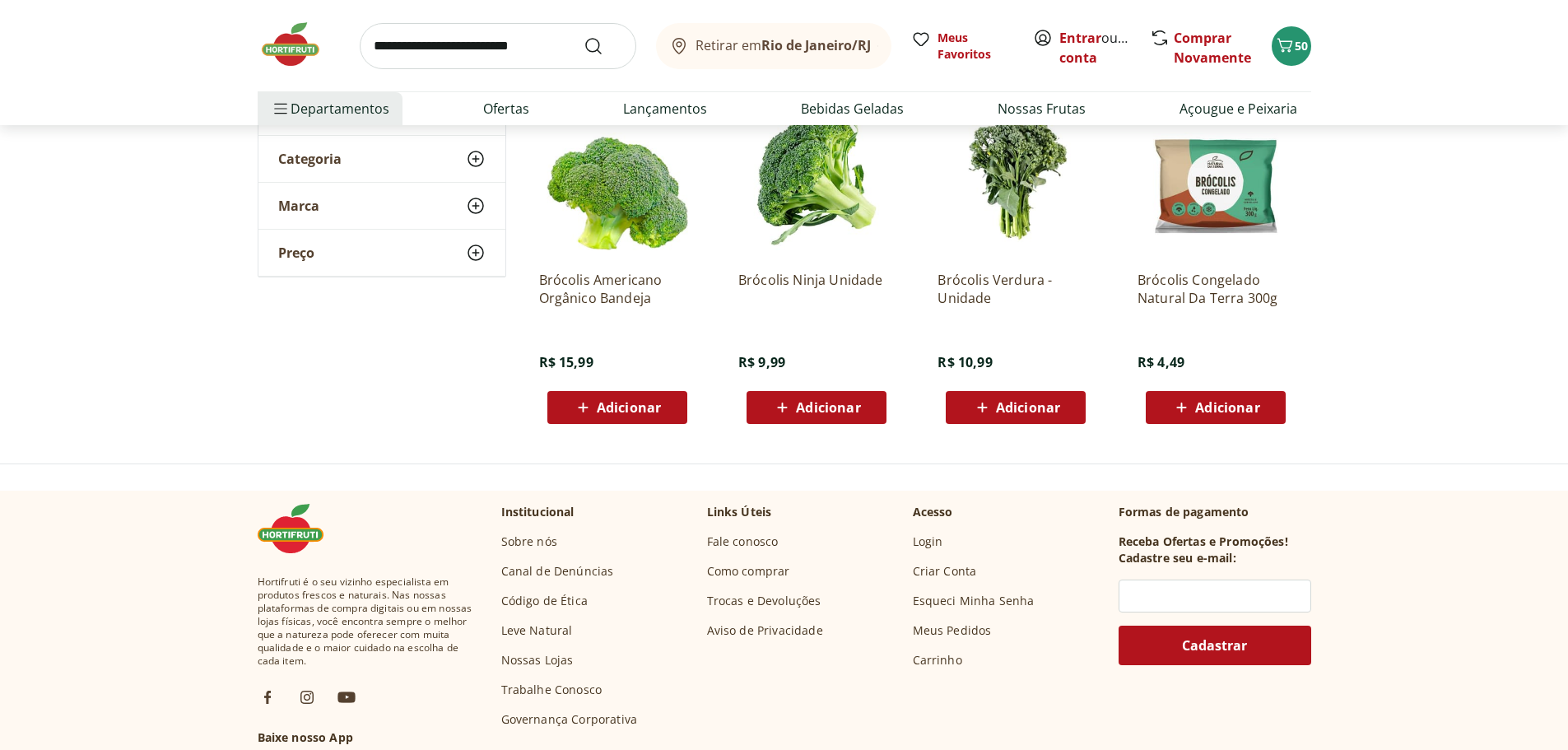 click on "Adicionar" at bounding box center (828, 408) 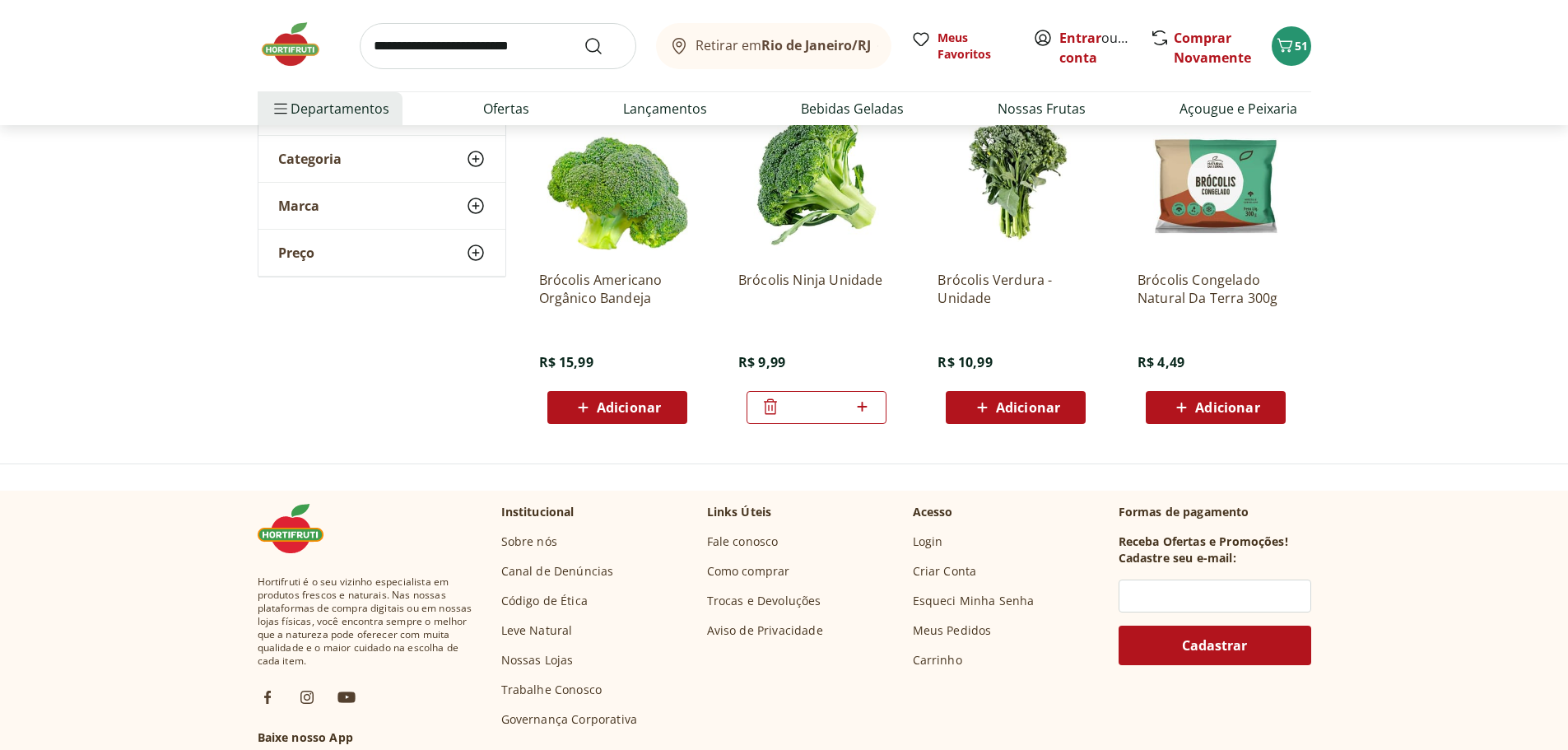 click at bounding box center [498, 46] 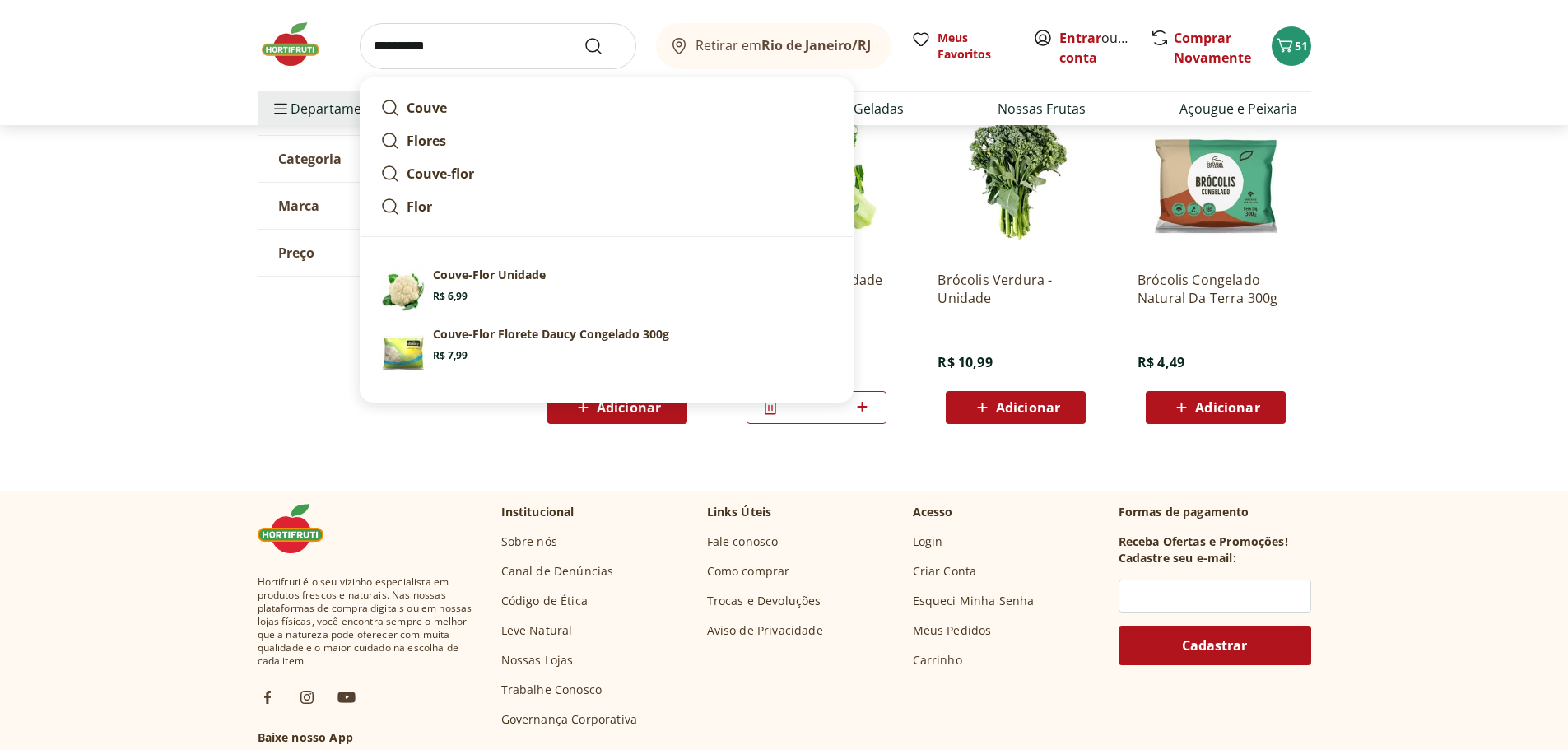 click on "Couve-flor" at bounding box center (440, 174) 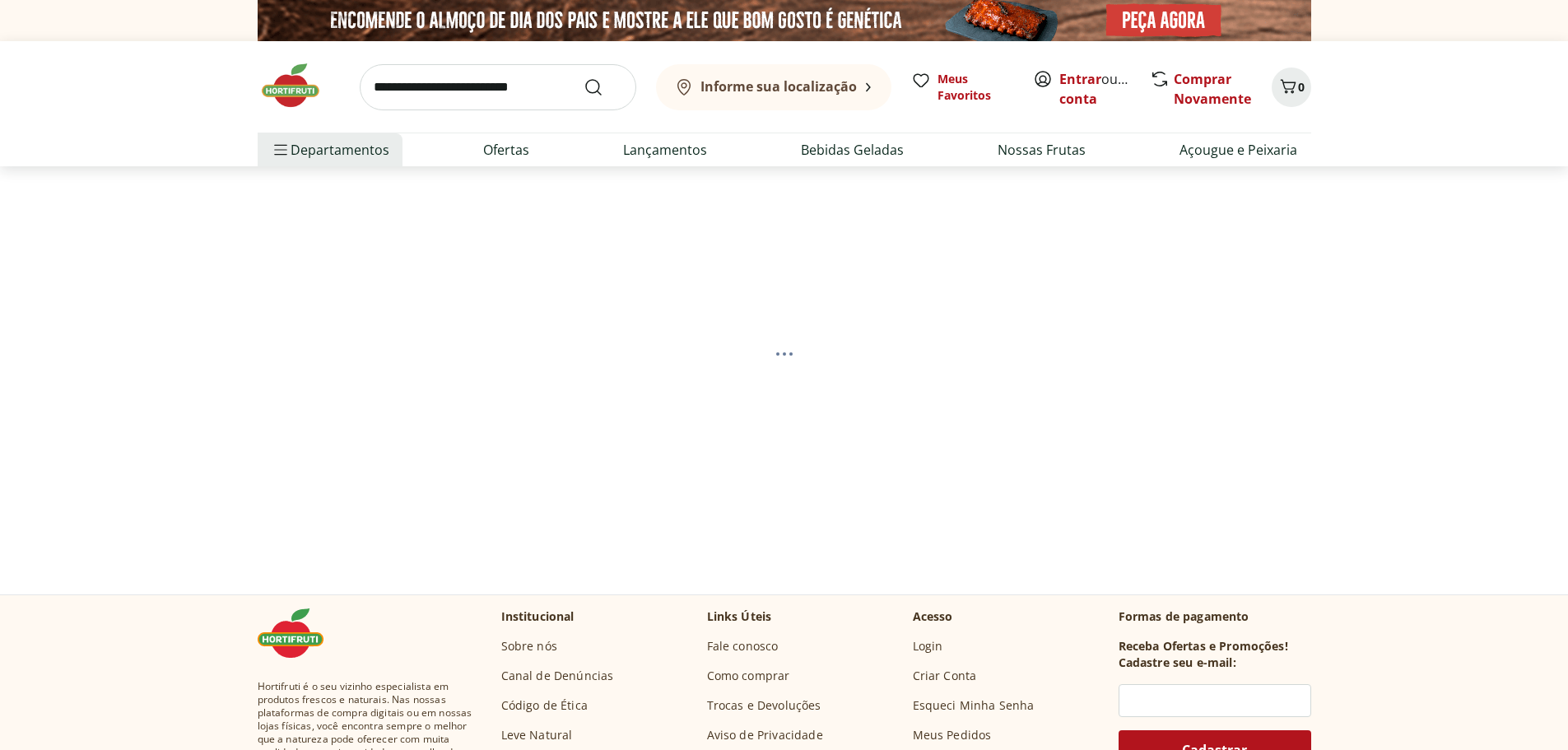 scroll, scrollTop: 0, scrollLeft: 0, axis: both 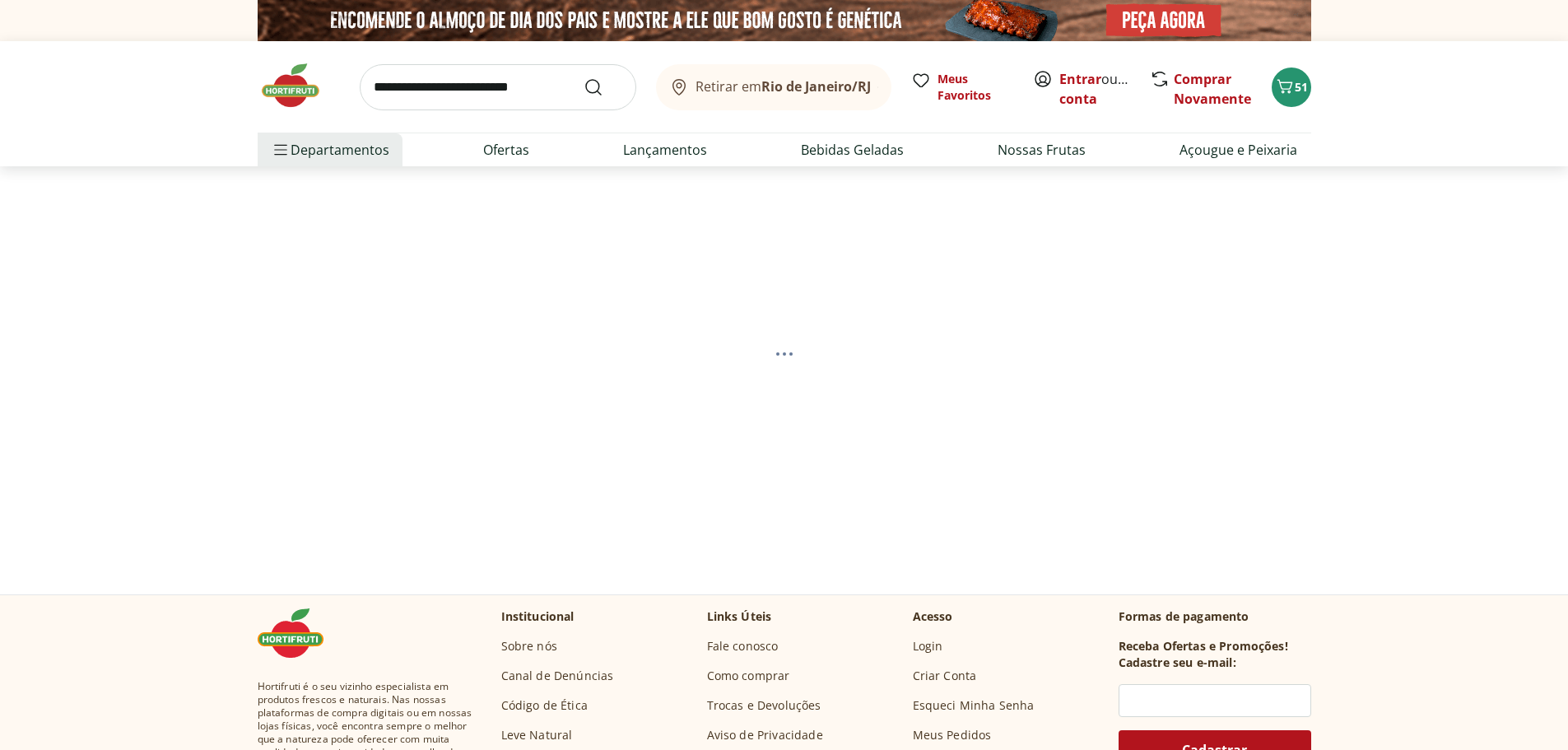 select on "**********" 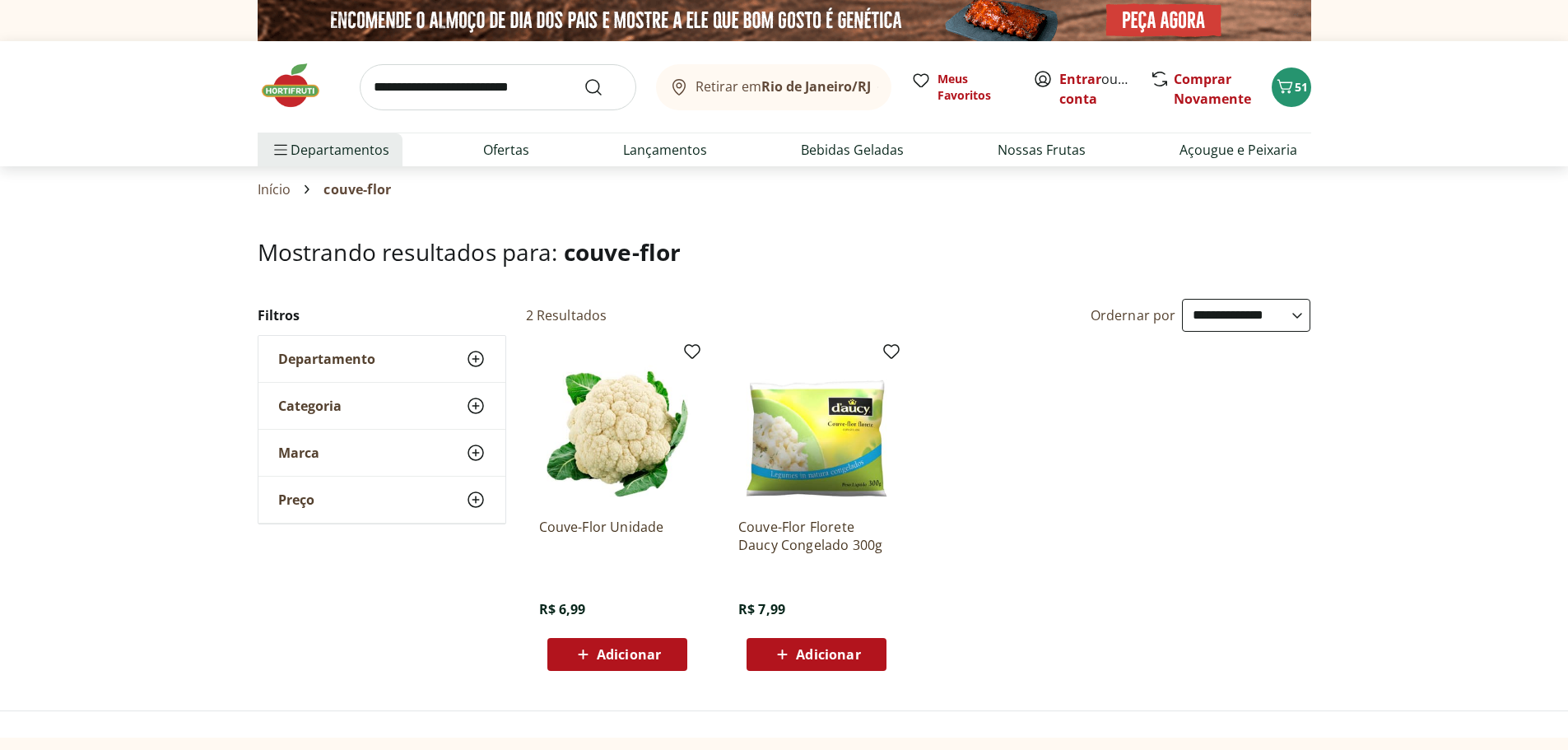 scroll, scrollTop: 165, scrollLeft: 0, axis: vertical 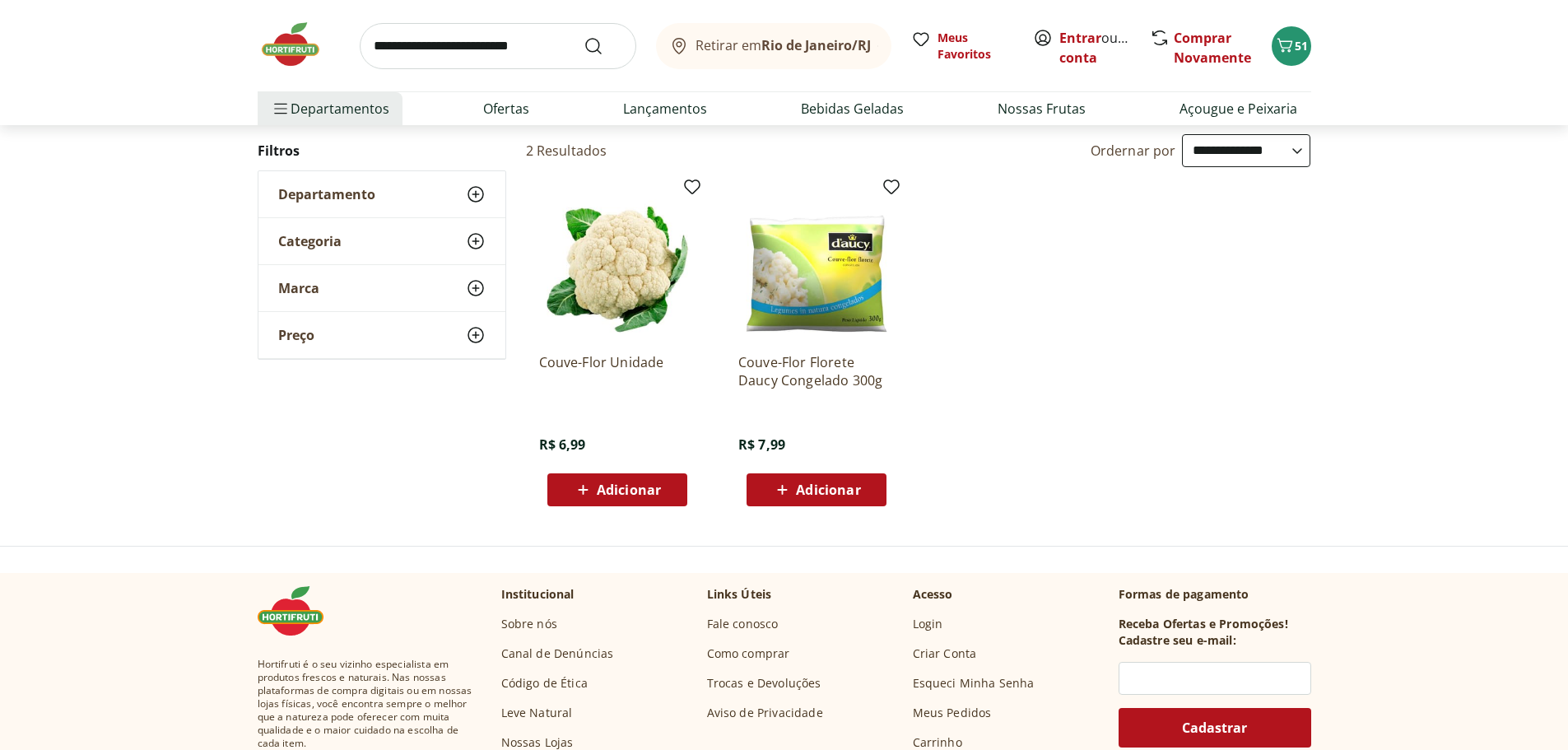 click on "Adicionar" at bounding box center [629, 490] 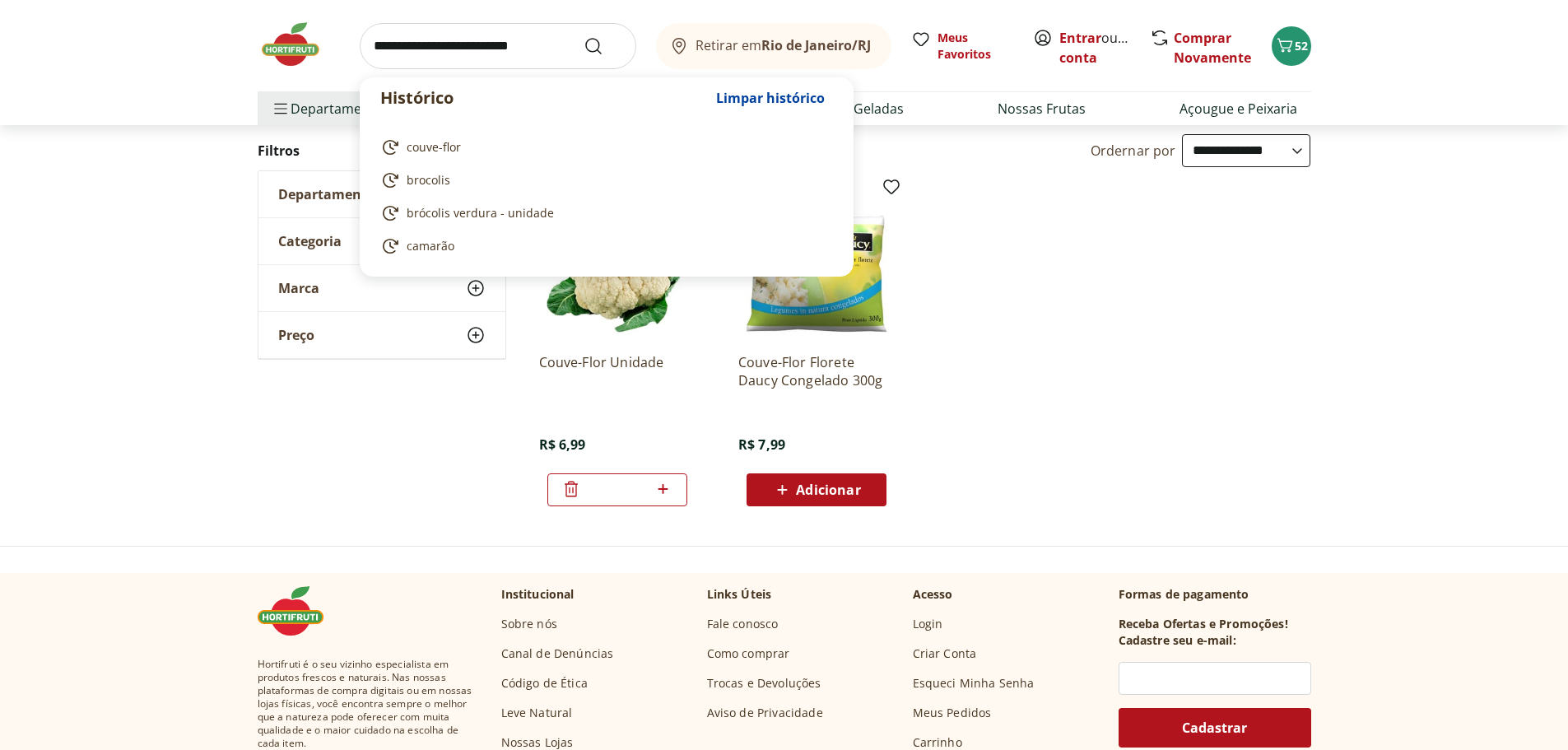 click at bounding box center [498, 46] 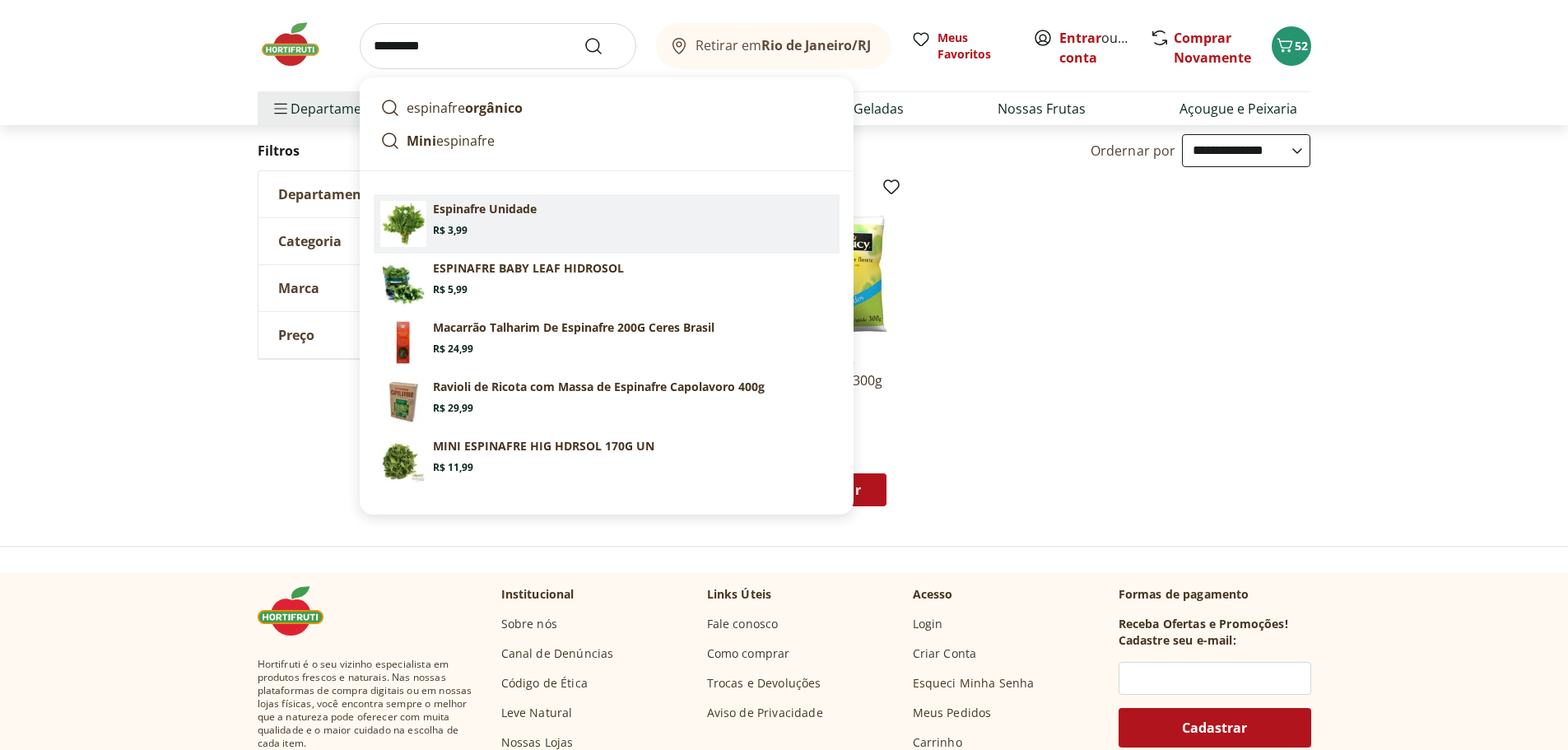 click on "Espinafre Unidade" at bounding box center [485, 209] 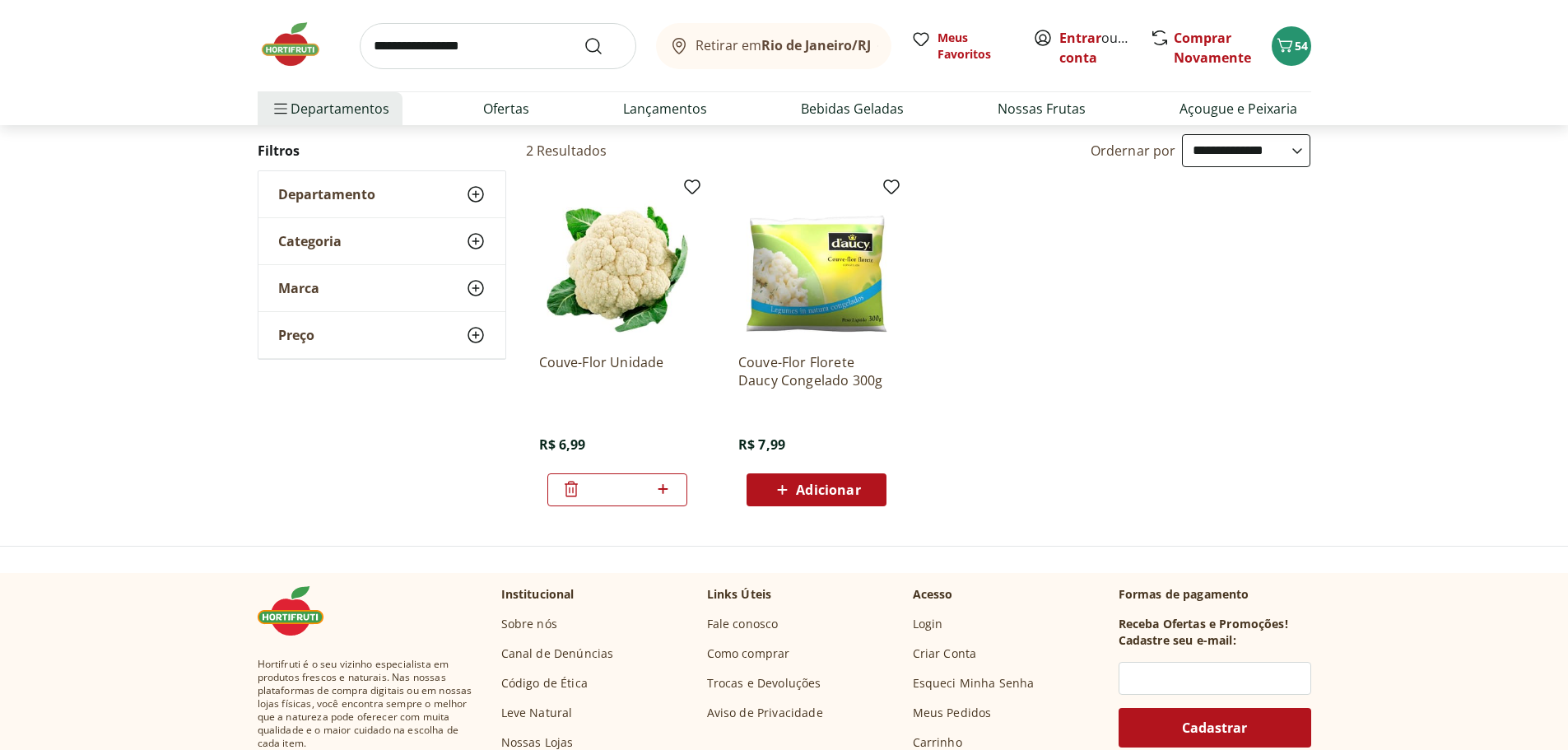click on "**********" at bounding box center [498, 46] 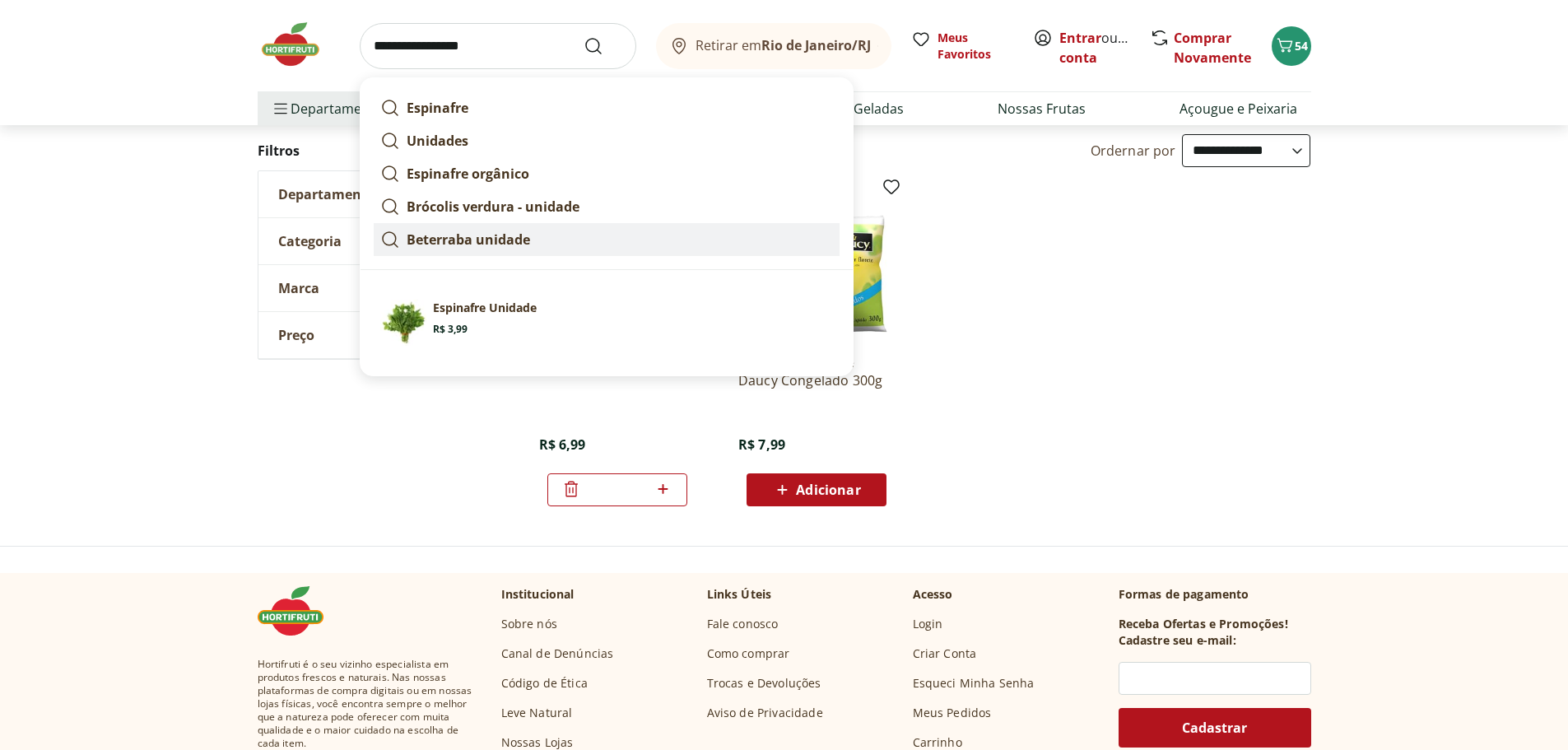 click on "Beterraba unidade" at bounding box center (468, 240) 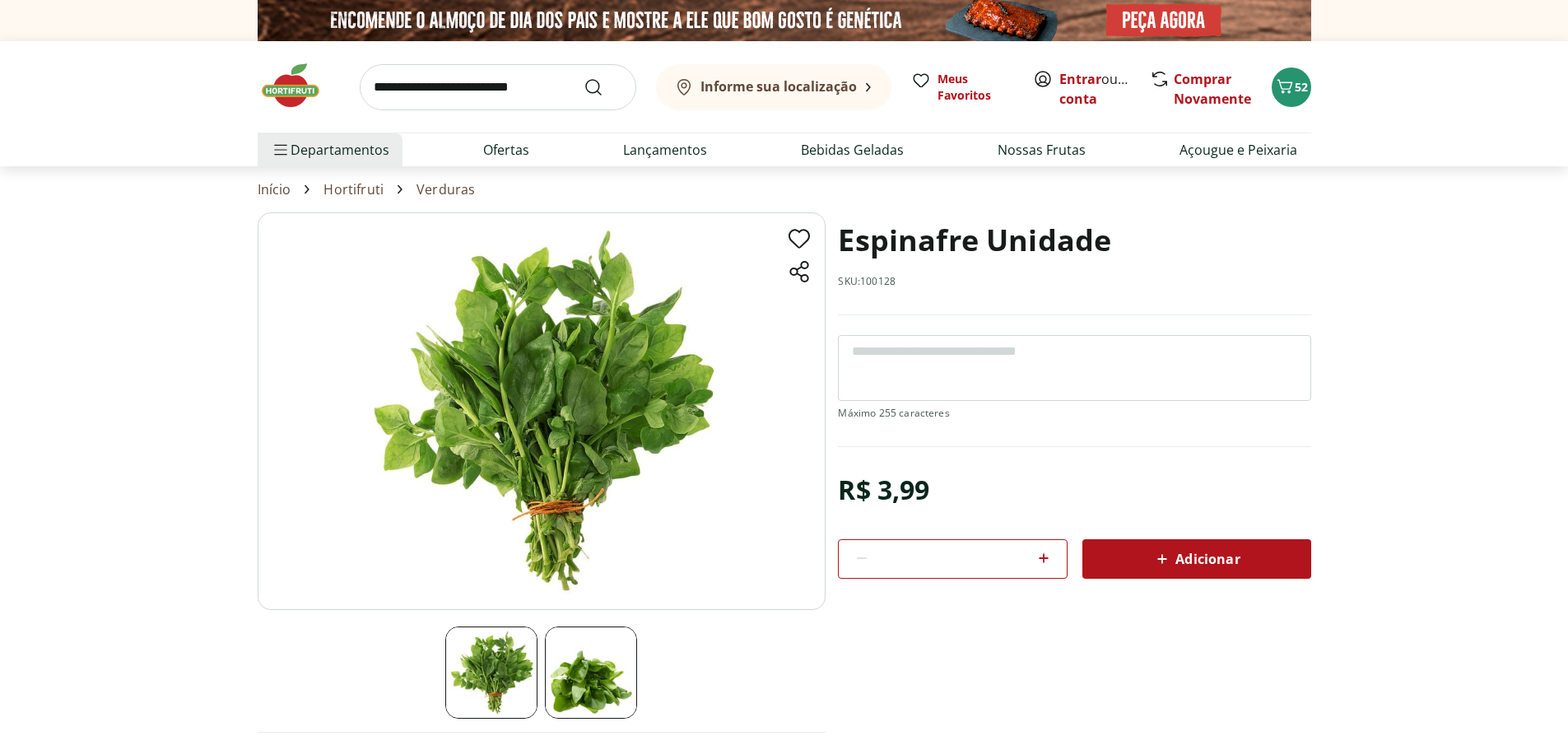 scroll, scrollTop: 0, scrollLeft: 0, axis: both 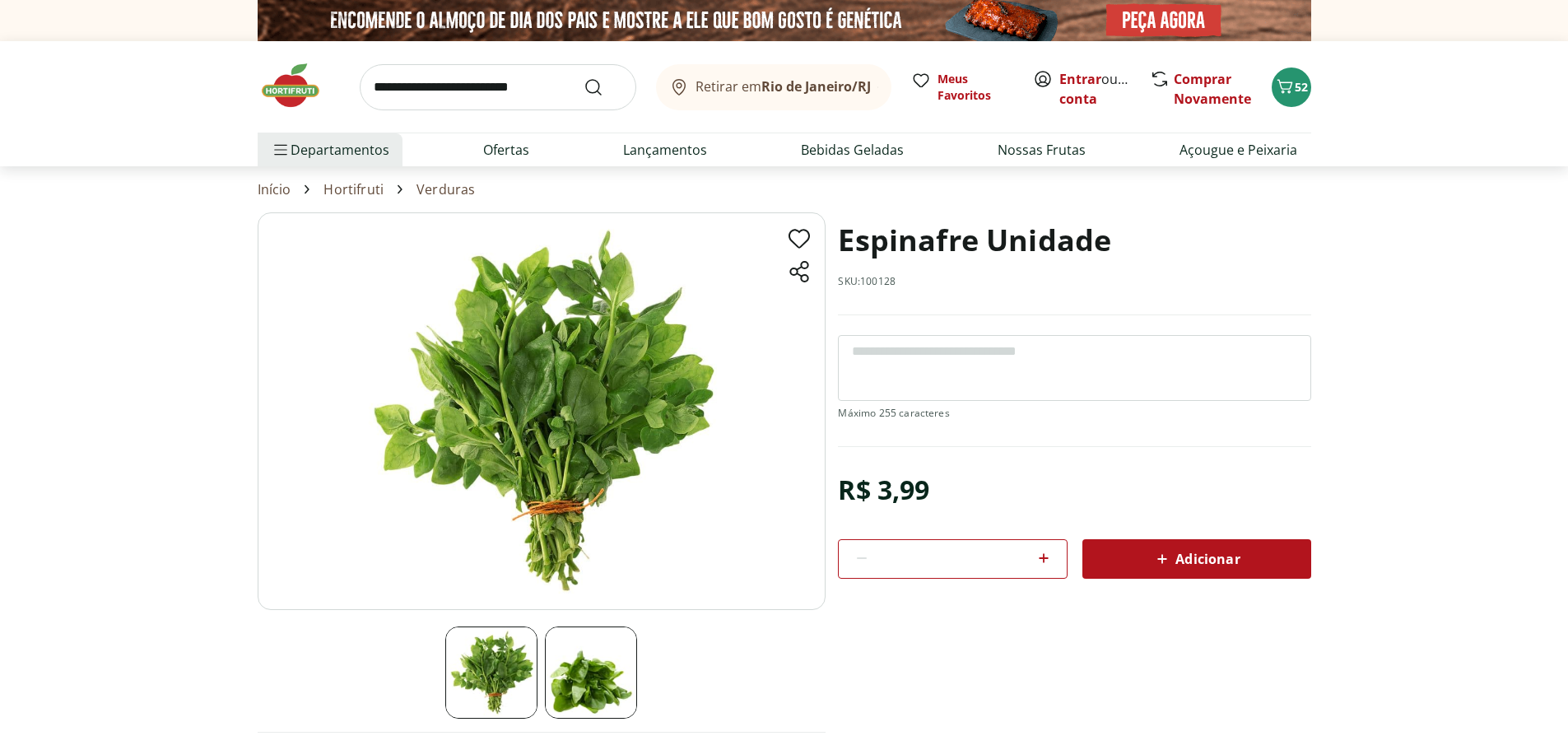 click 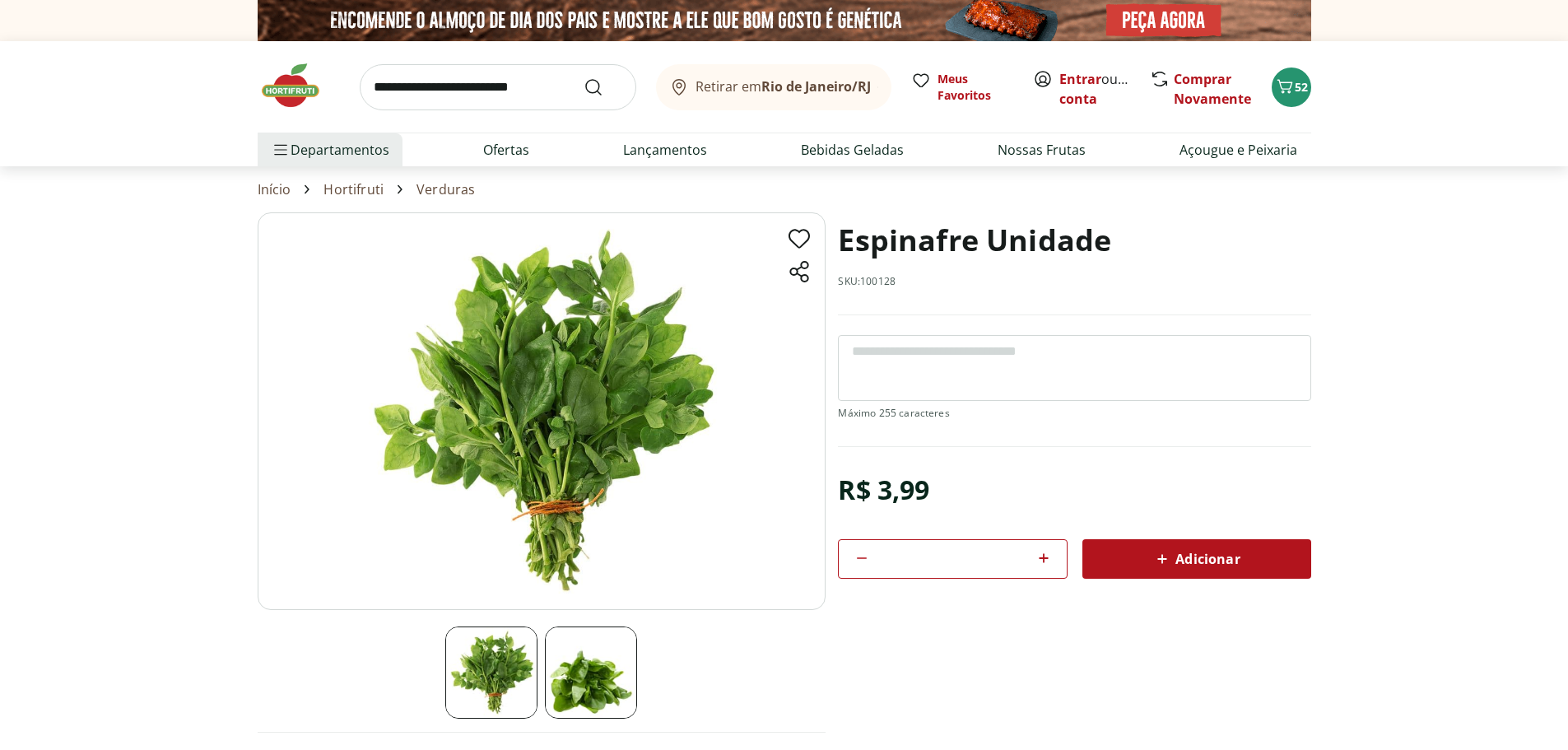 click on "Adicionar" at bounding box center [1196, 559] 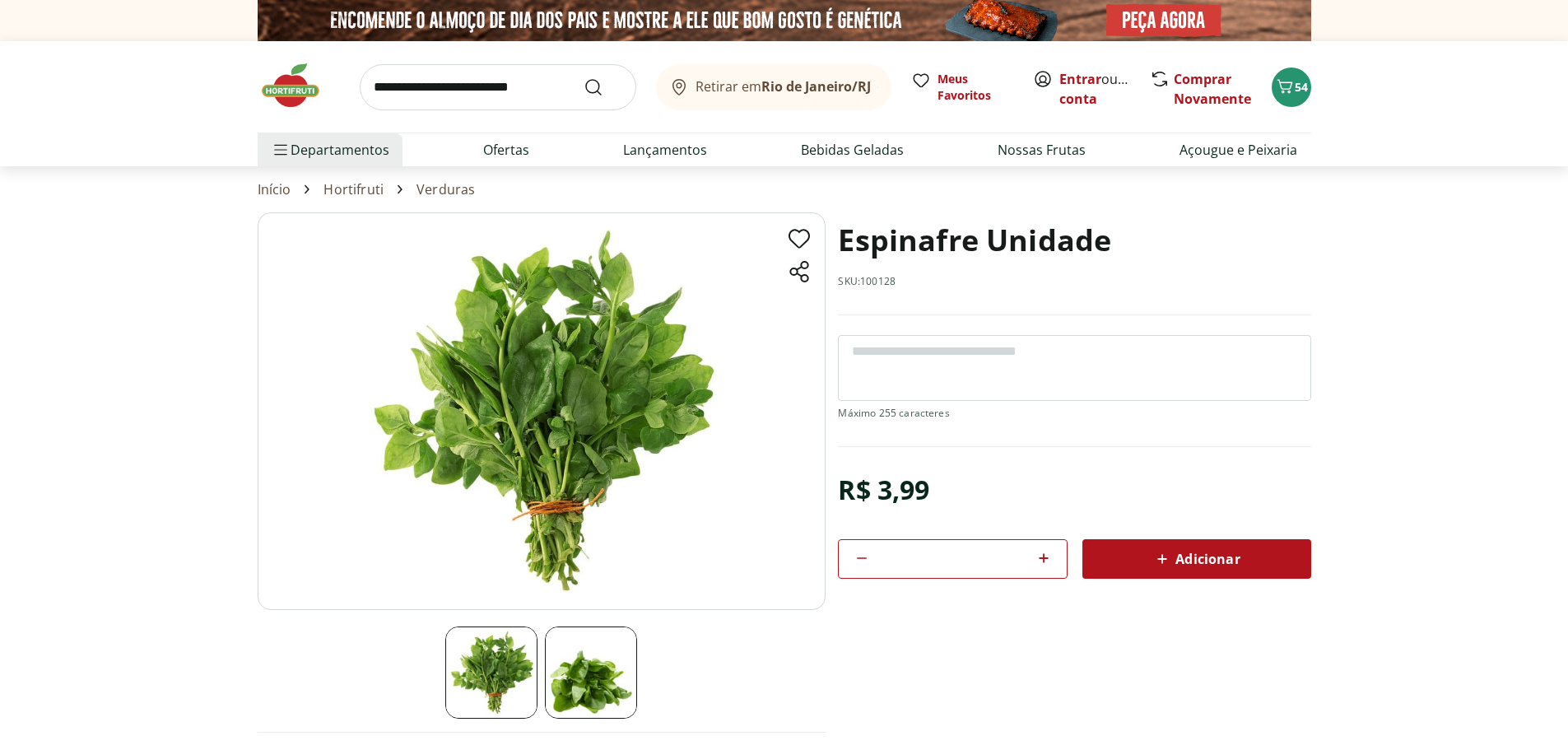 click on "Adicionar" at bounding box center (1196, 559) 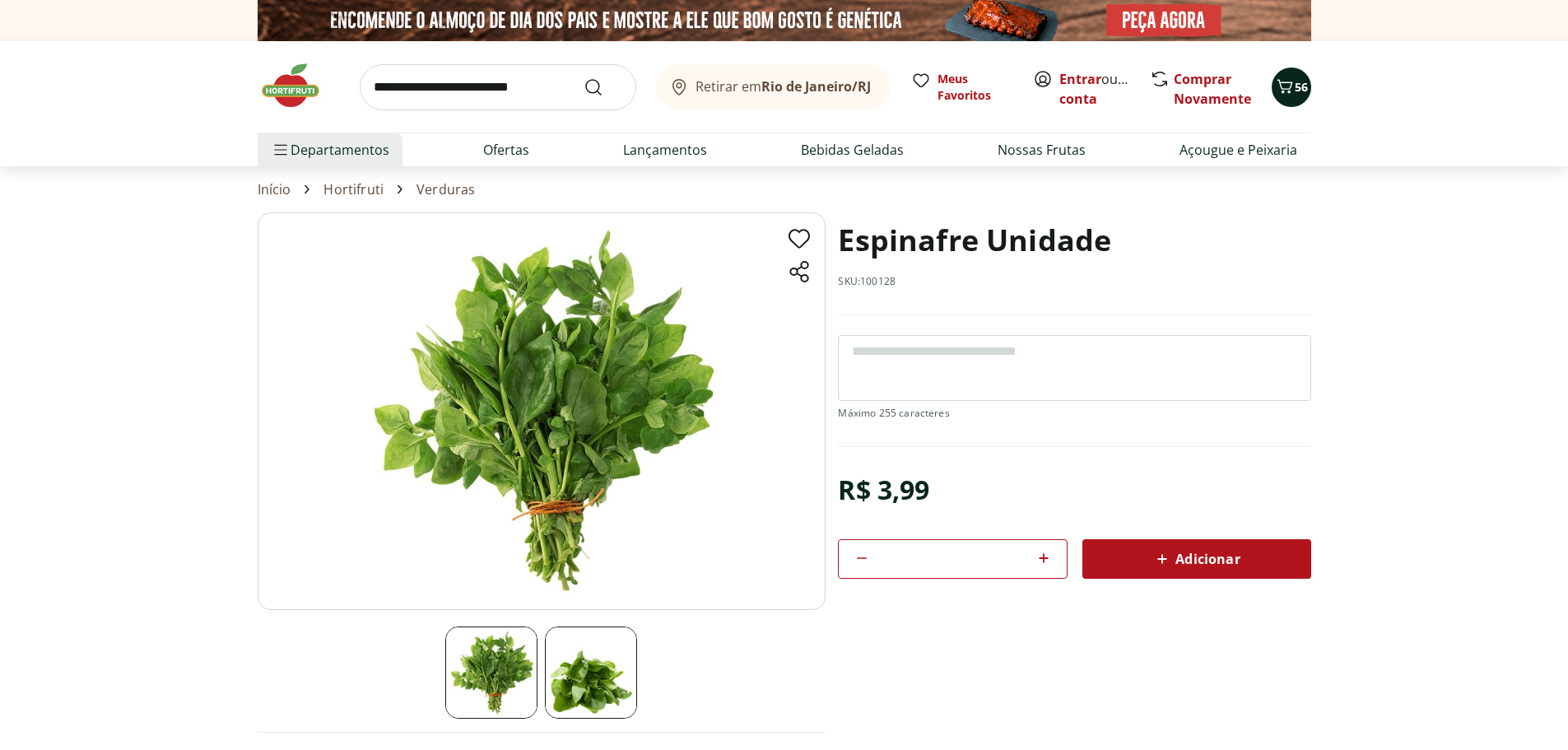 click 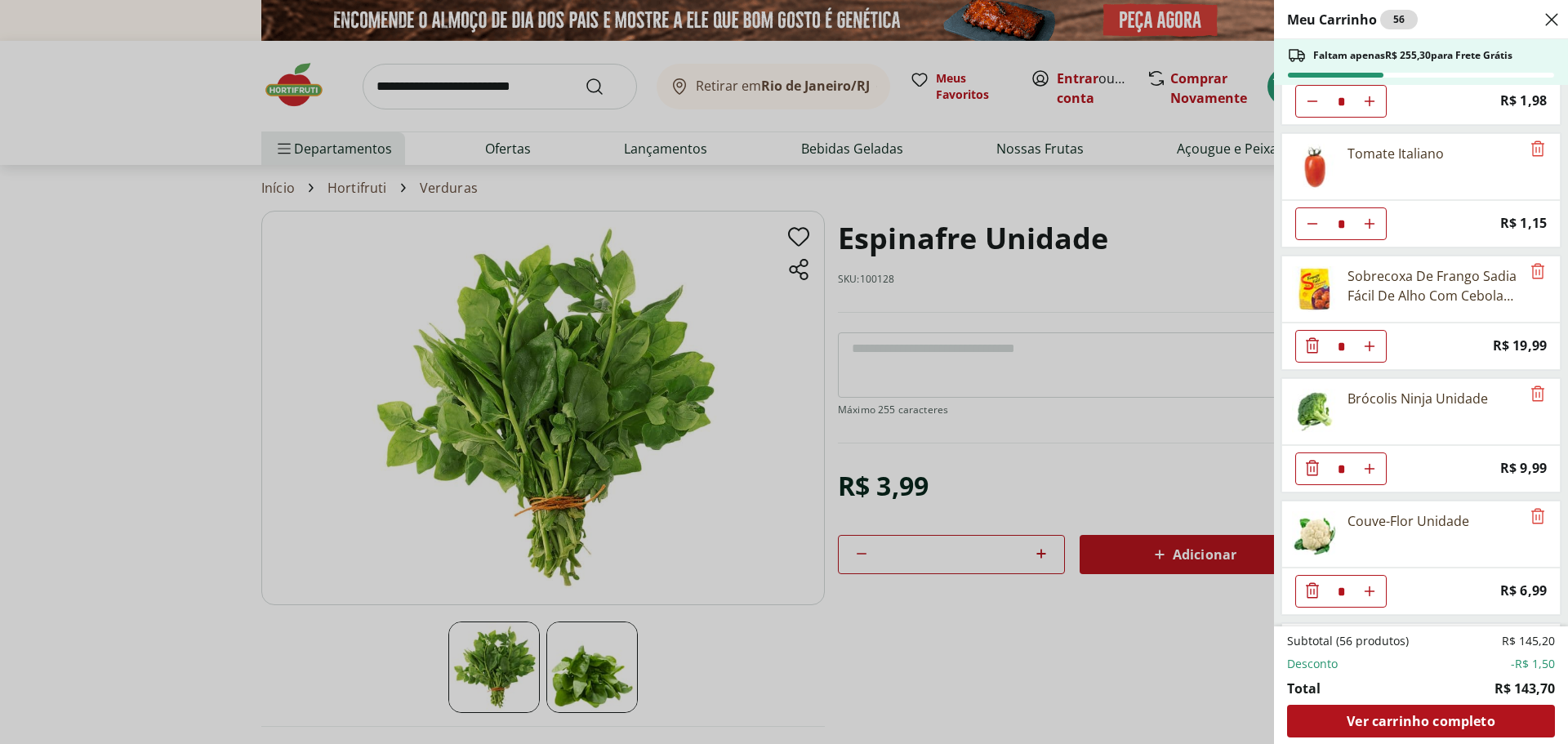 scroll, scrollTop: 1670, scrollLeft: 0, axis: vertical 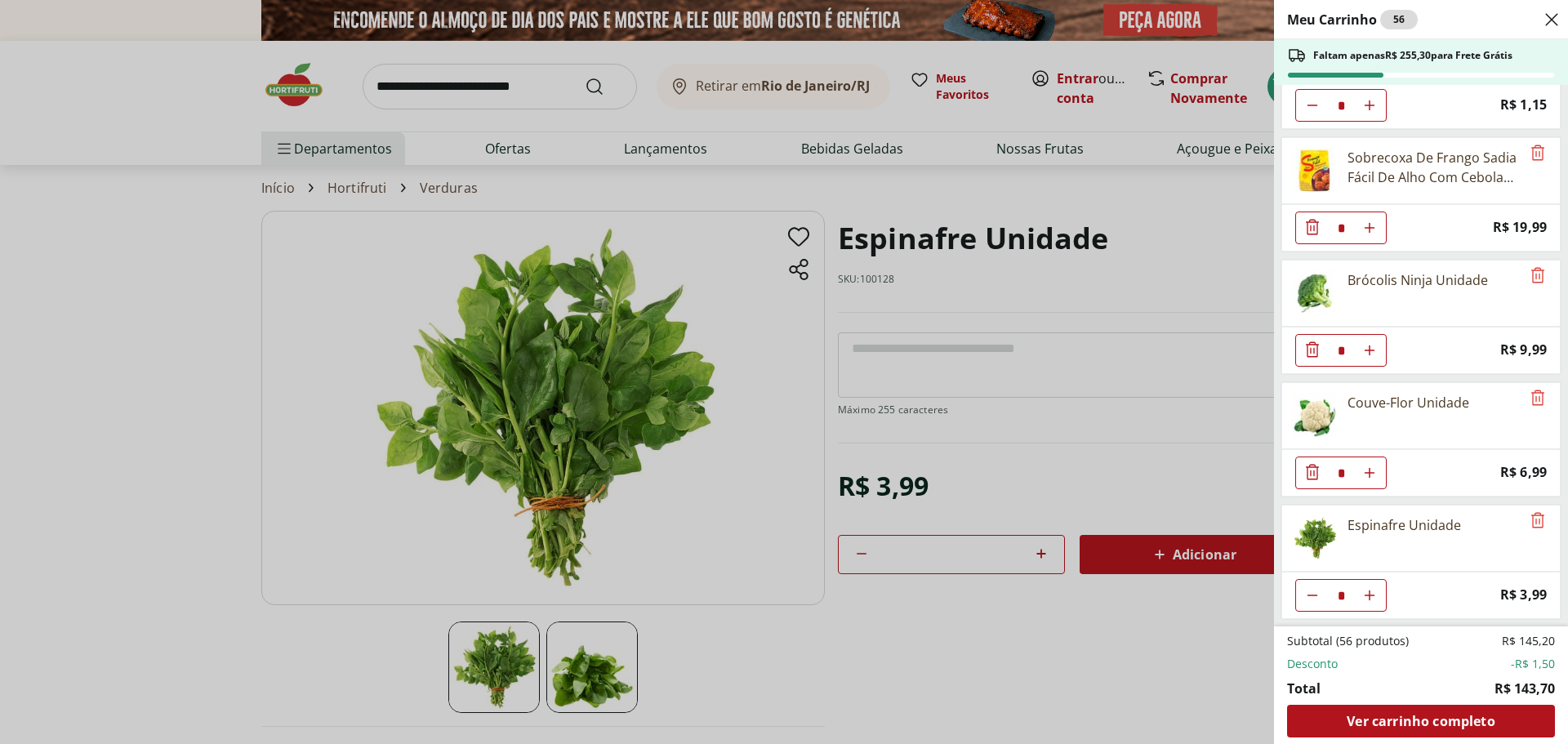 click 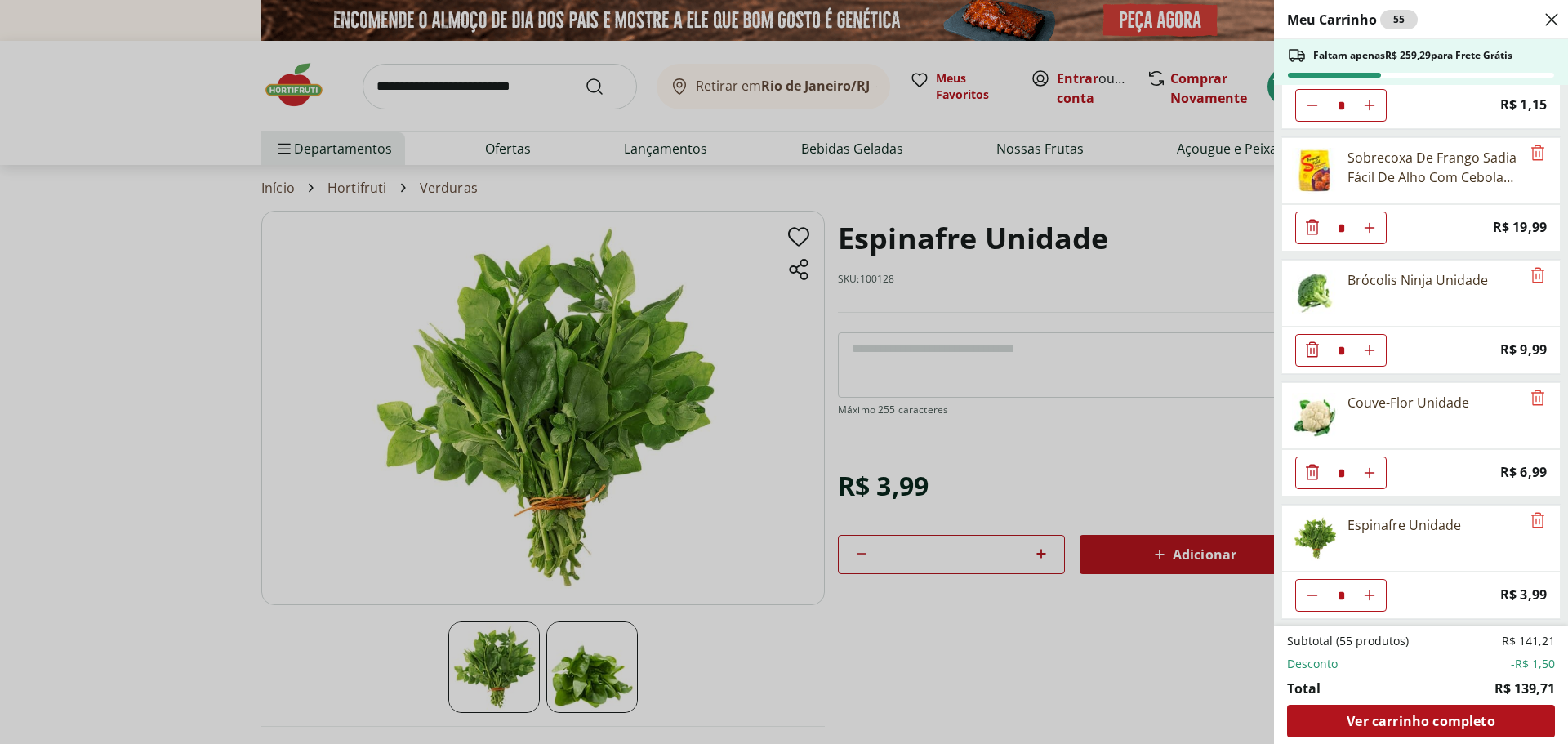 click 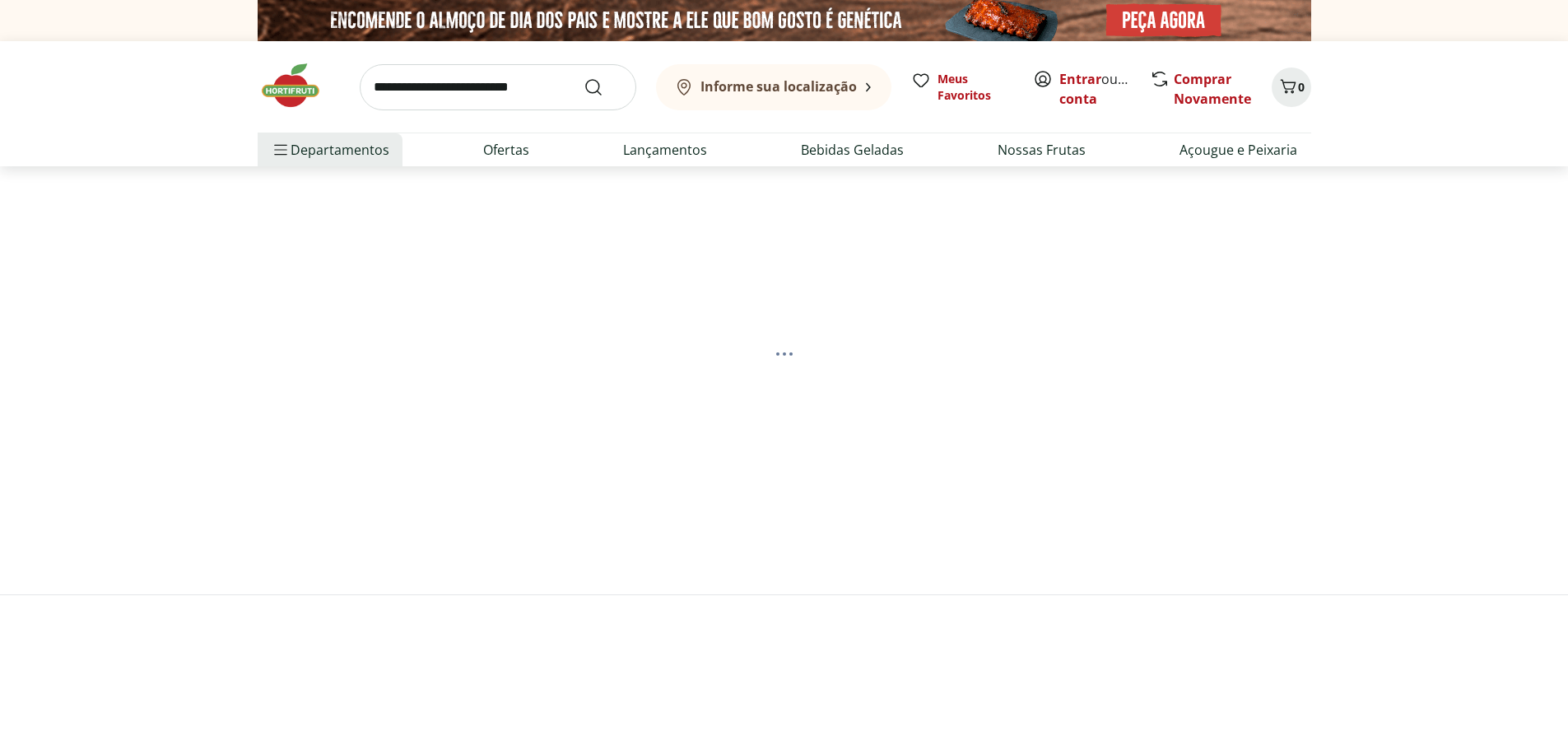 scroll, scrollTop: 0, scrollLeft: 0, axis: both 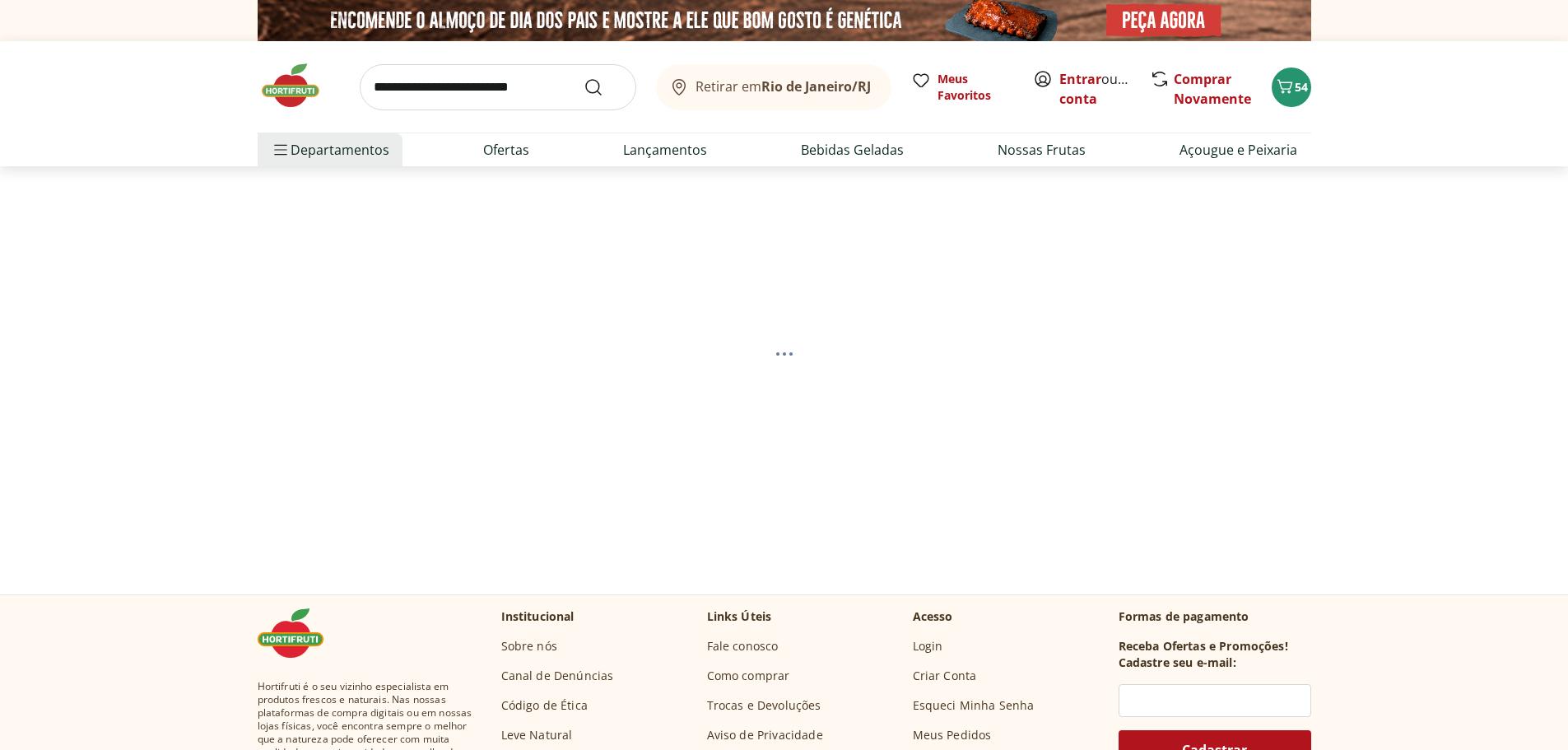 select on "**********" 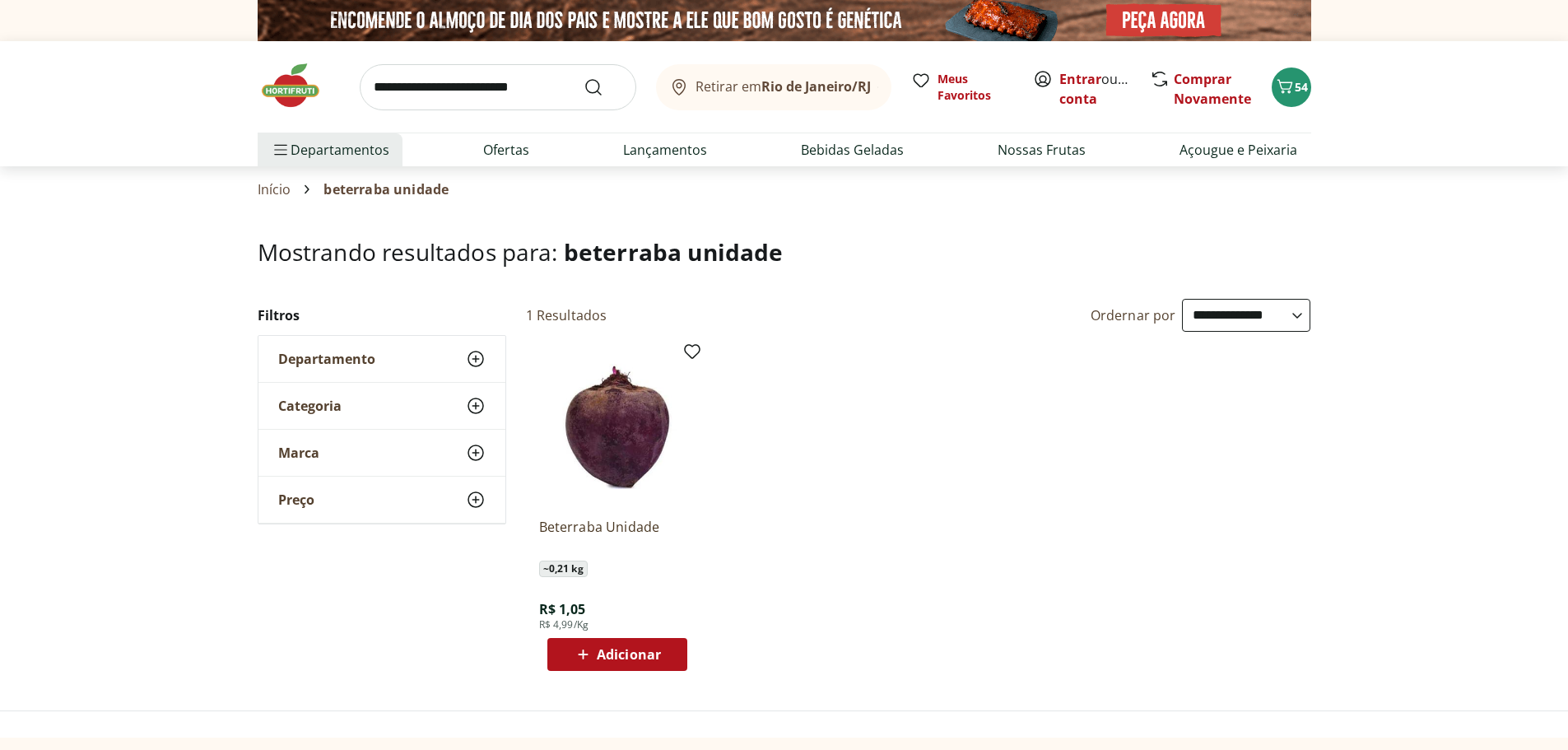 click on "Adicionar" at bounding box center [629, 655] 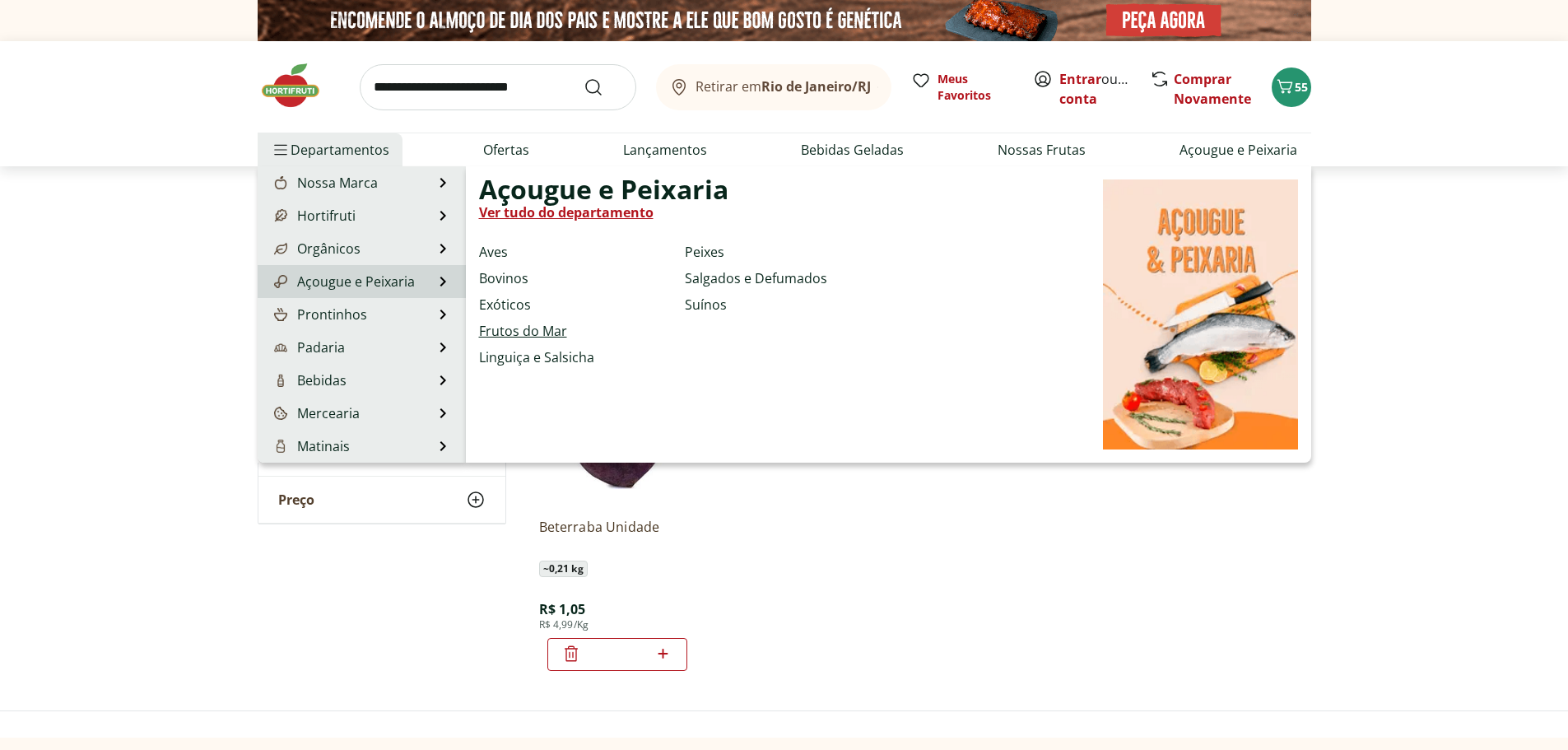 click on "Frutos do Mar" at bounding box center (523, 331) 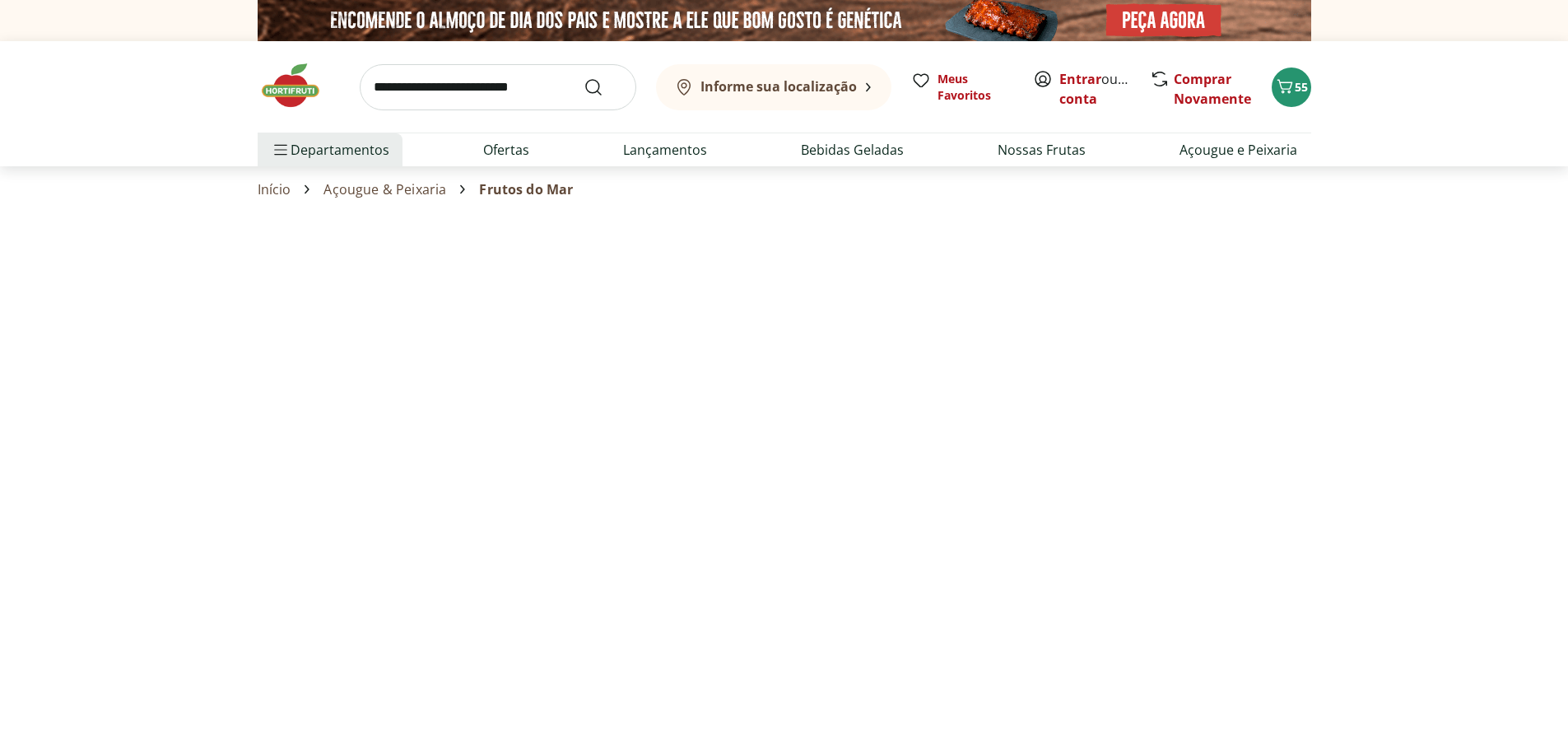 select on "**********" 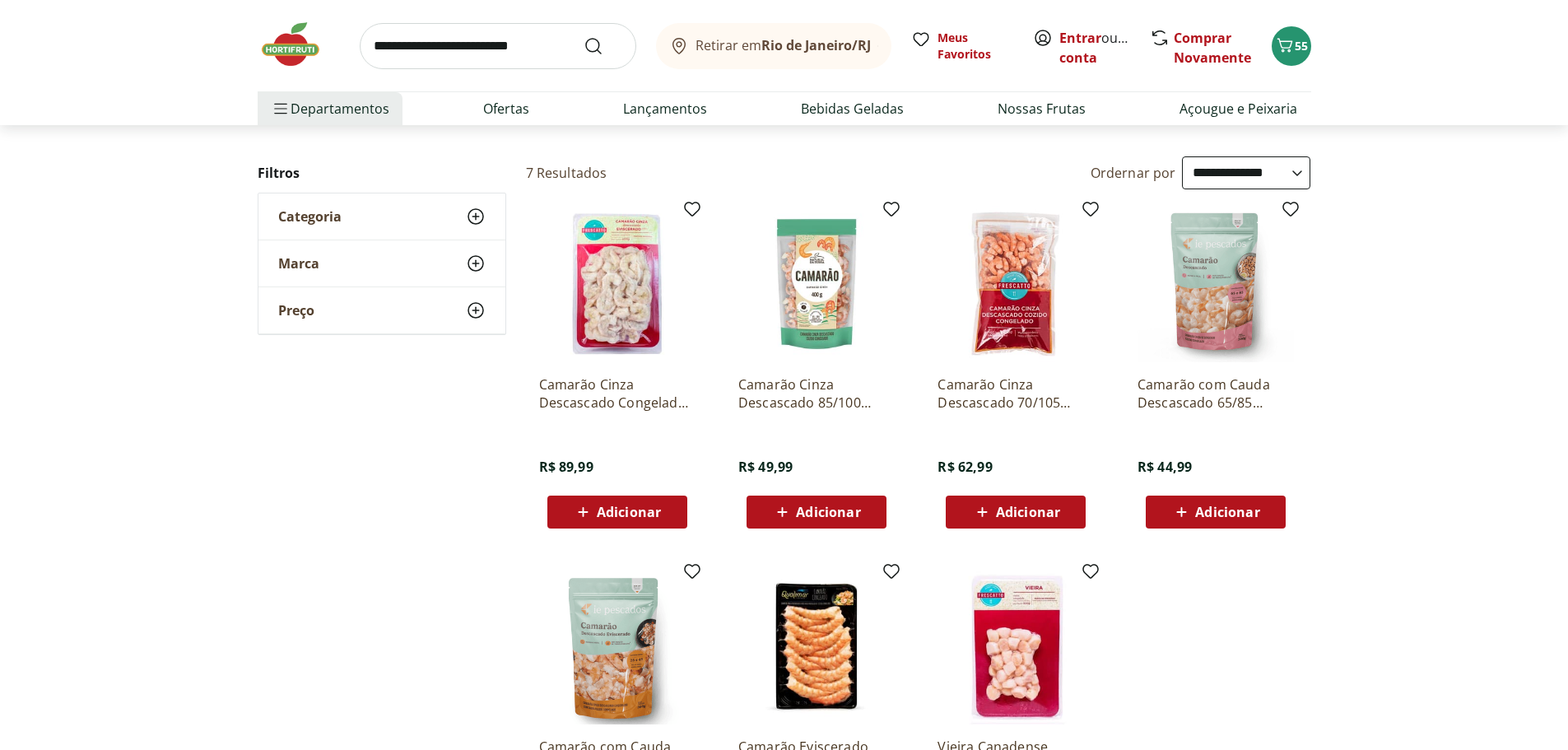 scroll, scrollTop: 0, scrollLeft: 0, axis: both 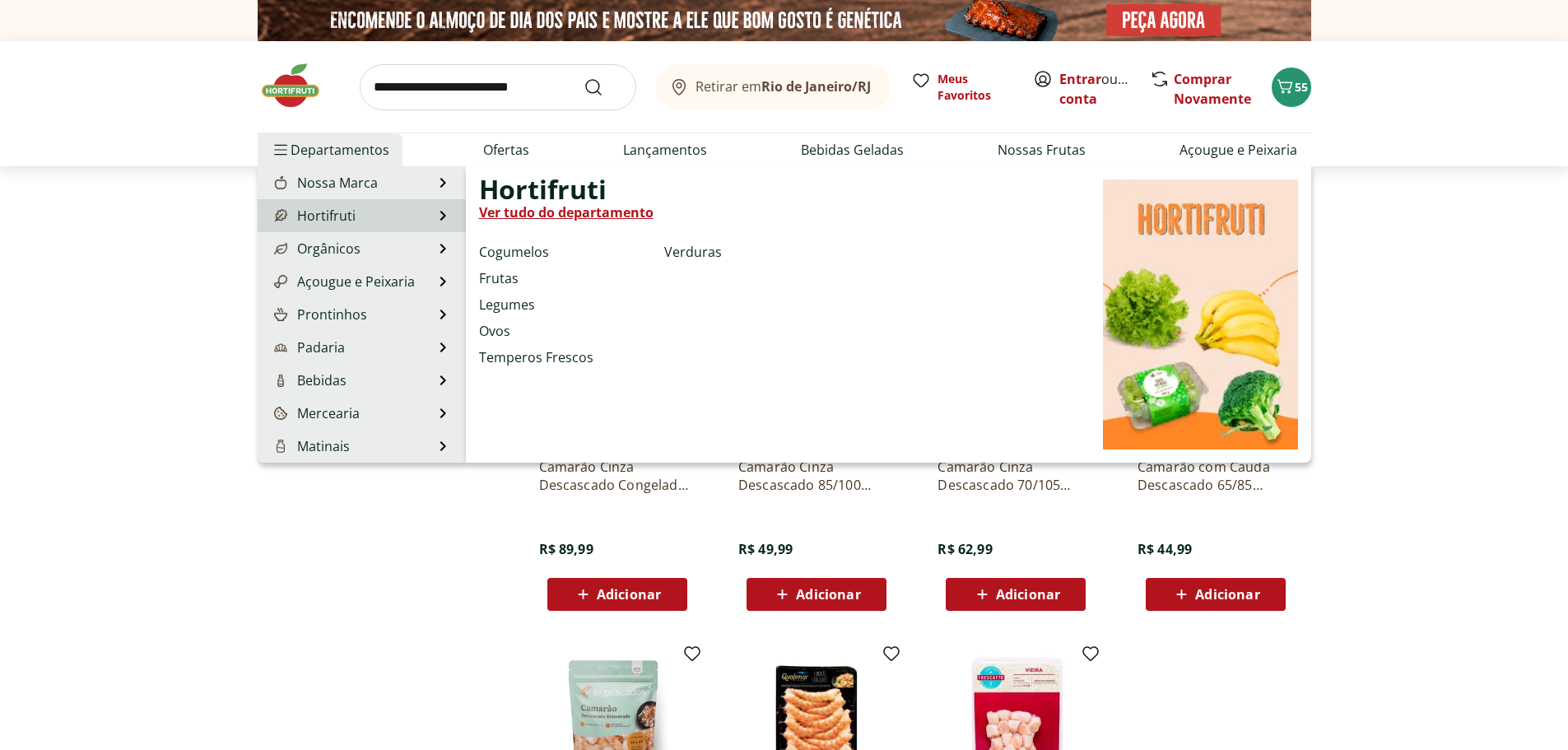 click on "Hortifruti" at bounding box center (313, 216) 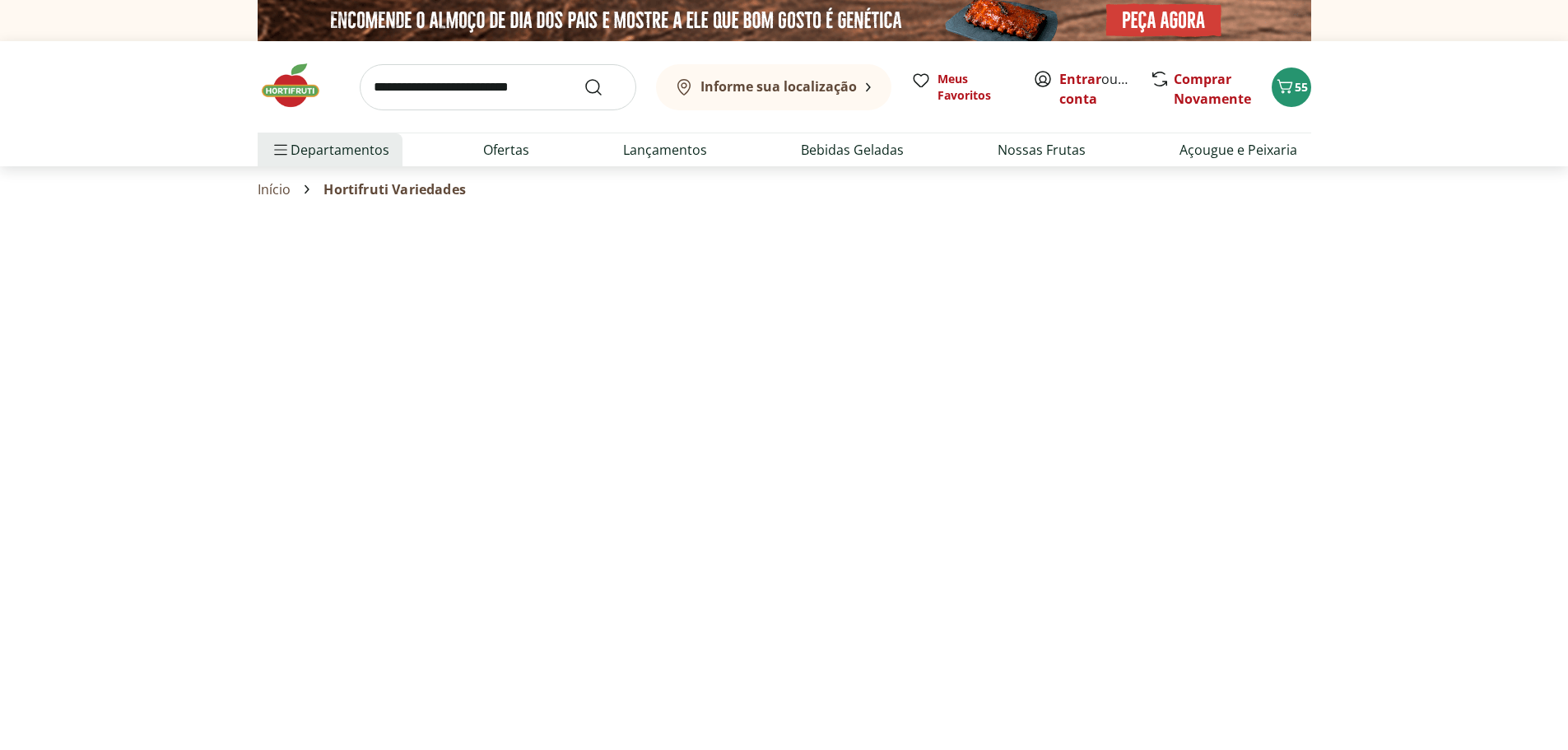 select on "**********" 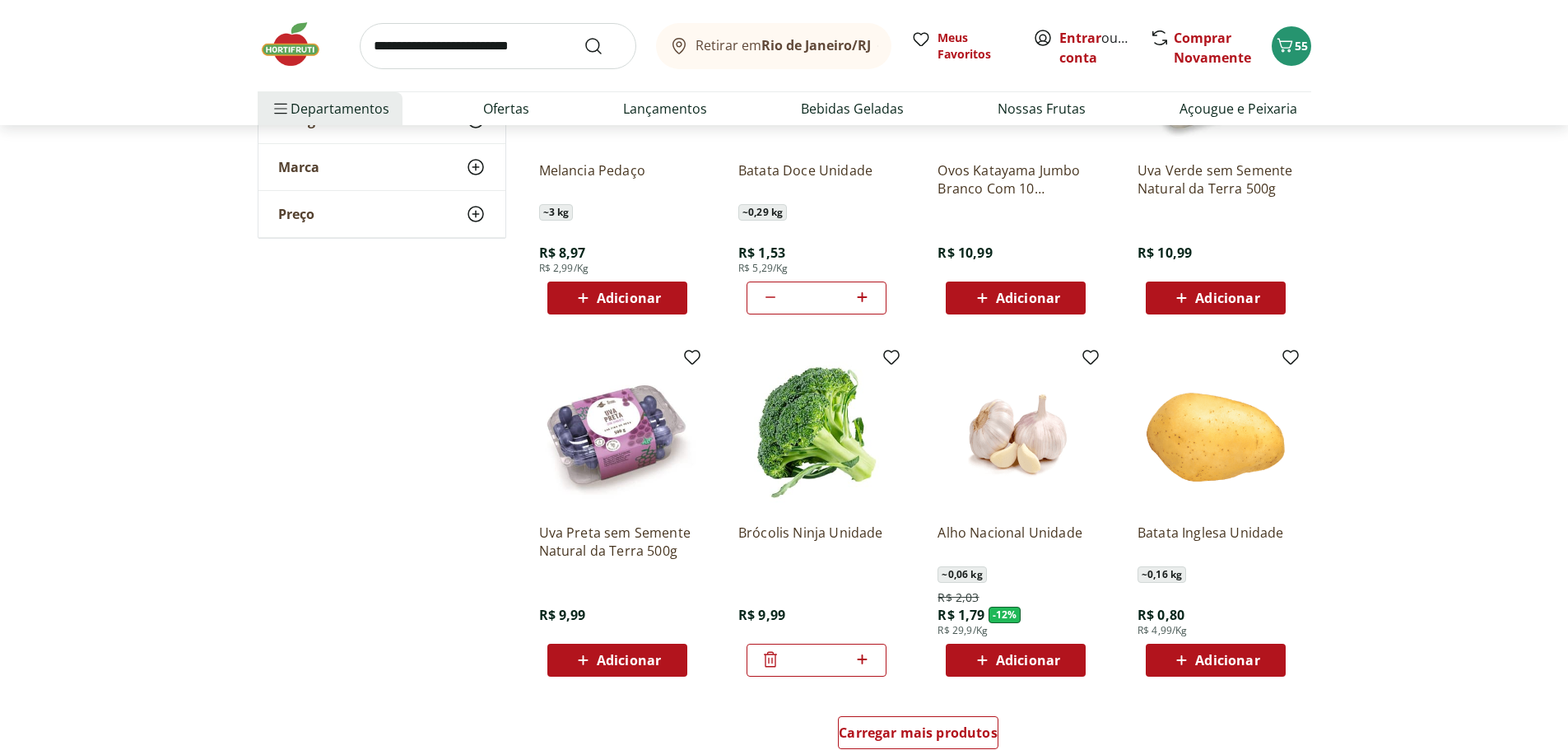 scroll, scrollTop: 906, scrollLeft: 0, axis: vertical 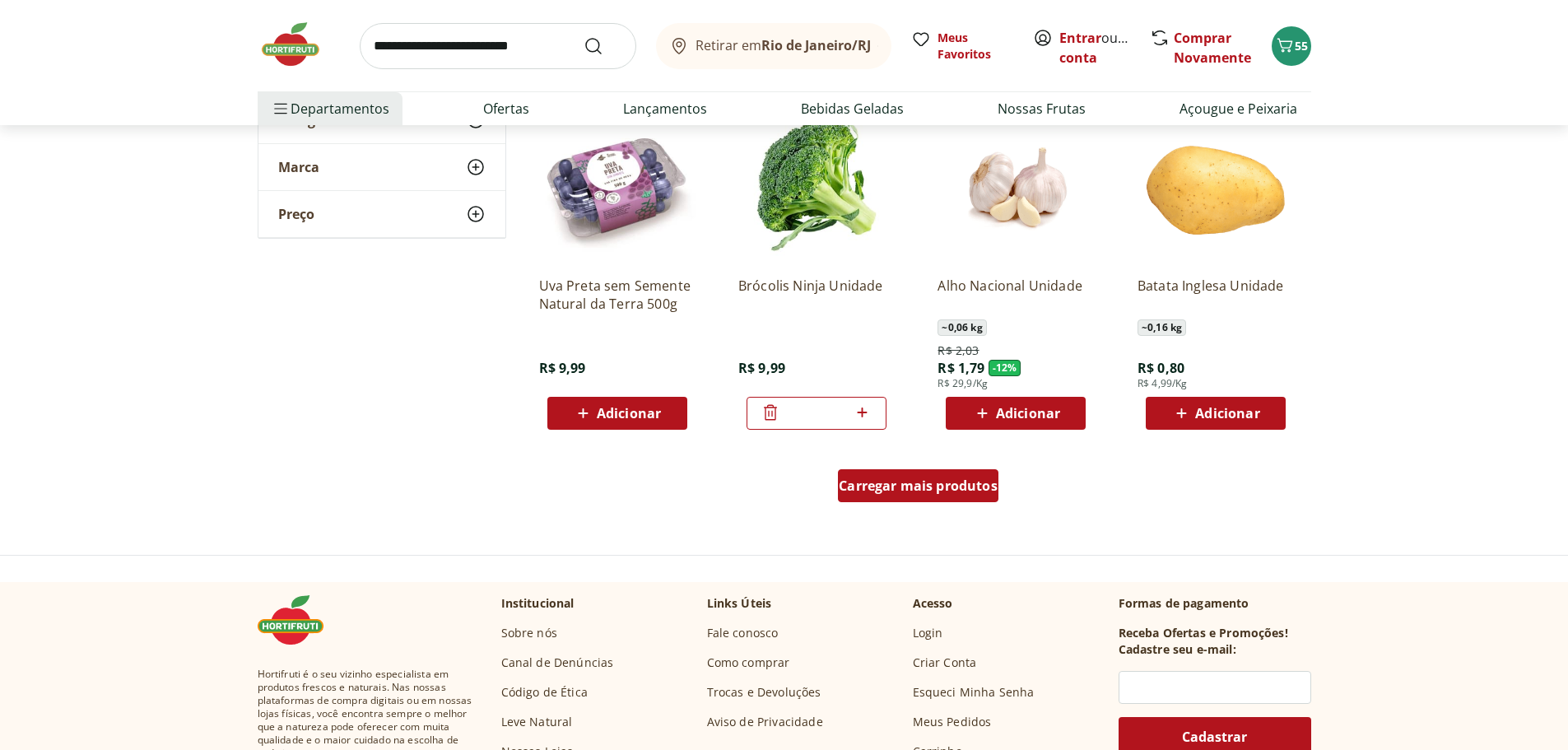 click on "Carregar mais produtos" at bounding box center [918, 486] 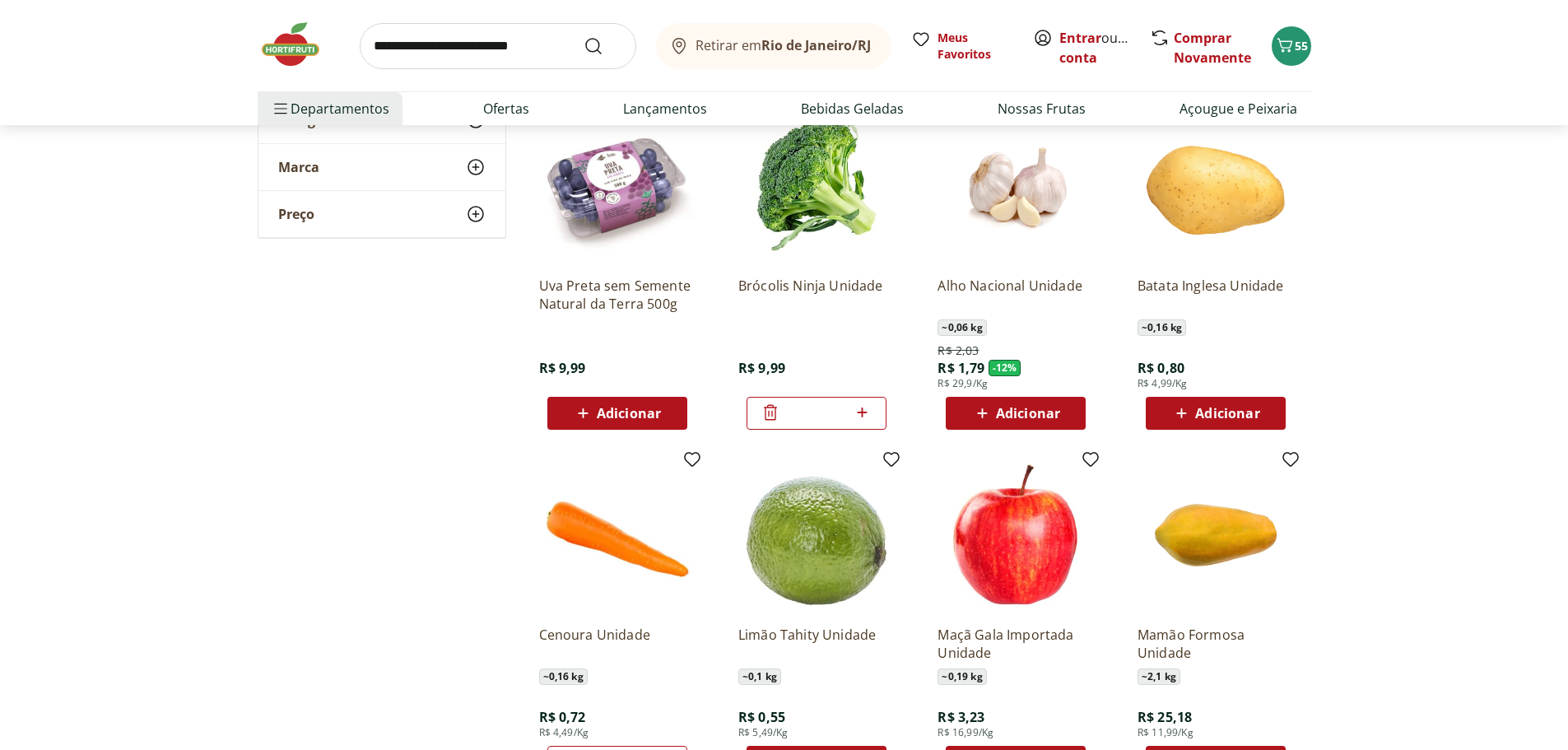 scroll, scrollTop: 1070, scrollLeft: 0, axis: vertical 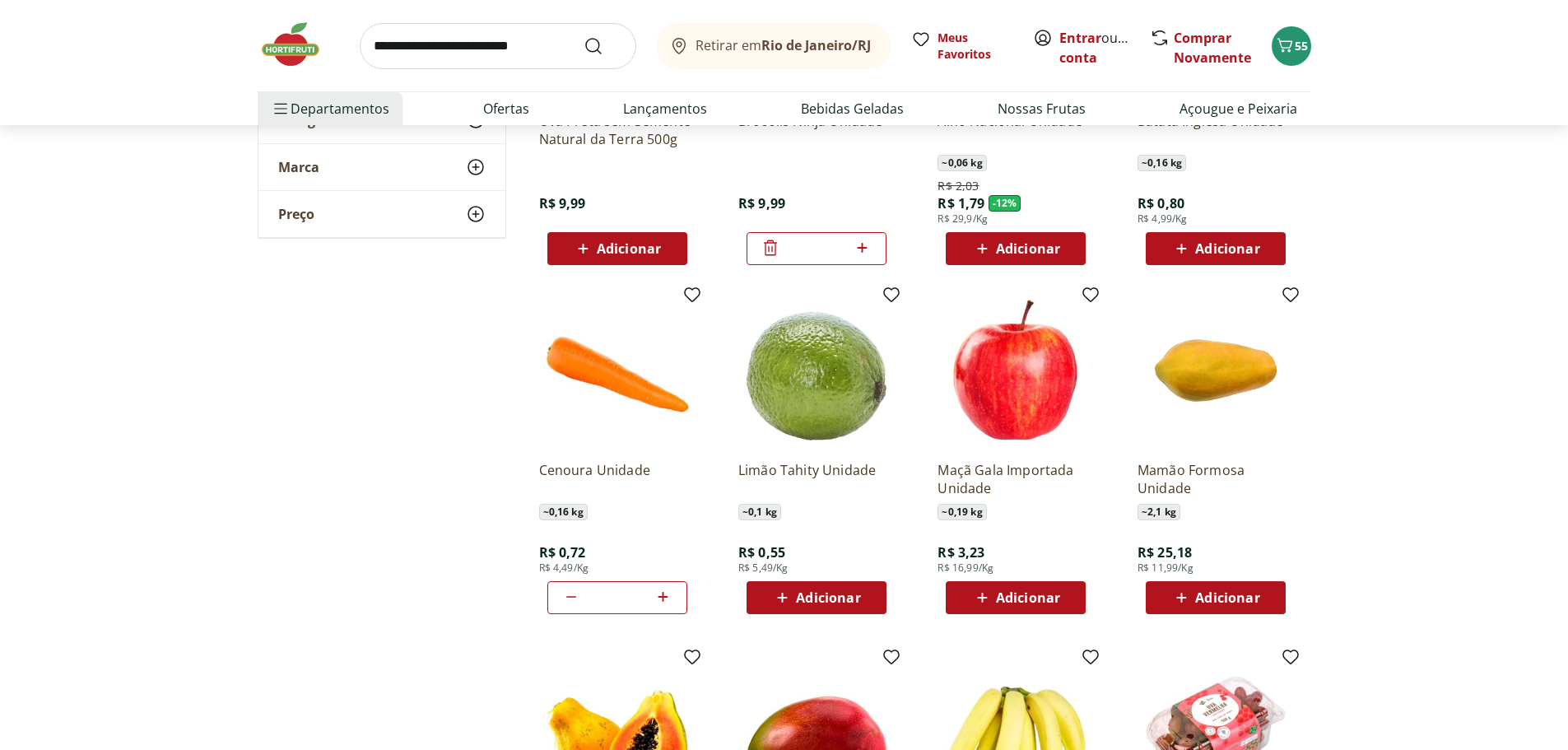 click on "Adicionar" at bounding box center (828, 598) 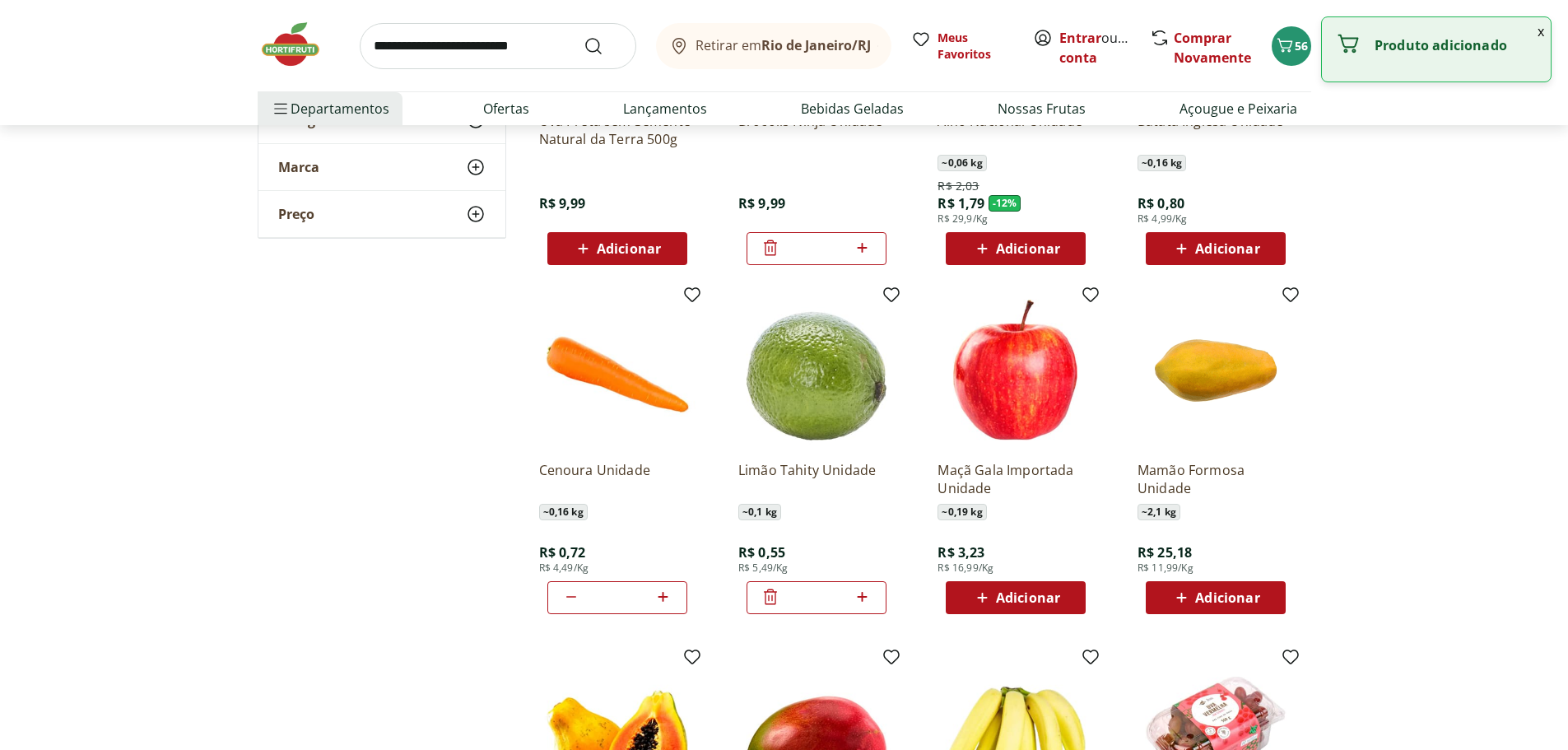 click 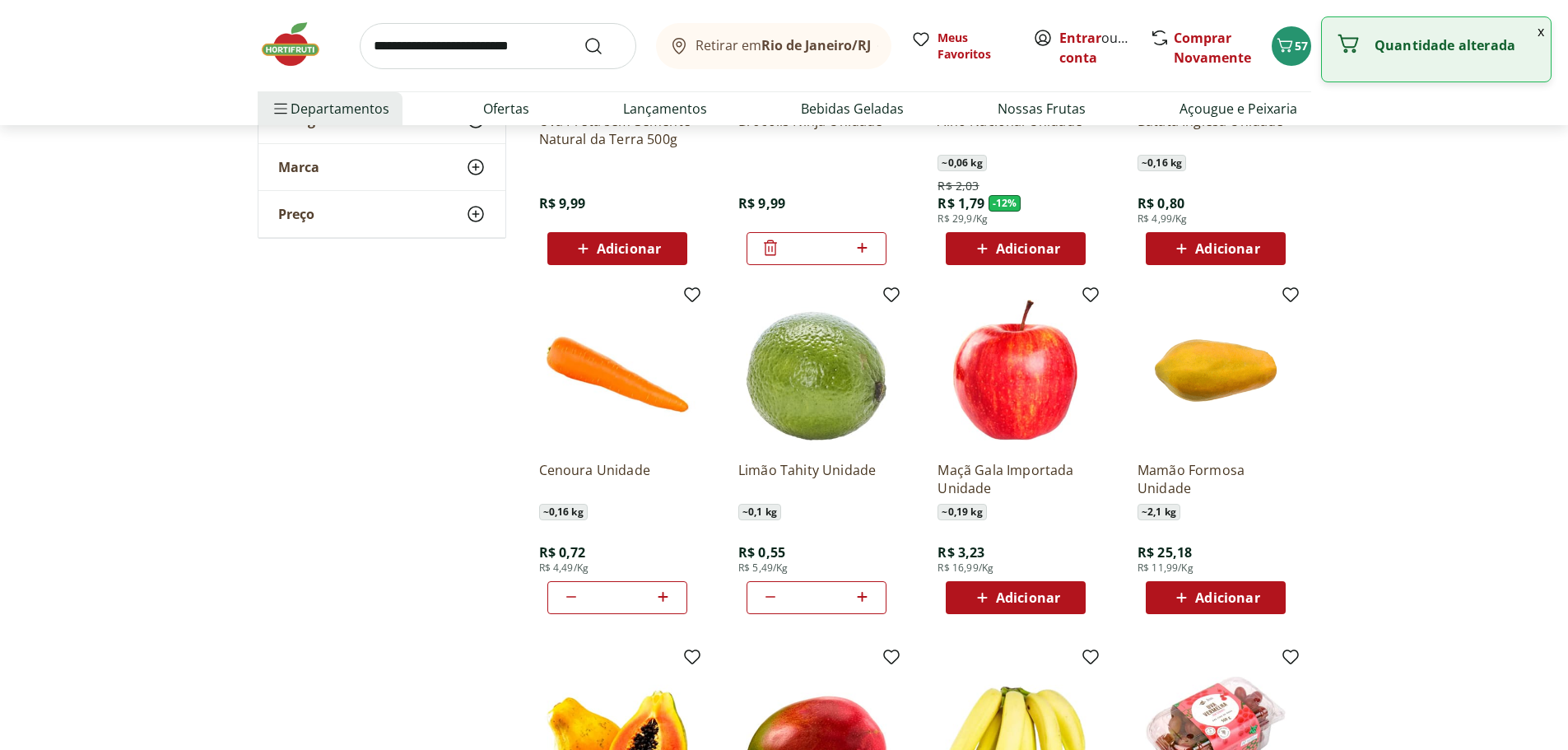 click 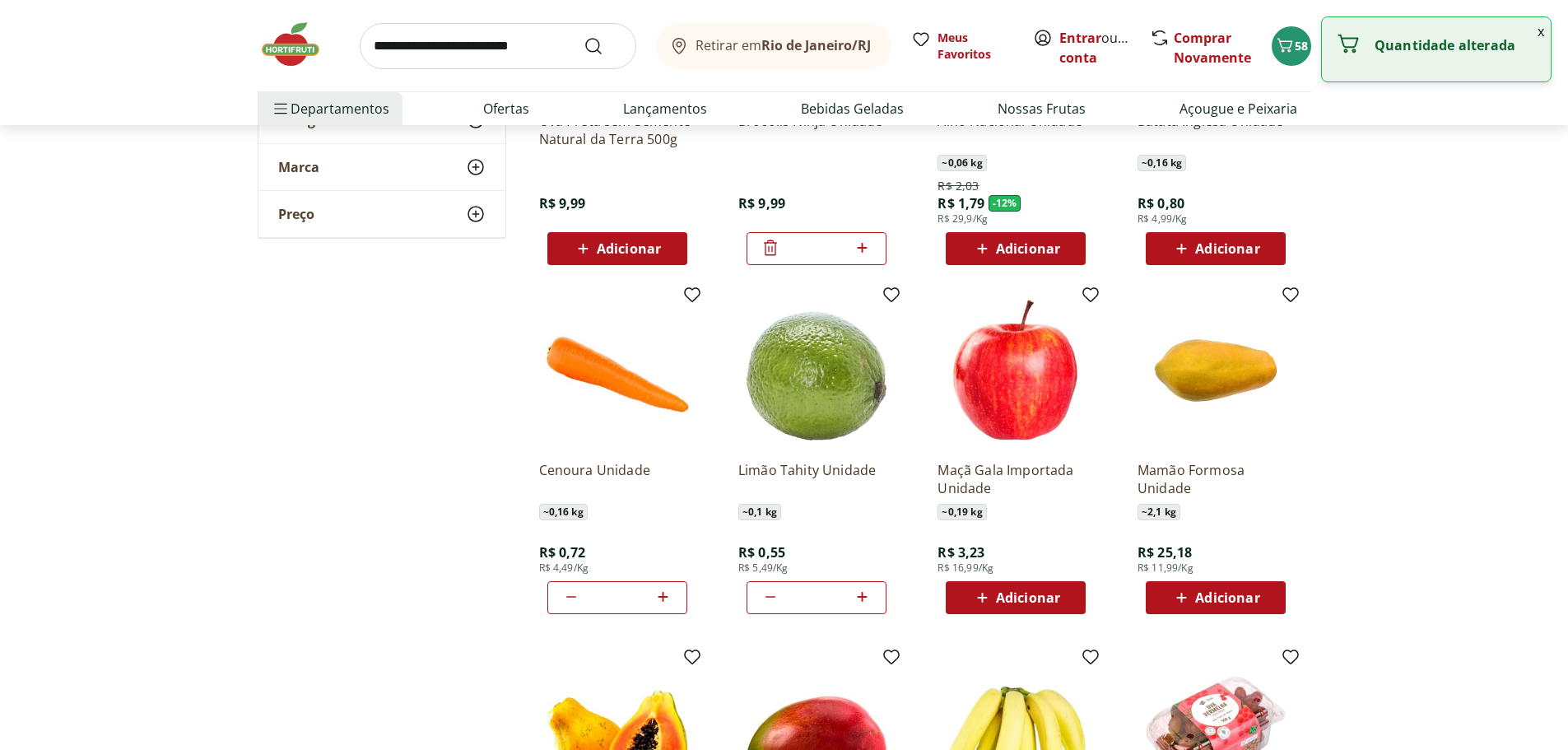 click 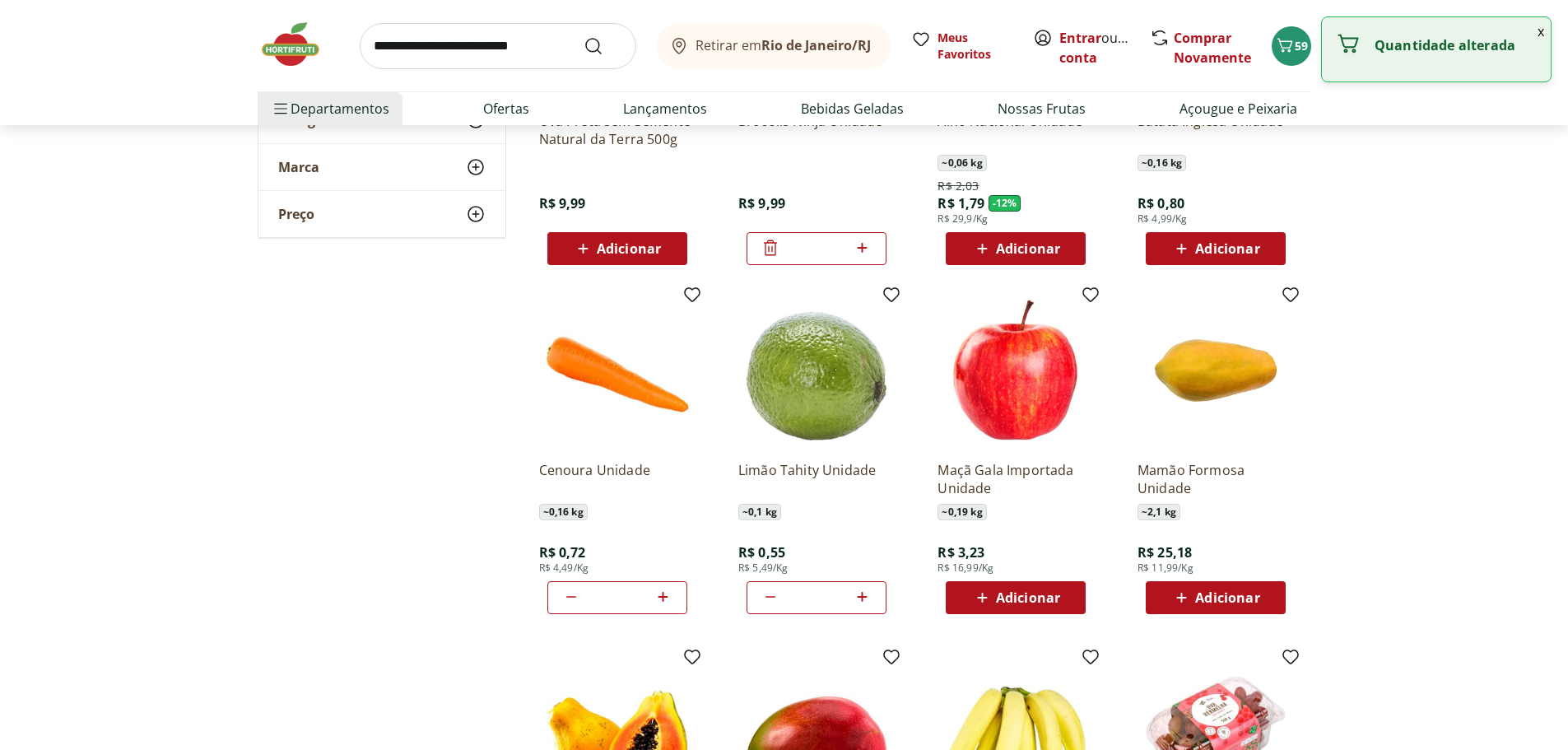 click 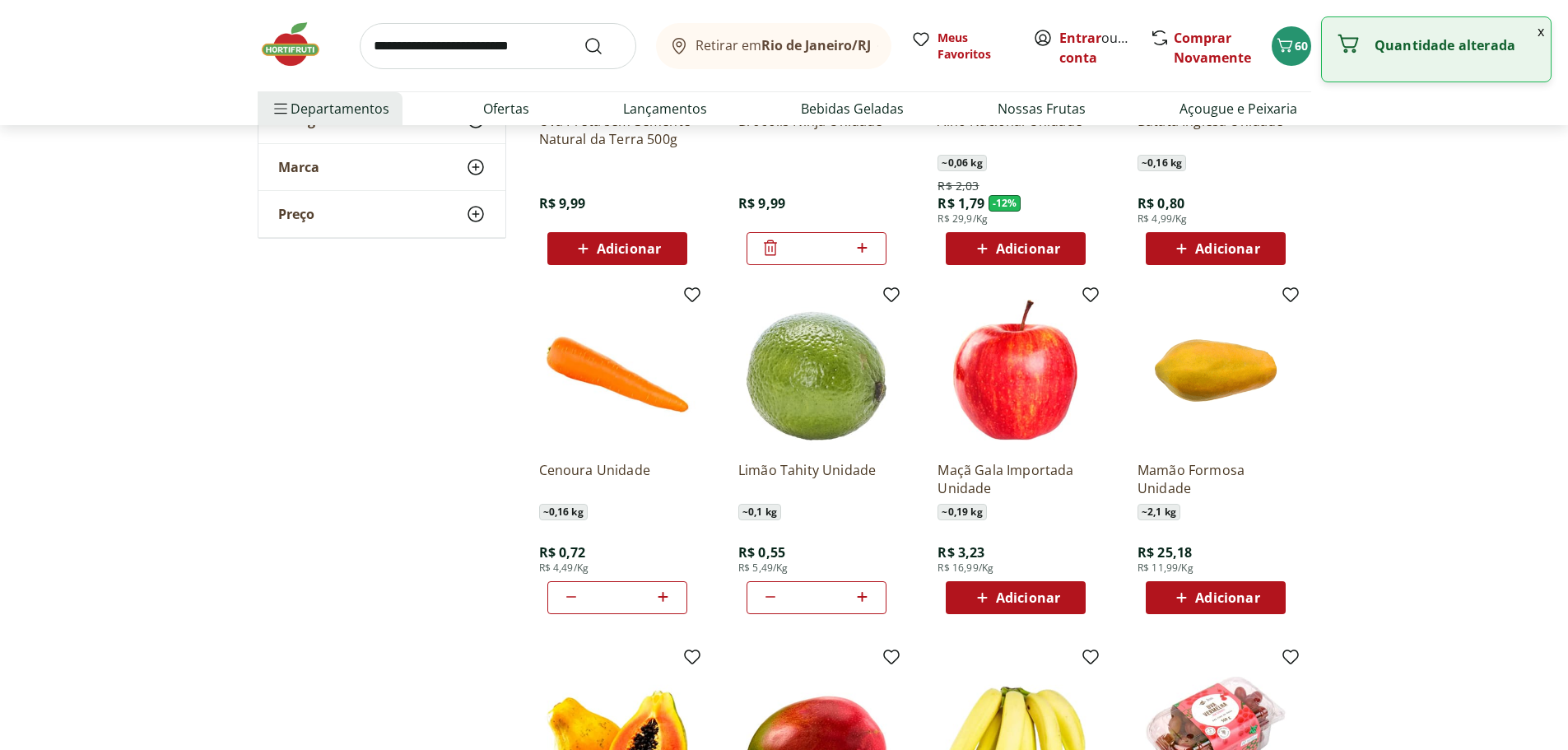 click 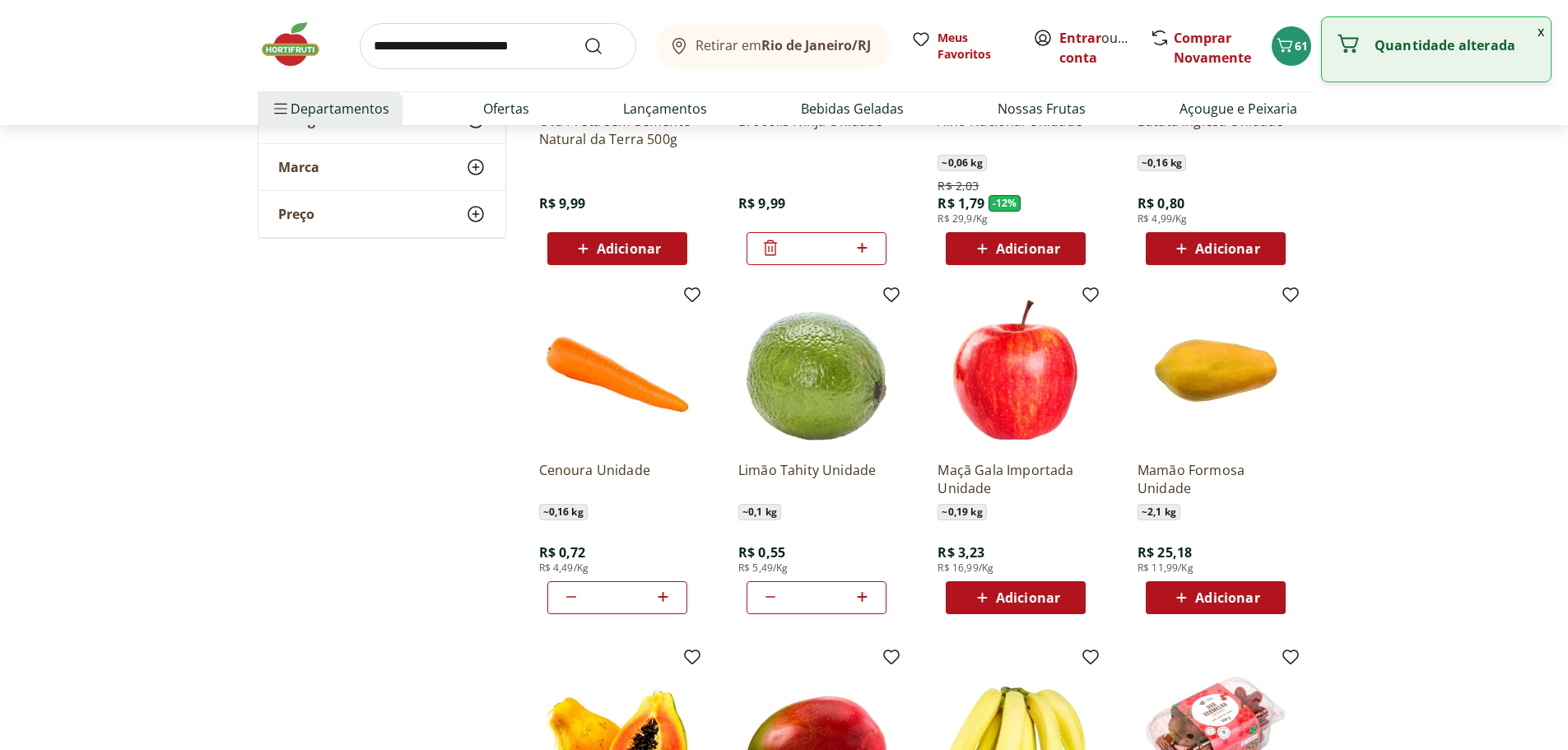 click 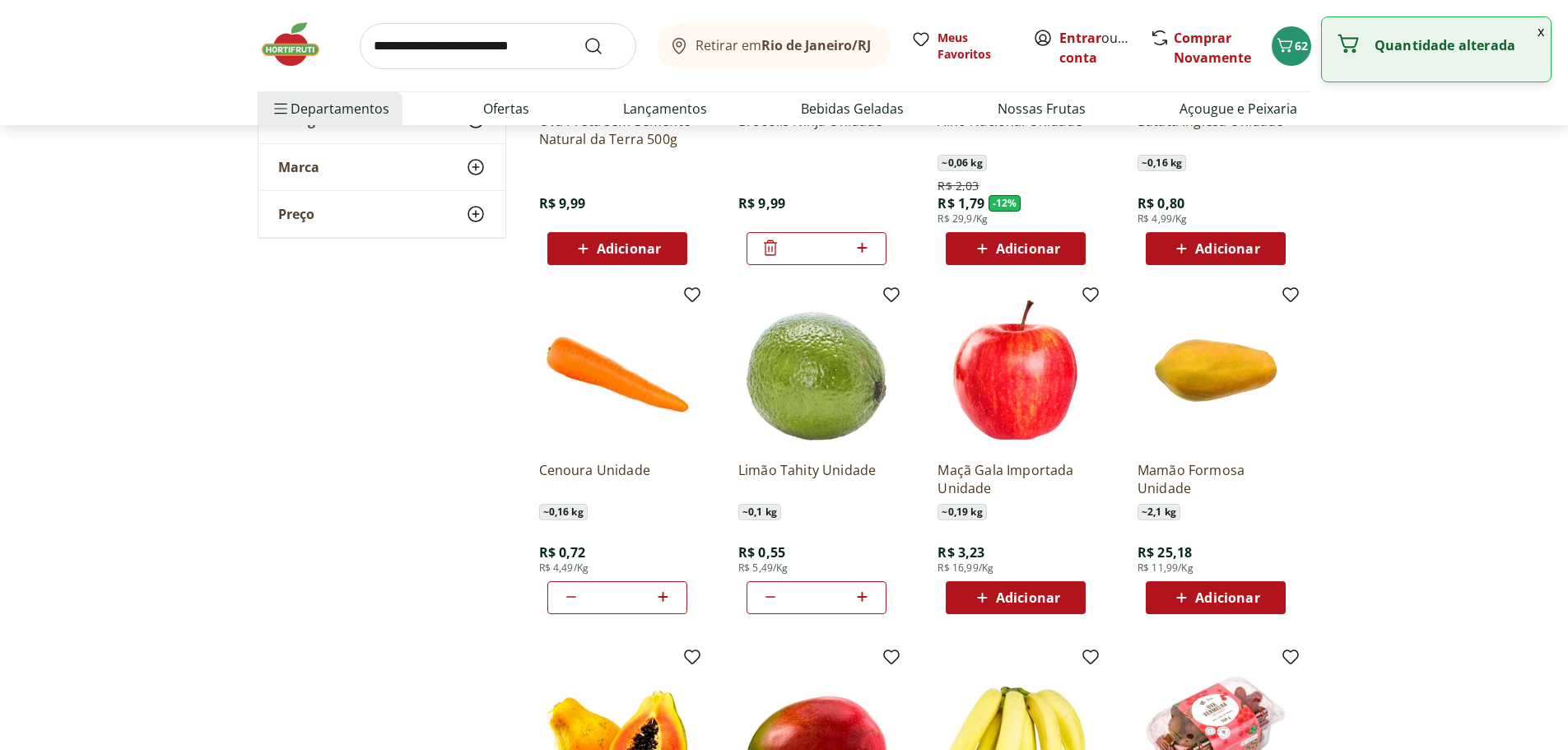 click 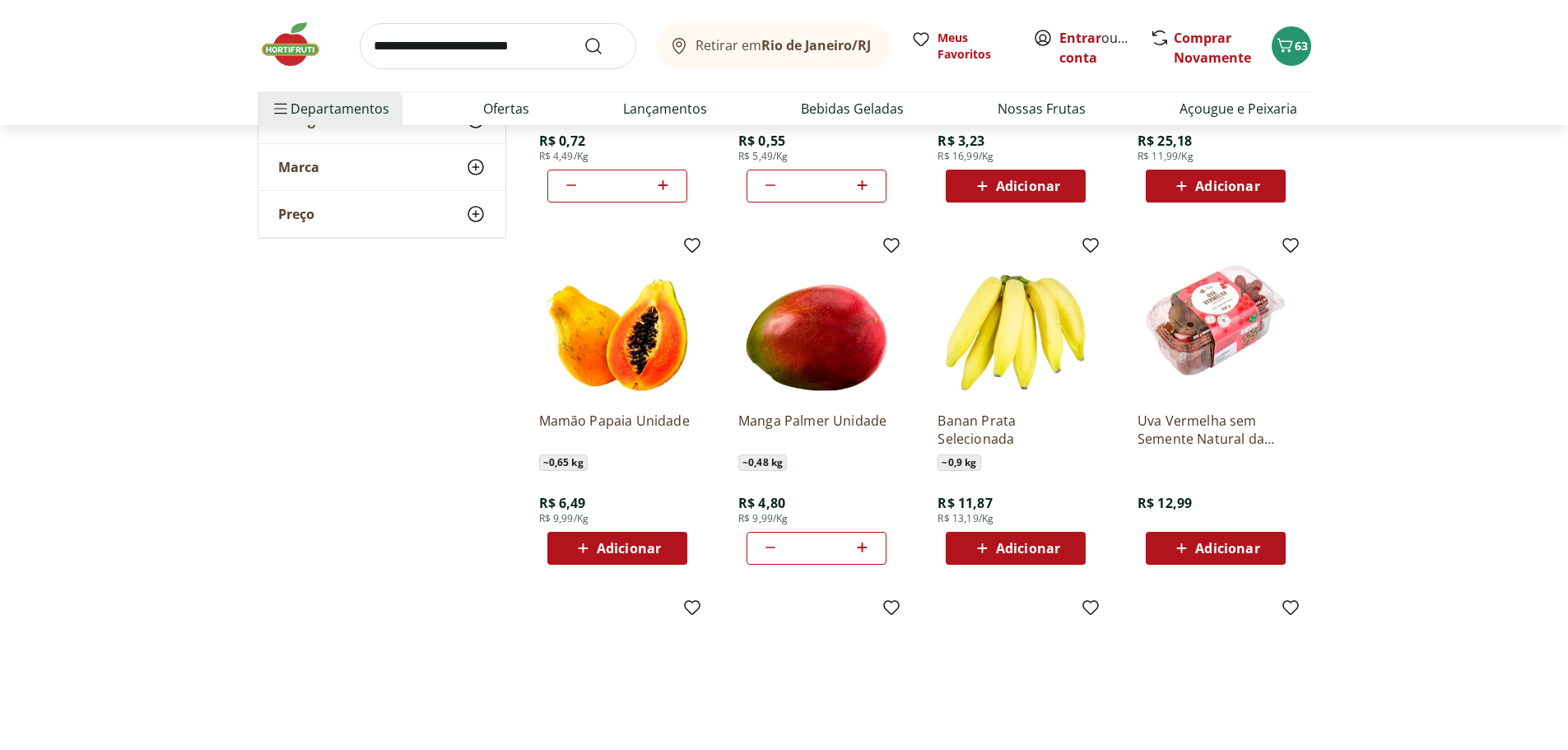 scroll, scrollTop: 1564, scrollLeft: 0, axis: vertical 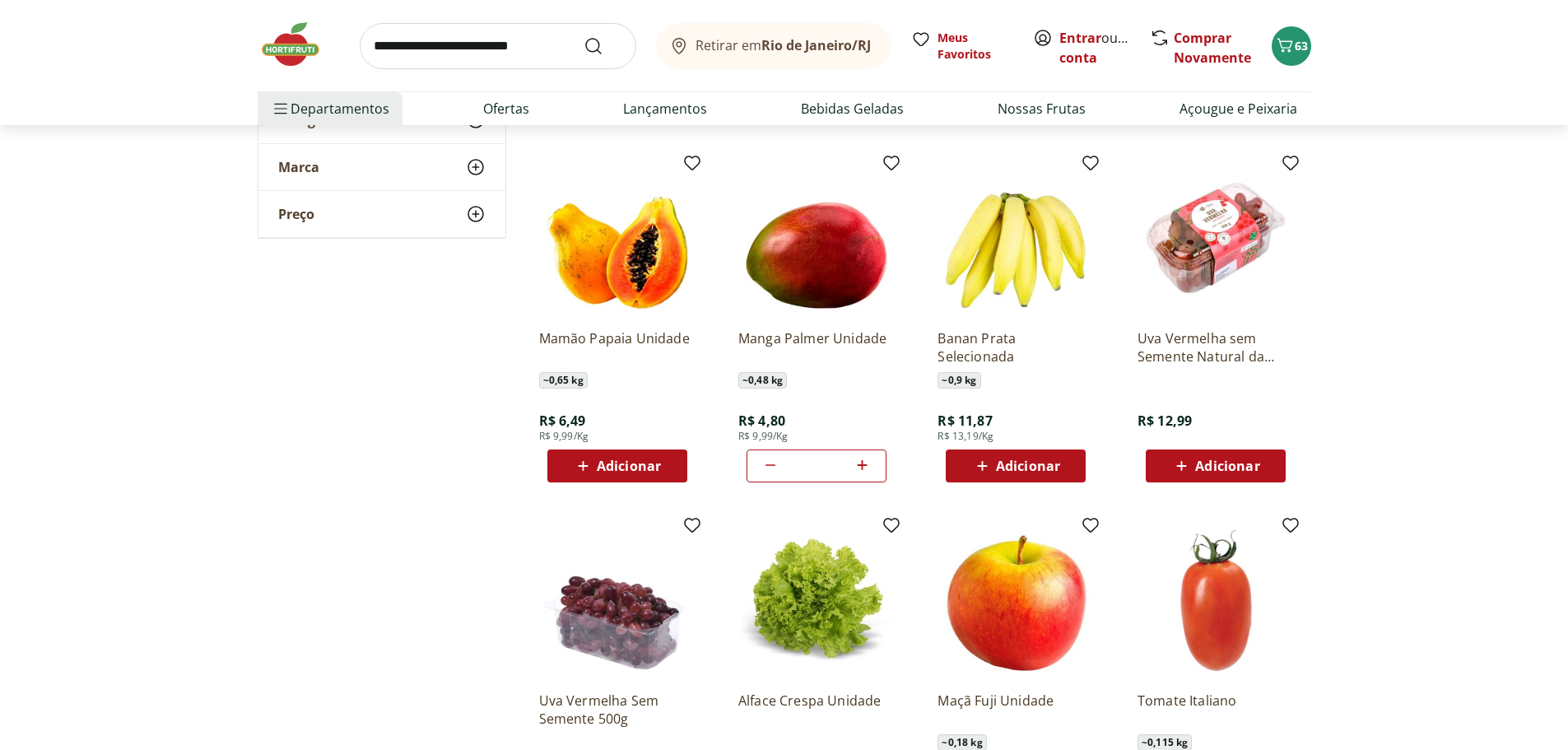 click on "Adicionar" at bounding box center [629, 466] 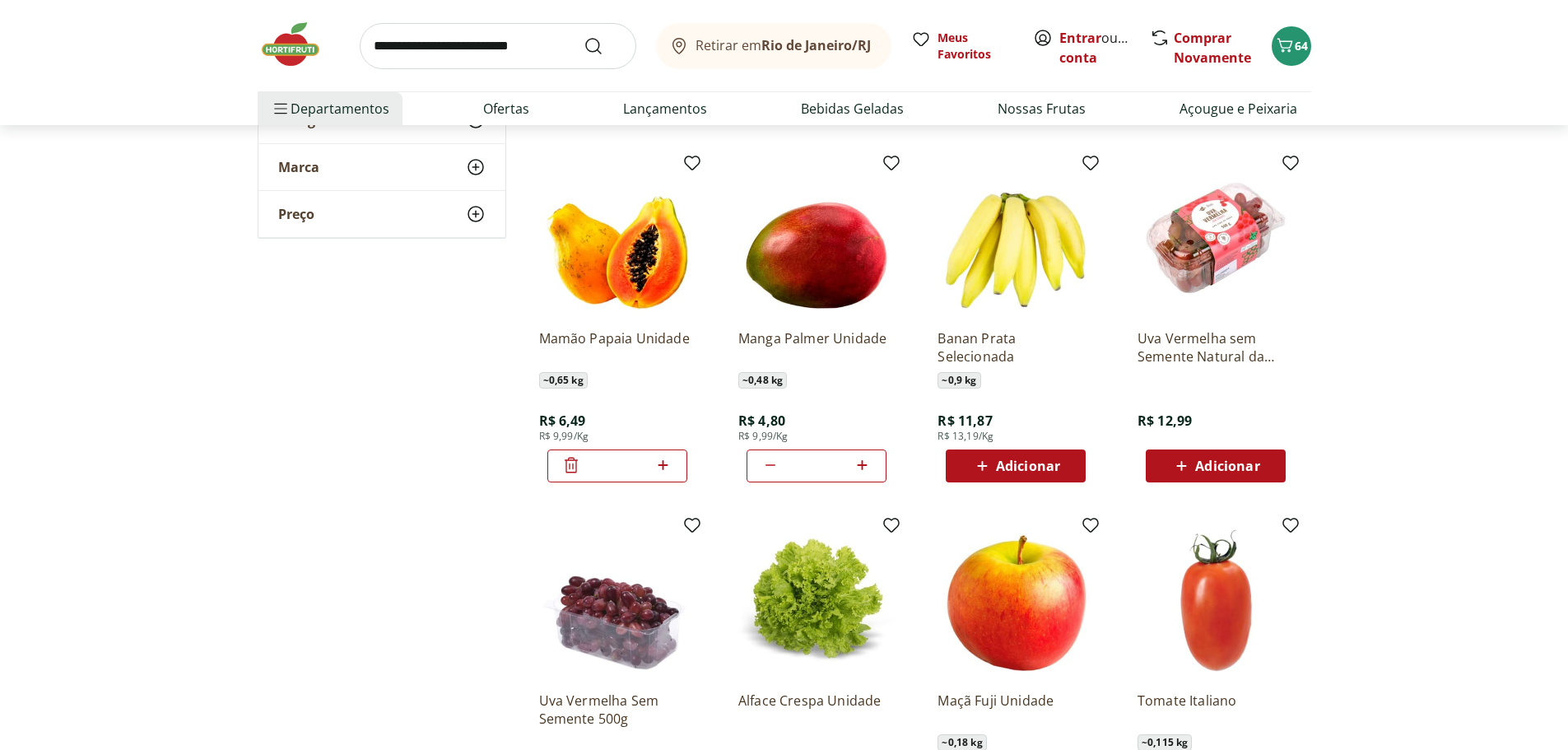 click 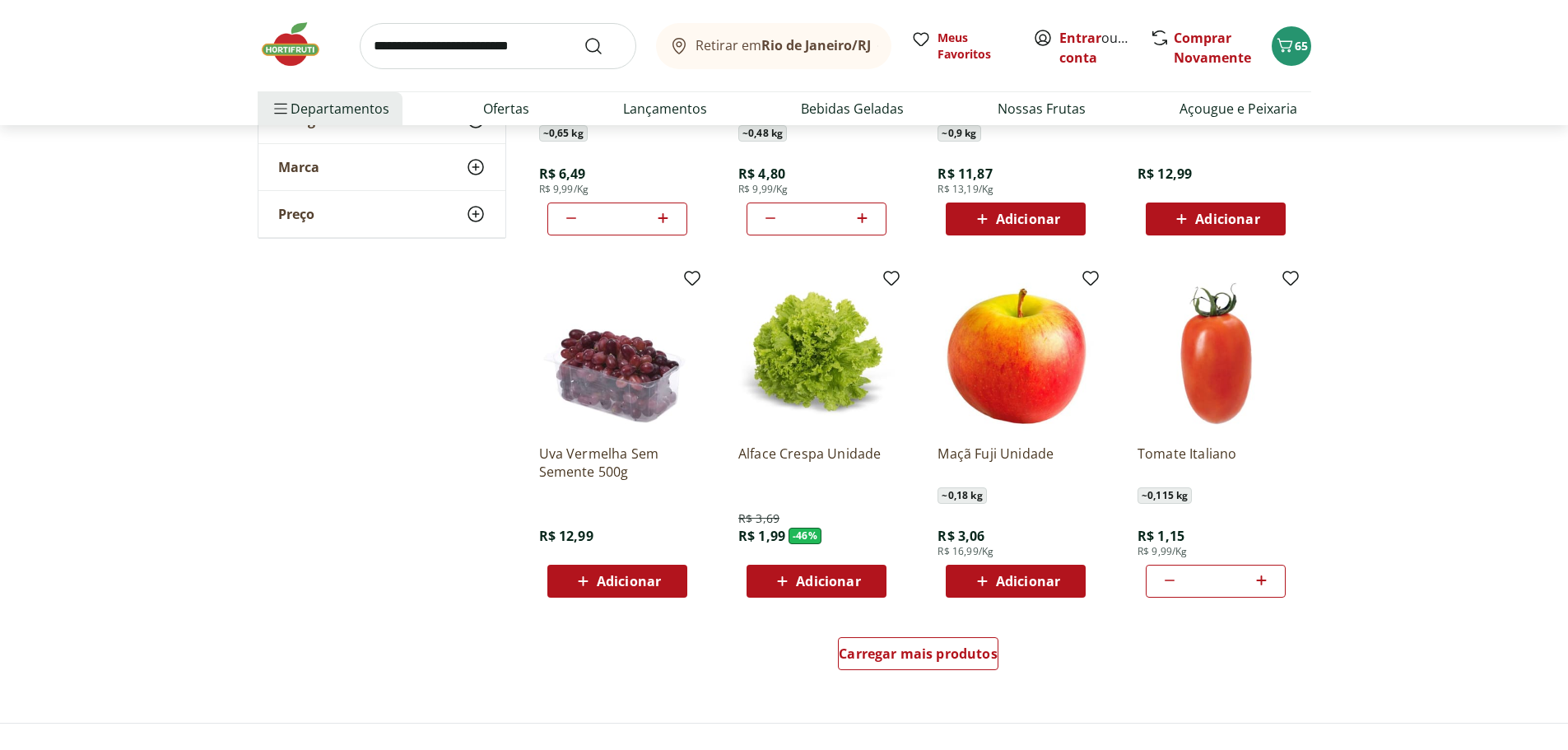 scroll, scrollTop: 1976, scrollLeft: 0, axis: vertical 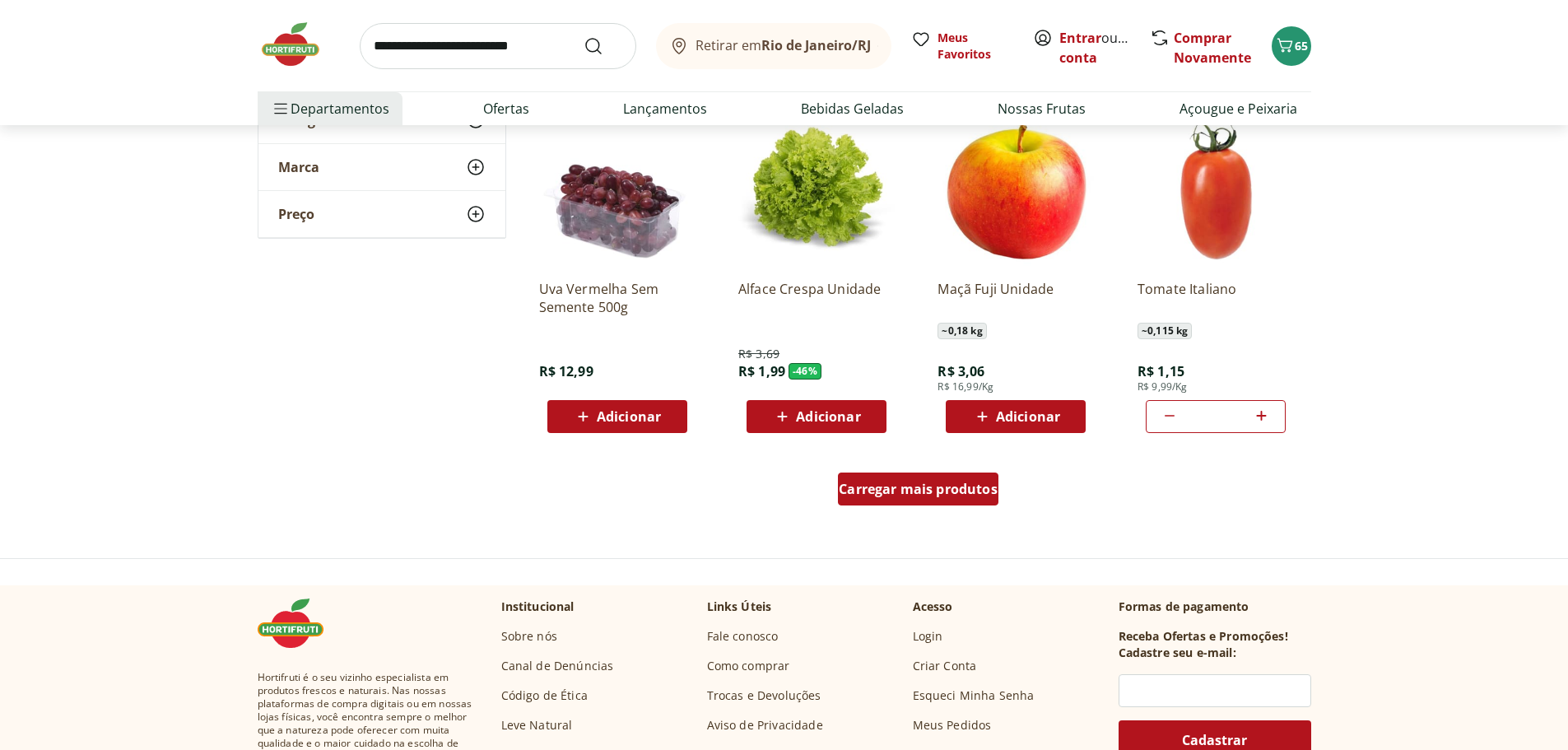 click on "Carregar mais produtos" at bounding box center (918, 489) 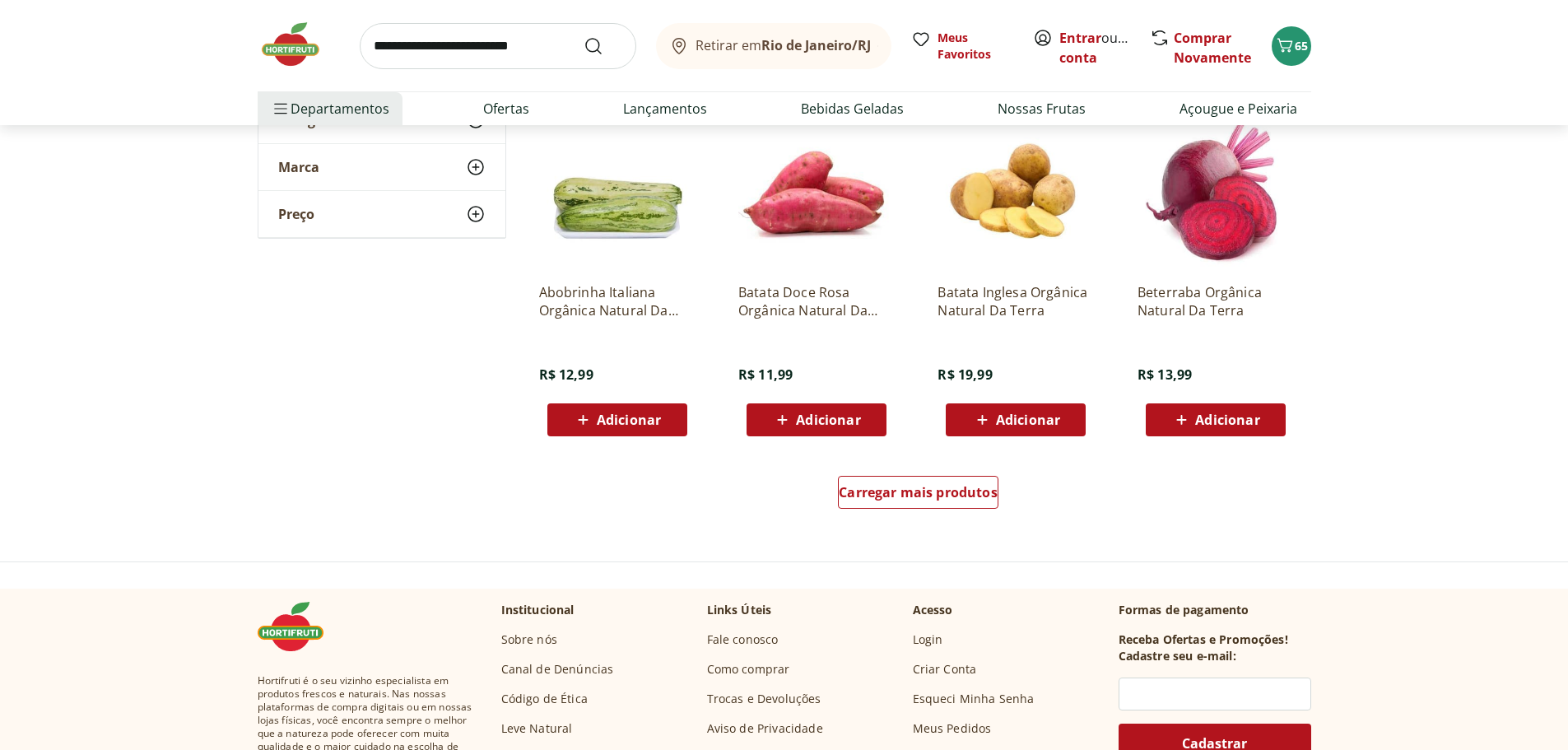 scroll, scrollTop: 3128, scrollLeft: 0, axis: vertical 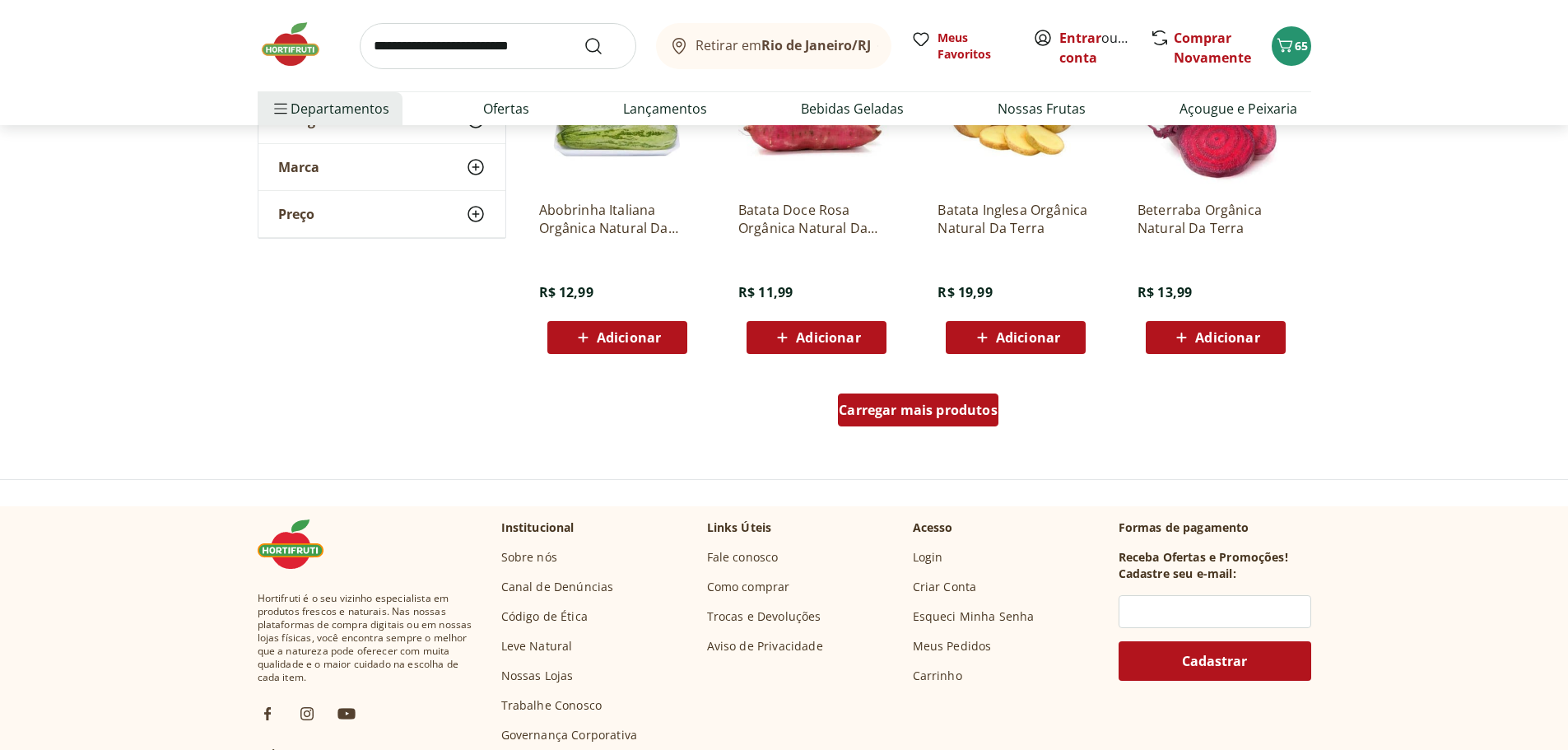 click on "Carregar mais produtos" at bounding box center [918, 410] 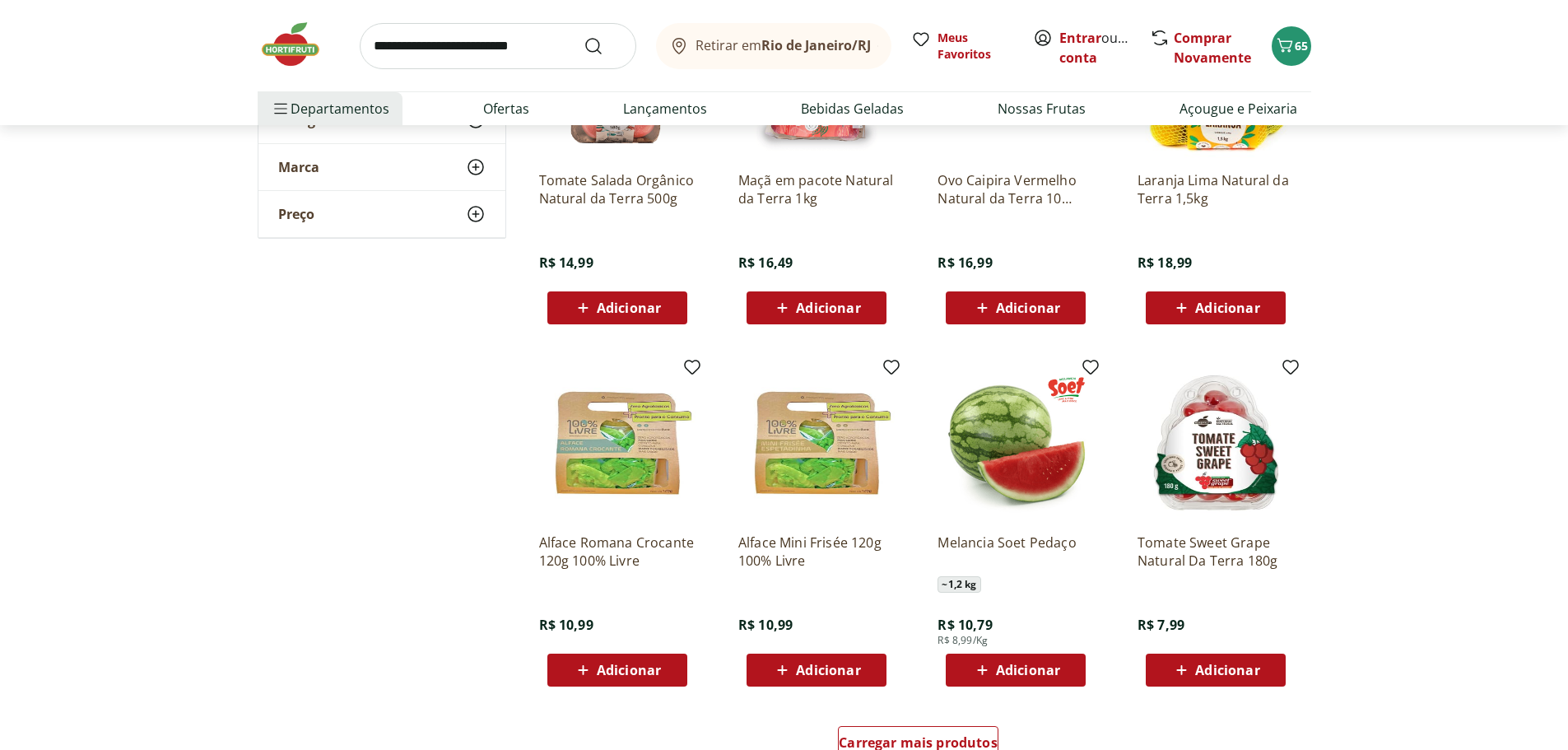 scroll, scrollTop: 4116, scrollLeft: 0, axis: vertical 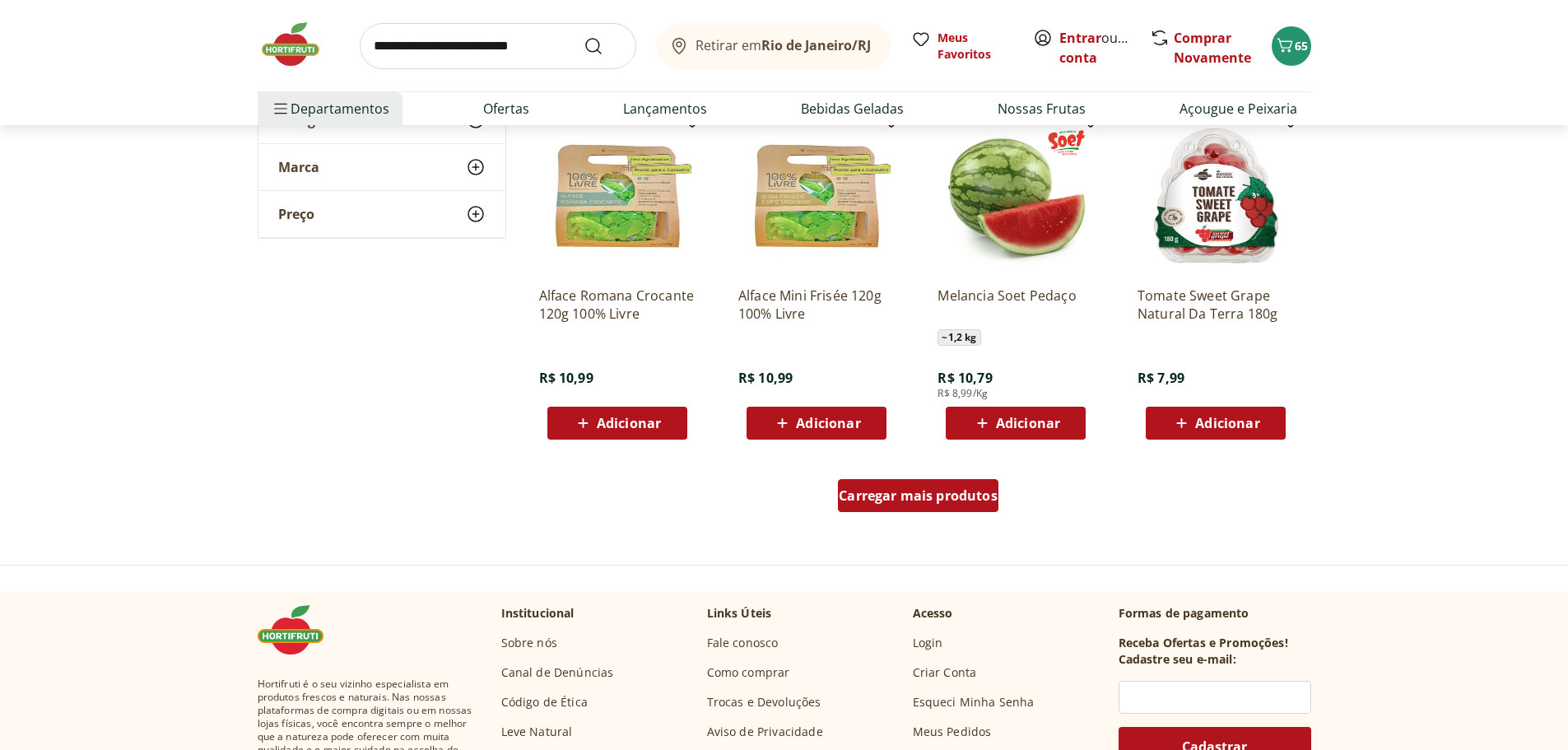 click on "Carregar mais produtos" at bounding box center [918, 496] 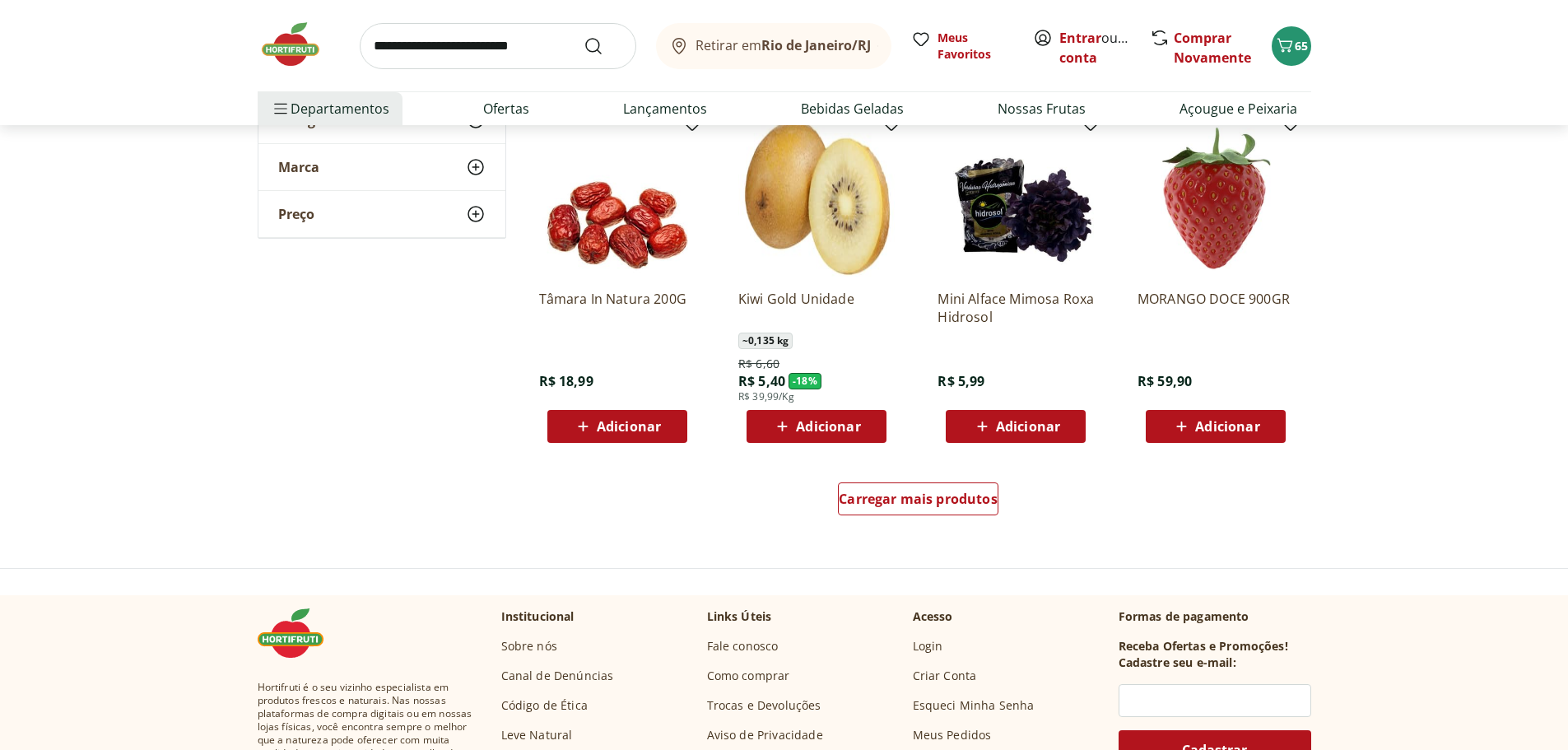 scroll, scrollTop: 5269, scrollLeft: 0, axis: vertical 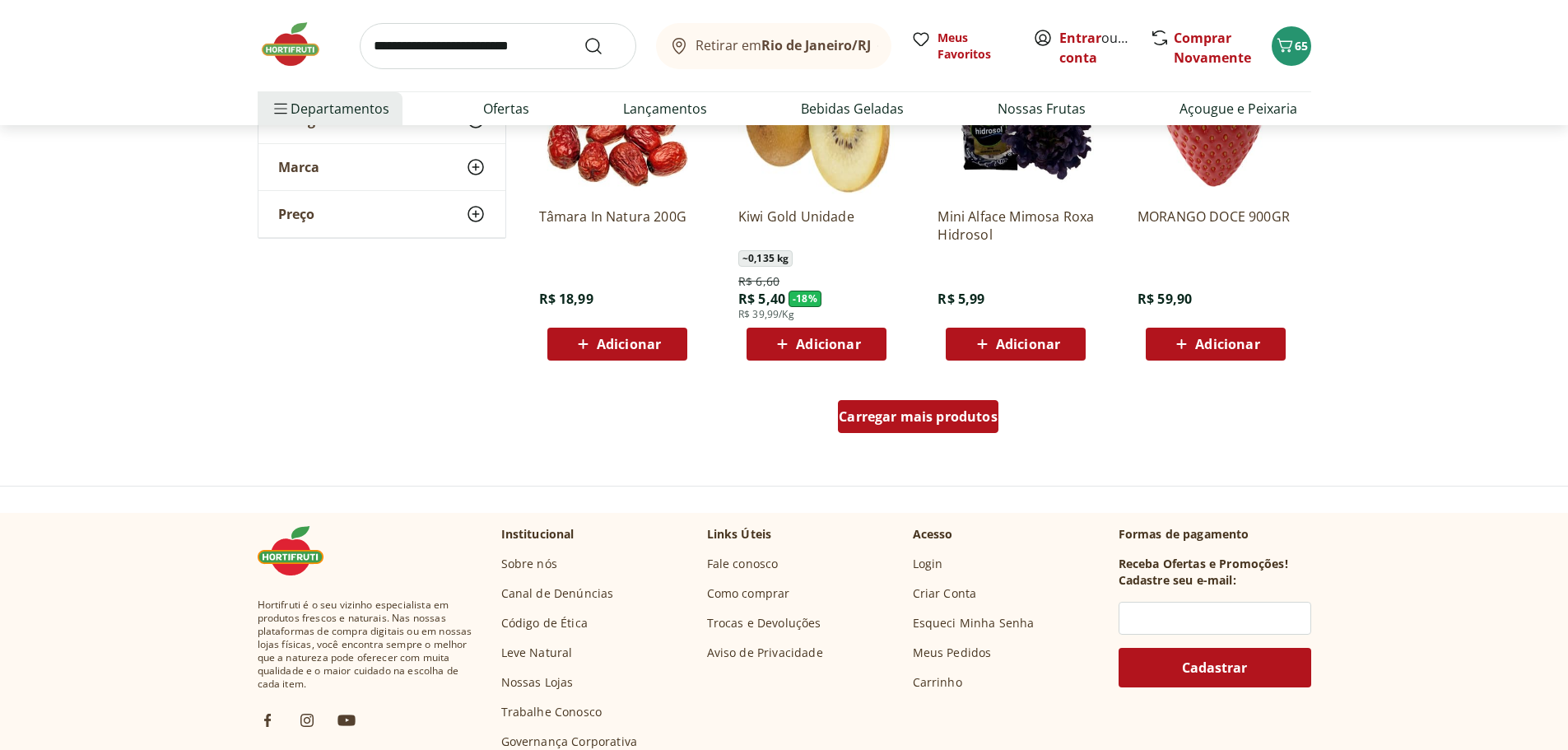 click on "Carregar mais produtos" at bounding box center [918, 417] 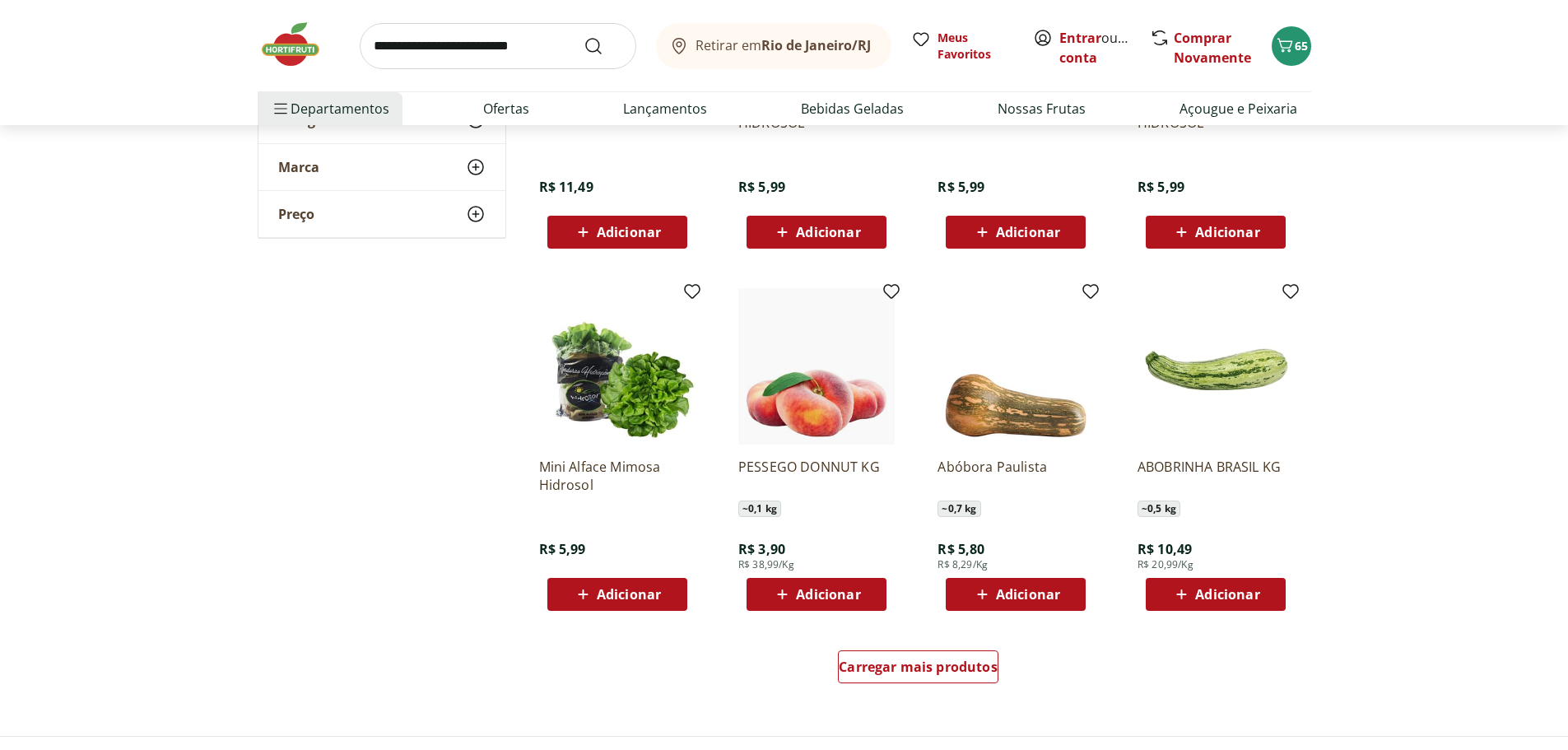 scroll, scrollTop: 6175, scrollLeft: 0, axis: vertical 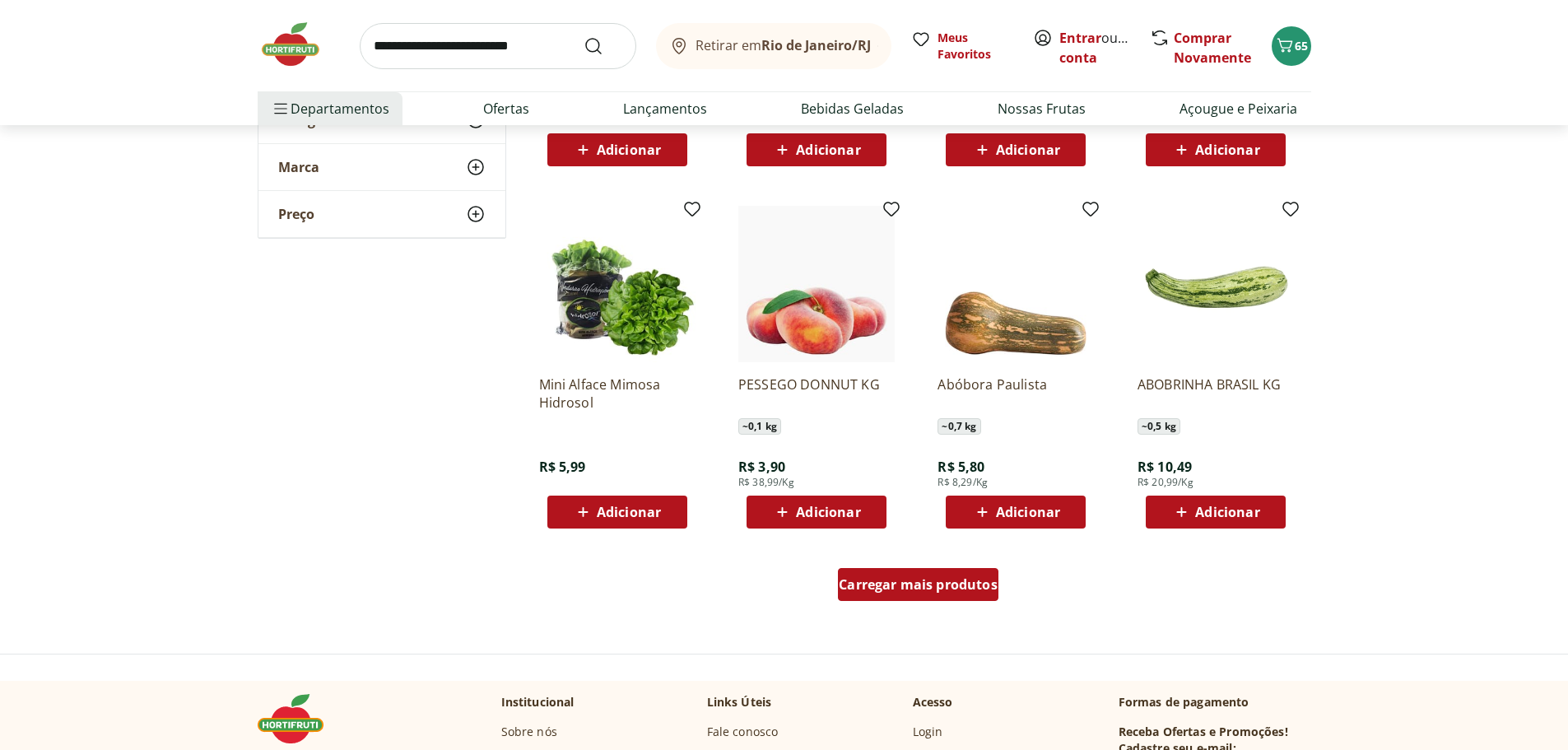 click on "Carregar mais produtos" at bounding box center (918, 585) 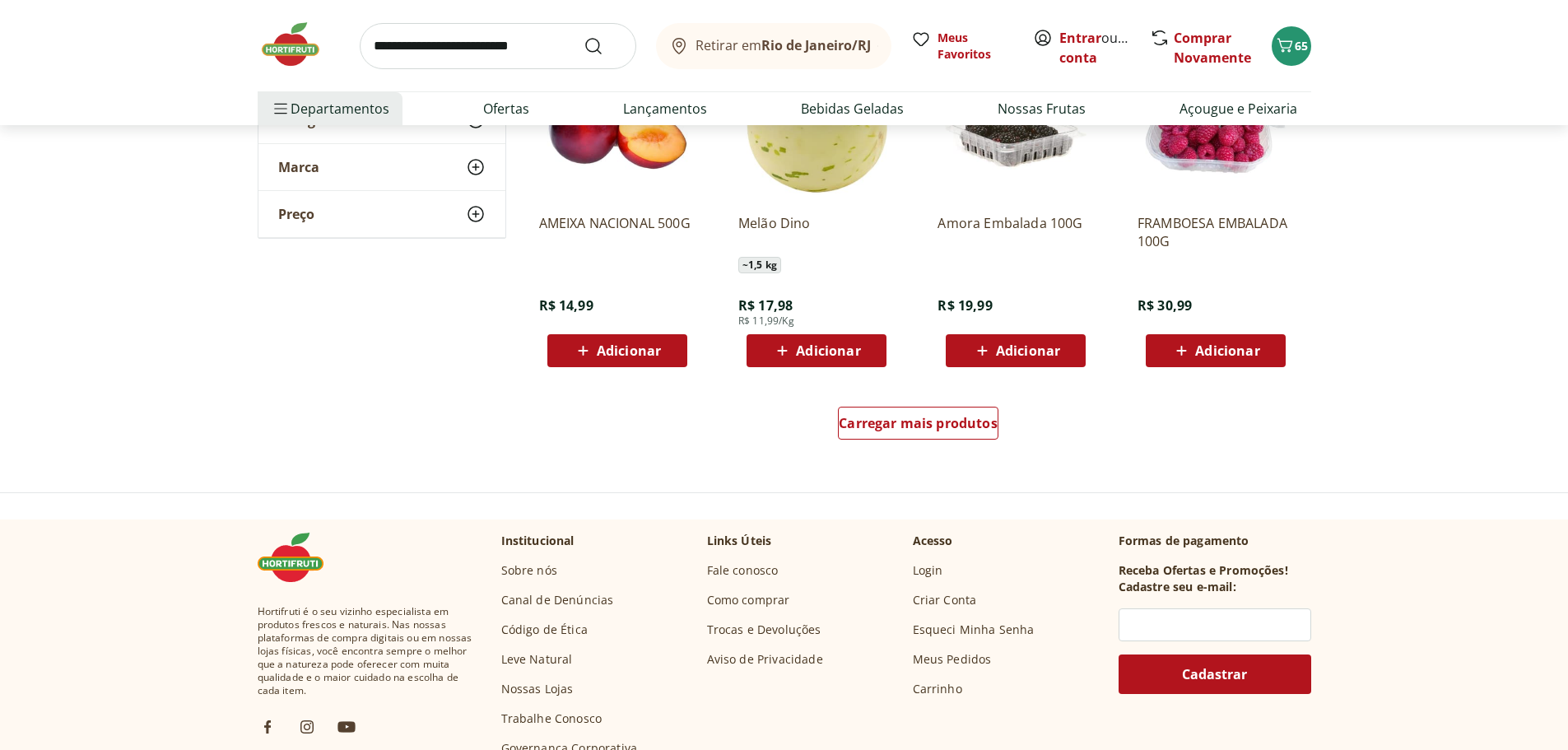 scroll, scrollTop: 7492, scrollLeft: 0, axis: vertical 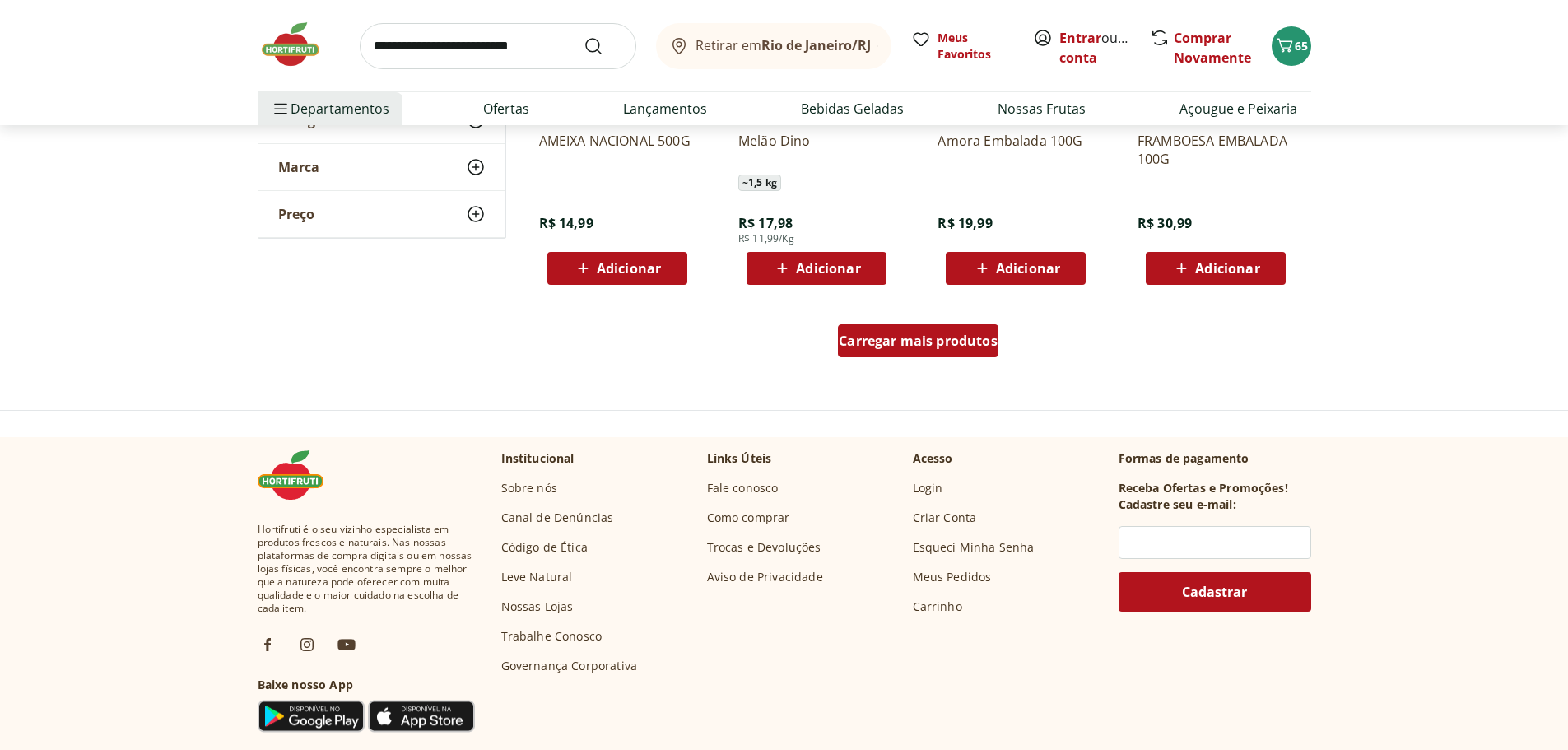 click on "Carregar mais produtos" at bounding box center [918, 341] 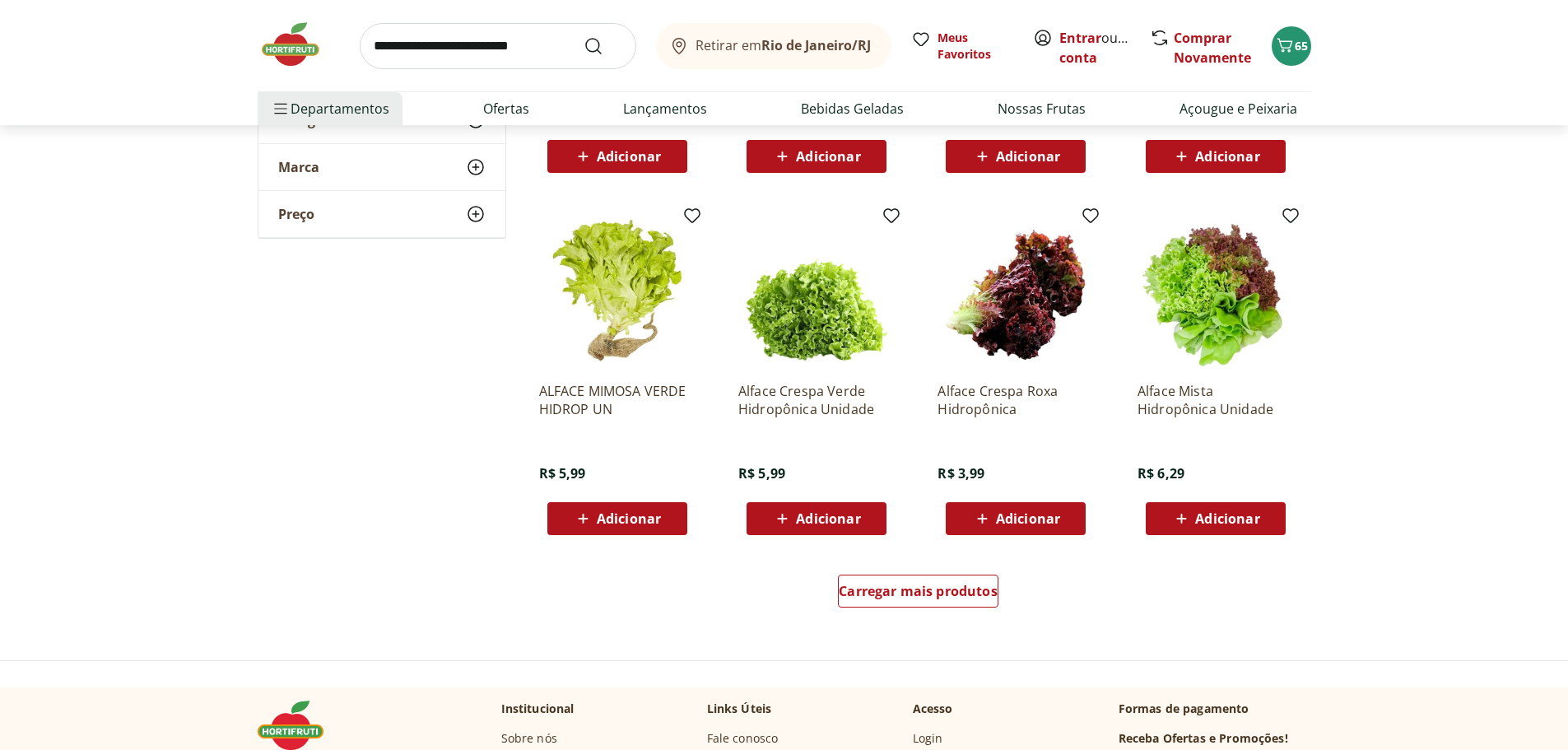 scroll, scrollTop: 8562, scrollLeft: 0, axis: vertical 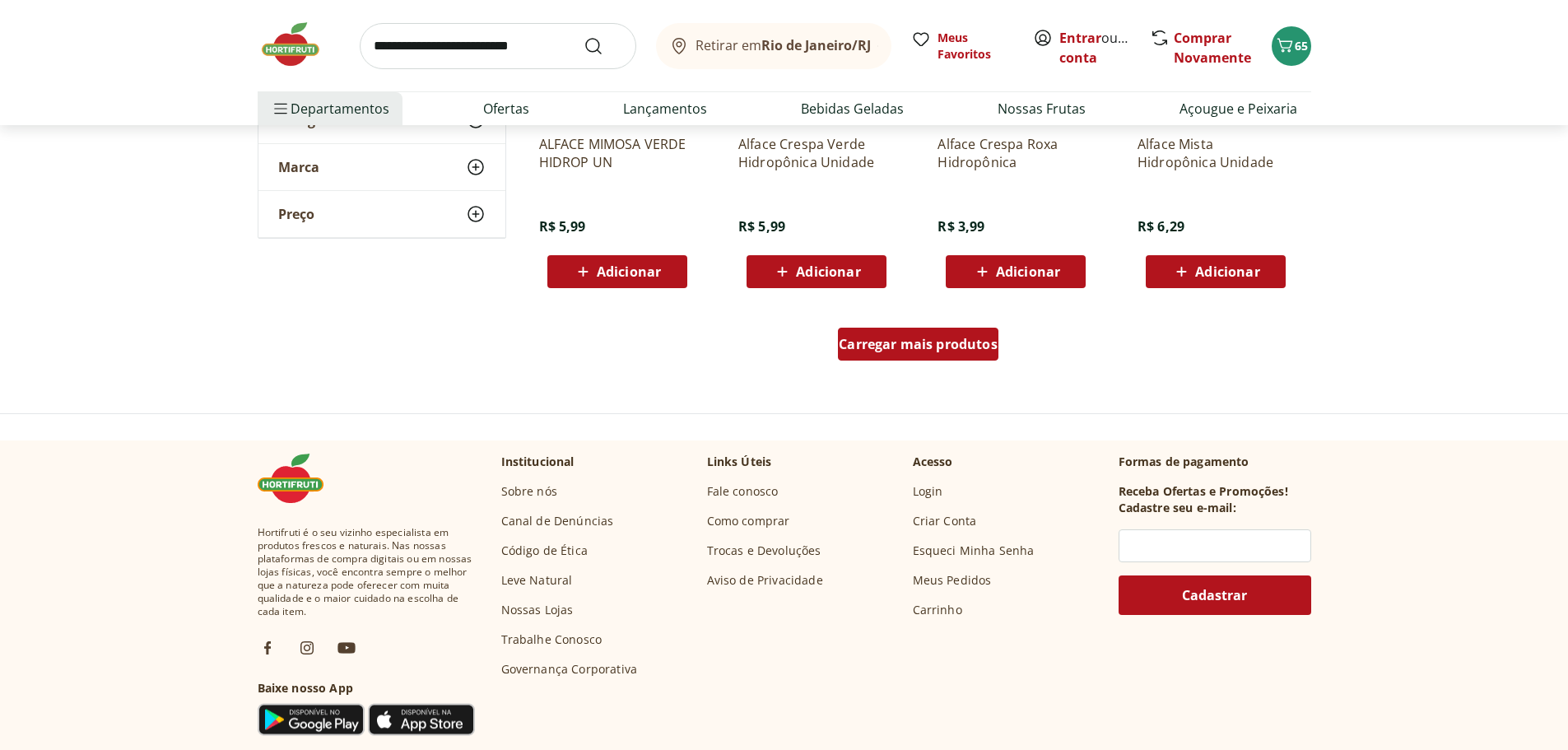 click on "Carregar mais produtos" at bounding box center [918, 344] 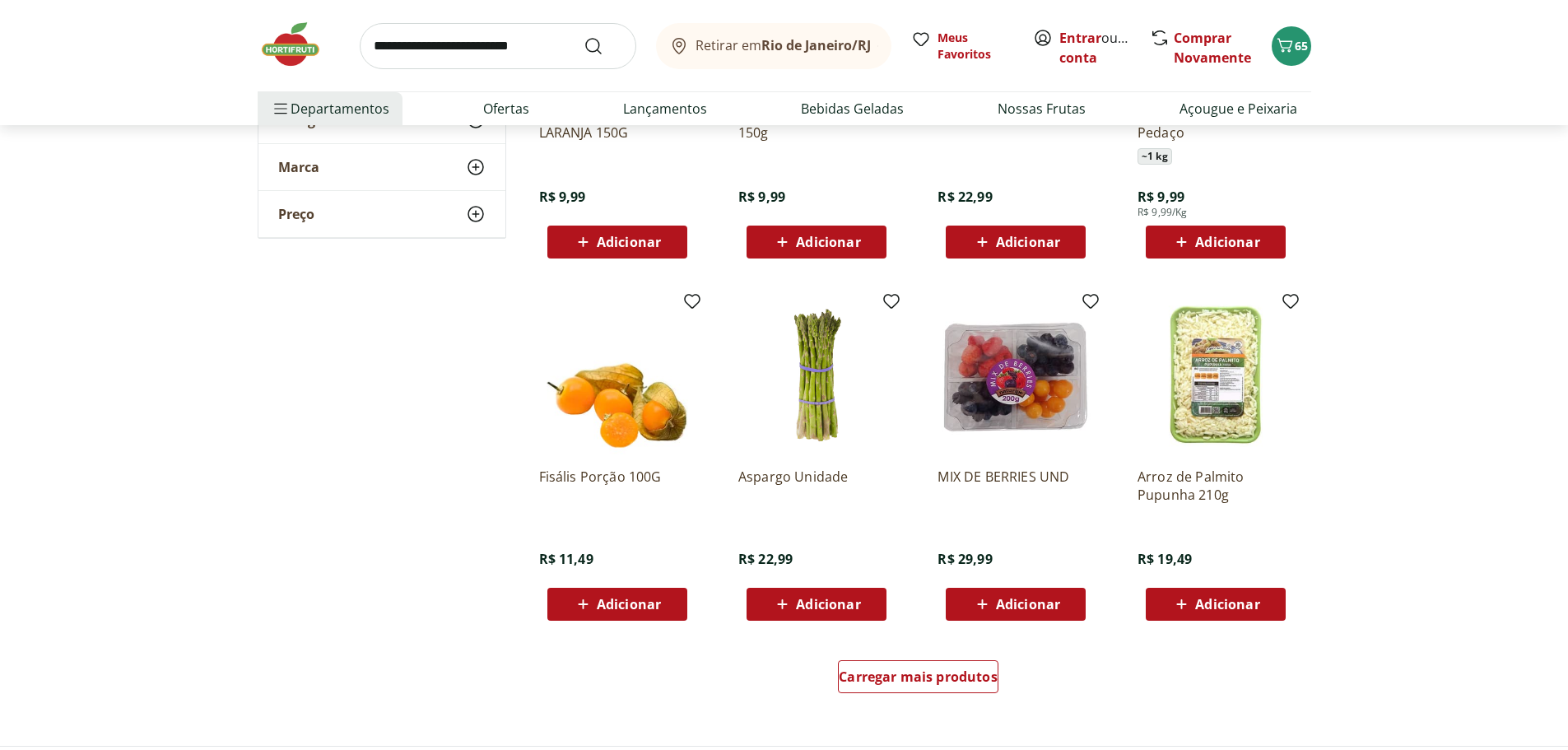 scroll, scrollTop: 9385, scrollLeft: 0, axis: vertical 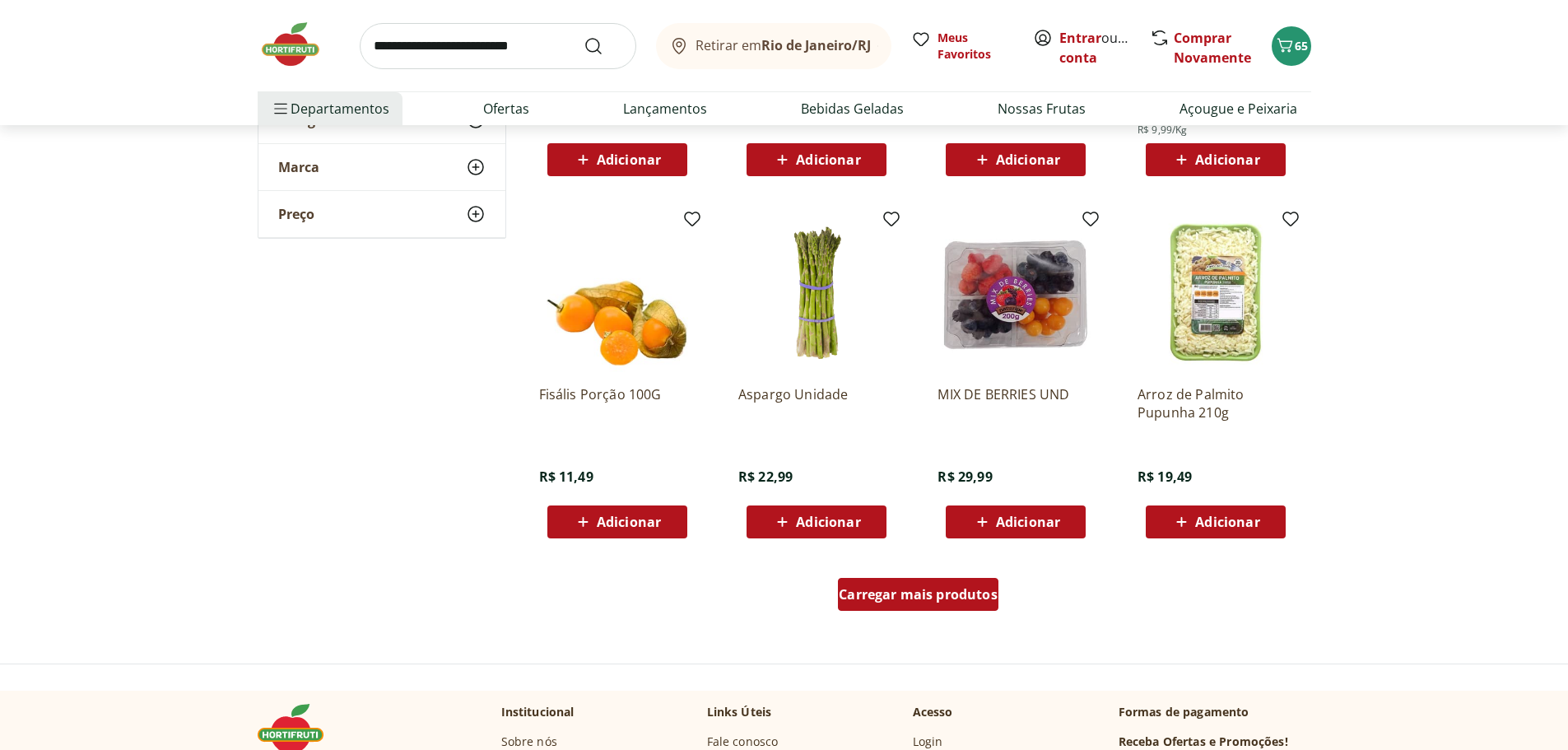 click on "Carregar mais produtos" at bounding box center (918, 594) 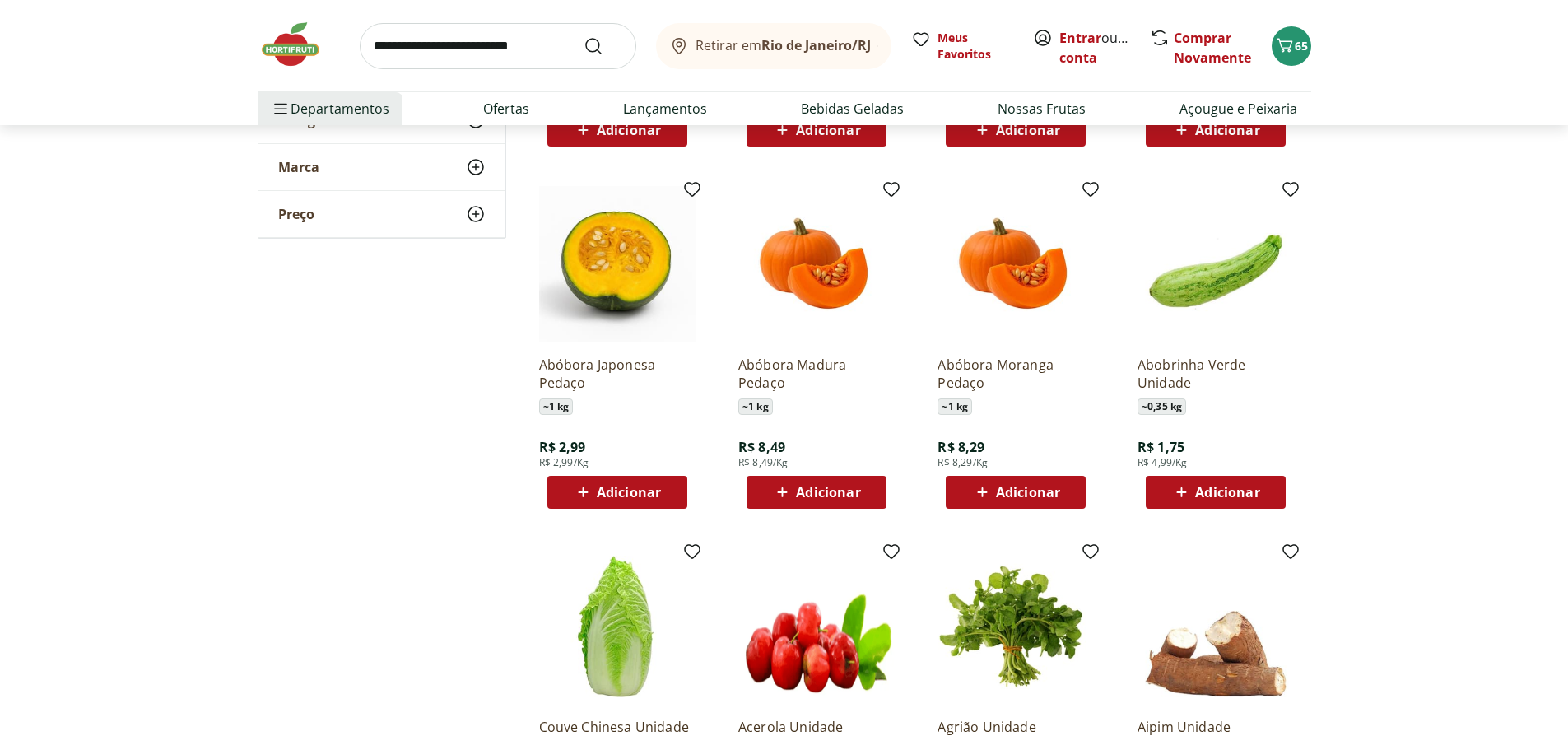 scroll, scrollTop: 10373, scrollLeft: 0, axis: vertical 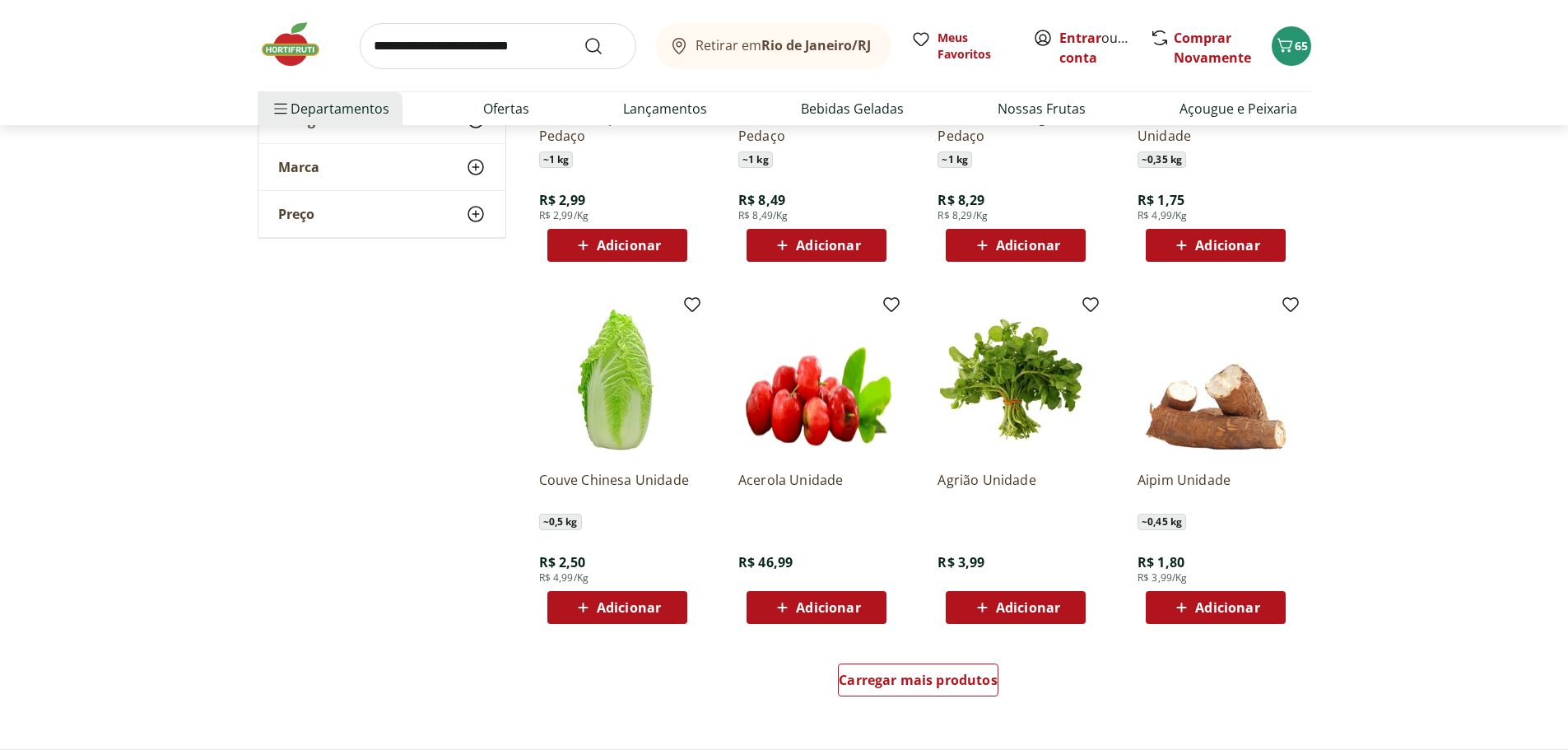 click on "Adicionar" at bounding box center (629, 608) 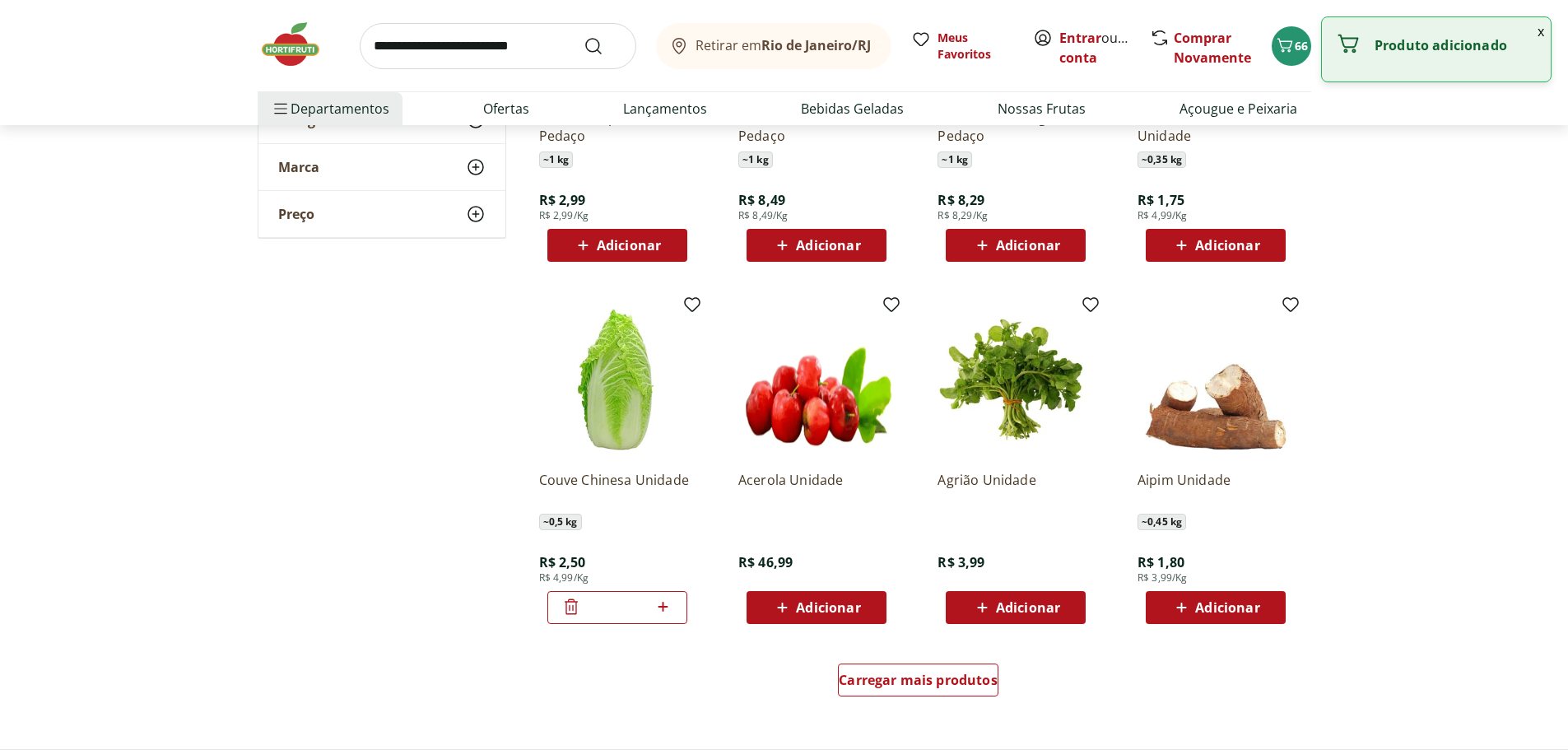 scroll, scrollTop: 10620, scrollLeft: 0, axis: vertical 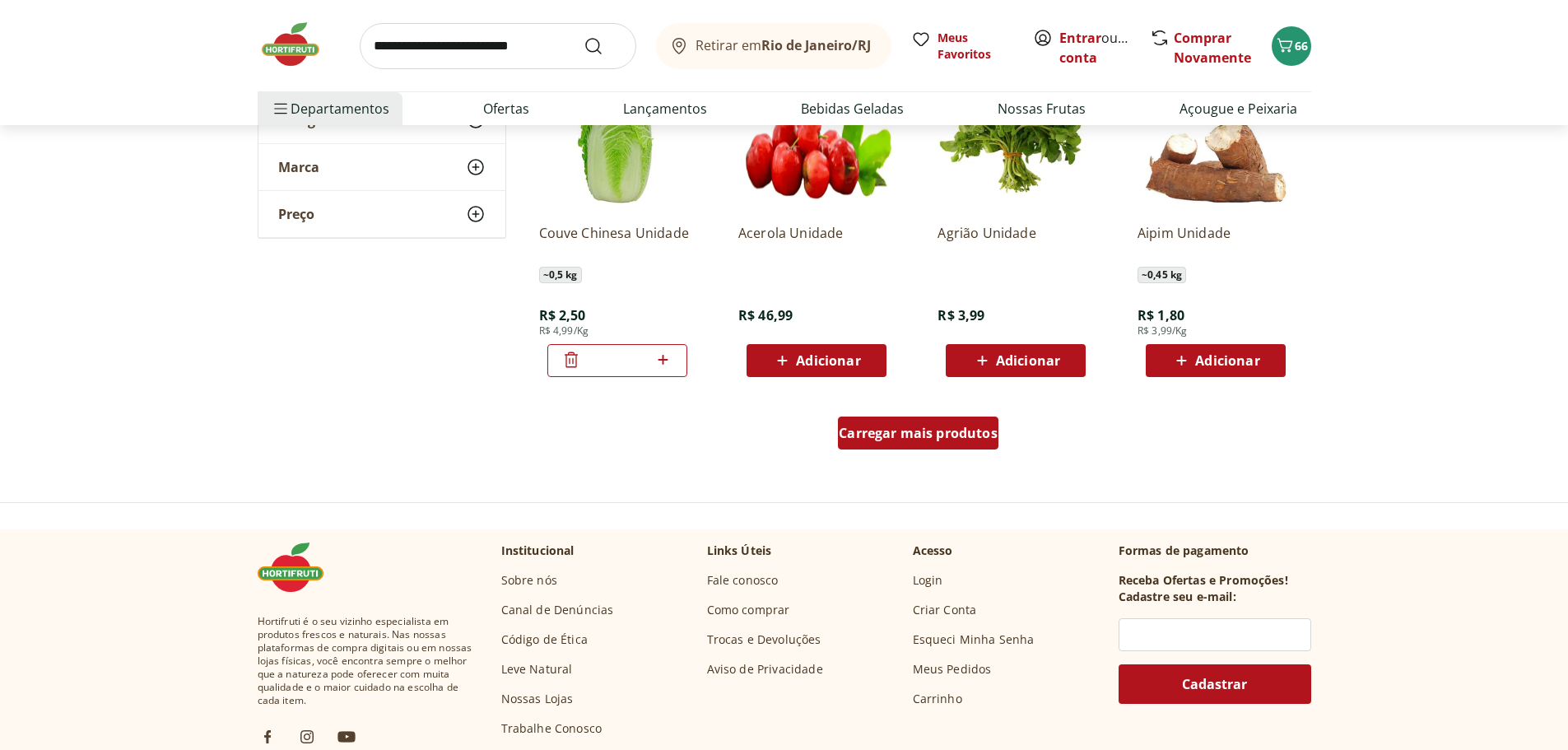 click on "Carregar mais produtos" at bounding box center [918, 433] 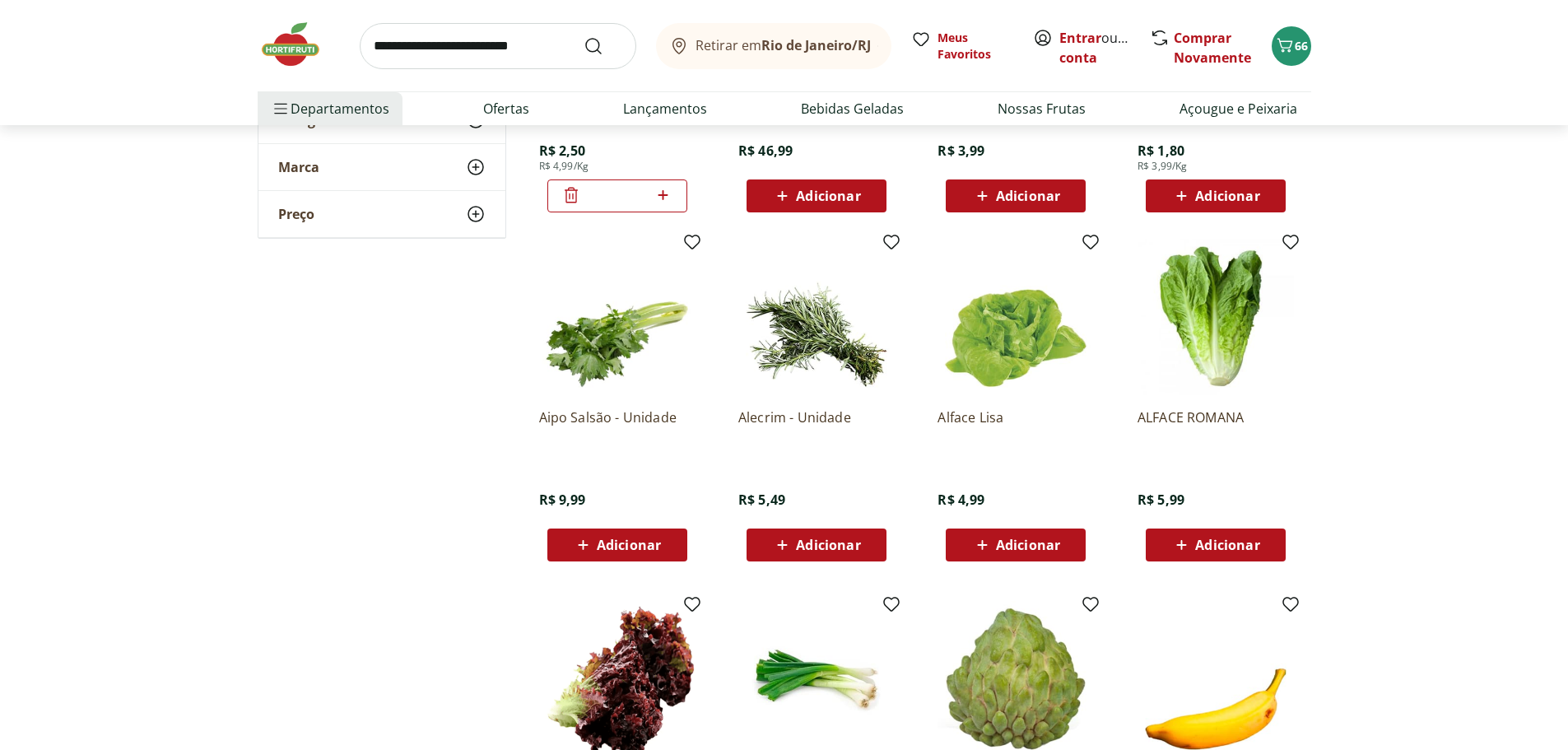 scroll, scrollTop: 11032, scrollLeft: 0, axis: vertical 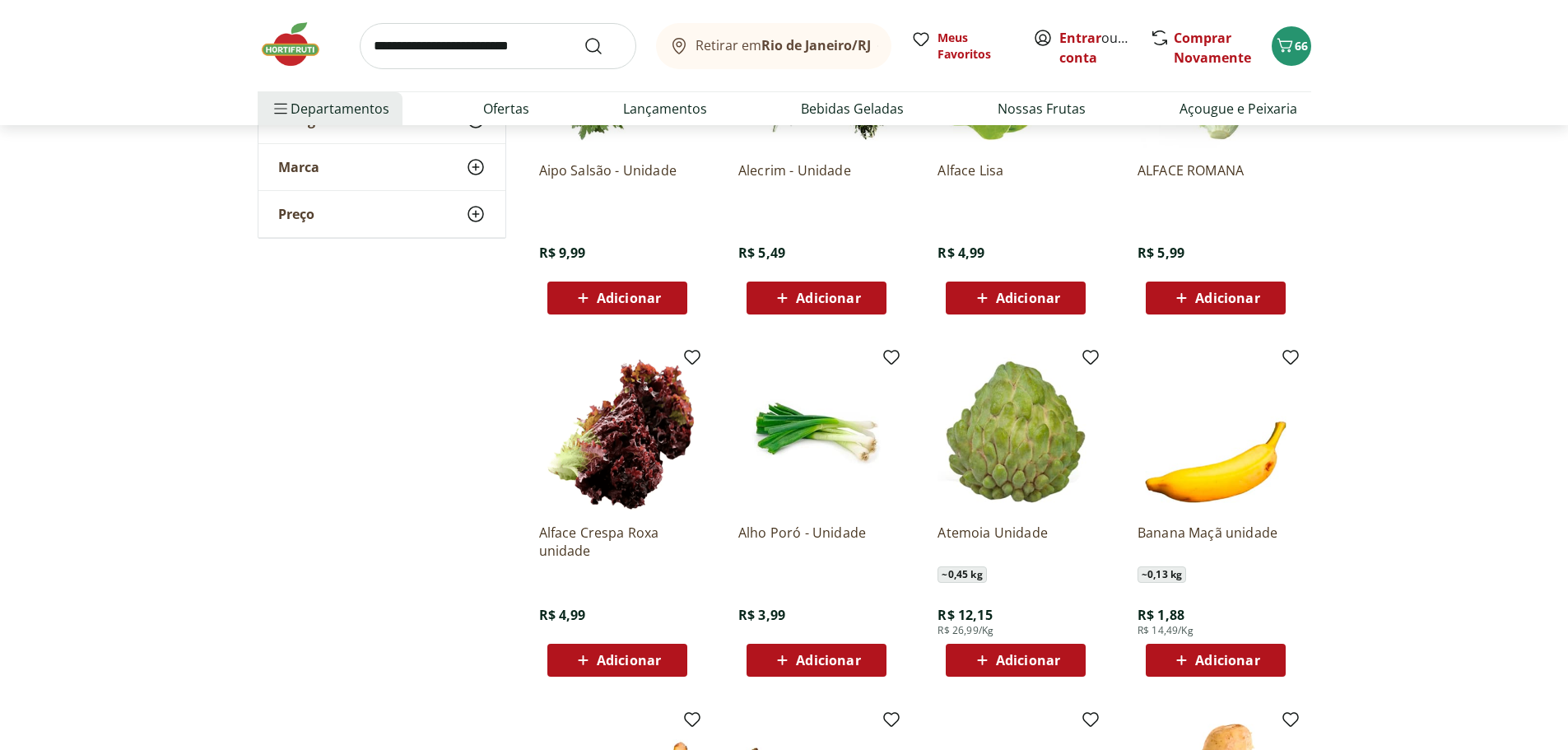 click on "Adicionar" at bounding box center [828, 660] 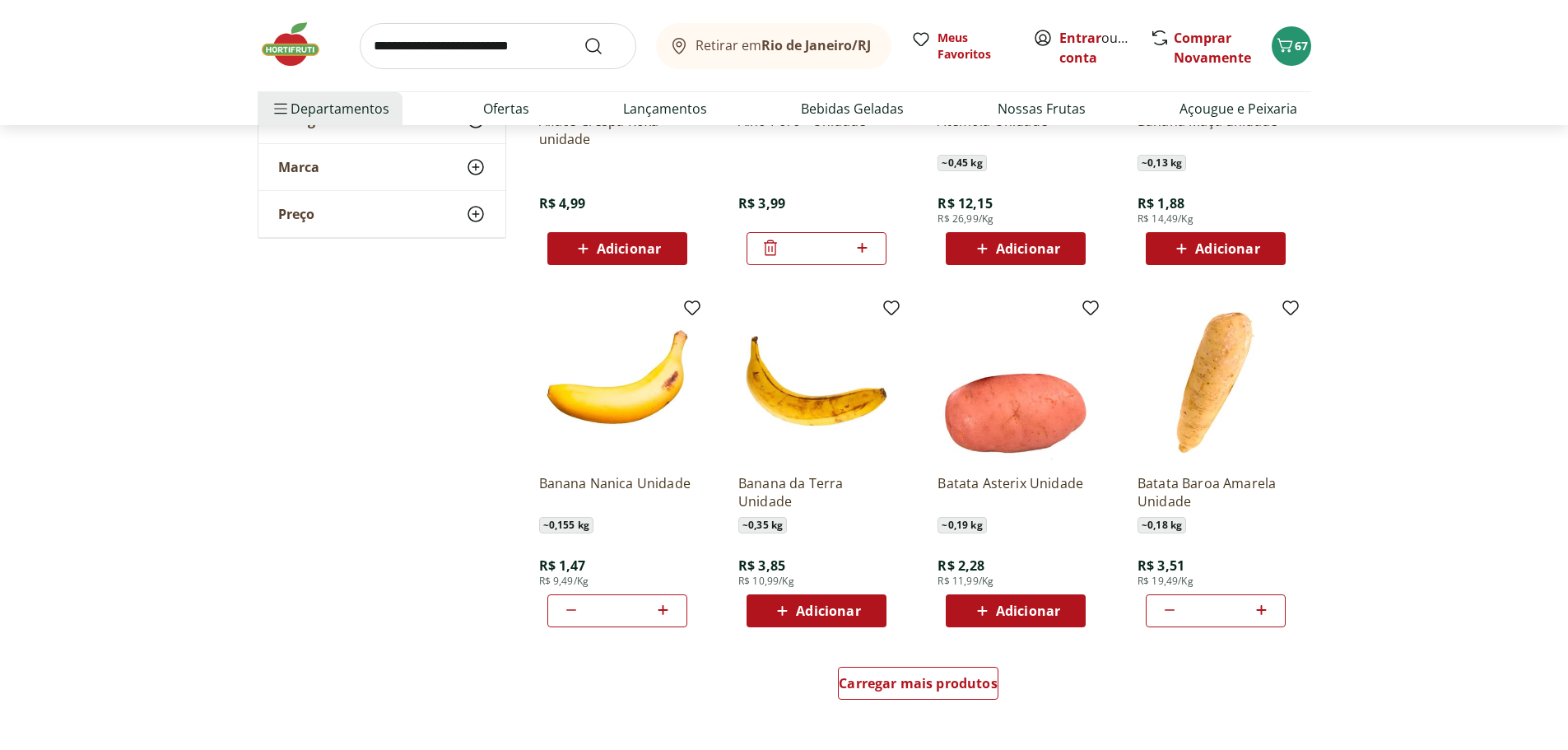 scroll, scrollTop: 11526, scrollLeft: 0, axis: vertical 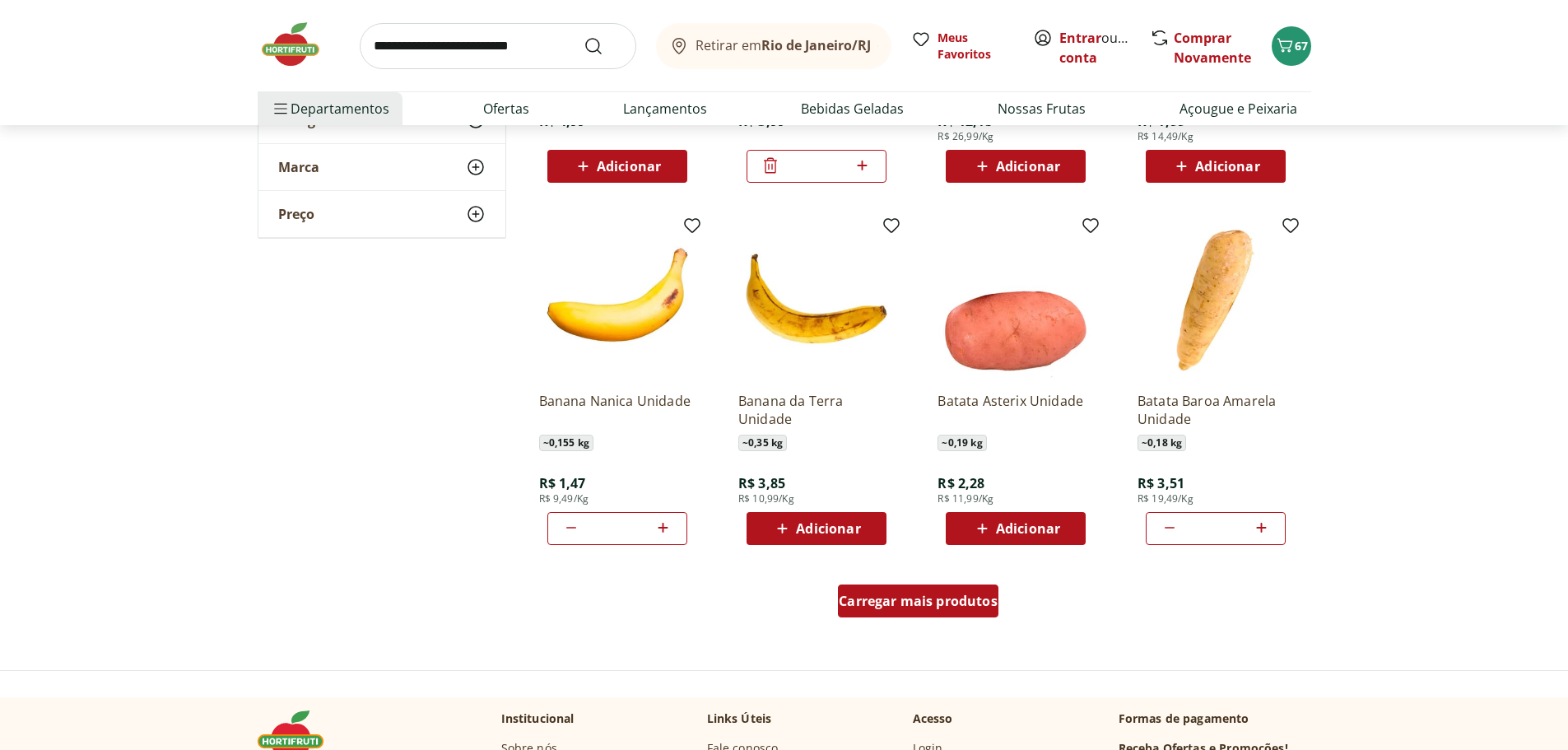 click on "Carregar mais produtos" at bounding box center [918, 601] 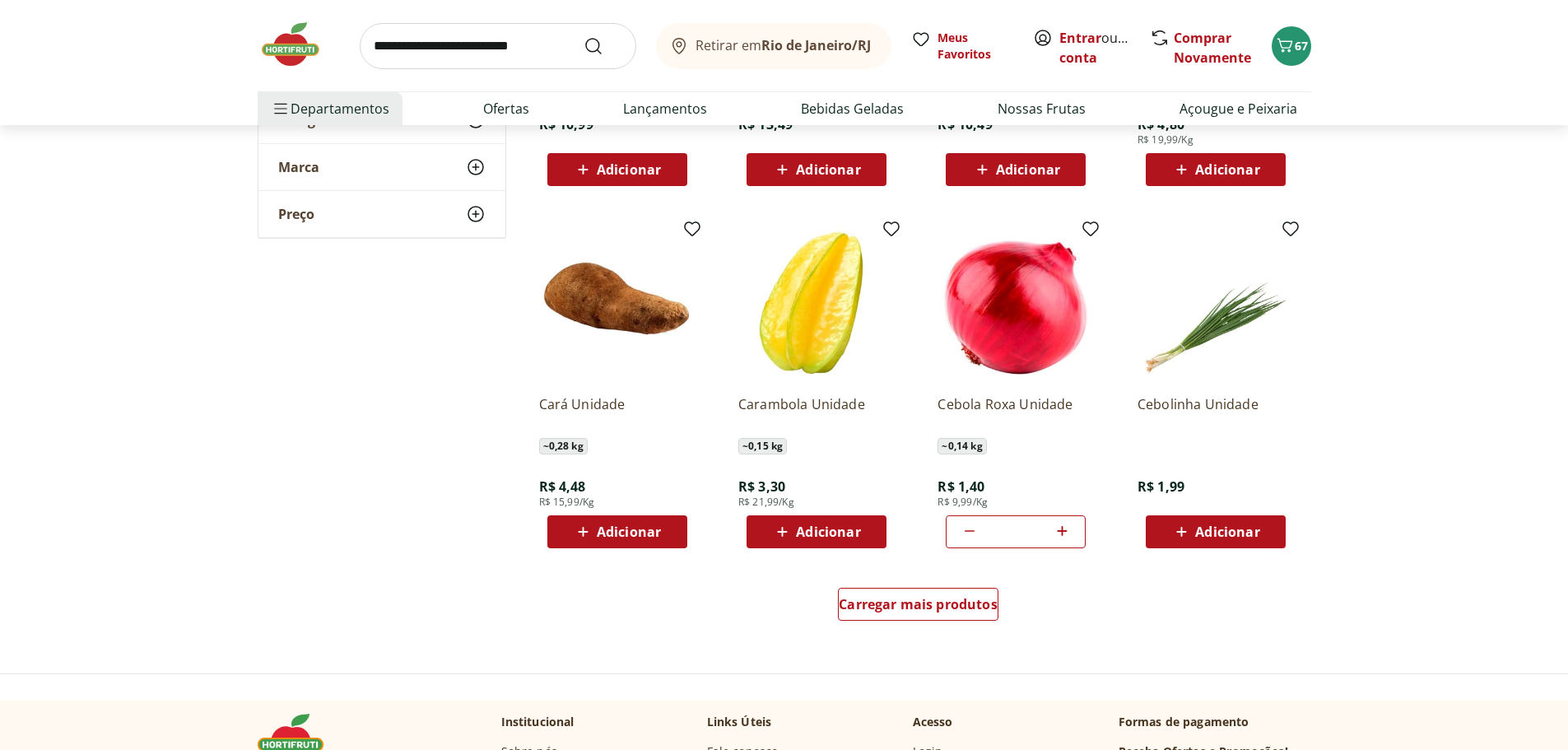 scroll, scrollTop: 12678, scrollLeft: 0, axis: vertical 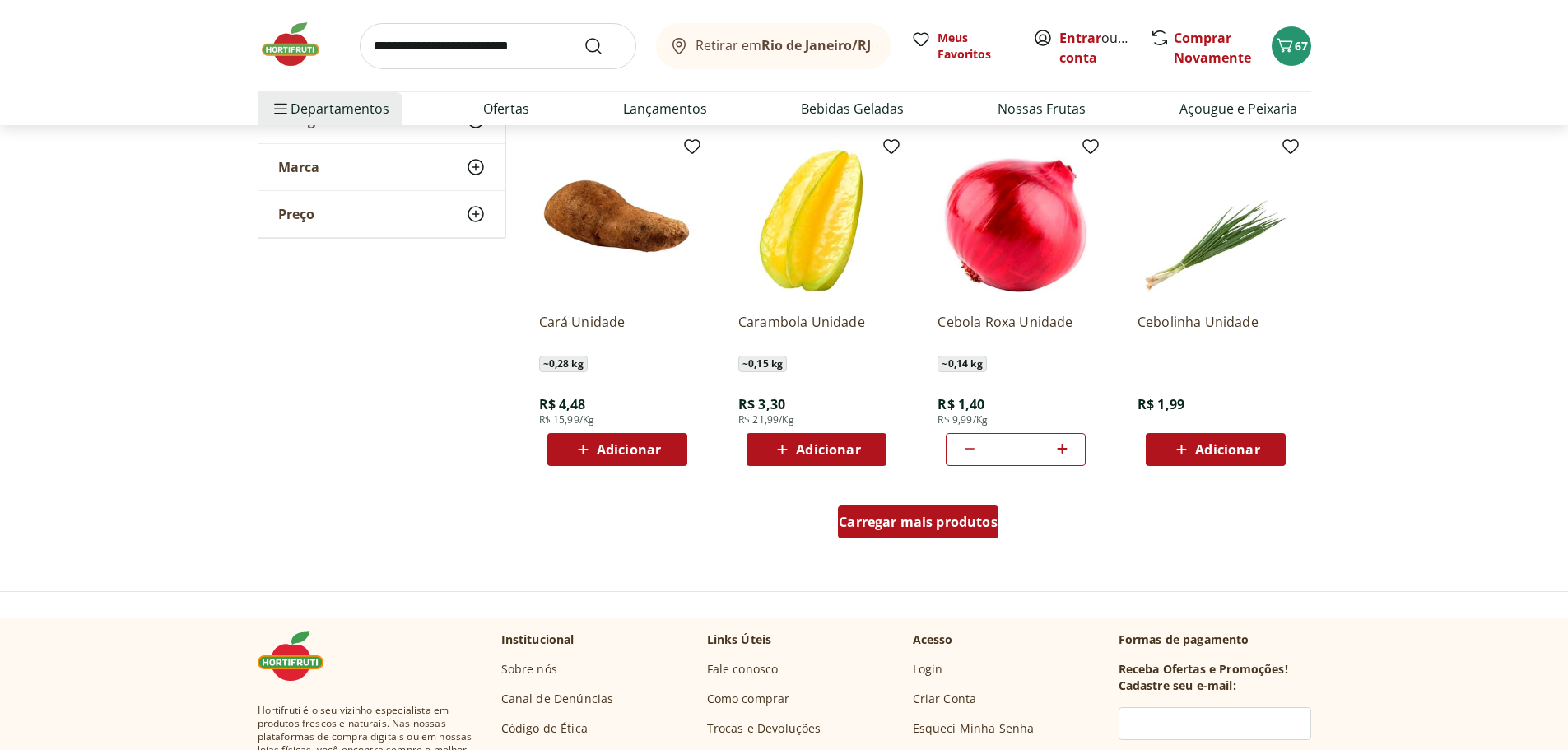 click on "Carregar mais produtos" at bounding box center (918, 522) 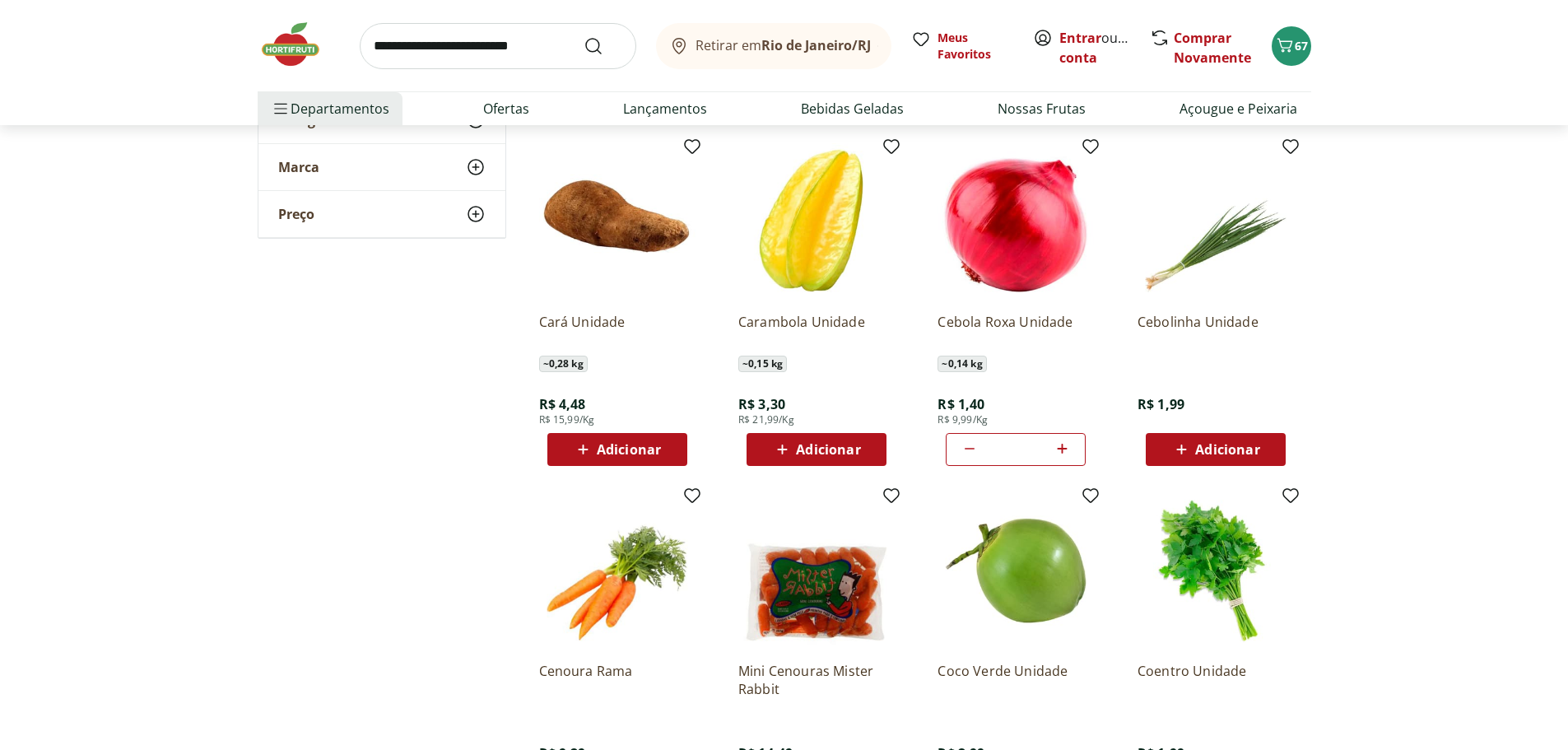 scroll, scrollTop: 12925, scrollLeft: 0, axis: vertical 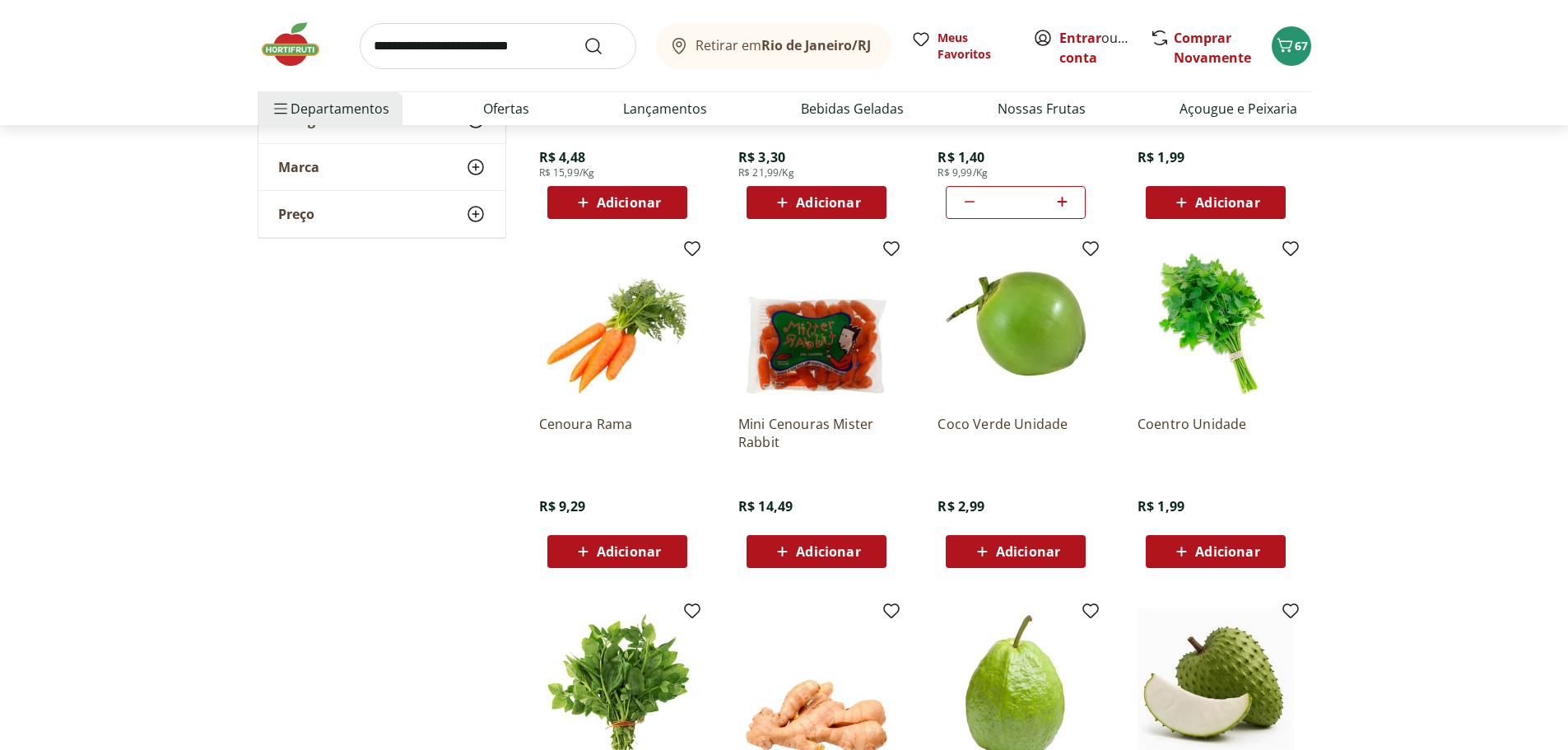 click on "Adicionar" at bounding box center (1227, 552) 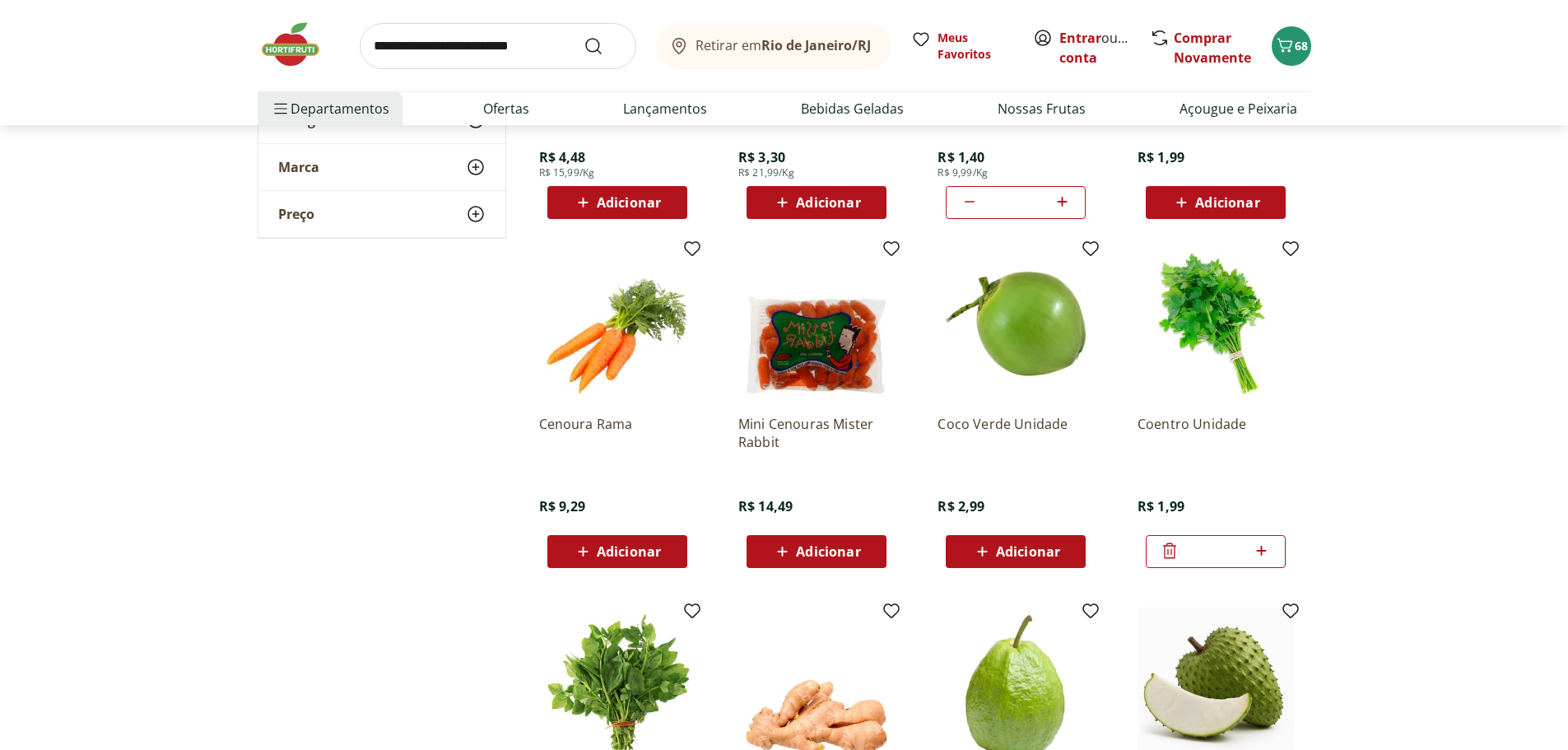 click 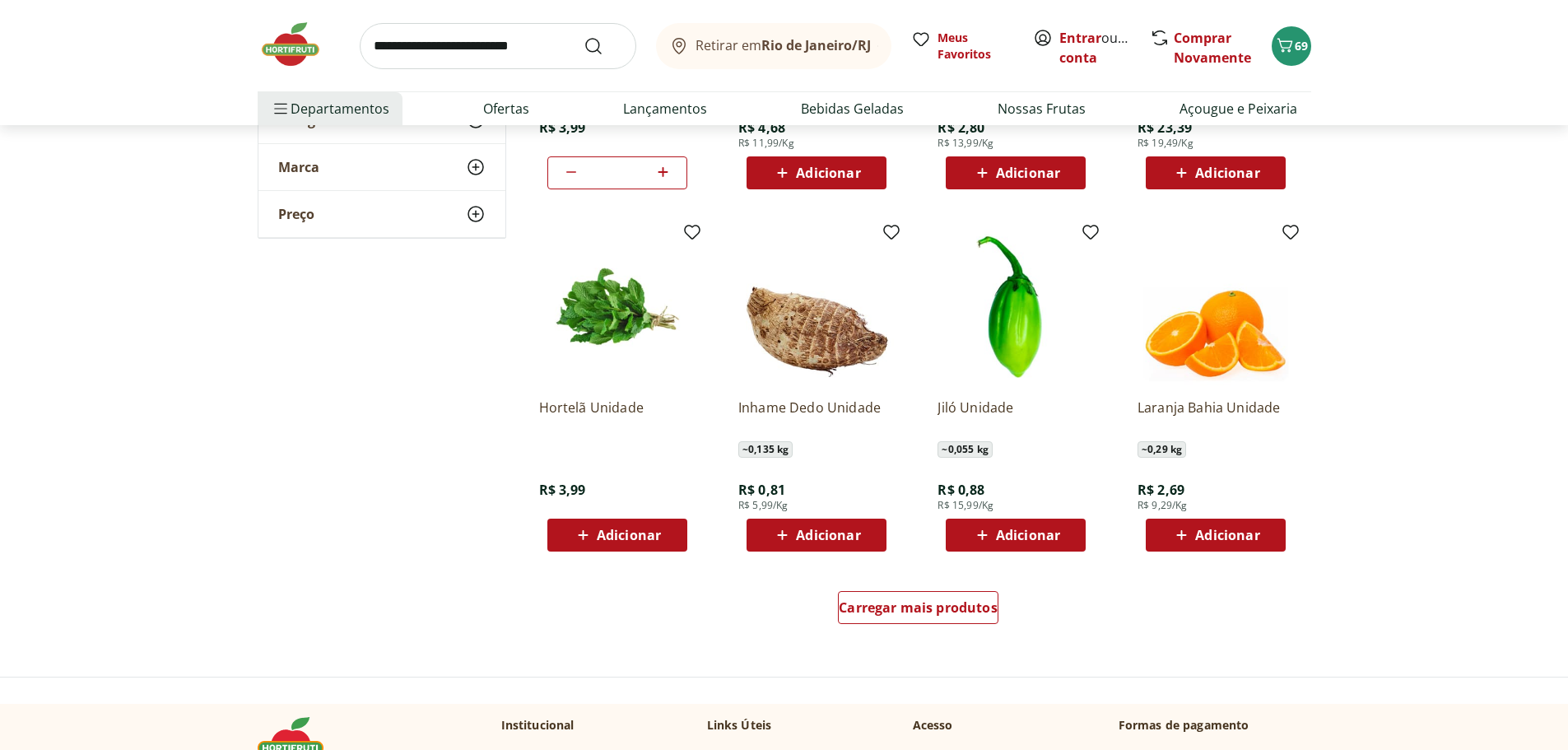 scroll, scrollTop: 13913, scrollLeft: 0, axis: vertical 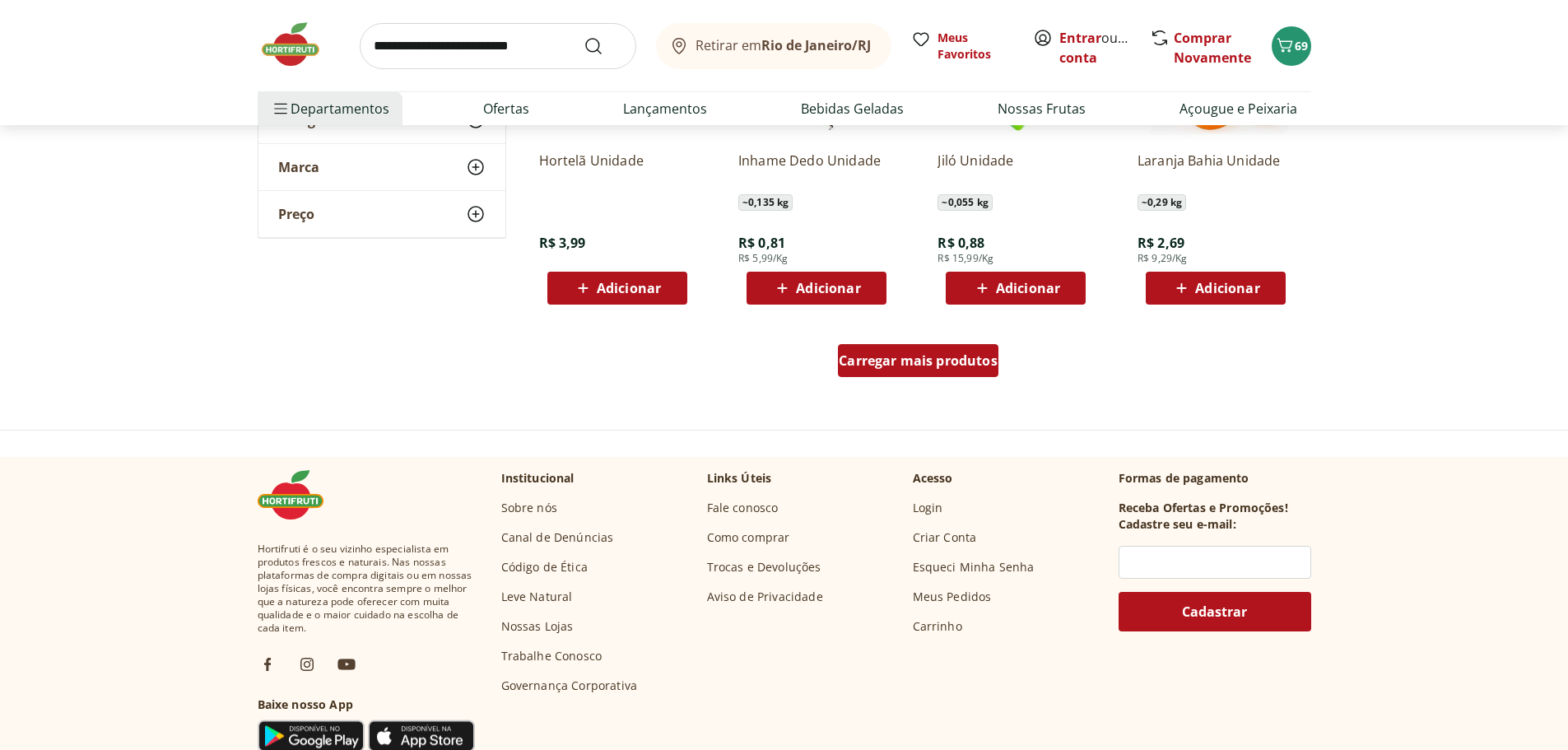 click on "Carregar mais produtos" at bounding box center (918, 361) 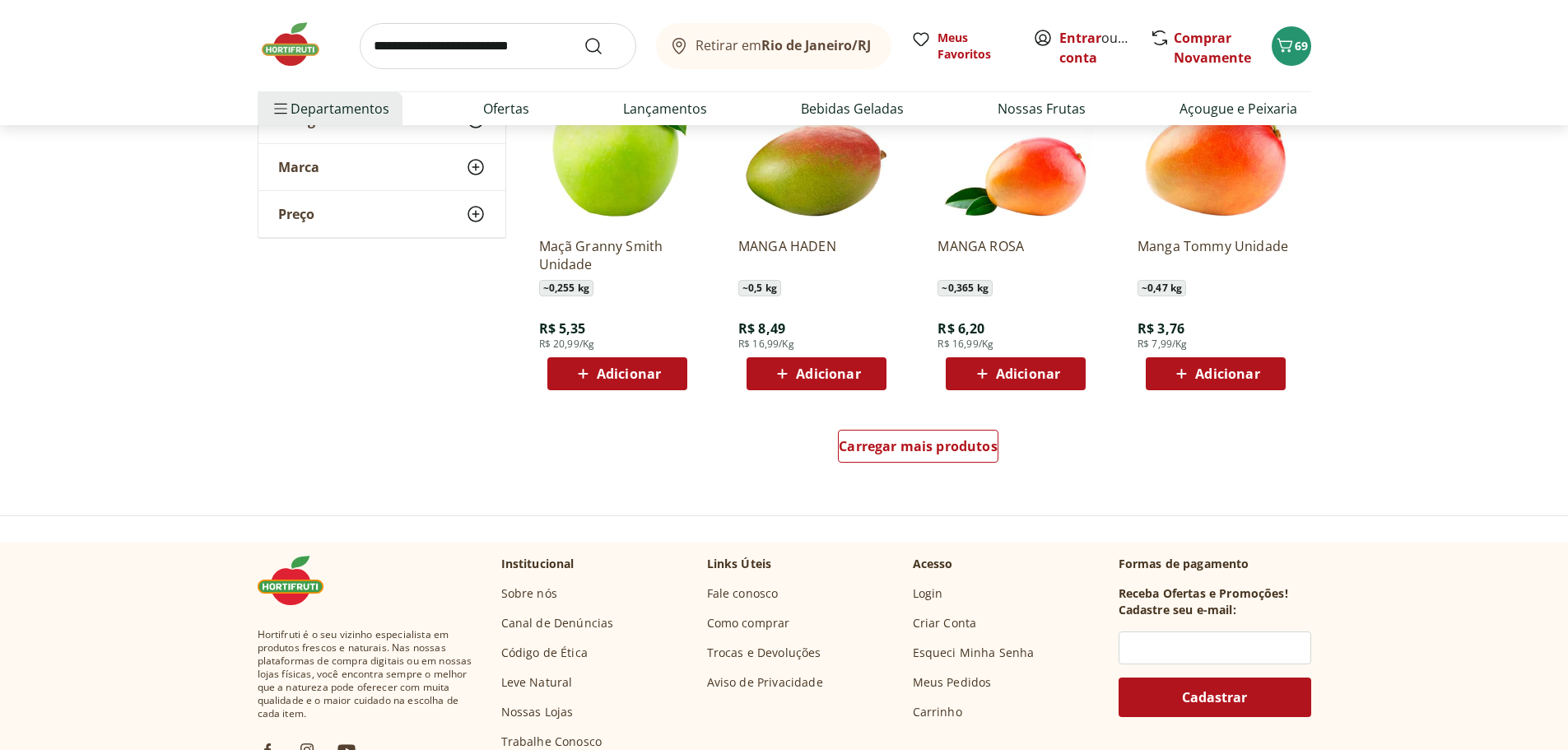 scroll, scrollTop: 14737, scrollLeft: 0, axis: vertical 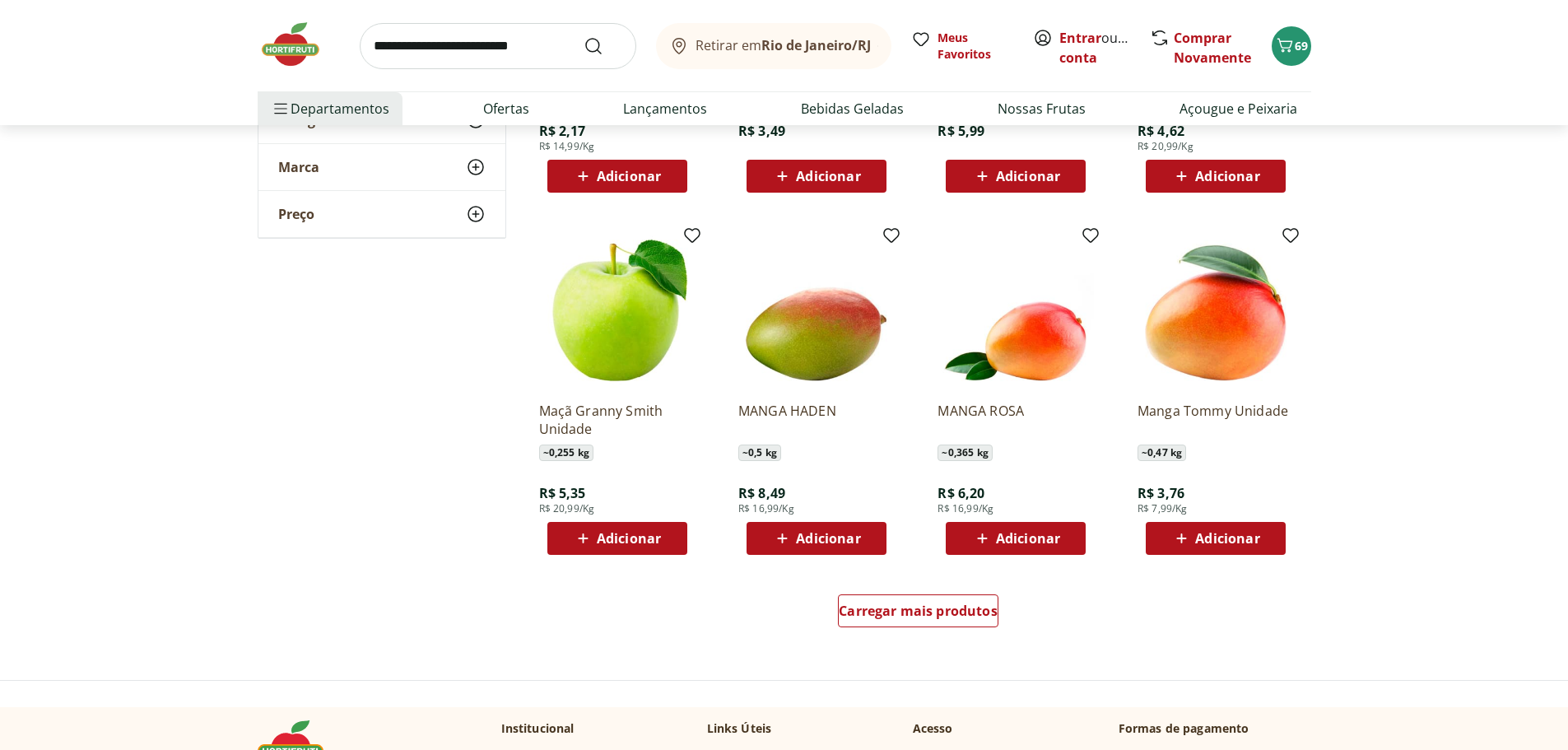 click on "Adicionar" at bounding box center [1227, 538] 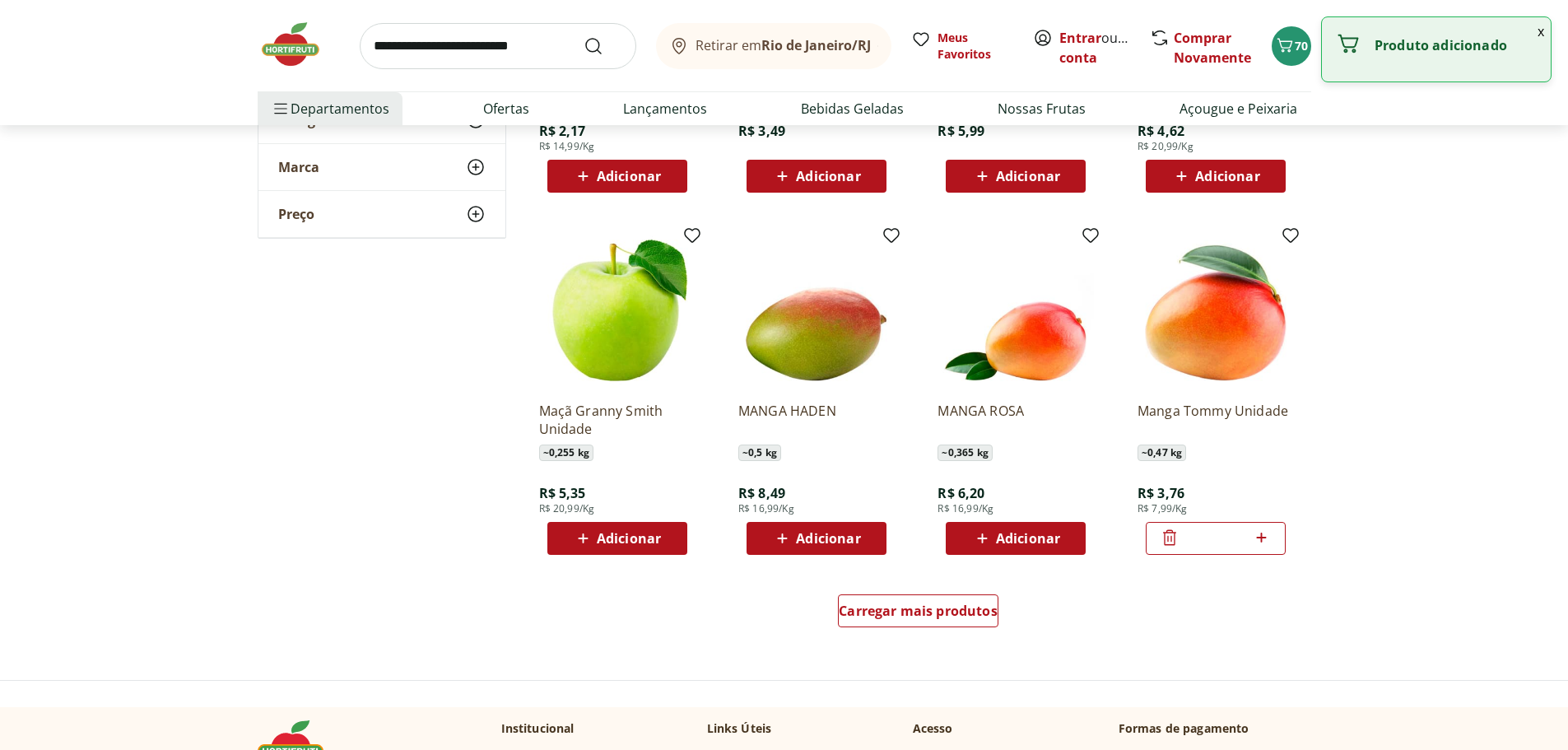 click 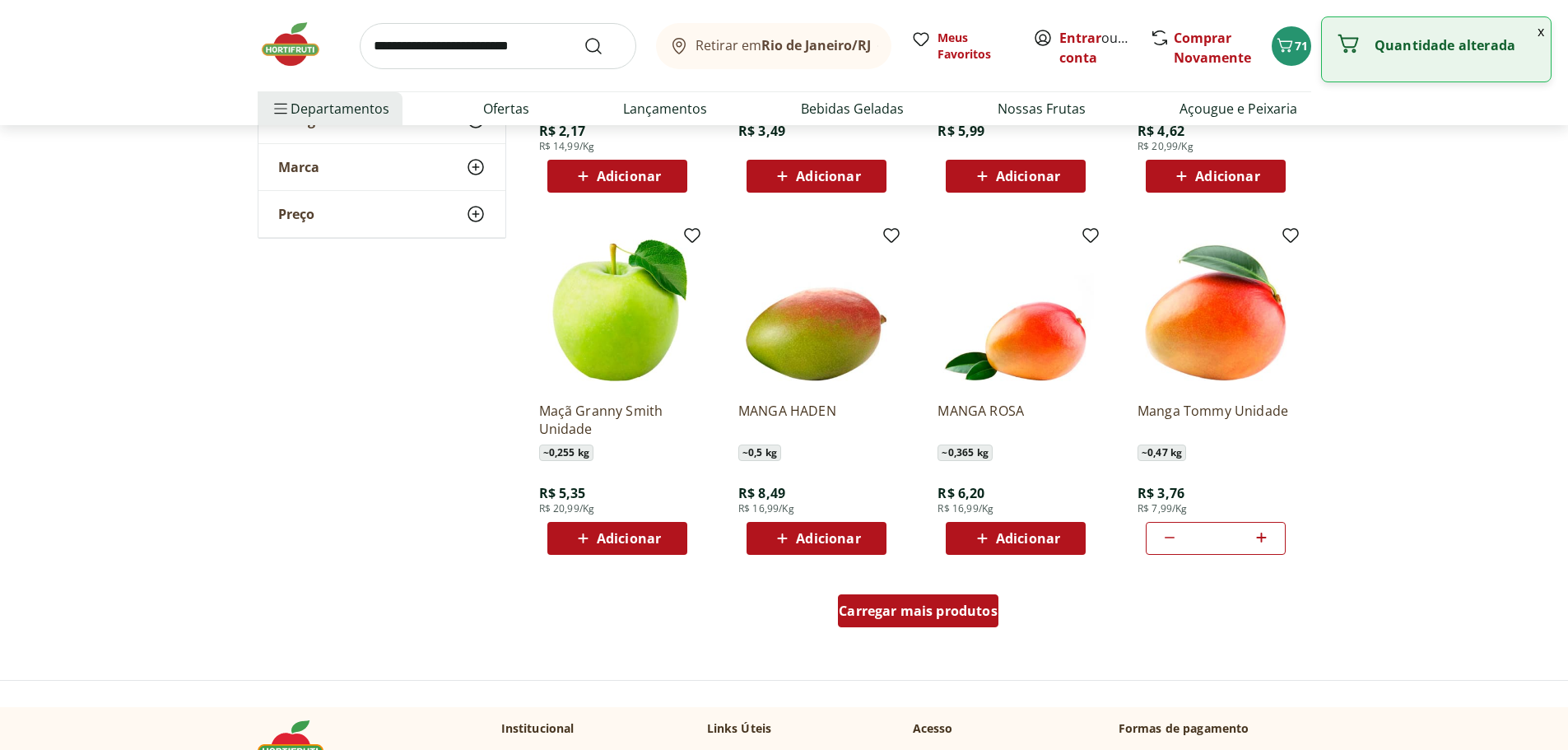 click on "Carregar mais produtos" at bounding box center (918, 611) 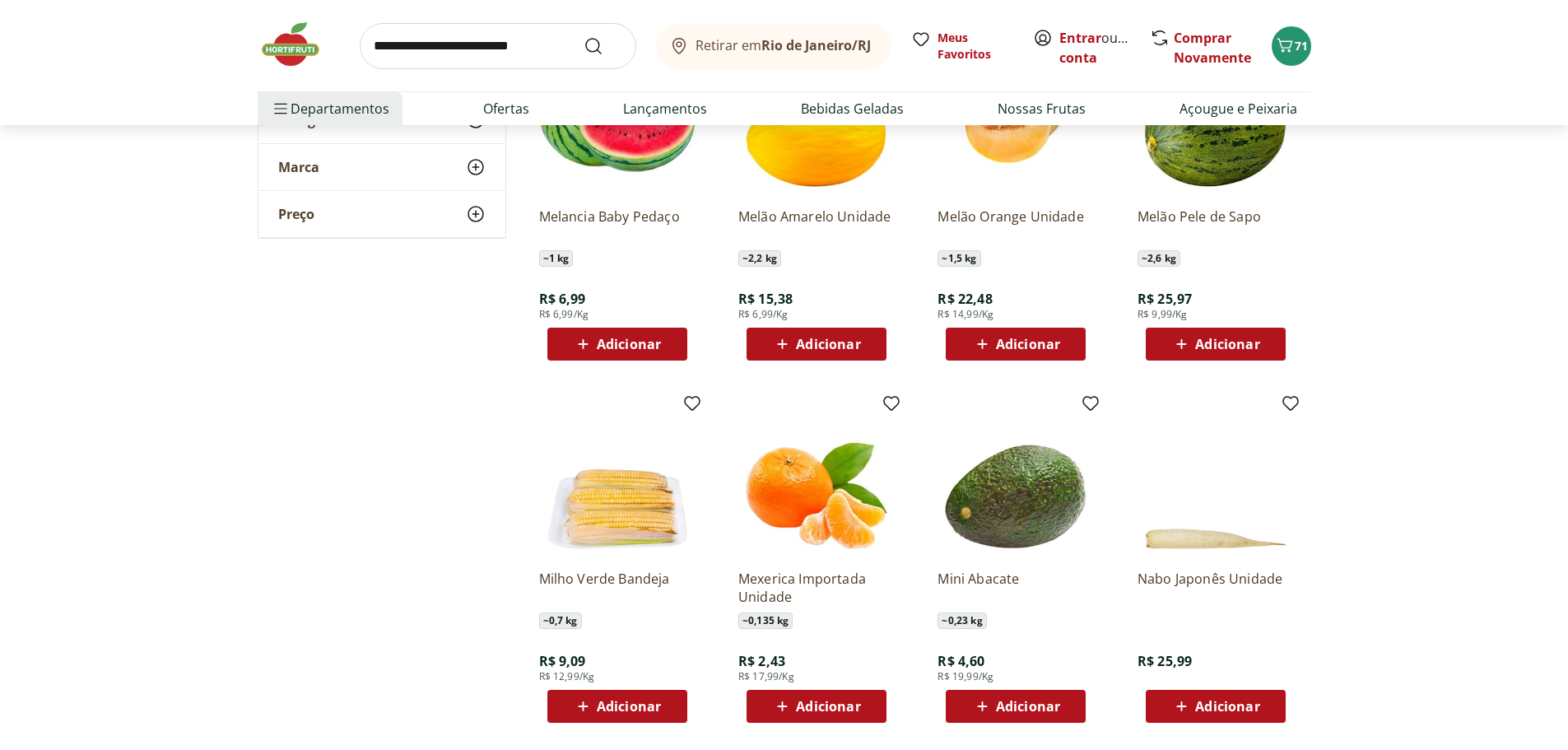 scroll, scrollTop: 15889, scrollLeft: 0, axis: vertical 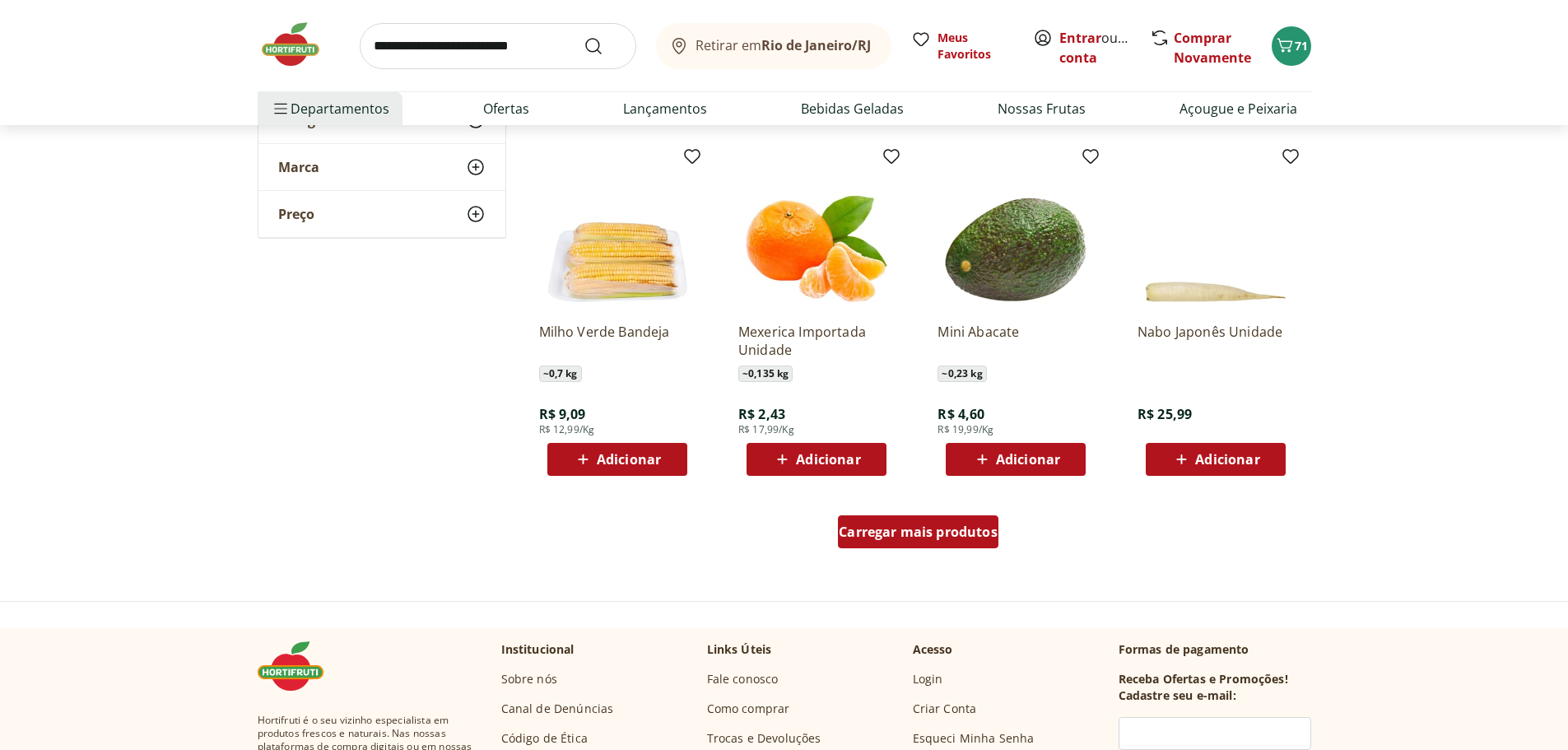 click on "Carregar mais produtos" at bounding box center (918, 532) 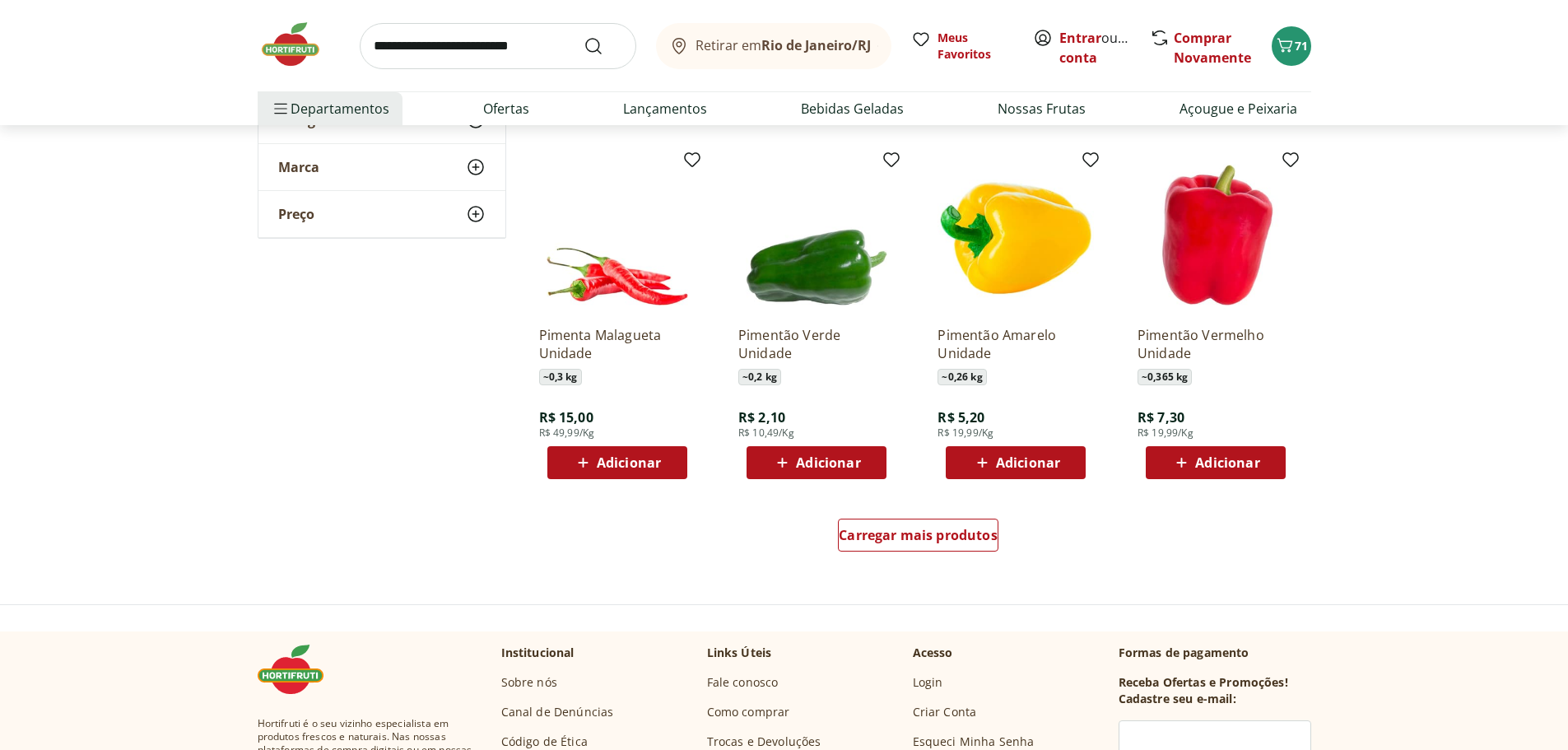 scroll, scrollTop: 17124, scrollLeft: 0, axis: vertical 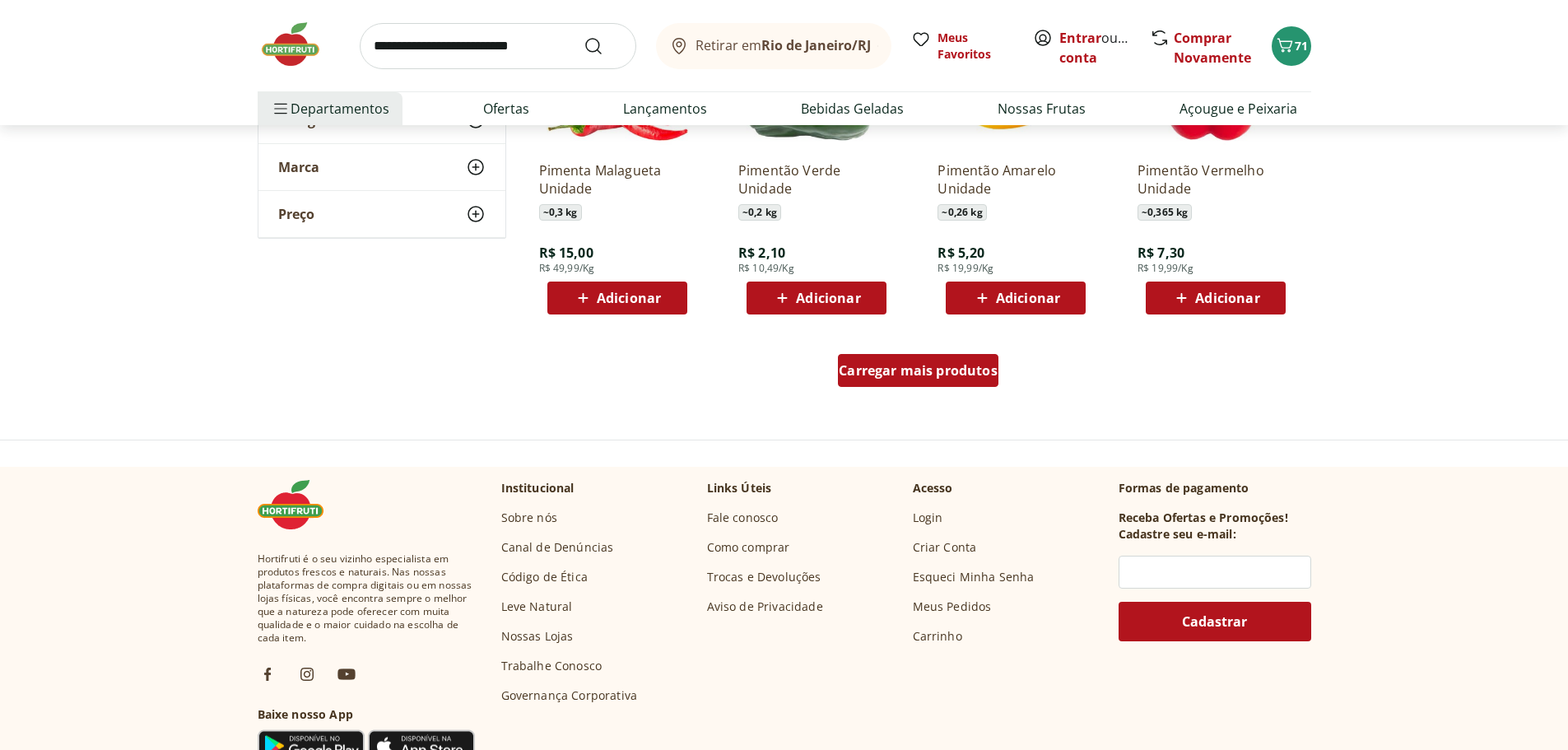 click on "Carregar mais produtos" at bounding box center (918, 370) 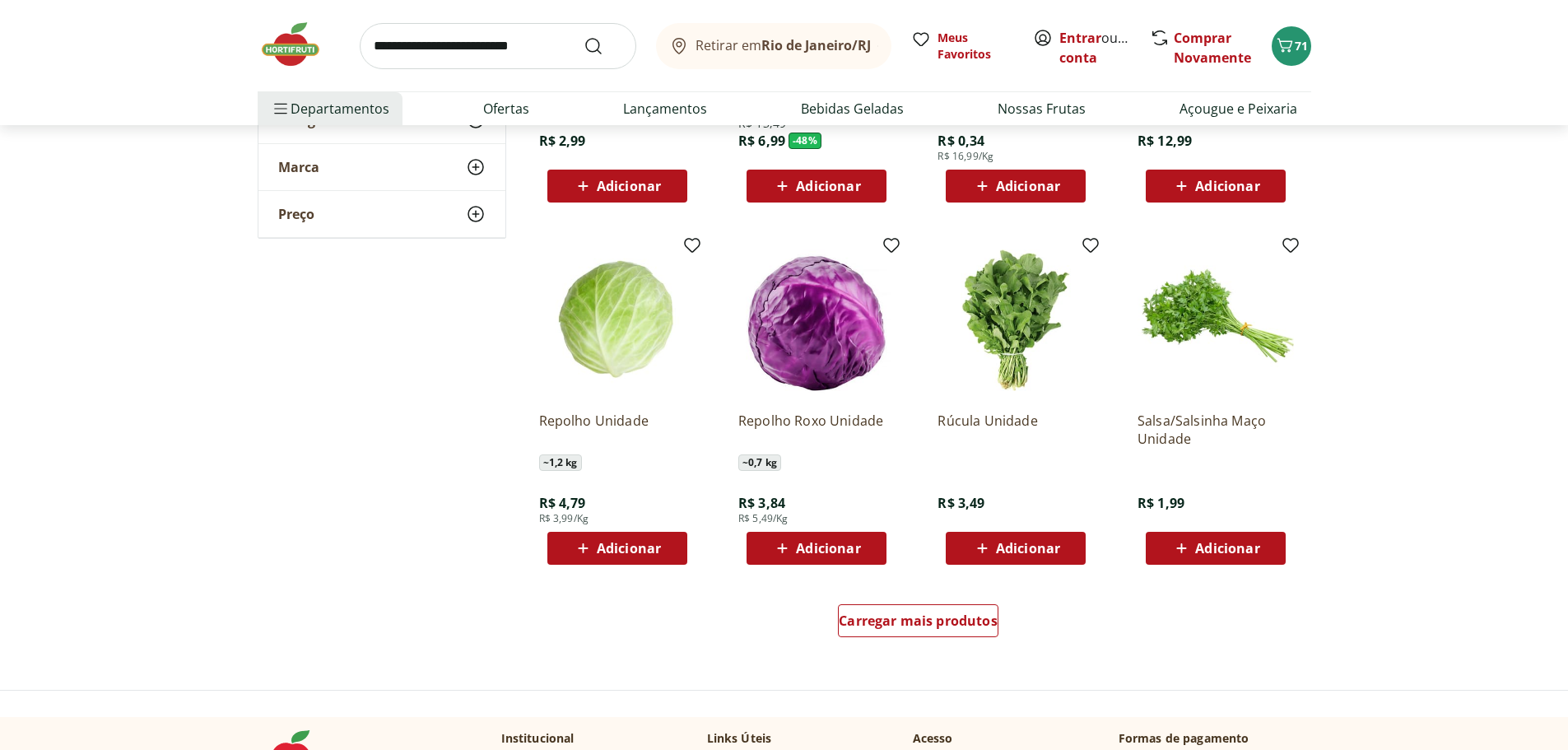 scroll, scrollTop: 18112, scrollLeft: 0, axis: vertical 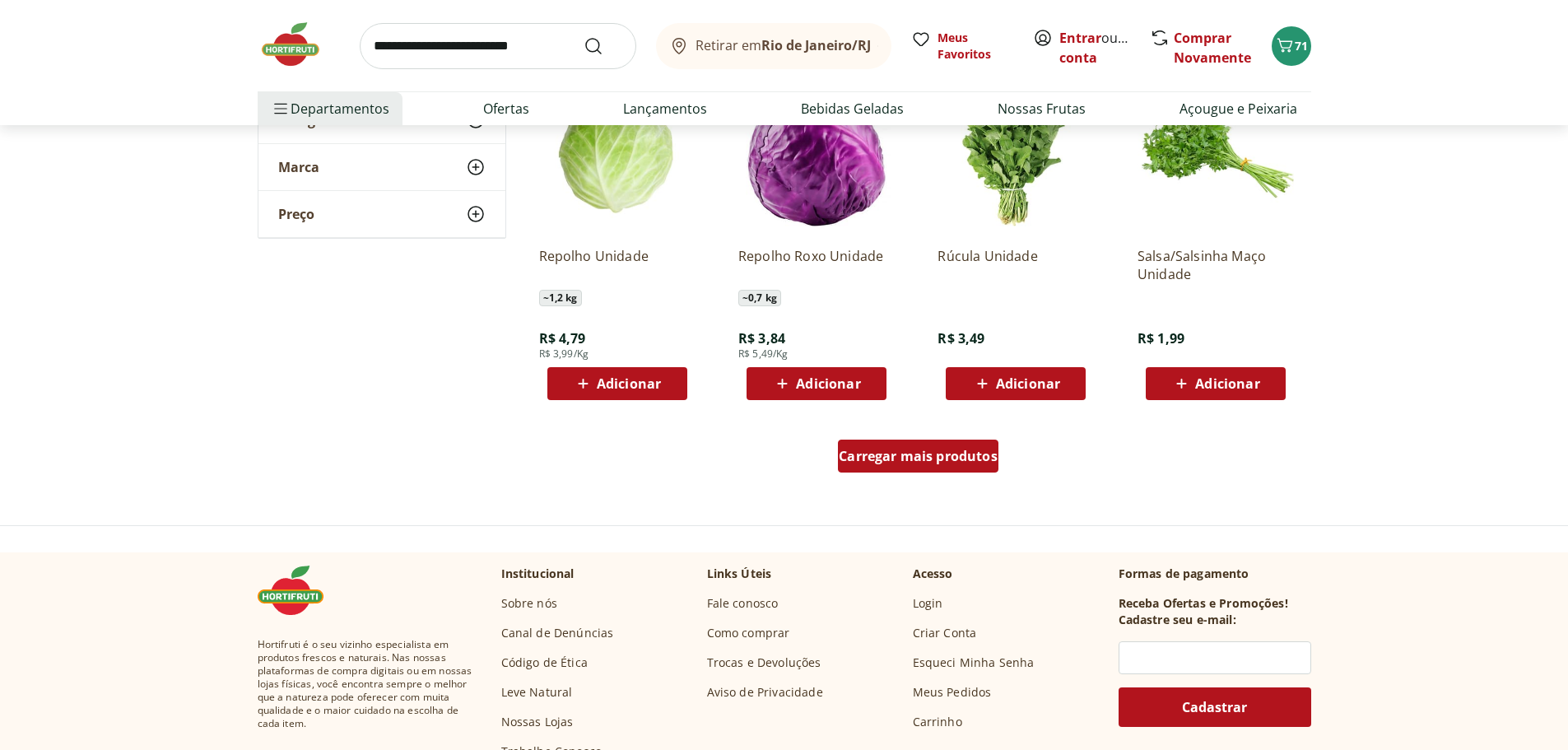 click on "Carregar mais produtos" at bounding box center [918, 456] 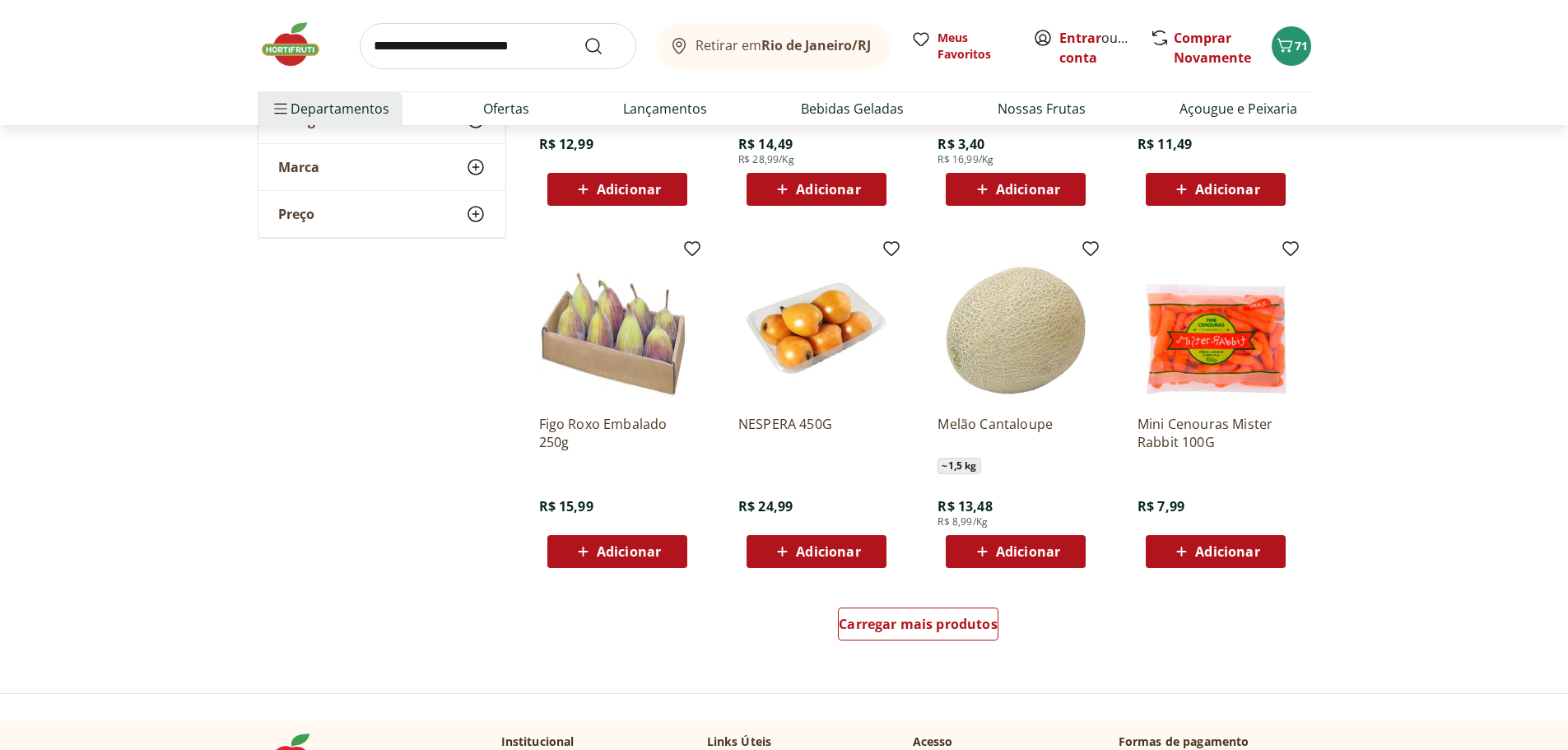 scroll, scrollTop: 19182, scrollLeft: 0, axis: vertical 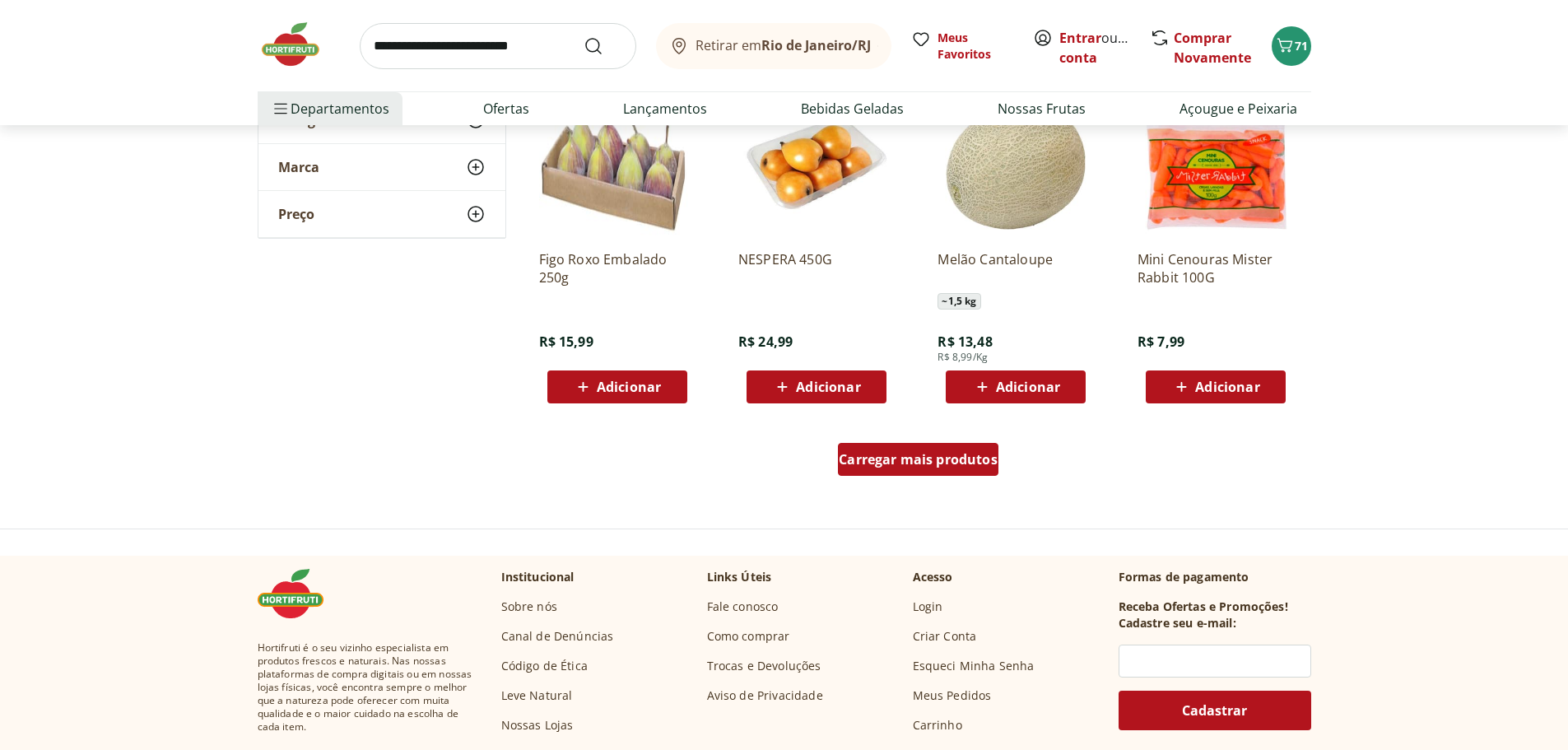 click on "Carregar mais produtos" at bounding box center (918, 459) 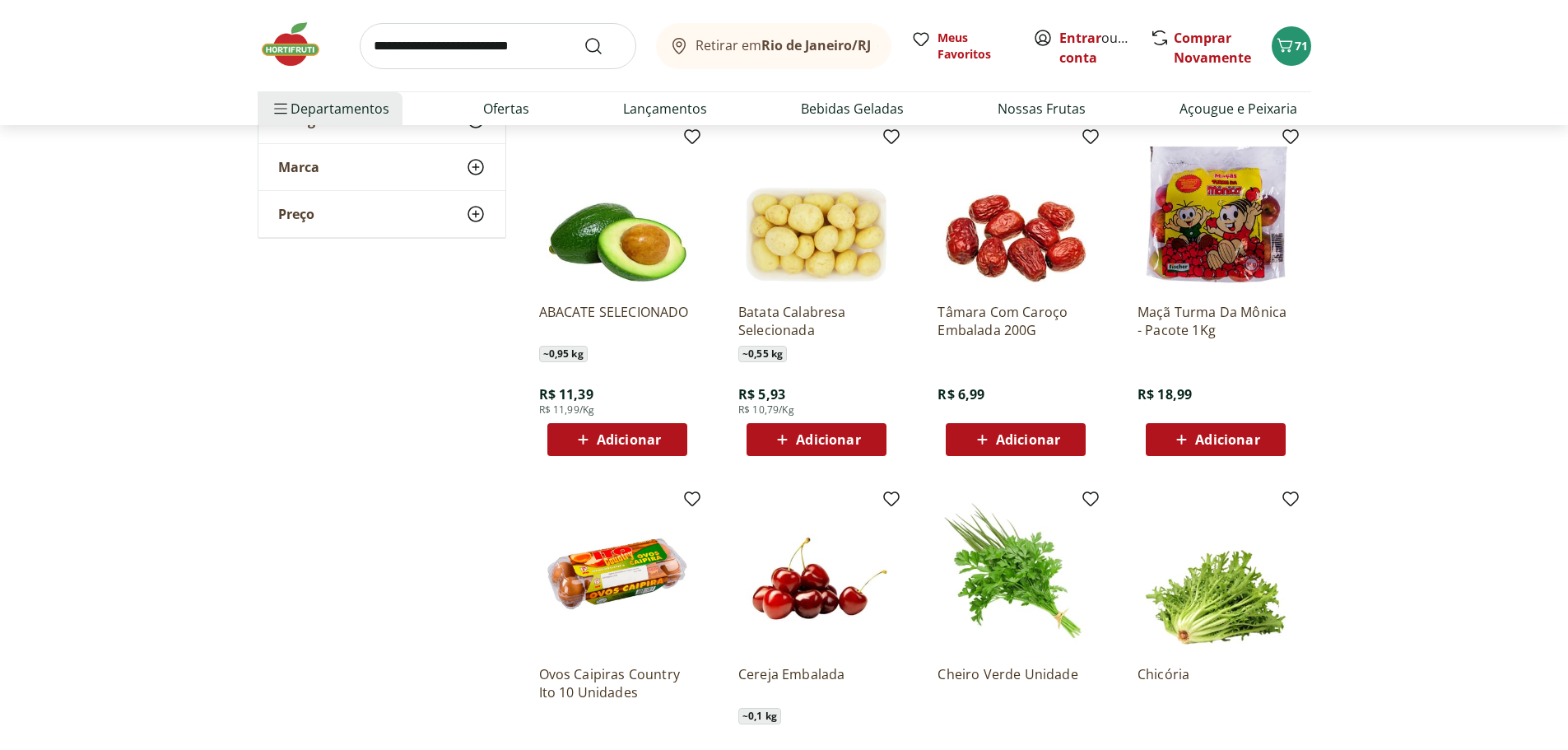 scroll, scrollTop: 20005, scrollLeft: 0, axis: vertical 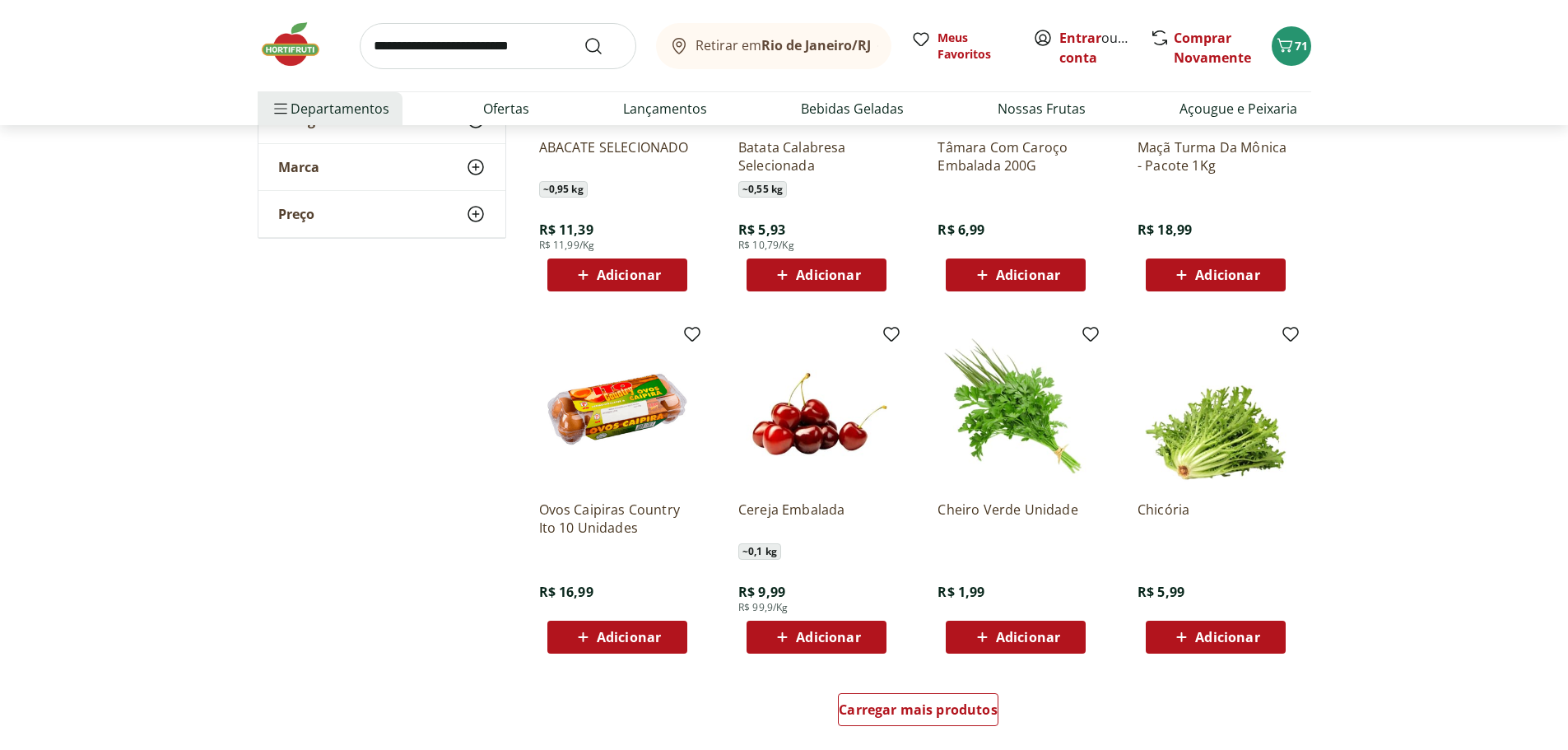 click on "Adicionar" at bounding box center (1028, 637) 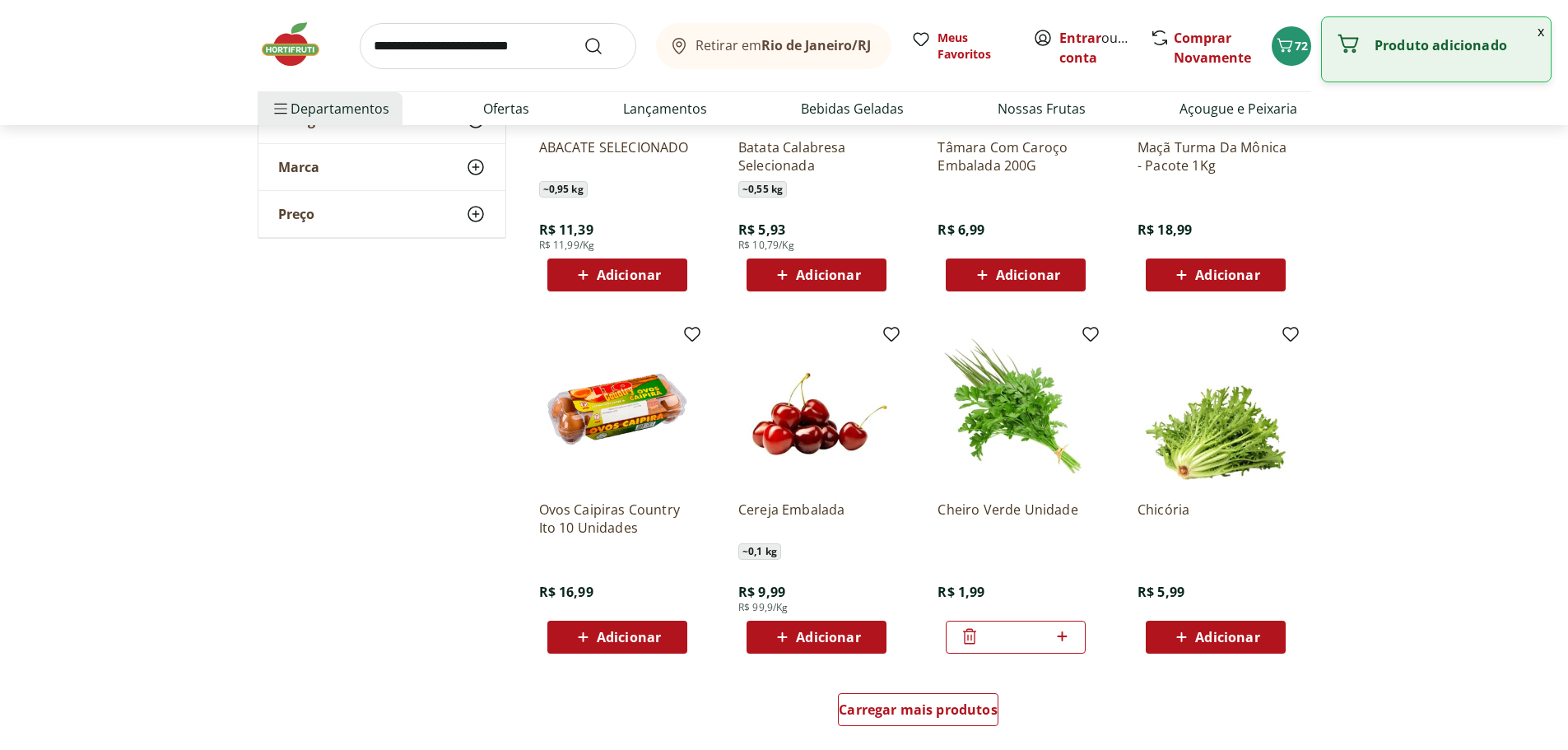 click 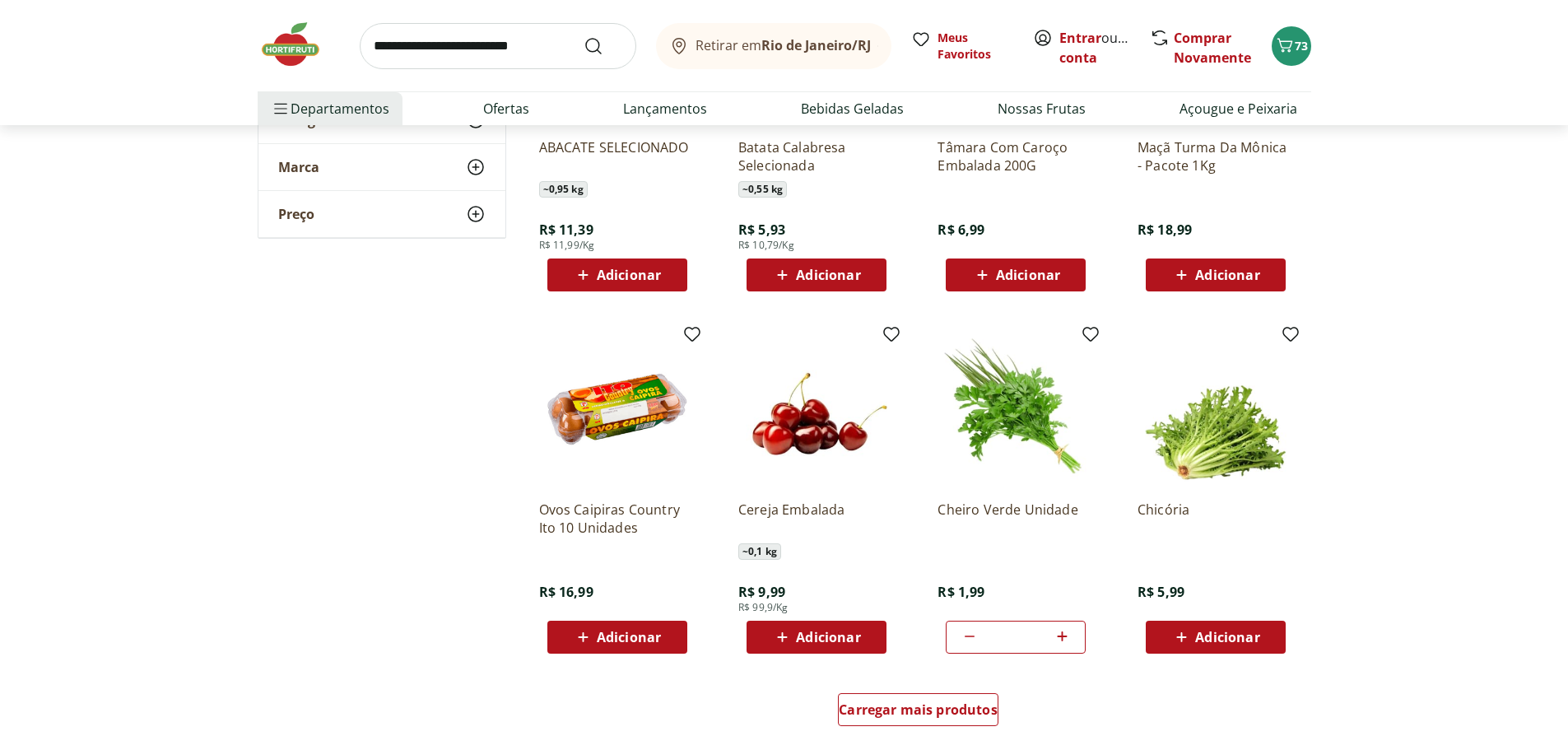 click 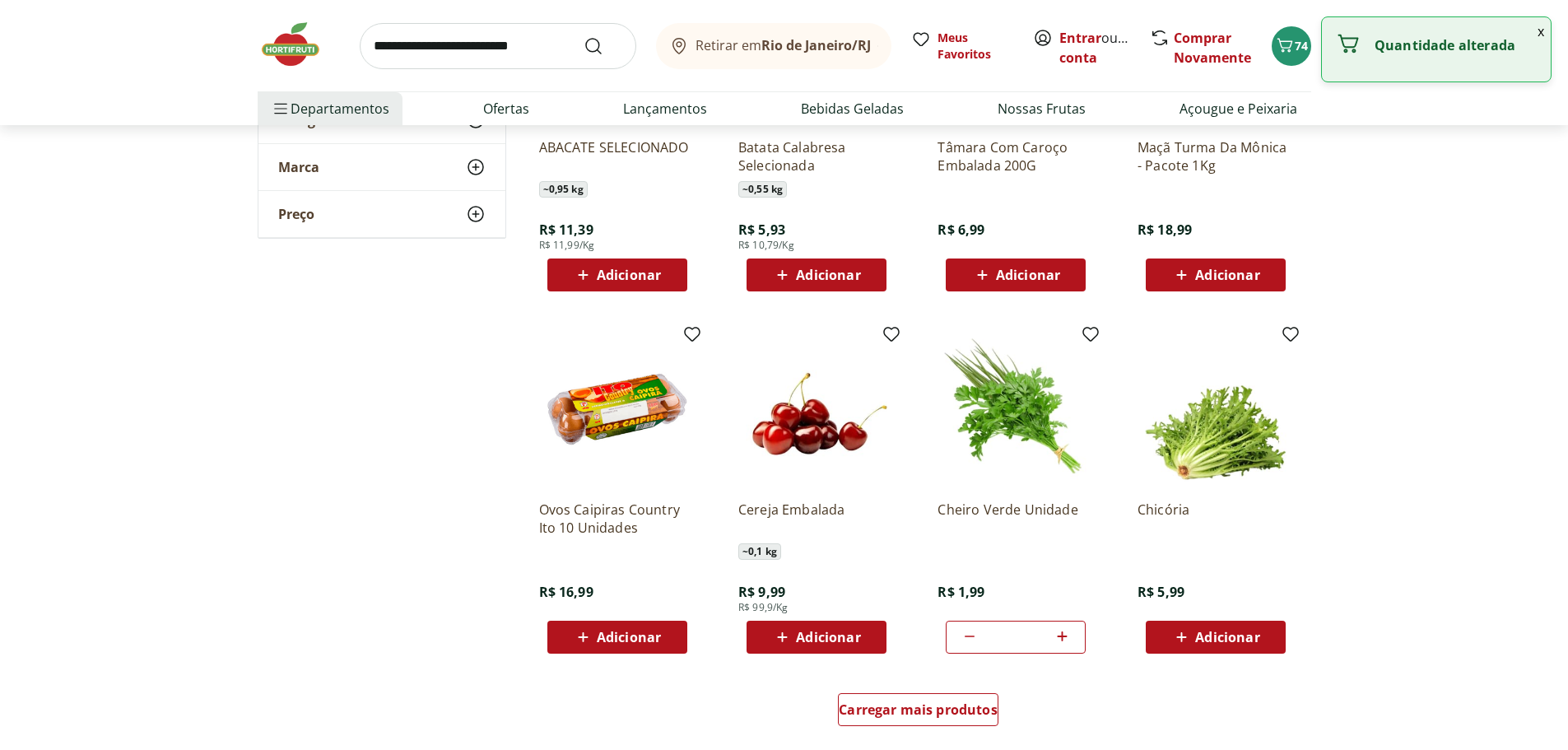 scroll, scrollTop: 20252, scrollLeft: 0, axis: vertical 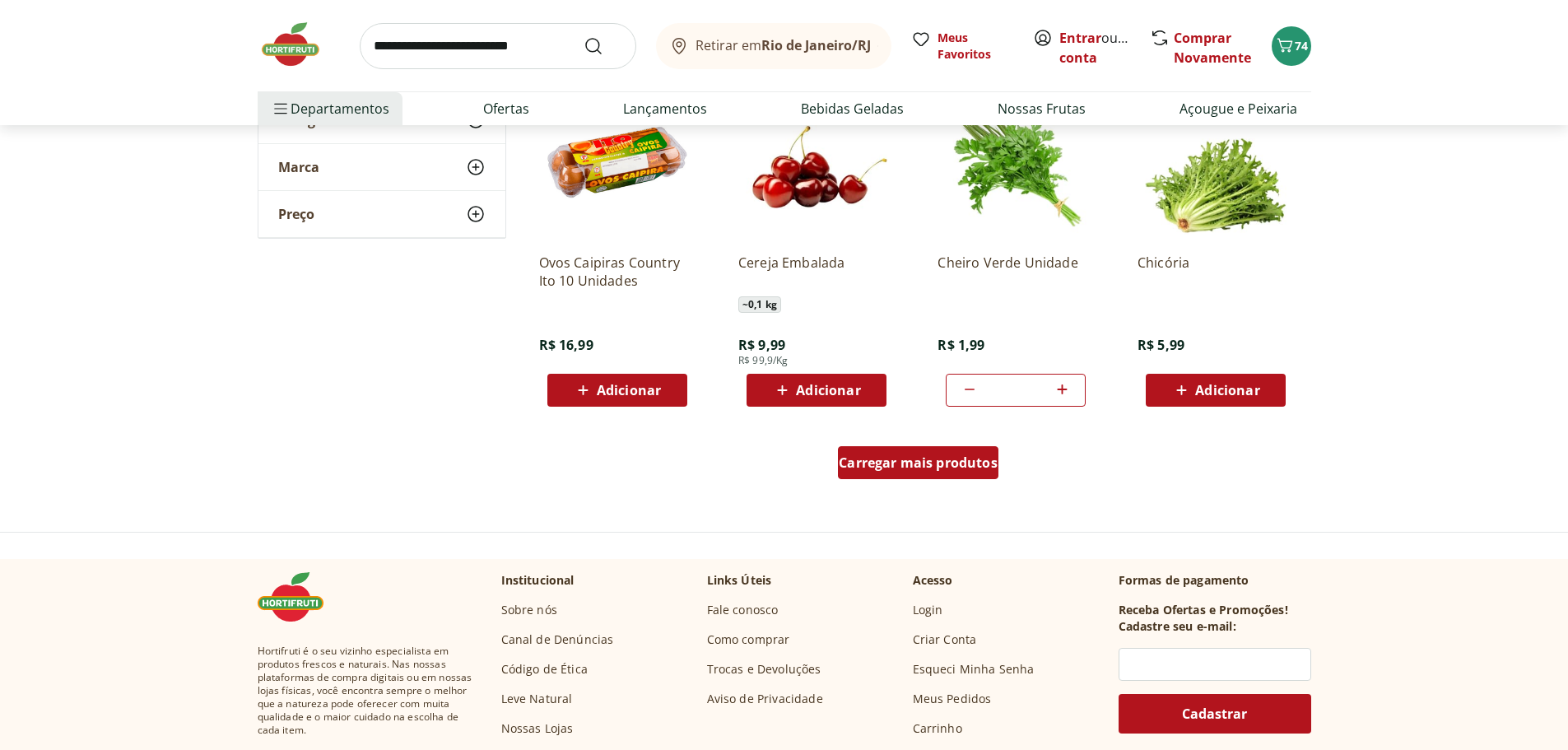 click on "Carregar mais produtos" at bounding box center [918, 463] 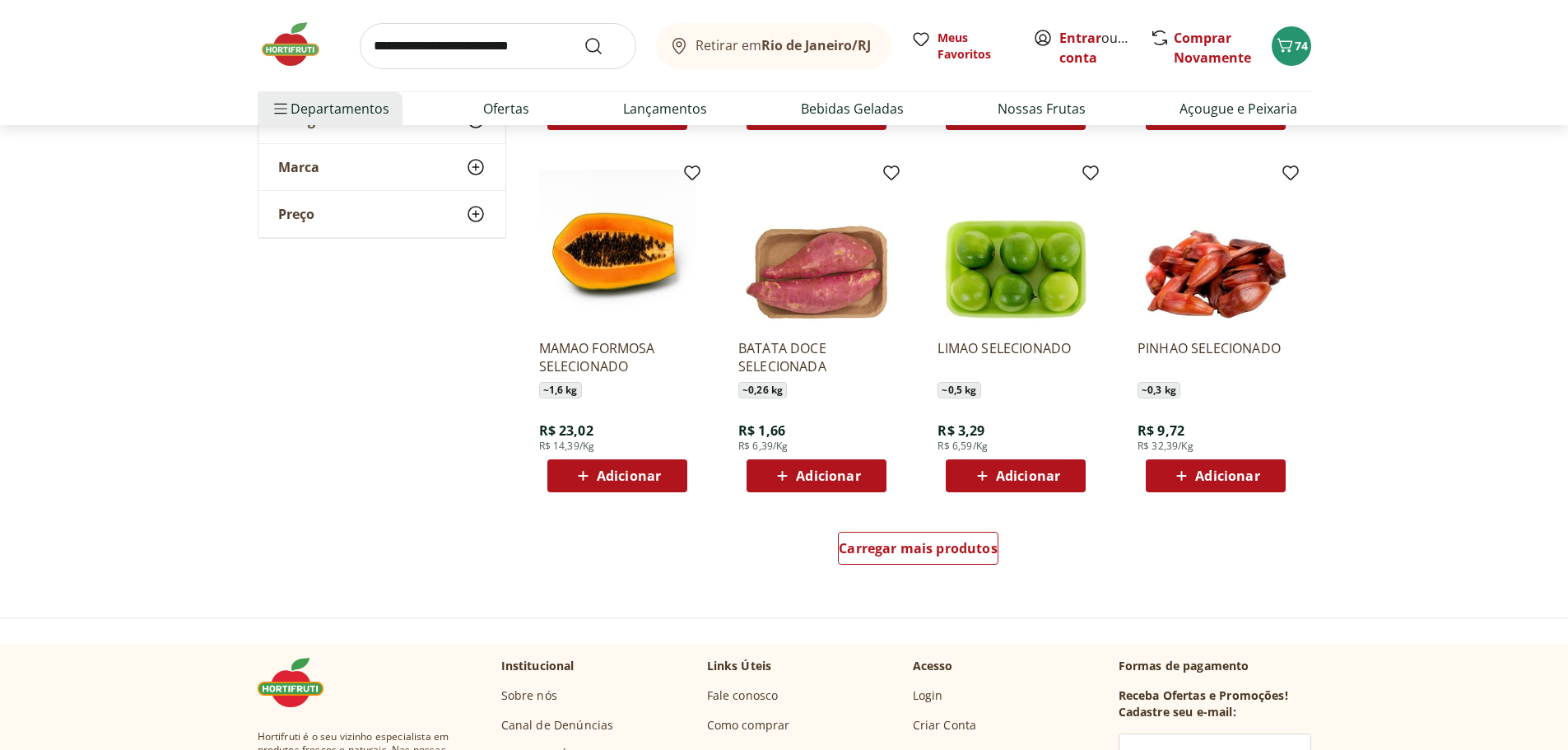 scroll, scrollTop: 21405, scrollLeft: 0, axis: vertical 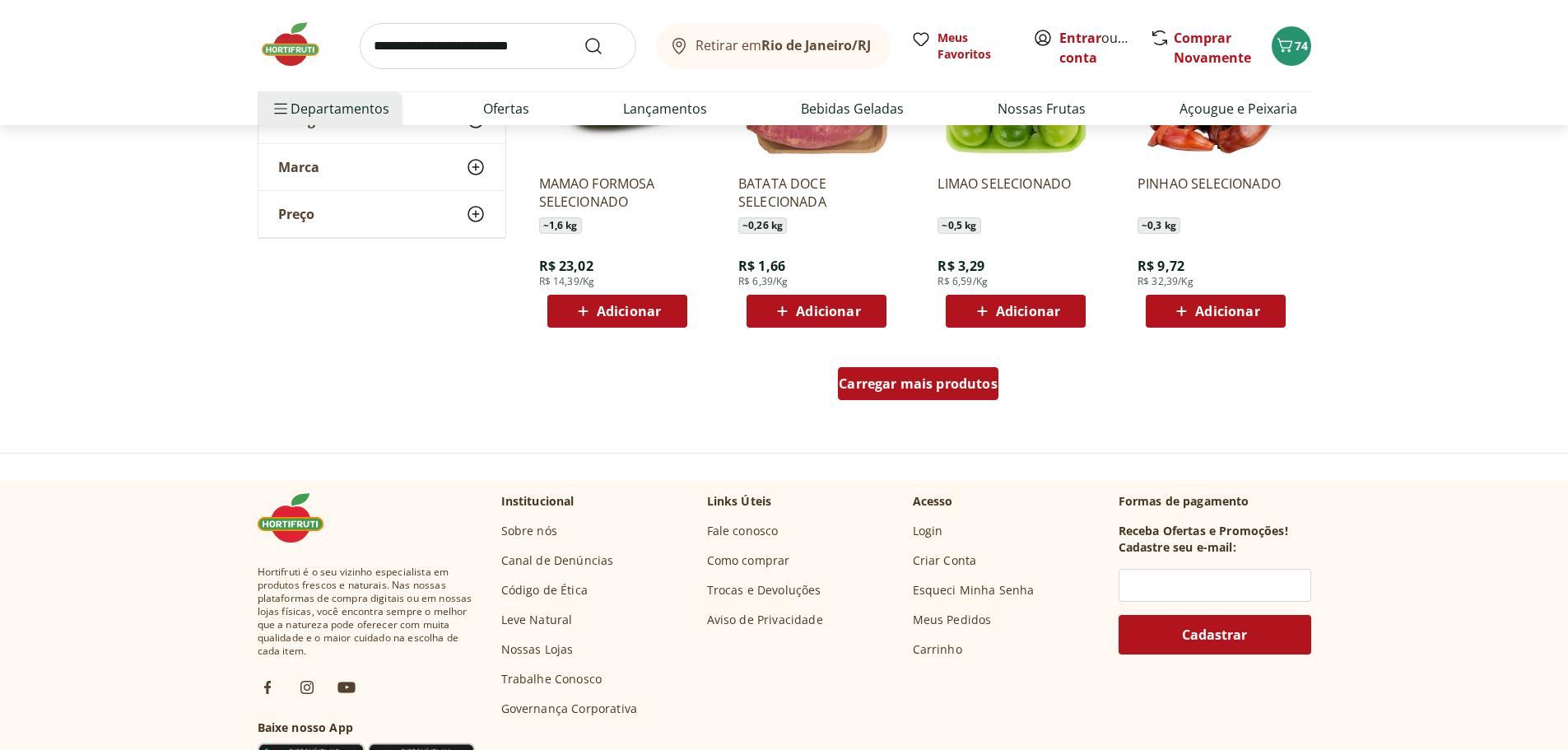 click on "Carregar mais produtos" at bounding box center [918, 384] 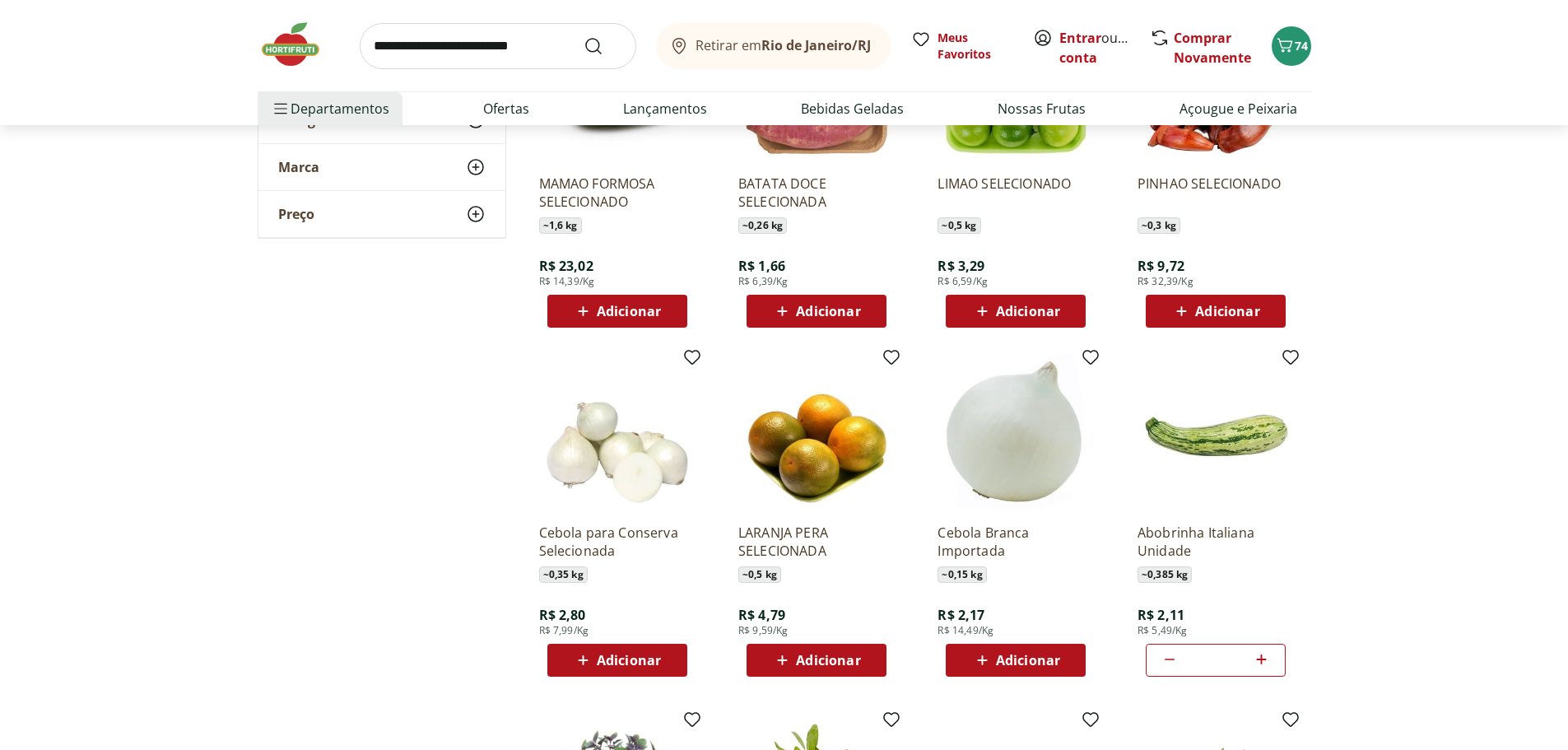 click on "**********" at bounding box center [784, -9833] 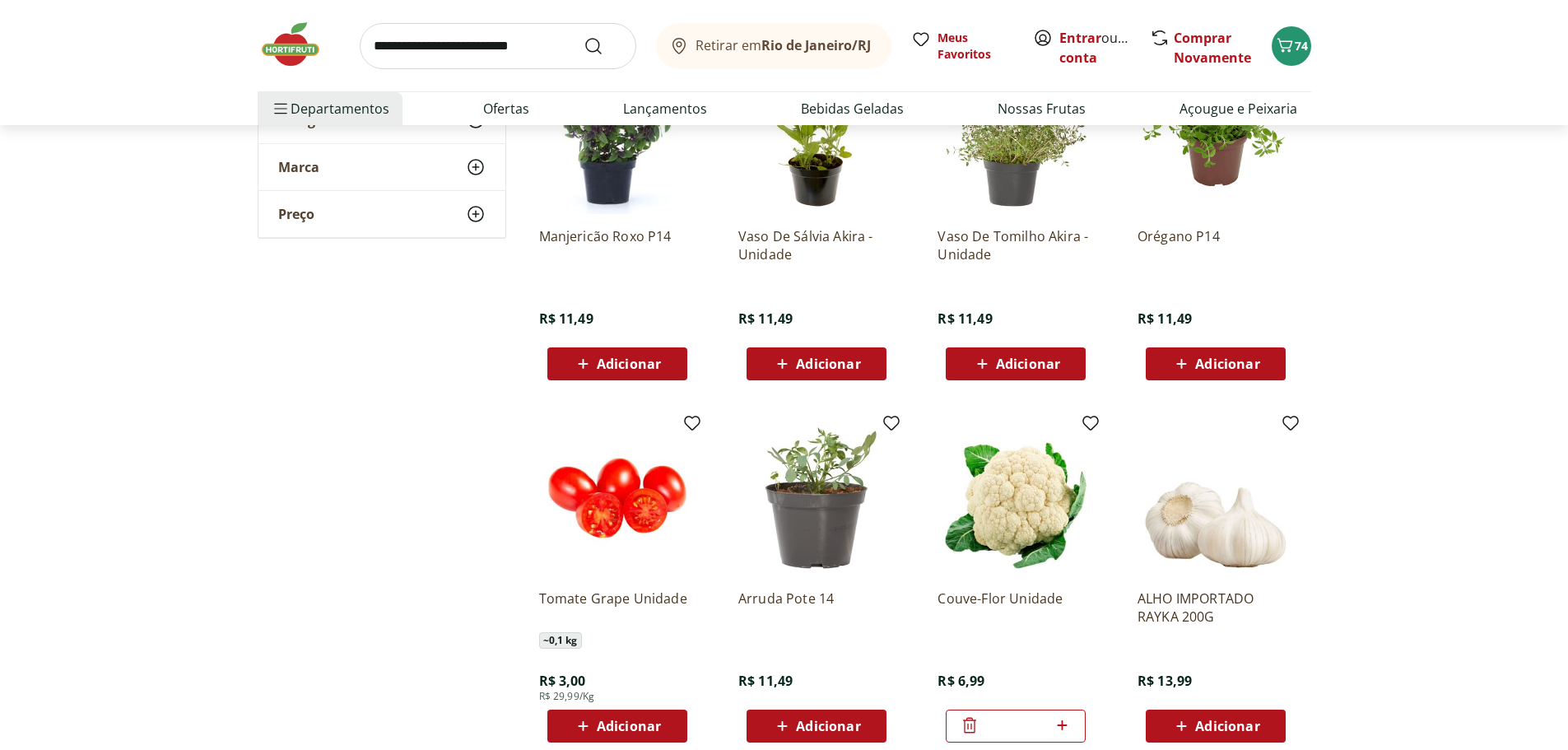 scroll, scrollTop: 22311, scrollLeft: 0, axis: vertical 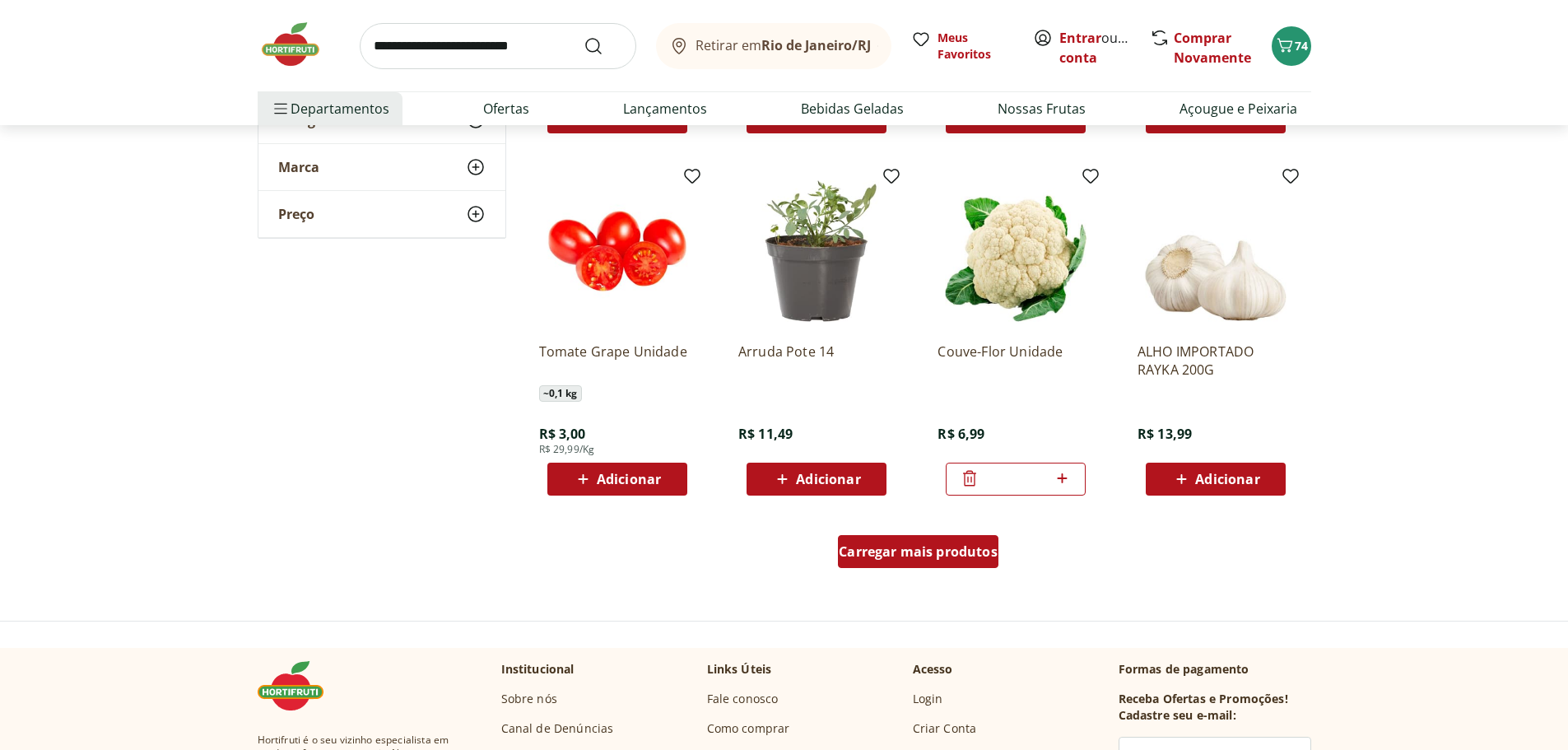 click on "Carregar mais produtos" at bounding box center (918, 552) 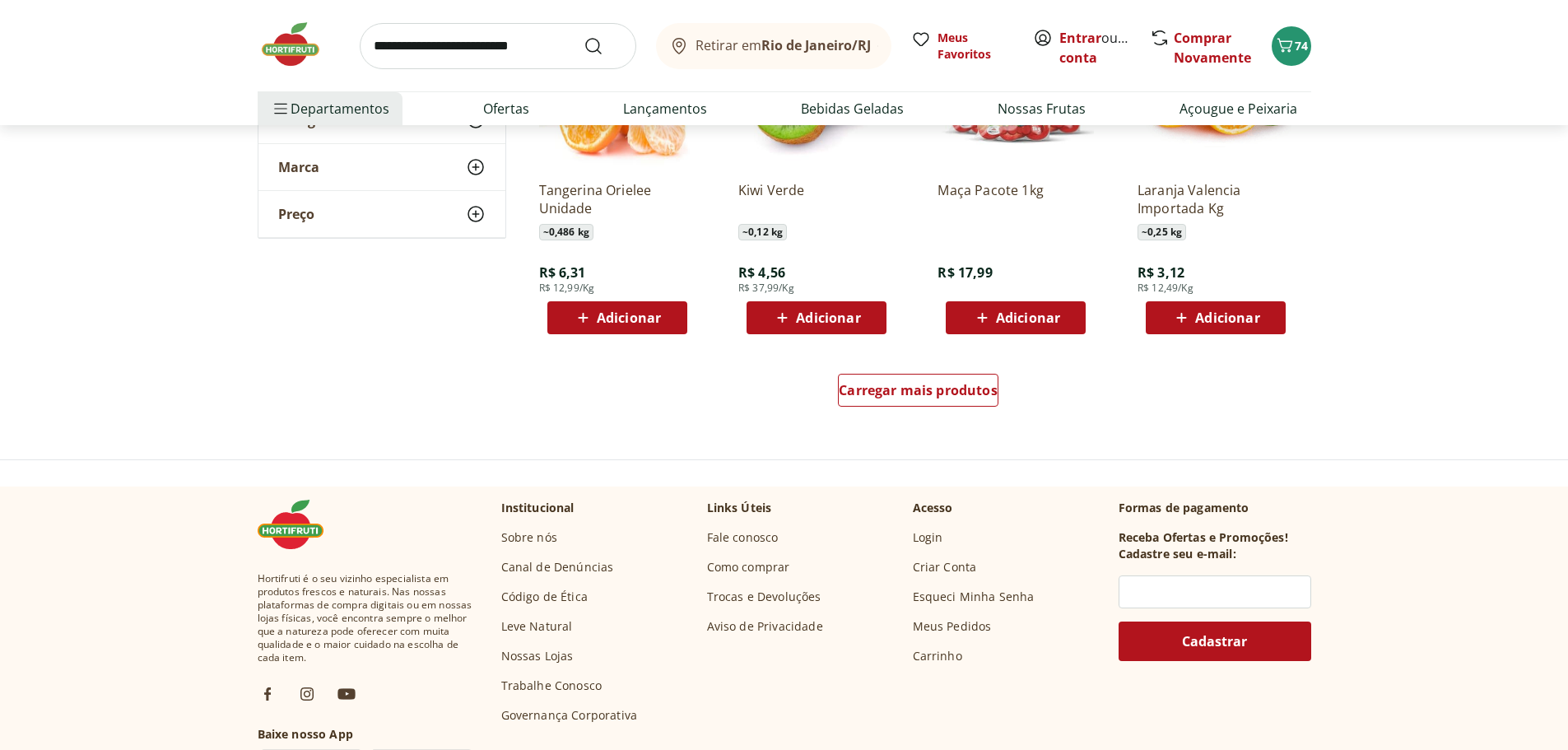 scroll, scrollTop: 23381, scrollLeft: 0, axis: vertical 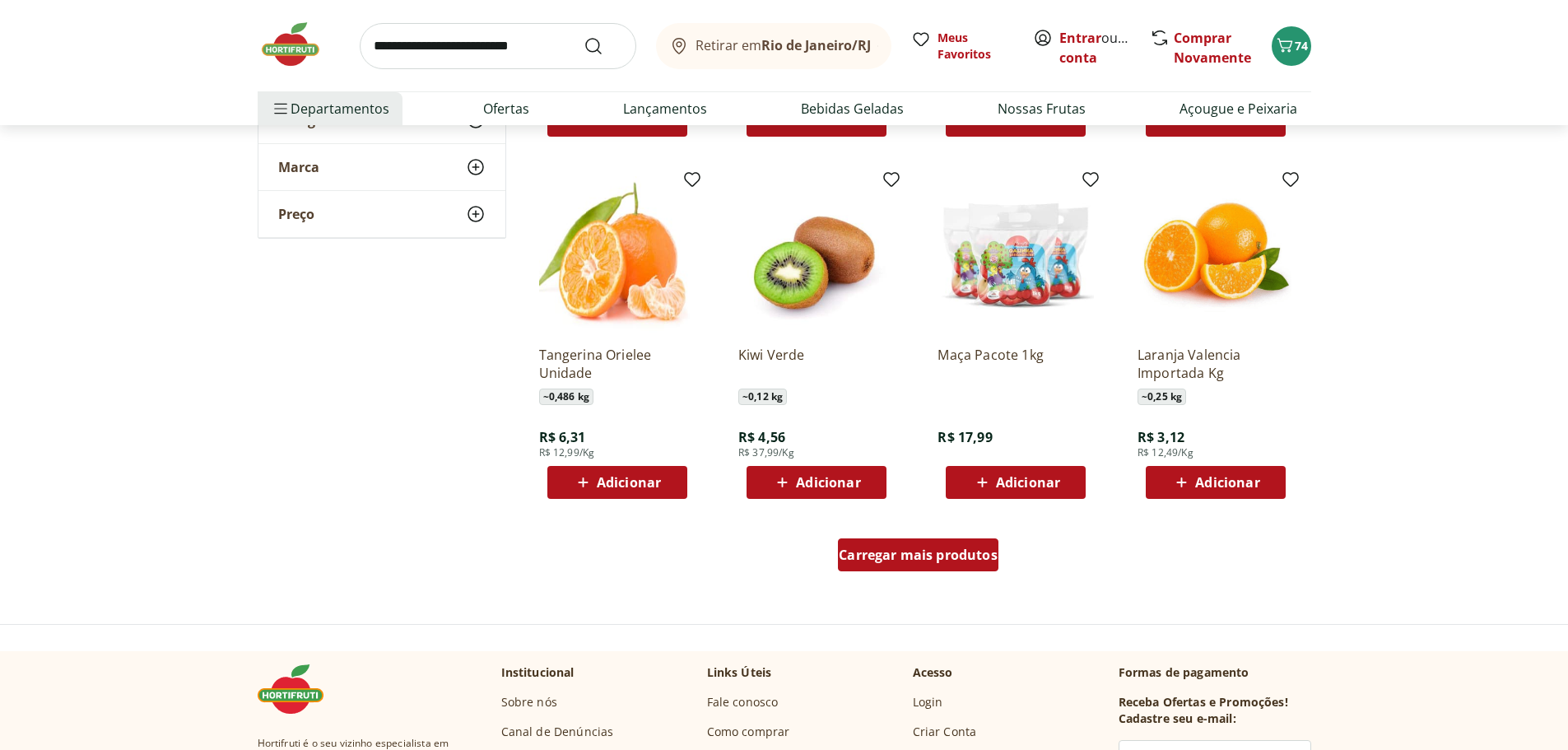 click on "Carregar mais produtos" at bounding box center [918, 555] 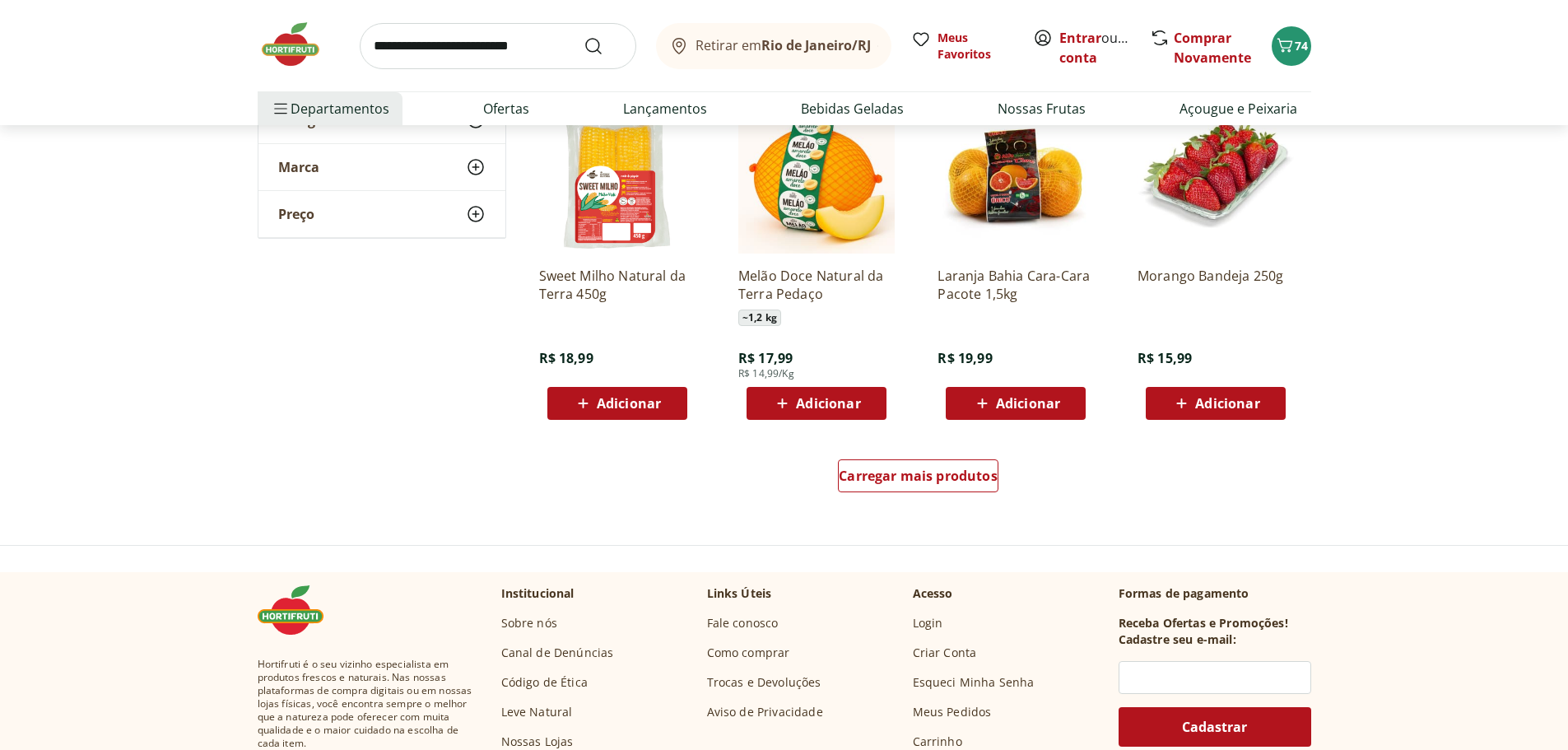 scroll, scrollTop: 24616, scrollLeft: 0, axis: vertical 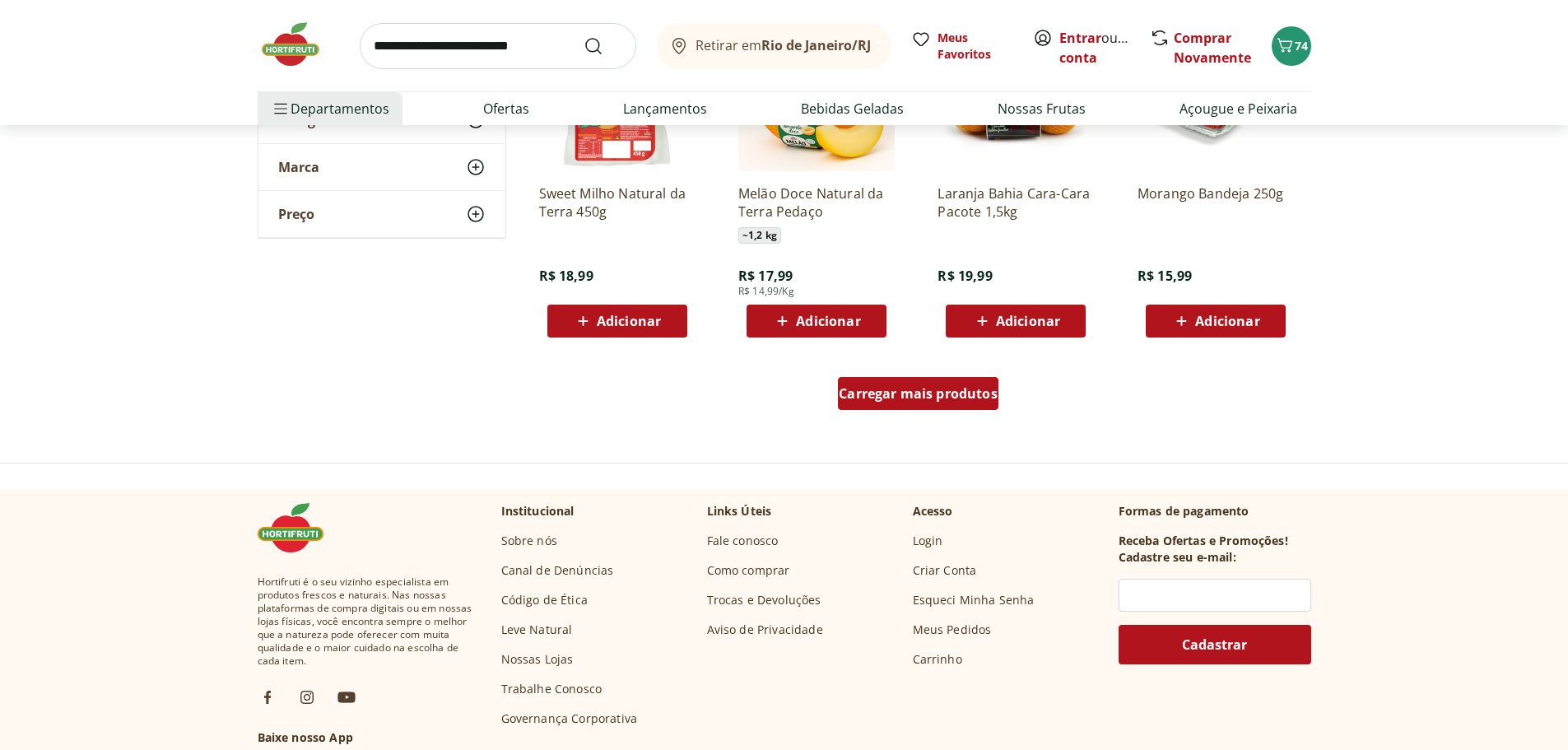 click on "Carregar mais produtos" at bounding box center [918, 394] 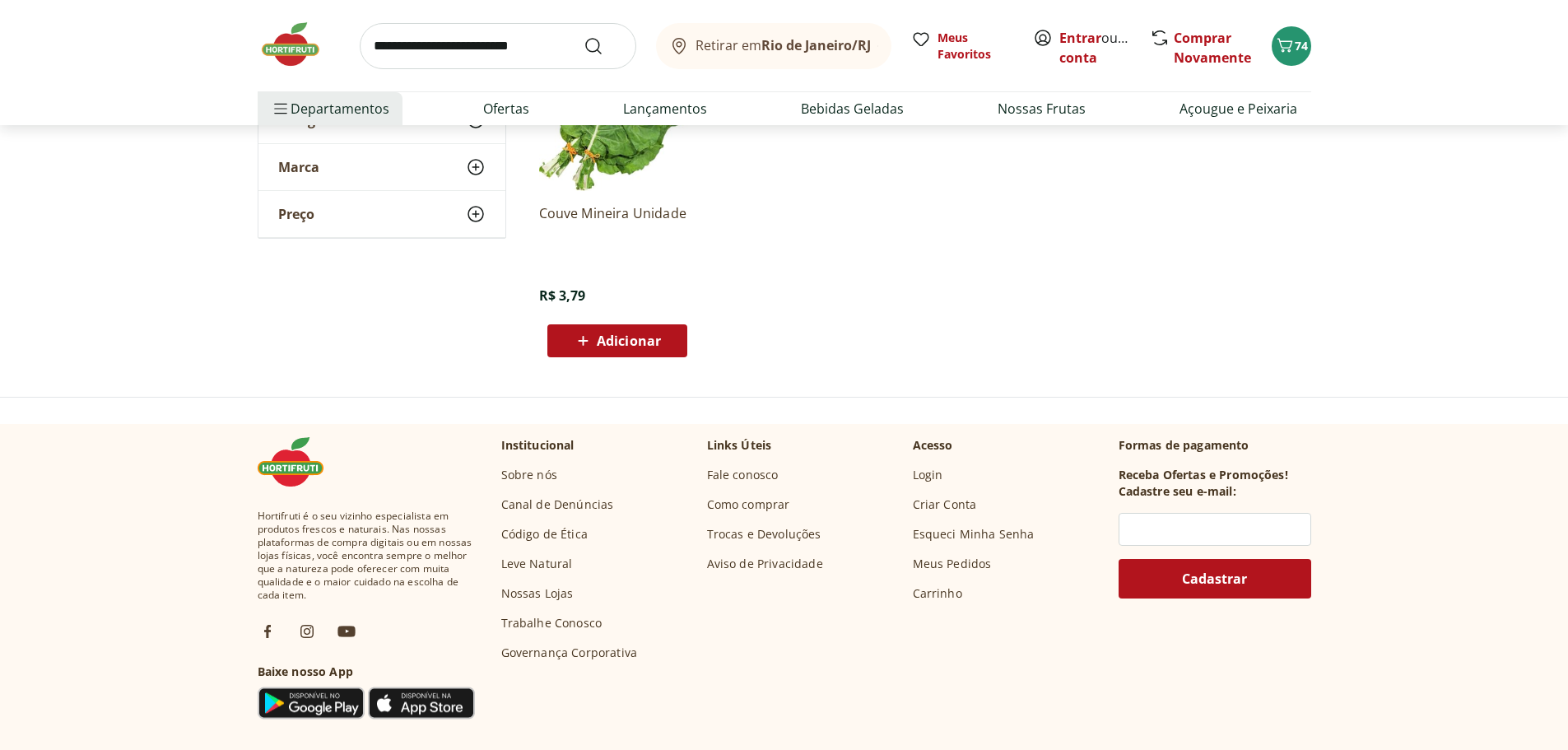 scroll, scrollTop: 24698, scrollLeft: 0, axis: vertical 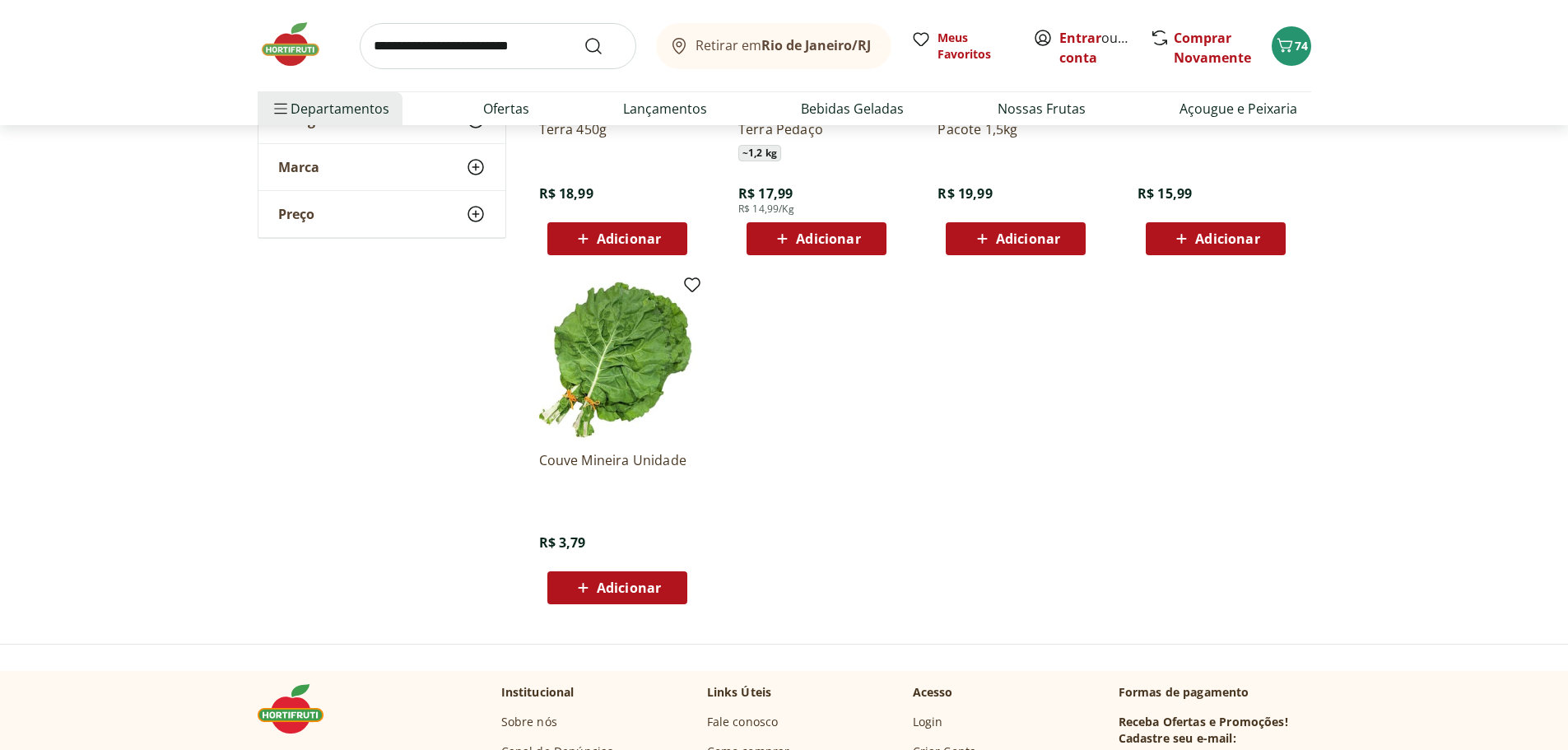click on "Adicionar" at bounding box center (629, 588) 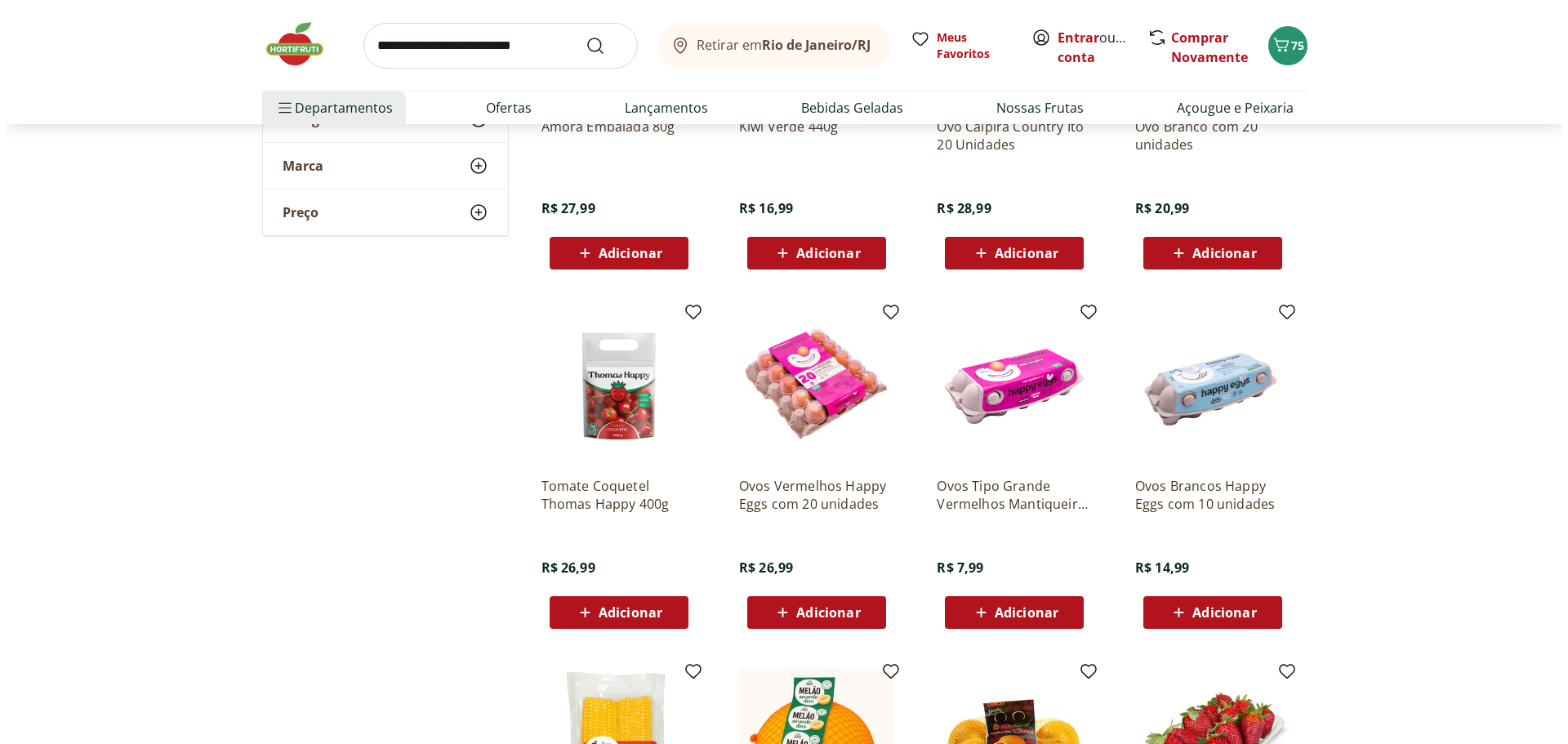 scroll, scrollTop: 23602, scrollLeft: 0, axis: vertical 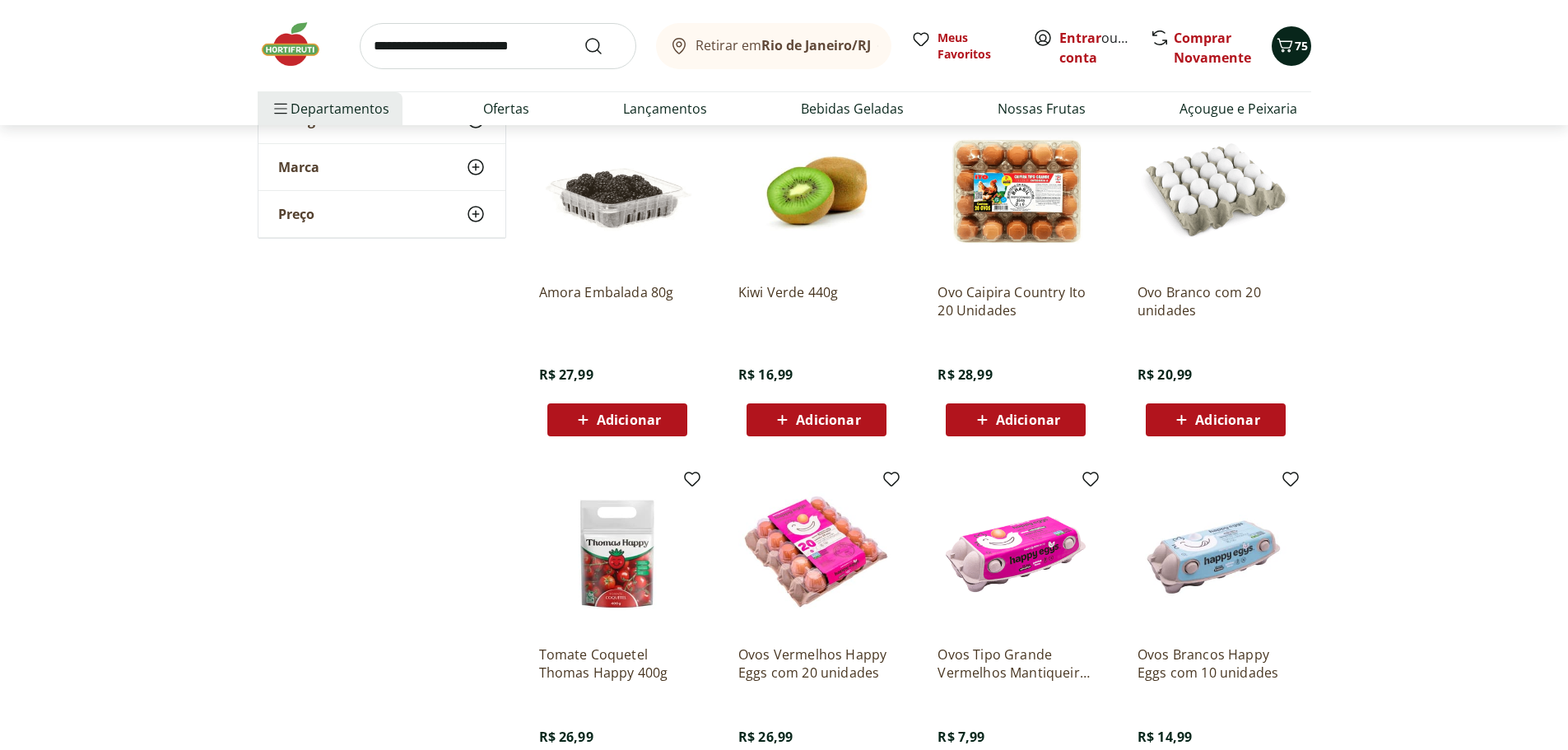 click at bounding box center [1285, 46] 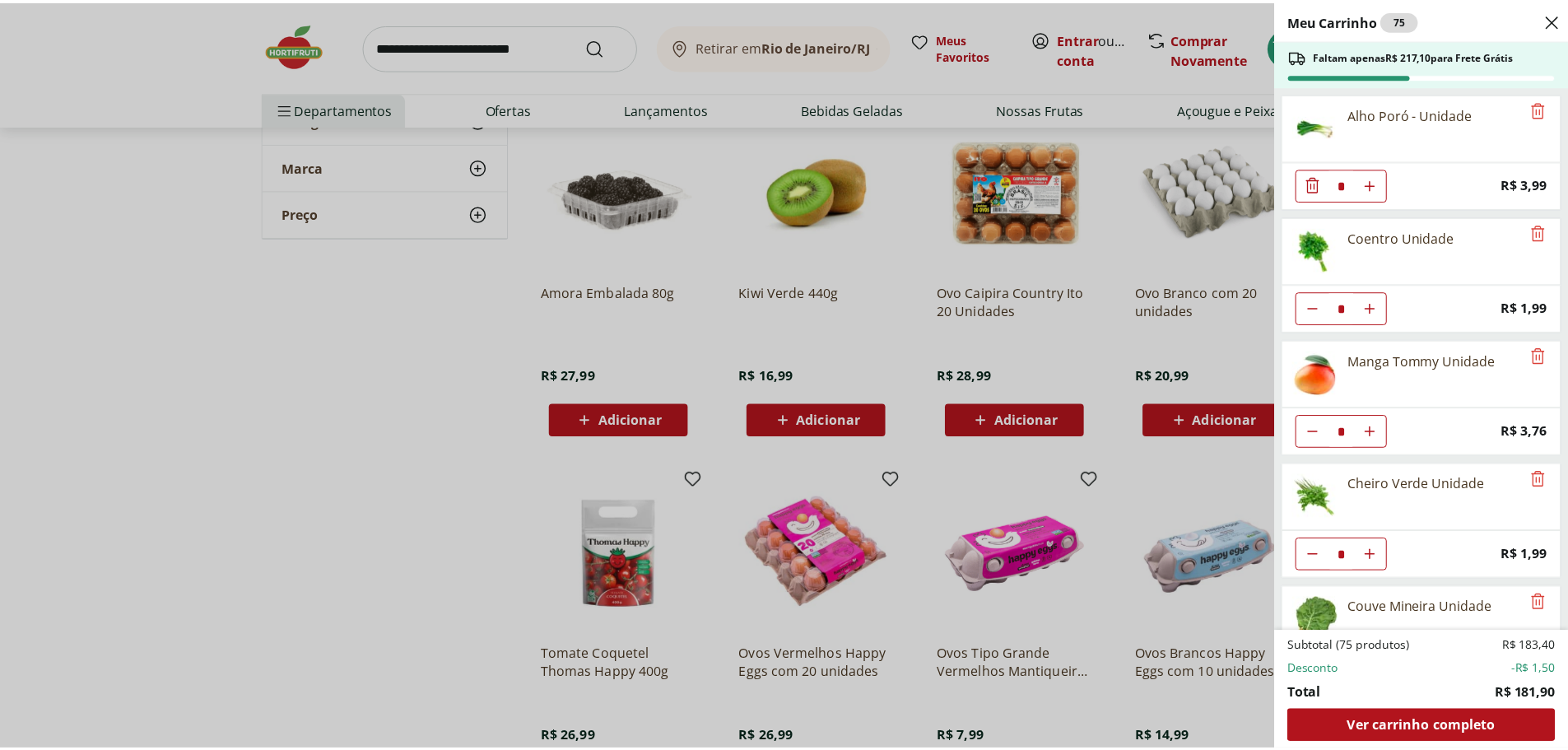 scroll, scrollTop: 2795, scrollLeft: 0, axis: vertical 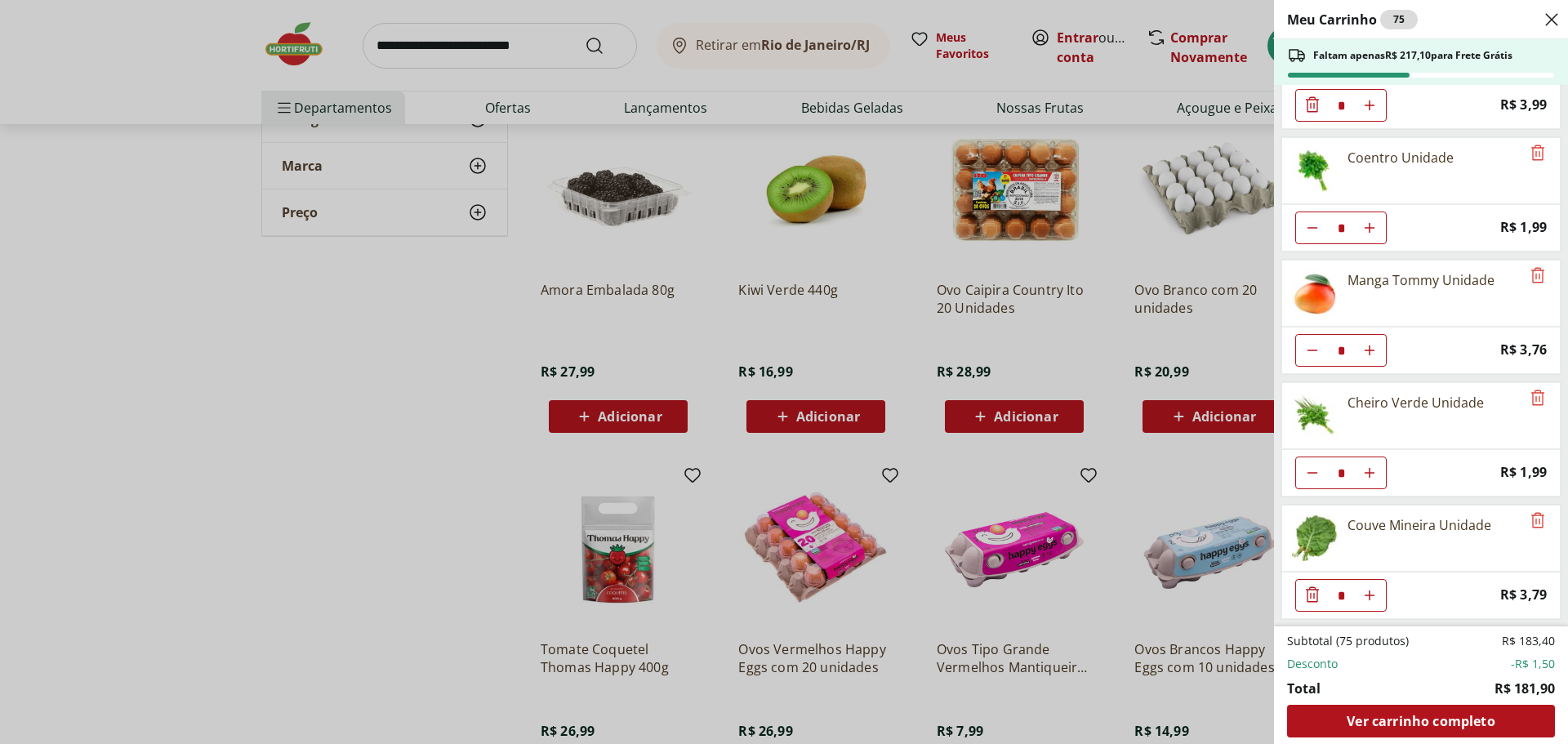 click on "Meu Carrinho 75 Faltam apenas  R$ 217,10  para Frete Grátis Manga Palmer Unidade * Price: R$ 4,80 Banana Nanica Unidade * Price: R$ 1,47 Arroz Parboilizado Tio João 1Kg * Price: R$ 8,19 Feijão Preto Máximo 1Kg * Price: R$ 7,29 Batata Doce Unidade * Price: R$ 1,53 Cebola Nacional Unidade * Original price: R$ 1,00 Price: R$ 0,75 Batata Baroa Amarela Unidade * Price: R$ 3,51 Berinjela Unidade * Price: R$ 2,10 Cenoura Unidade * Price: R$ 0,72 Cebola Roxa Unidade * Price: R$ 1,40 Chuchu Unidade * Price: R$ 1,09 Abobrinha Italiana Unidade * Price: R$ 2,11 Pepino Japonês Unidade * Price: R$ 1,98 Tomate Italiano * Price: R$ 1,15 Sobrecoxa De Frango Sadia Fácil De Alho Com Cebola Congelada 800G * Price: R$ 19,99 Brócolis Ninja Unidade * Price: R$ 9,99 Couve-Flor Unidade * Price: R$ 6,99 Espinafre Unidade * Price: R$ 3,99 Beterraba Unidade * Price: R$ 1,05 Limão Tahity Unidade * Price: R$ 0,55 Mamão Papaia Unidade * Price: R$ 6,49 Couve Chinesa Unidade * Price: R$ 2,50 * Price: R$ 3,99" at bounding box center (784, 372) 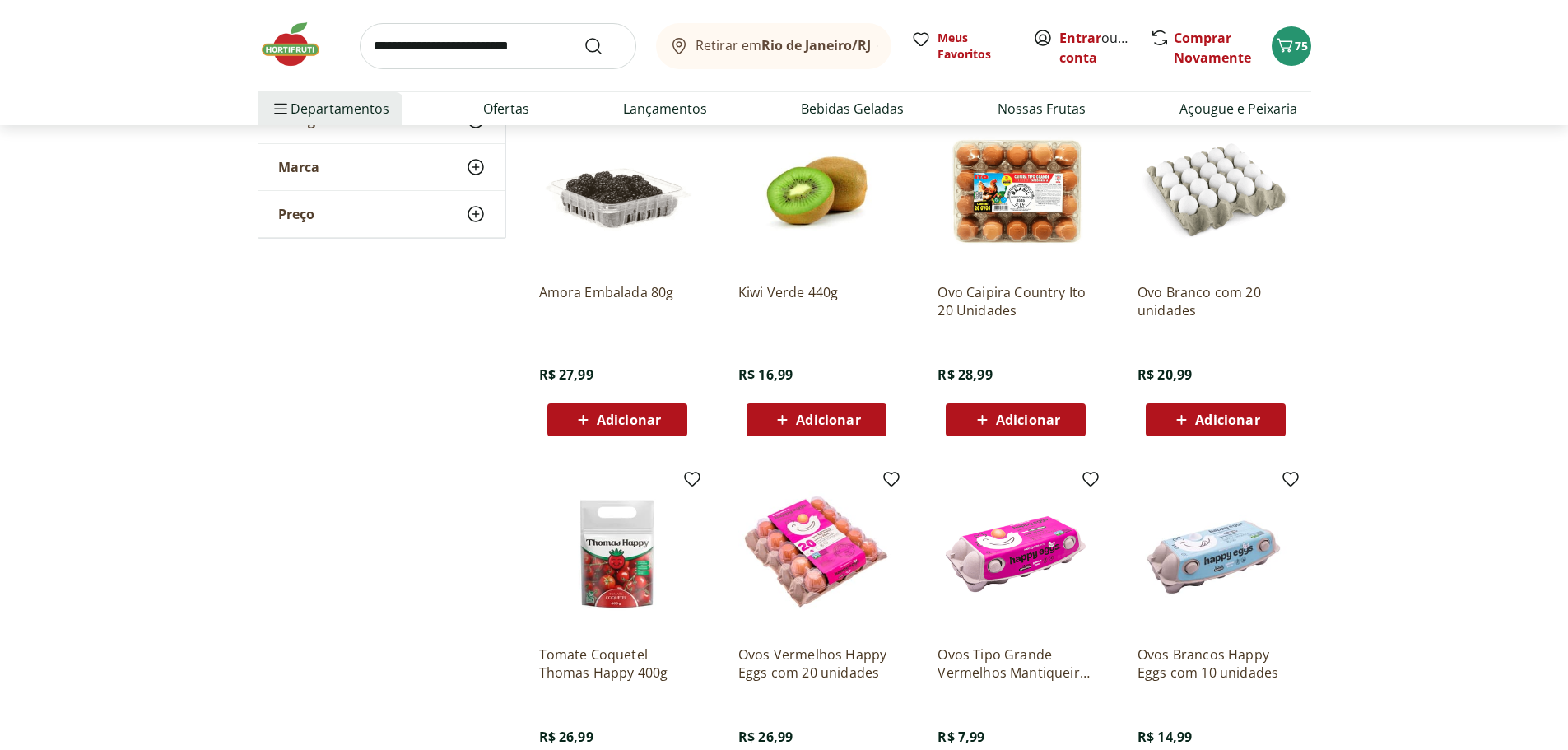 click on "Adicionar" at bounding box center [1227, 420] 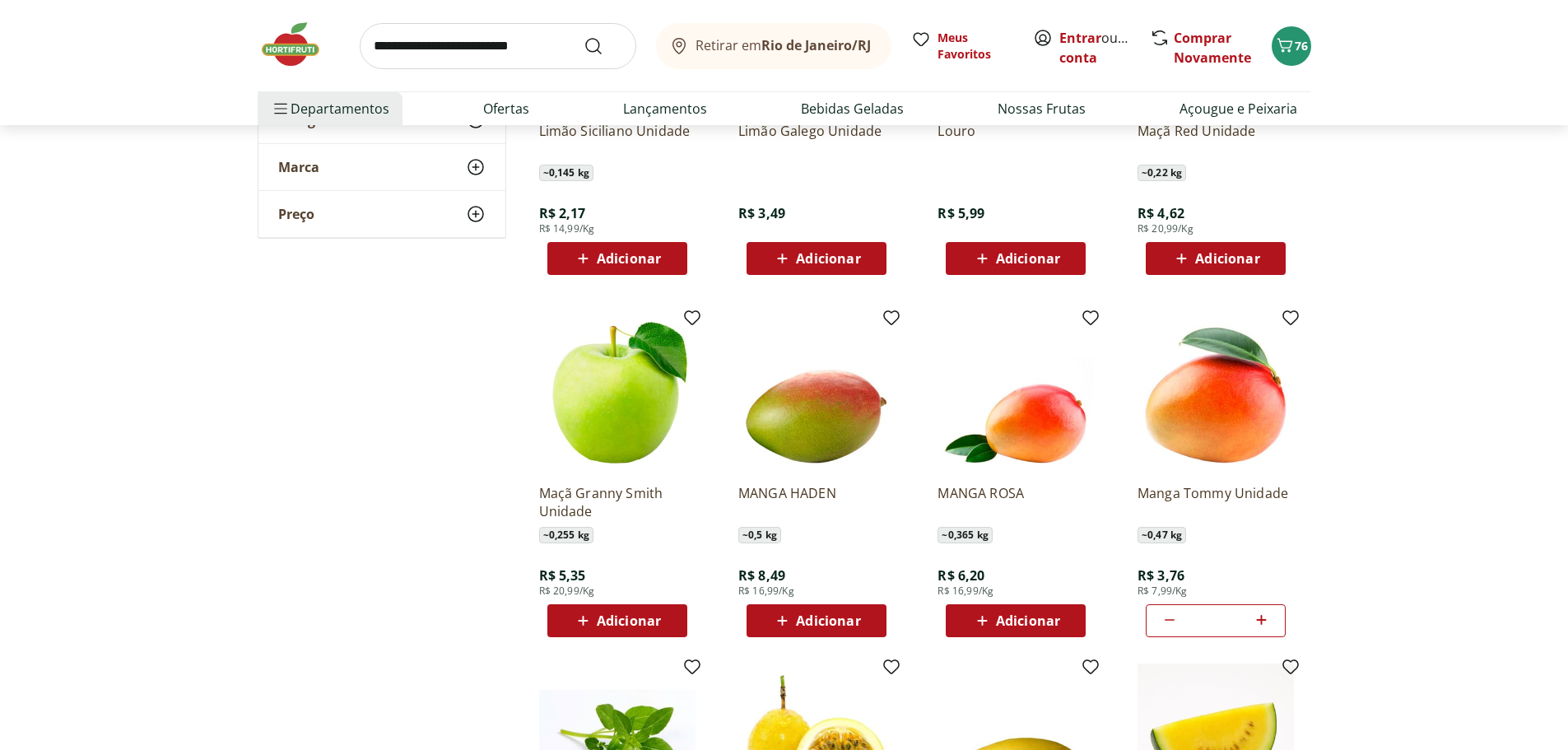 scroll, scrollTop: 14407, scrollLeft: 0, axis: vertical 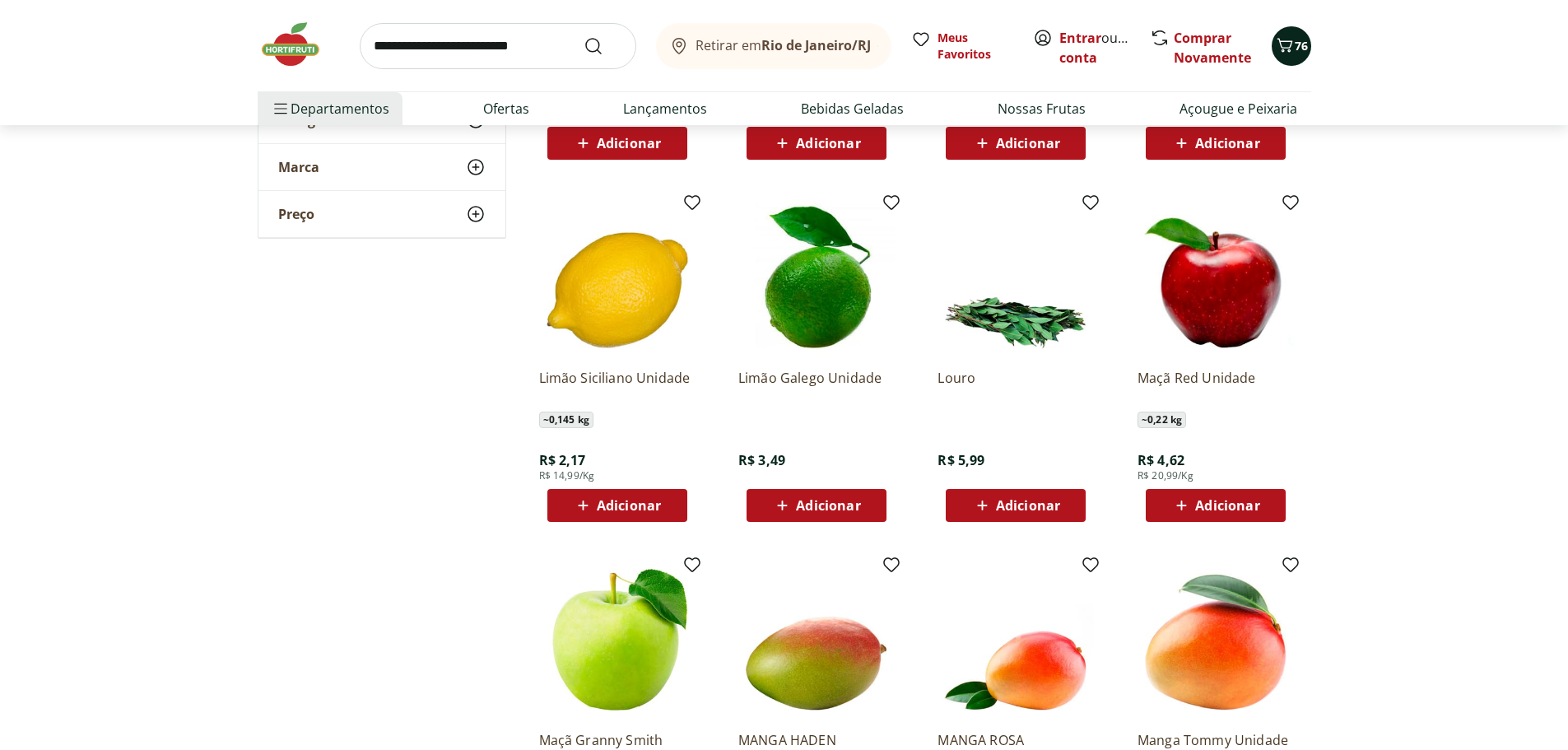 click on "76" at bounding box center [1301, 45] 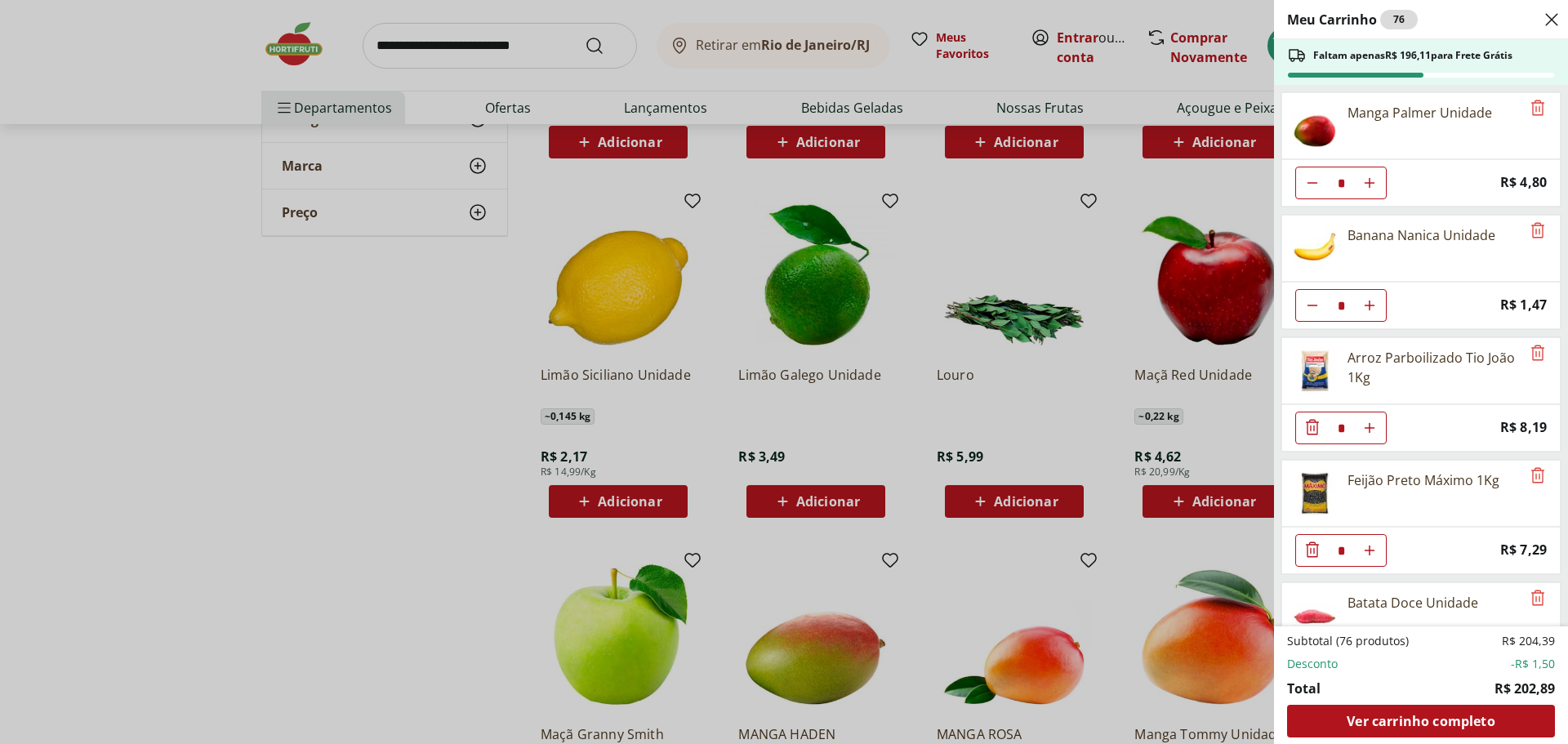 click on "Meu Carrinho 76 Faltam apenas  R$ 196,11  para Frete Grátis Manga Palmer Unidade * Price: R$ 4,80 Banana Nanica Unidade * Price: R$ 1,47 Arroz Parboilizado Tio João 1Kg * Price: R$ 8,19 Feijão Preto Máximo 1Kg * Price: R$ 7,29 Batata Doce Unidade * Price: R$ 1,53 Cebola Nacional Unidade * Original price: R$ 1,00 Price: R$ 0,75 Batata Baroa Amarela Unidade * Price: R$ 3,51 Berinjela Unidade * Price: R$ 2,10 Cenoura Unidade * Price: R$ 0,72 Cebola Roxa Unidade * Price: R$ 1,40 Chuchu Unidade * Price: R$ 1,09 Abobrinha Italiana Unidade * Price: R$ 2,11 Pepino Japonês Unidade * Price: R$ 1,98 Tomate Italiano * Price: R$ 1,15 Sobrecoxa De Frango Sadia Fácil De Alho Com Cebola Congelada 800G * Price: R$ 19,99 Brócolis Ninja Unidade * Price: R$ 9,99 Couve-Flor Unidade * Price: R$ 6,99 Espinafre Unidade * Price: R$ 3,99 Beterraba Unidade * Price: R$ 1,05 Limão Tahity Unidade * Price: R$ 0,55 Mamão Papaia Unidade * Price: R$ 6,49 Couve Chinesa Unidade * Price: R$ 2,50 * Price: R$ 3,99" at bounding box center (784, 372) 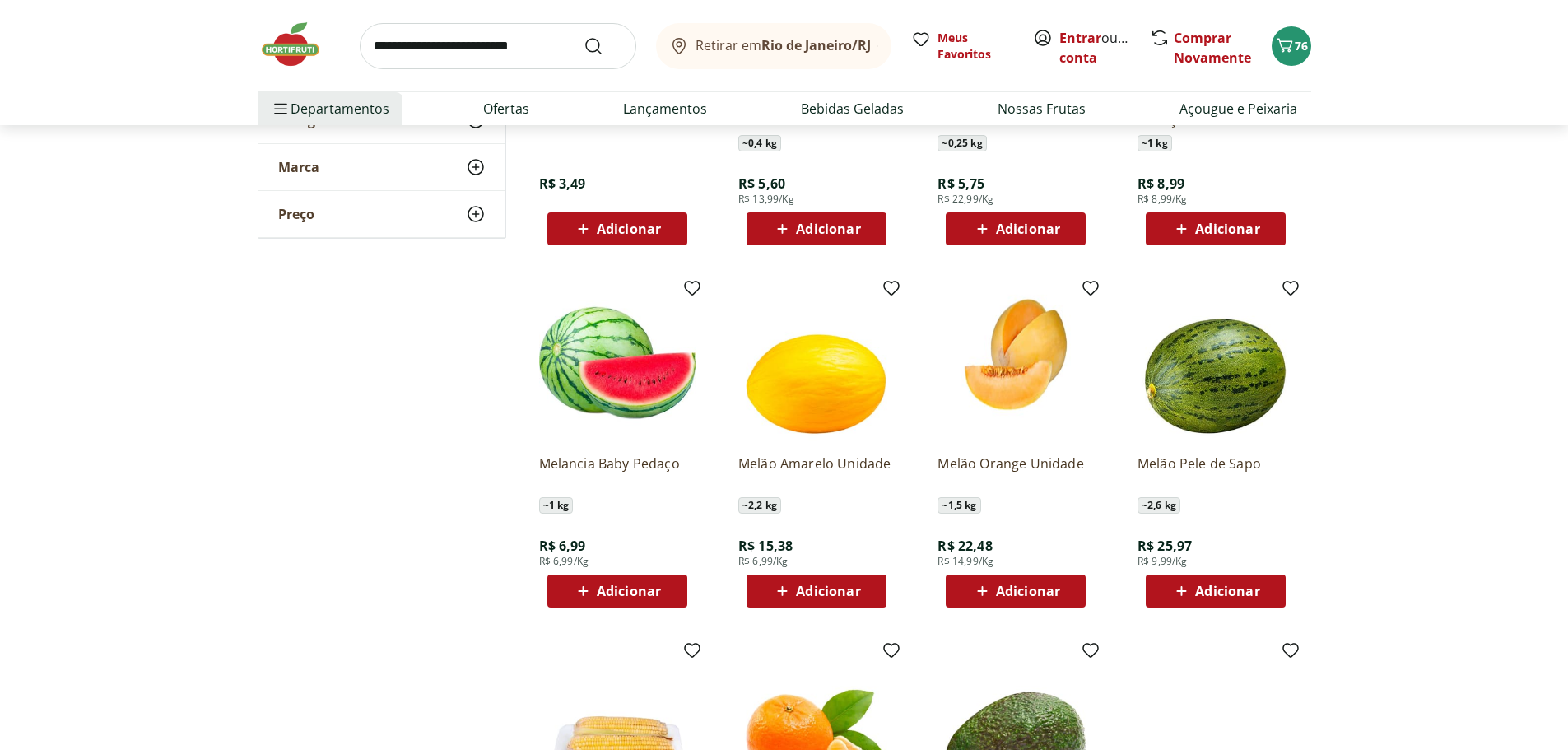 scroll, scrollTop: 15477, scrollLeft: 0, axis: vertical 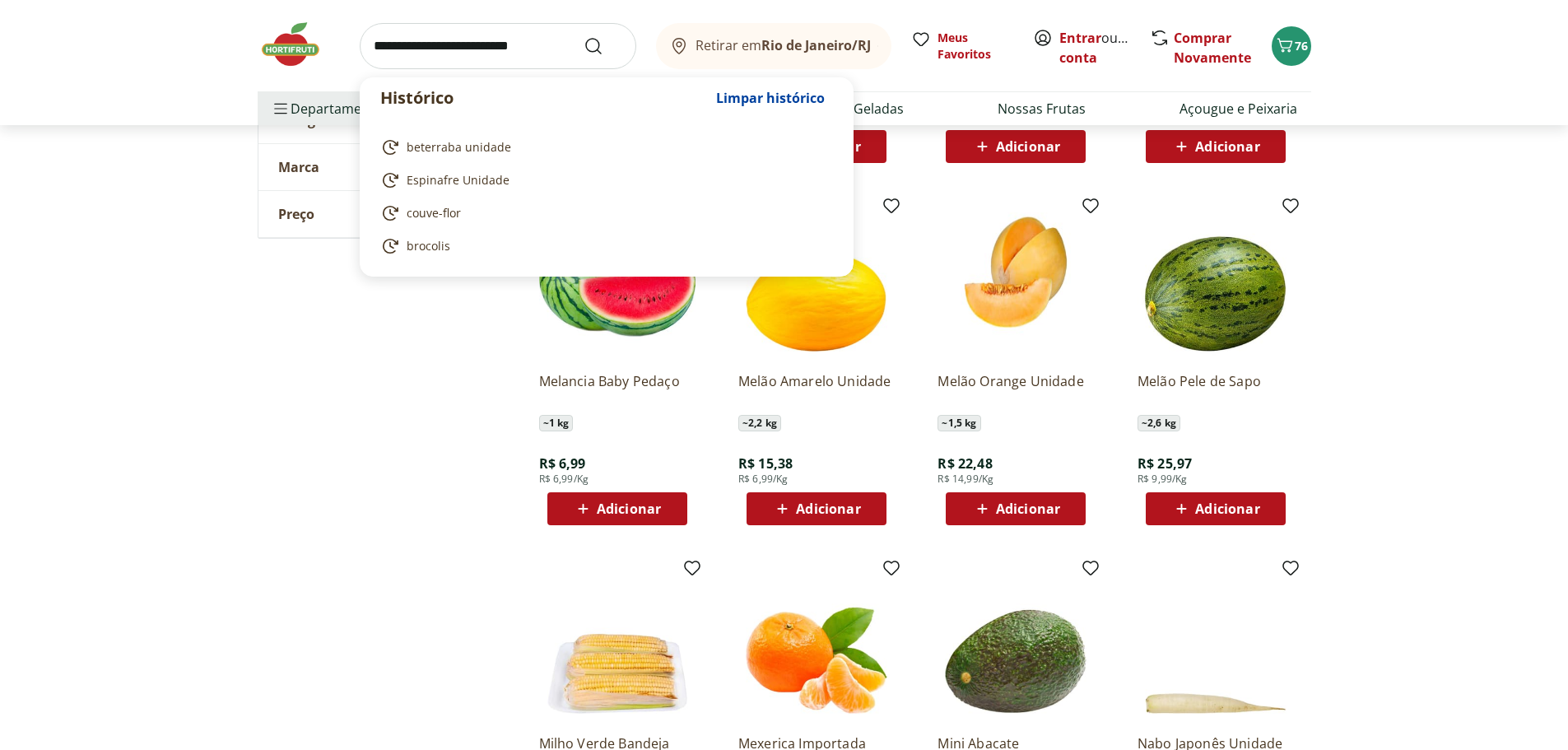 click at bounding box center [498, 46] 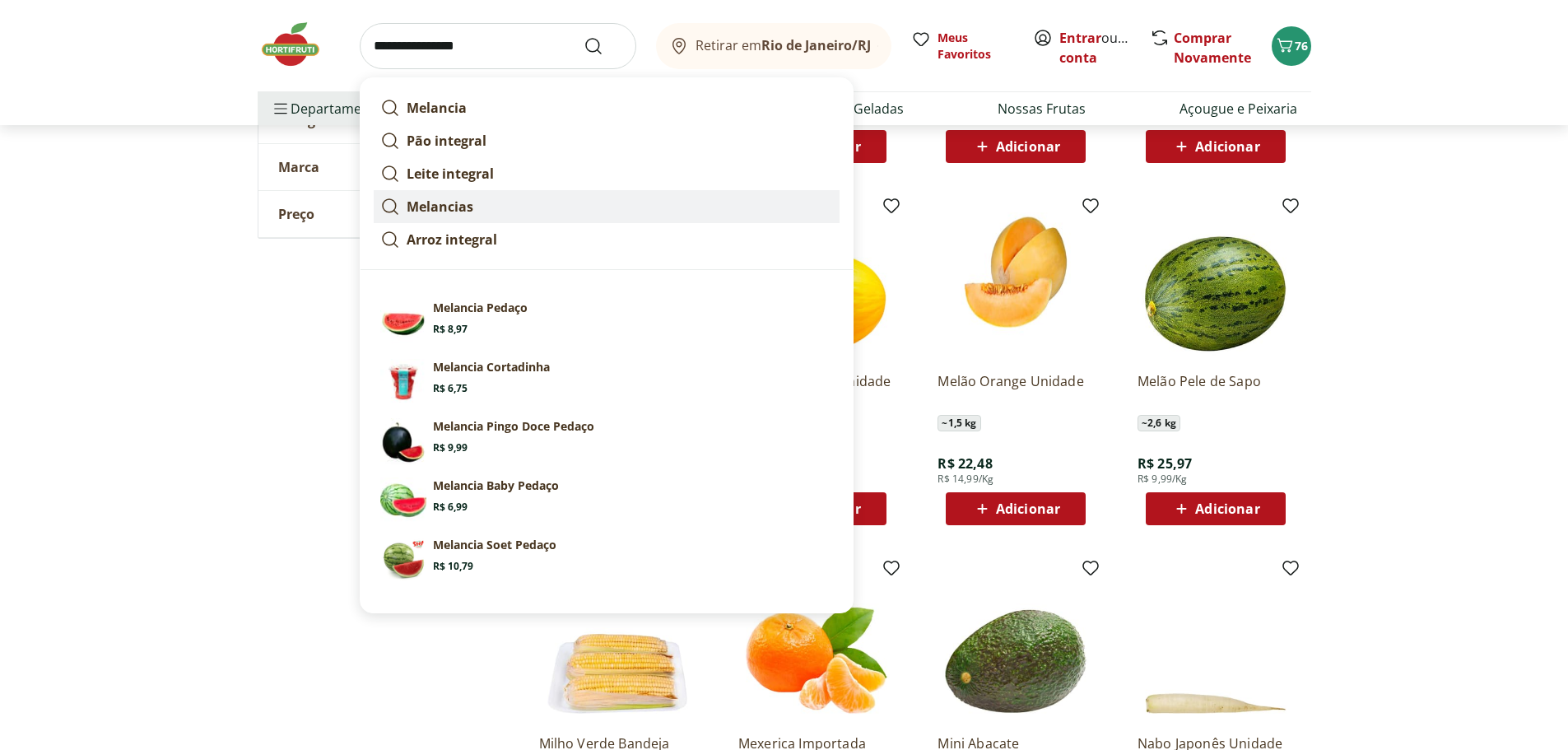 click on "Melancias" at bounding box center [440, 207] 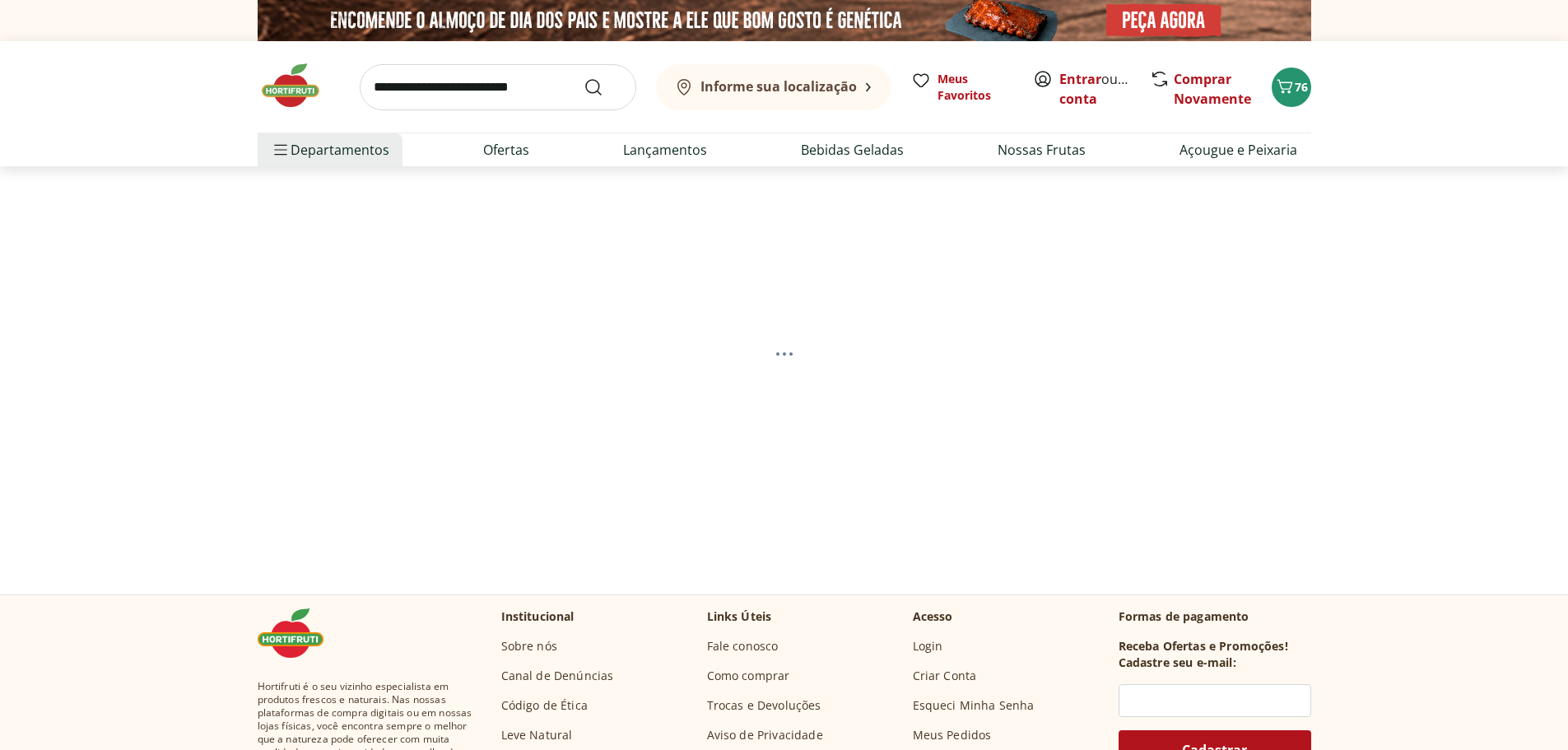 scroll, scrollTop: 0, scrollLeft: 0, axis: both 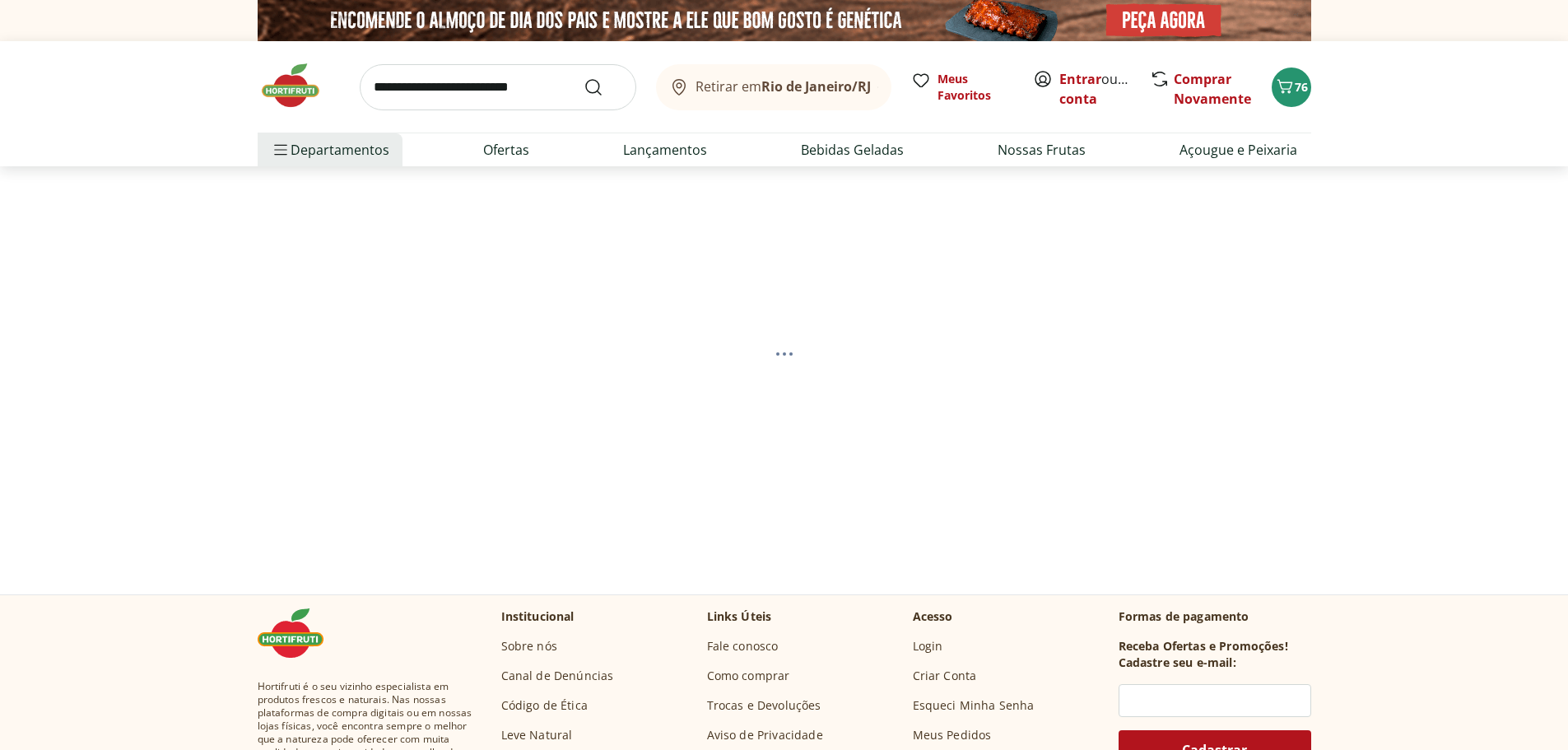 select on "**********" 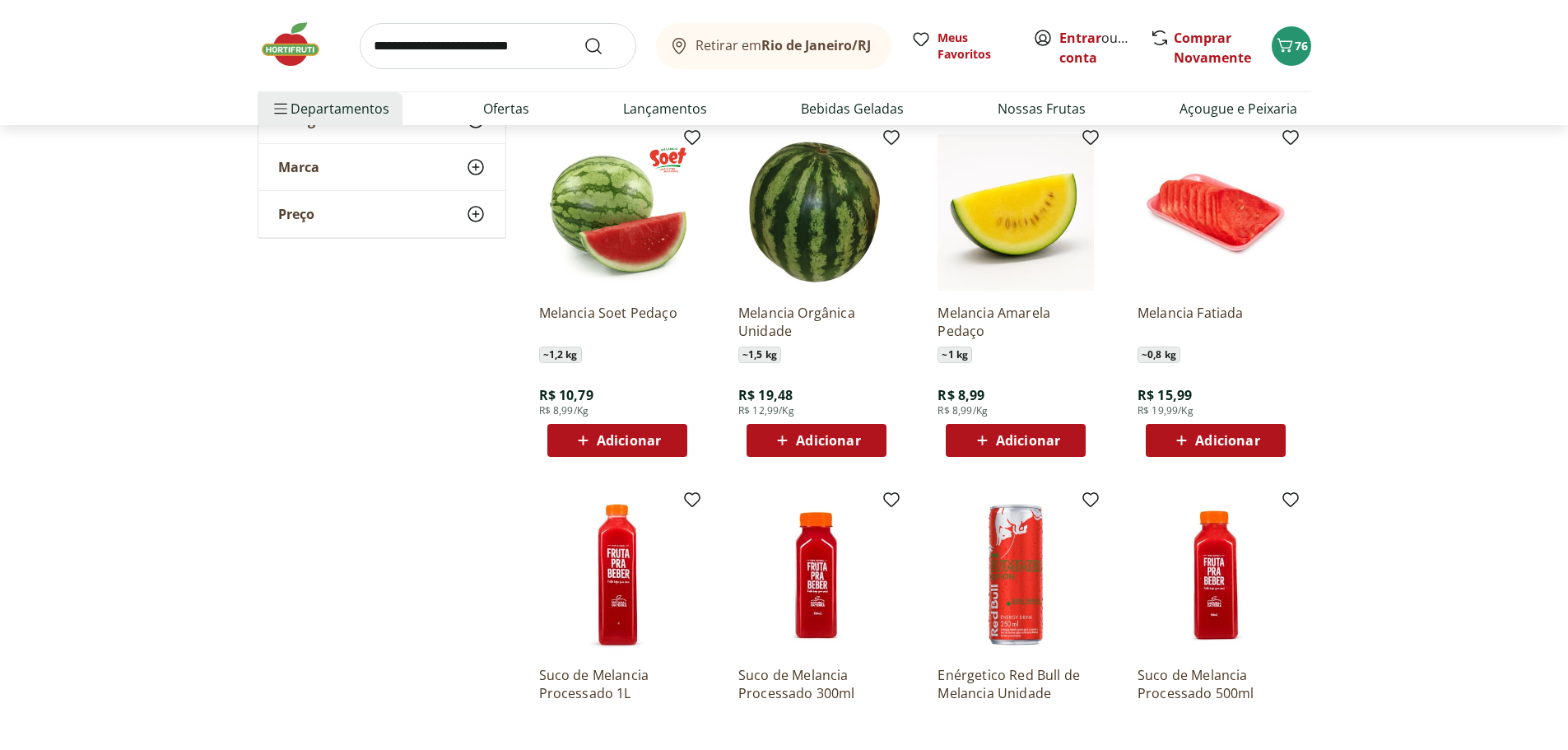 scroll, scrollTop: 412, scrollLeft: 0, axis: vertical 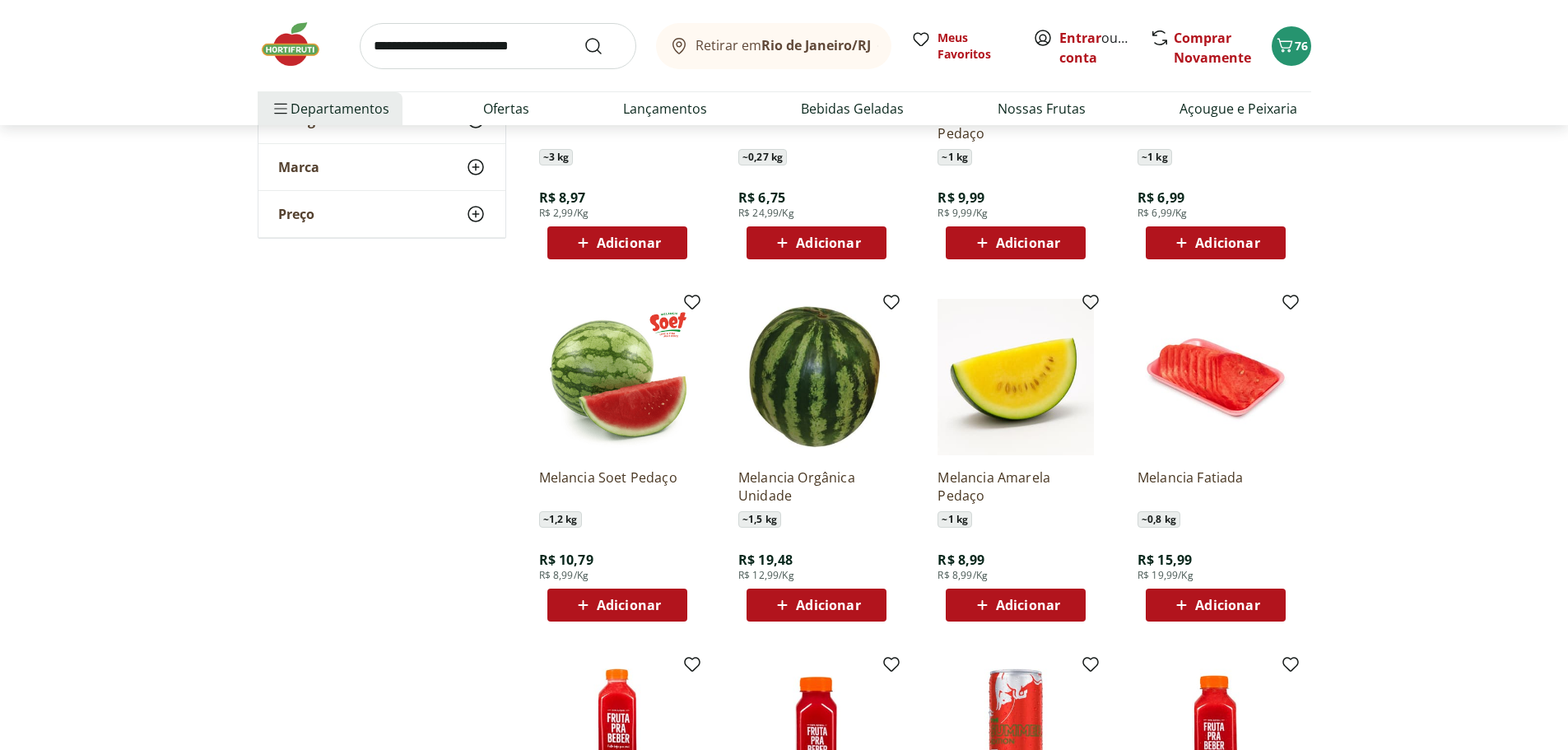 click at bounding box center [817, 377] 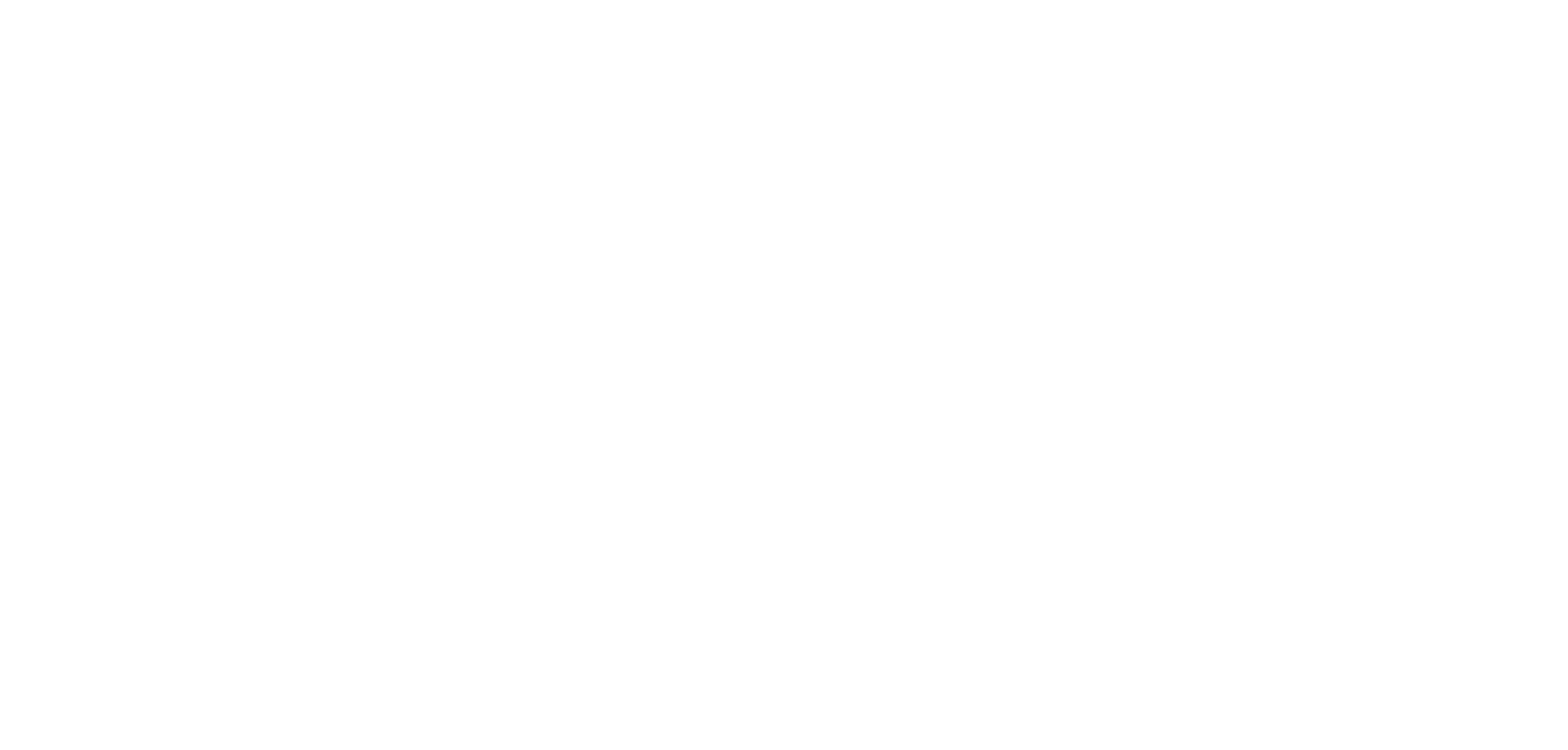 scroll, scrollTop: 0, scrollLeft: 0, axis: both 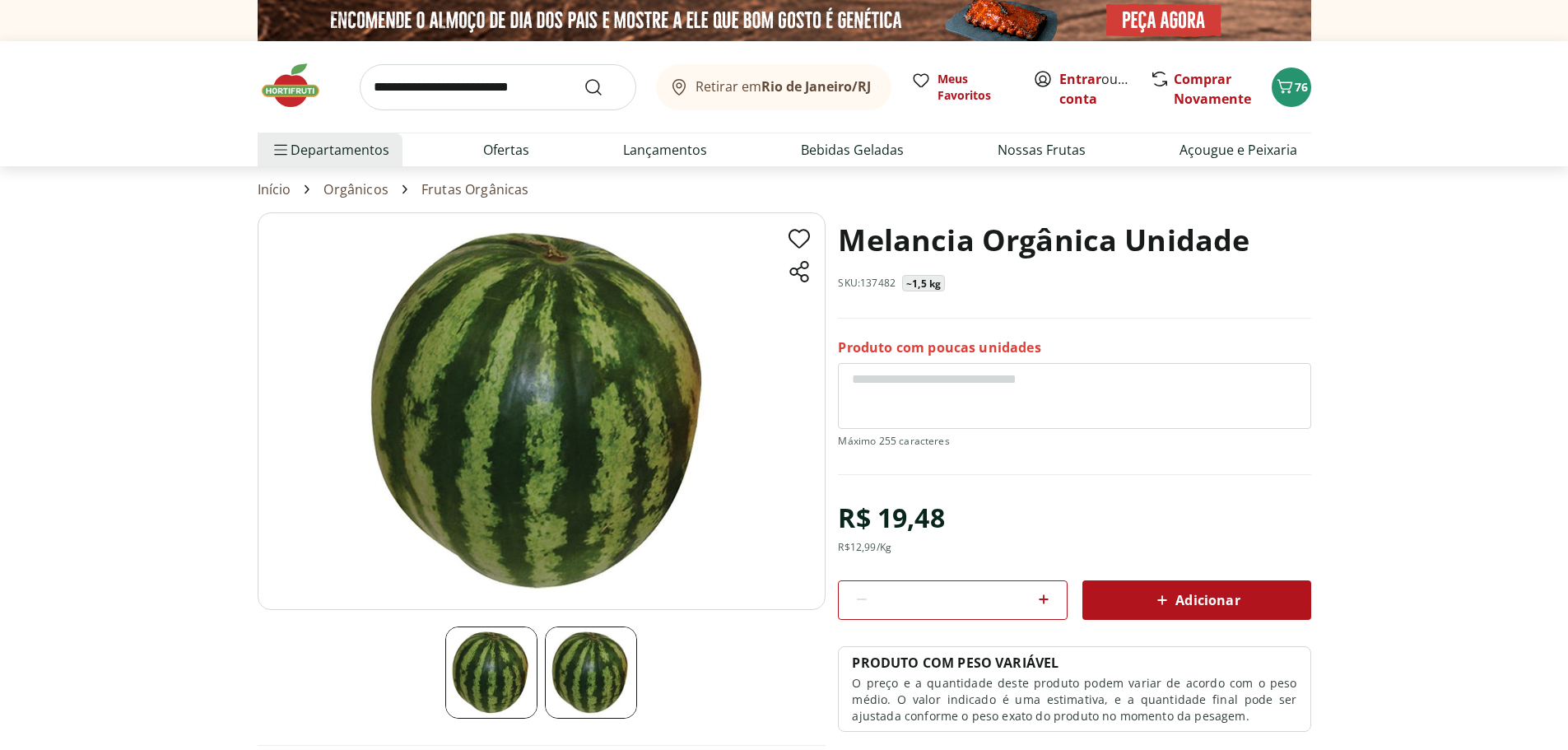 click on "Adicionar" at bounding box center (1196, 600) 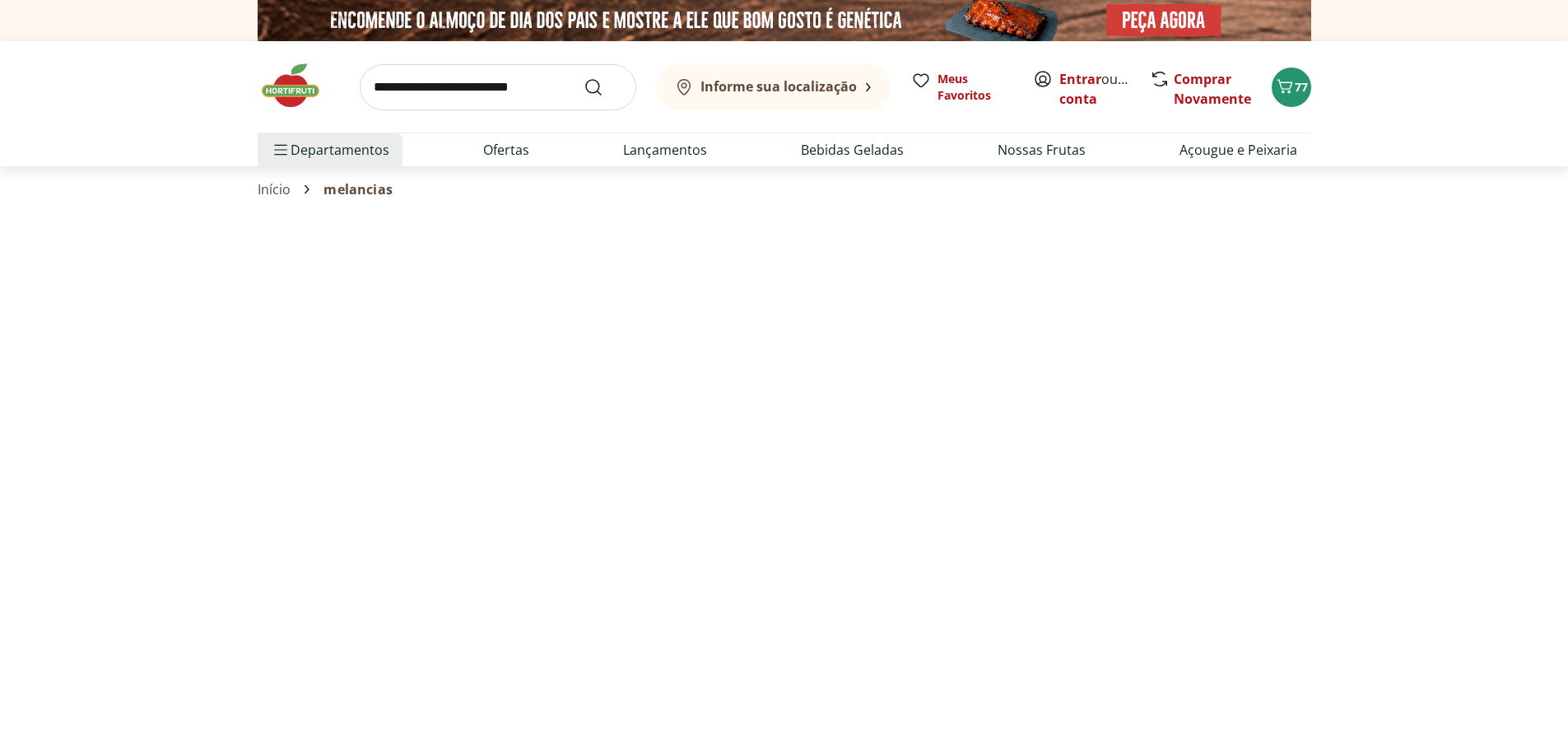 scroll, scrollTop: 412, scrollLeft: 0, axis: vertical 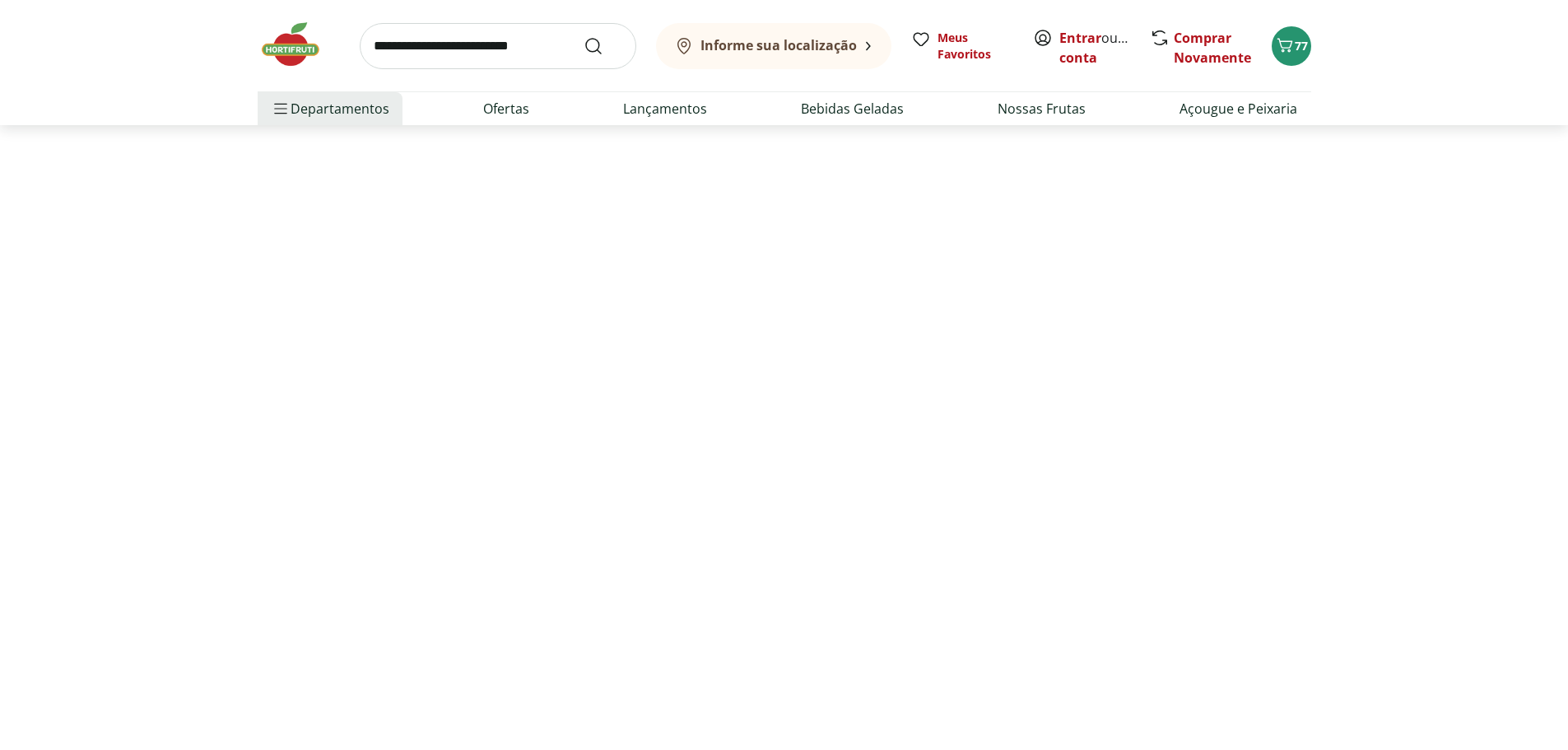 select on "**********" 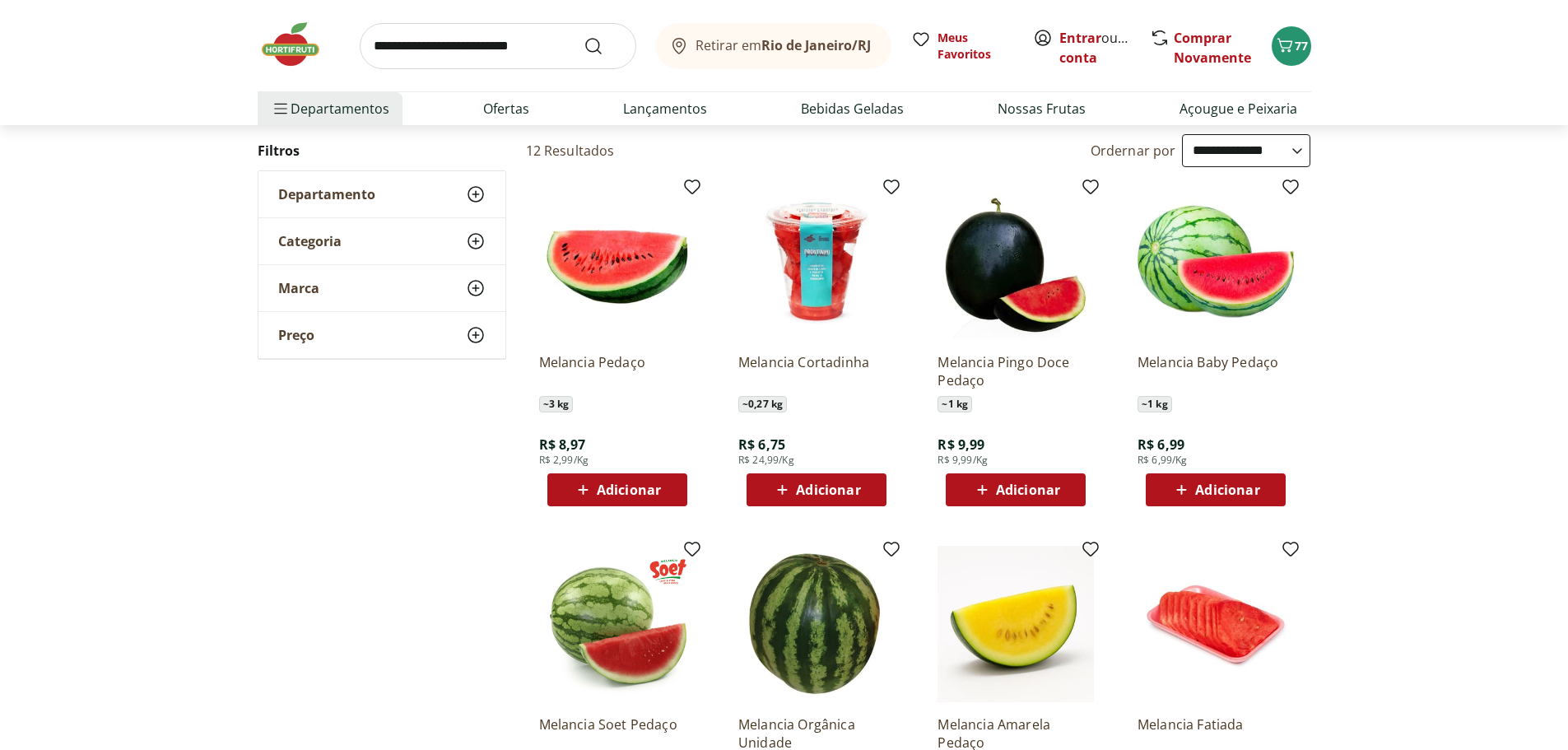 scroll, scrollTop: 0, scrollLeft: 0, axis: both 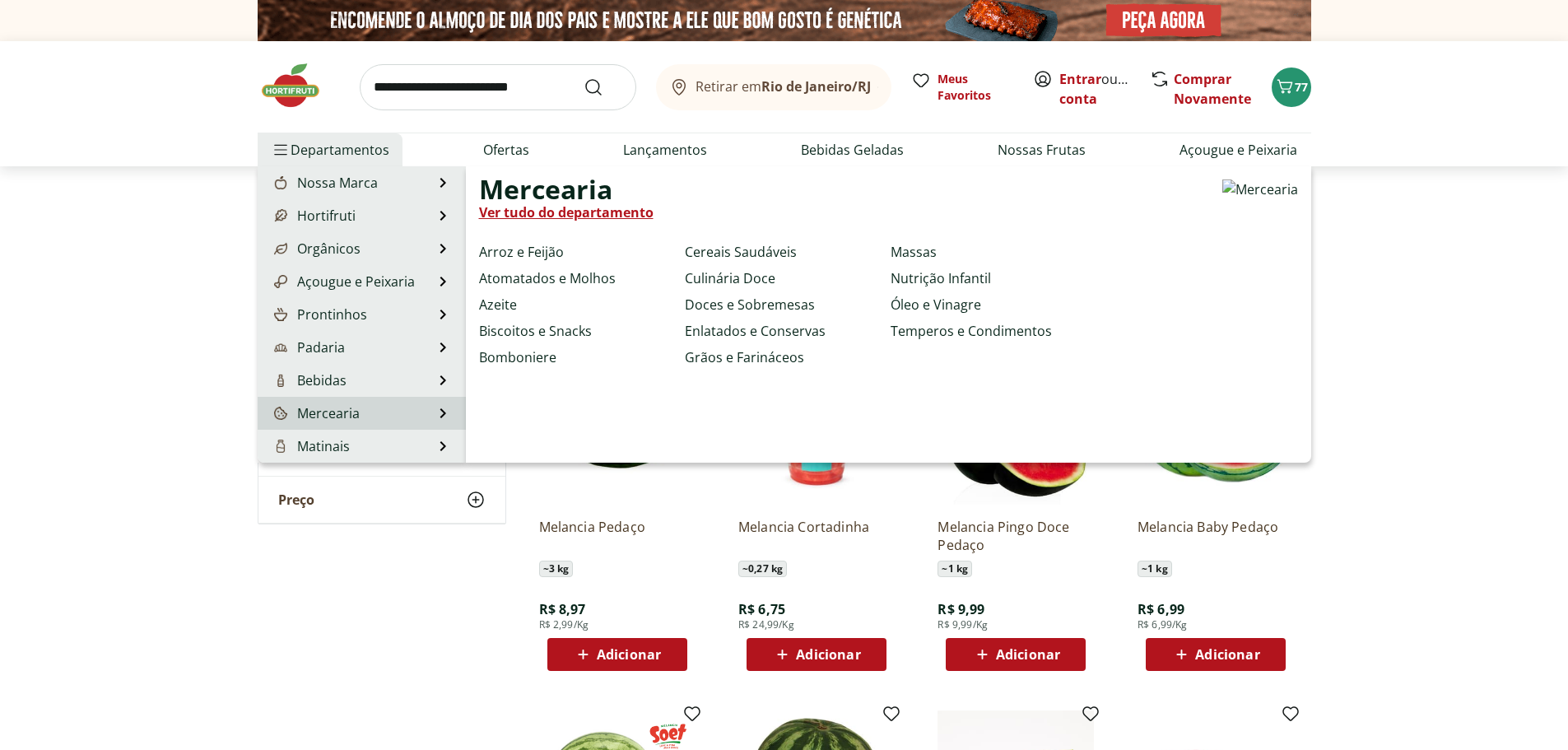 click on "Mercearia" at bounding box center (315, 413) 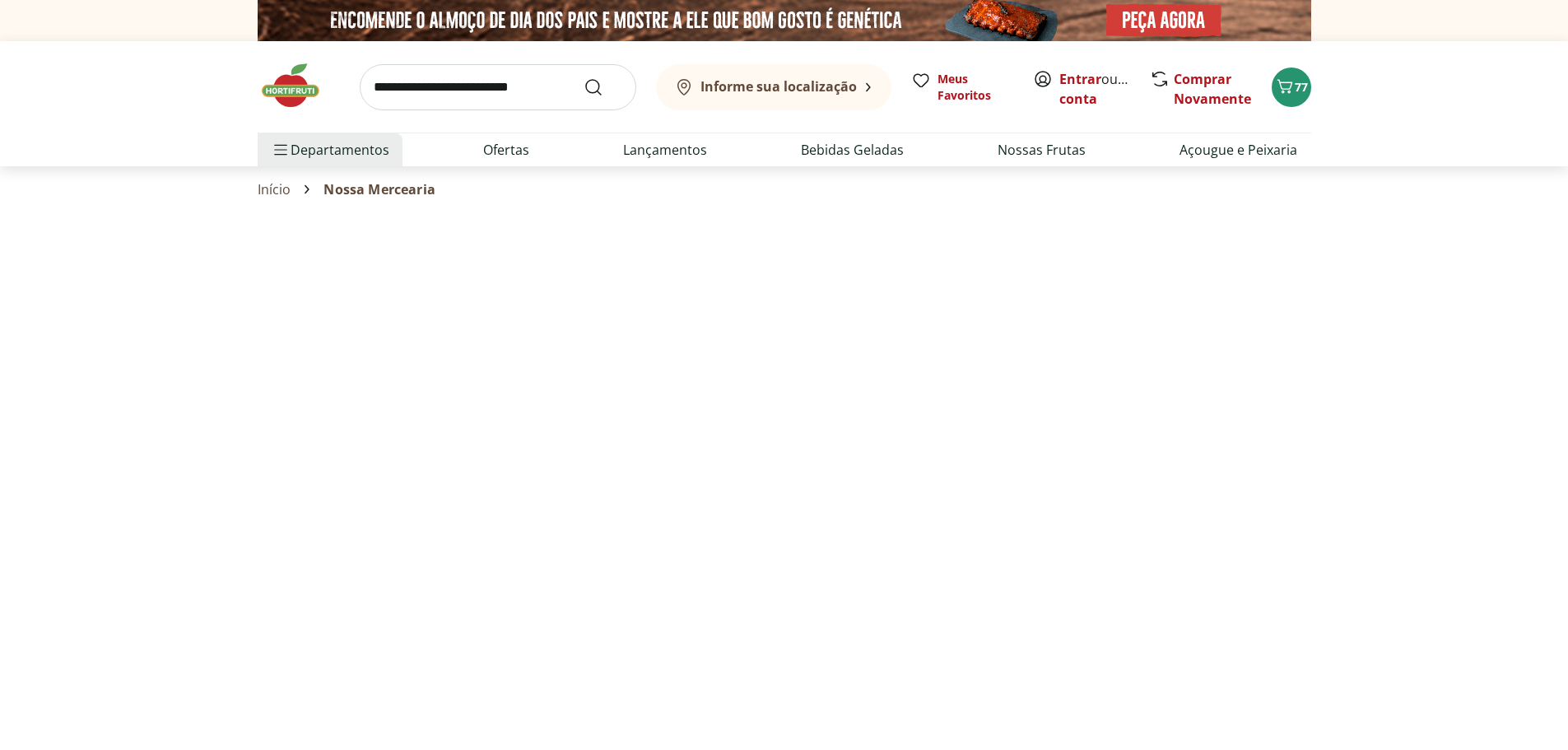 select on "**********" 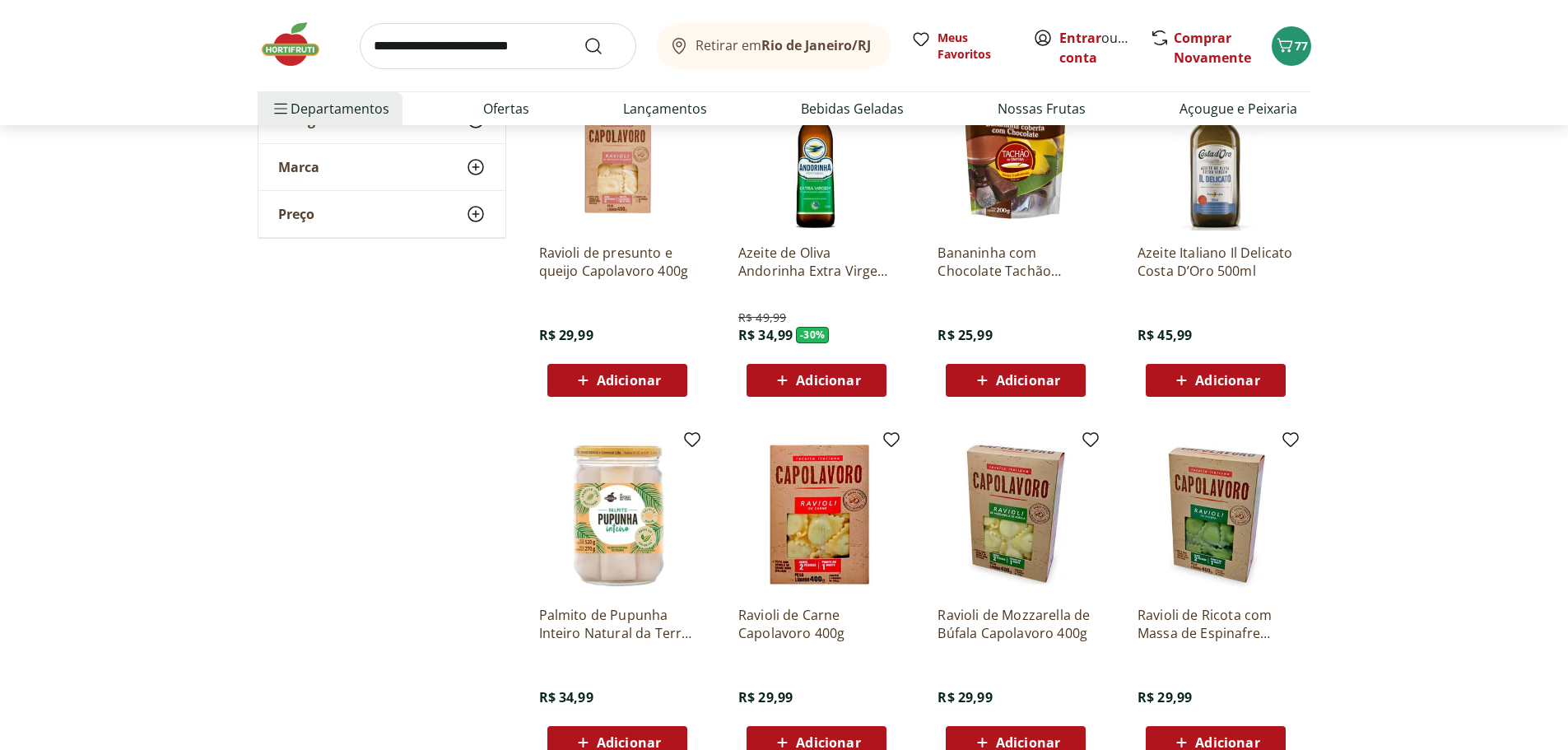 scroll, scrollTop: 906, scrollLeft: 0, axis: vertical 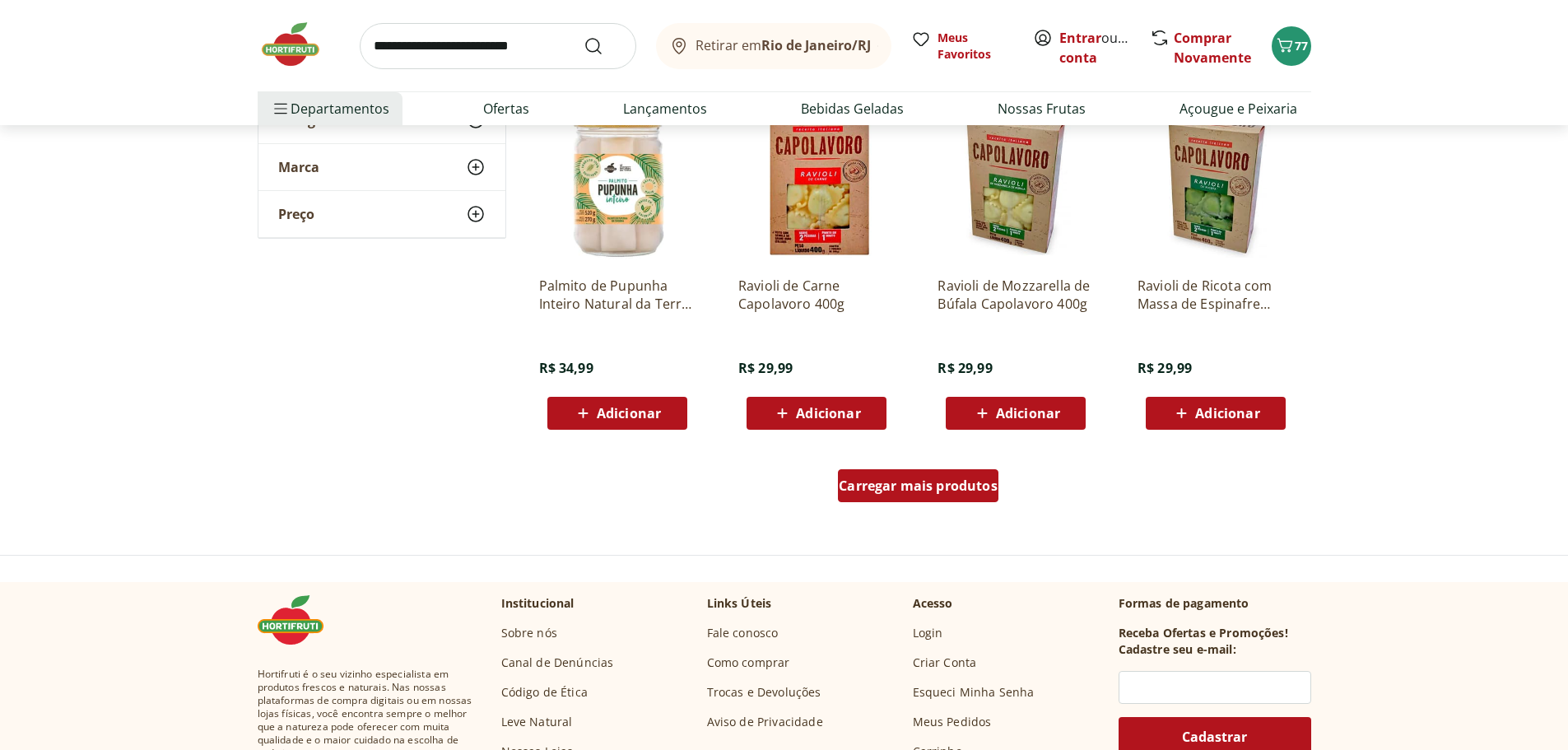 click on "Carregar mais produtos" at bounding box center [918, 486] 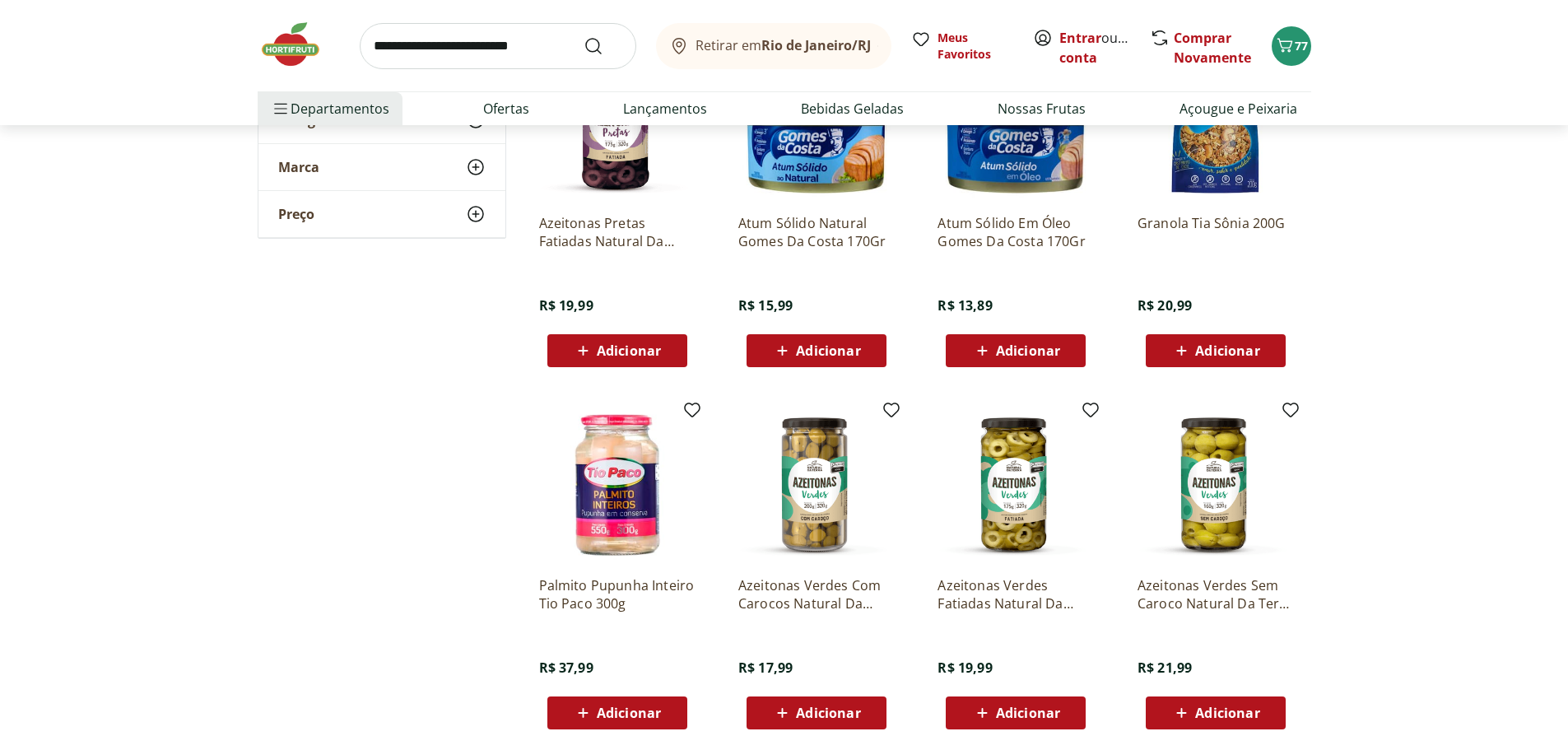 scroll, scrollTop: 1482, scrollLeft: 0, axis: vertical 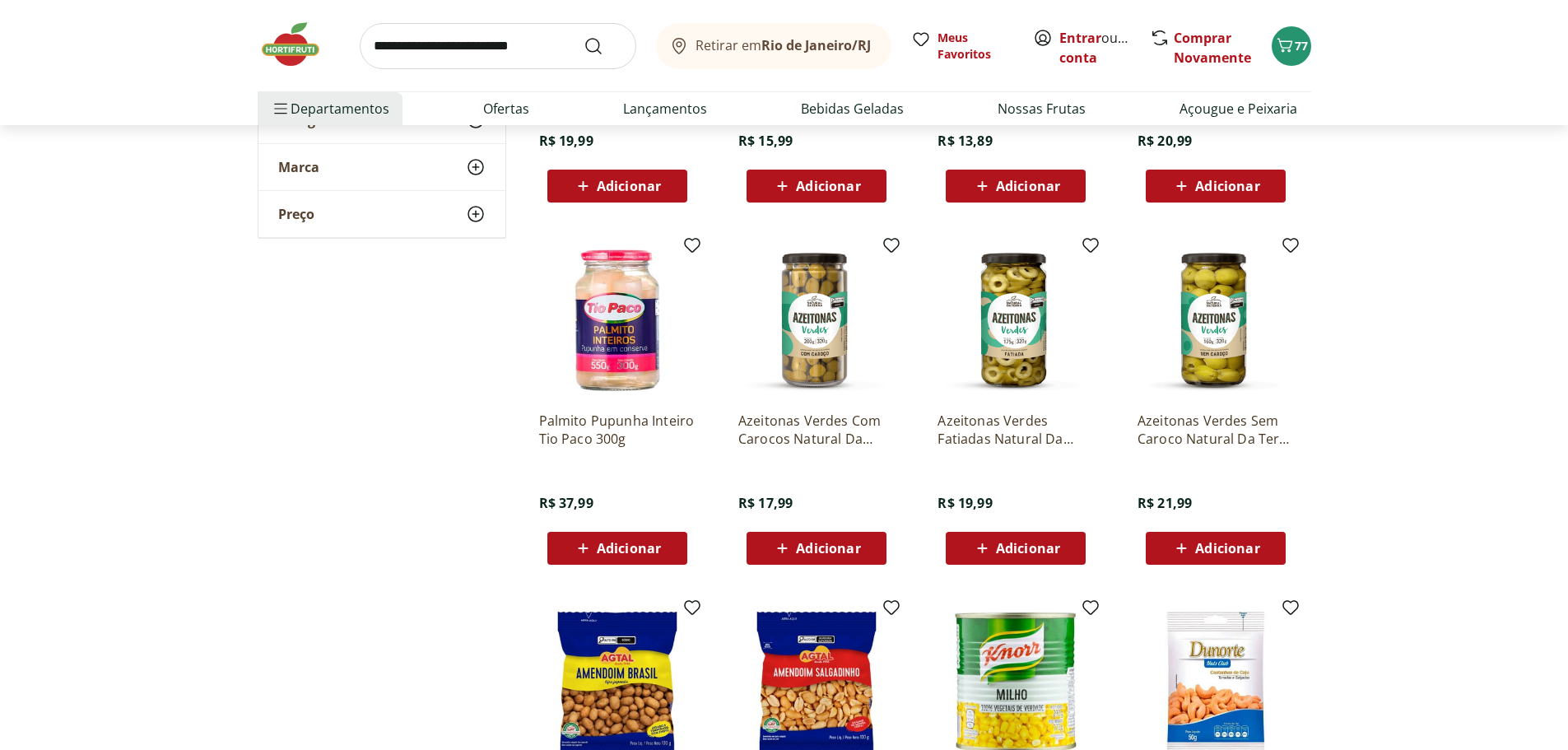 click on "Adicionar" at bounding box center (828, 548) 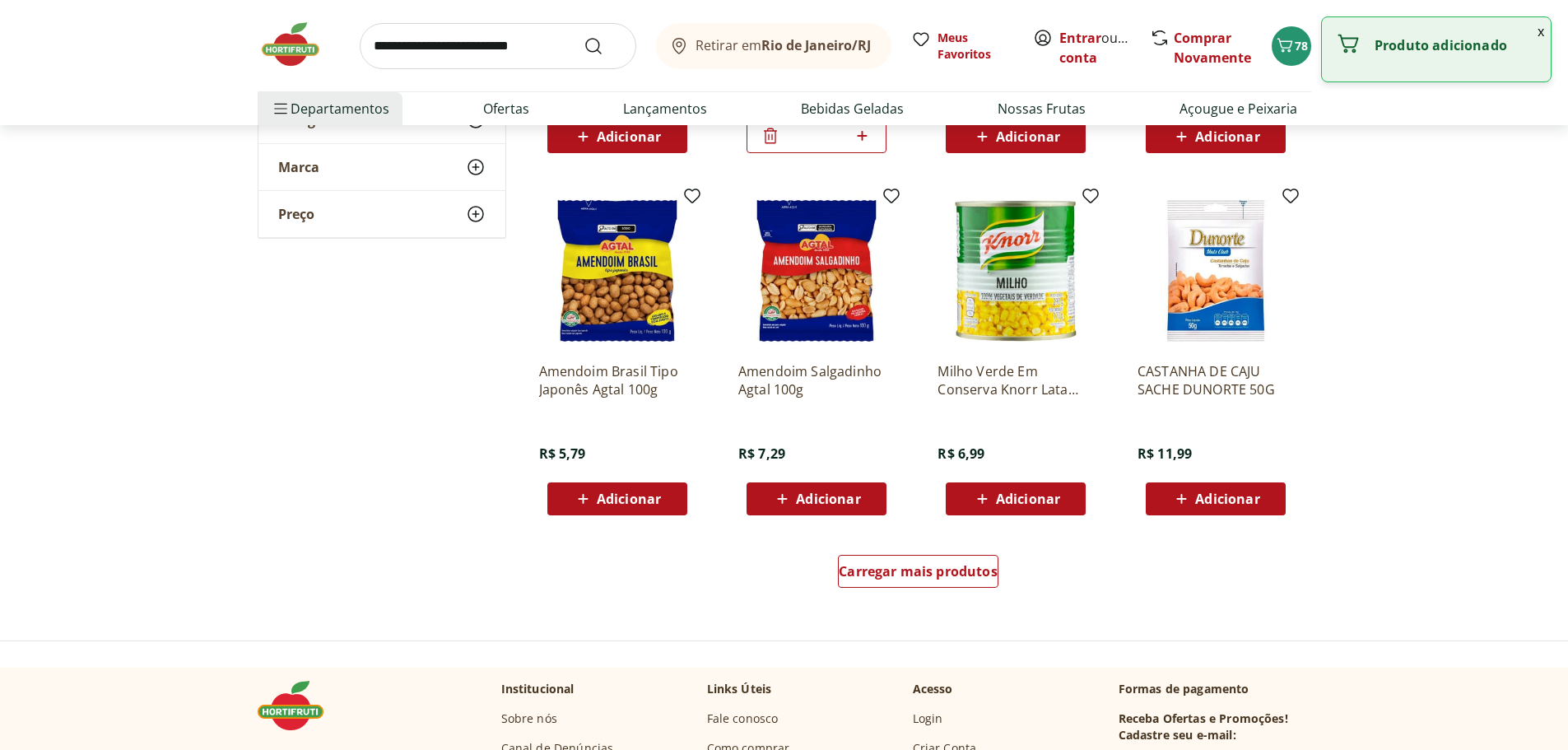 scroll, scrollTop: 2141, scrollLeft: 0, axis: vertical 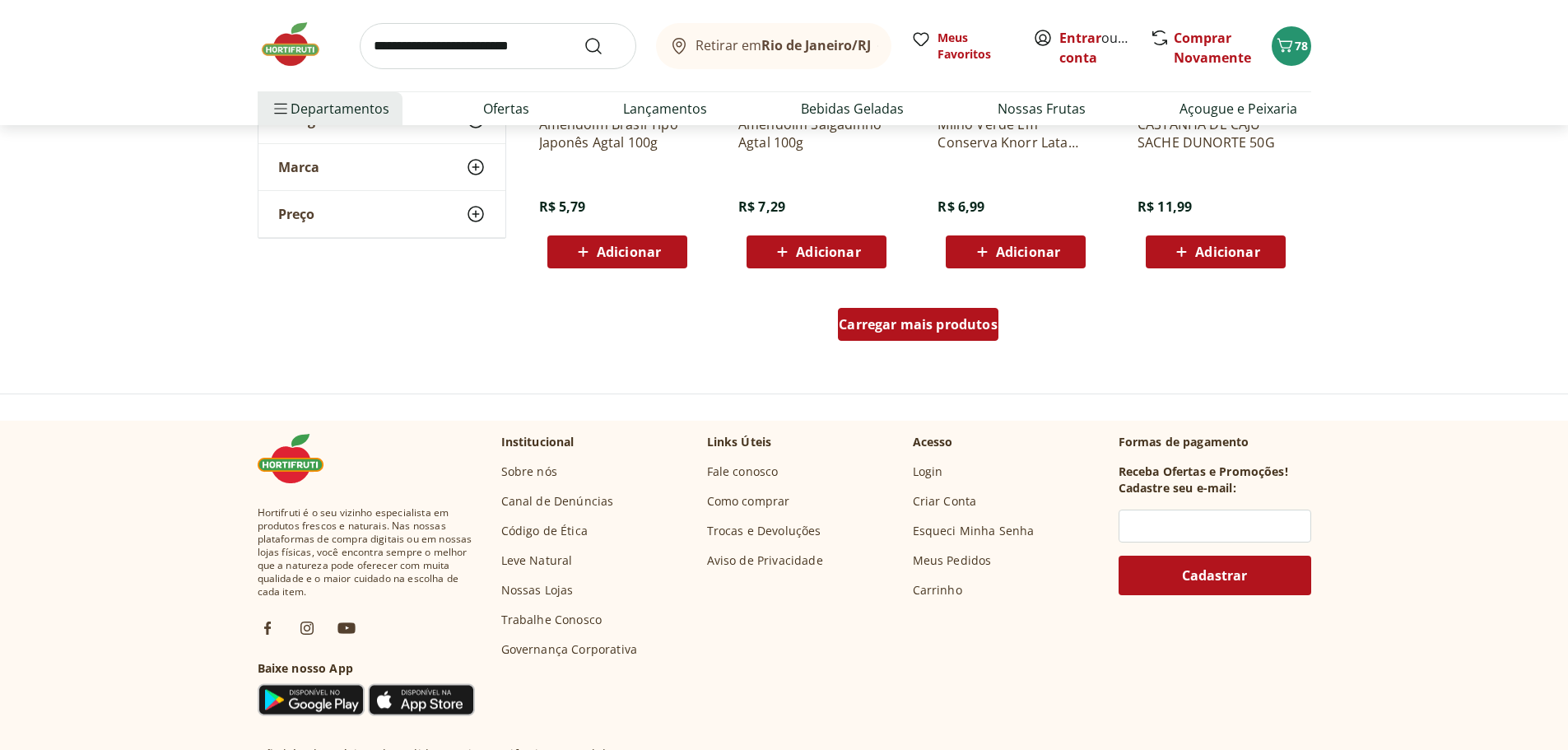 click on "Carregar mais produtos" at bounding box center [918, 324] 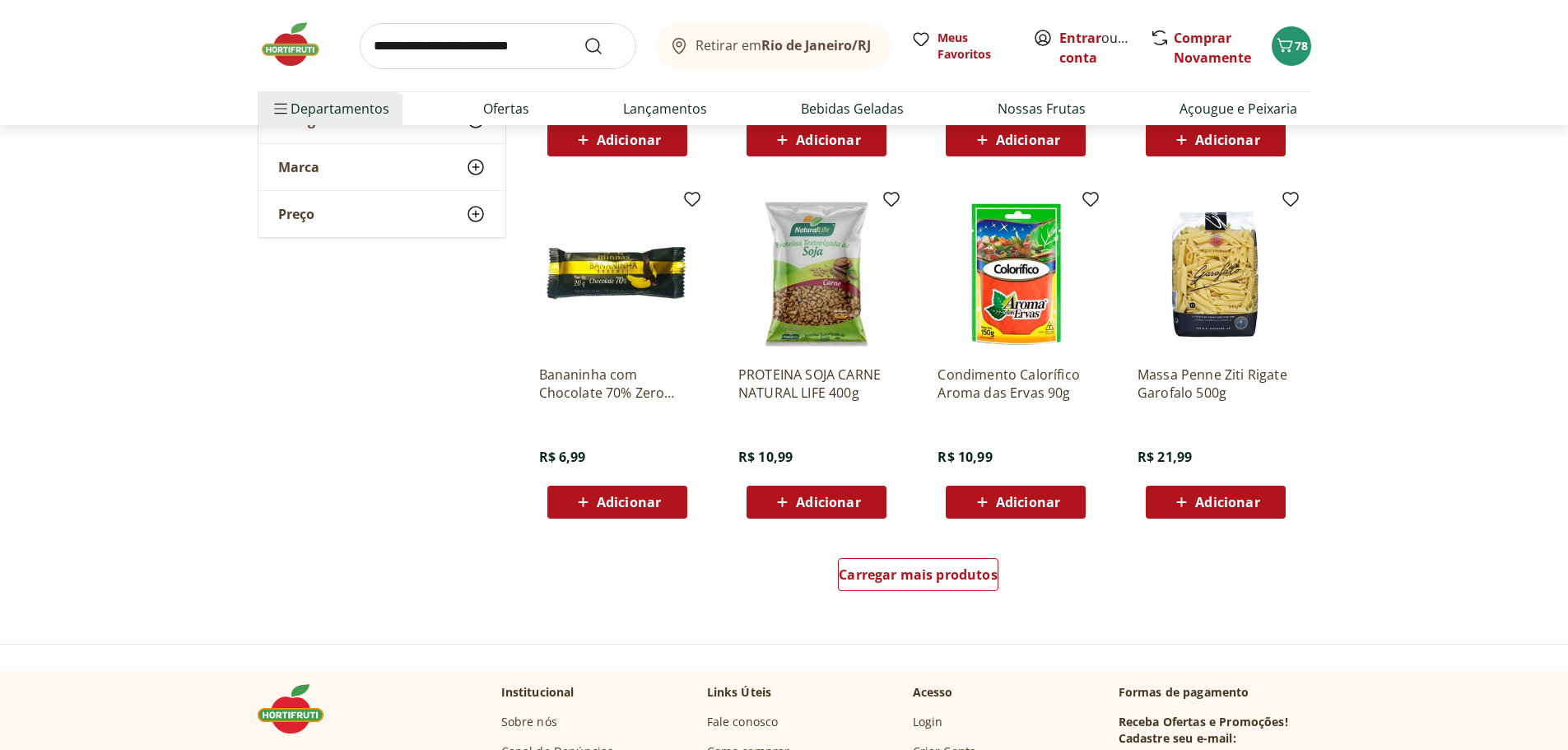 scroll, scrollTop: 3046, scrollLeft: 0, axis: vertical 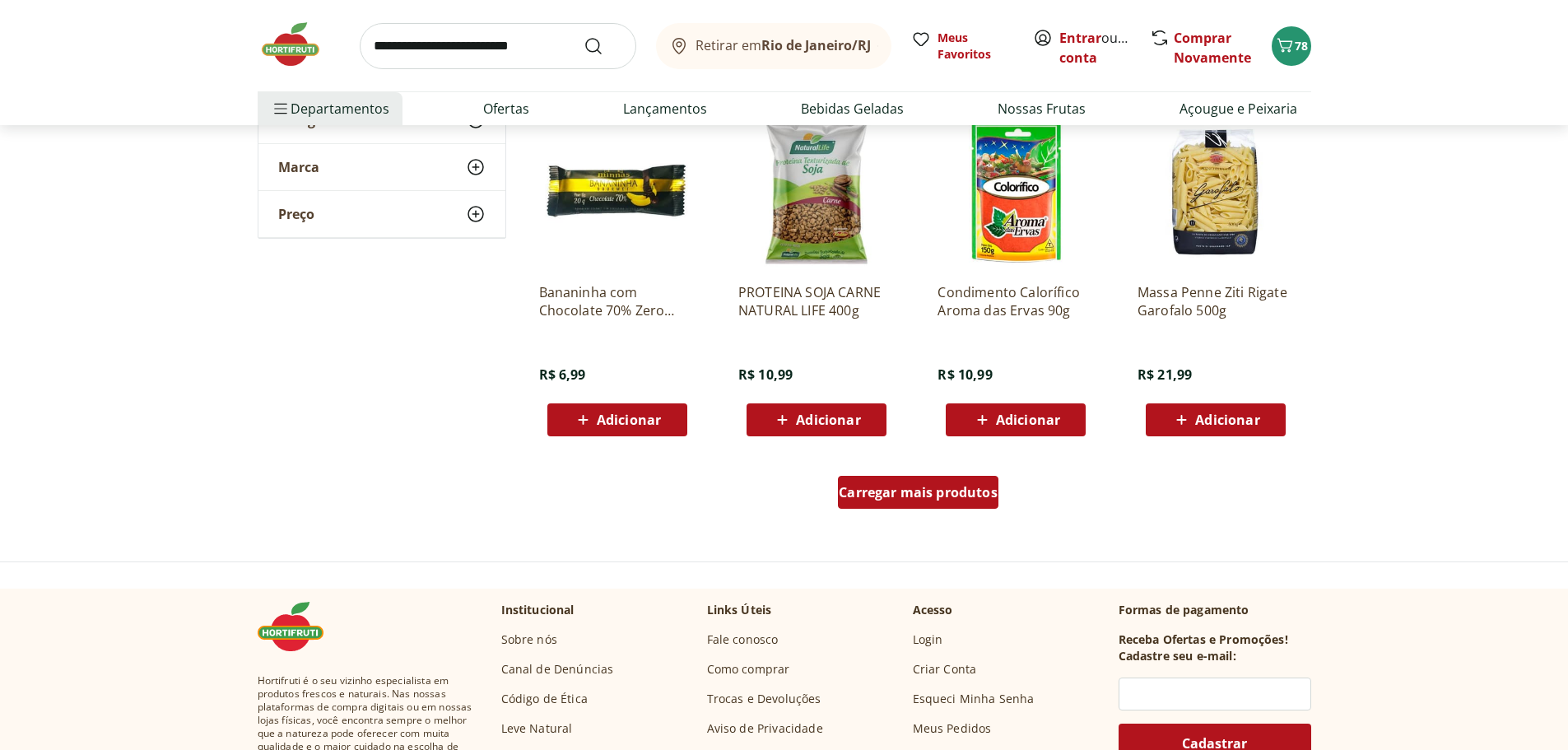 click on "Carregar mais produtos" at bounding box center [918, 492] 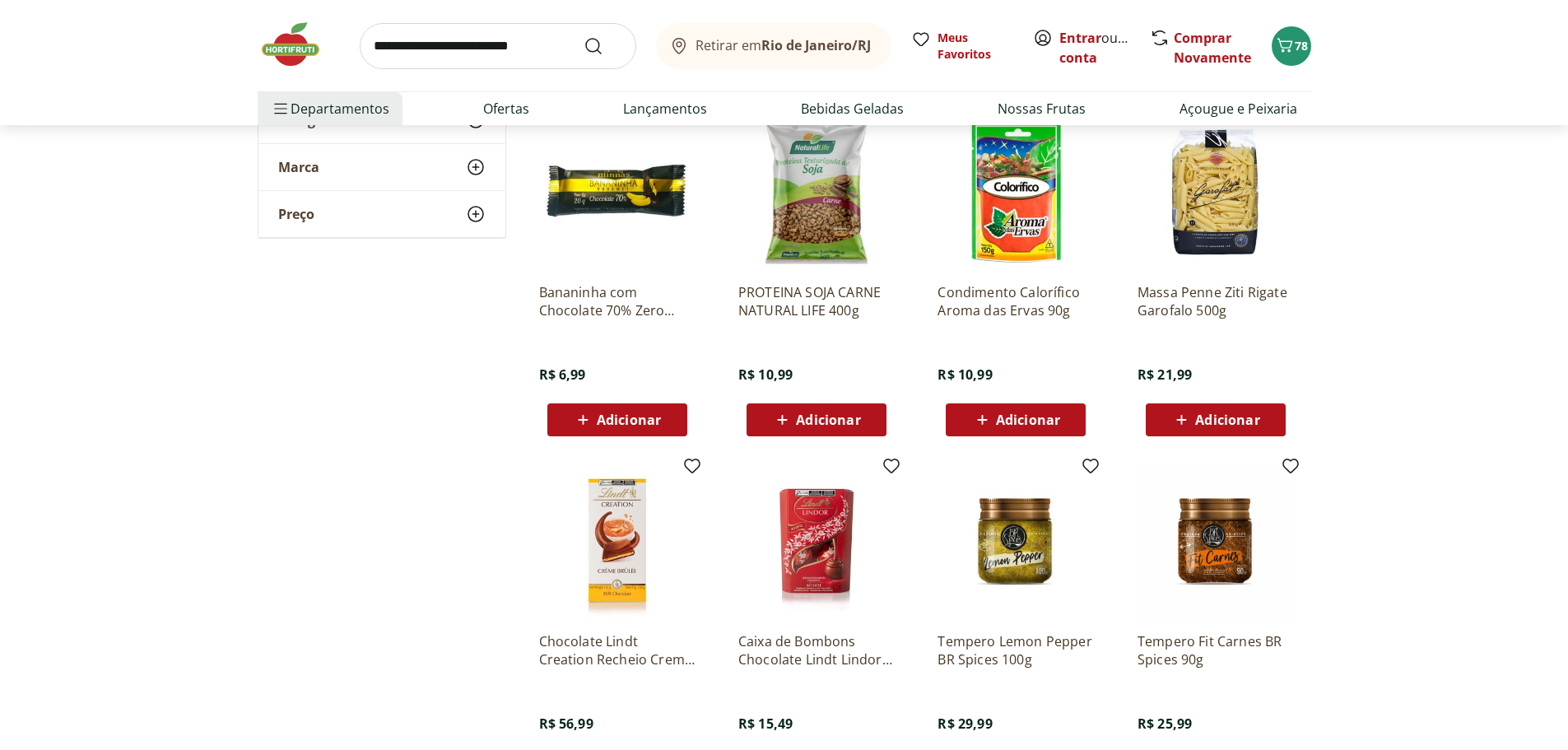 click at bounding box center [498, 46] 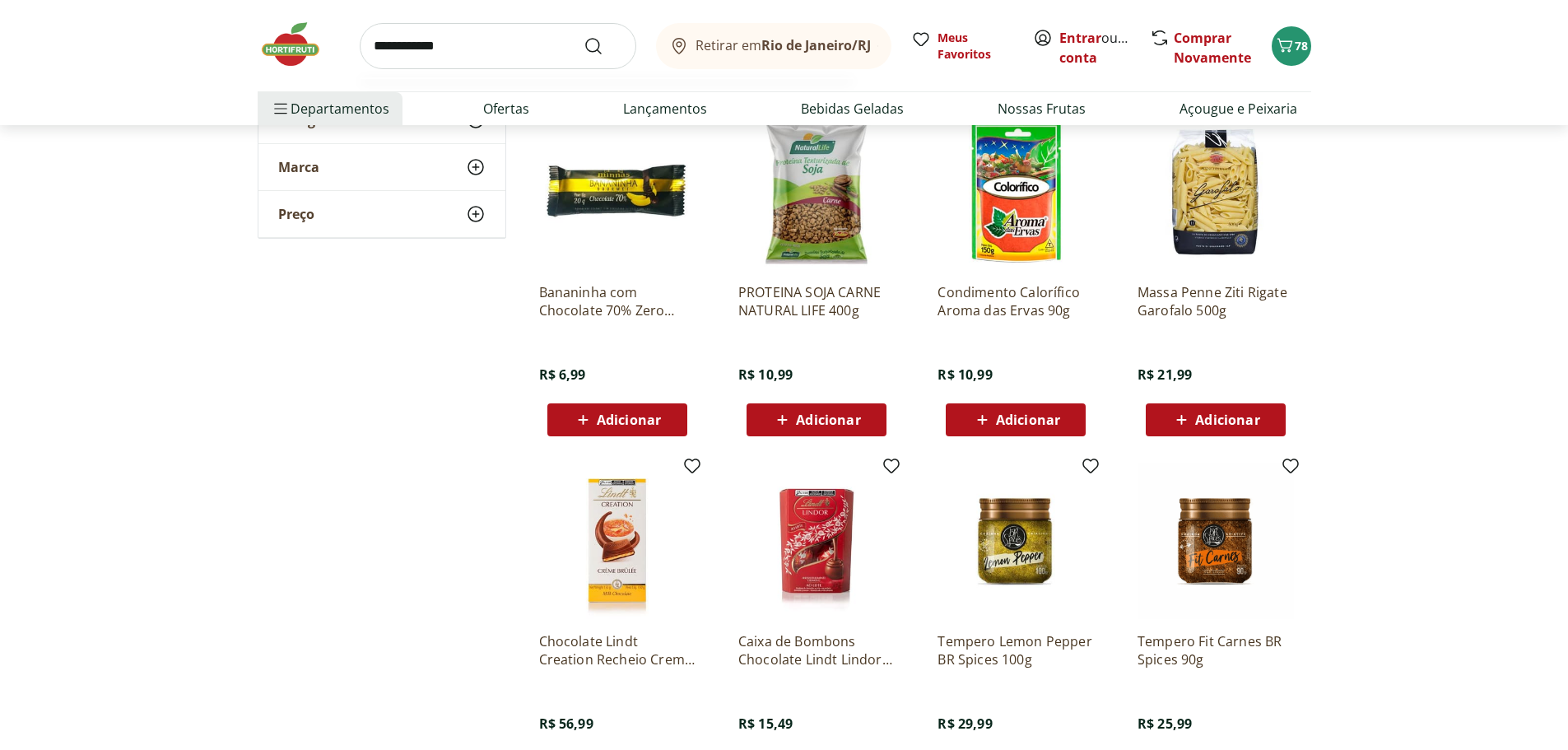type on "**********" 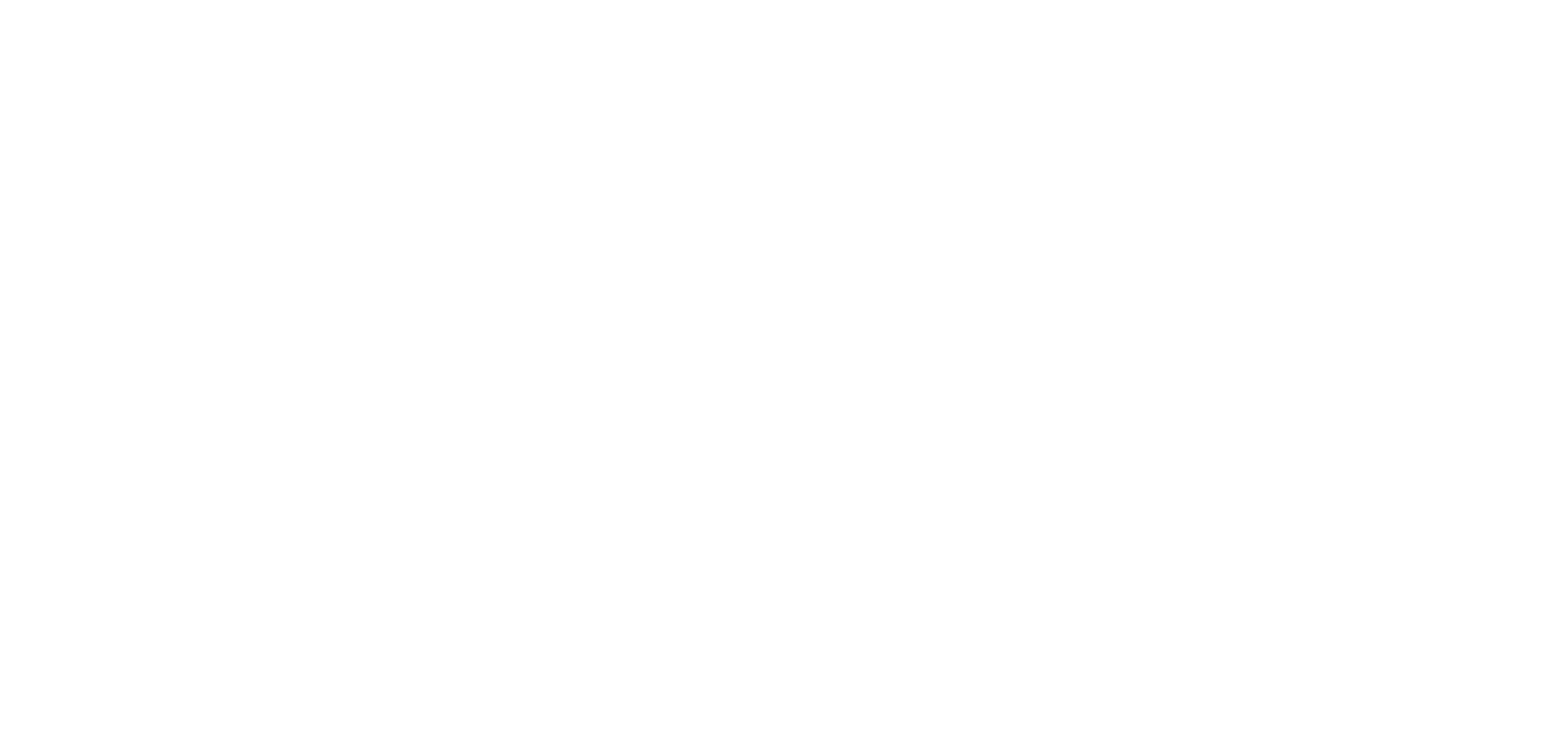 scroll, scrollTop: 0, scrollLeft: 0, axis: both 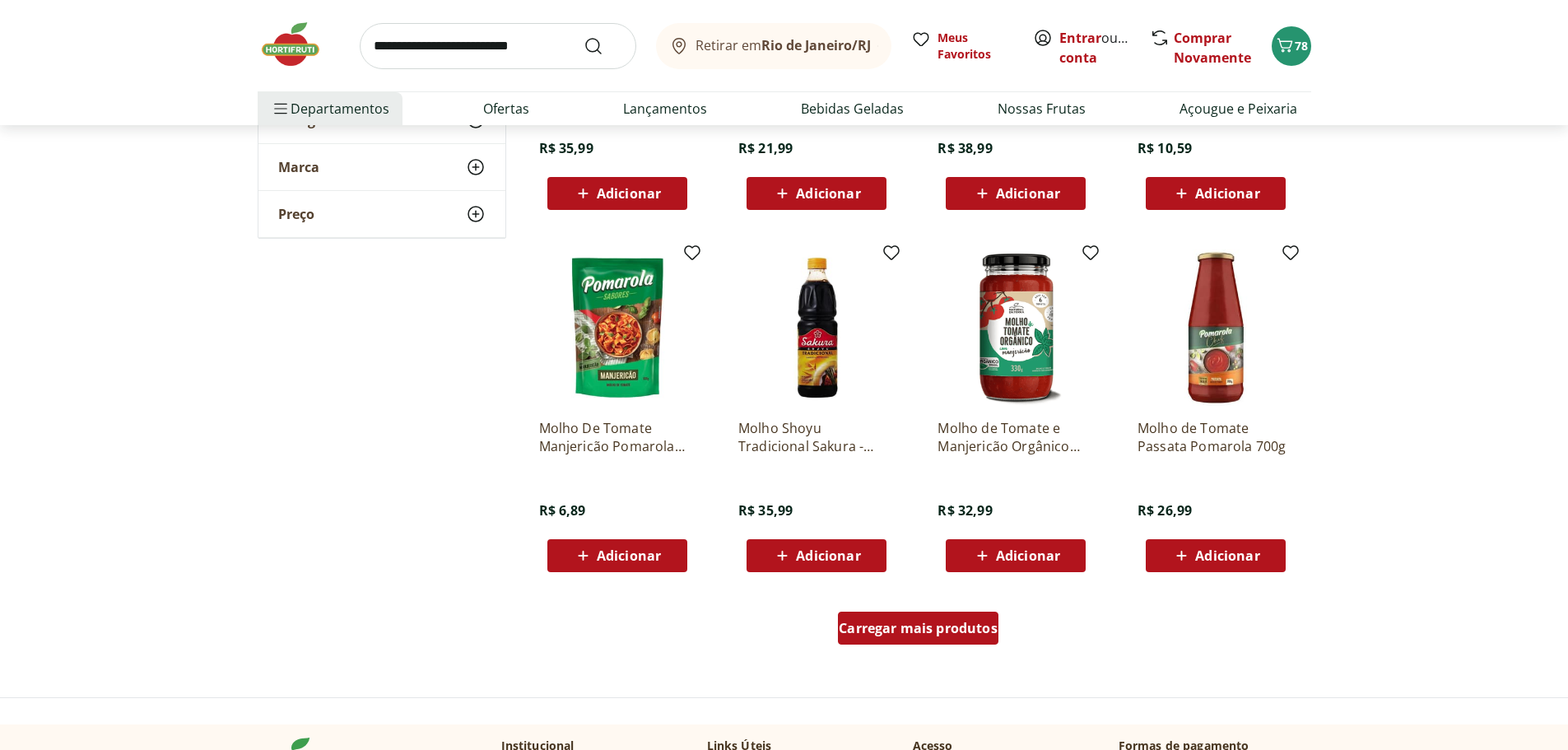 click on "Carregar mais produtos" at bounding box center (918, 628) 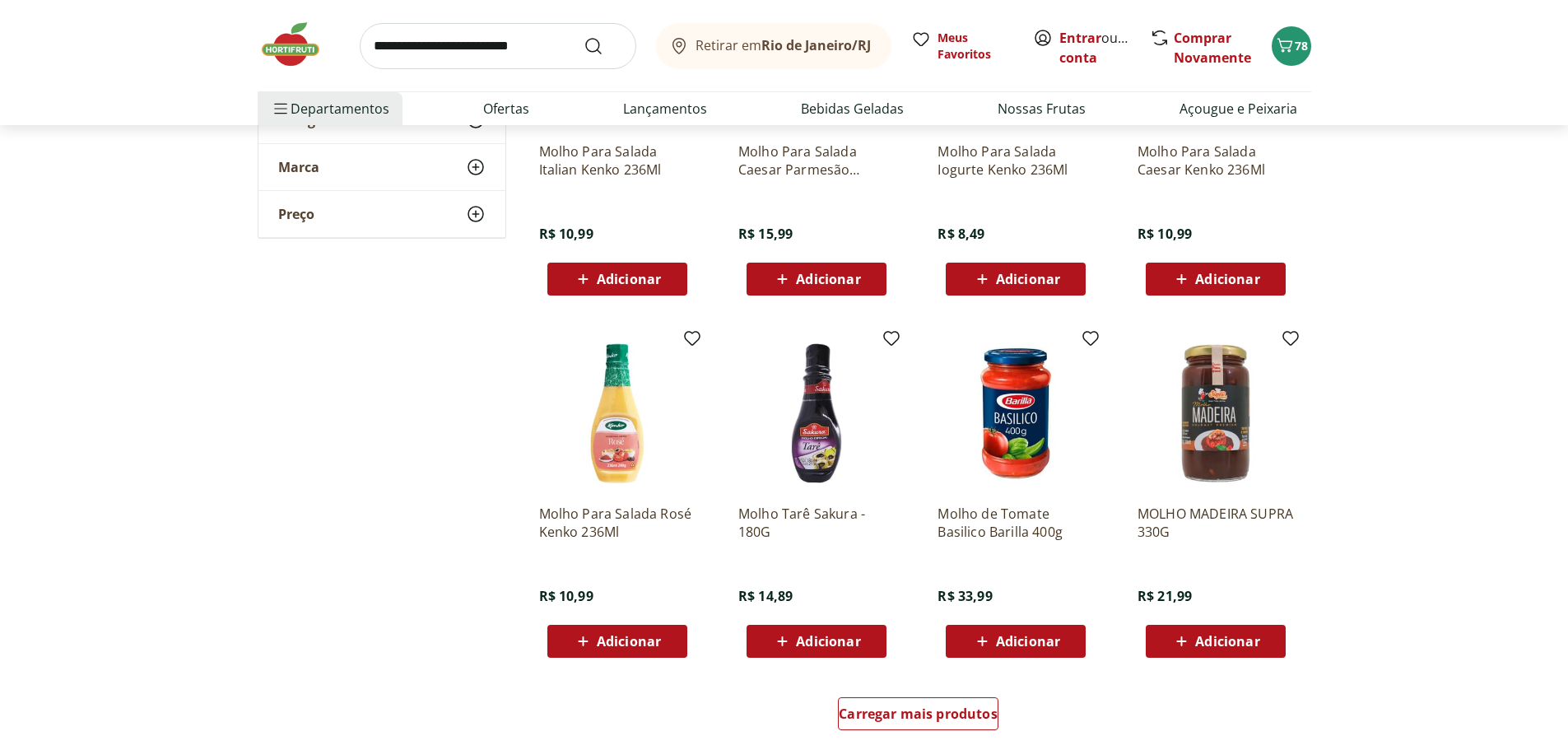 scroll, scrollTop: 1976, scrollLeft: 0, axis: vertical 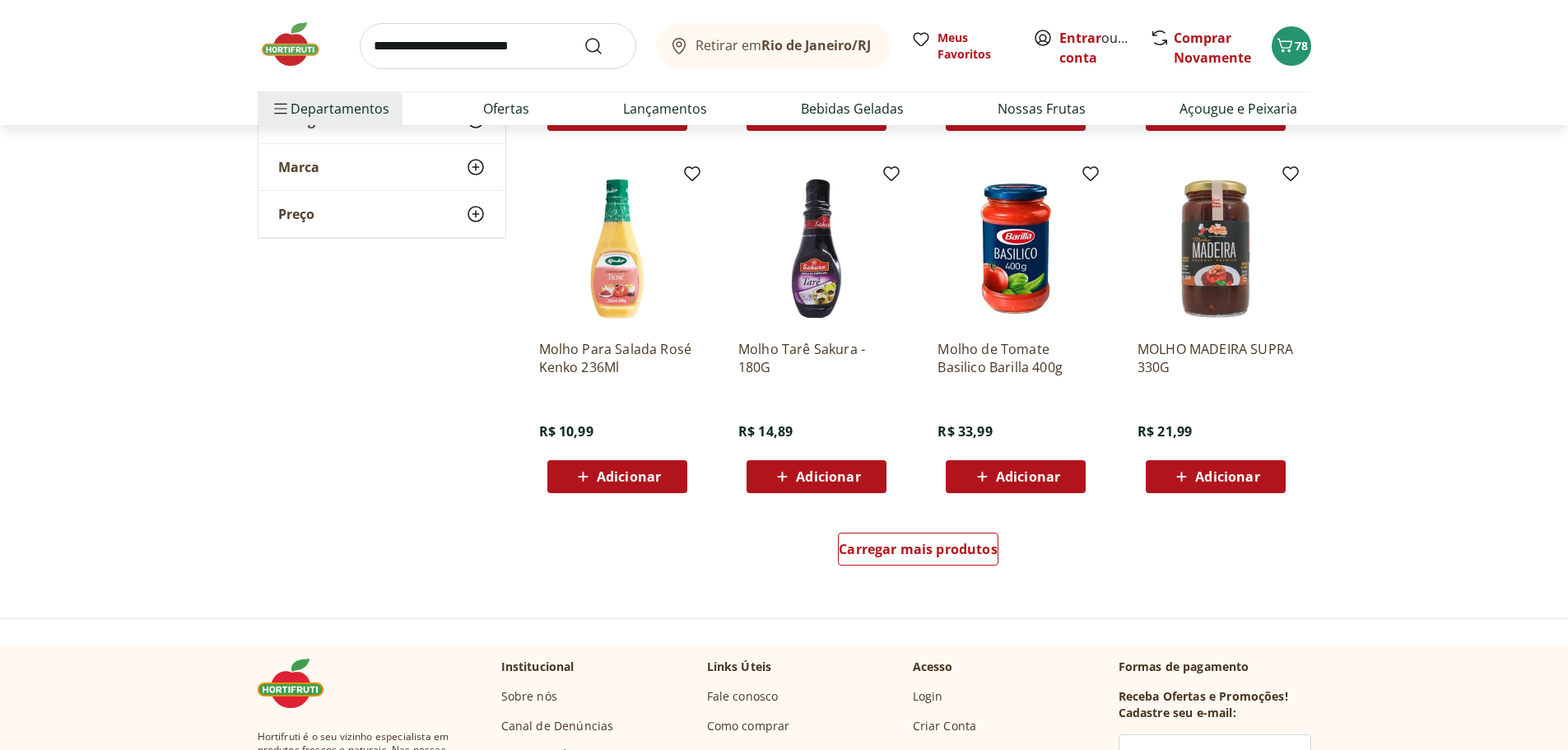 click on "Adicionar" at bounding box center (1227, 477) 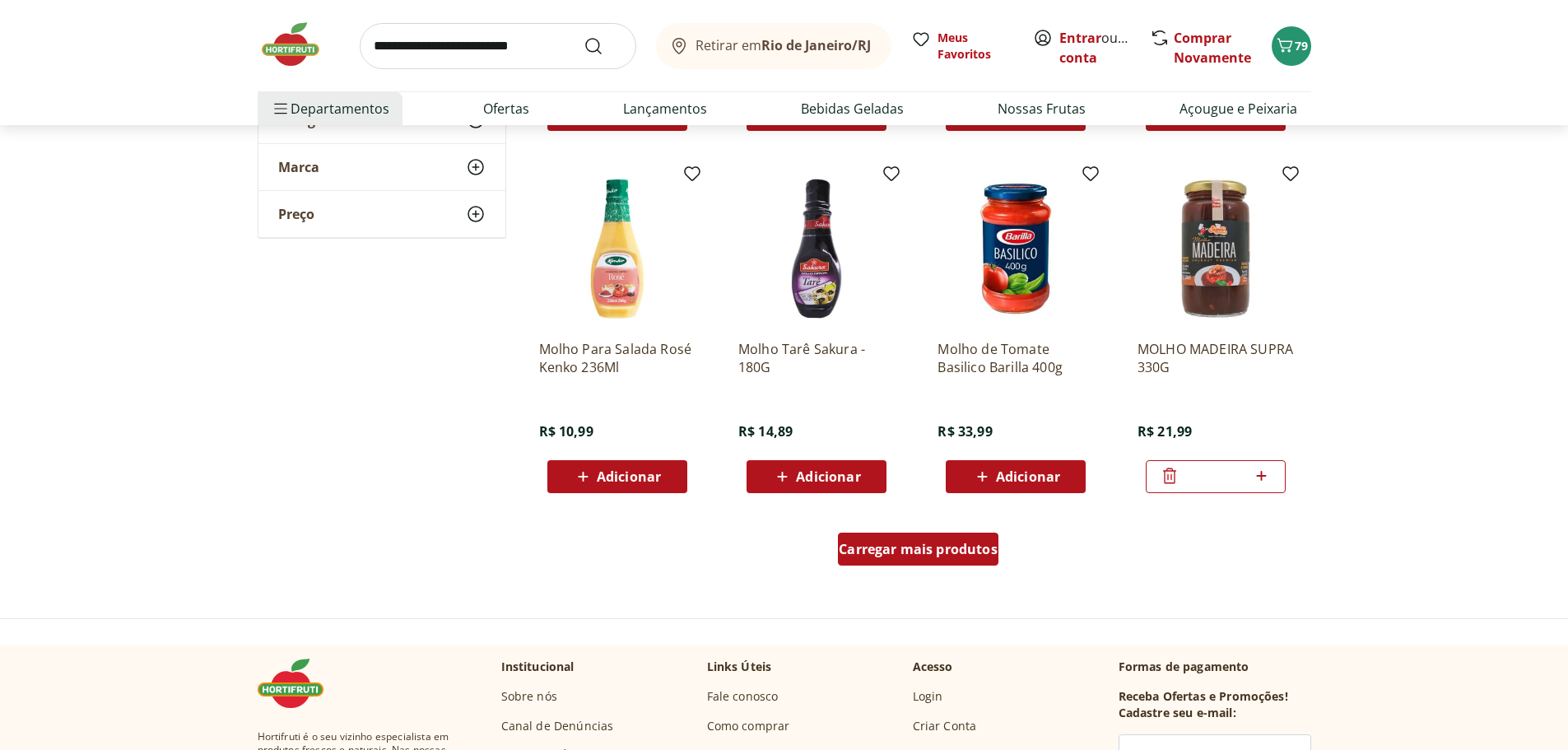 click on "Carregar mais produtos" at bounding box center (918, 549) 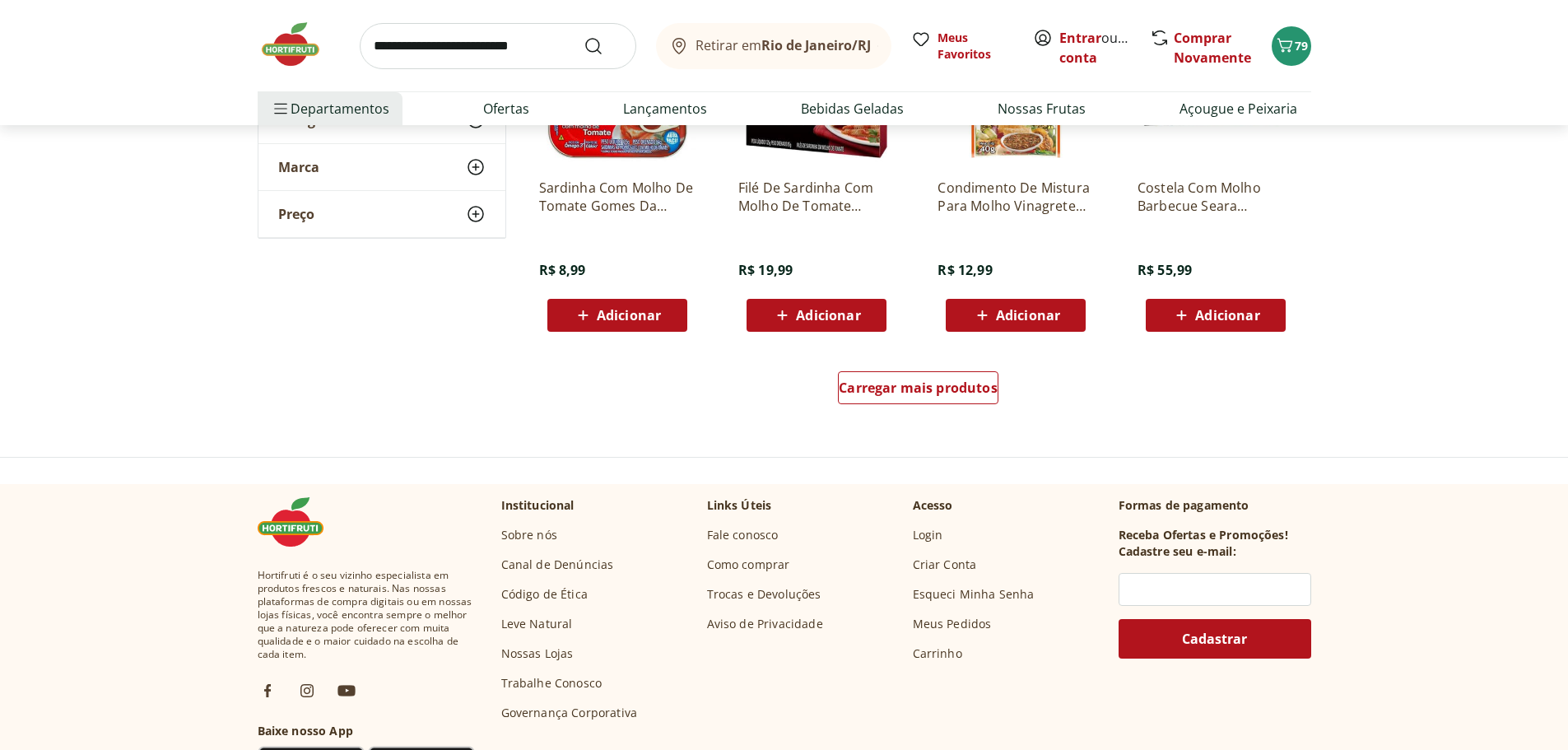 scroll, scrollTop: 3128, scrollLeft: 0, axis: vertical 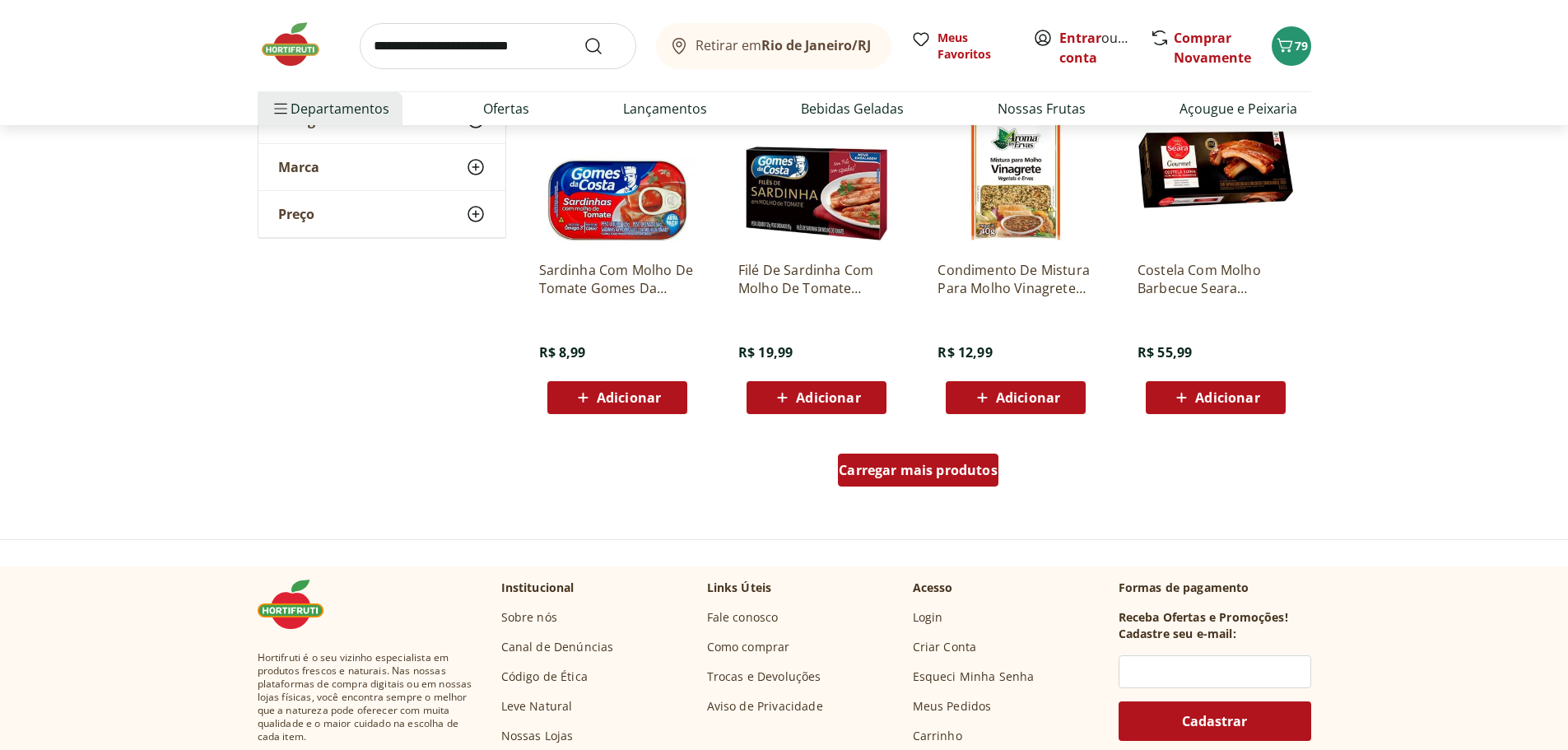 click on "Carregar mais produtos" at bounding box center (918, 470) 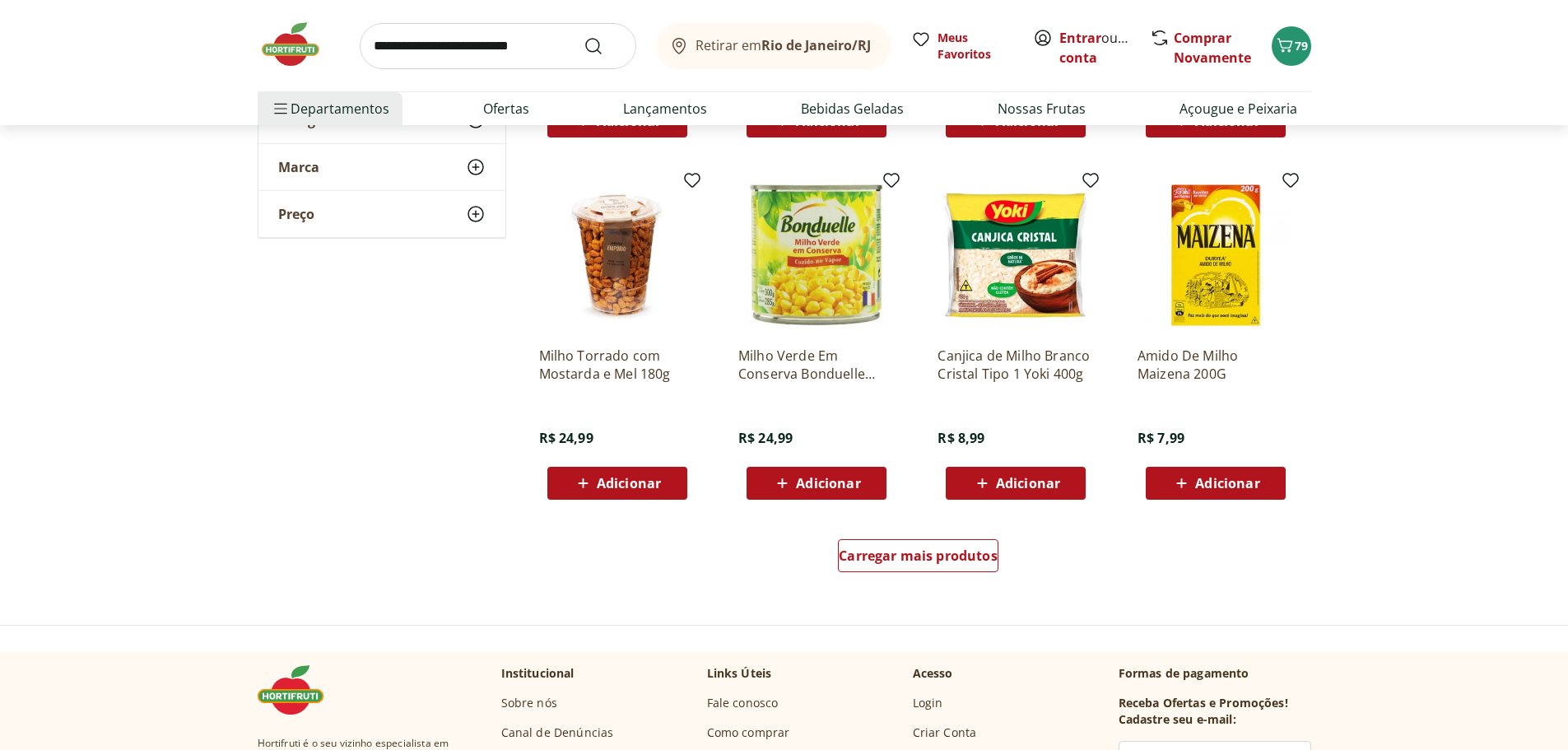 scroll, scrollTop: 4363, scrollLeft: 0, axis: vertical 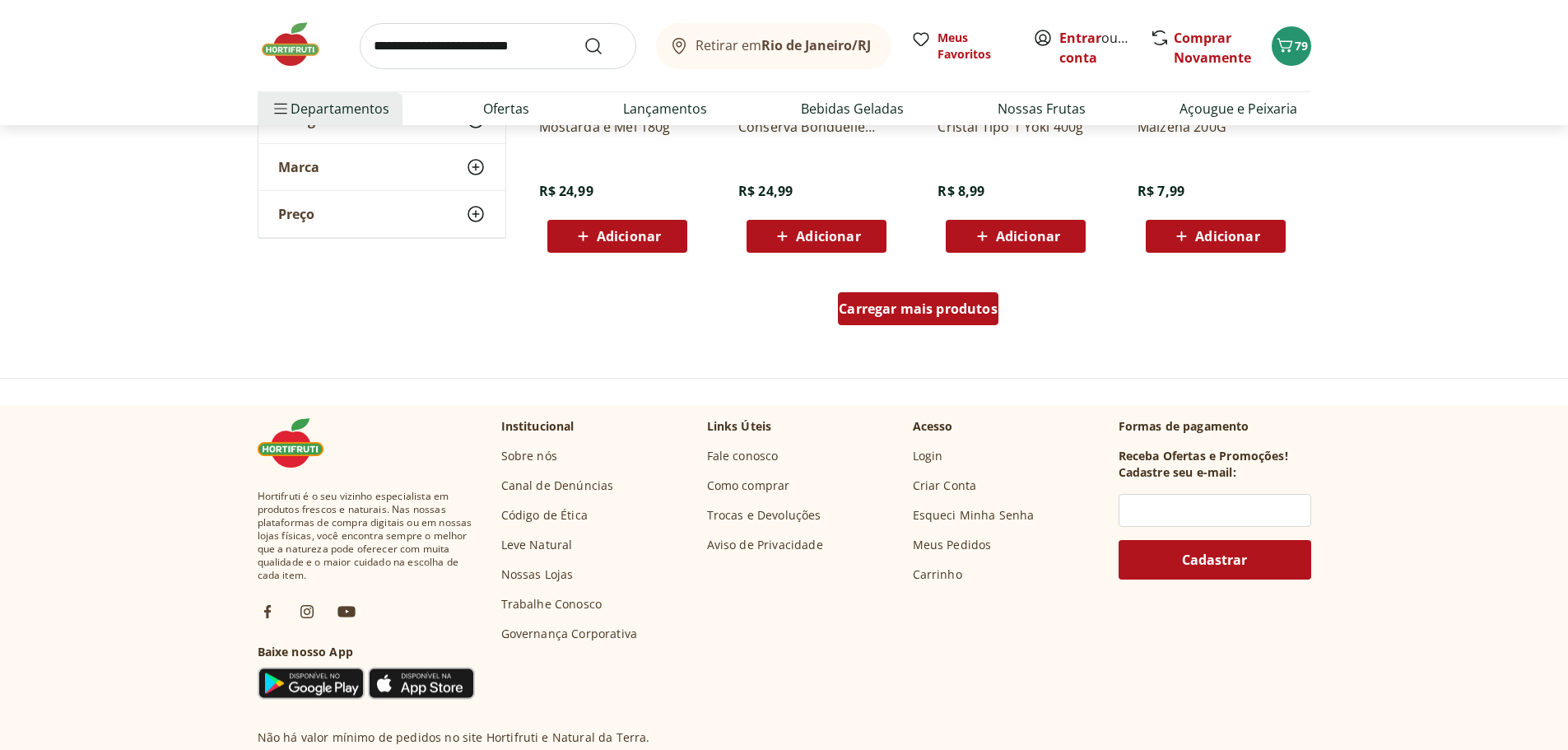 click on "Carregar mais produtos" at bounding box center [918, 309] 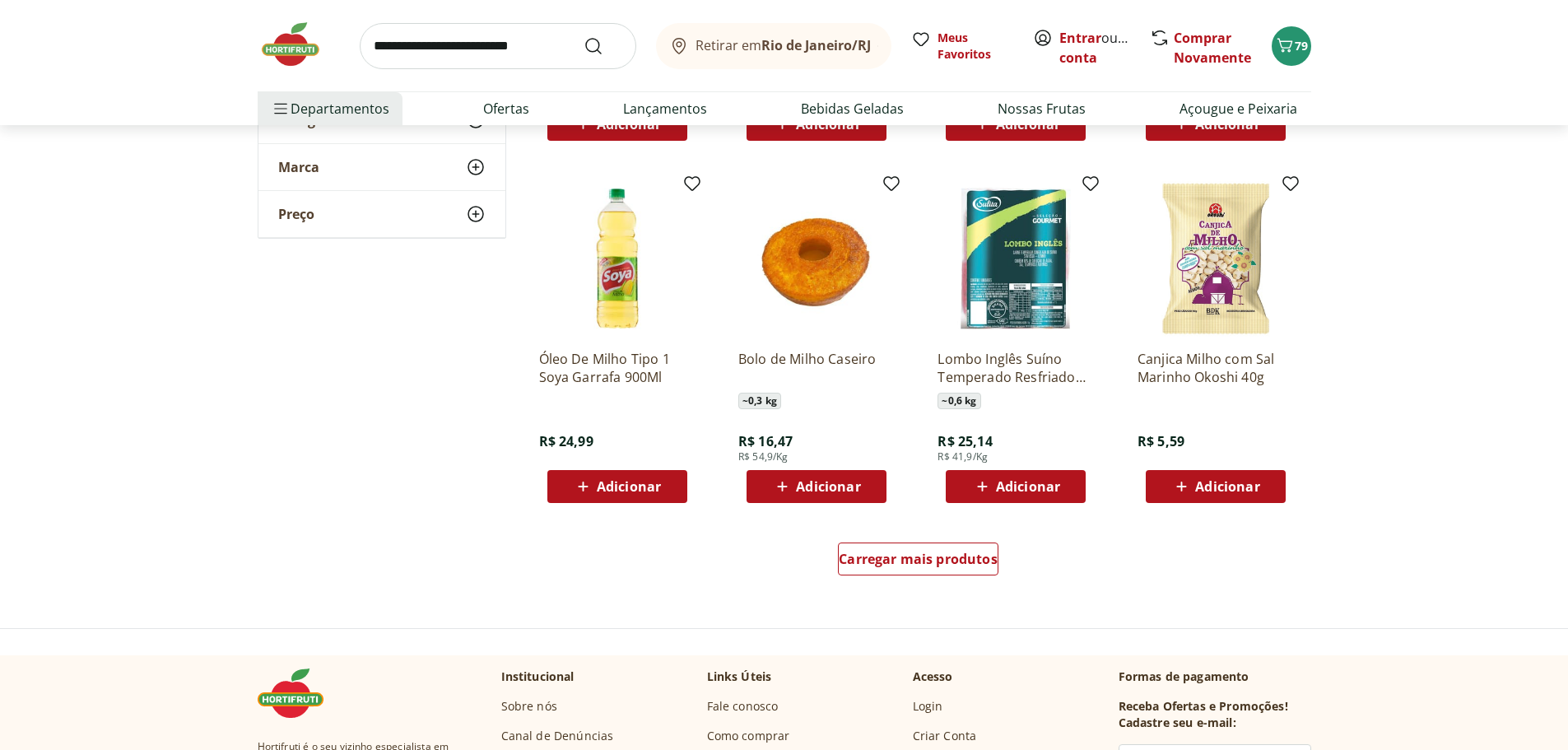 scroll, scrollTop: 5269, scrollLeft: 0, axis: vertical 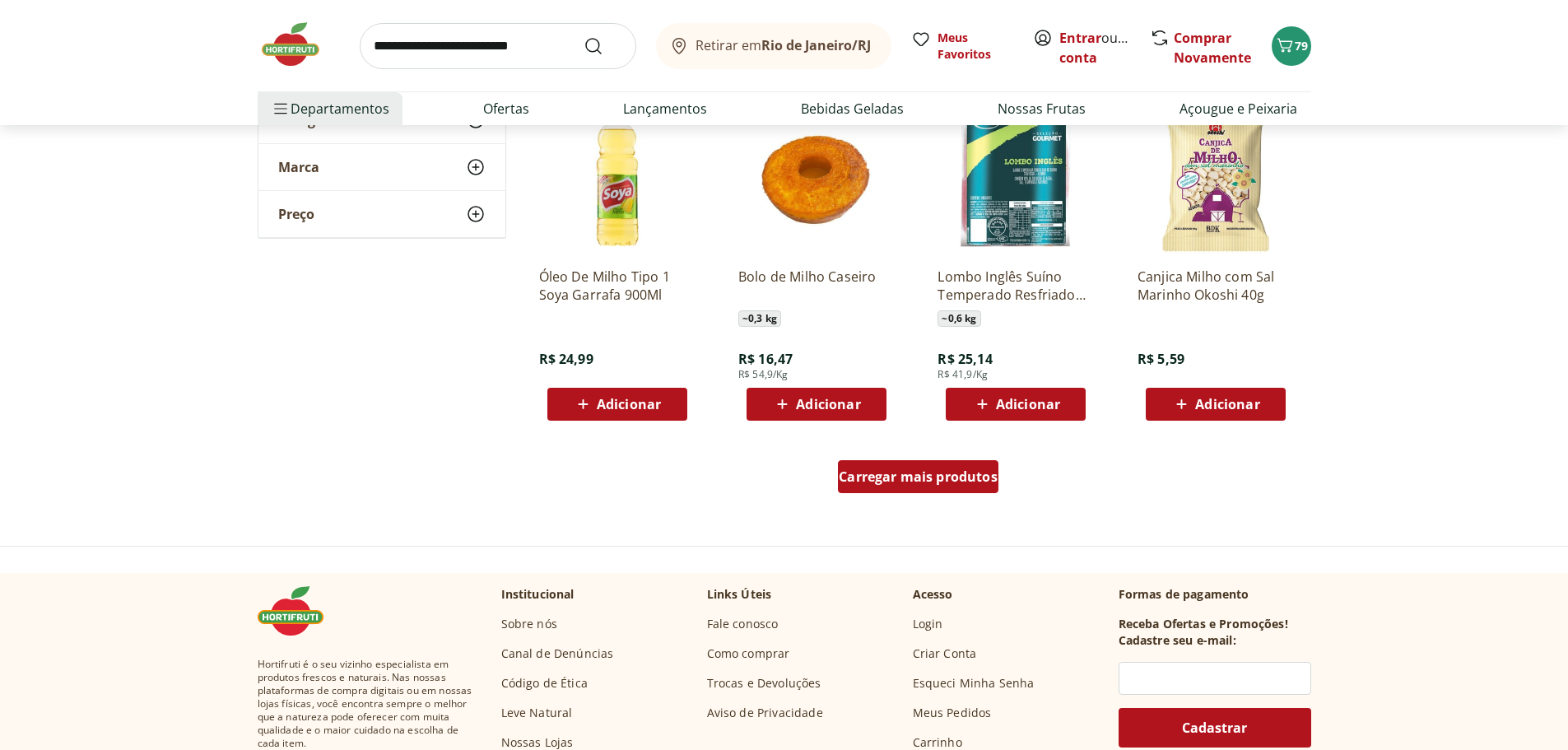 click on "Carregar mais produtos" at bounding box center (918, 477) 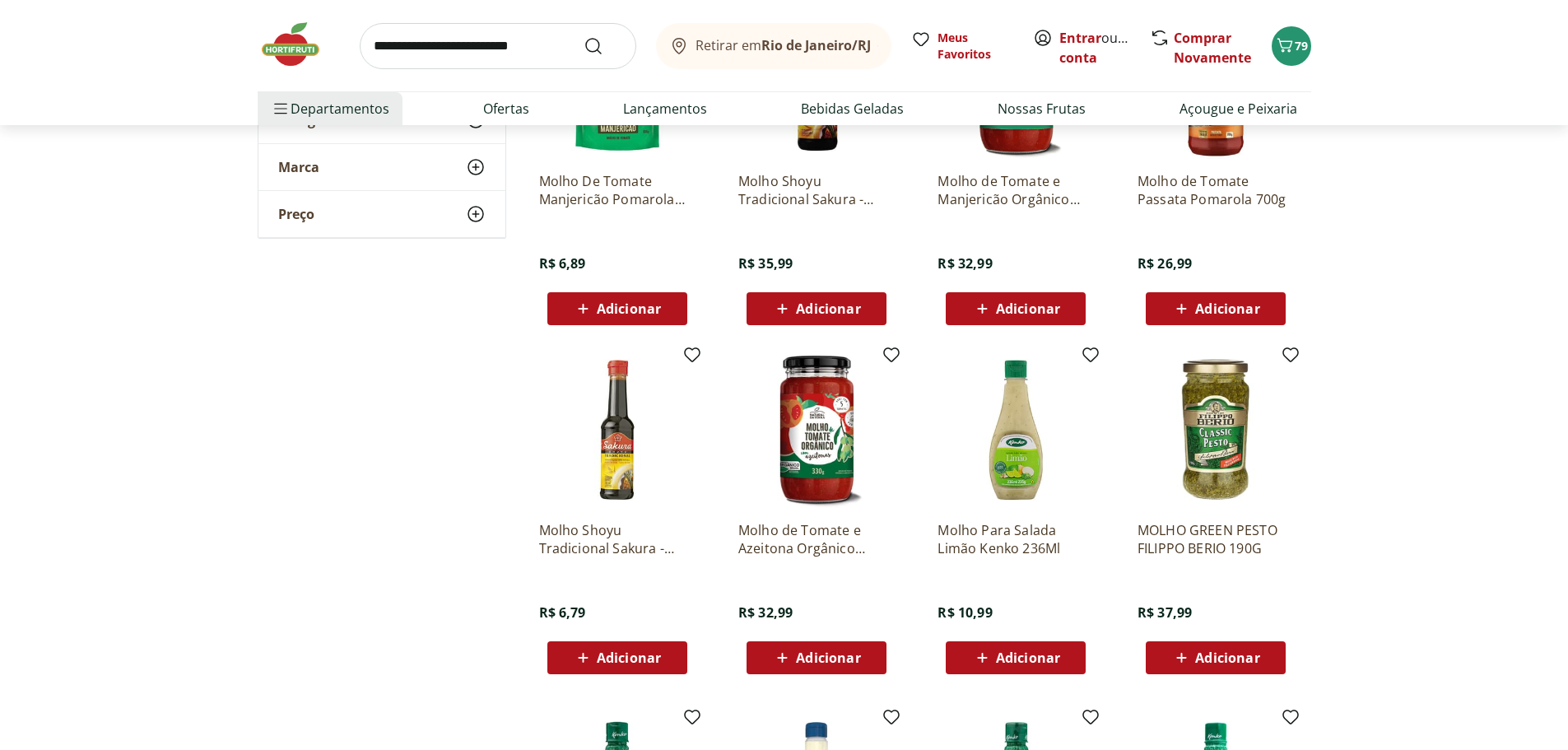 scroll, scrollTop: 1153, scrollLeft: 0, axis: vertical 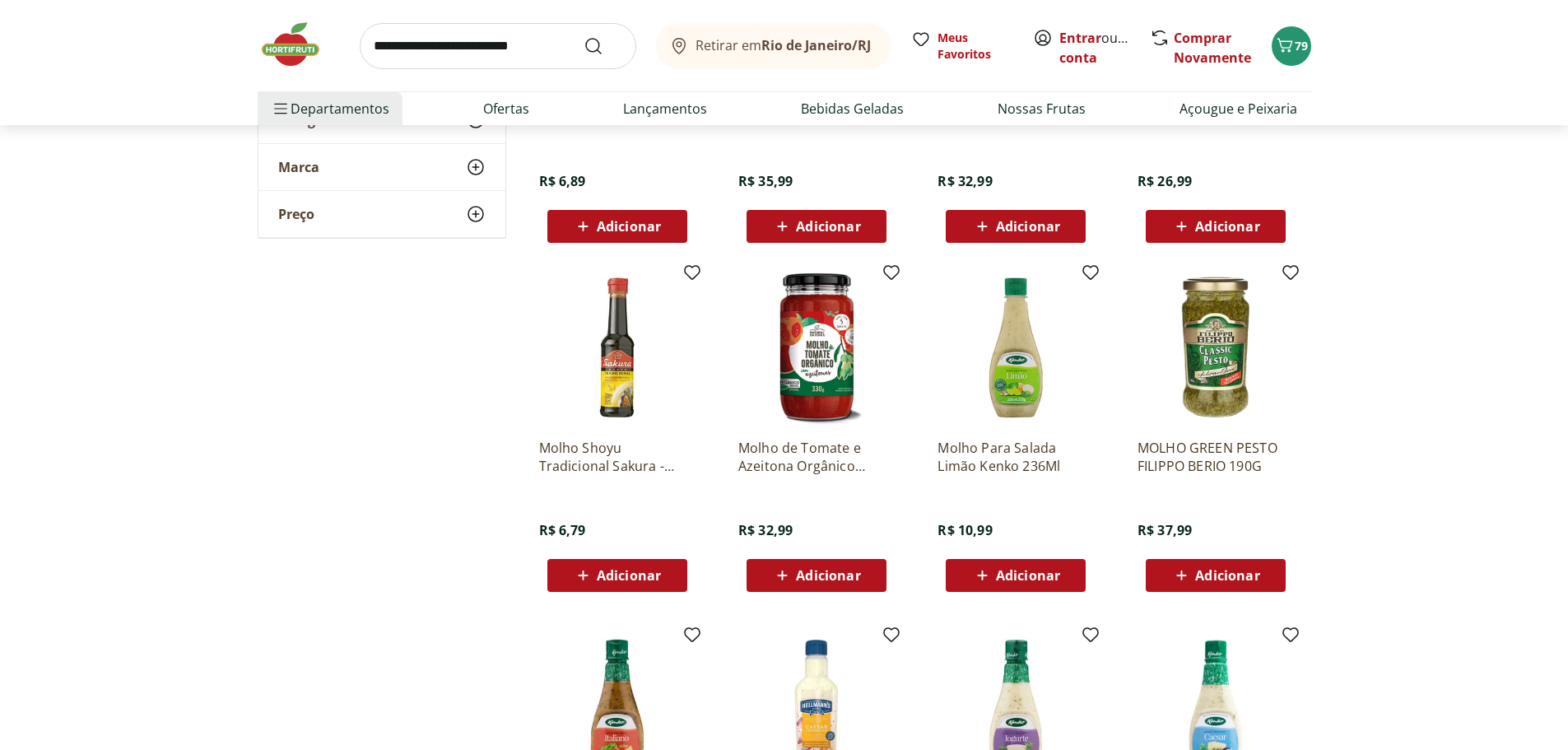 click at bounding box center (617, 347) 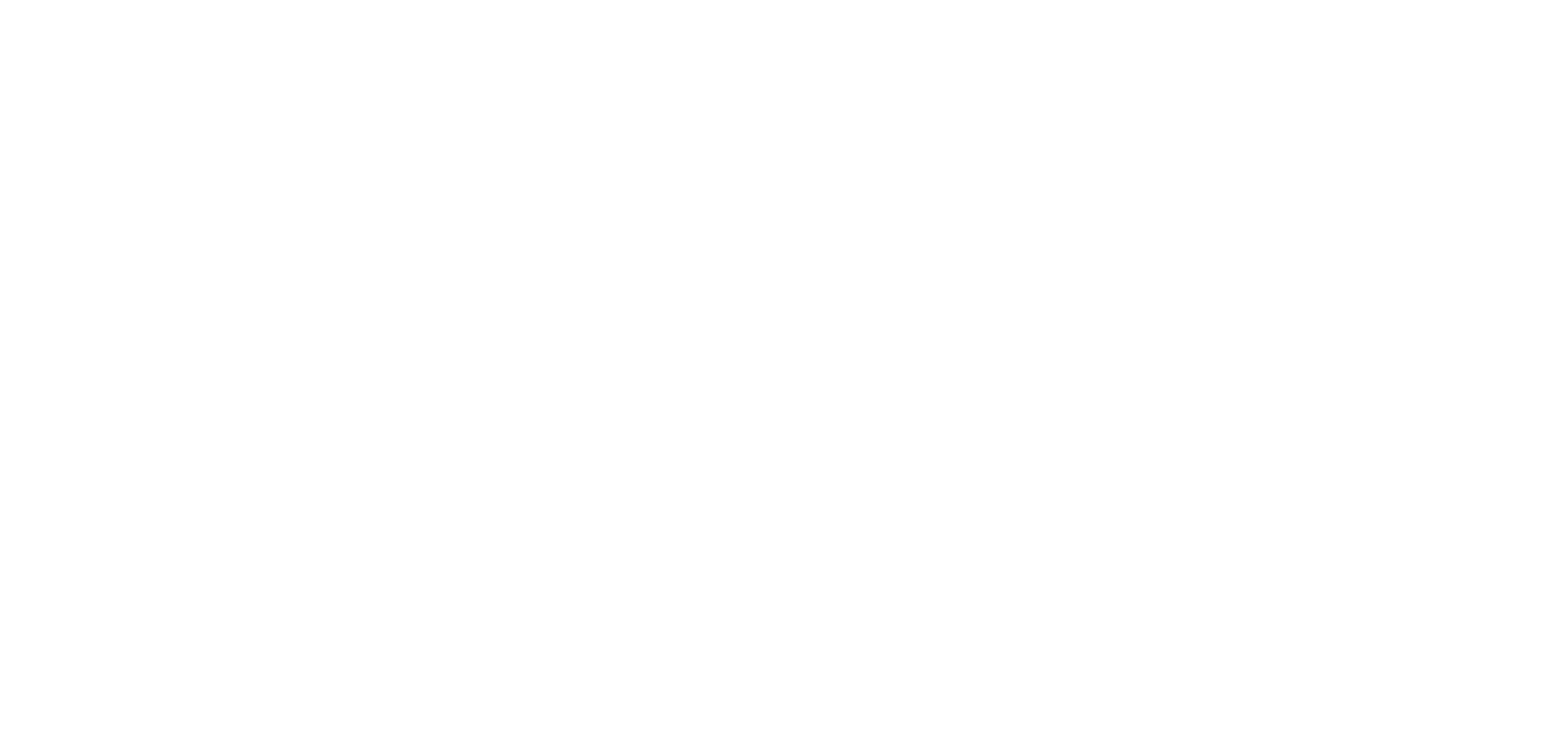 scroll, scrollTop: 0, scrollLeft: 0, axis: both 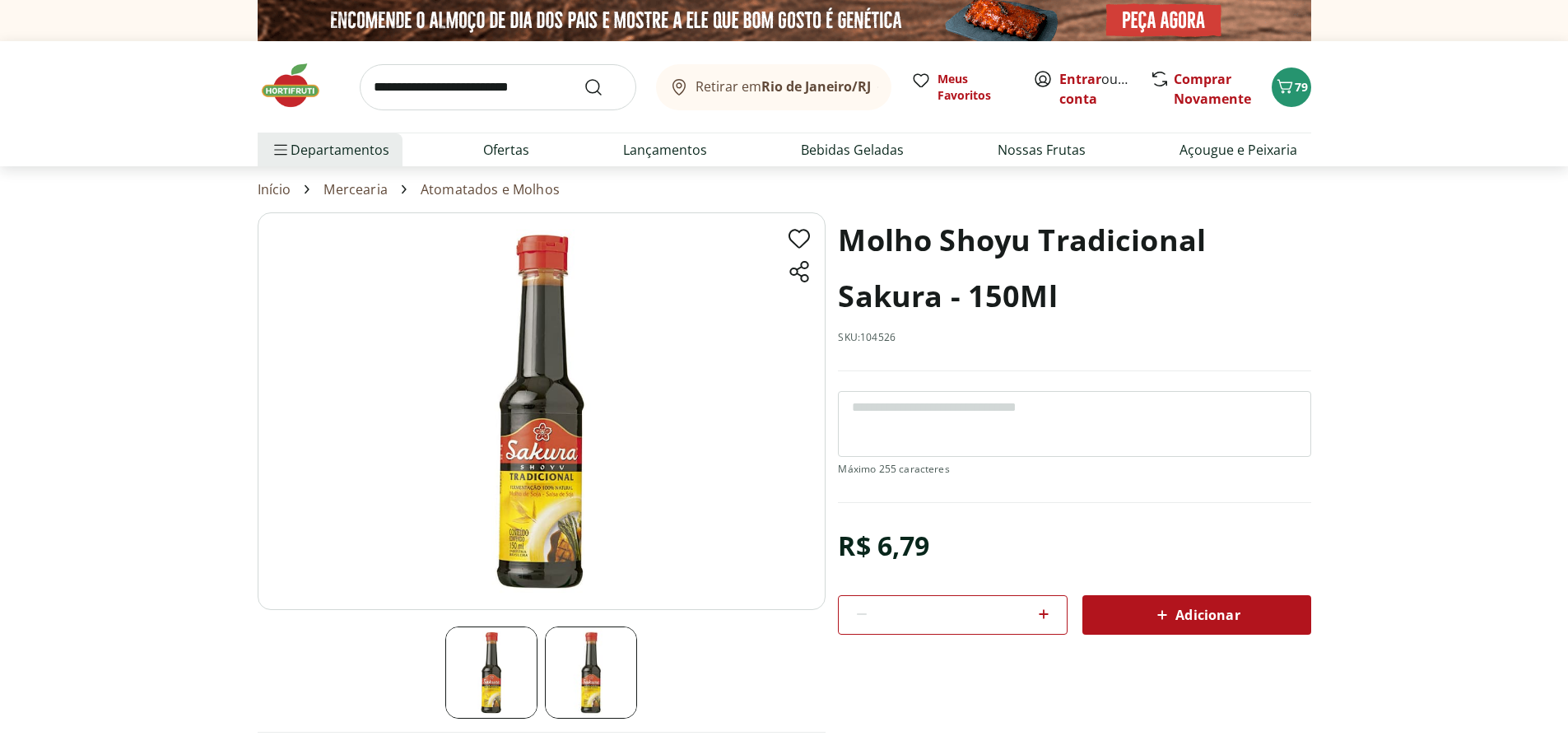 click at bounding box center (542, 411) 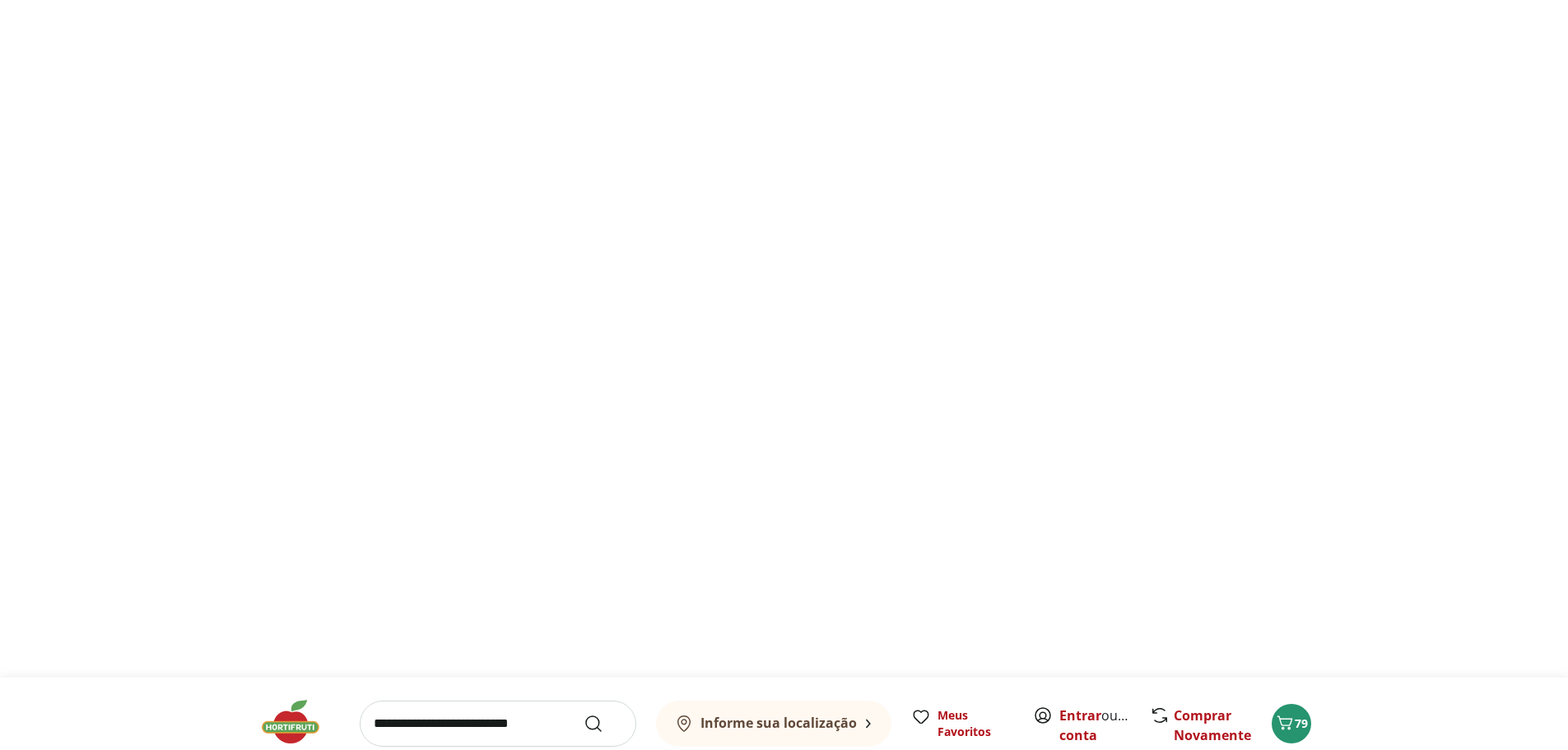 type on "*" 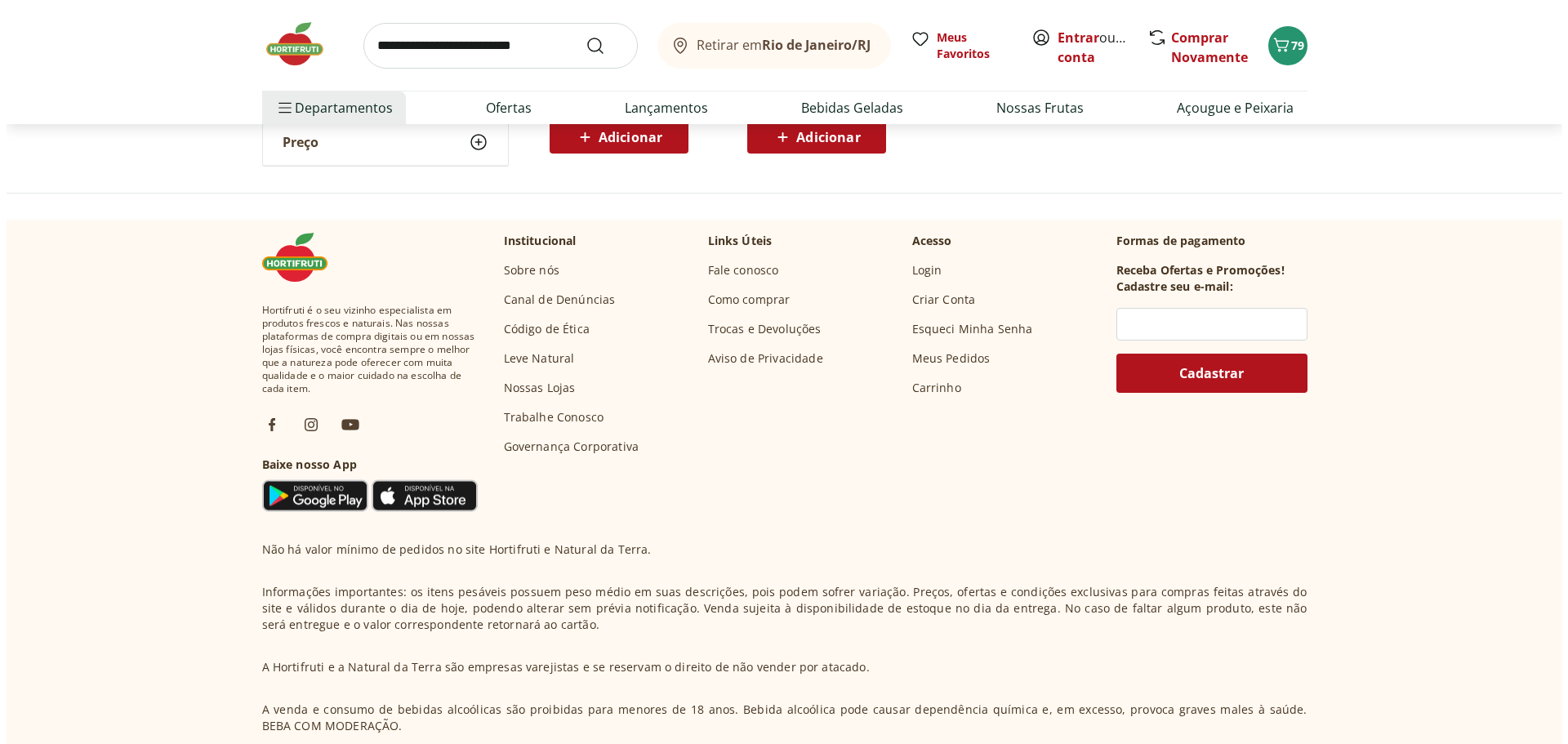 scroll, scrollTop: 7309, scrollLeft: 0, axis: vertical 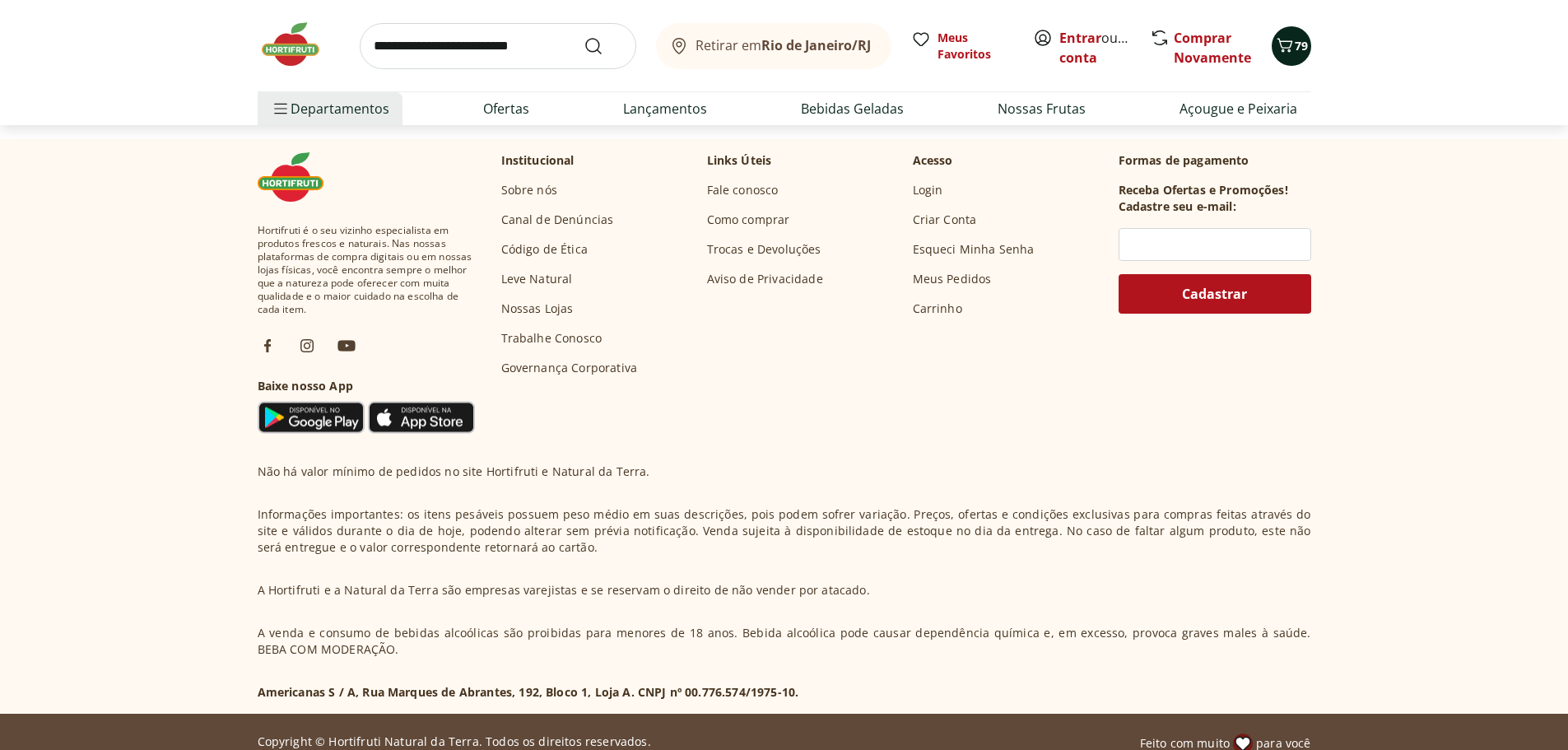 click on "79" at bounding box center [1301, 45] 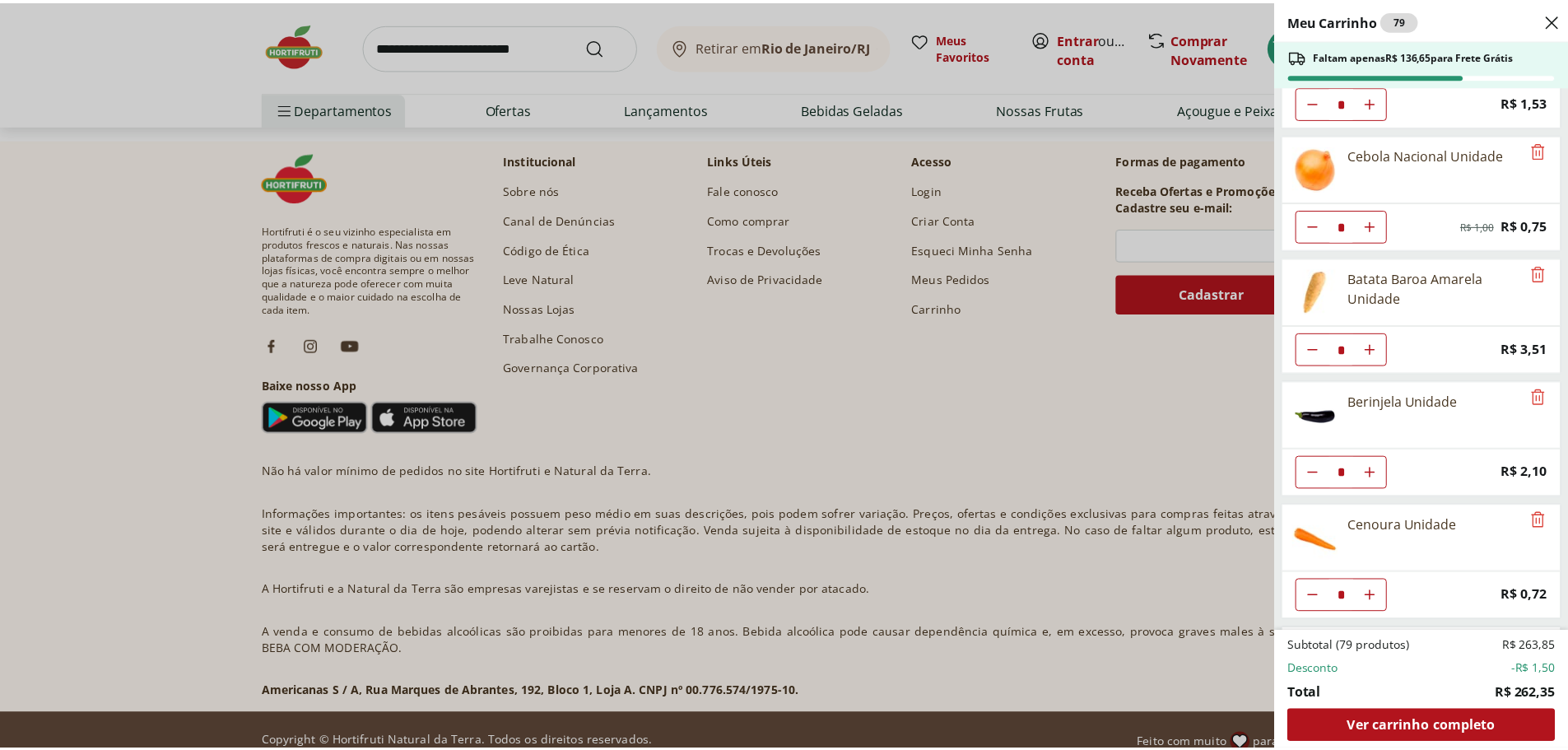 scroll, scrollTop: 741, scrollLeft: 0, axis: vertical 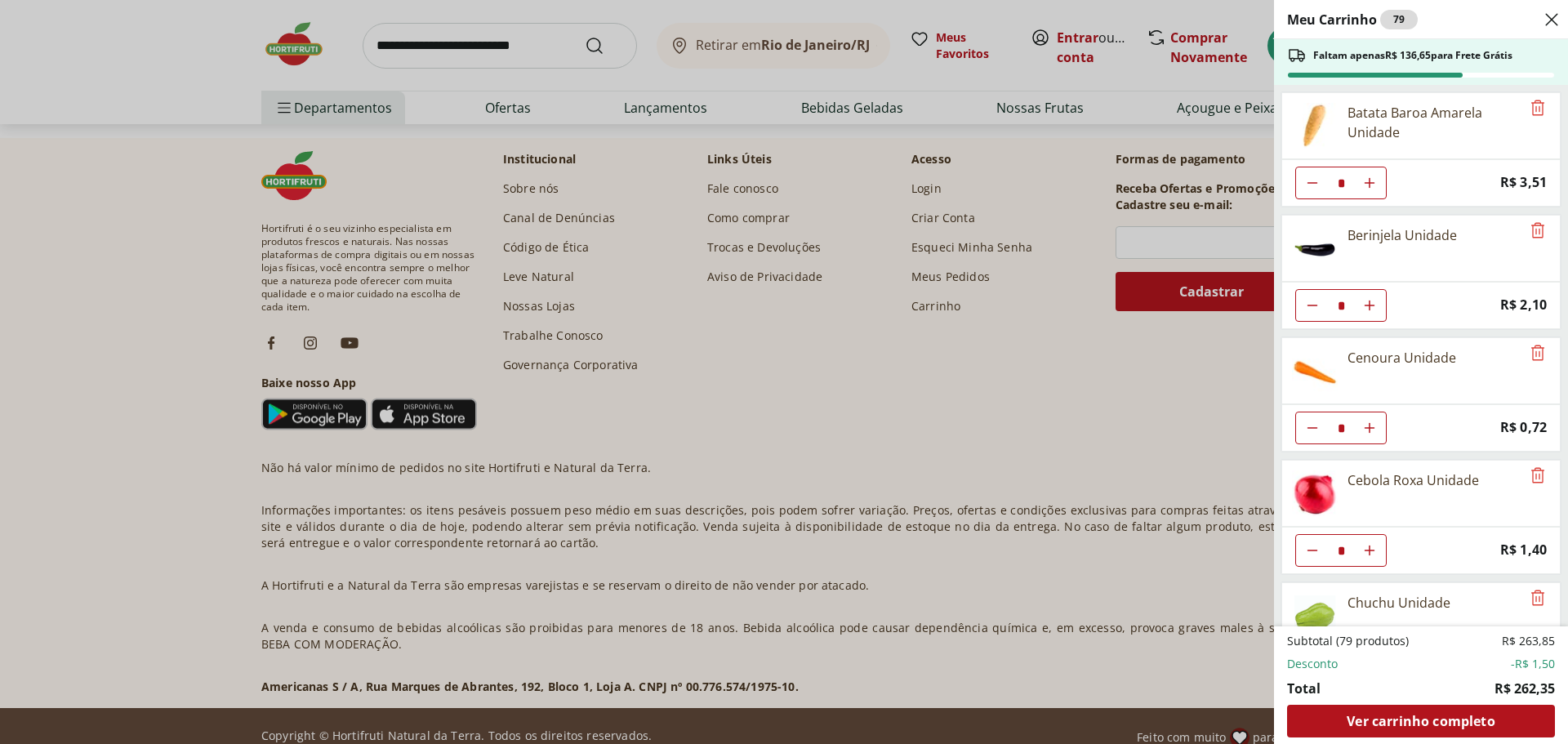 click on "Meu Carrinho 79 Faltam apenas  R$ 136,65  para Frete Grátis Manga Palmer Unidade * Price: R$ 4,80 Banana Nanica Unidade * Price: R$ 1,47 Arroz Parboilizado Tio João 1Kg * Price: R$ 8,19 Feijão Preto Máximo 1Kg * Price: R$ 7,29 Batata Doce Unidade * Price: R$ 1,53 Cebola Nacional Unidade * Original price: R$ 1,00 Price: R$ 0,75 Batata Baroa Amarela Unidade * Price: R$ 3,51 Berinjela Unidade * Price: R$ 2,10 Cenoura Unidade * Price: R$ 0,72 Cebola Roxa Unidade * Price: R$ 1,40 Chuchu Unidade * Price: R$ 1,09 Abobrinha Italiana Unidade * Price: R$ 2,11 Pepino Japonês Unidade * Price: R$ 1,98 Tomate Italiano * Price: R$ 1,15 Sobrecoxa De Frango Sadia Fácil De Alho Com Cebola Congelada 800G * Price: R$ 19,99 Brócolis Ninja Unidade * Price: R$ 9,99 Couve-Flor Unidade * Price: R$ 6,99 Espinafre Unidade * Price: R$ 3,99 Beterraba Unidade * Price: R$ 1,05 Limão Tahity Unidade * Price: R$ 0,55 Mamão Papaia Unidade * Price: R$ 6,49 Couve Chinesa Unidade * Price: R$ 2,50 * Price: R$ 3,99" at bounding box center (784, 372) 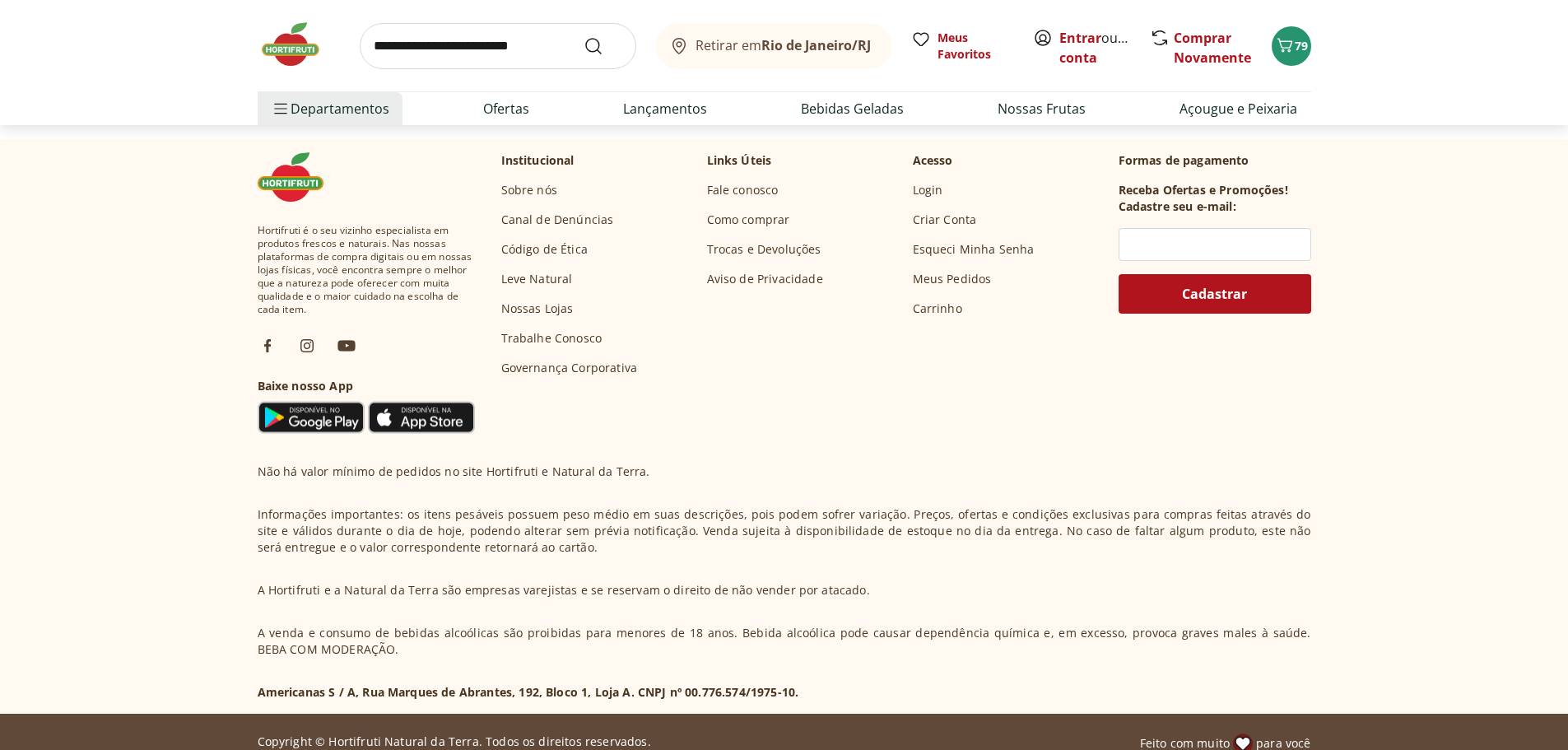 click at bounding box center [498, 46] 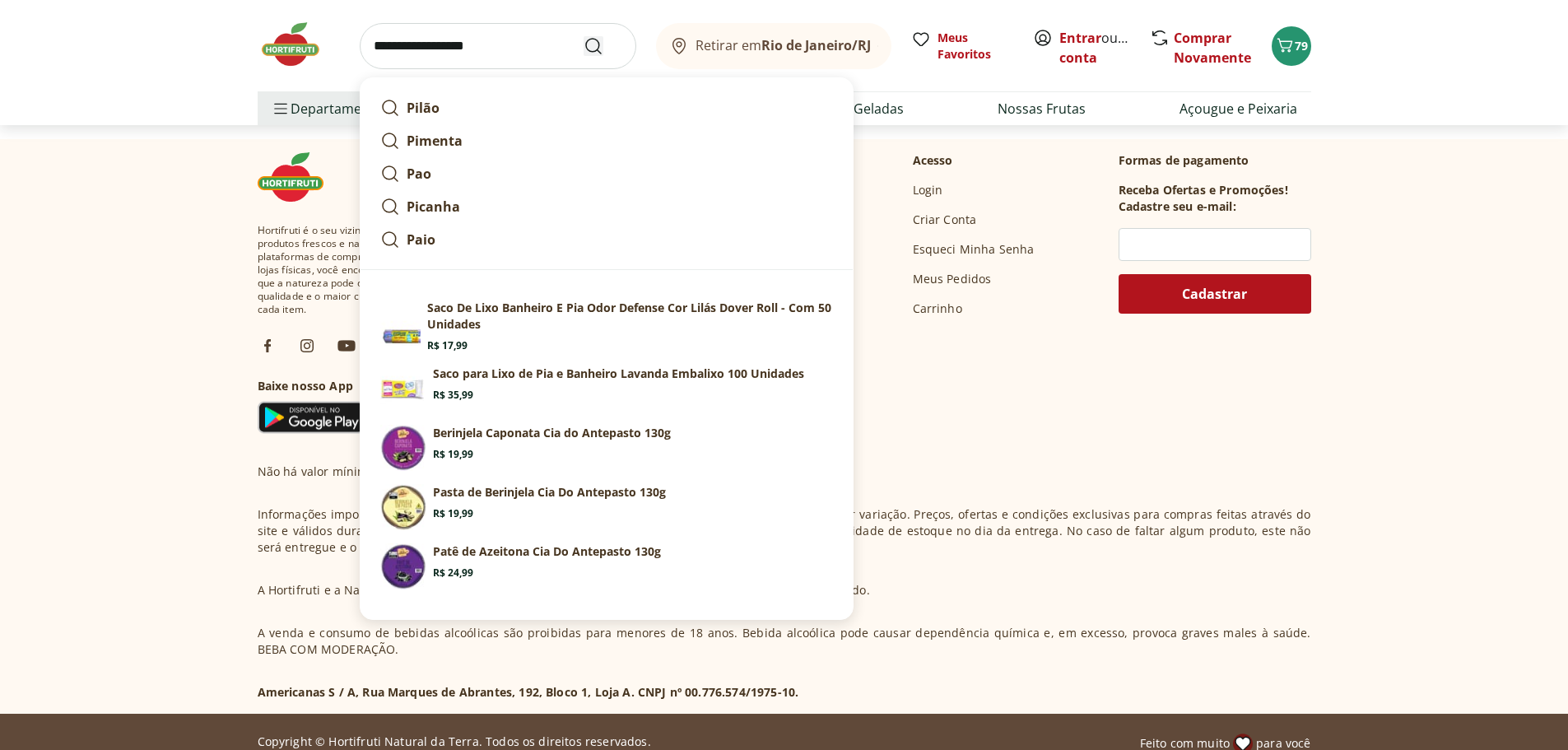 type on "**********" 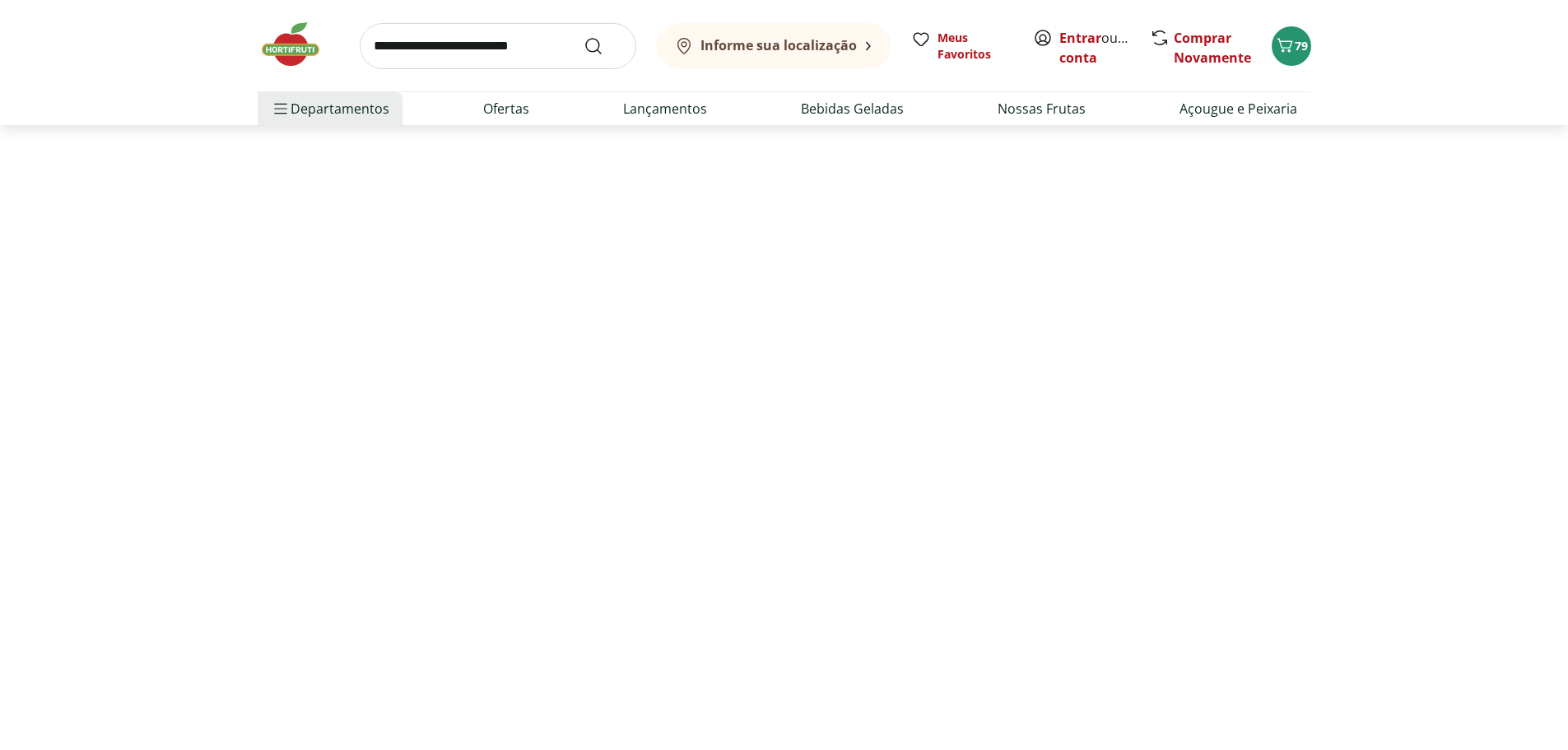 scroll, scrollTop: 0, scrollLeft: 0, axis: both 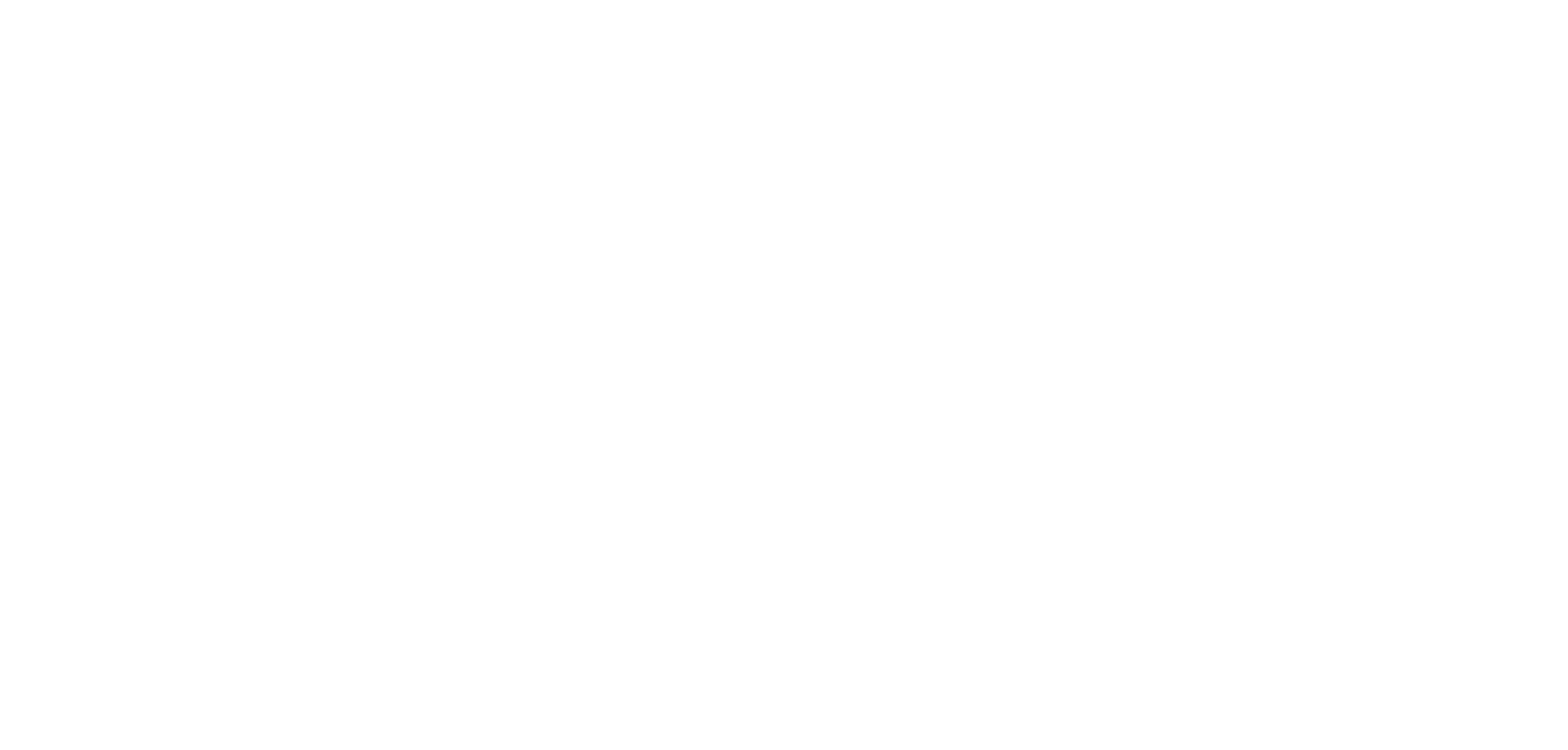 select on "**********" 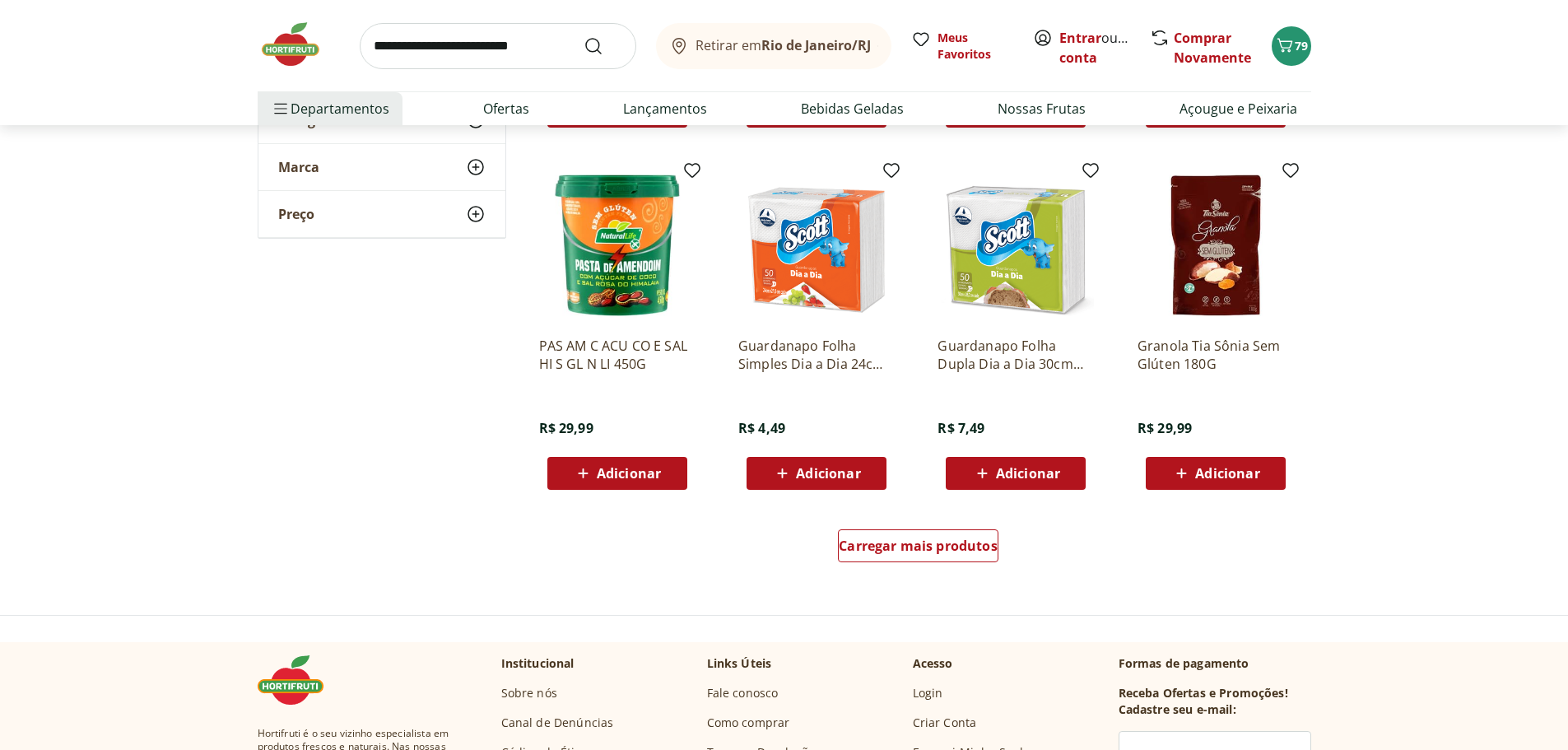 scroll, scrollTop: 988, scrollLeft: 0, axis: vertical 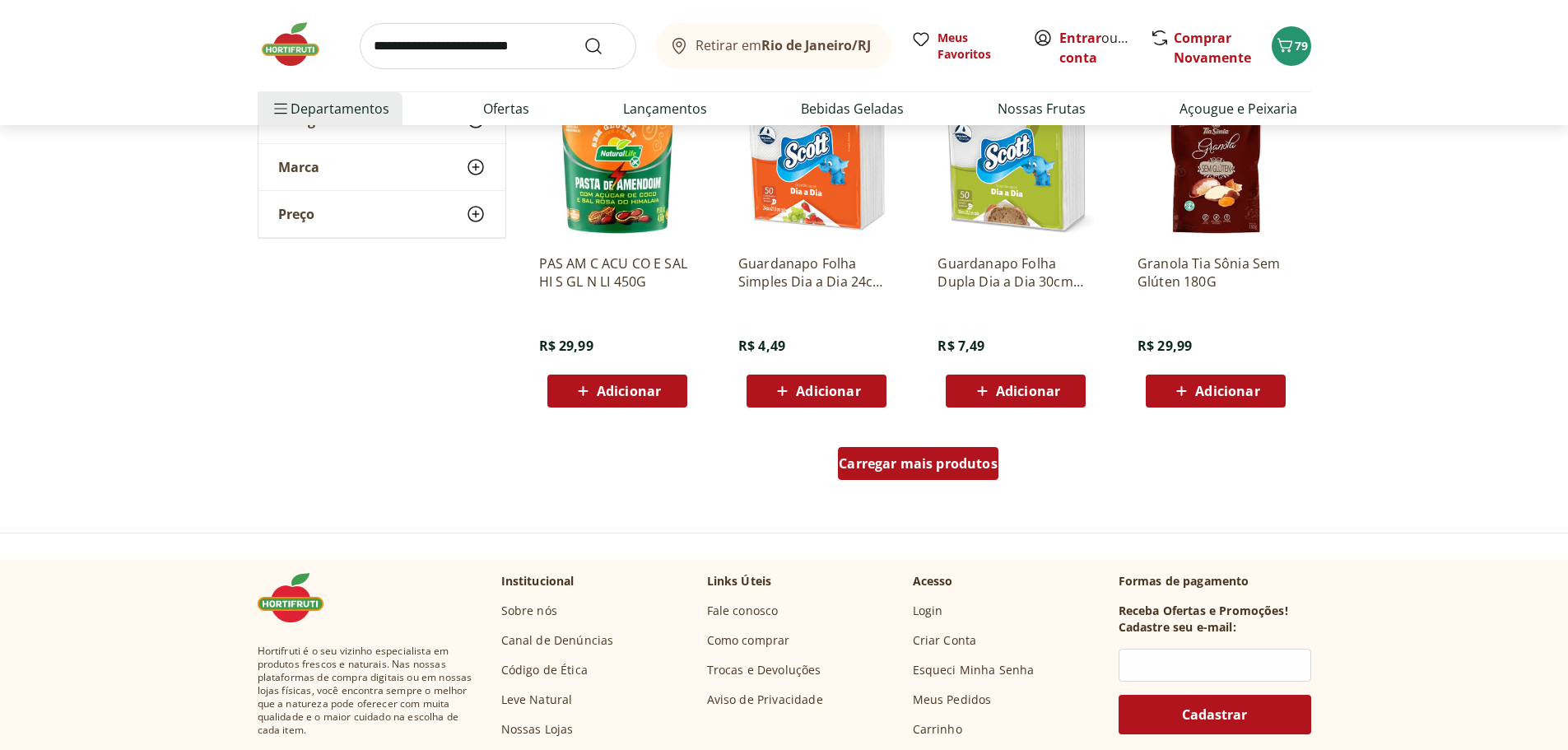 click on "Carregar mais produtos" at bounding box center [918, 464] 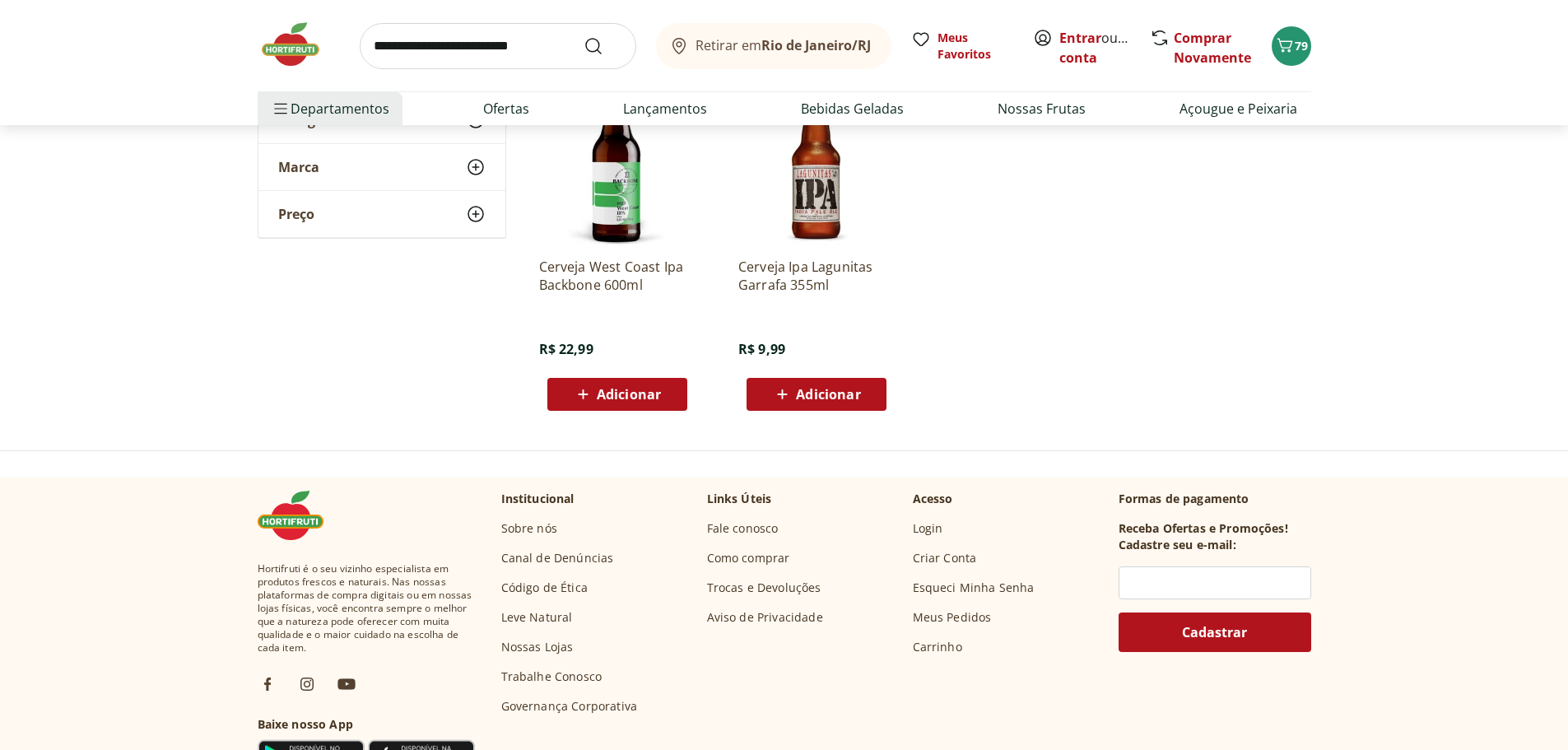 scroll, scrollTop: 1976, scrollLeft: 0, axis: vertical 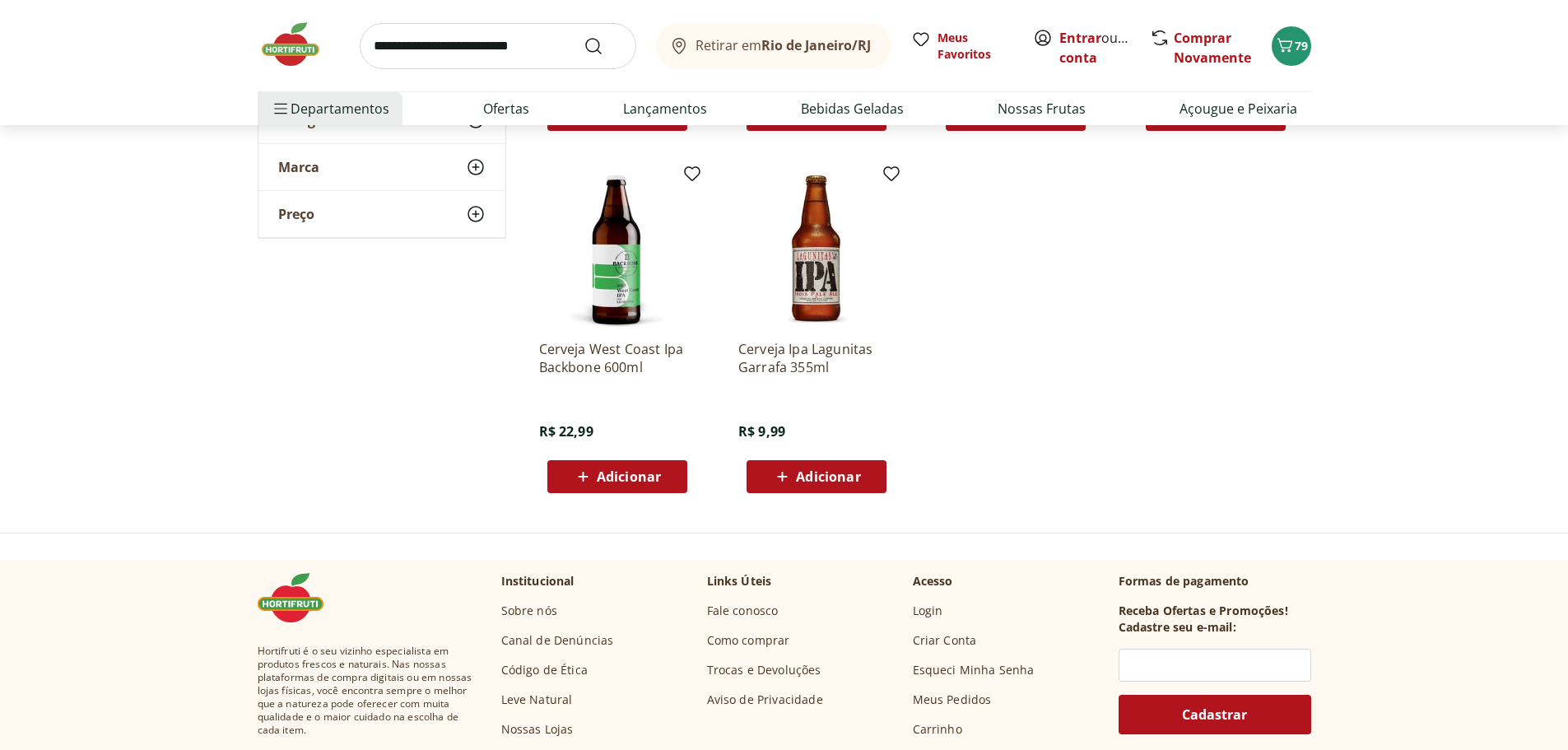 click at bounding box center (498, 46) 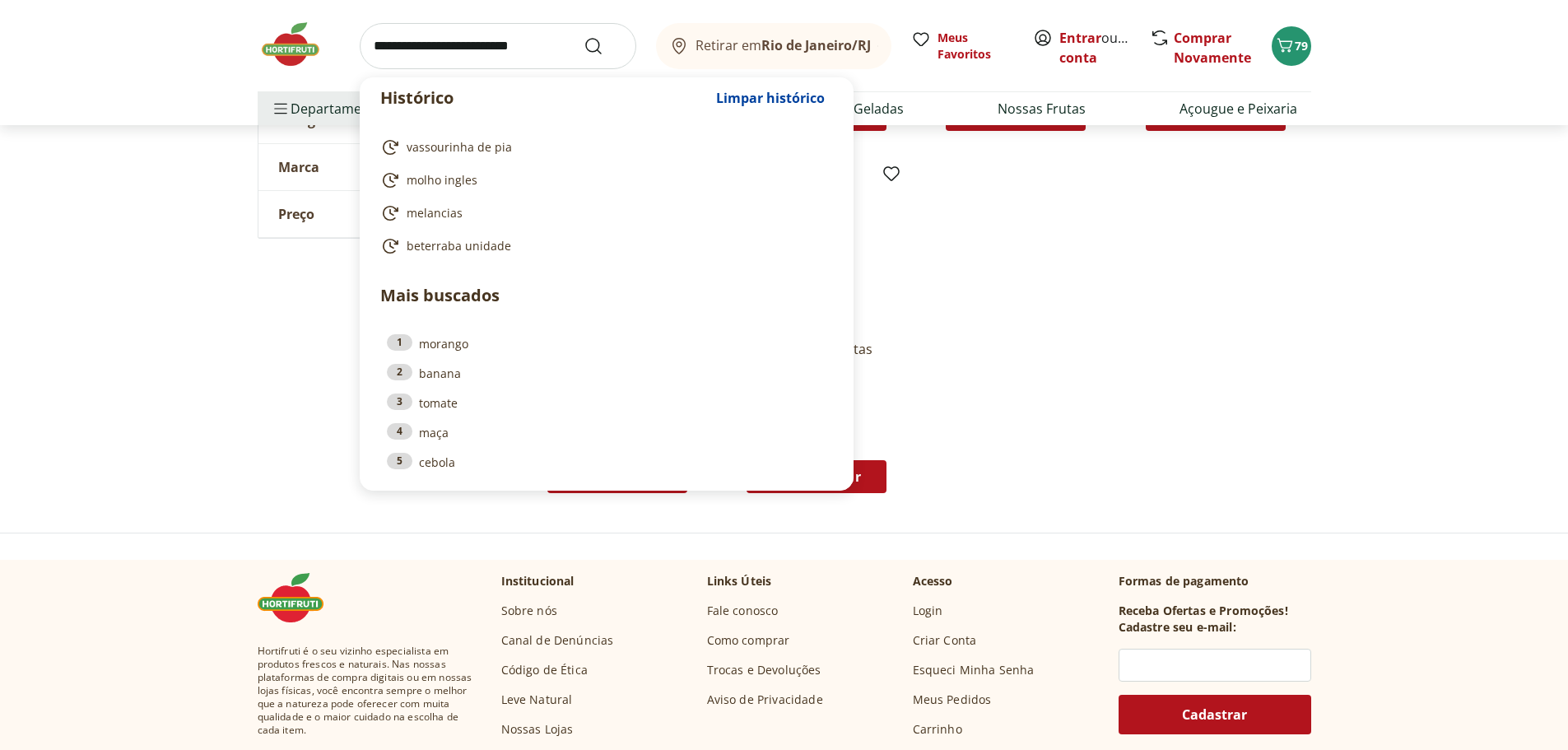 click at bounding box center [498, 46] 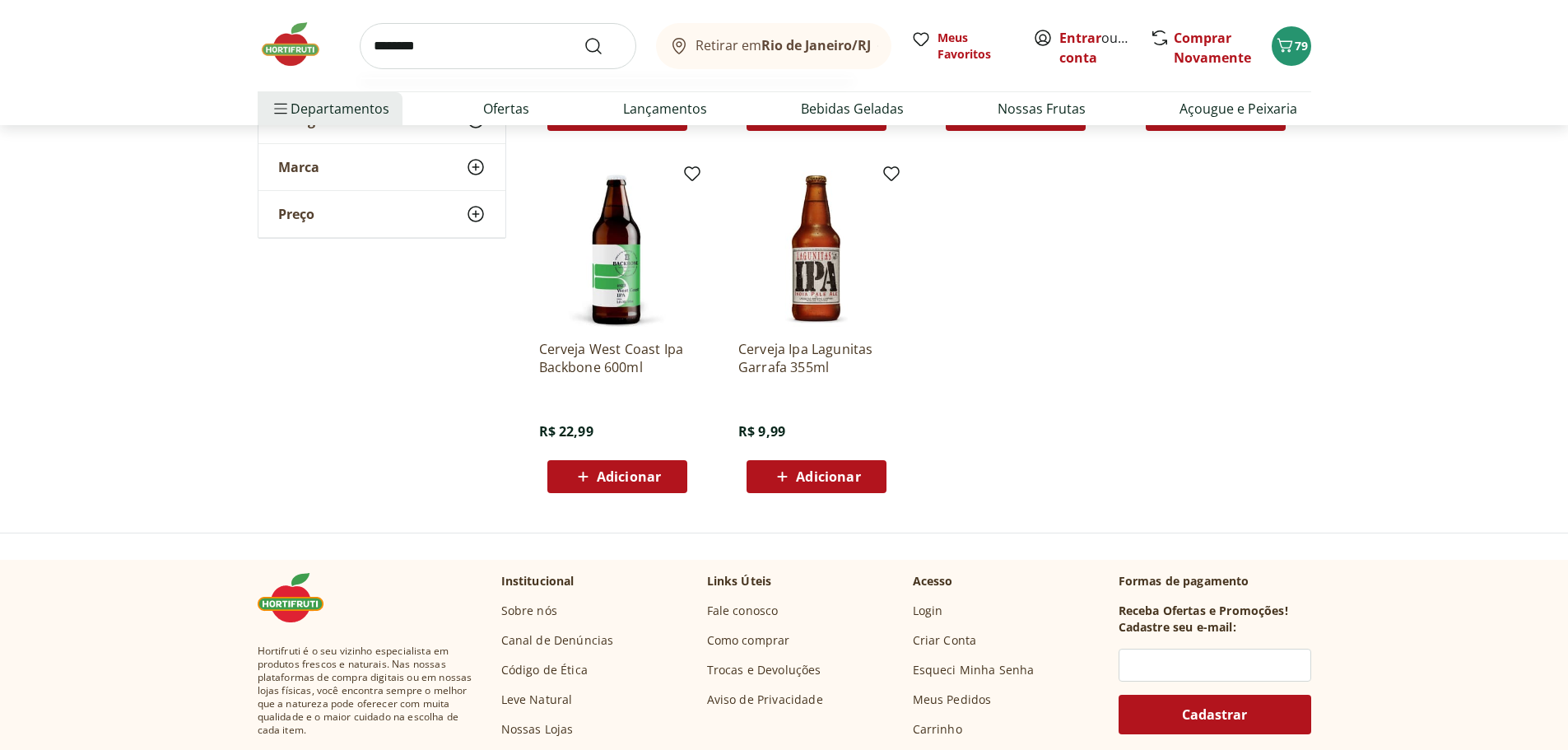 type on "********" 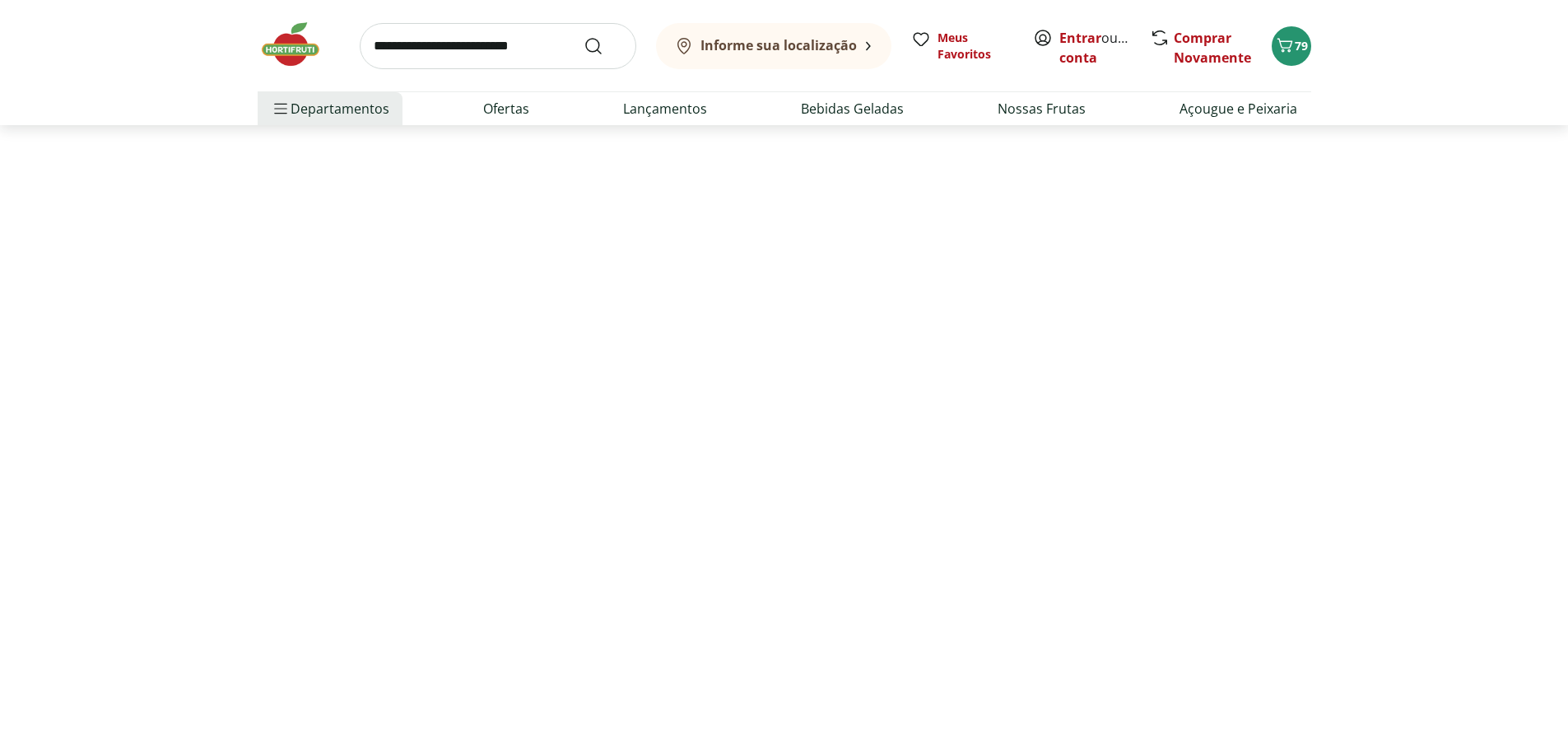 scroll, scrollTop: 0, scrollLeft: 0, axis: both 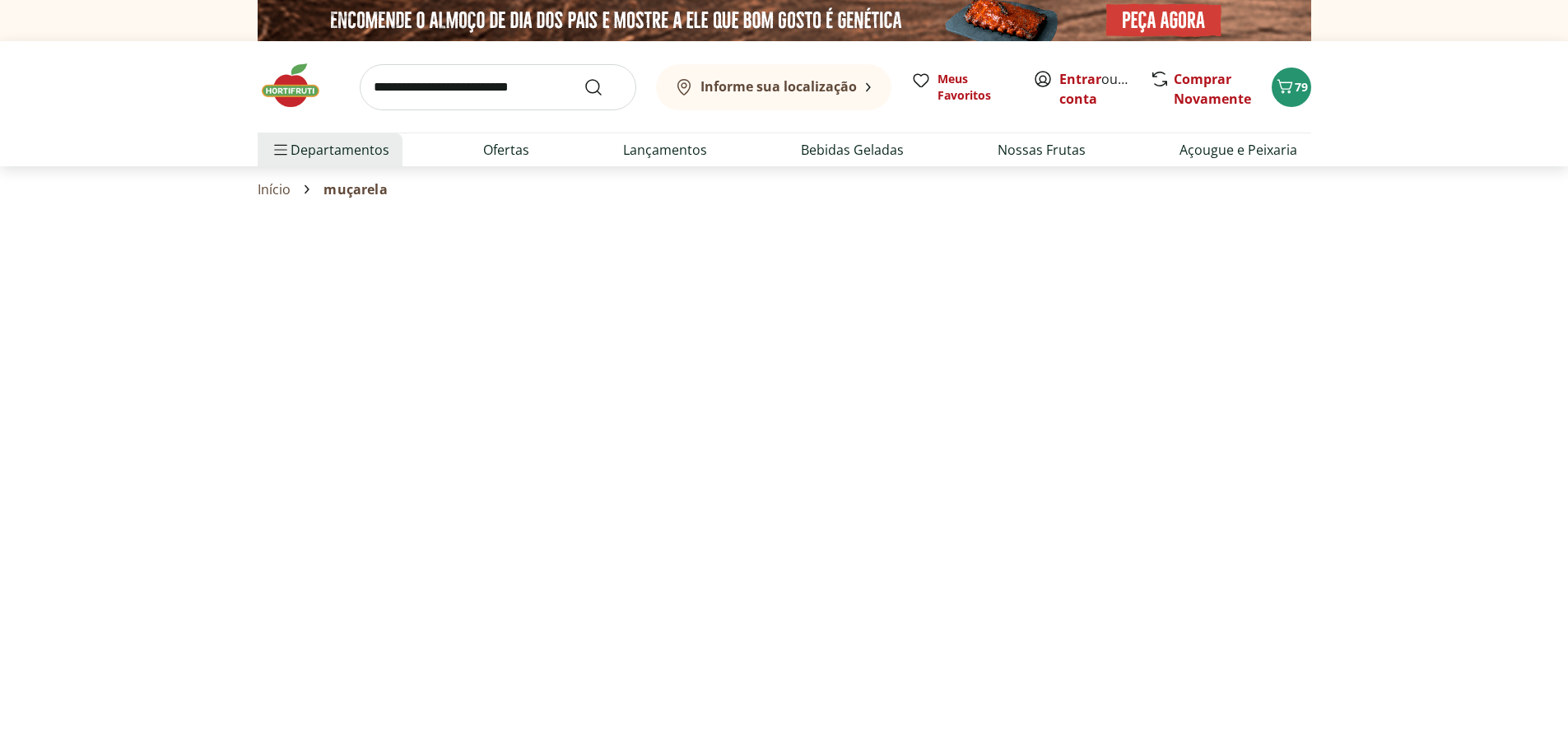 select on "**********" 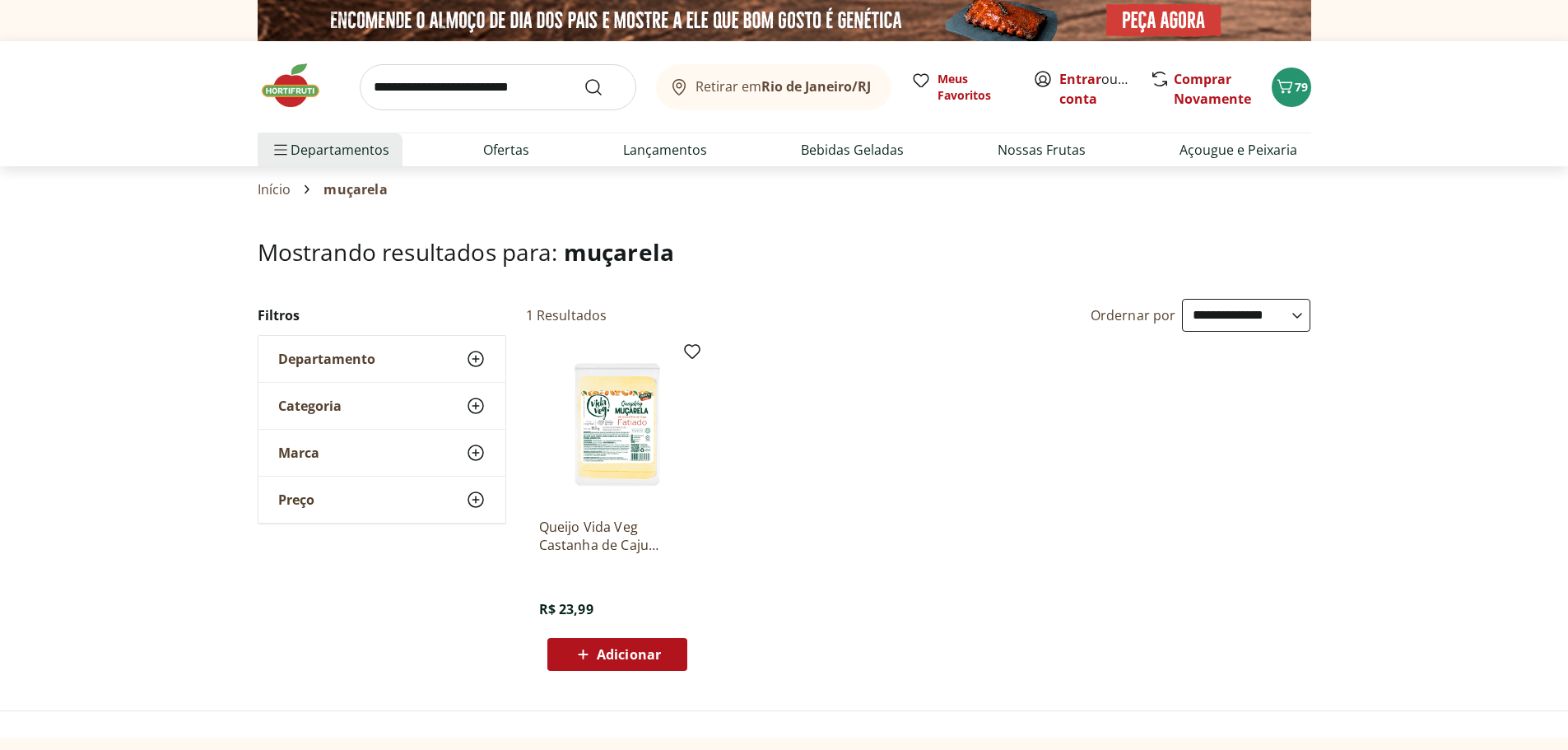 scroll, scrollTop: 82, scrollLeft: 0, axis: vertical 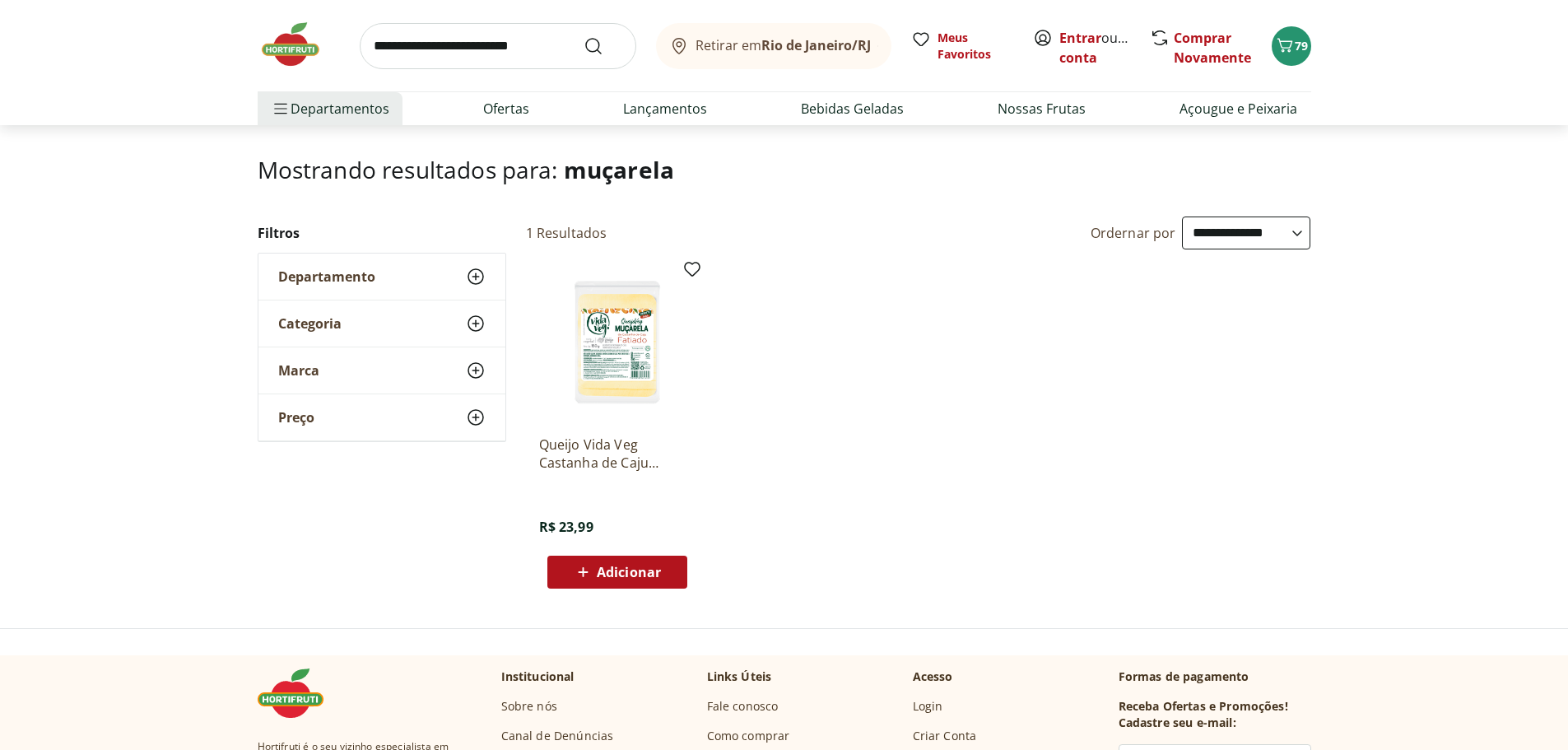 click at bounding box center (498, 46) 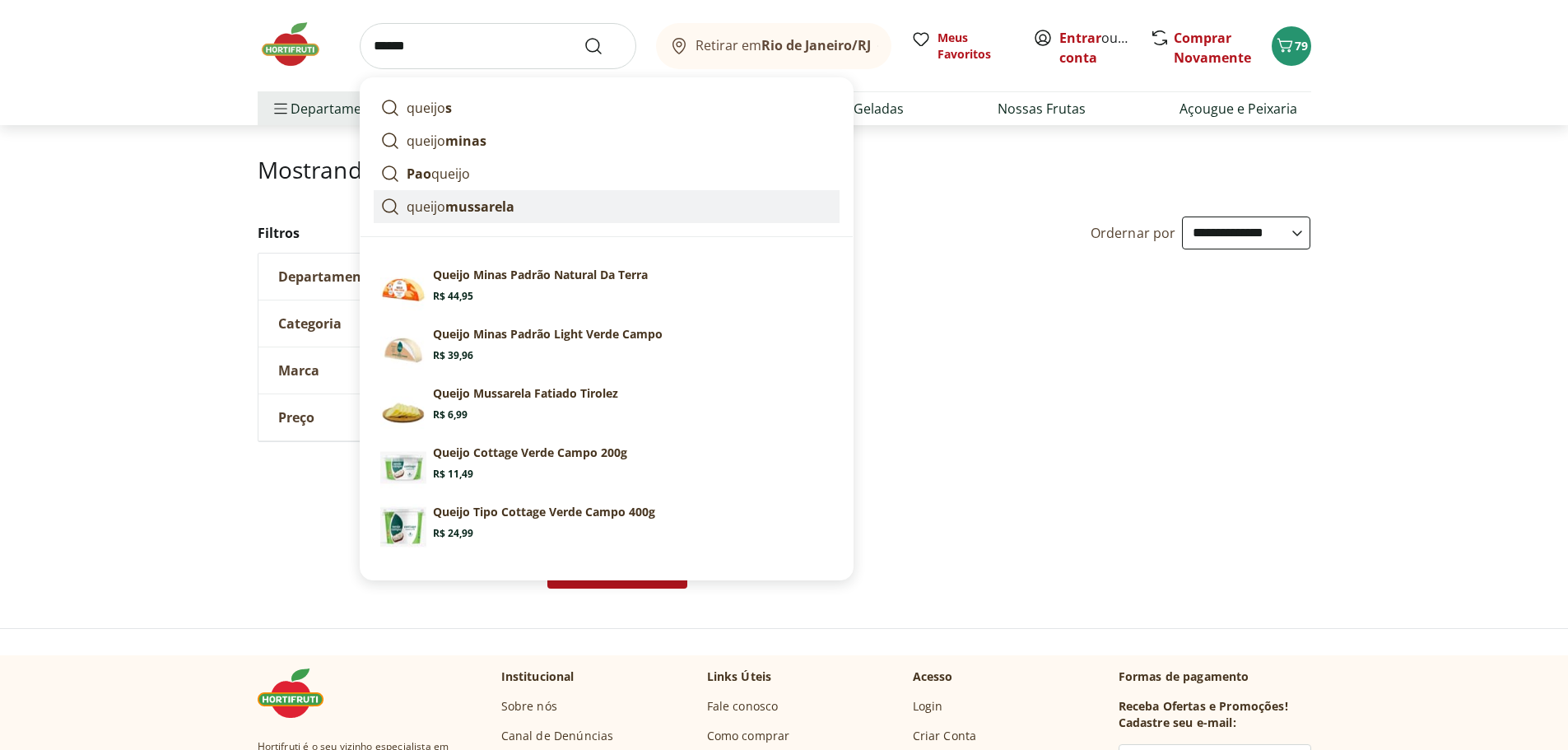 click on "mussarela" at bounding box center (480, 207) 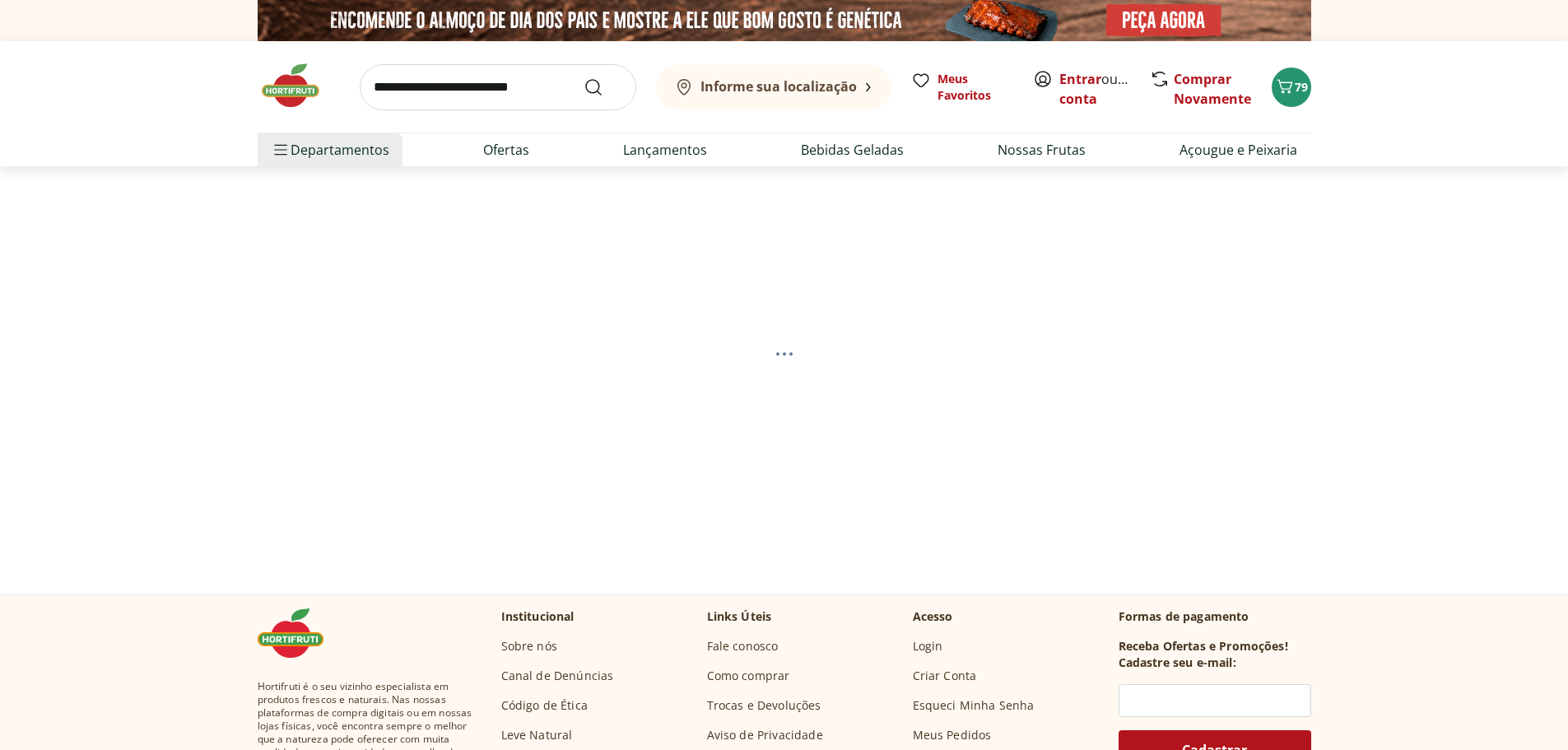 scroll, scrollTop: 0, scrollLeft: 0, axis: both 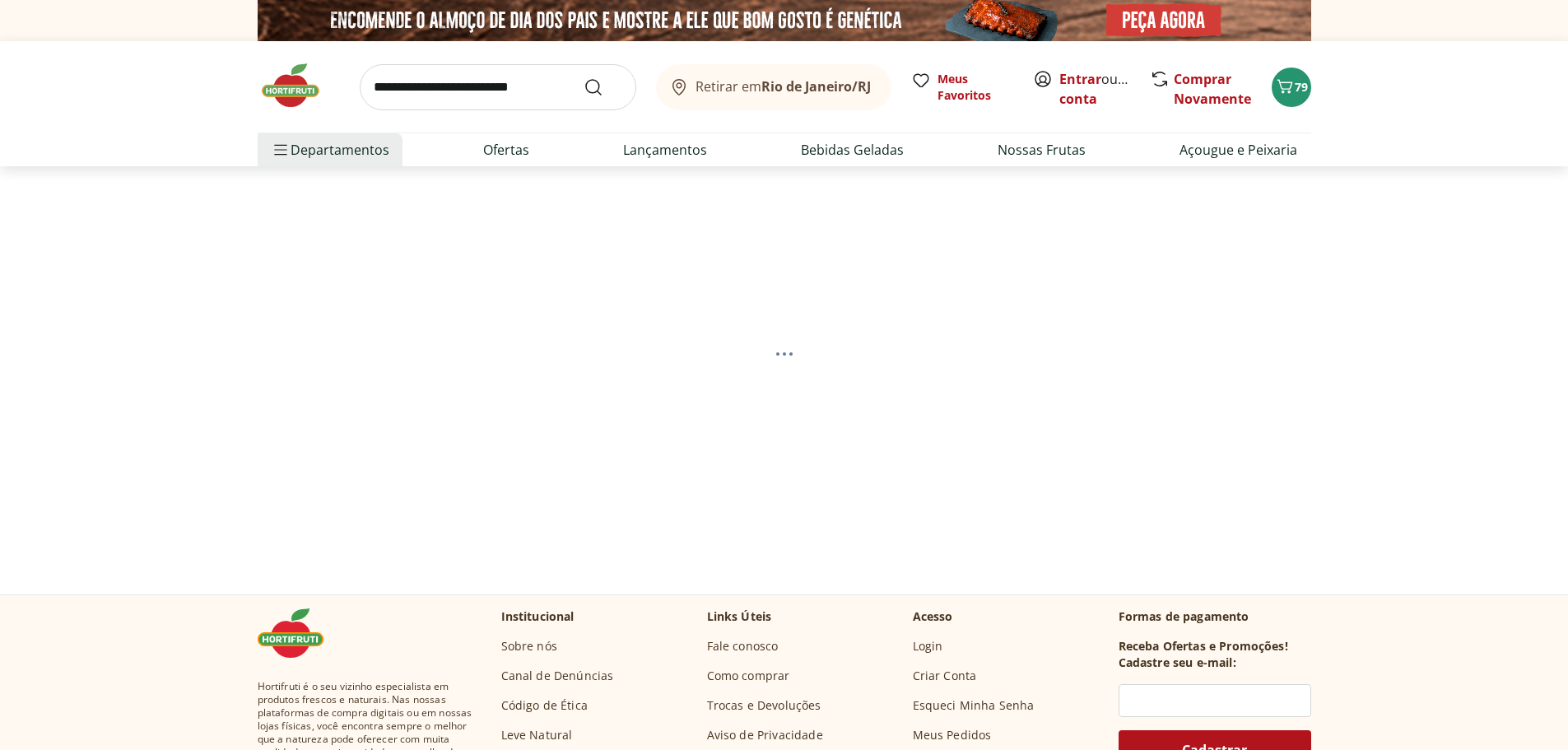 select on "**********" 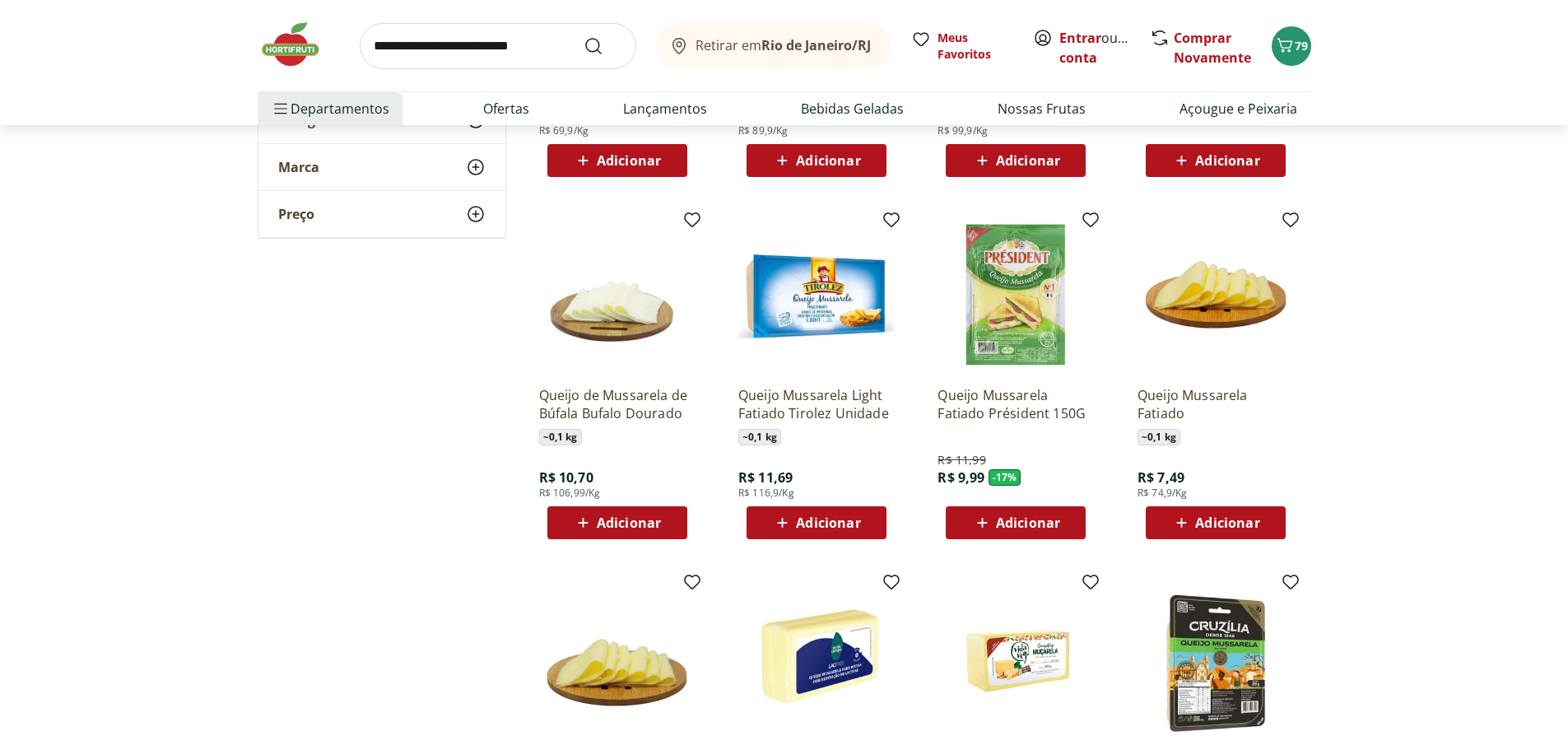 scroll, scrollTop: 576, scrollLeft: 0, axis: vertical 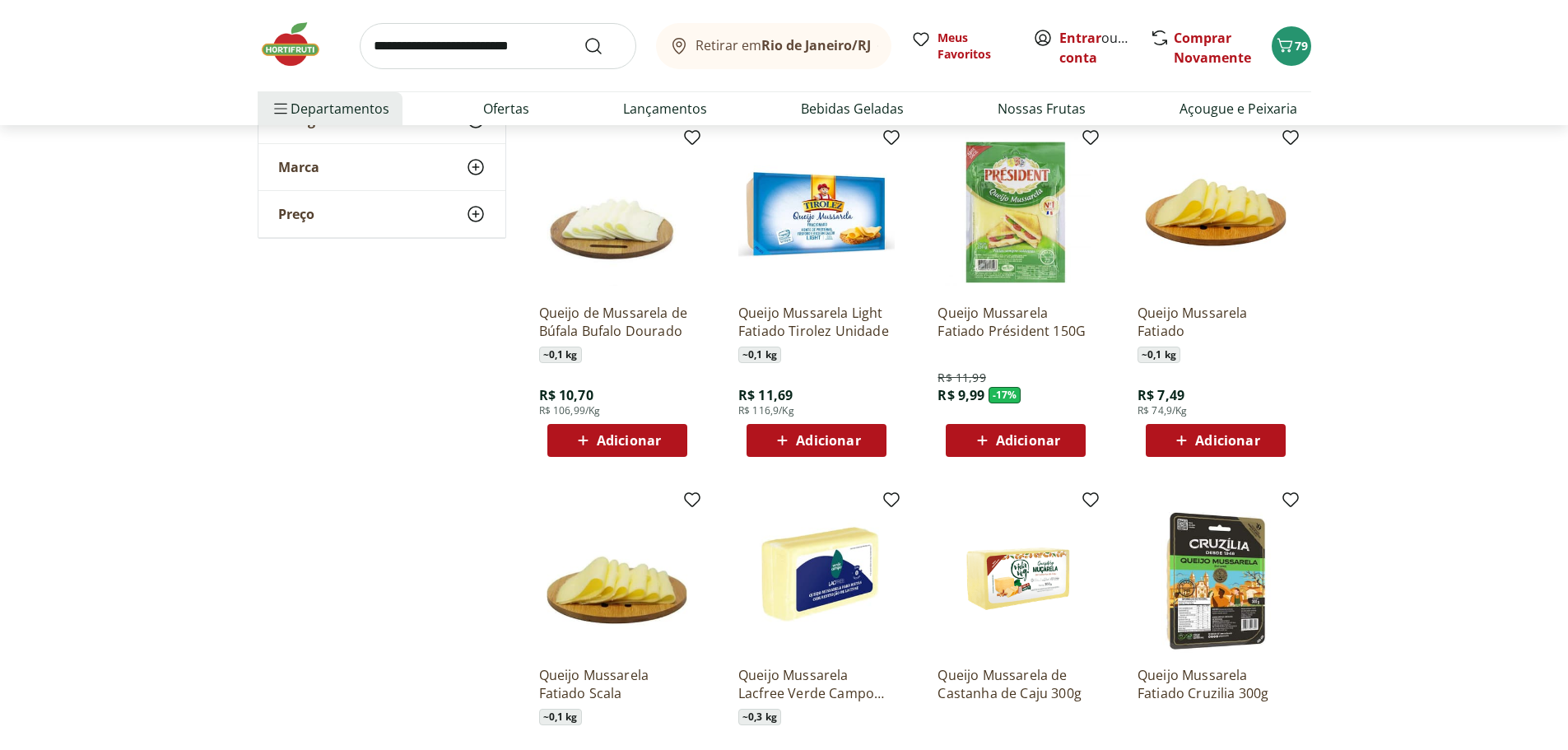 click on "Adicionar" at bounding box center [1028, 440] 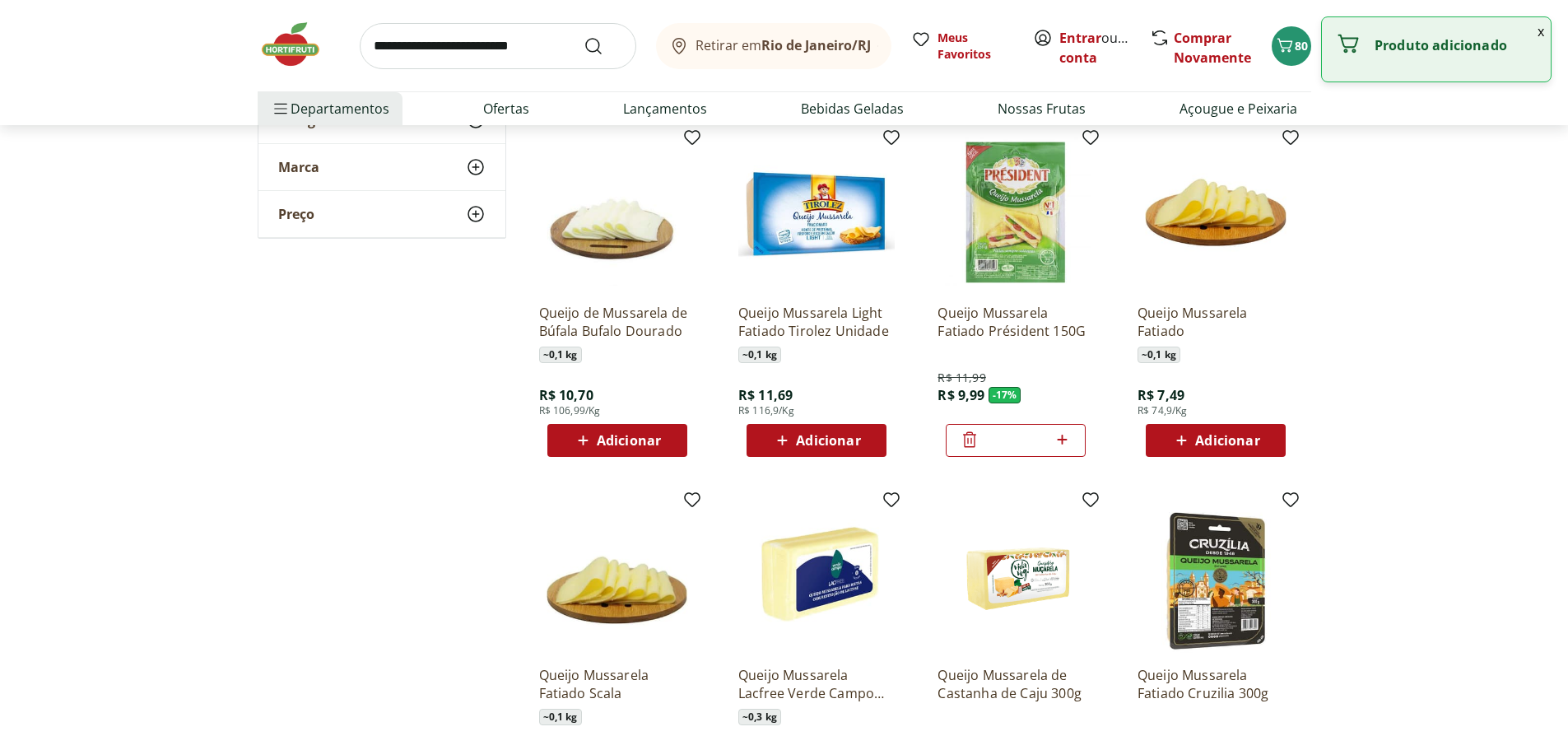 click 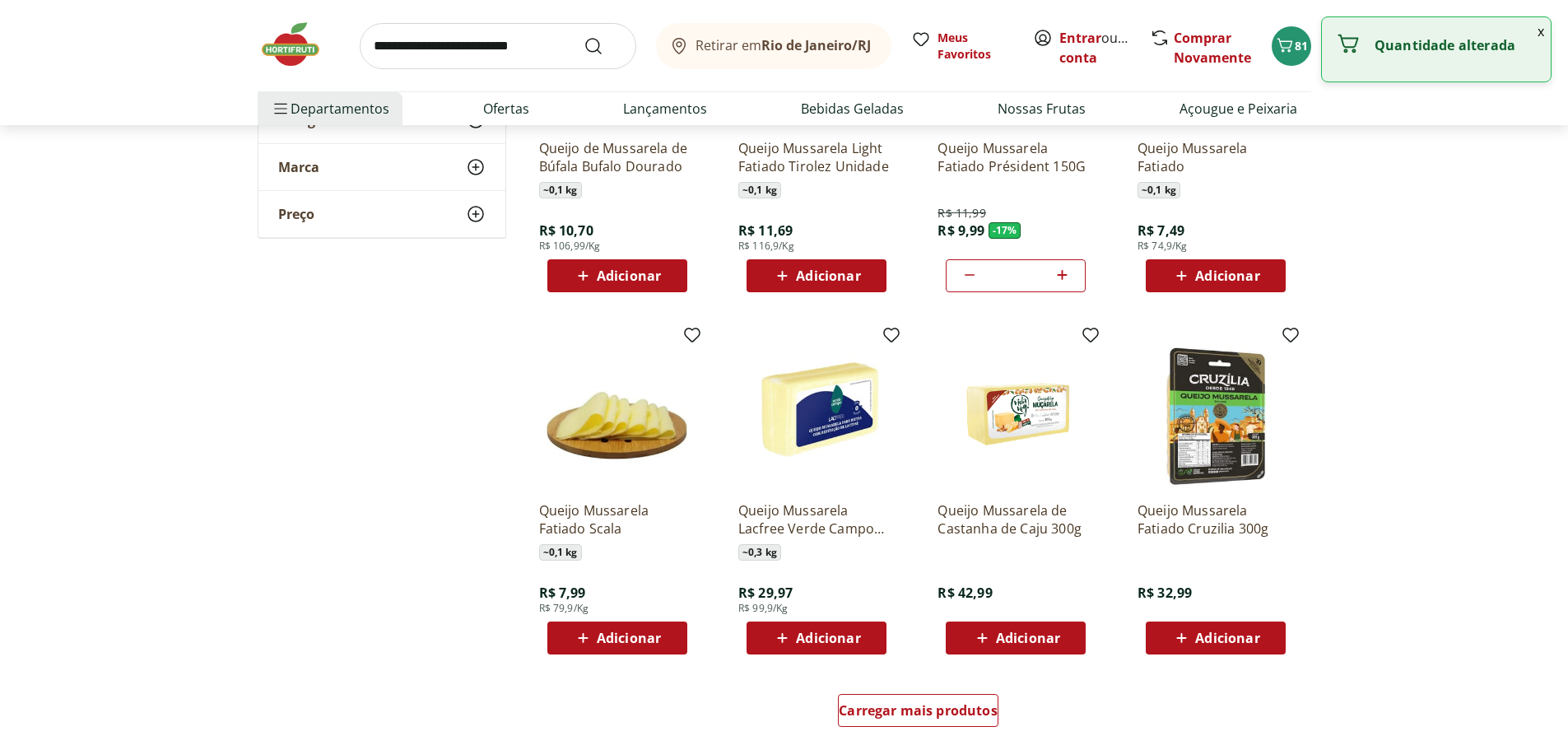 scroll, scrollTop: 823, scrollLeft: 0, axis: vertical 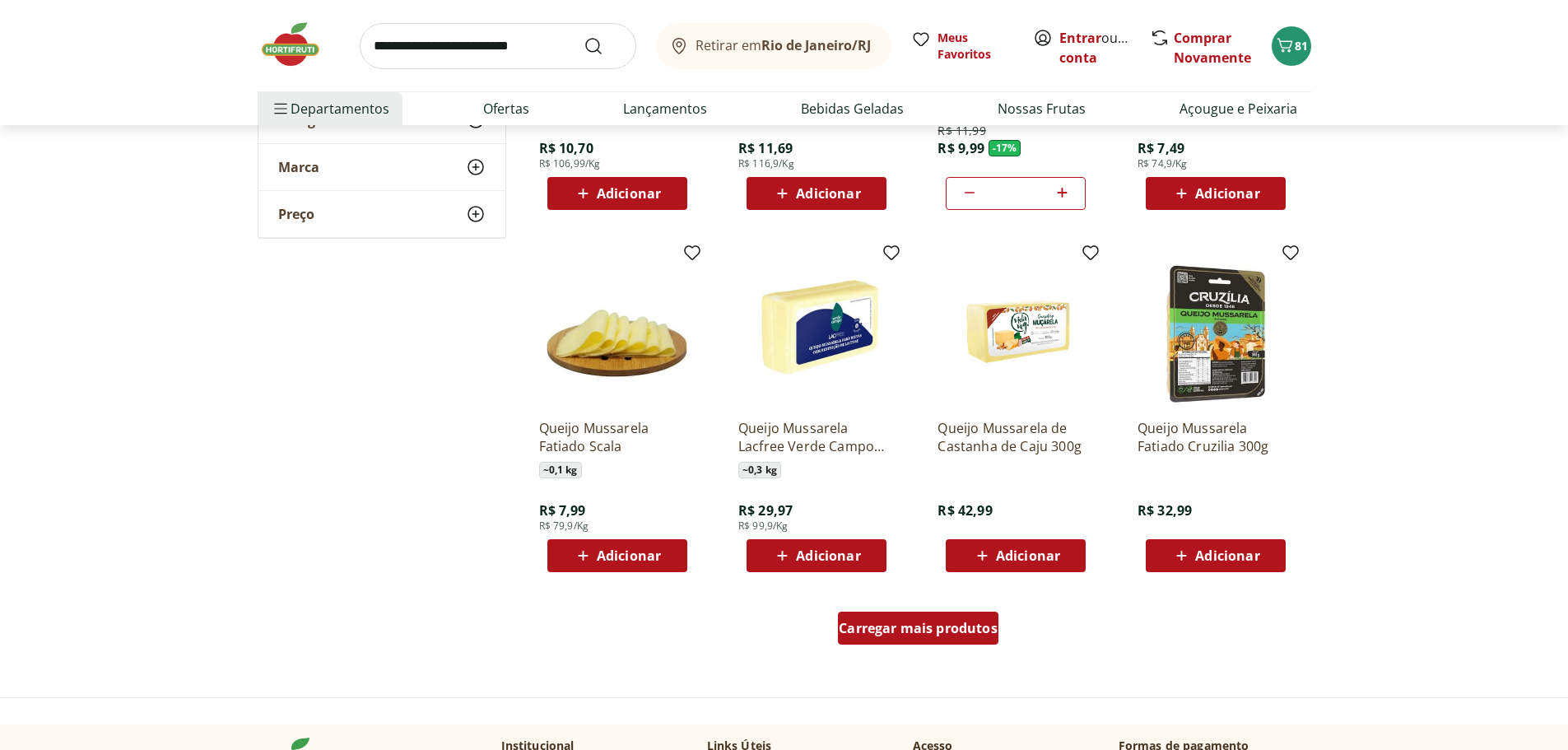 click on "Carregar mais produtos" at bounding box center (918, 628) 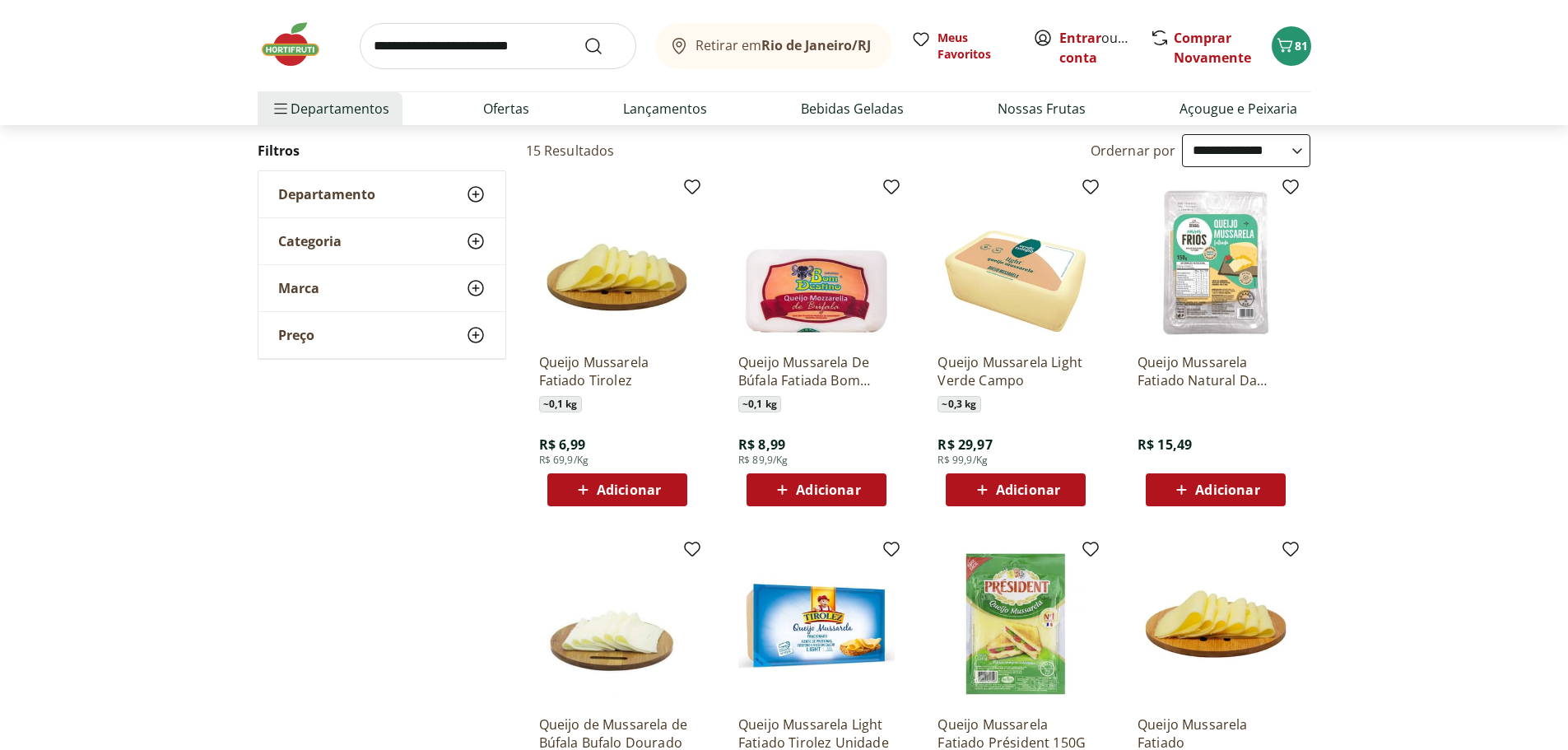 scroll, scrollTop: 0, scrollLeft: 0, axis: both 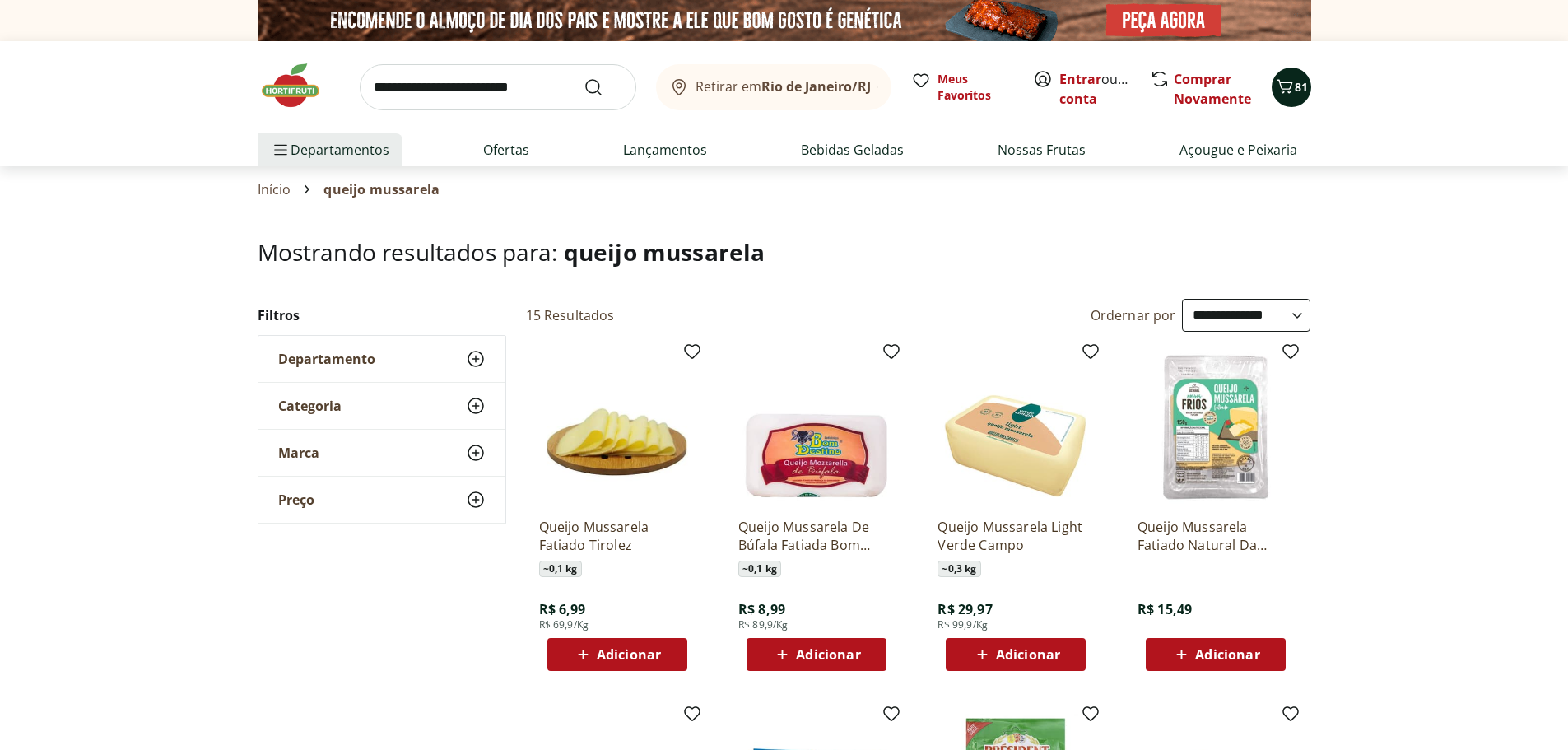 click on "81" at bounding box center [1301, 86] 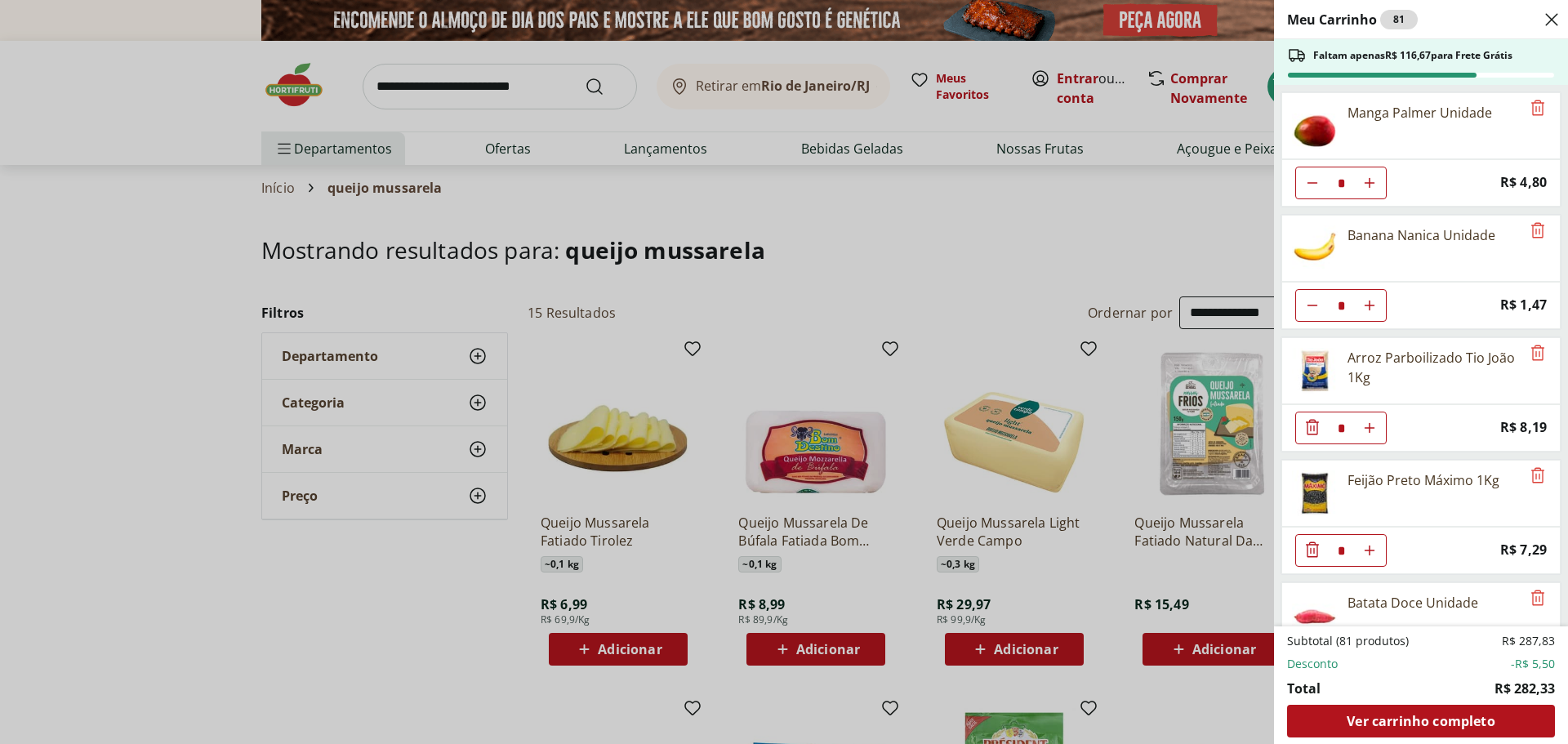 click on "Meu Carrinho 81 Faltam apenas  R$ 116,67  para Frete Grátis Manga Palmer Unidade * Price: R$ 4,80 Banana Nanica Unidade * Price: R$ 1,47 Arroz Parboilizado Tio João 1Kg * Price: R$ 8,19 Feijão Preto Máximo 1Kg * Price: R$ 7,29 Batata Doce Unidade * Price: R$ 1,53 Cebola Nacional Unidade * Original price: R$ 1,00 Price: R$ 0,75 Batata Baroa Amarela Unidade * Price: R$ 3,51 Berinjela Unidade * Price: R$ 2,10 Cenoura Unidade * Price: R$ 0,72 Cebola Roxa Unidade * Price: R$ 1,40 Chuchu Unidade * Price: R$ 1,09 Abobrinha Italiana Unidade * Price: R$ 2,11 Pepino Japonês Unidade * Price: R$ 1,98 Tomate Italiano * Price: R$ 1,15 Sobrecoxa De Frango Sadia Fácil De Alho Com Cebola Congelada 800G * Price: R$ 19,99 Brócolis Ninja Unidade * Price: R$ 9,99 Couve-Flor Unidade * Price: R$ 6,99 Espinafre Unidade * Price: R$ 3,99 Beterraba Unidade * Price: R$ 1,05 Limão Tahity Unidade * Price: R$ 0,55 Mamão Papaia Unidade * Price: R$ 6,49 Couve Chinesa Unidade * Price: R$ 2,50 * Price: R$ 3,99" at bounding box center [784, 372] 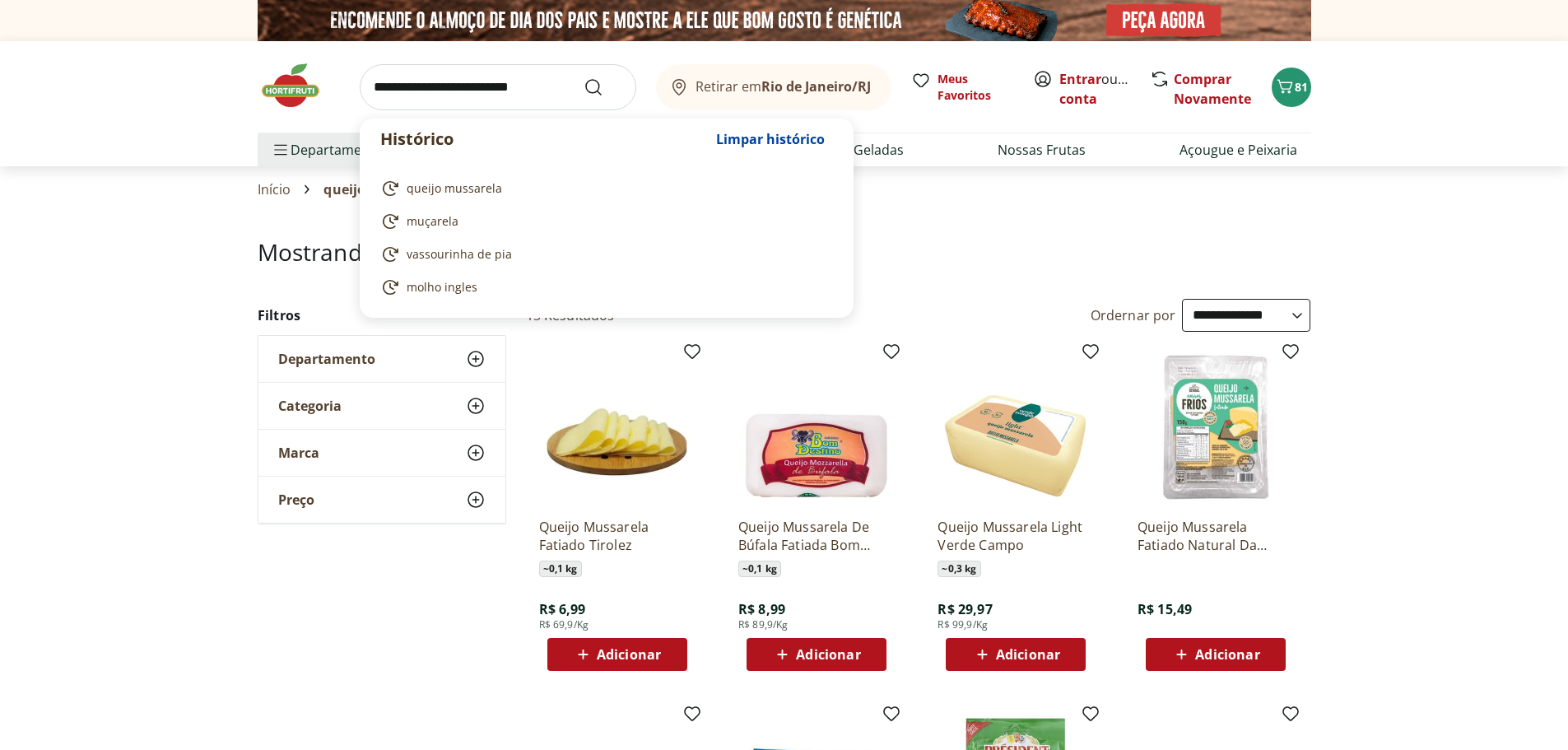click at bounding box center [498, 87] 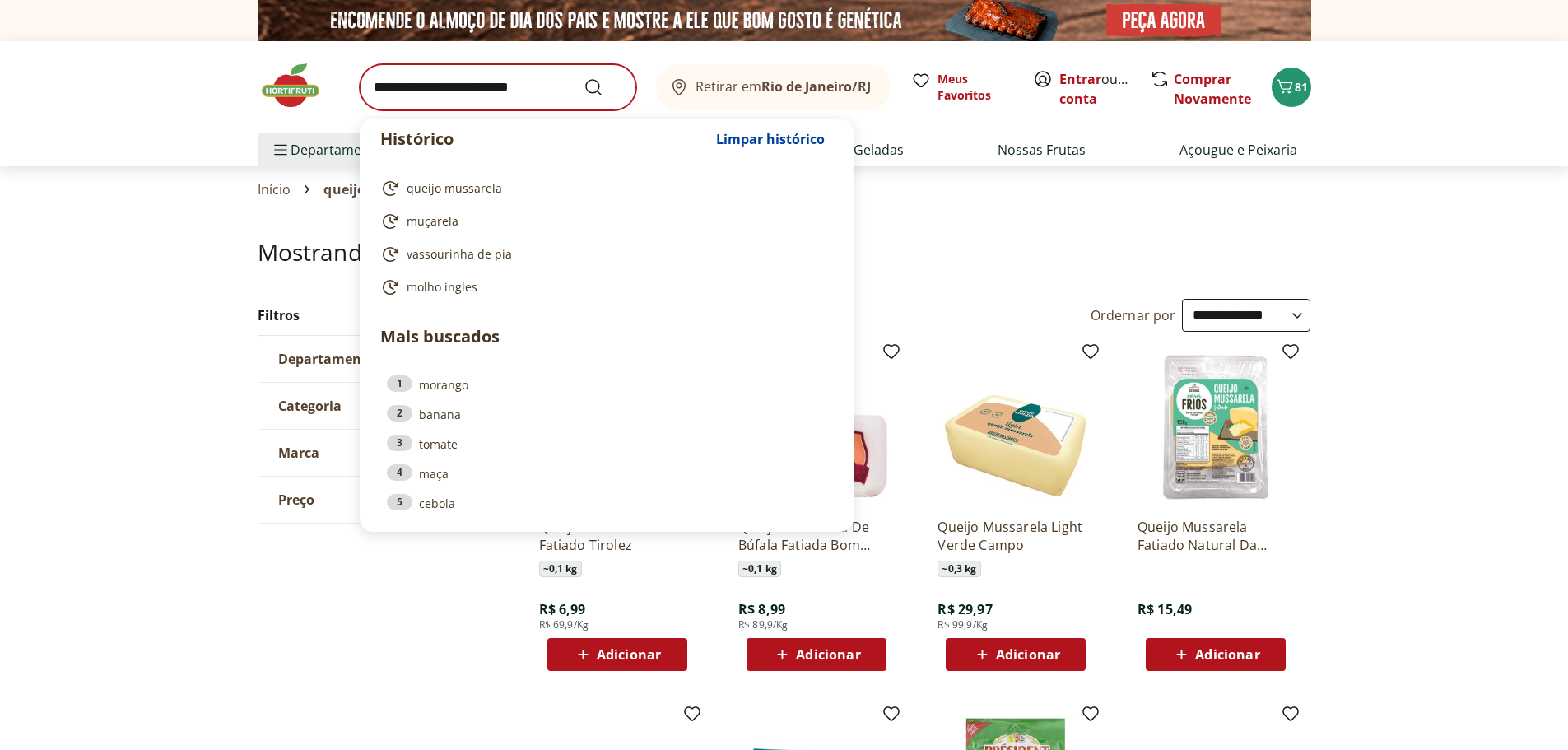 type 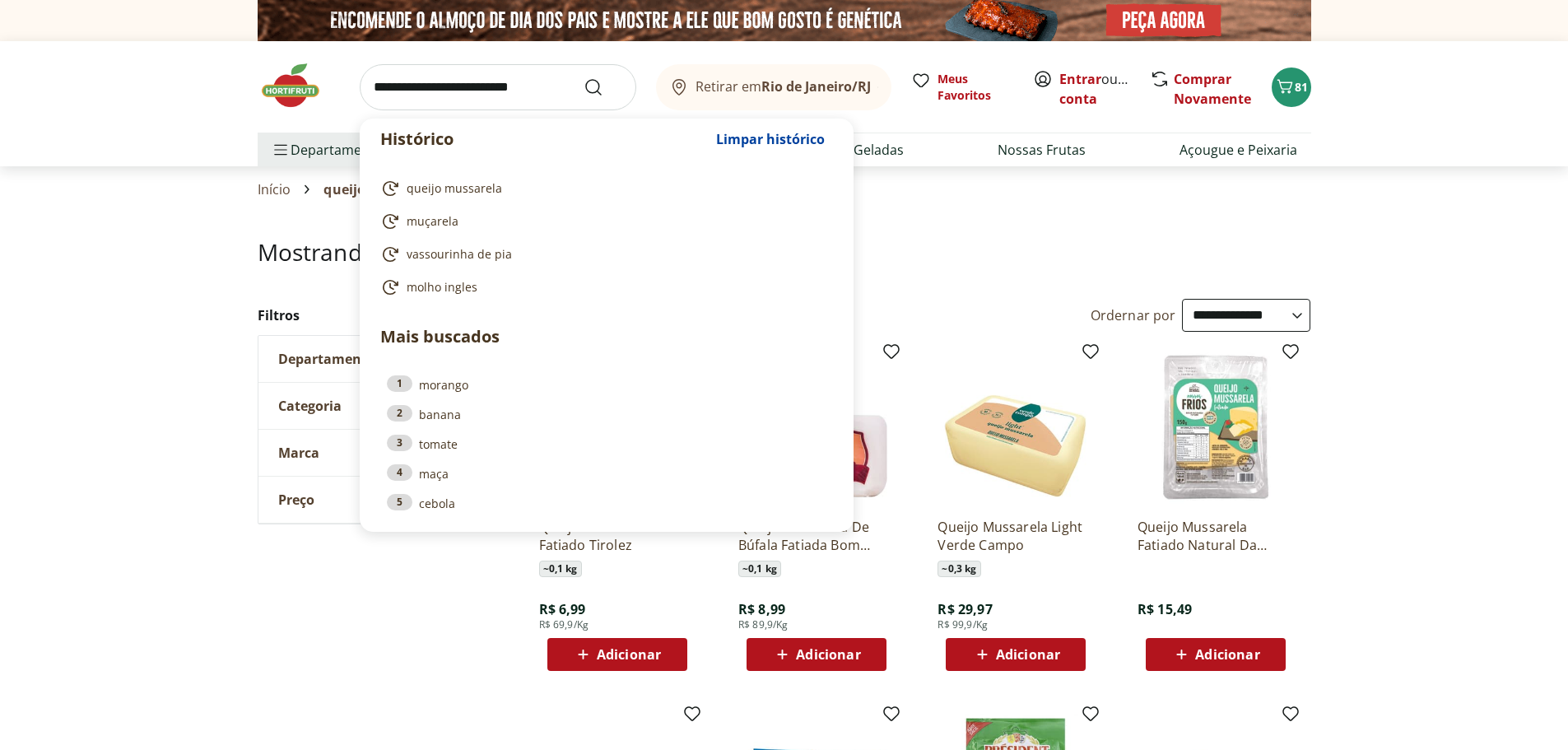 click at bounding box center (498, 87) 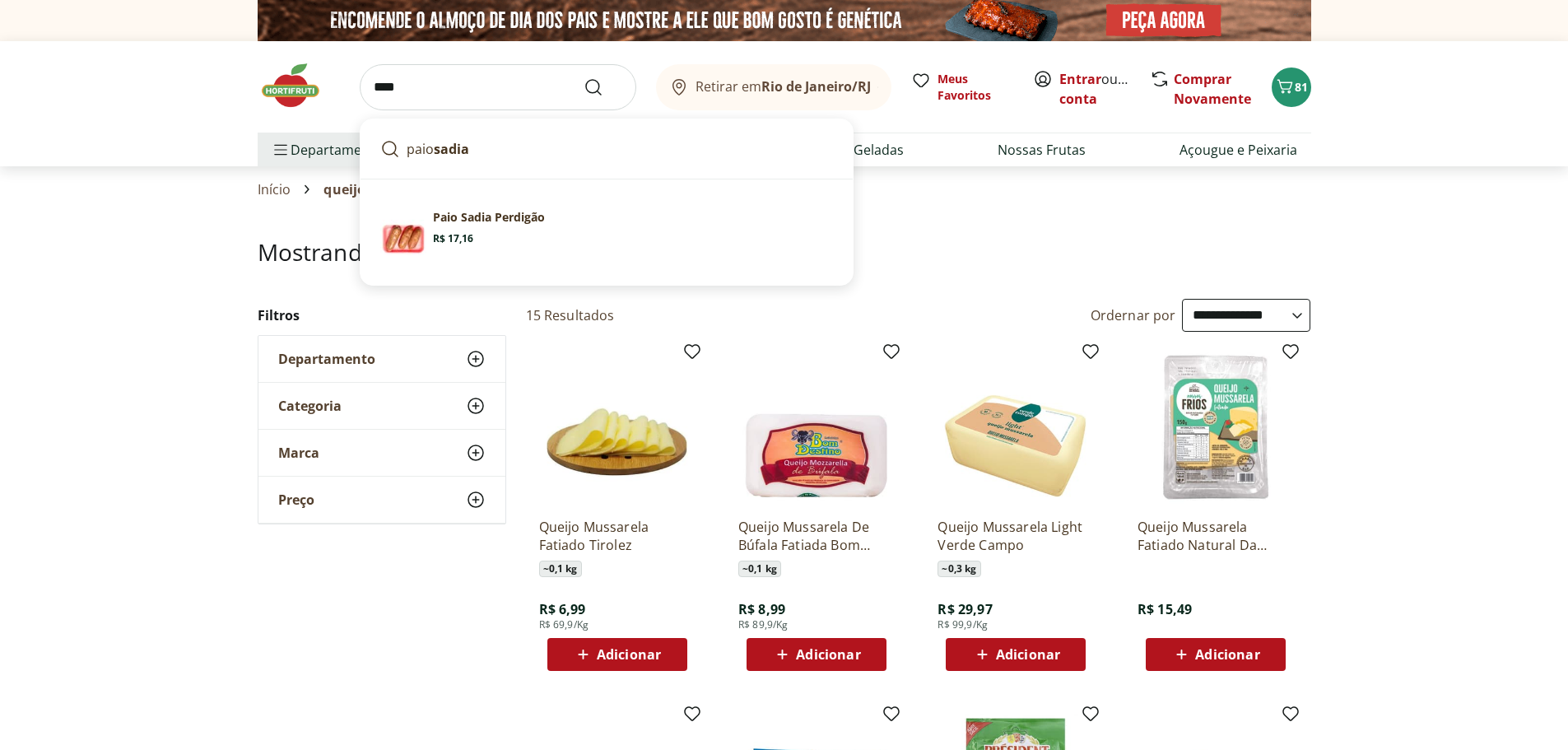 click on "sadia" at bounding box center [451, 149] 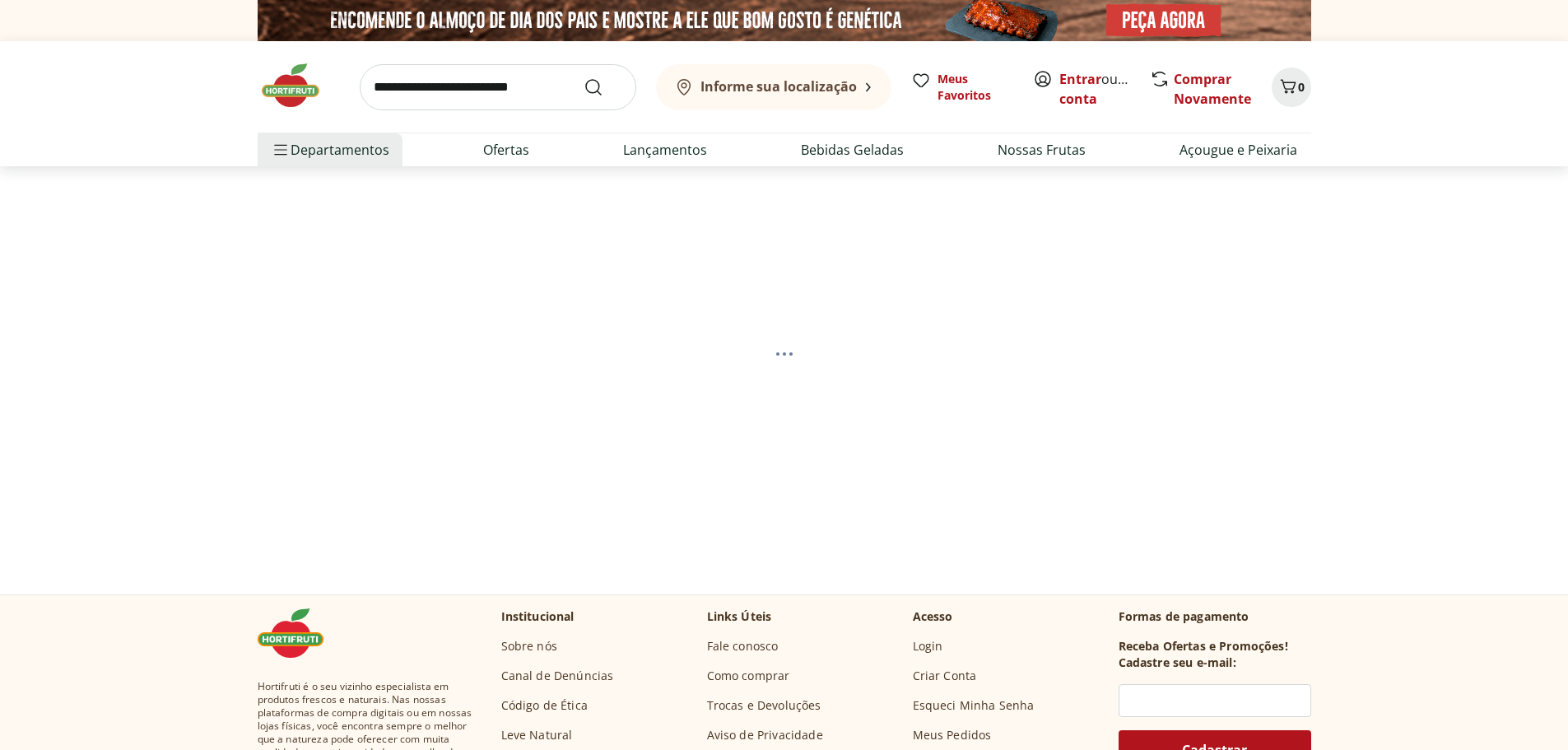 scroll, scrollTop: 0, scrollLeft: 0, axis: both 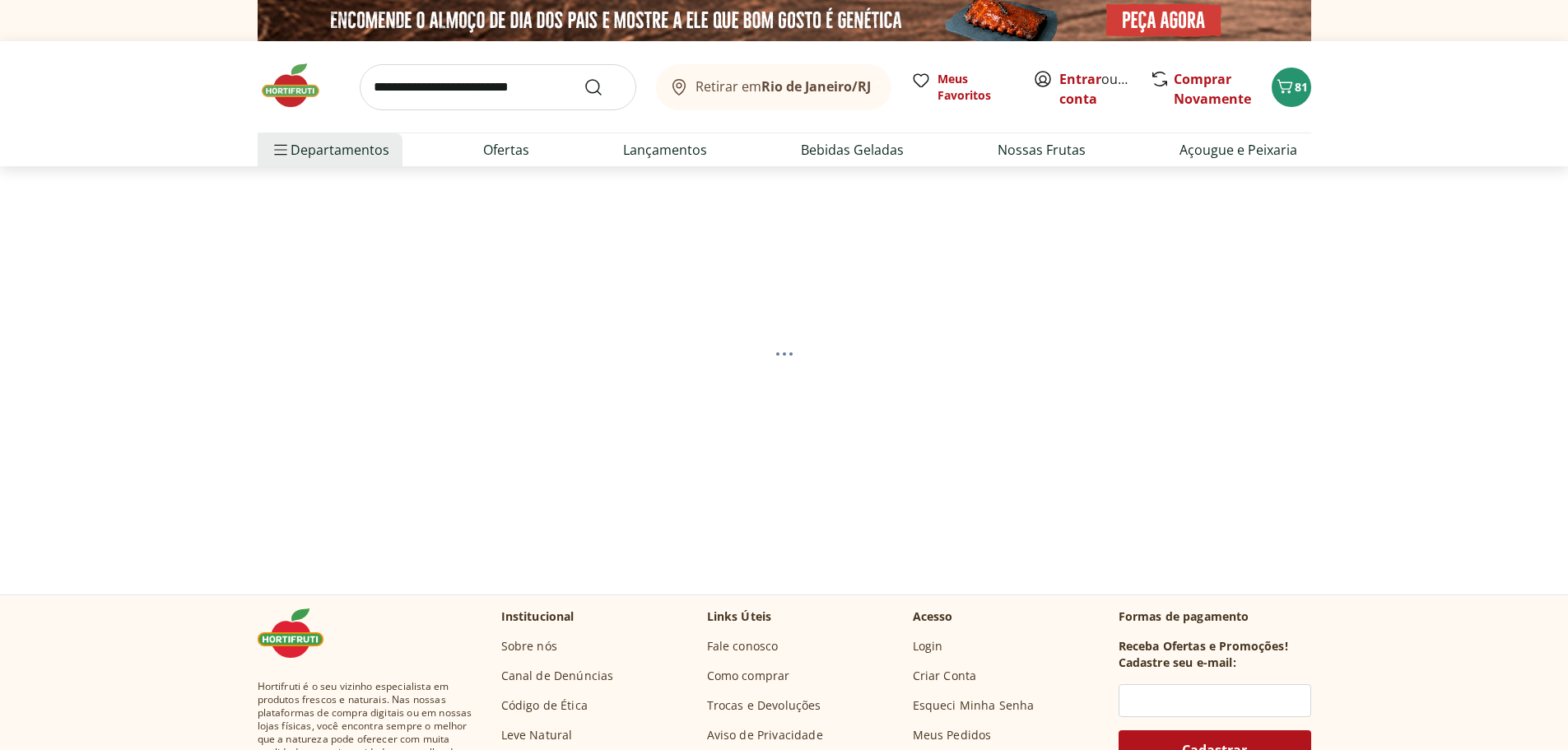 select on "**********" 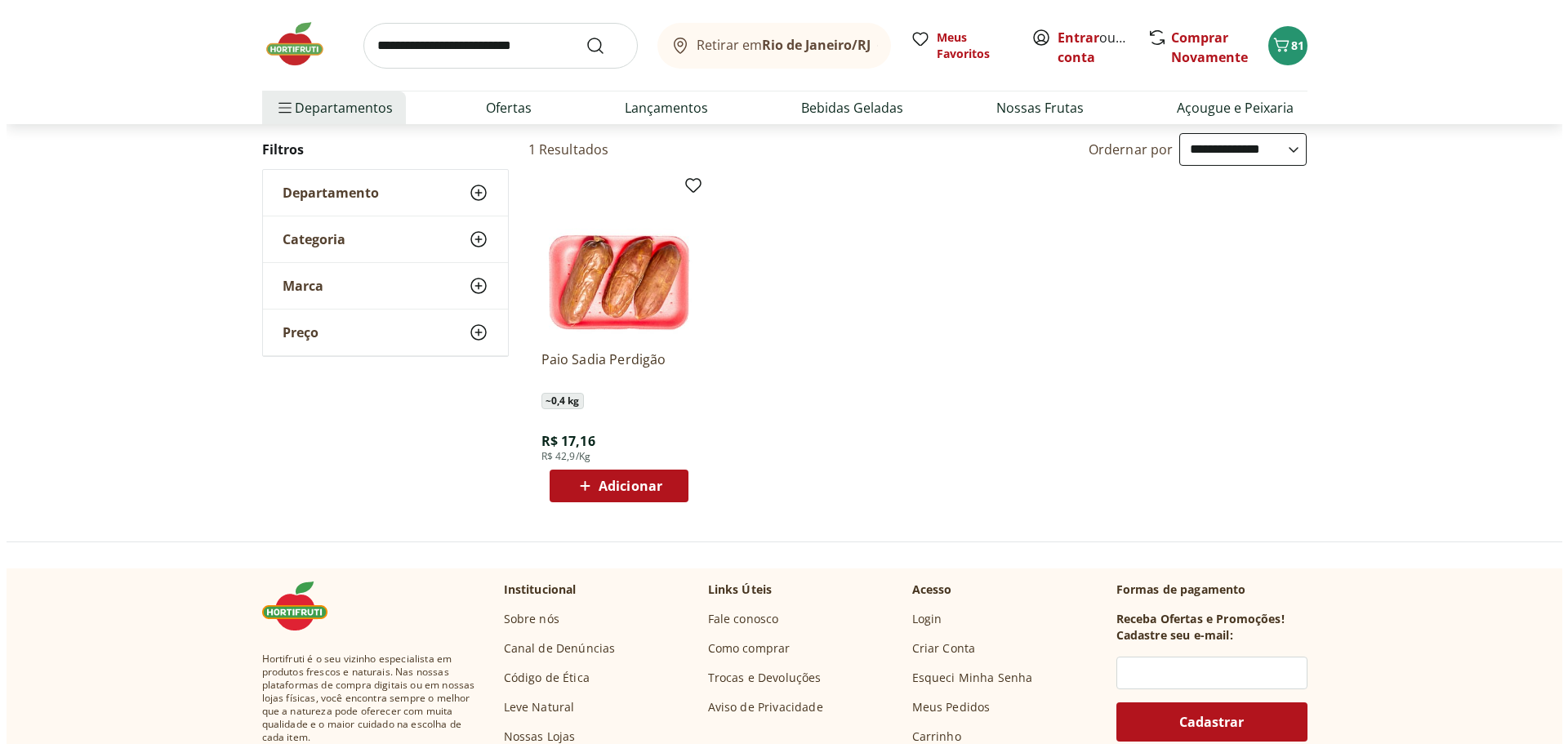 scroll, scrollTop: 245, scrollLeft: 0, axis: vertical 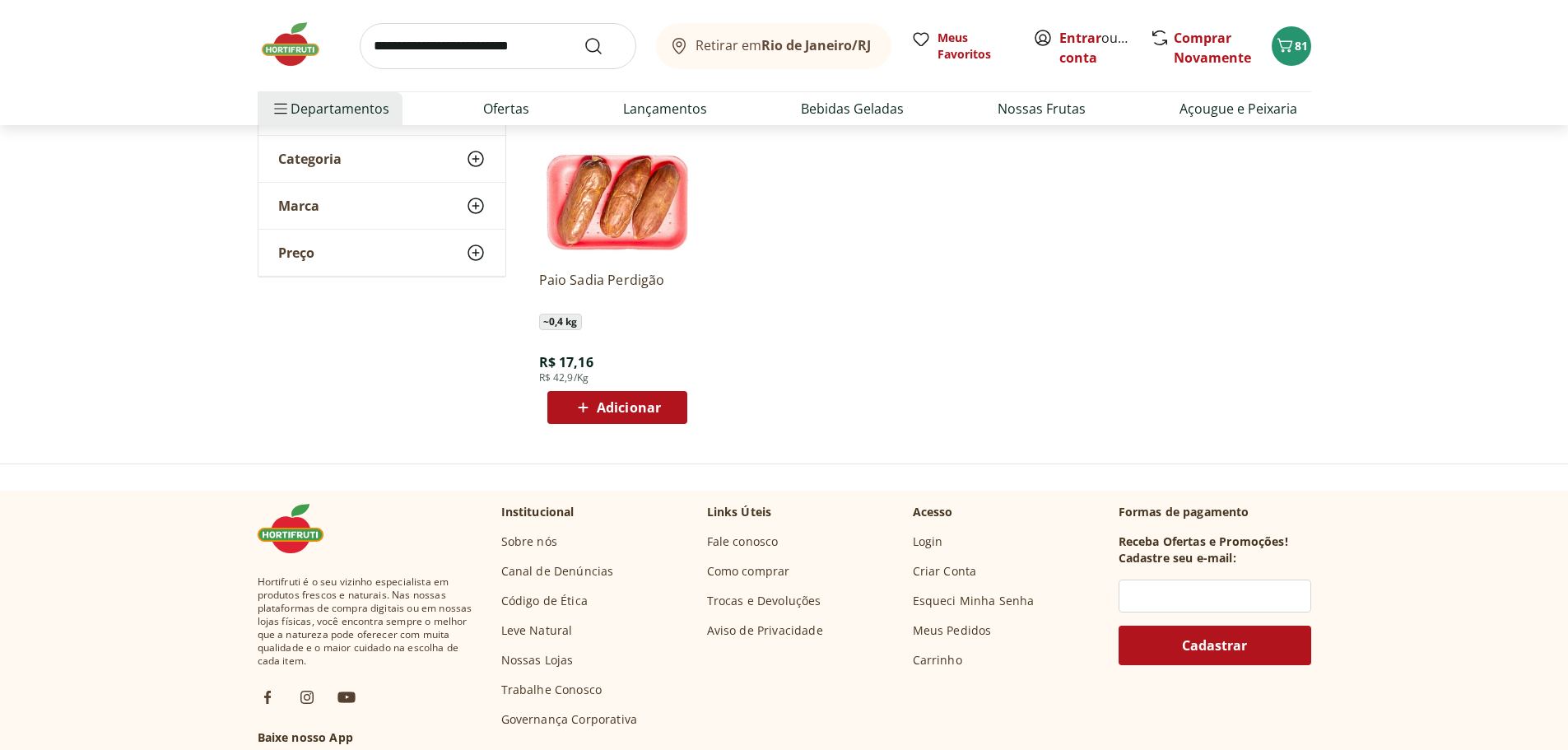 click on "Adicionar" at bounding box center [629, 408] 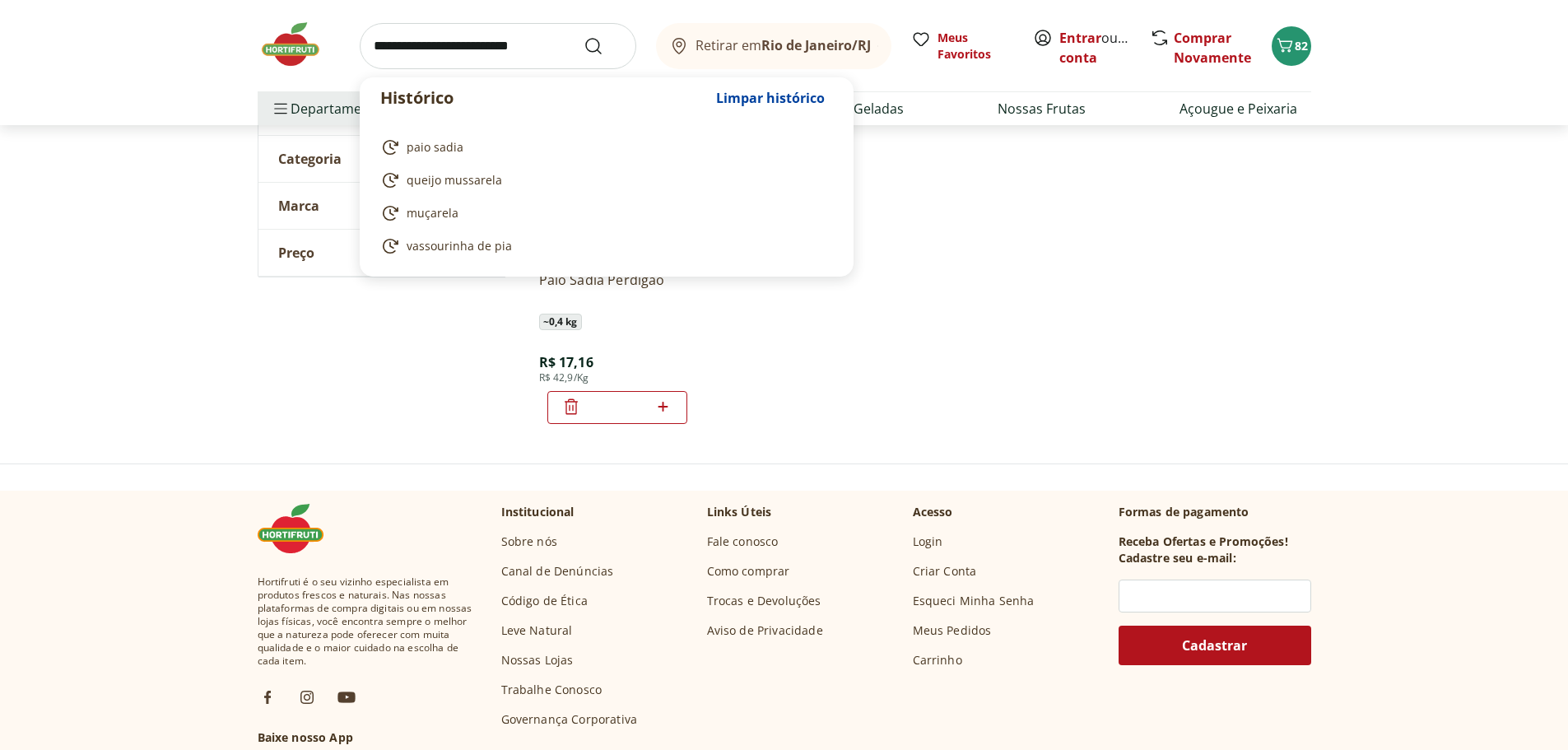 click at bounding box center (498, 46) 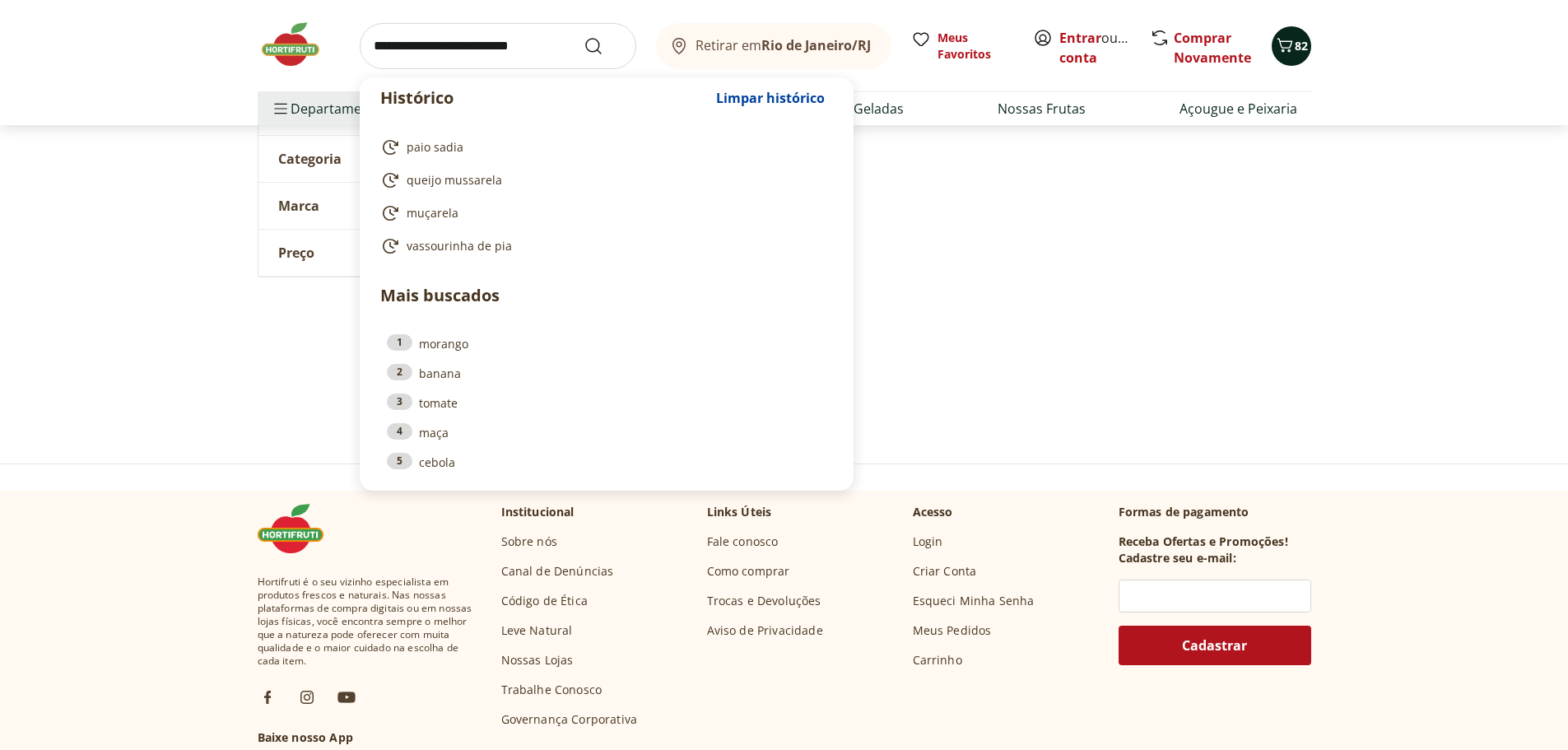 click on "82" at bounding box center (1301, 45) 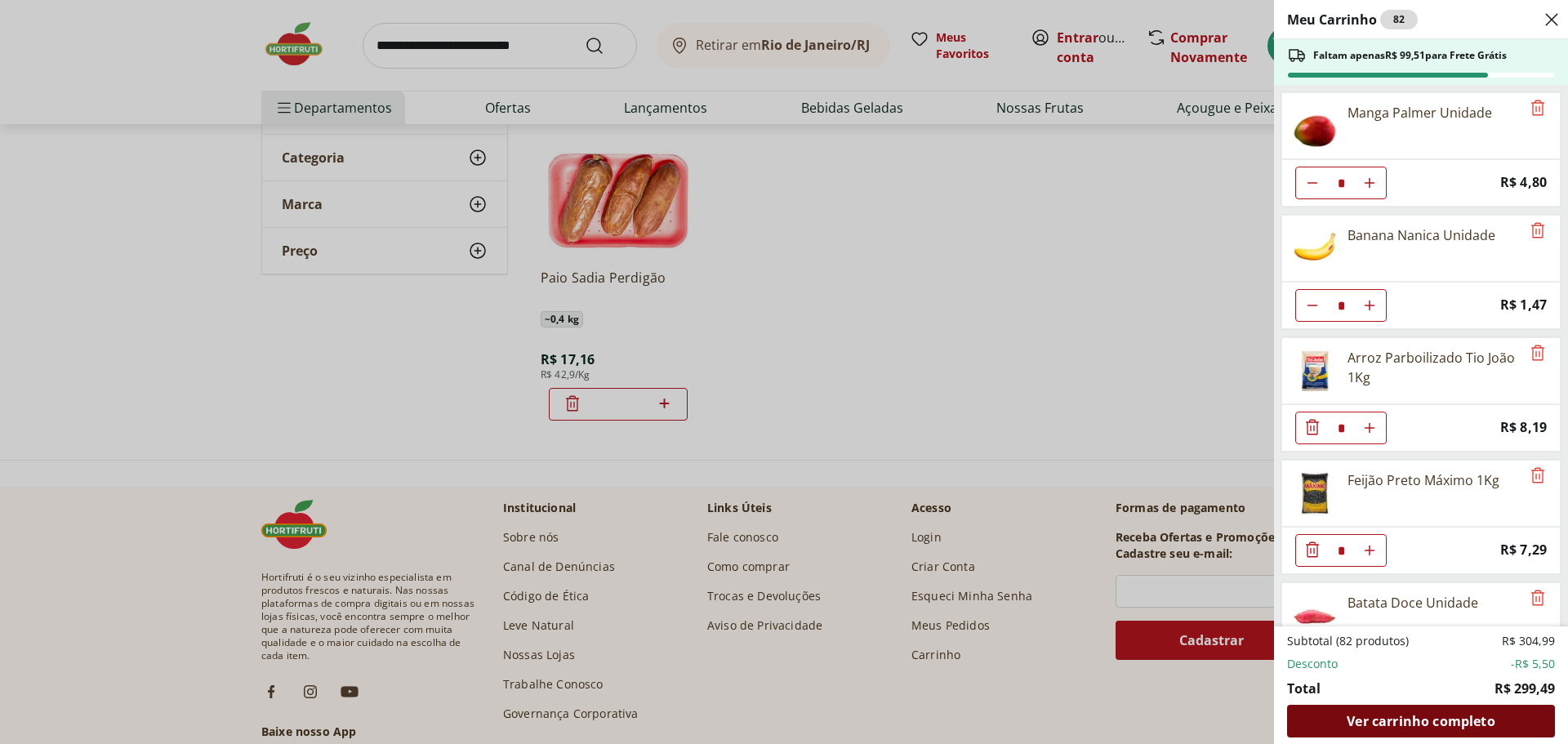 click on "Ver carrinho completo" at bounding box center [1420, 721] 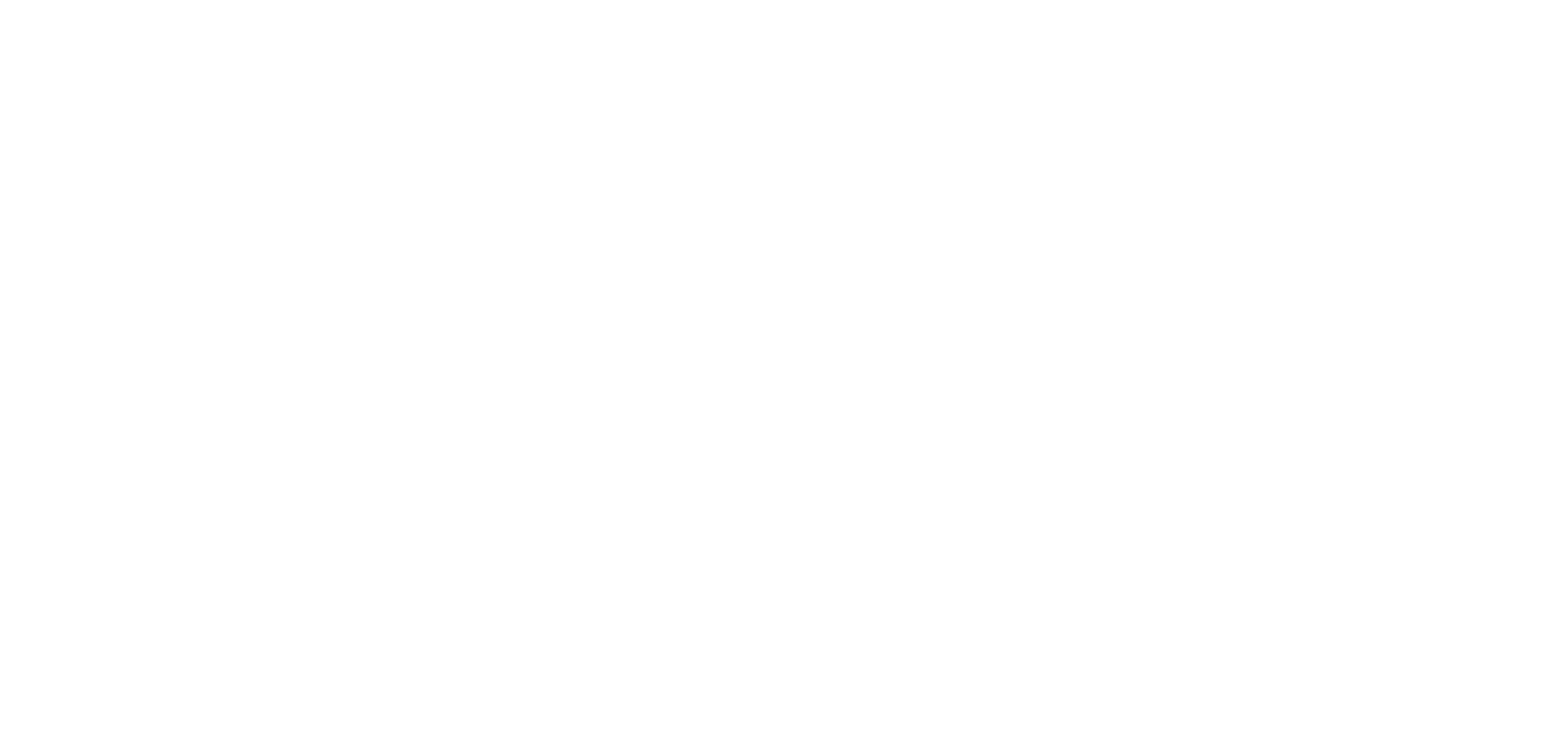 scroll, scrollTop: 0, scrollLeft: 0, axis: both 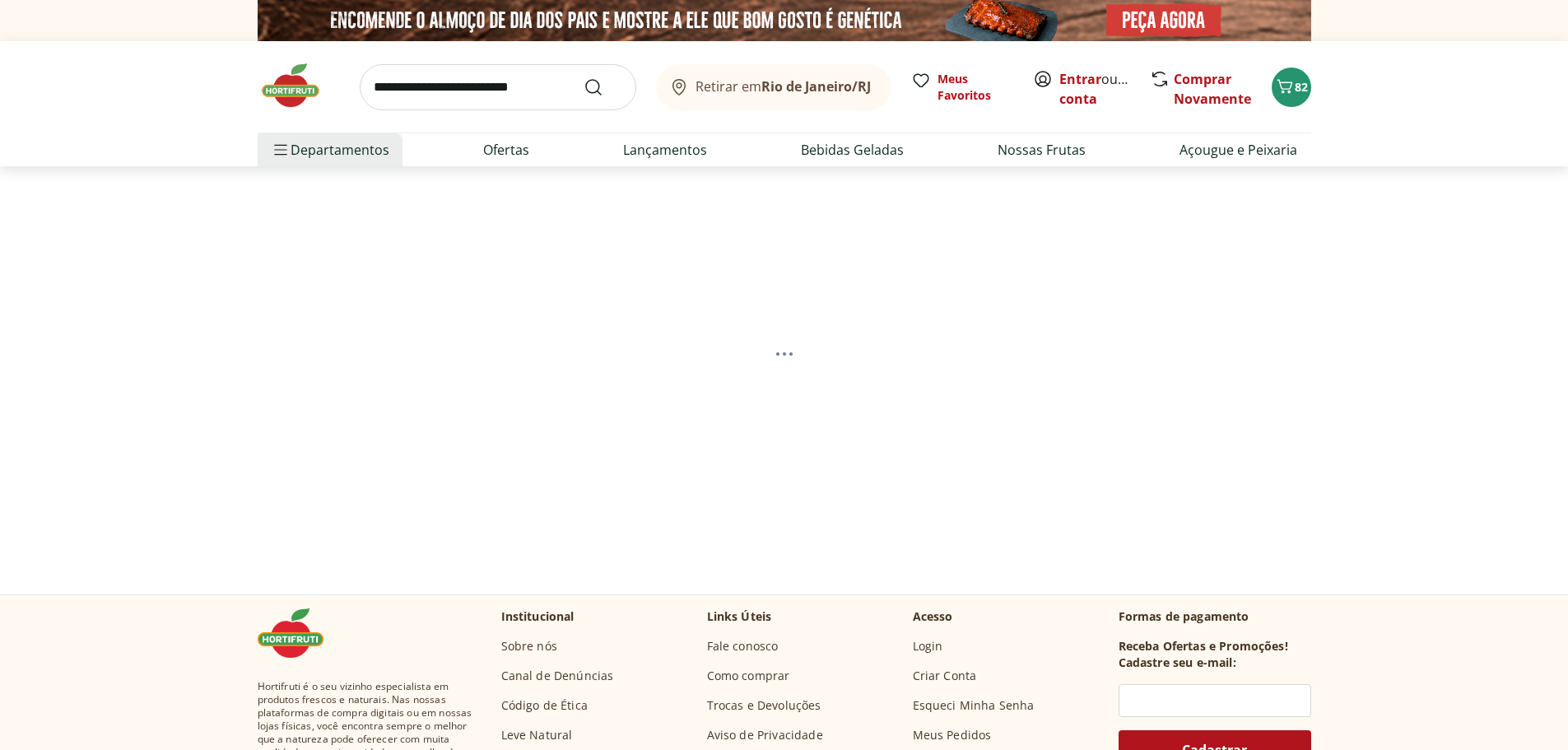 select on "**********" 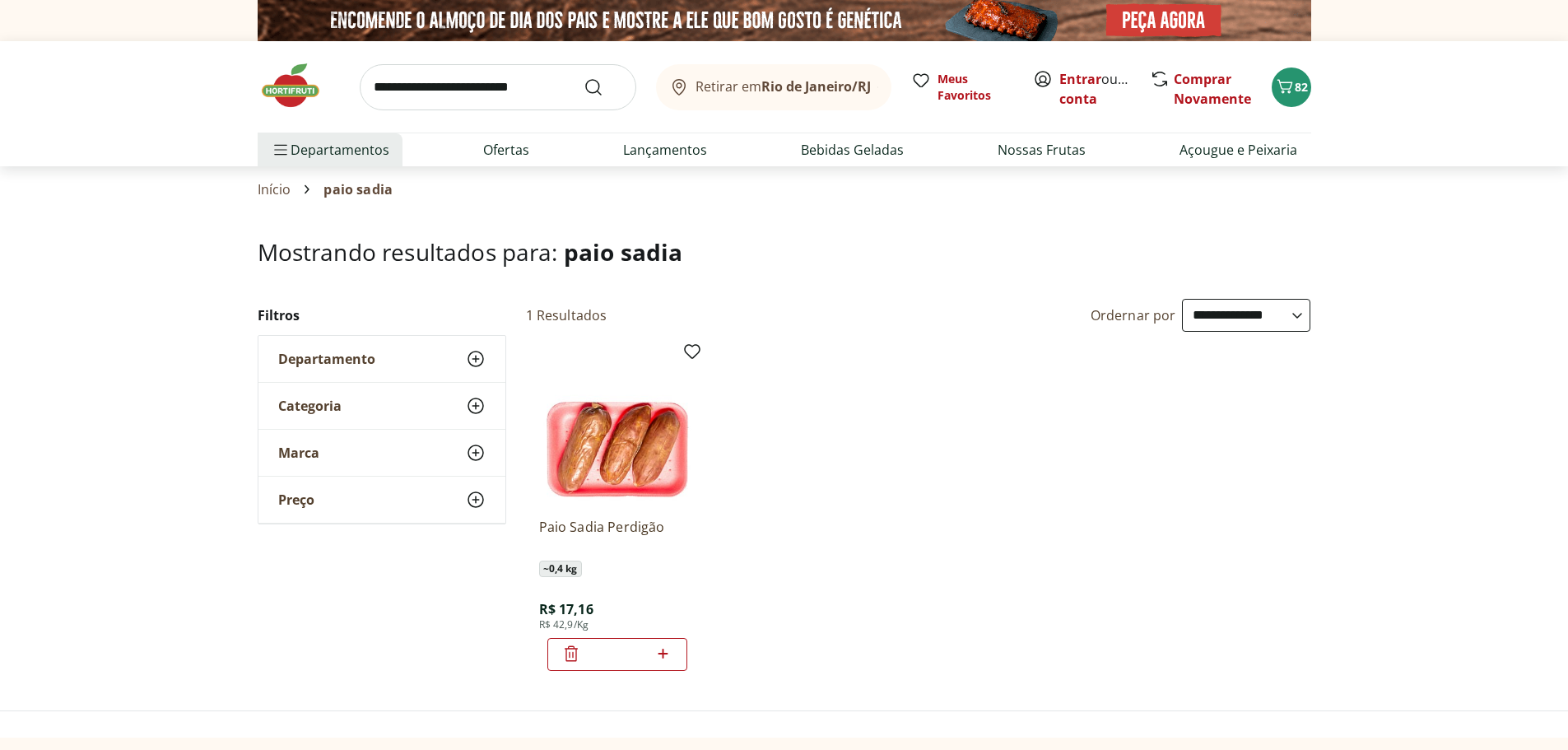 click at bounding box center (498, 87) 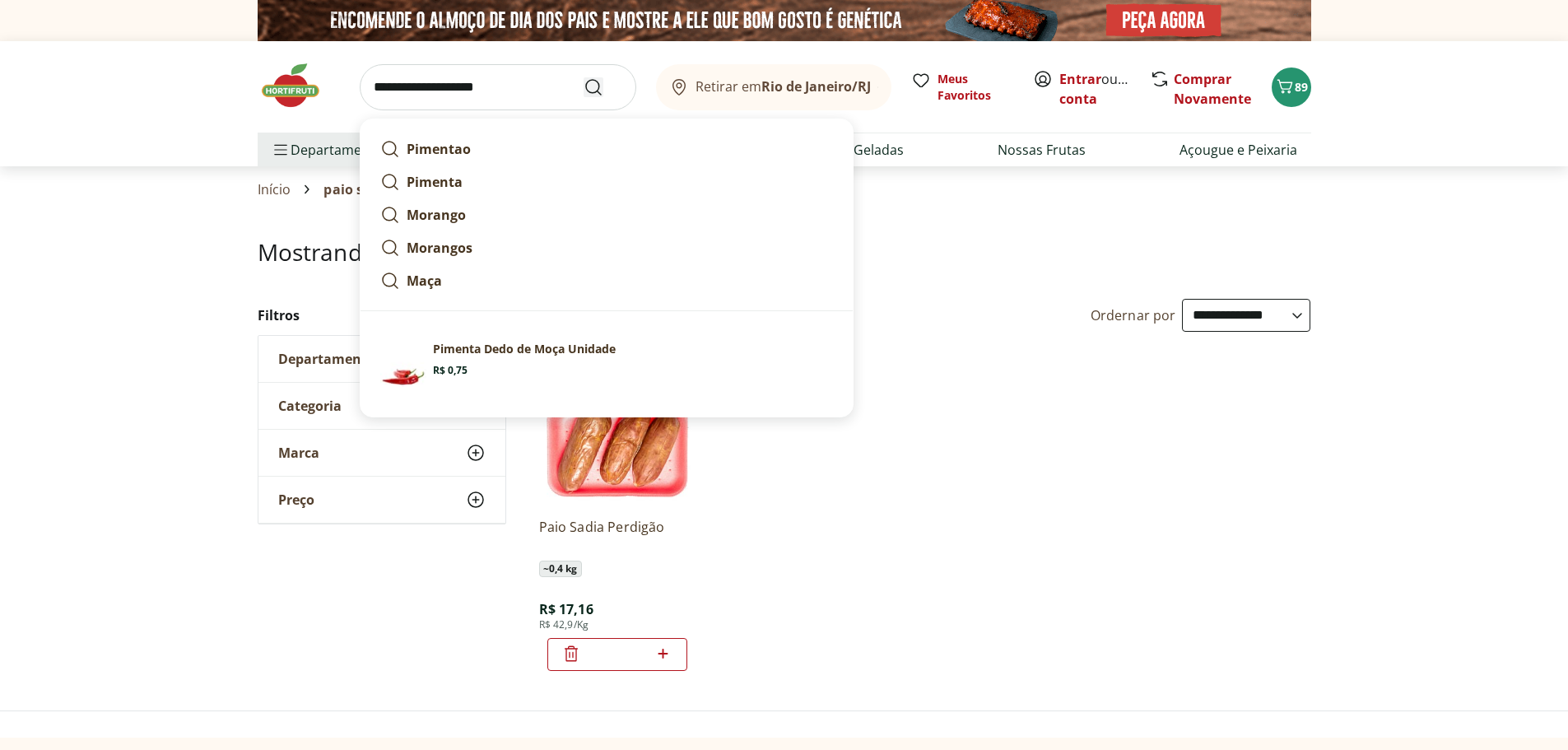 type on "**********" 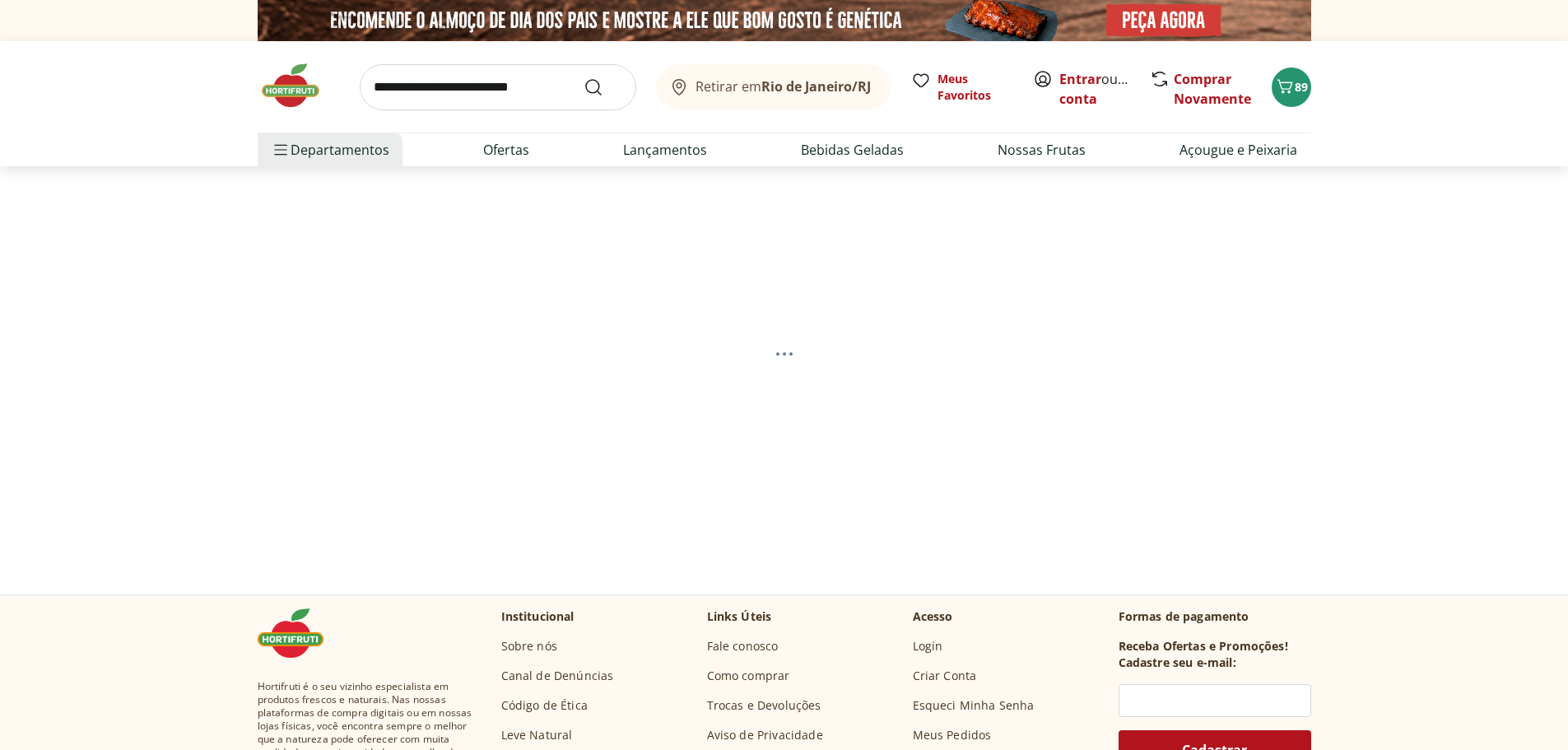 select on "**********" 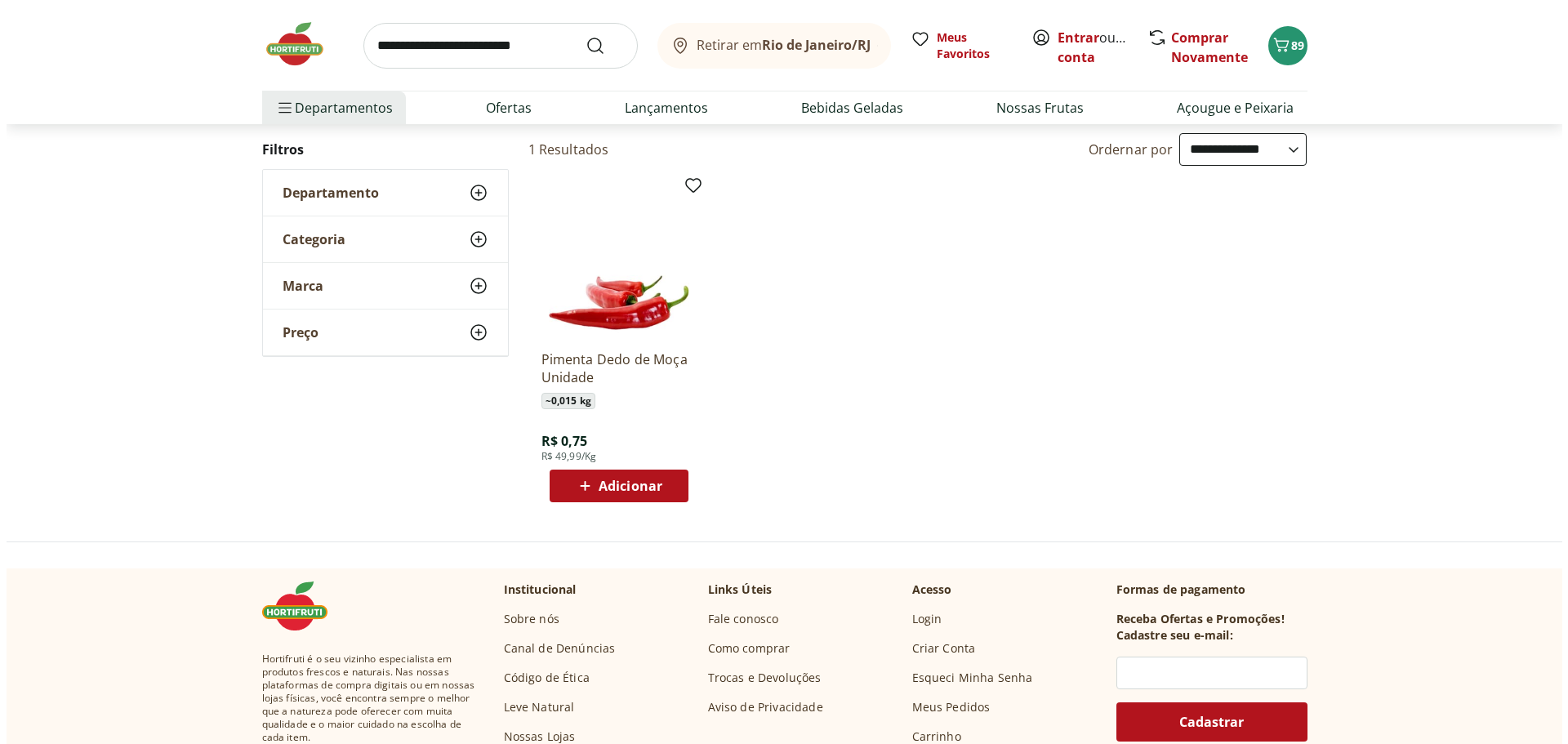 scroll, scrollTop: 245, scrollLeft: 0, axis: vertical 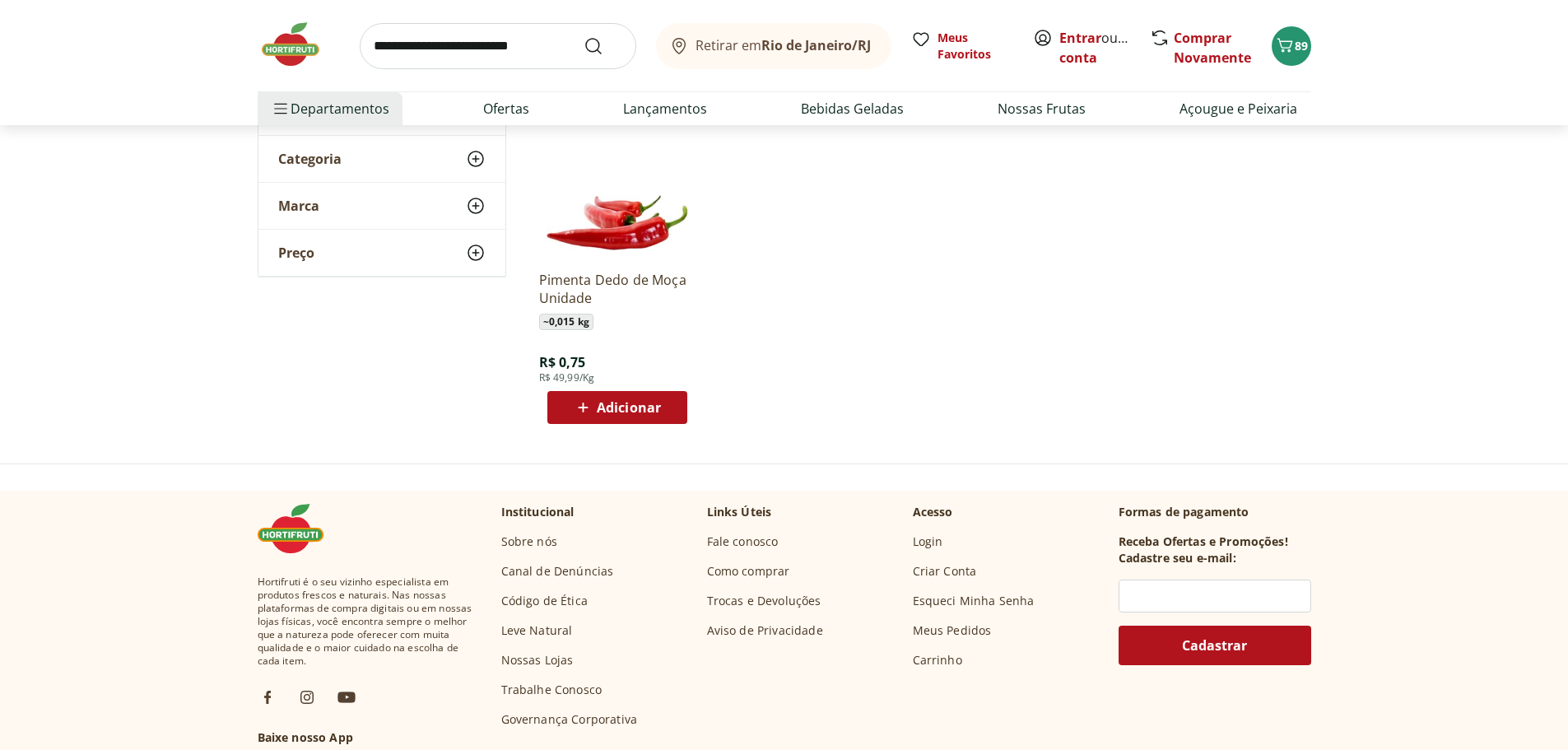 click on "Adicionar" at bounding box center [629, 408] 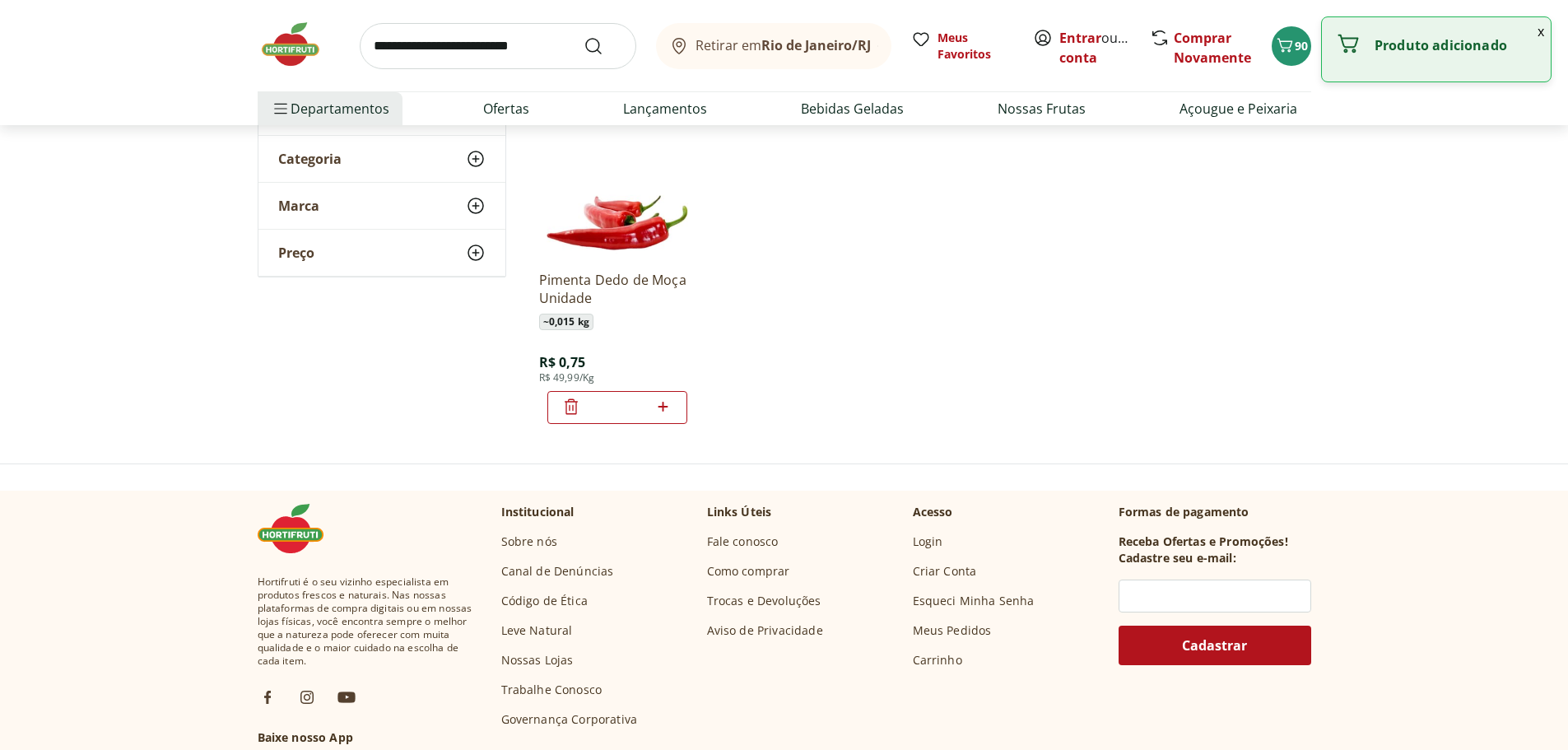 click 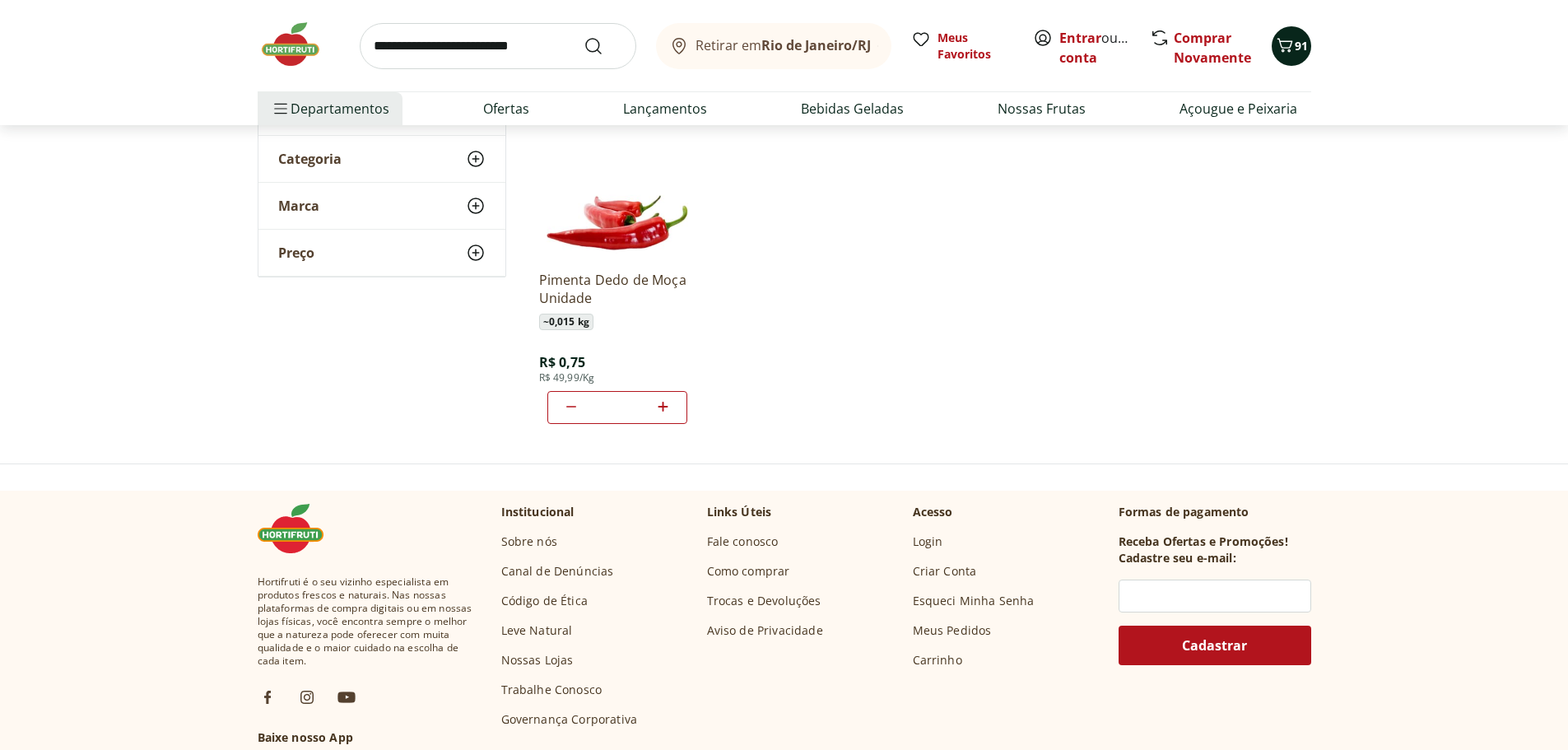 click 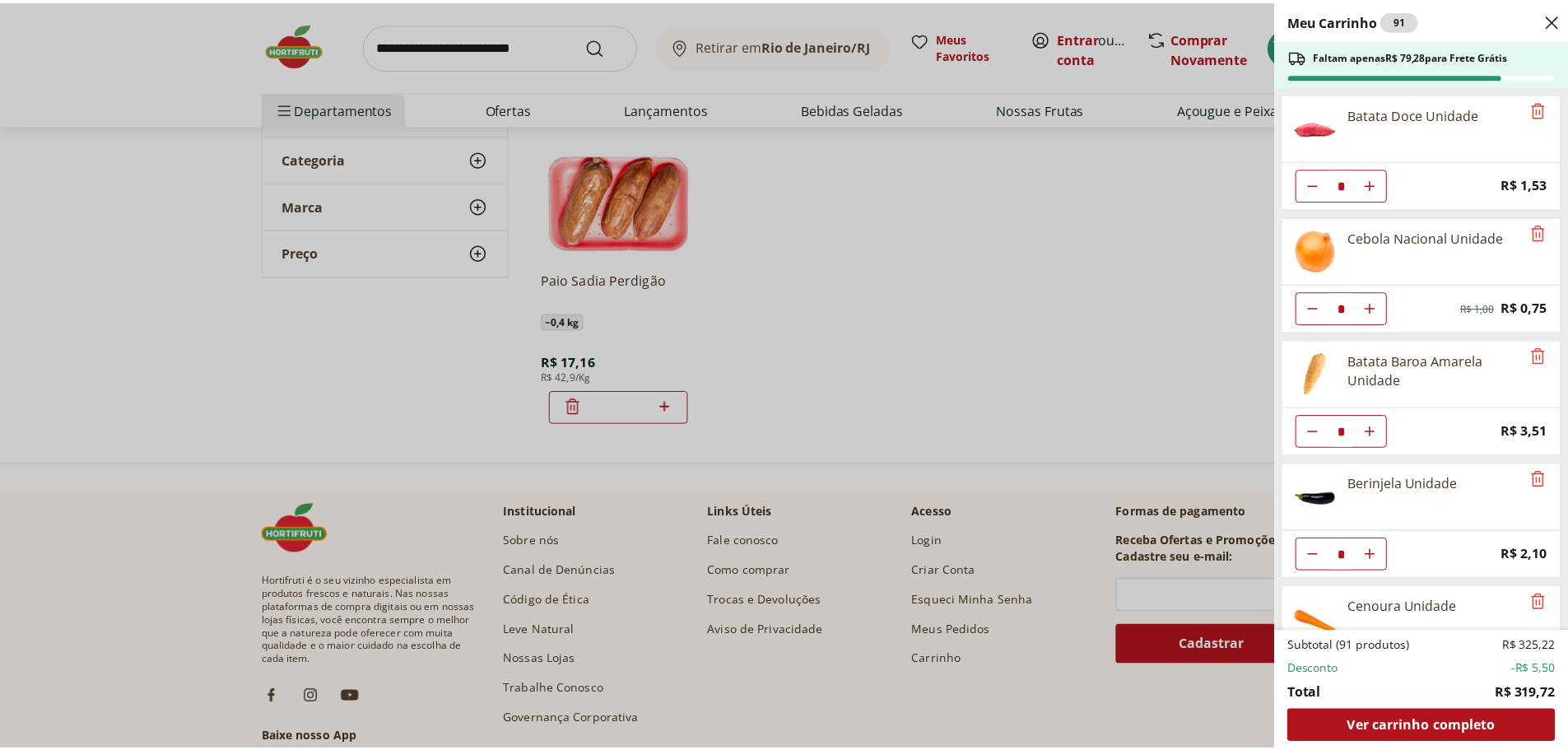 scroll, scrollTop: 0, scrollLeft: 0, axis: both 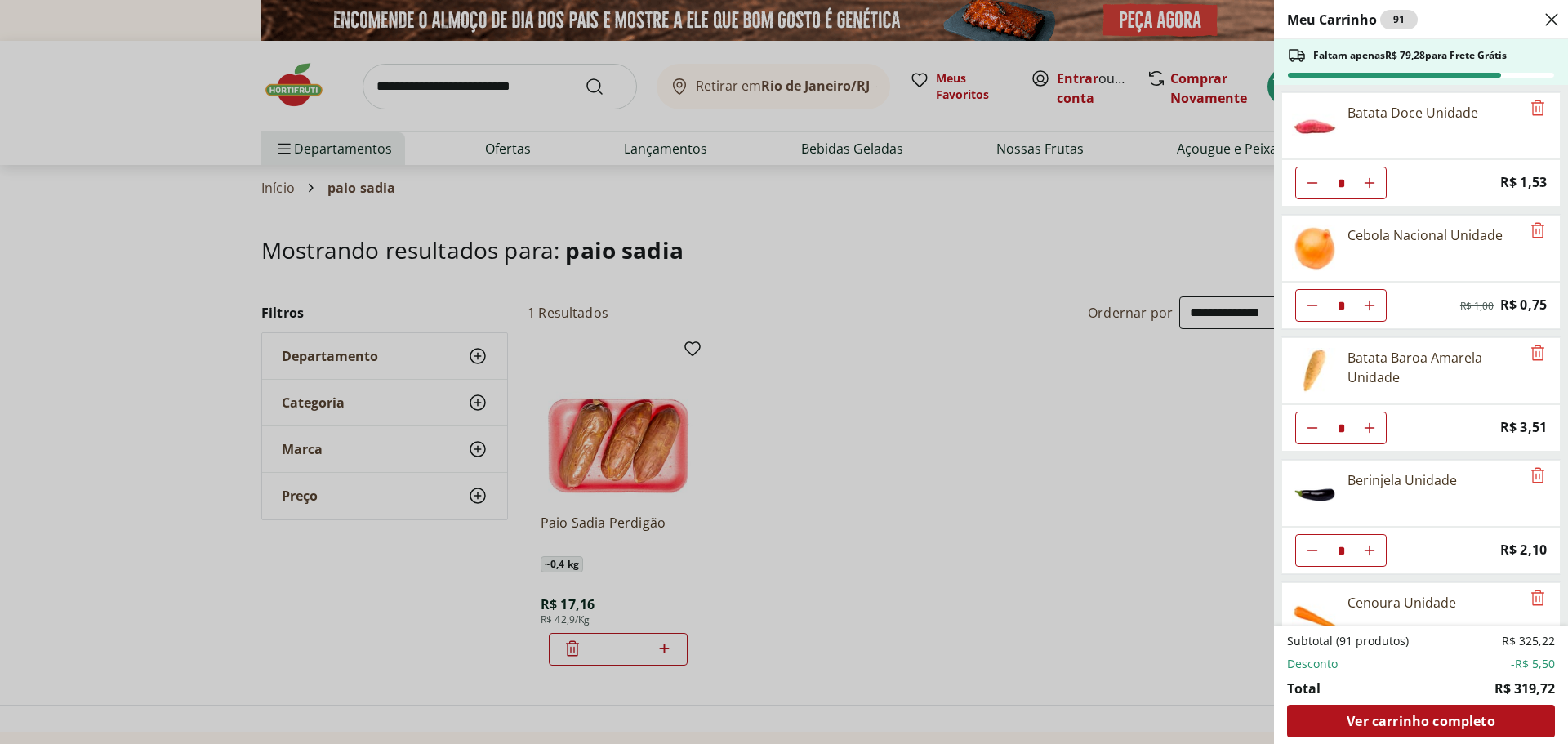 click on "Meu Carrinho 91 Faltam apenas  R$ 79,28  para Frete Grátis Batata Doce Unidade * Price: R$ 1,53 Cebola Nacional Unidade * Original price: R$ 1,00 Price: R$ 0,75 Batata Baroa Amarela Unidade * Price: R$ 3,51 Berinjela Unidade * Price: R$ 2,10 Cenoura Unidade * Price: R$ 0,72 Cebola Roxa Unidade * Price: R$ 1,40 Chuchu Unidade * Price: R$ 1,09 Abobrinha Italiana Unidade * Price: R$ 2,11 Pepino Japonês Unidade * Price: R$ 1,98 Tomate Italiano * Price: R$ 1,15 Sobrecoxa De Frango Sadia Fácil De Alho Com Cebola Congelada 800G * Price: R$ 19,99 Brócolis Ninja Unidade * Price: R$ 9,99 Couve-Flor Unidade * Price: R$ 6,99 Espinafre Unidade * Price: R$ 3,99 Beterraba Unidade * Price: R$ 1,05 Limão Tahity Unidade ** Price: R$ 0,55 Mamão Papaia Unidade * Price: R$ 6,49 Couve Chinesa Unidade * Price: R$ 2,50 Alho Poró - Unidade * Price: R$ 3,99 Coentro Unidade * Price: R$ 1,99 Manga Tommy Unidade * Price: R$ 3,76 Cheiro Verde Unidade * Price: R$ 1,99 Couve Mineira Unidade * Price: R$ 3,79 *" at bounding box center (784, 372) 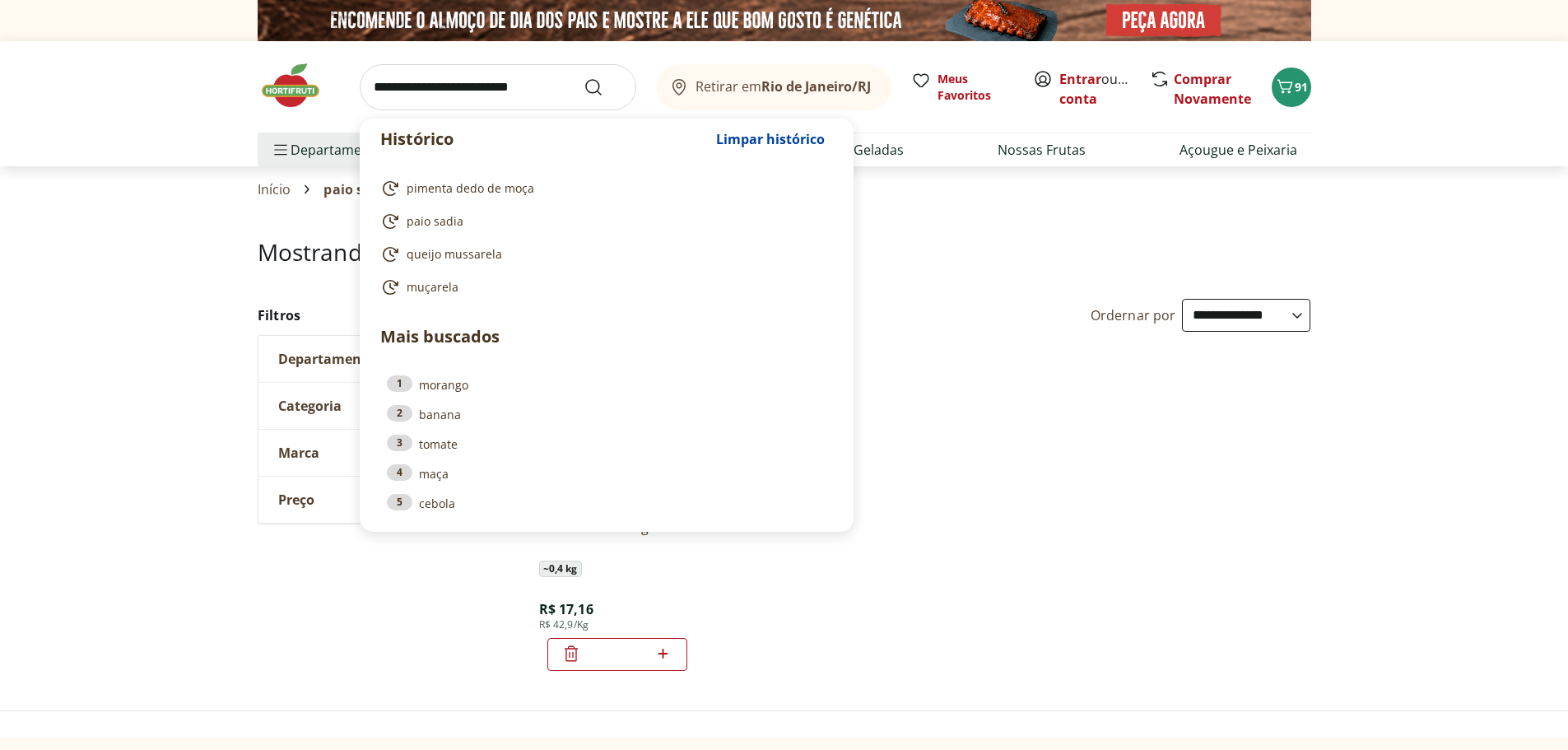 click at bounding box center [498, 87] 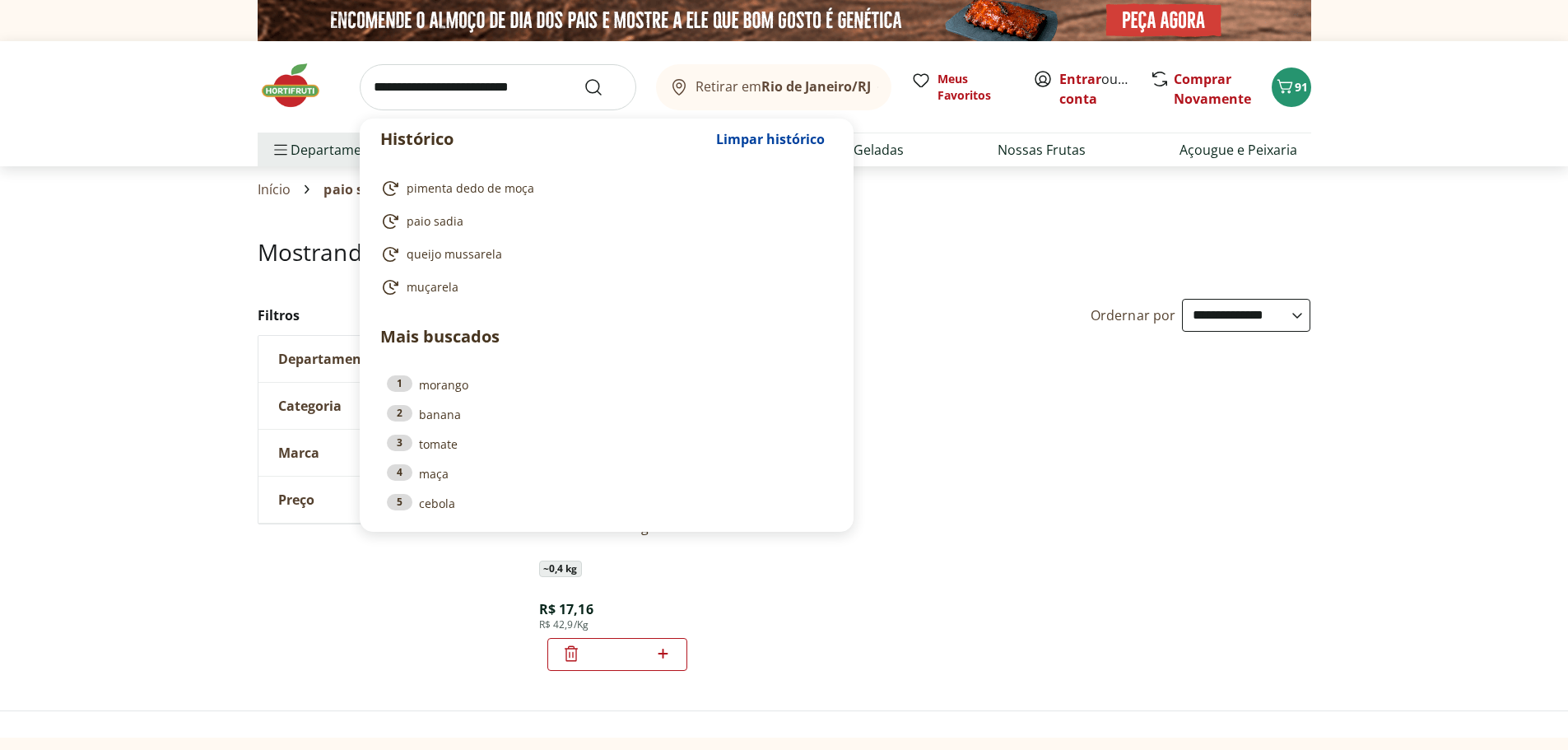 click at bounding box center (498, 87) 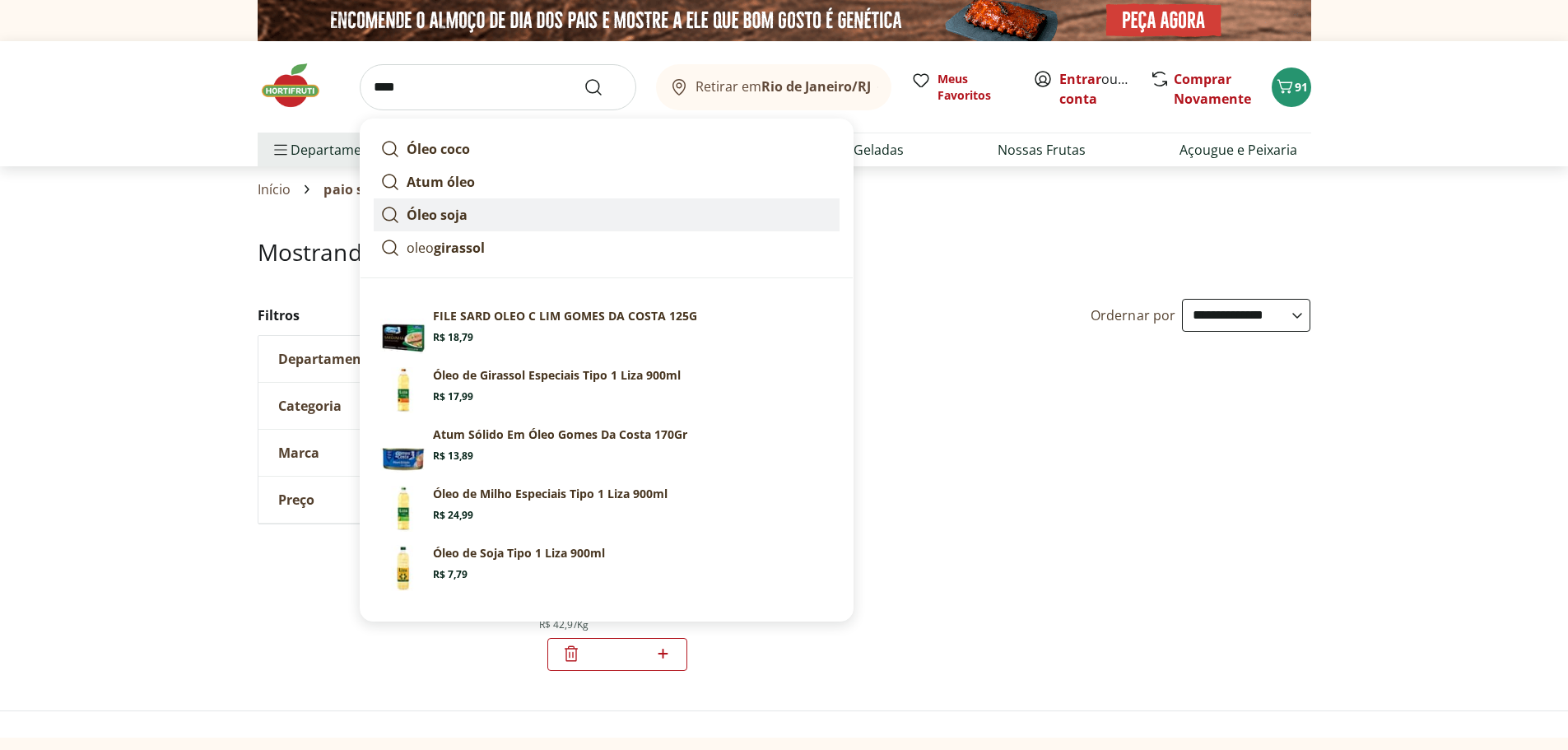 click on "Óleo soja" at bounding box center [437, 215] 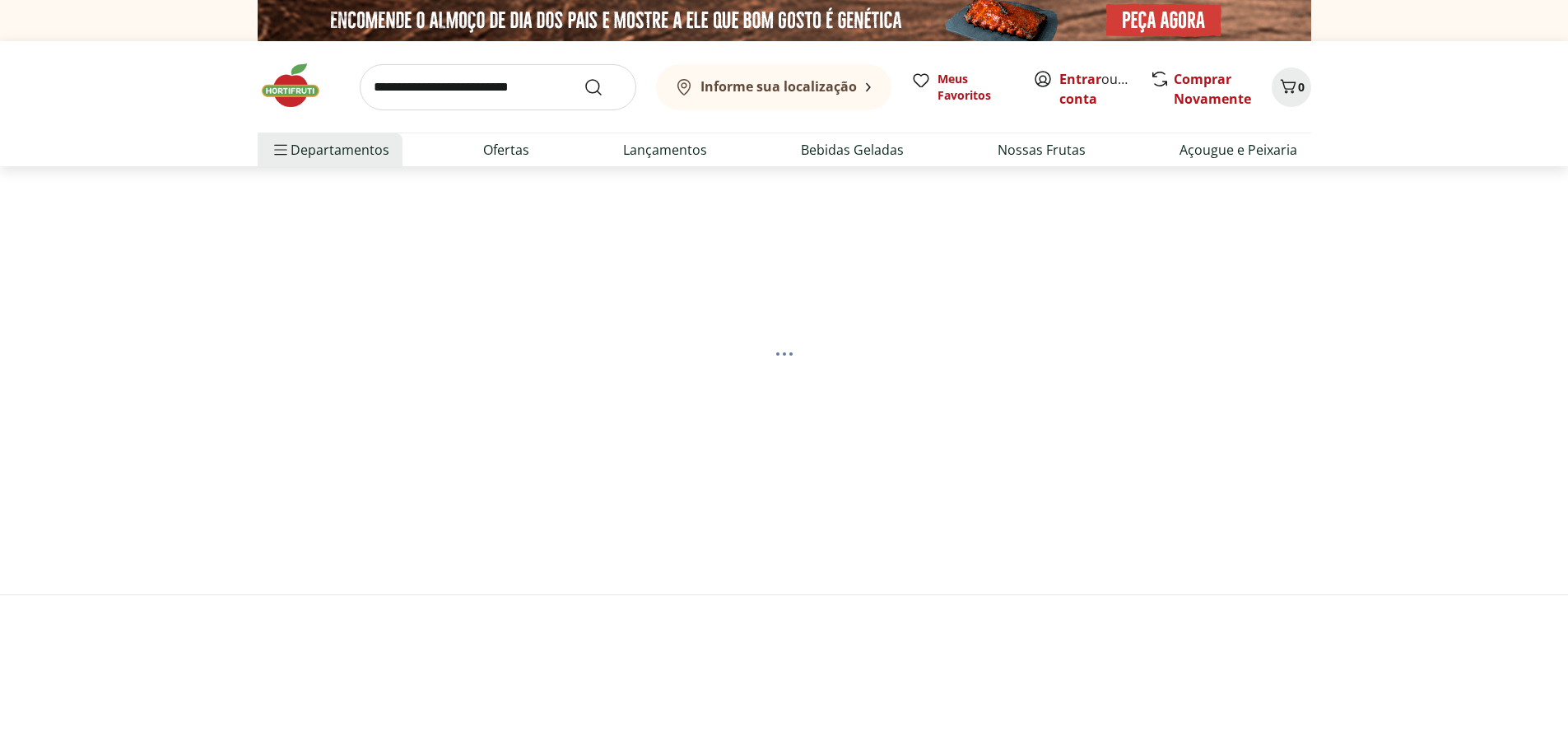 scroll, scrollTop: 0, scrollLeft: 0, axis: both 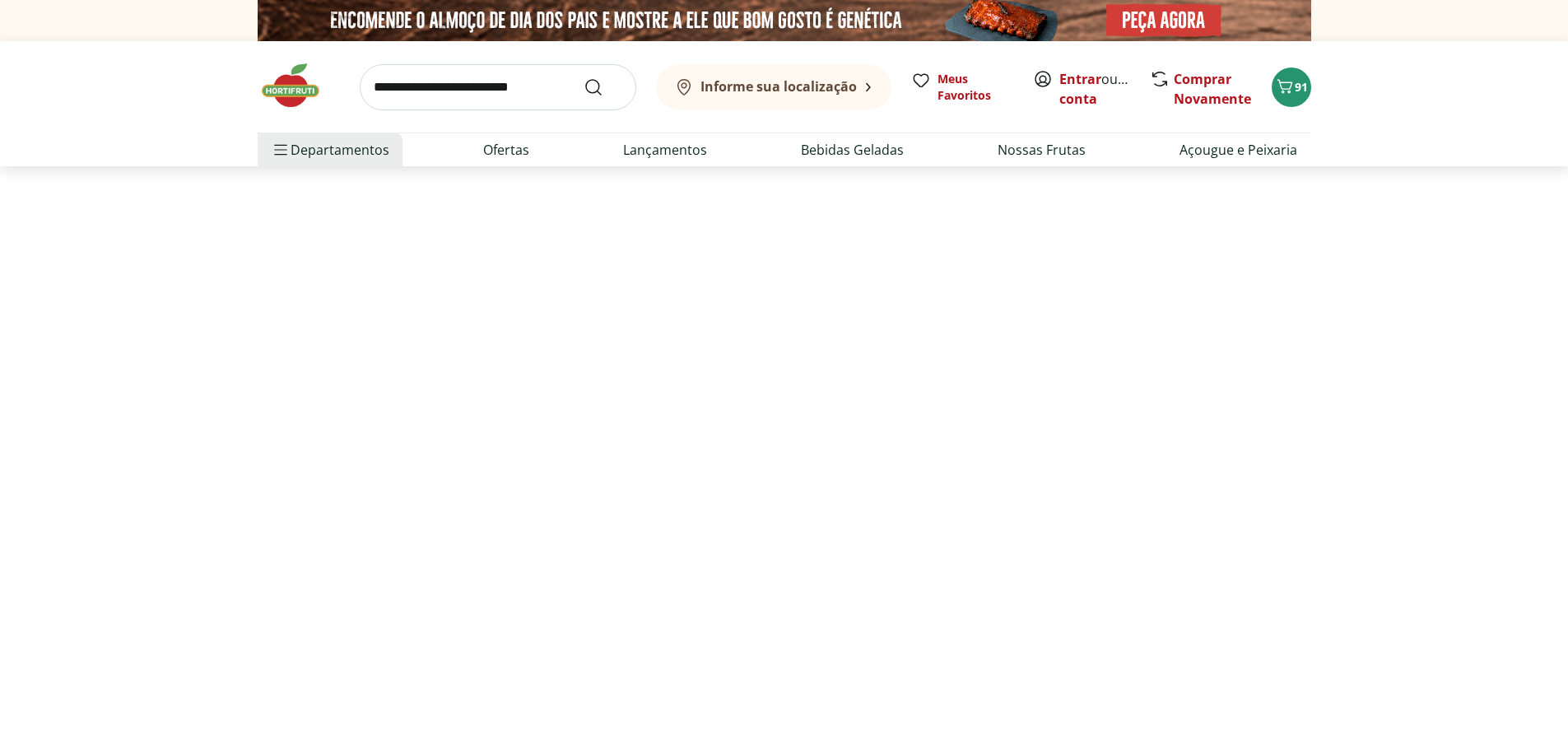 select on "**********" 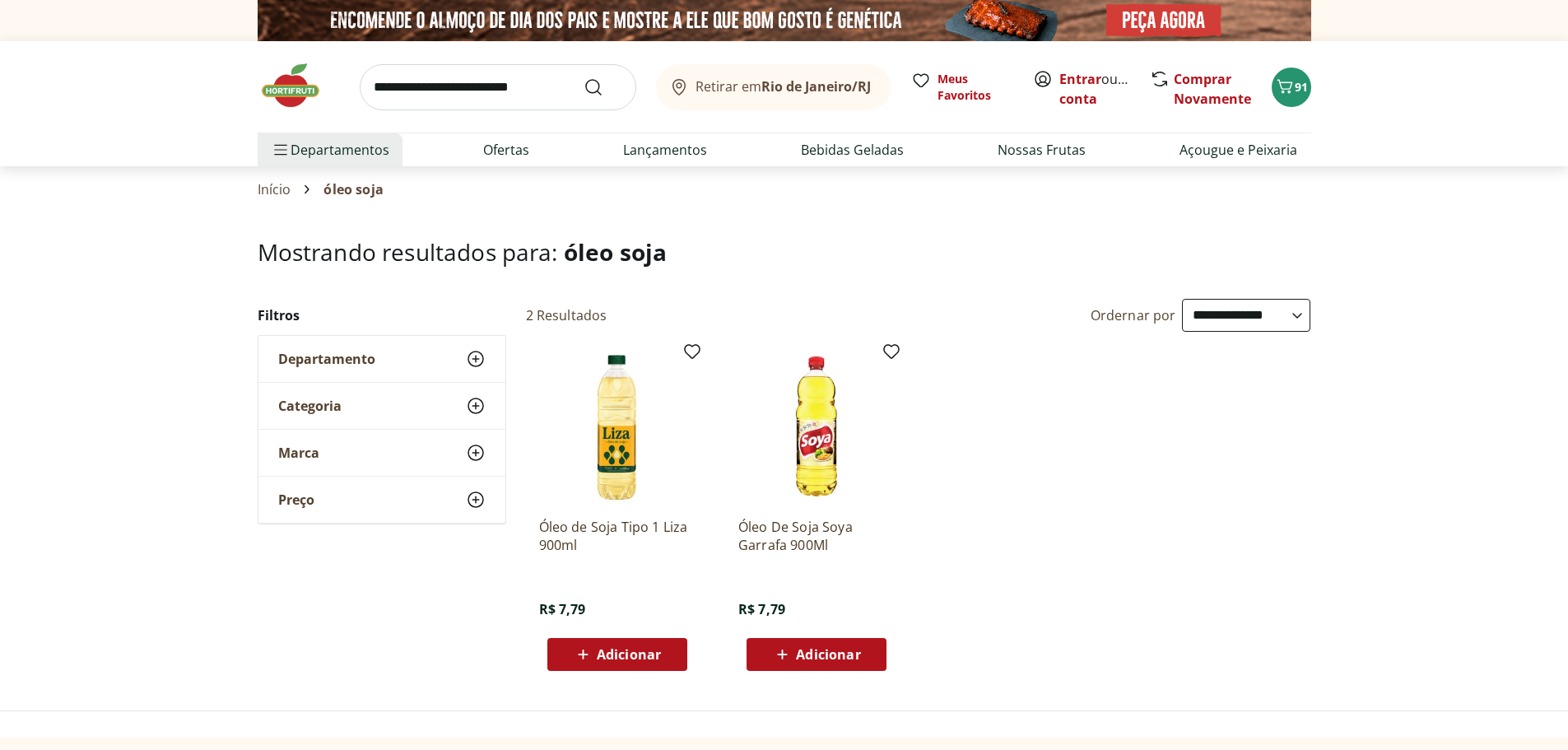 scroll, scrollTop: 247, scrollLeft: 0, axis: vertical 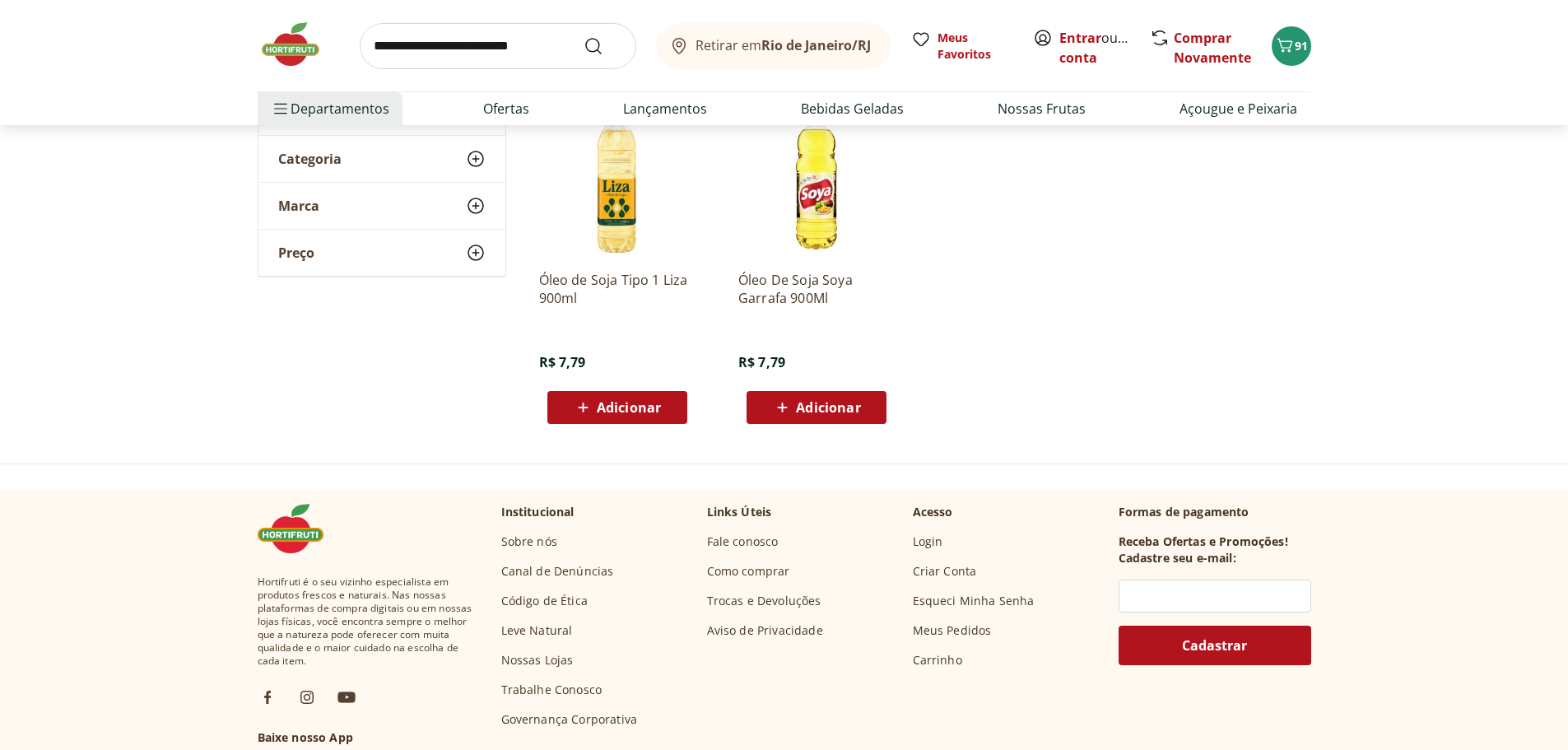 click on "Adicionar" at bounding box center (629, 408) 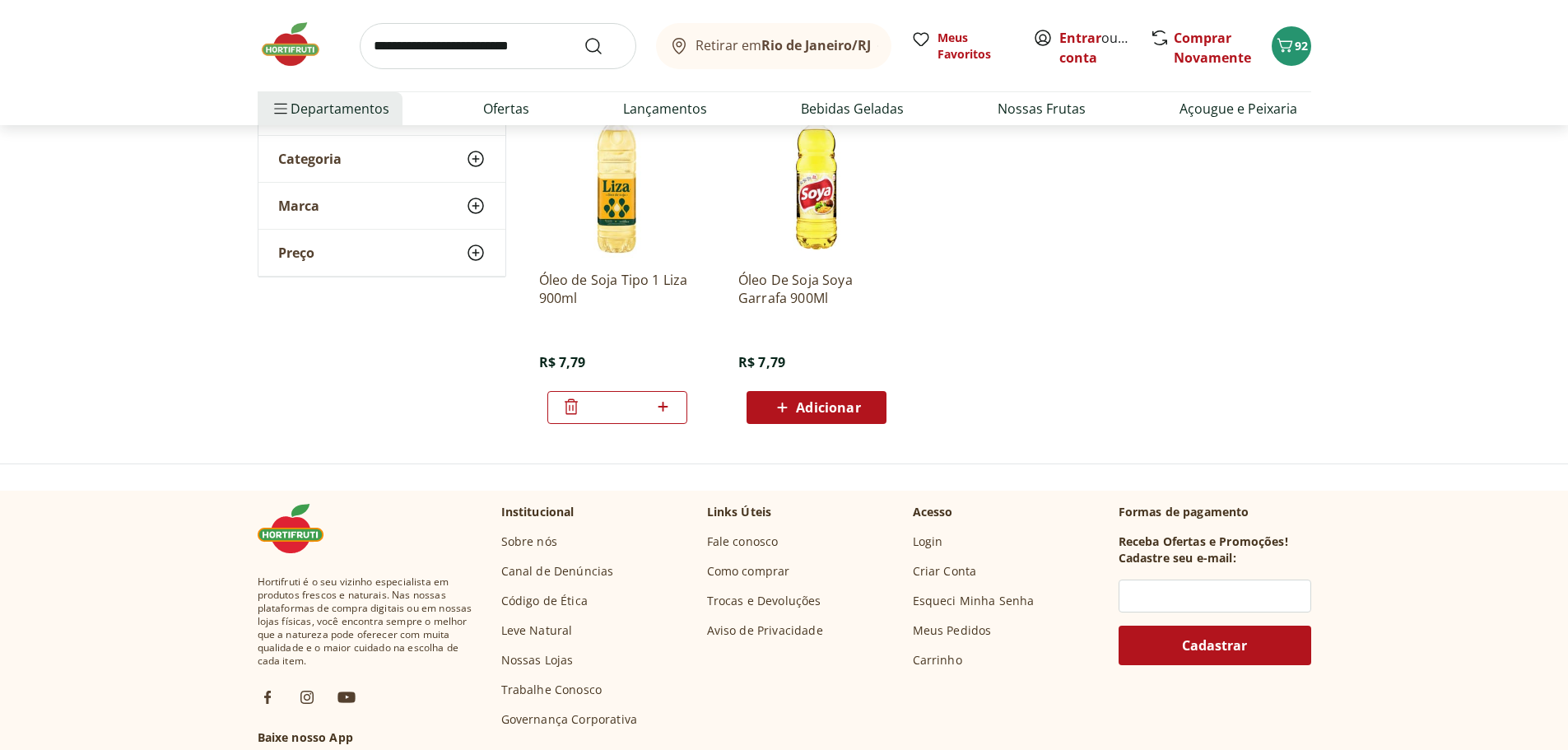 scroll, scrollTop: 0, scrollLeft: 0, axis: both 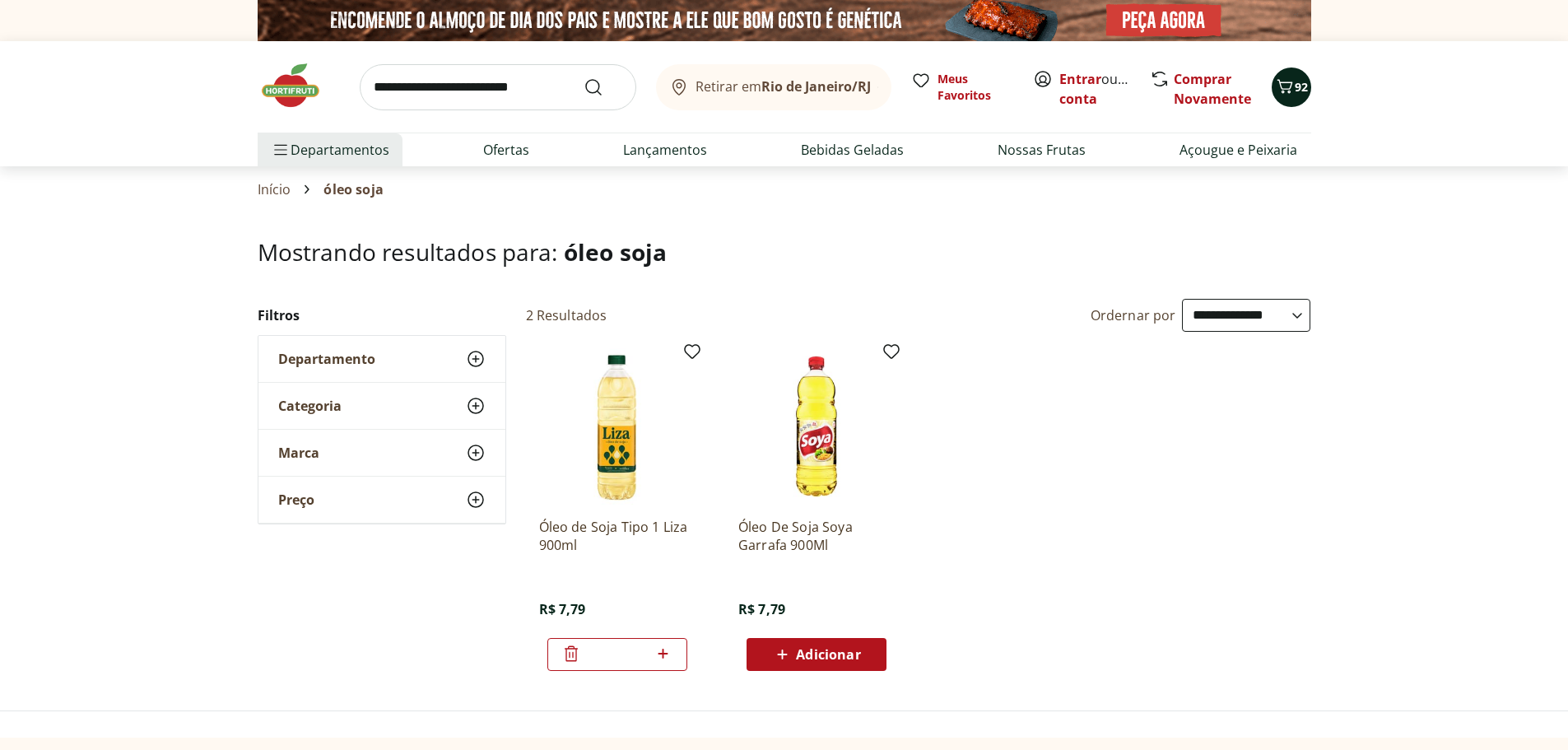 click on "92" at bounding box center (1301, 86) 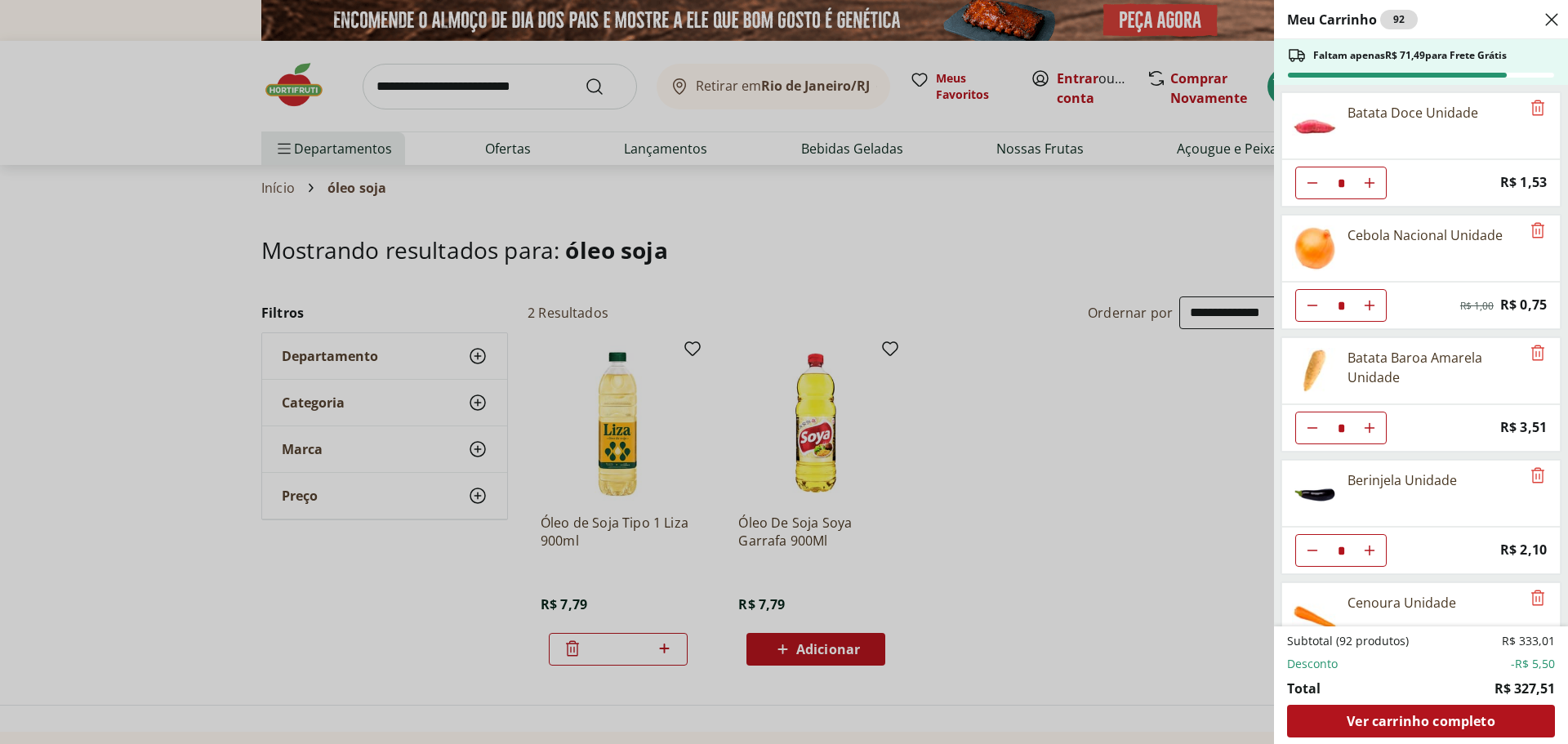 click on "Meu Carrinho 92 Faltam apenas  R$ 71,49  para Frete Grátis Batata Doce Unidade * Price: R$ 1,53 Cebola Nacional Unidade * Original price: R$ 1,00 Price: R$ 0,75 Batata Baroa Amarela Unidade * Price: R$ 3,51 Berinjela Unidade * Price: R$ 2,10 Cenoura Unidade * Price: R$ 0,72 Cebola Roxa Unidade * Price: R$ 1,40 Chuchu Unidade * Price: R$ 1,09 Abobrinha Italiana Unidade * Price: R$ 2,11 Pepino Japonês Unidade * Price: R$ 1,98 Tomate Italiano * Price: R$ 1,15 Sobrecoxa De Frango Sadia Fácil De Alho Com Cebola Congelada 800G * Price: R$ 19,99 Brócolis Ninja Unidade * Price: R$ 9,99 Couve-Flor Unidade * Price: R$ 6,99 Espinafre Unidade * Price: R$ 3,99 Beterraba Unidade * Price: R$ 1,05 Limão Tahity Unidade ** Price: R$ 0,55 Mamão Papaia Unidade * Price: R$ 6,49 Couve Chinesa Unidade * Price: R$ 2,50 Alho Poró - Unidade * Price: R$ 3,99 Coentro Unidade * Price: R$ 1,99 Manga Tommy Unidade * Price: R$ 3,76 Cheiro Verde Unidade * Price: R$ 1,99 Couve Mineira Unidade * Price: R$ 3,79 *" at bounding box center (784, 372) 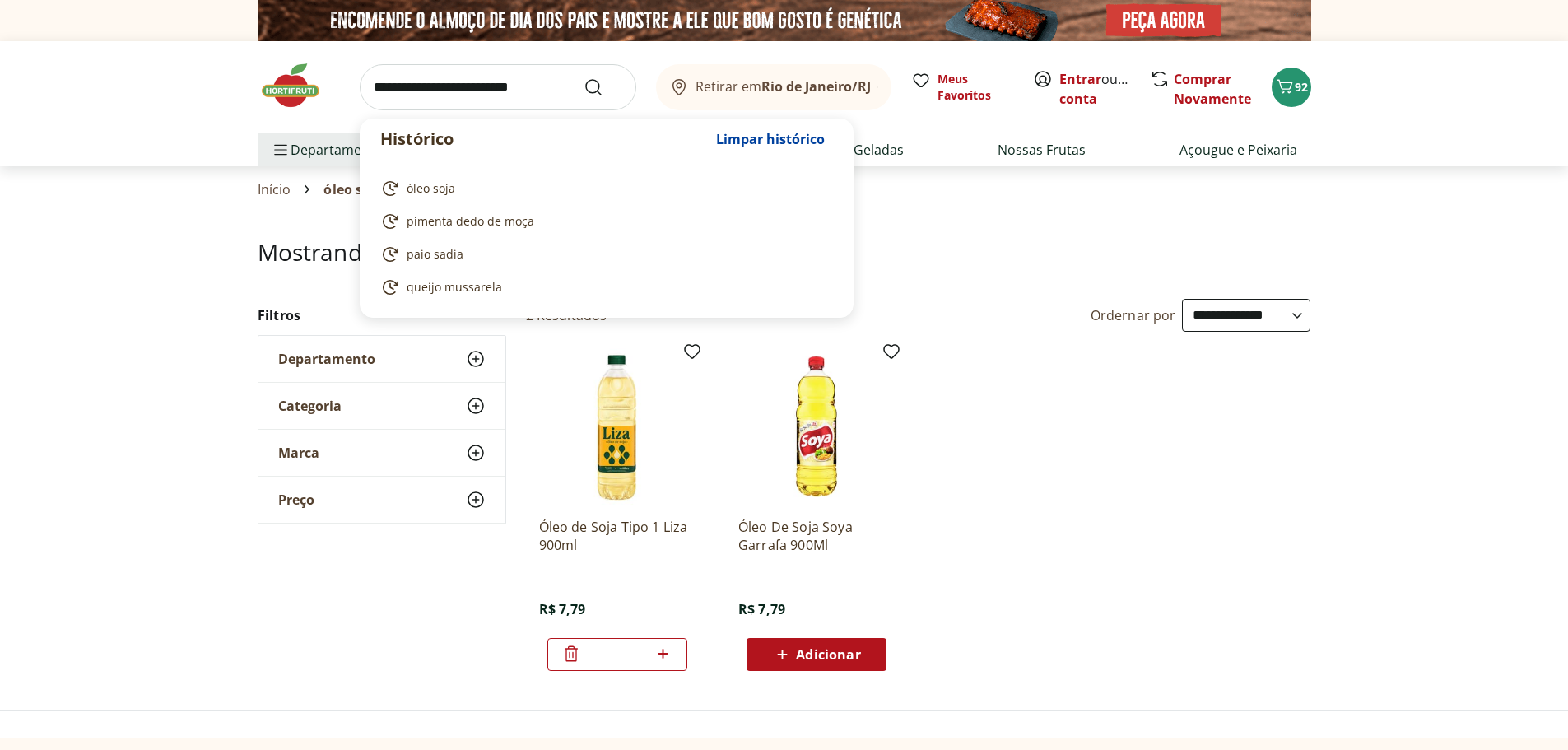 click at bounding box center (498, 87) 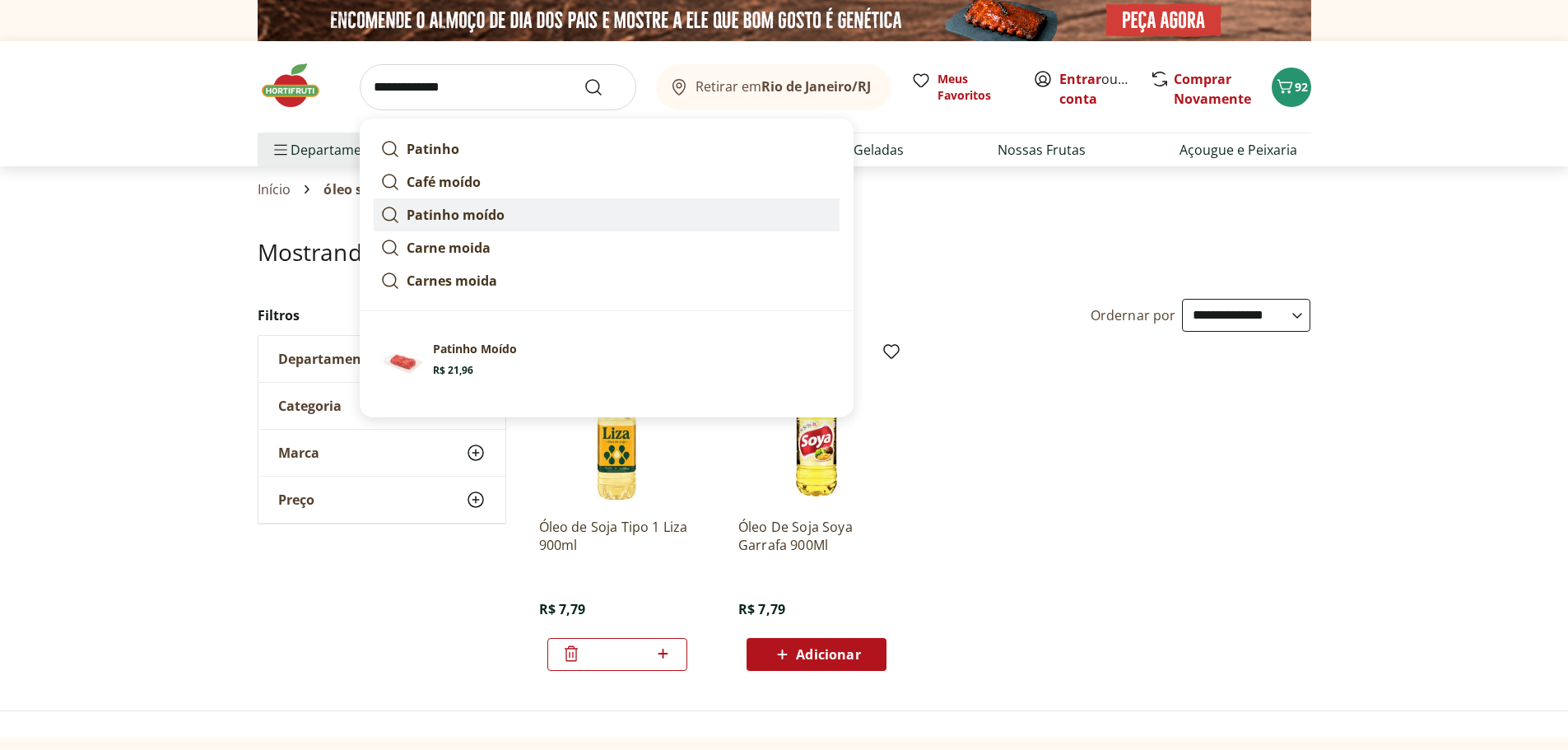 click on "Patinho moído" at bounding box center (455, 215) 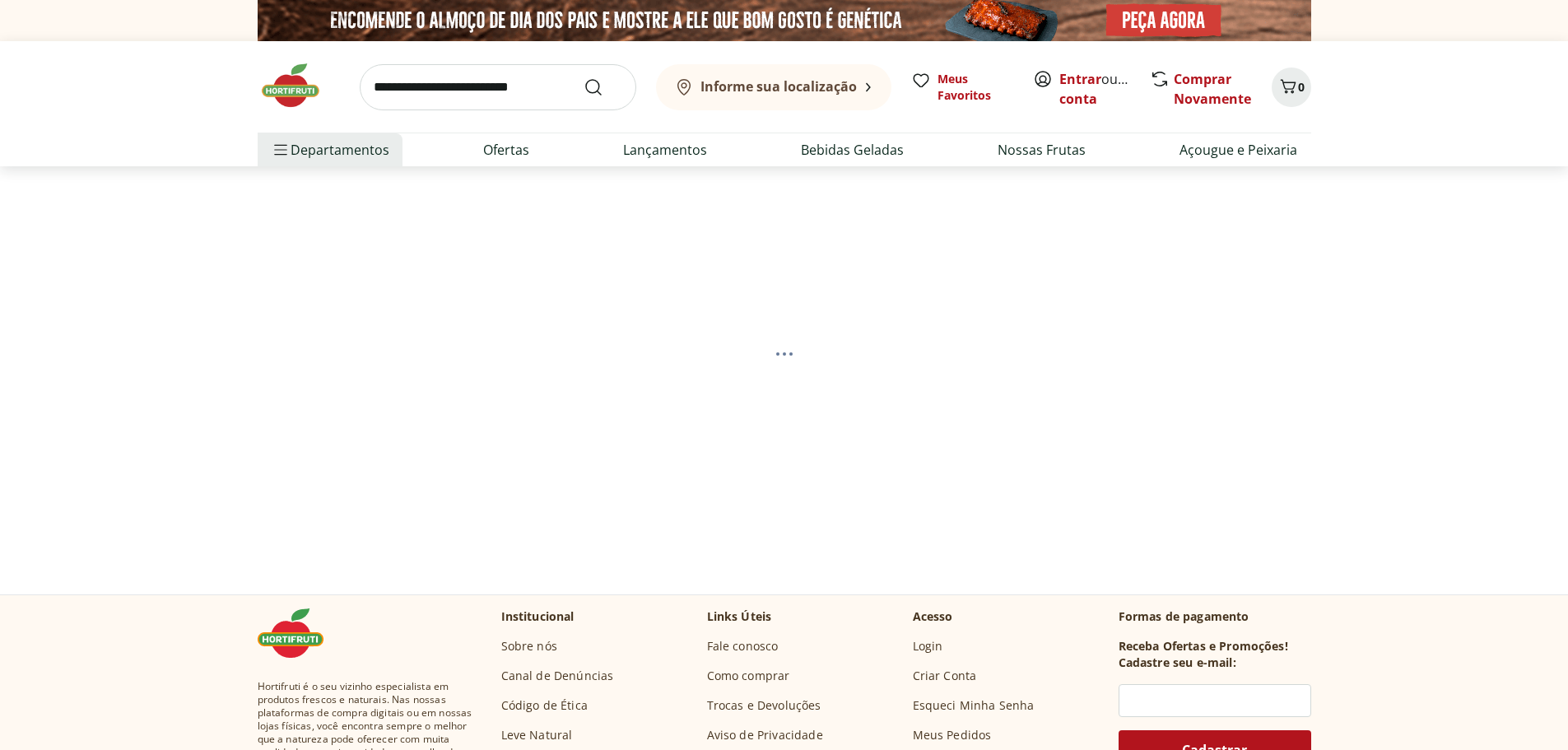scroll, scrollTop: 0, scrollLeft: 0, axis: both 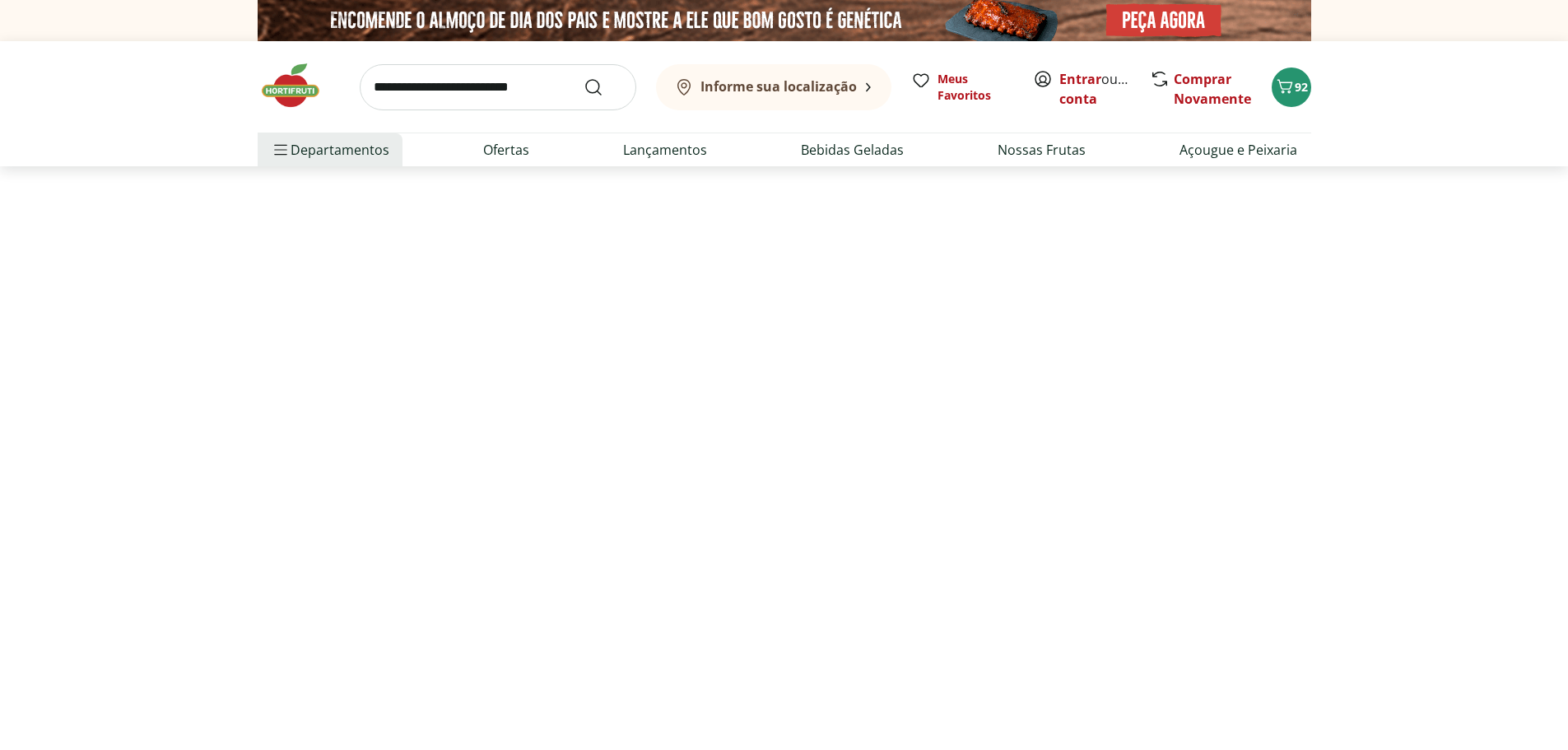 select on "**********" 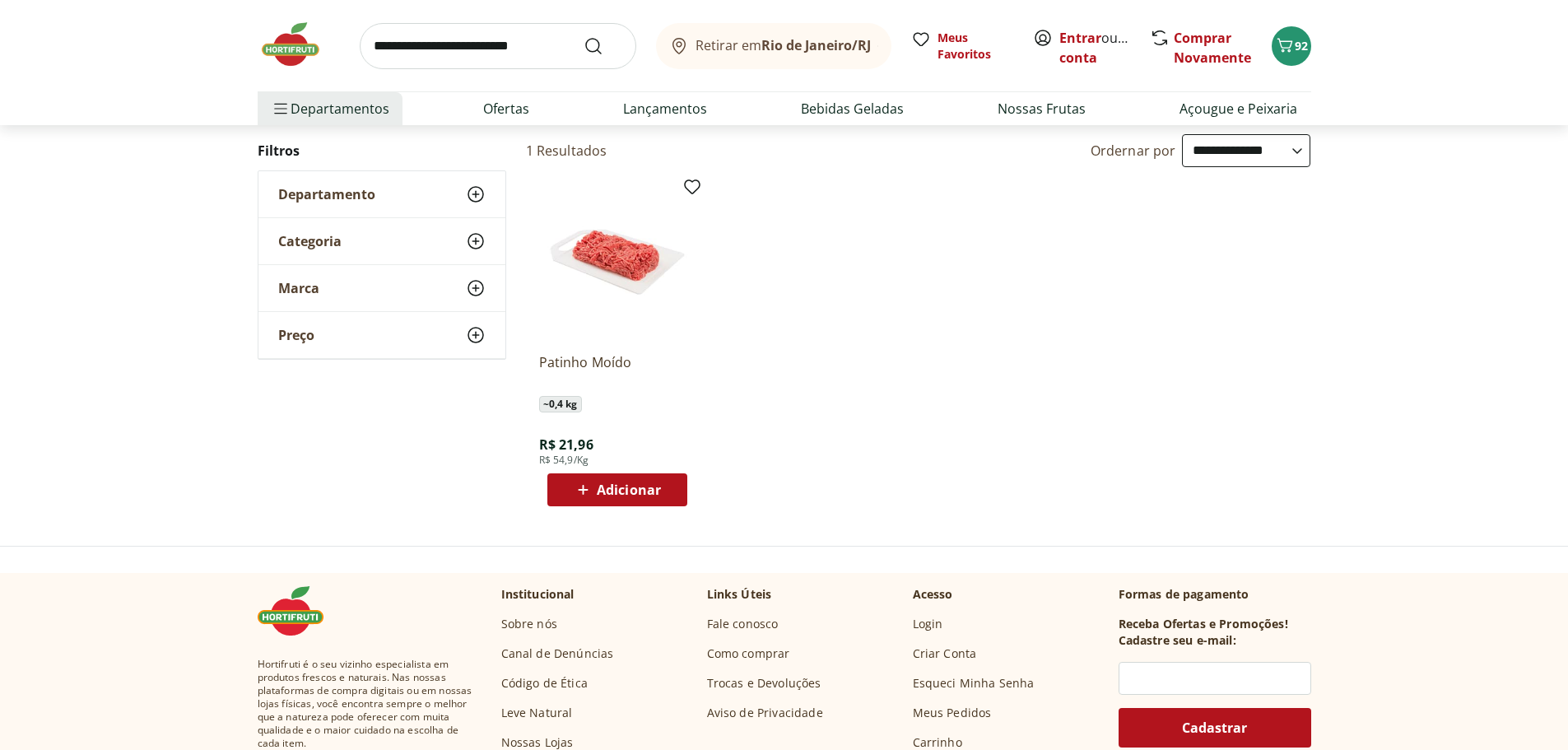 scroll, scrollTop: 247, scrollLeft: 0, axis: vertical 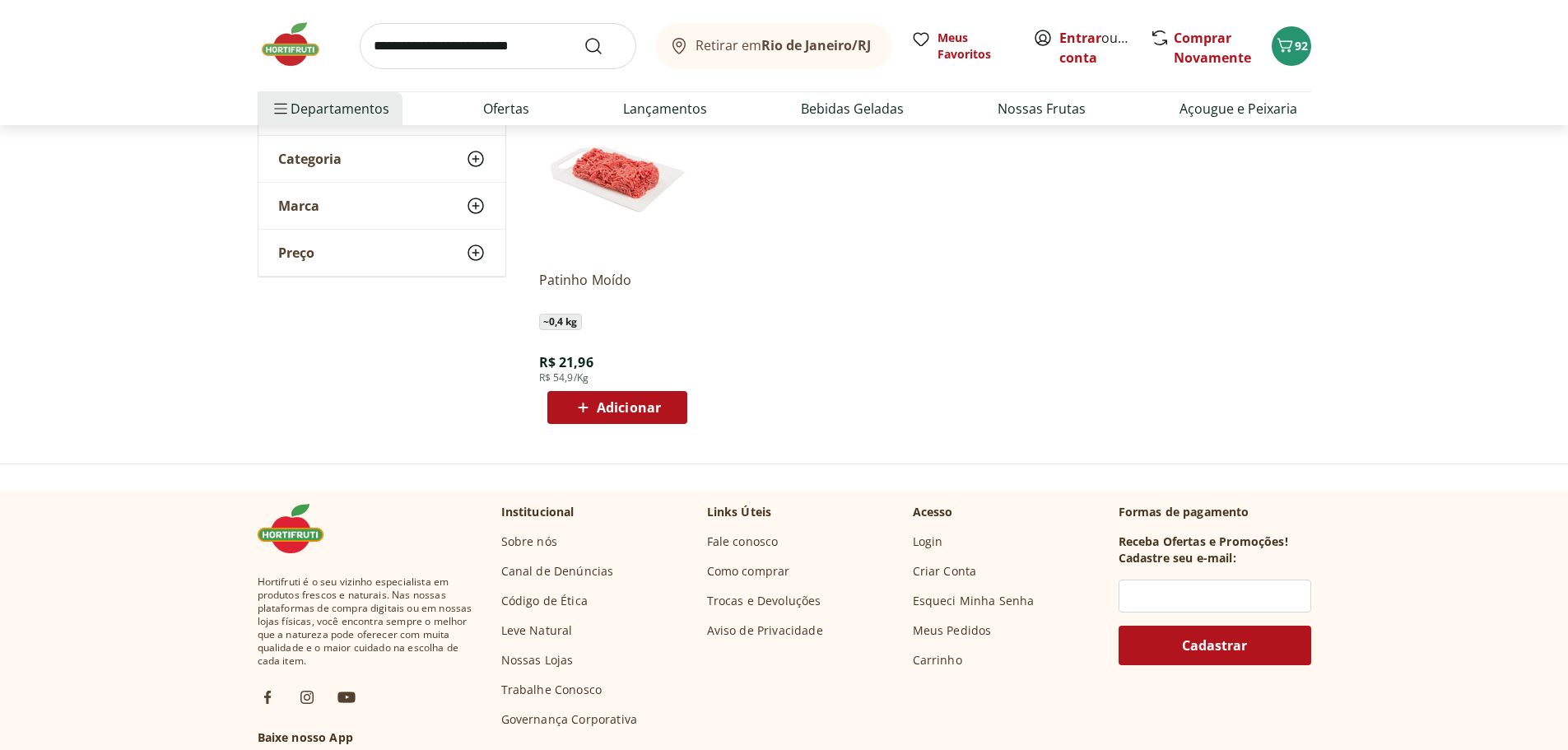 click on "Adicionar" at bounding box center [629, 408] 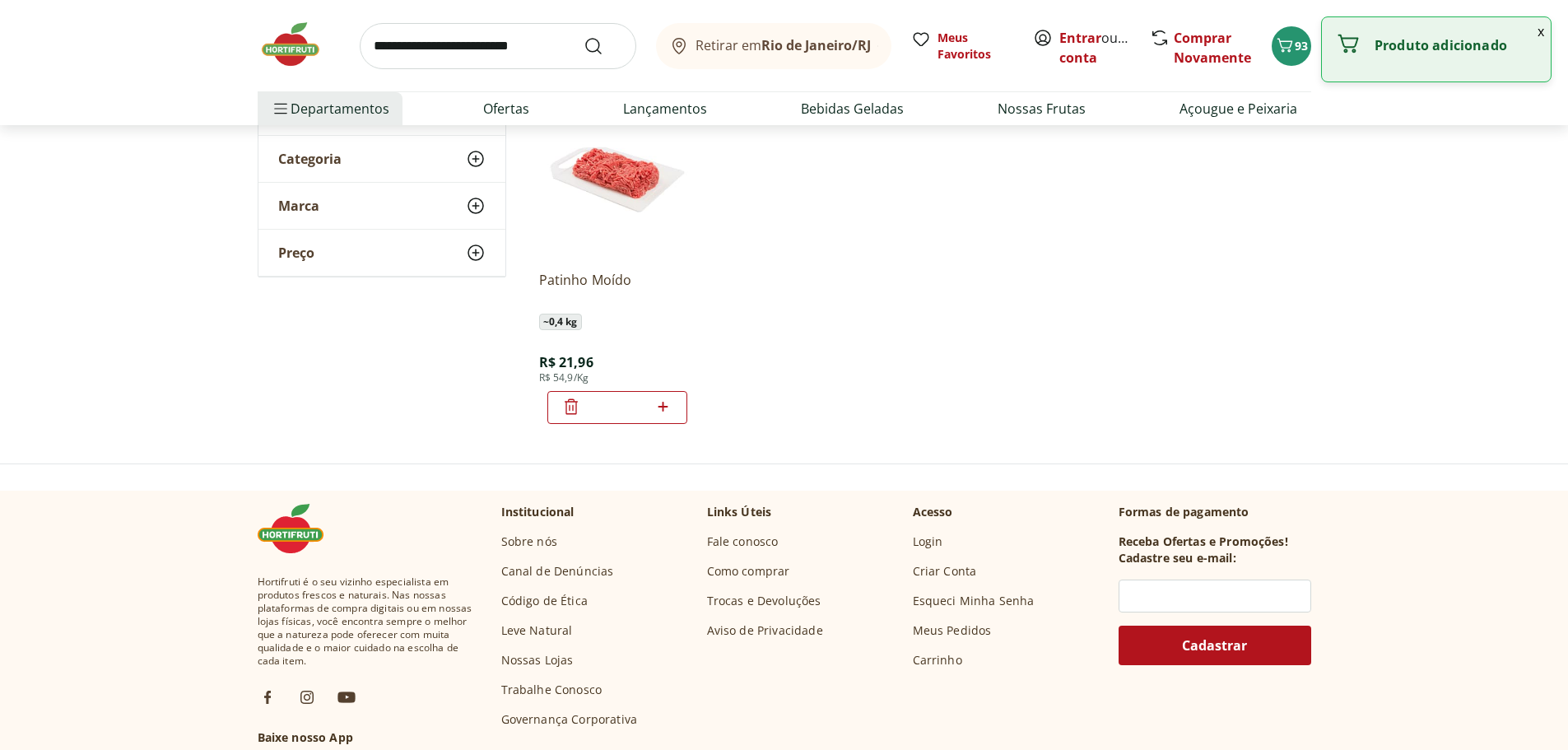 click 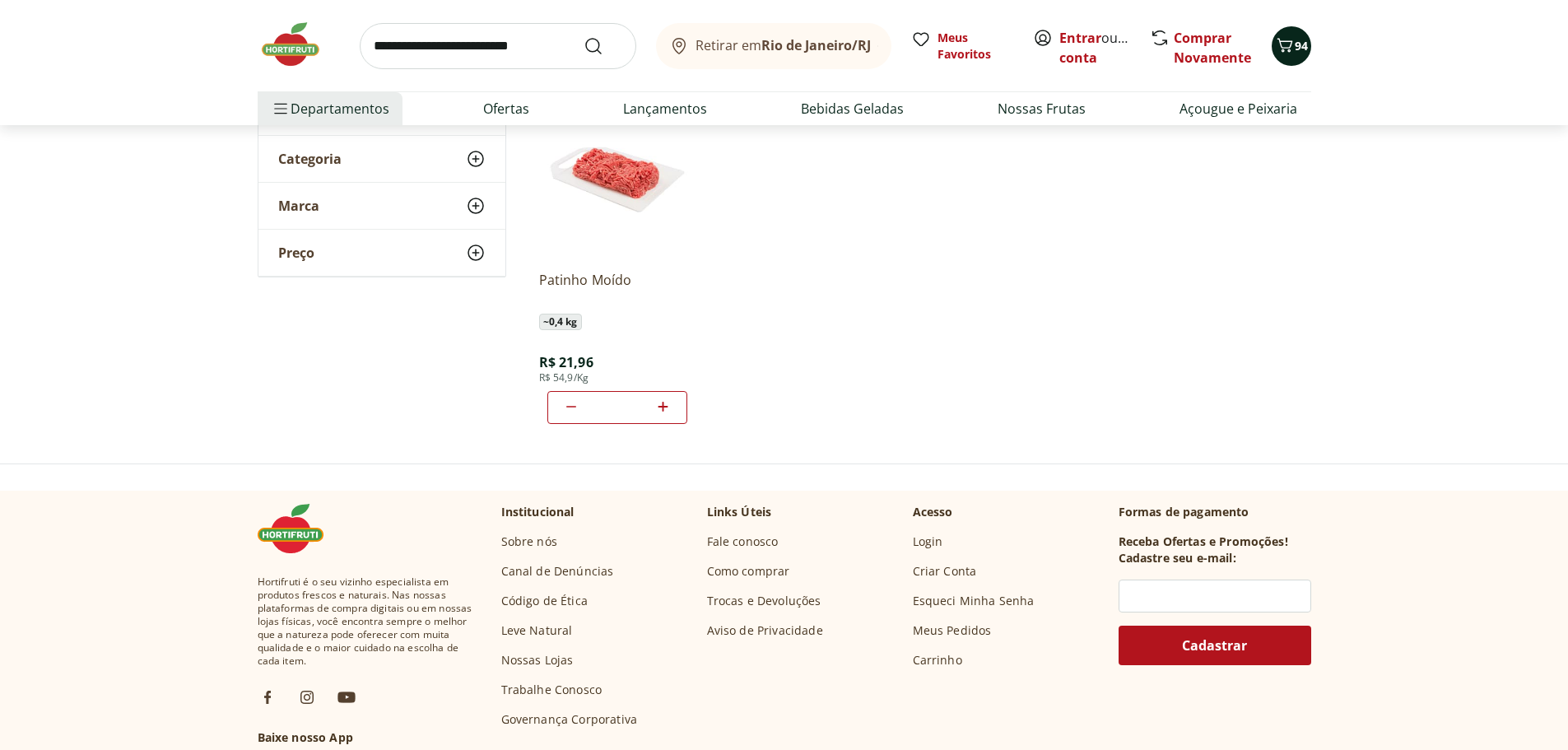 click on "94" at bounding box center (1291, 46) 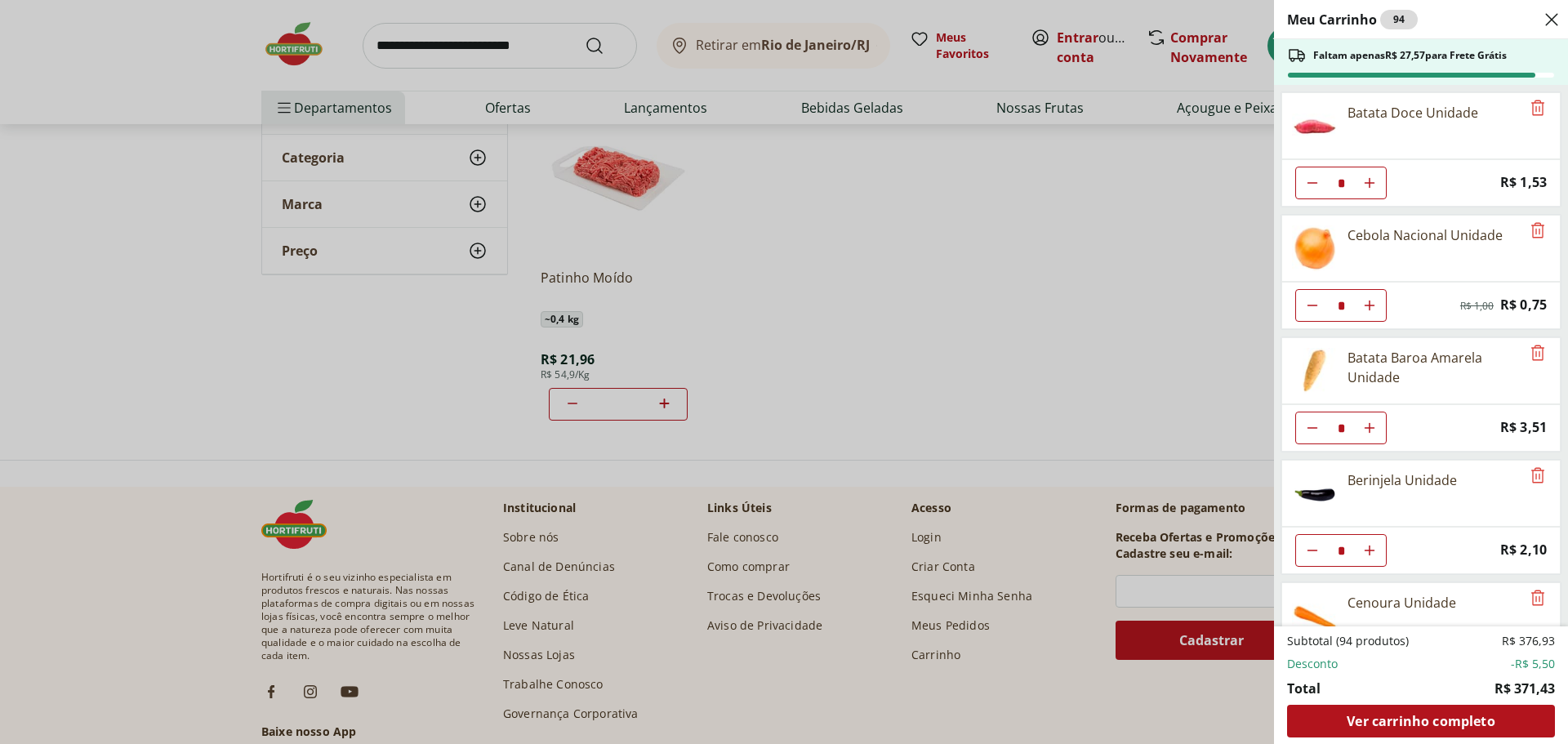 click on "Meu Carrinho 94 Faltam apenas R$ 27,57 para Frete Grátis Batata Doce Unidade * Price: R$ 1,53 Cebola Nacional Unidade * Original price: R$ 1,00 Price: R$ 0,75 Batata Baroa Amarela Unidade * Price: R$ 3,51 Berinjela Unidade * Price: R$ 2,10 Cenoura Unidade * Price: R$ 0,72 Cebola Roxa Unidade * Price: R$ 1,40 Chuchu Unidade * Price: R$ 1,09 Abobrinha Italiana Unidade * Price: R$ 2,11 Pepino Japonês Unidade * Price: R$ 1,98 Tomate Italiano * Price: R$ 1,15 Sobrecoxa De Frango Sadia Fácil De Alho Com Cebola Congelada 800G * Price: R$ 19,99 Brócolis Ninja Unidade * Price: R$ 9,99 Couve-Flor Unidade * Price: R$ 6,99 Espinafre Unidade * Price: R$ 3,99 Beterraba Unidade * Price: R$ 1,05 Limão Tahity Unidade ** Price: R$ 0,55 Mamão Papaia Unidade * Price: R$ 6,49 Couve Chinesa Unidade * Price: R$ 2,50 Alho Poró - Unidade * Price: R$ 3,99 Coentro Unidade * Price: R$ 1,99 Manga Tommy Unidade * Price: R$ 3,76 Cheiro Verde Unidade * Price: R$ 1,99 Couve Mineira Unidade * Price: R$ 3,79 *" at bounding box center (784, 372) 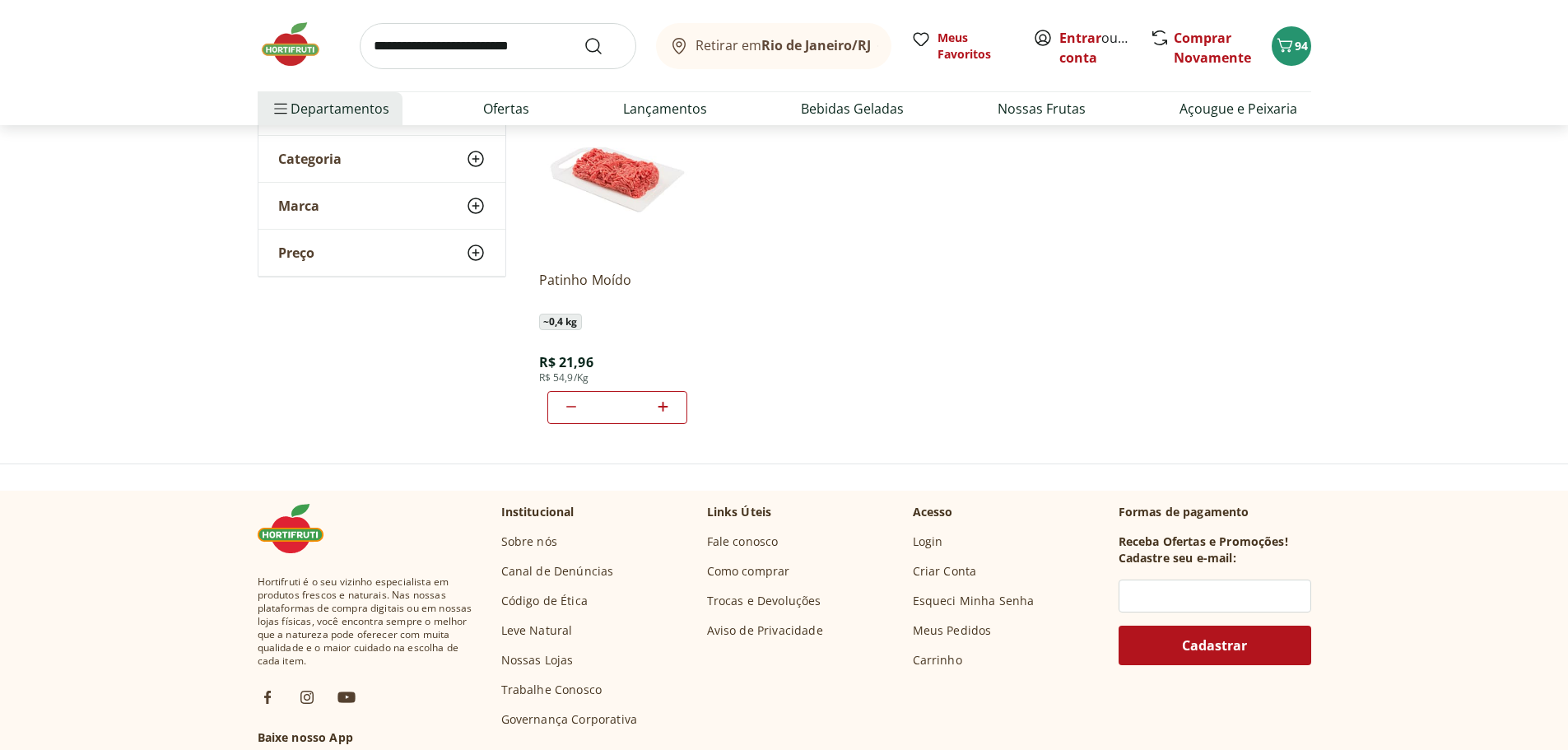 click at bounding box center (498, 46) 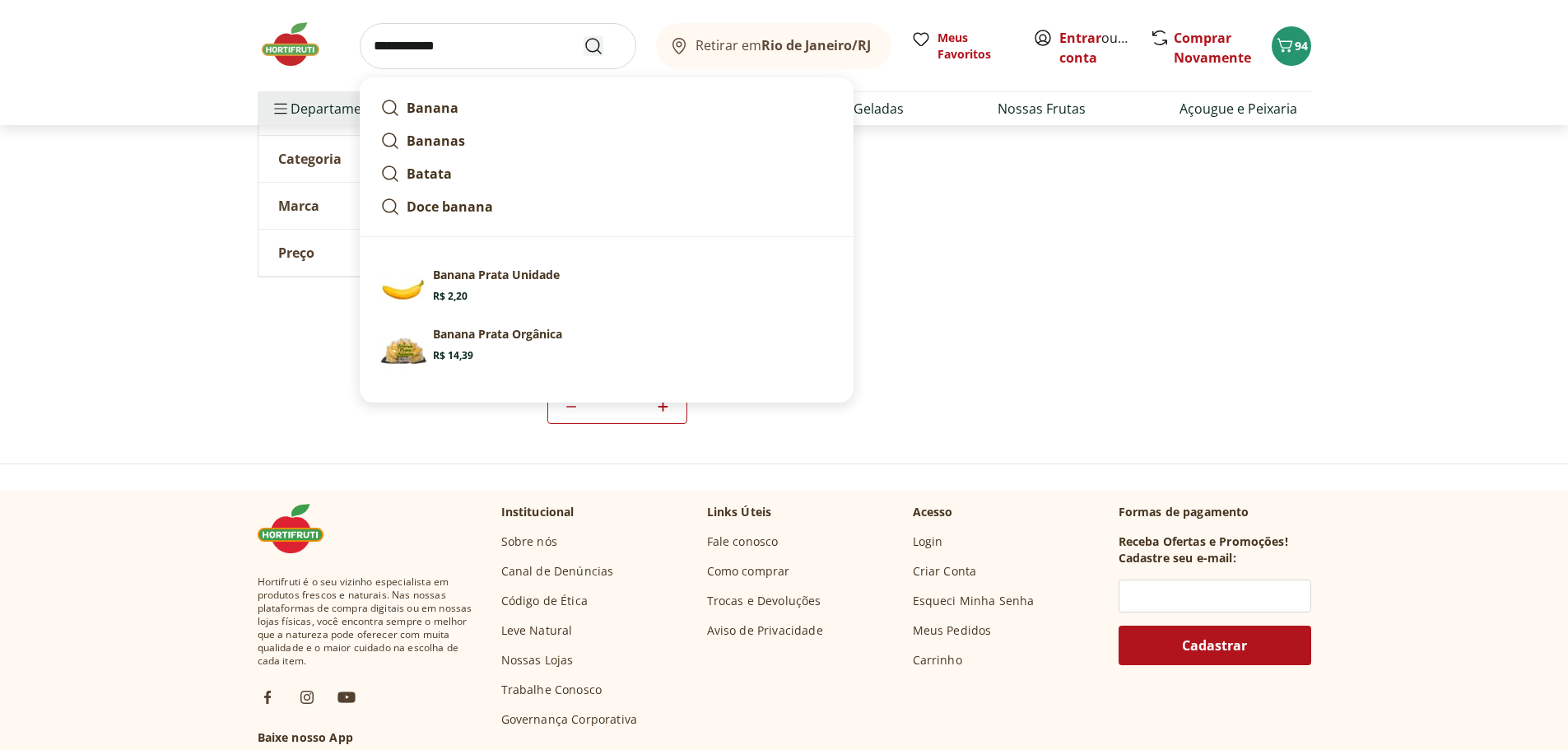 type on "**********" 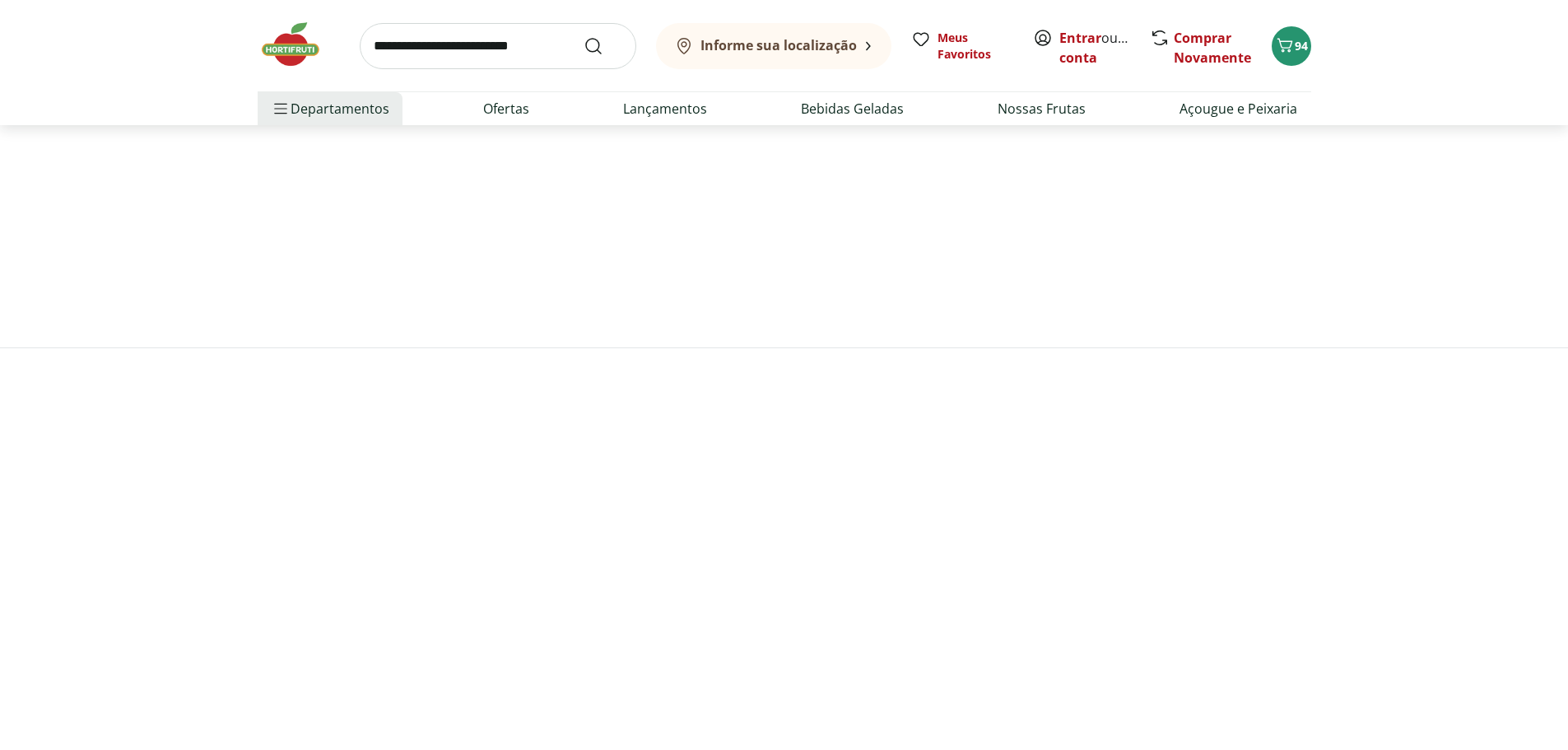 scroll, scrollTop: 0, scrollLeft: 0, axis: both 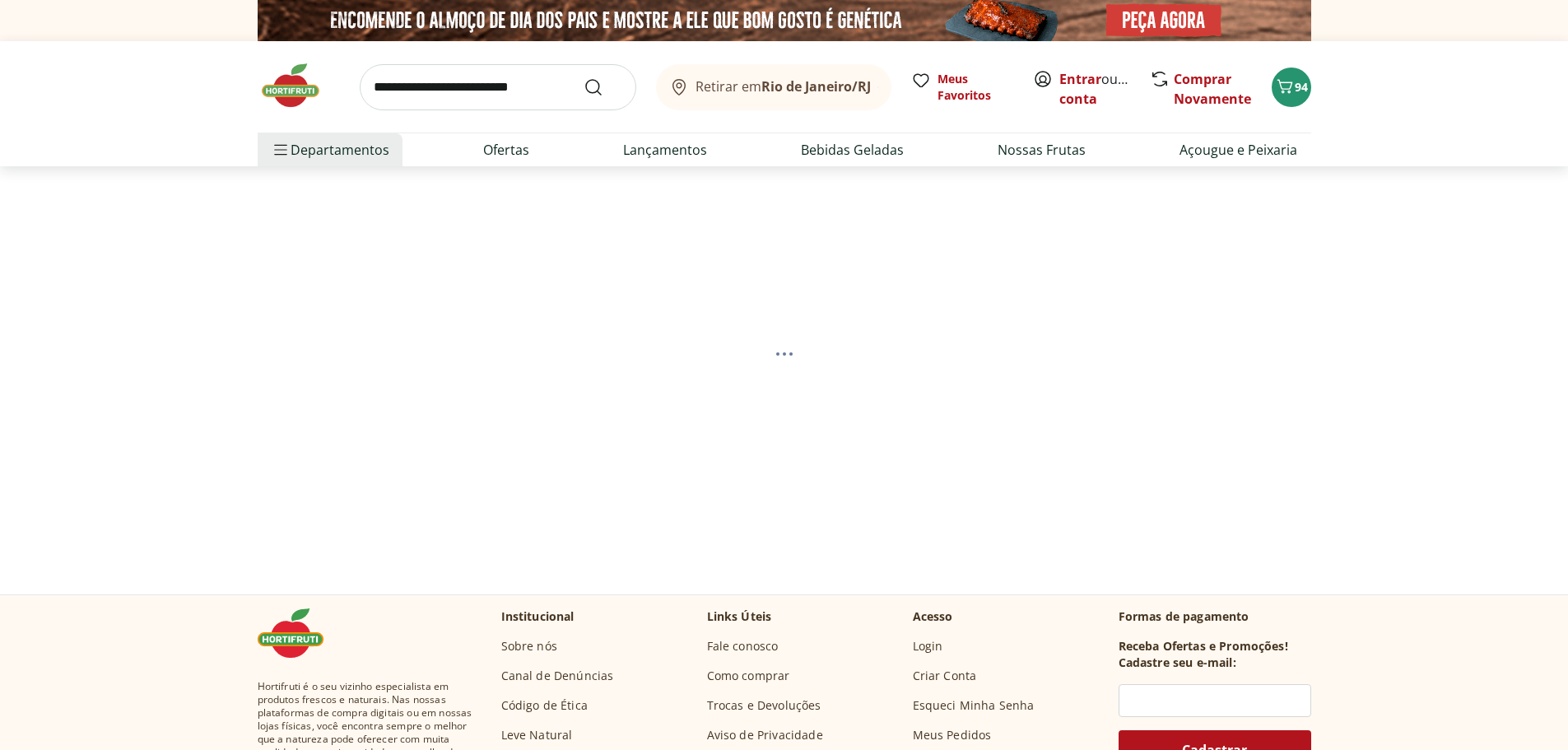 select on "**********" 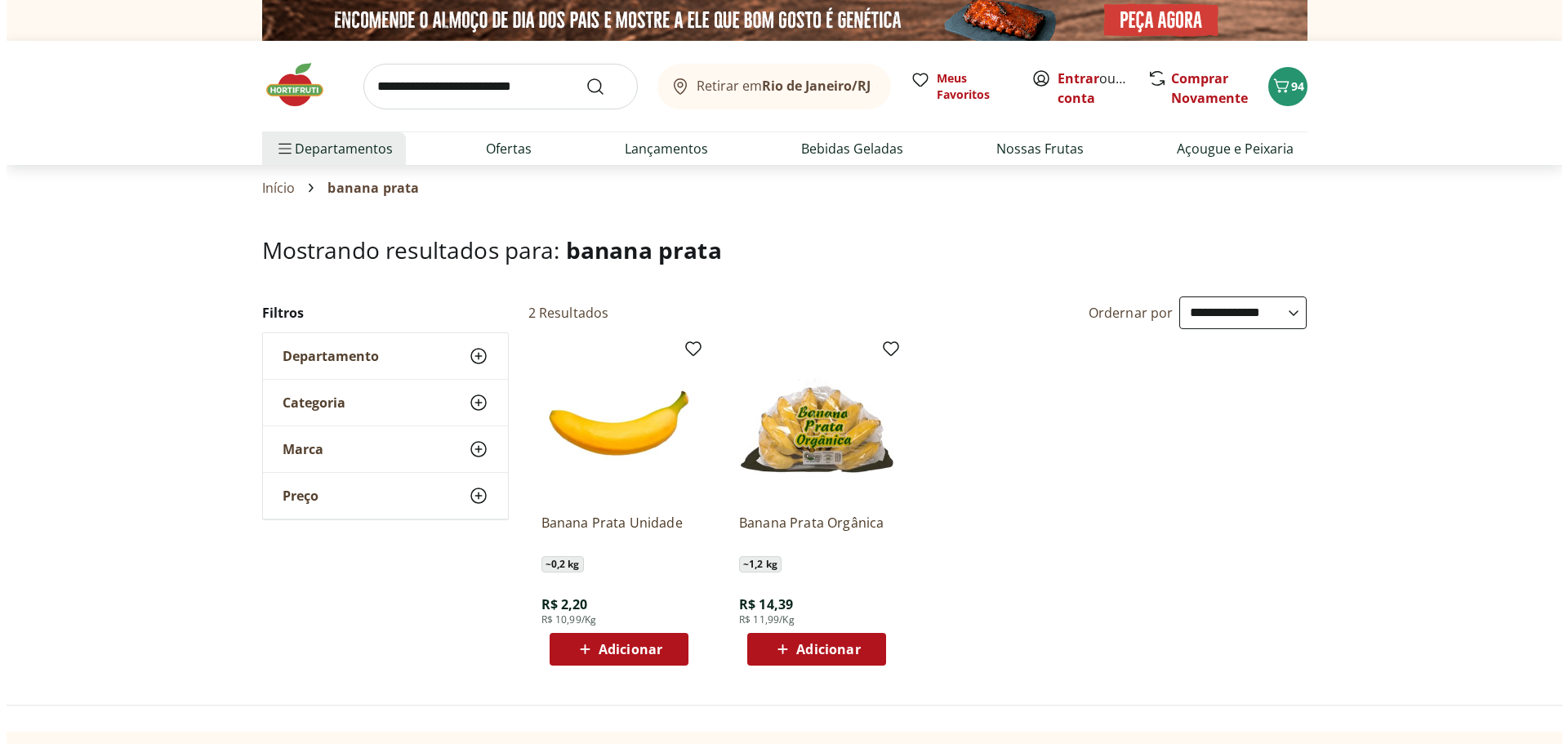 scroll, scrollTop: 245, scrollLeft: 0, axis: vertical 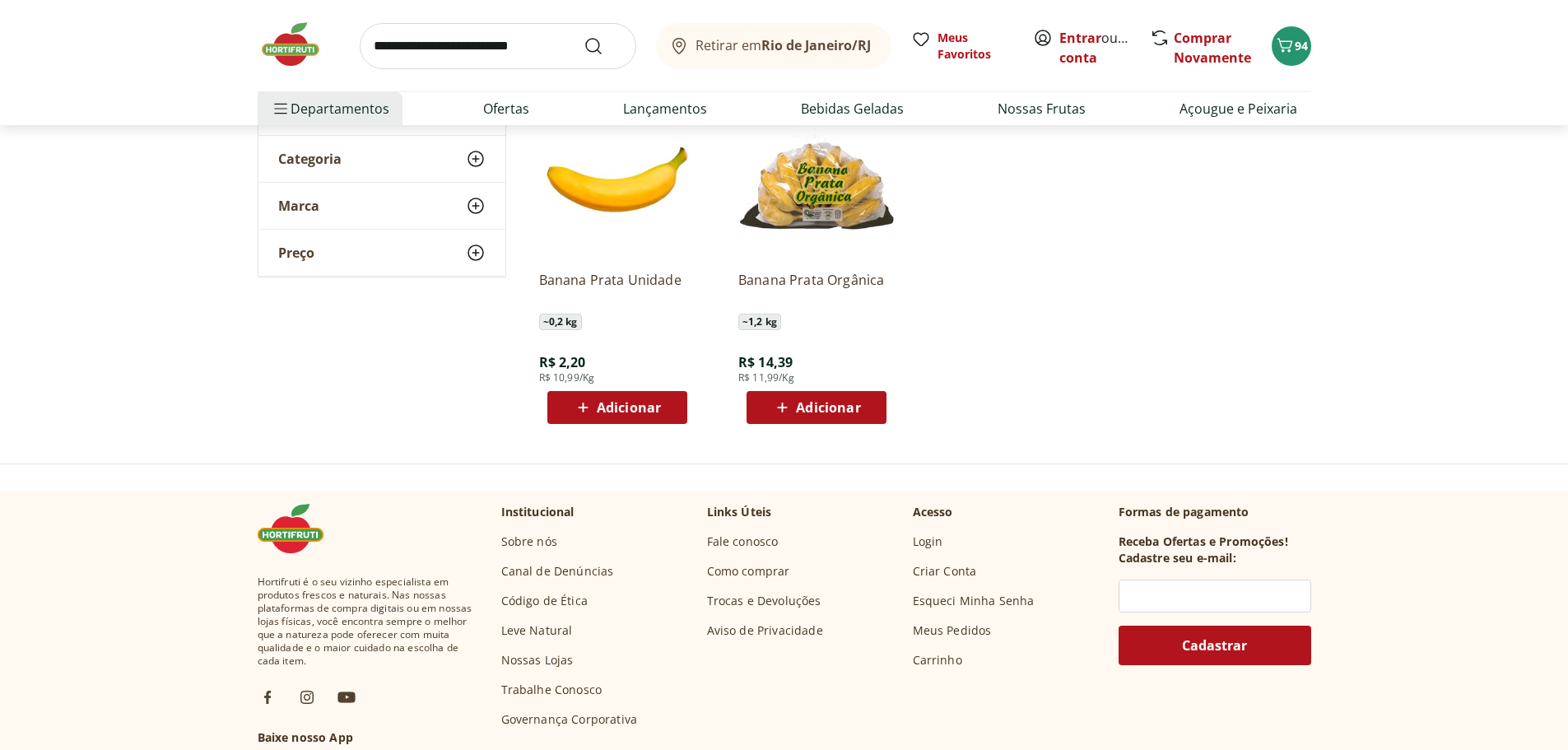 click on "Adicionar" at bounding box center [629, 408] 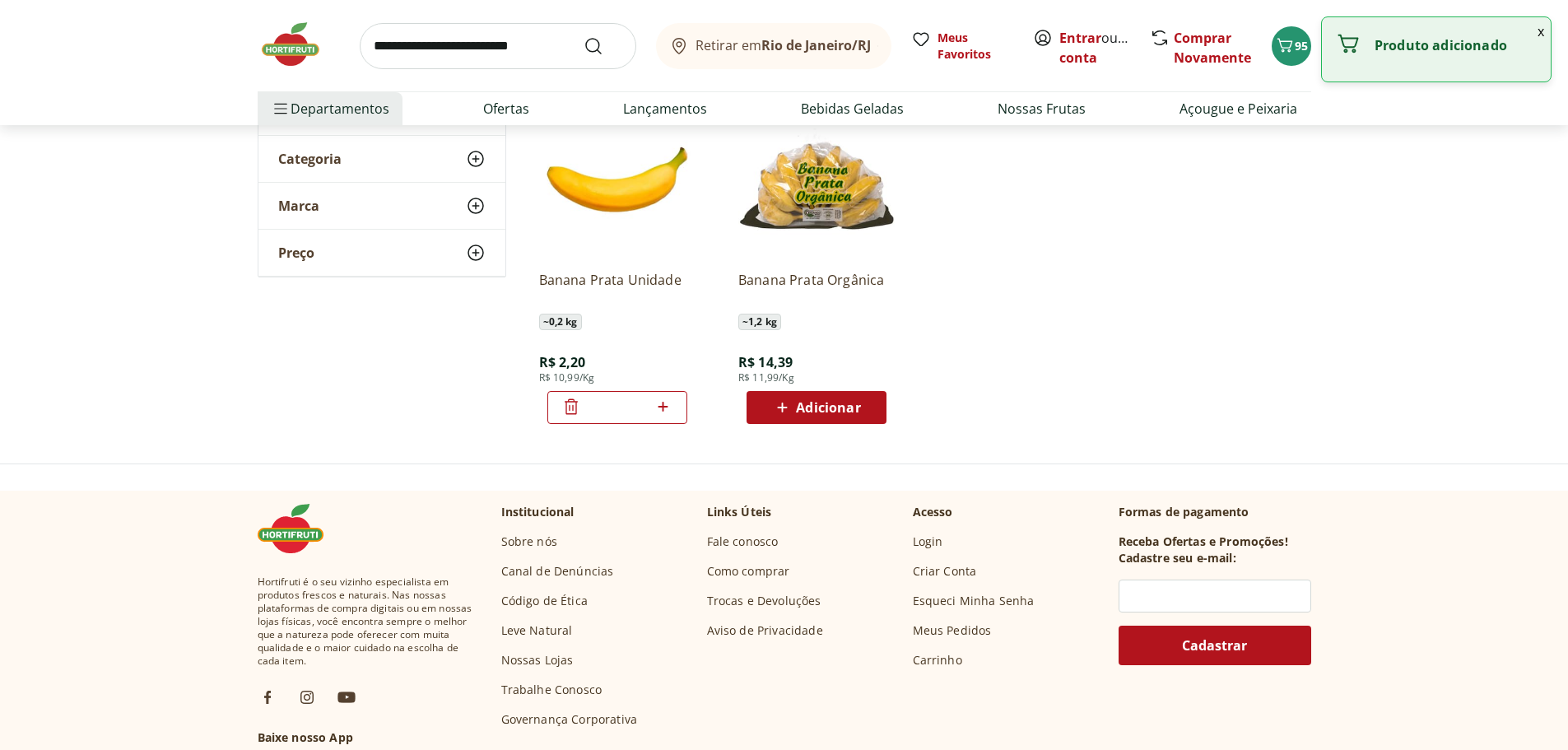 click 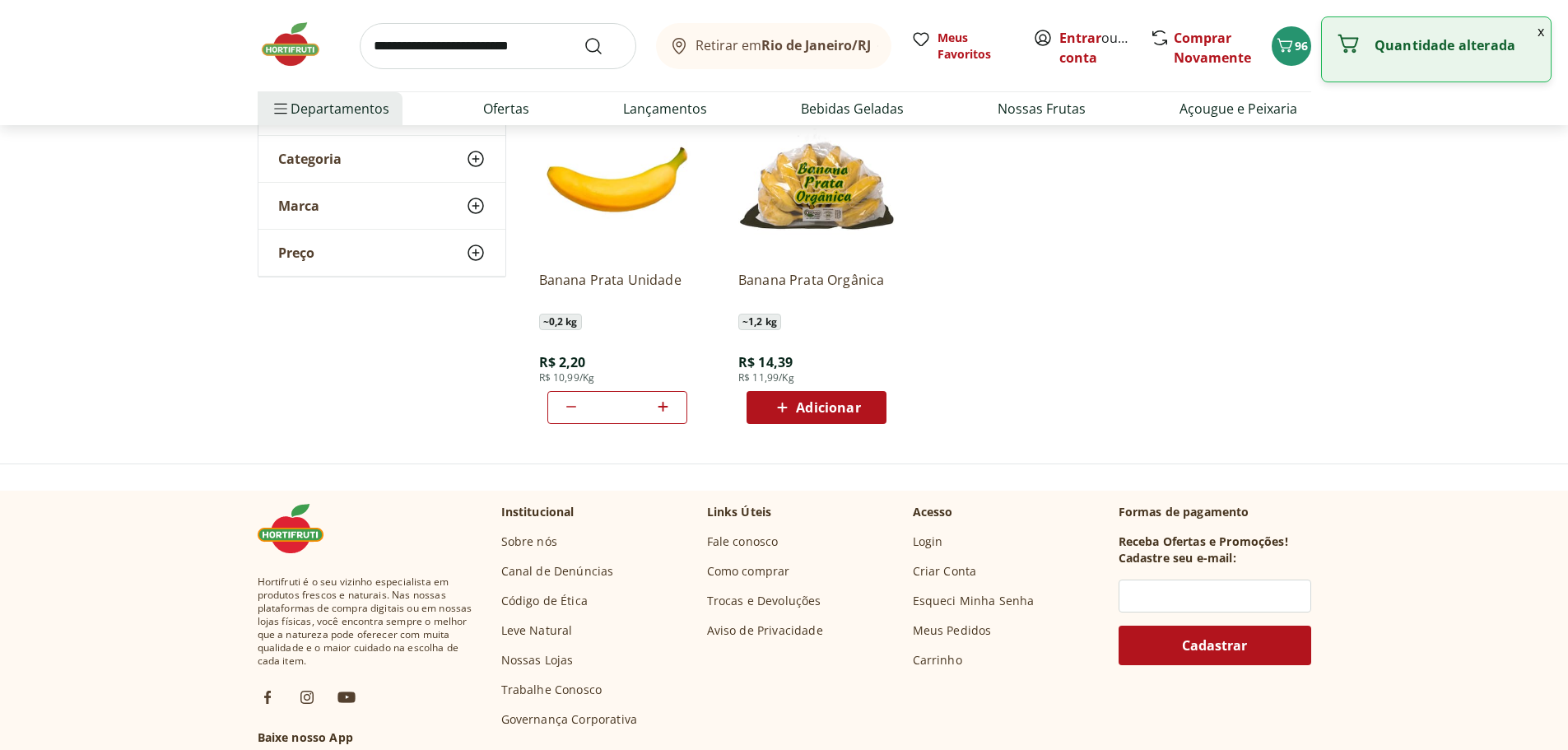 click 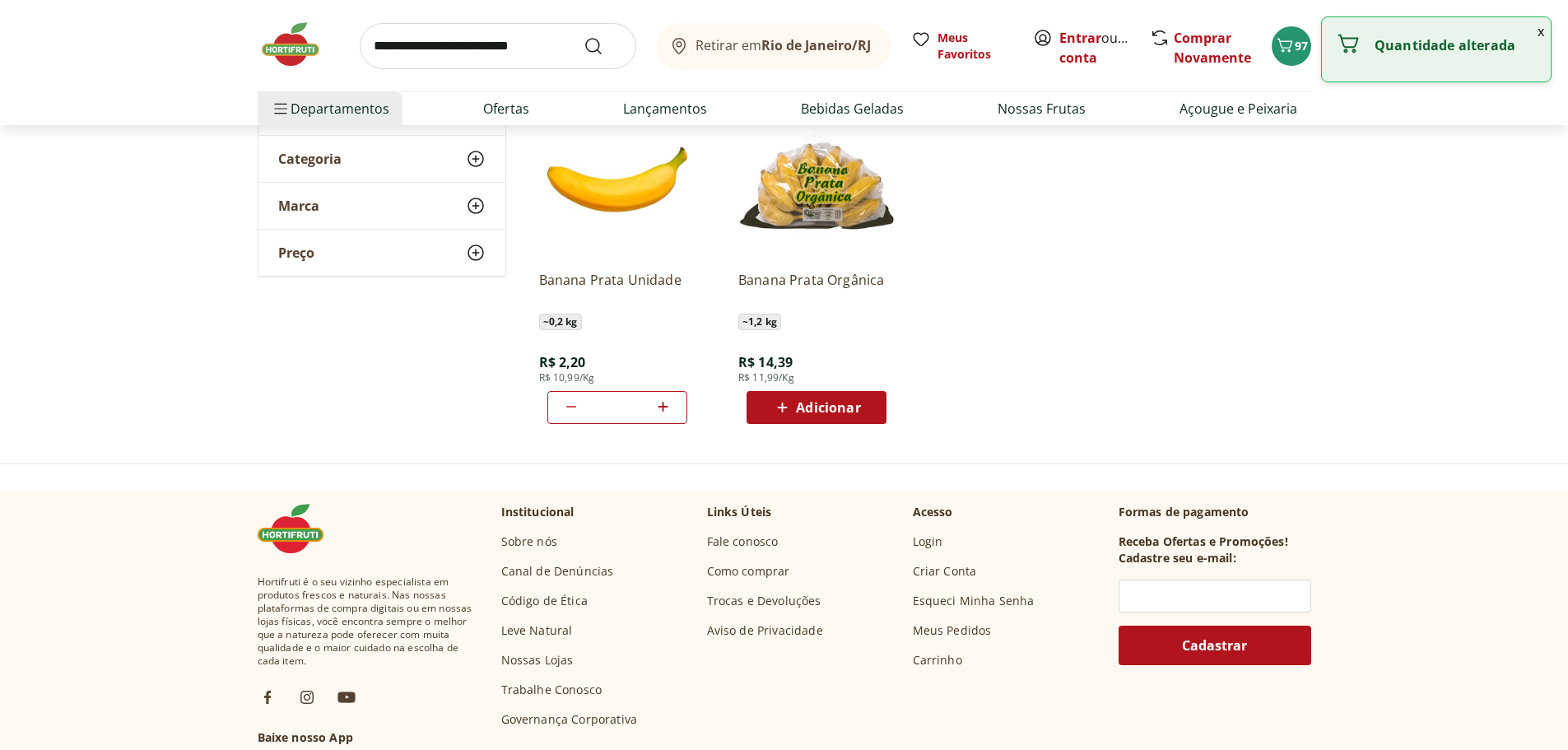 click 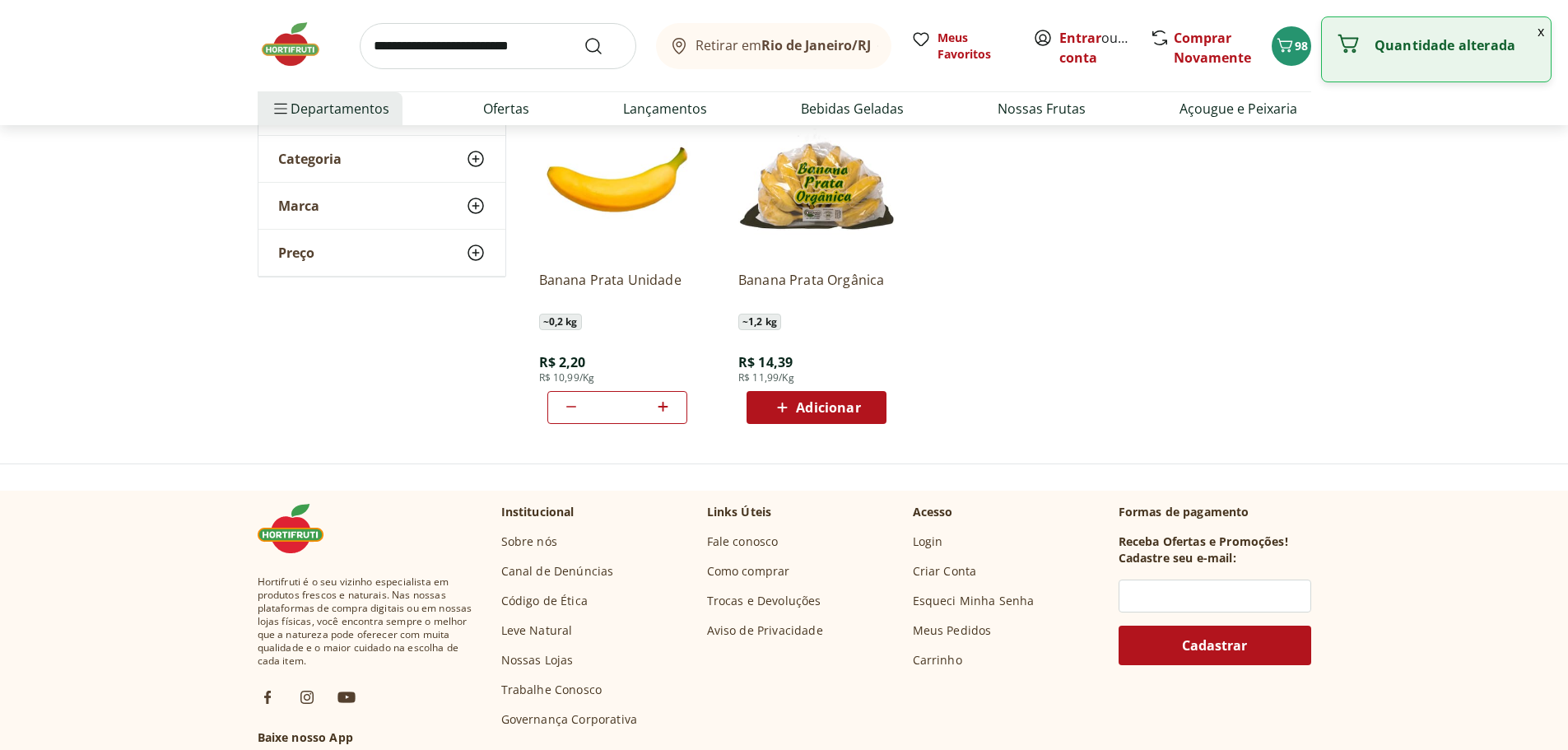 click 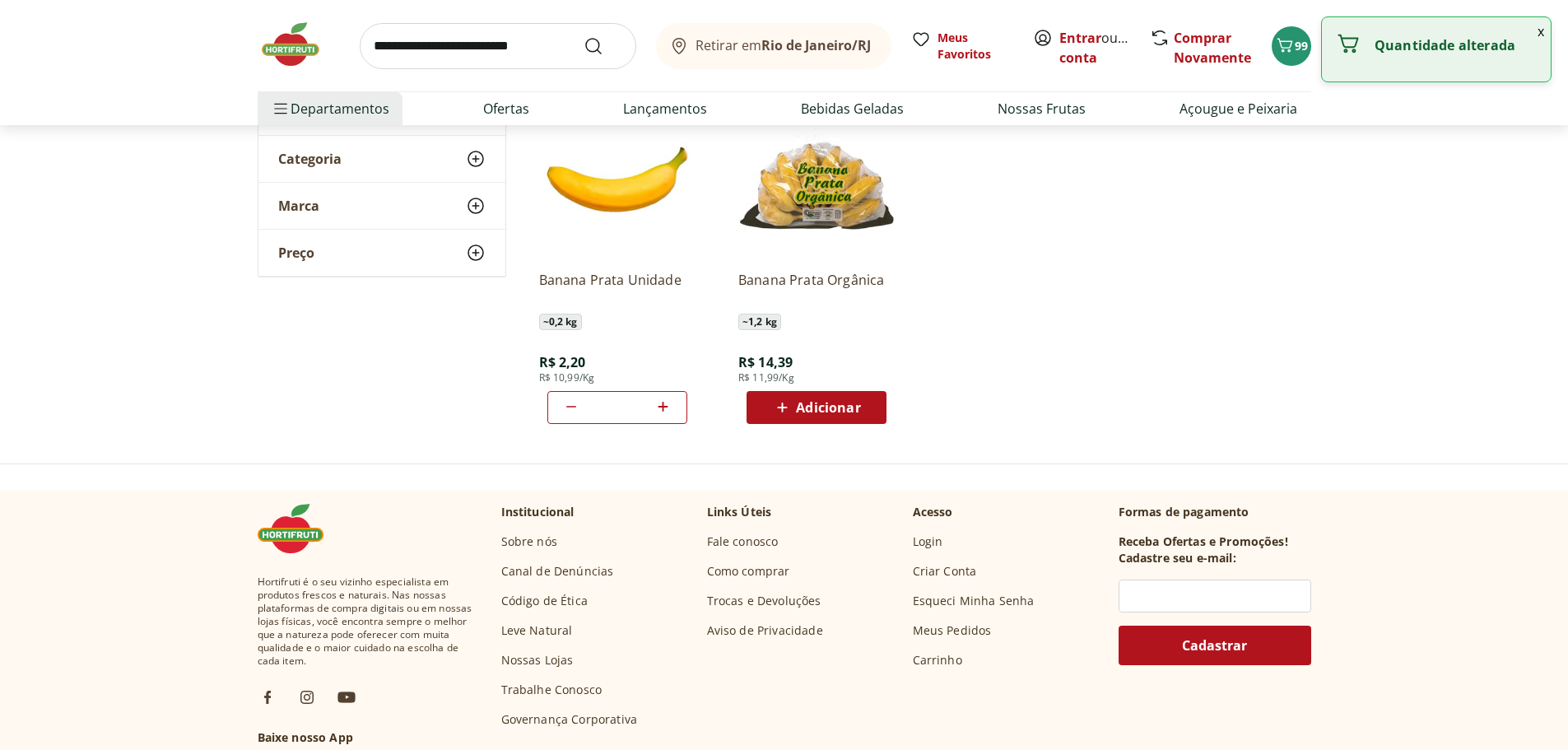 click 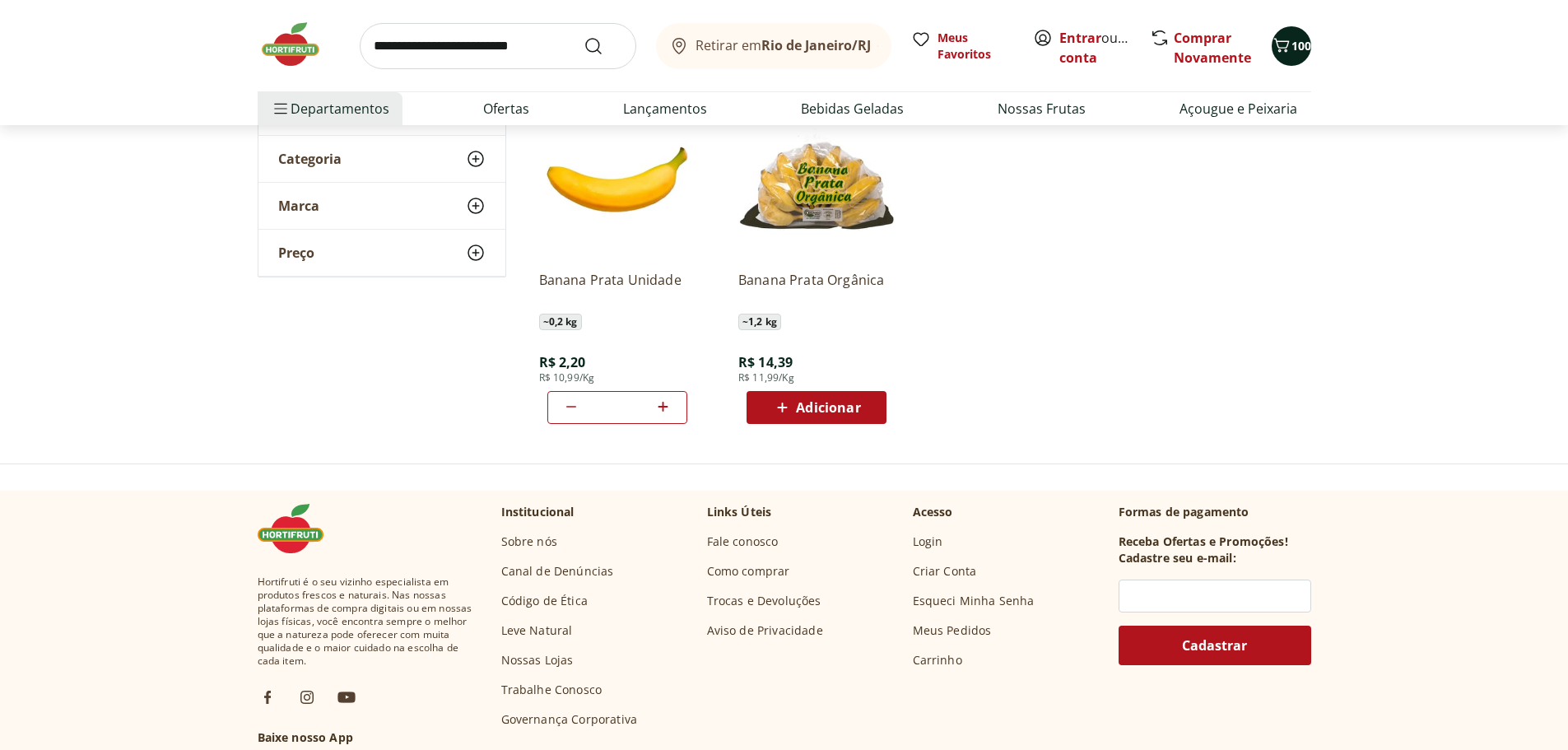 click on "100" at bounding box center (1301, 45) 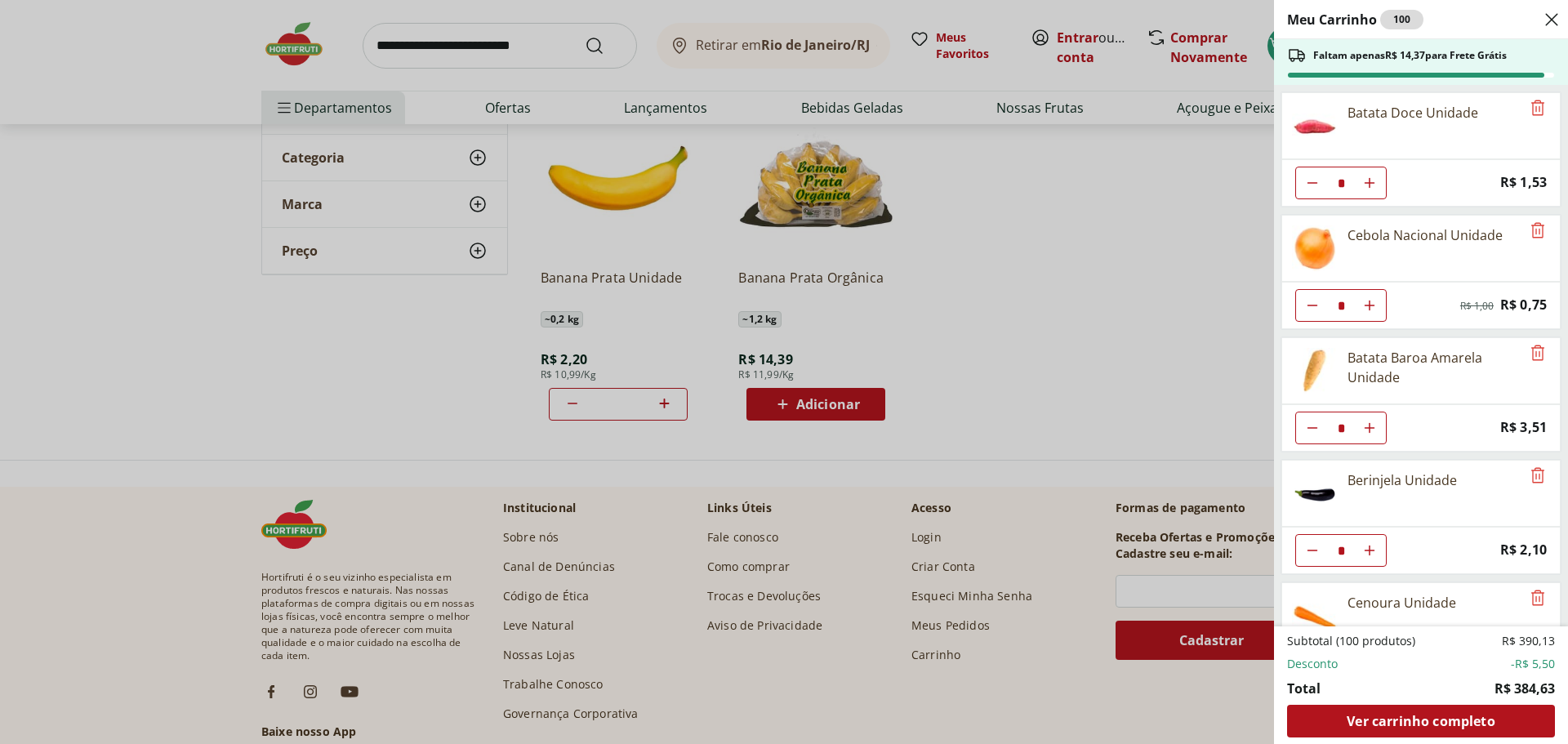 click 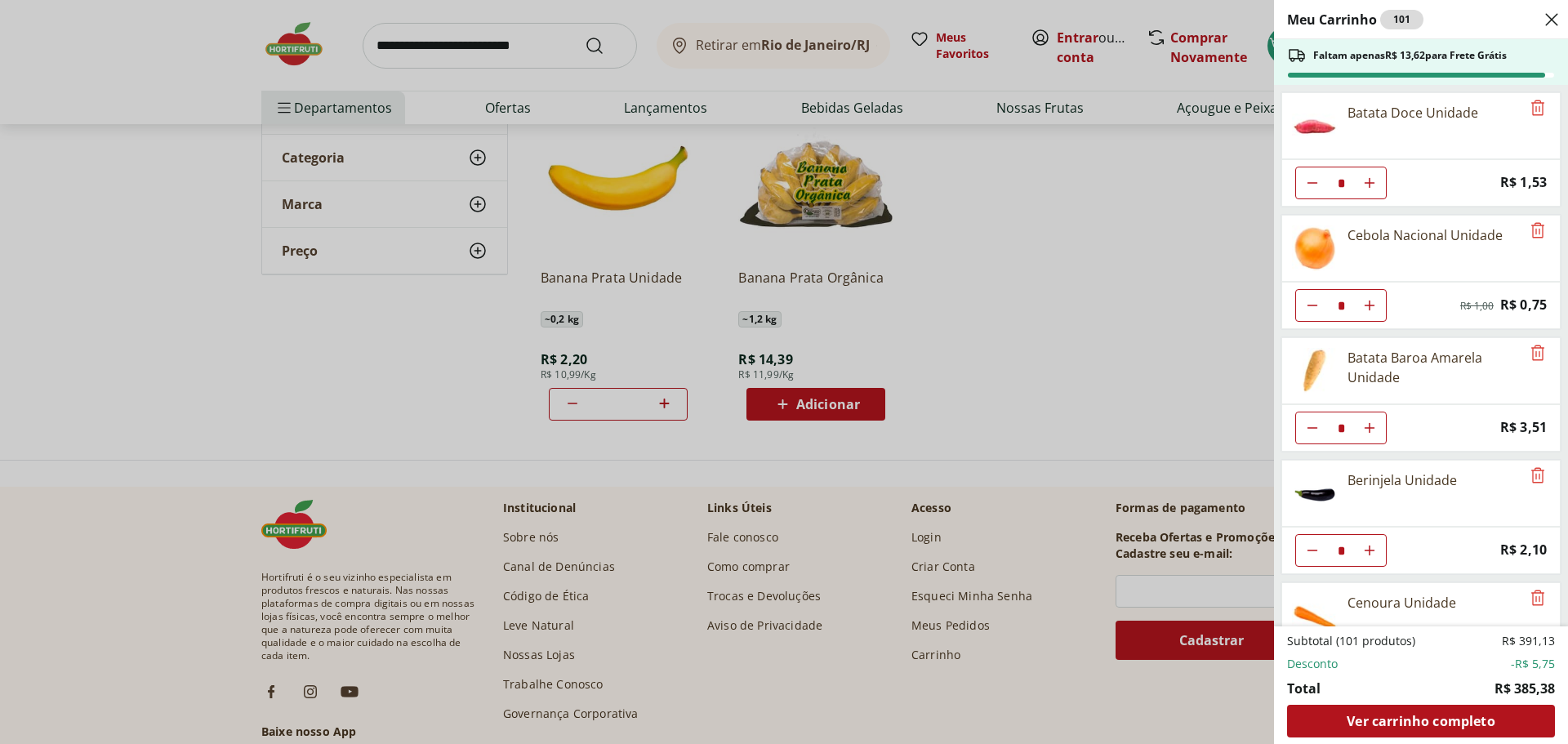 click 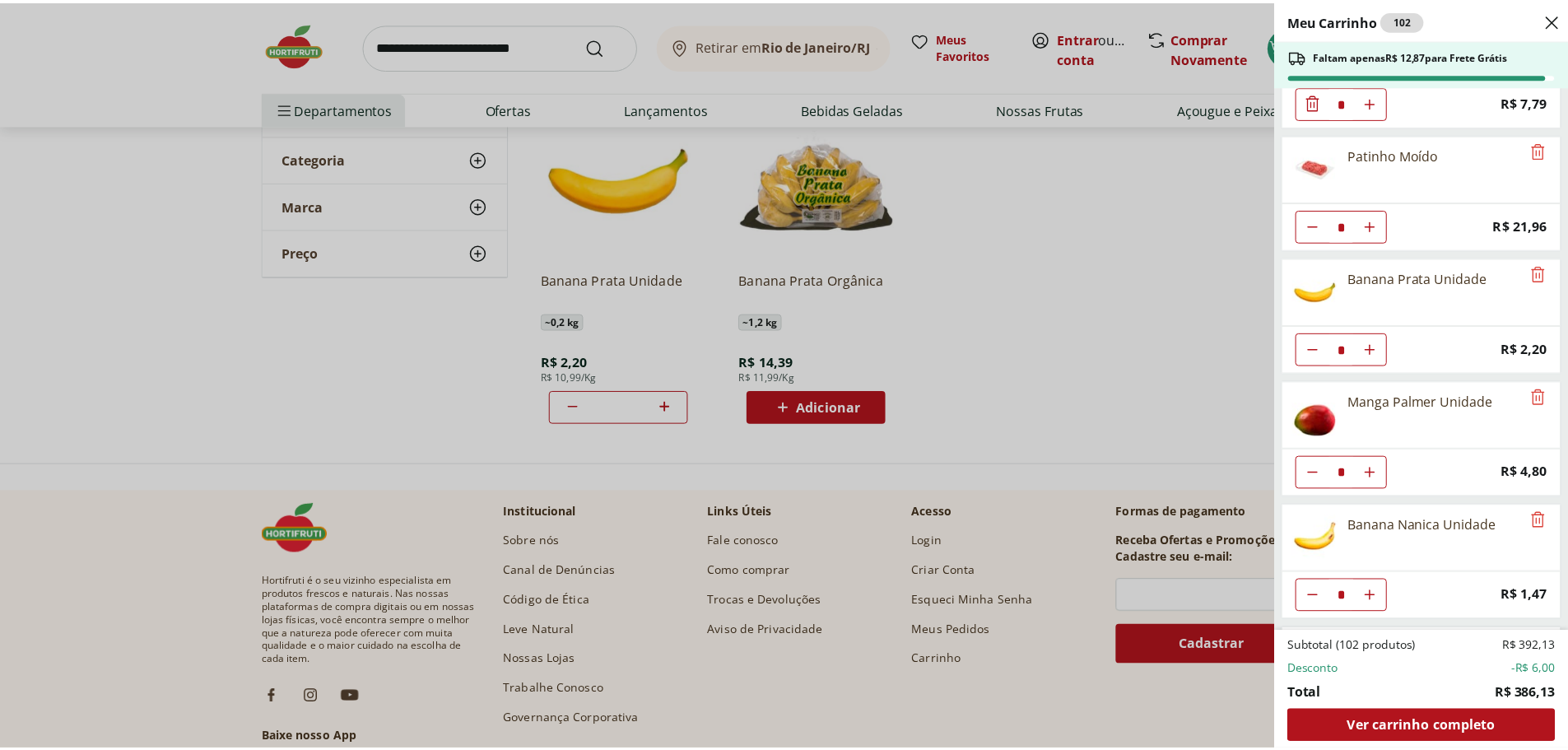 scroll, scrollTop: 4030, scrollLeft: 0, axis: vertical 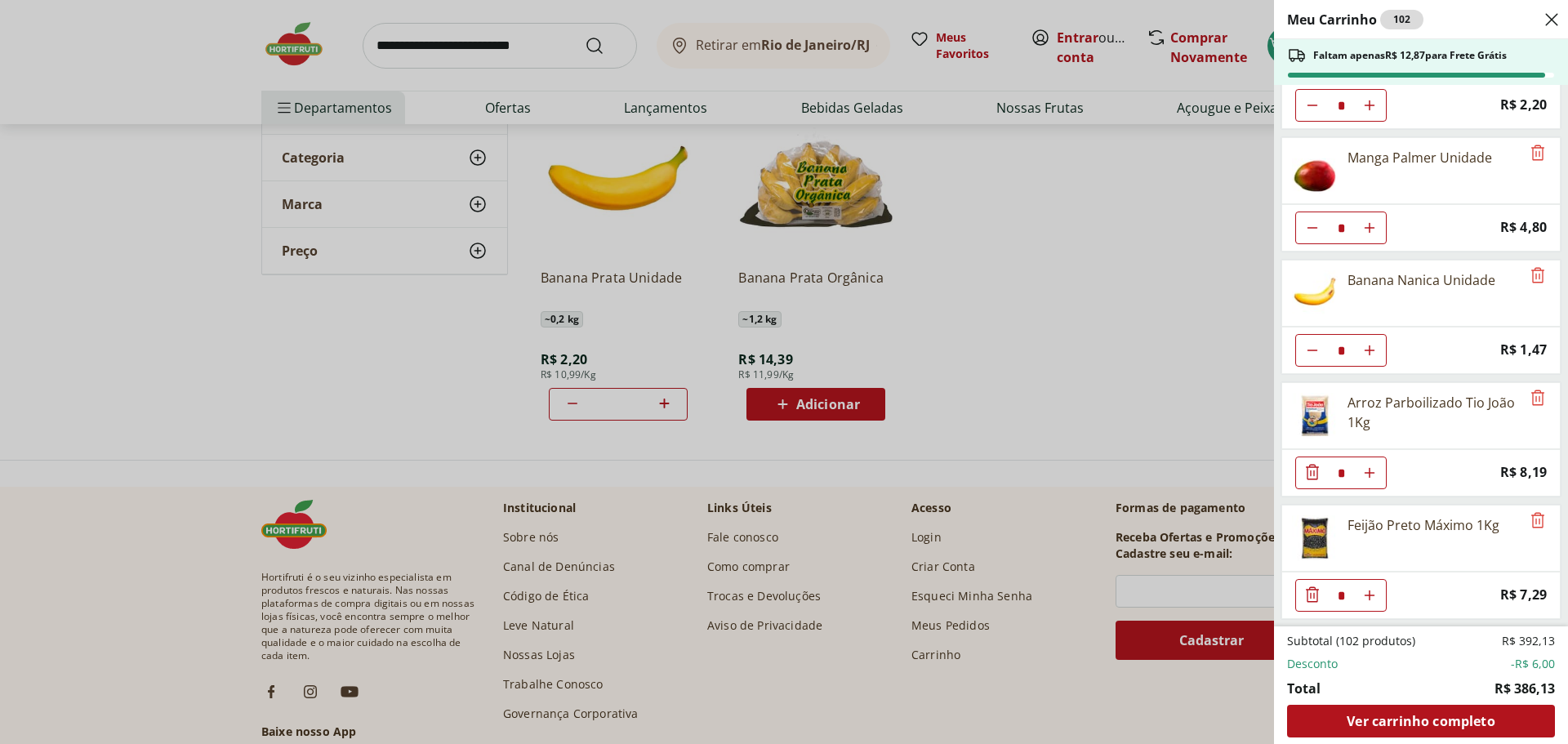 click on "Meu Carrinho 102 Faltam apenas R$ 12,87 para Frete Grátis Batata Doce Unidade * Price: R$ 1,53 Cebola Nacional Unidade * Original price: R$ 1,00 Price: R$ 0,75 Batata Baroa Amarela Unidade * Price: R$ 3,51 Berinjela Unidade * Price: R$ 2,10 Cenoura Unidade * Price: R$ 0,72 Cebola Roxa Unidade * Price: R$ 1,40 Chuchu Unidade * Price: R$ 1,09 Abobrinha Italiana Unidade * Price: R$ 2,11 Pepino Japonês Unidade * Price: R$ 1,98 Tomate Italiano * Price: R$ 1,15 Sobrecoxa De Frango Sadia Fácil De Alho Com Cebola Congelada 800G * Price: R$ 19,99 Brócolis Ninja Unidade * Price: R$ 9,99 Couve-Flor Unidade * Price: R$ 6,99 Espinafre Unidade * Price: R$ 3,99 Beterraba Unidade * Price: R$ 1,05 Limão Tahity Unidade ** Price: R$ 0,55 Mamão Papaia Unidade * Price: R$ 6,49 Couve Chinesa Unidade * Price: R$ 2,50 Alho Poró - Unidade * Price: R$ 3,99 Coentro Unidade * Price: R$ 1,99 Manga Tommy Unidade * Price: R$ 3,76 Cheiro Verde Unidade * Price: R$ 1,99 Couve Mineira Unidade * Price: R$ 3,79" at bounding box center (784, 372) 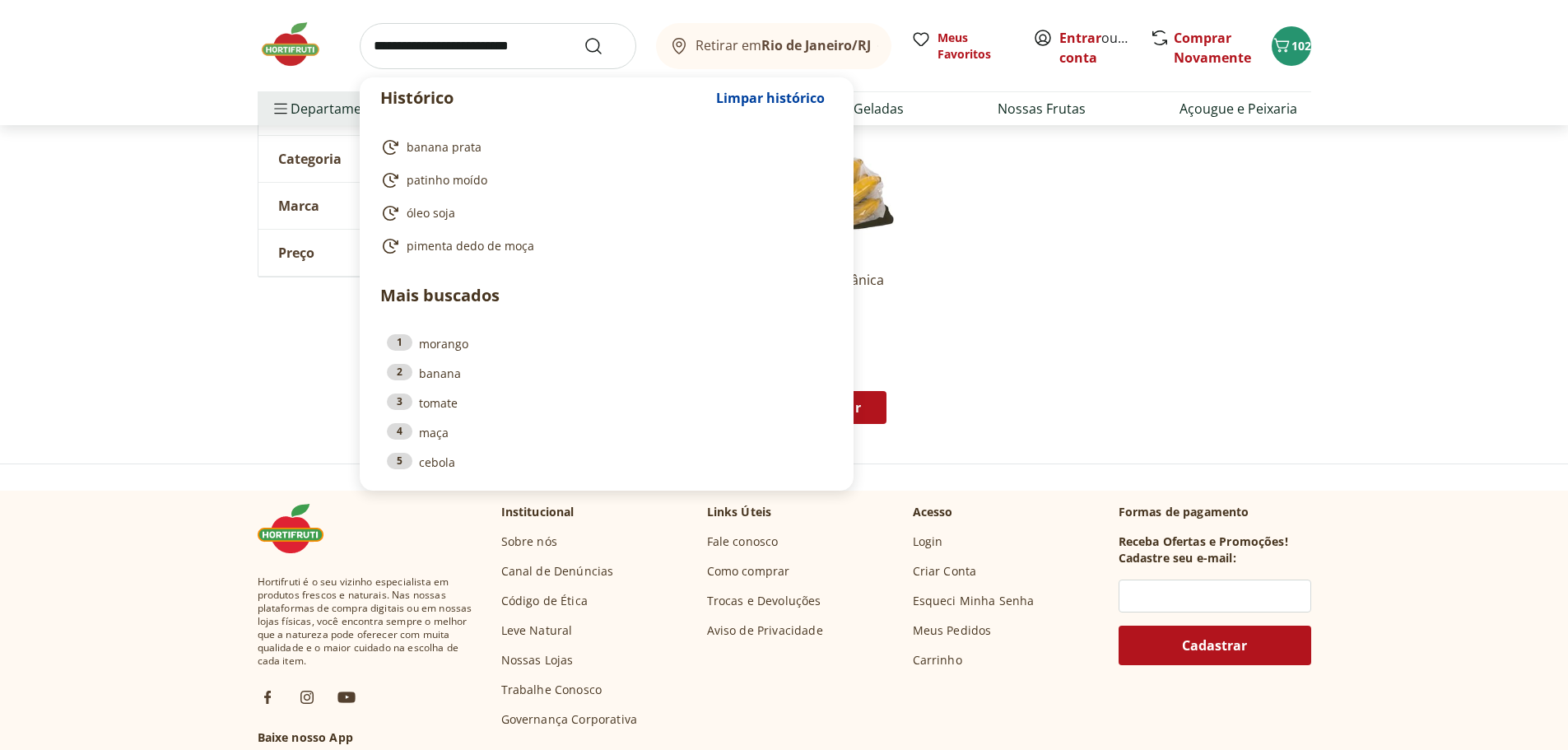click at bounding box center [498, 46] 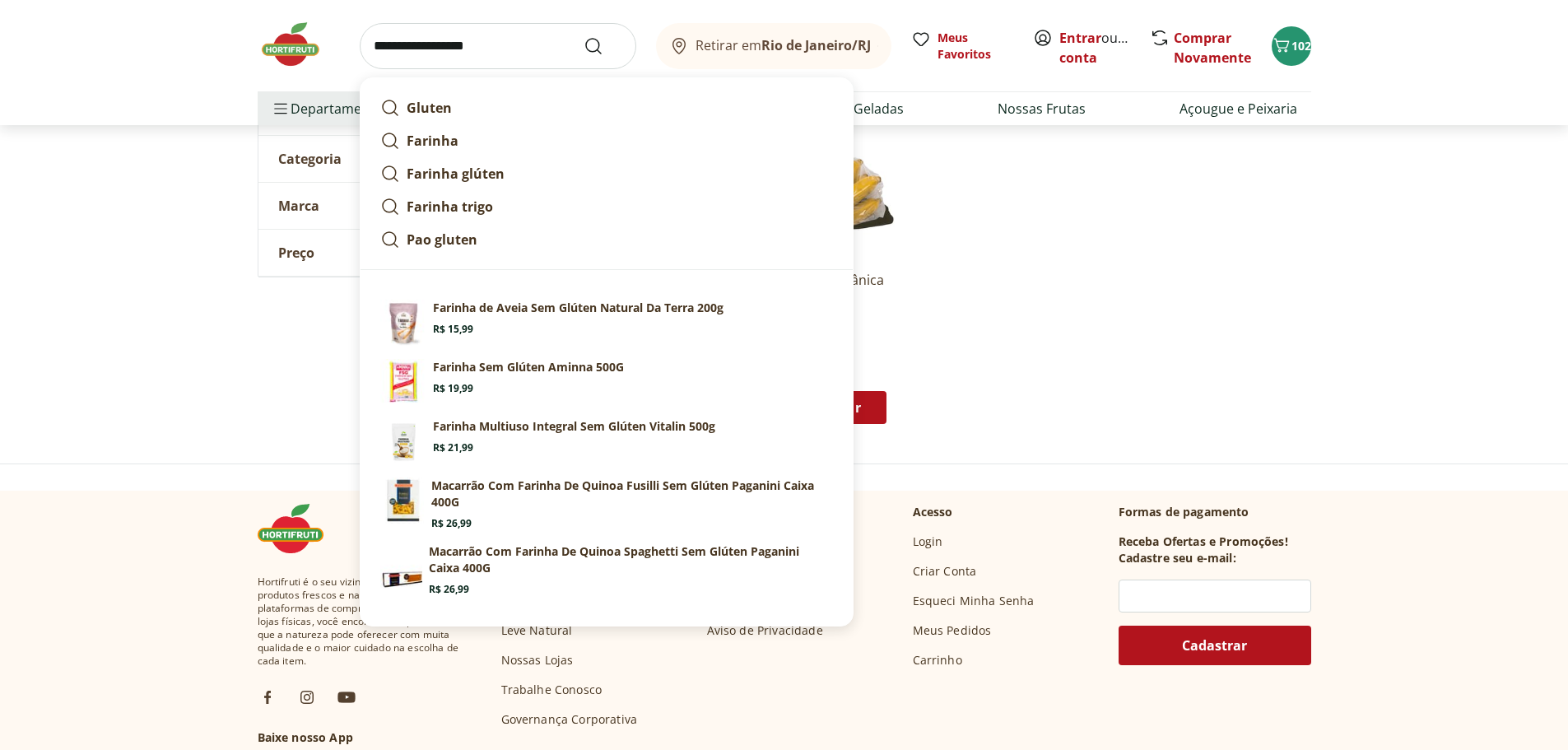 type on "**********" 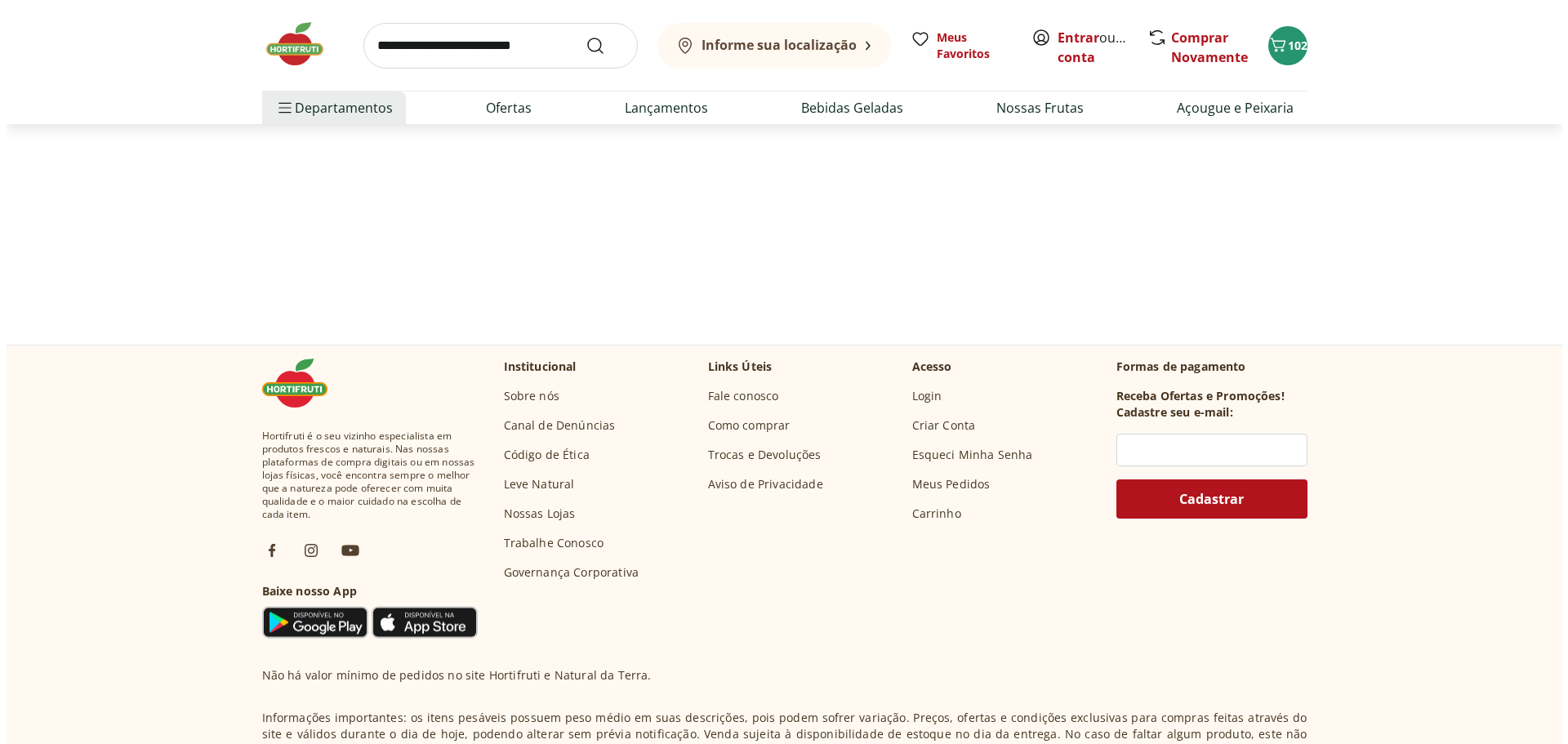 scroll, scrollTop: 0, scrollLeft: 0, axis: both 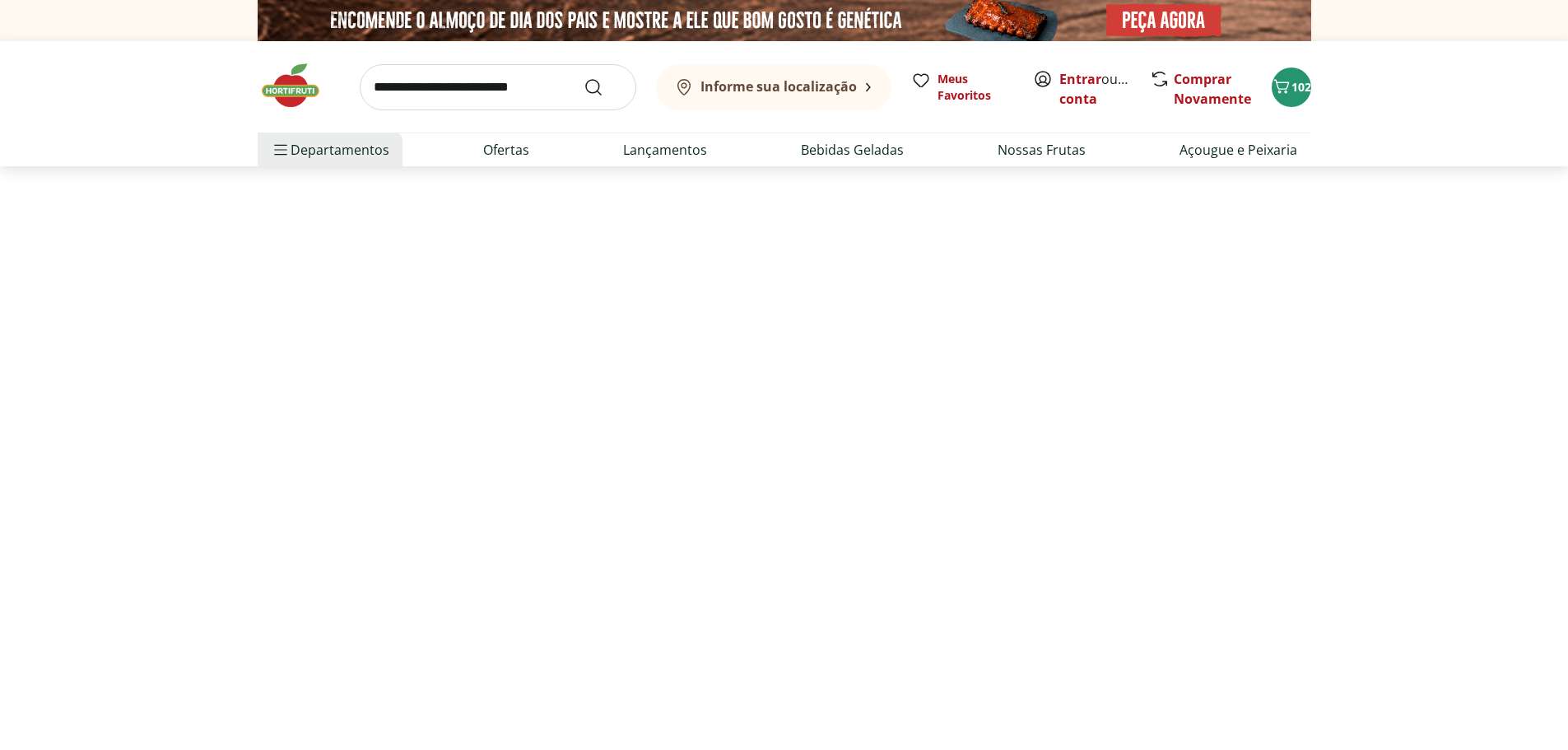 select on "**********" 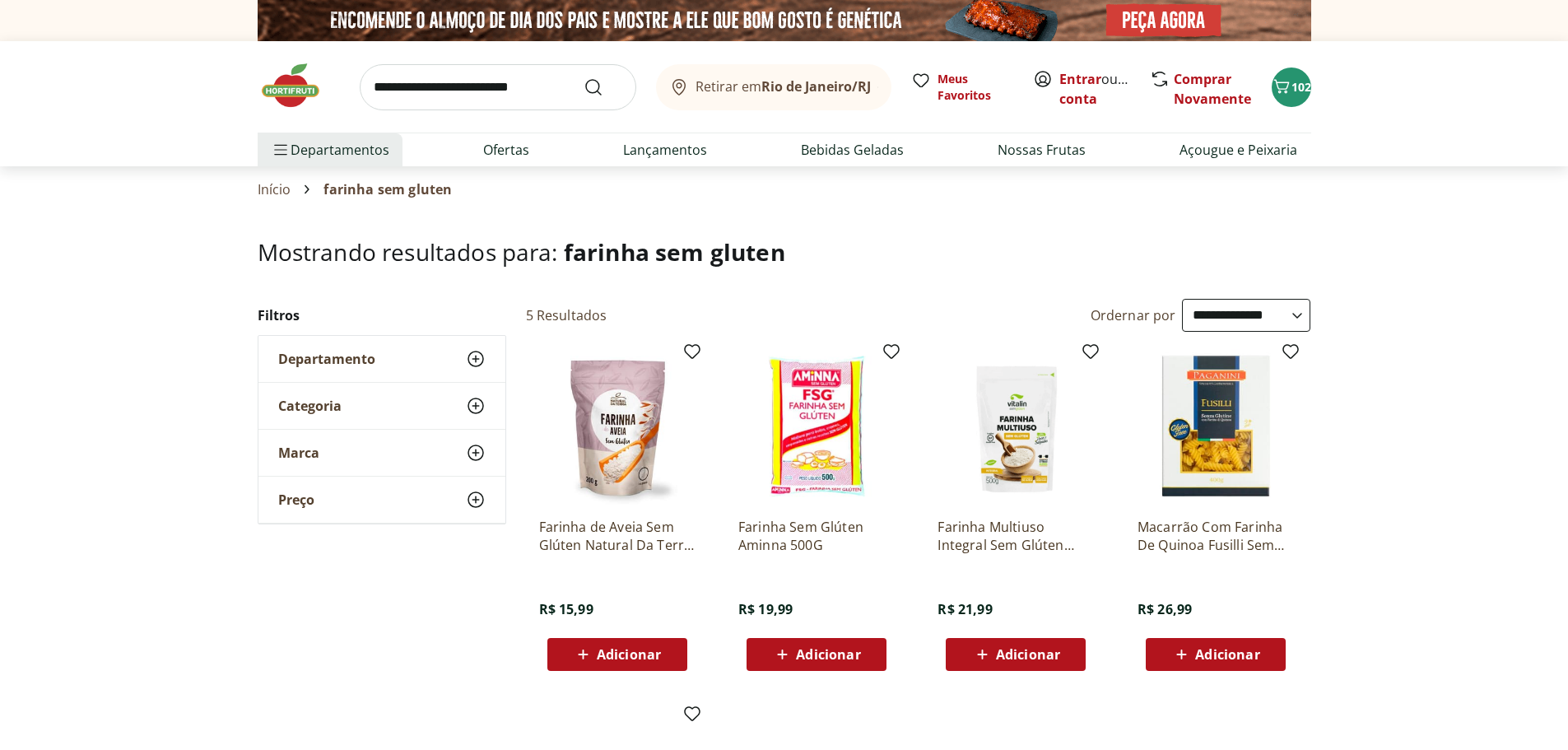 click on "Adicionar" at bounding box center (828, 655) 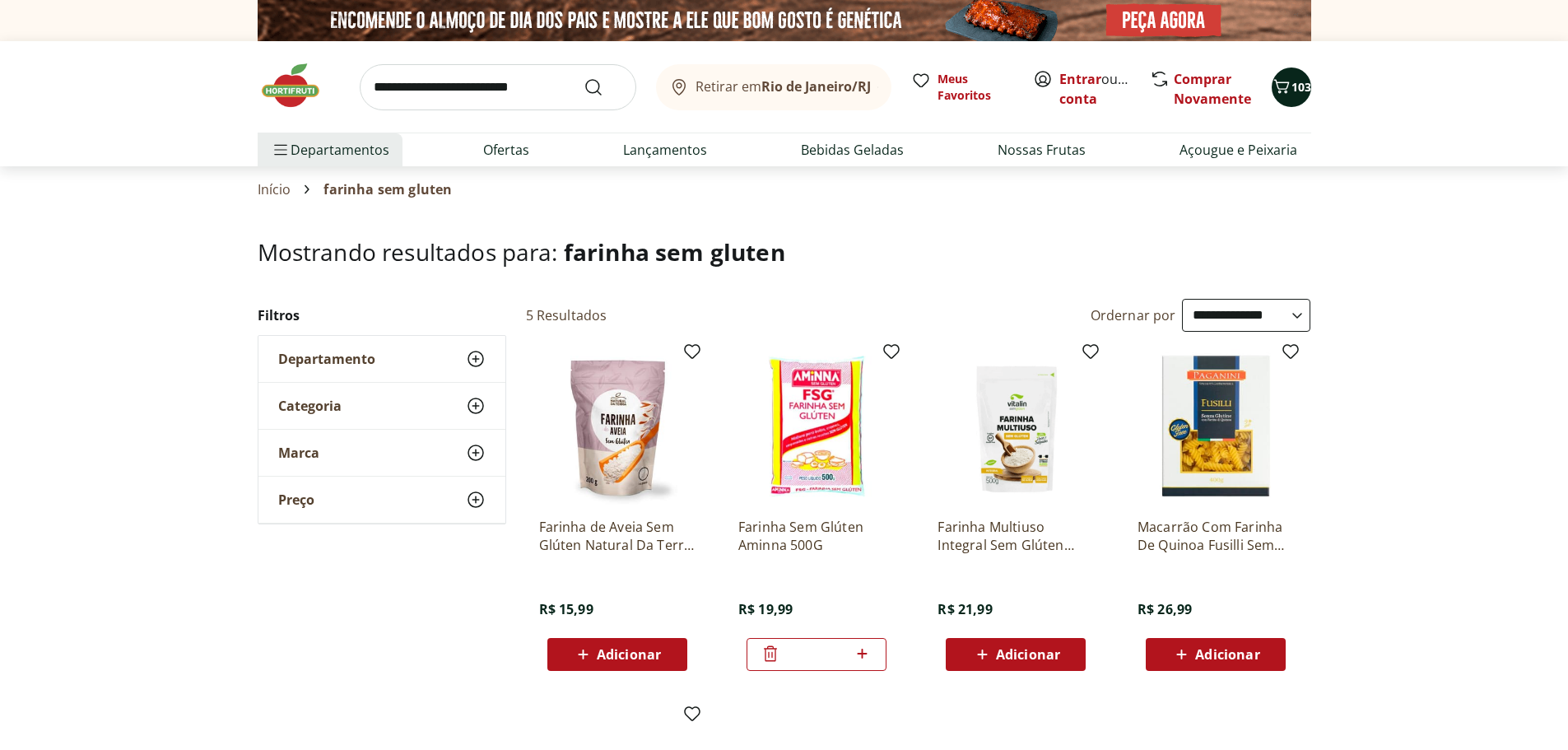 click on "103" at bounding box center [1301, 86] 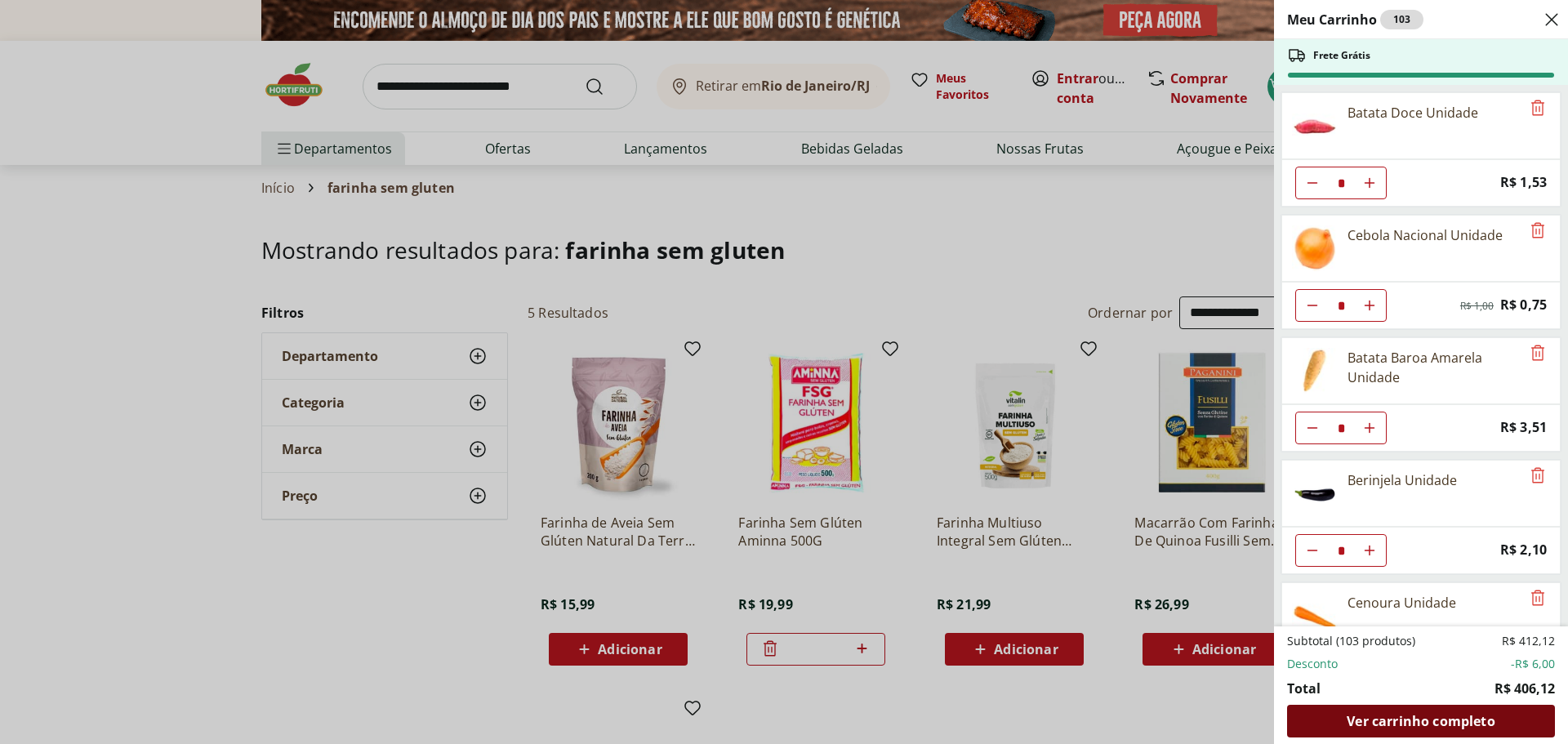 click on "Ver carrinho completo" at bounding box center (1420, 721) 